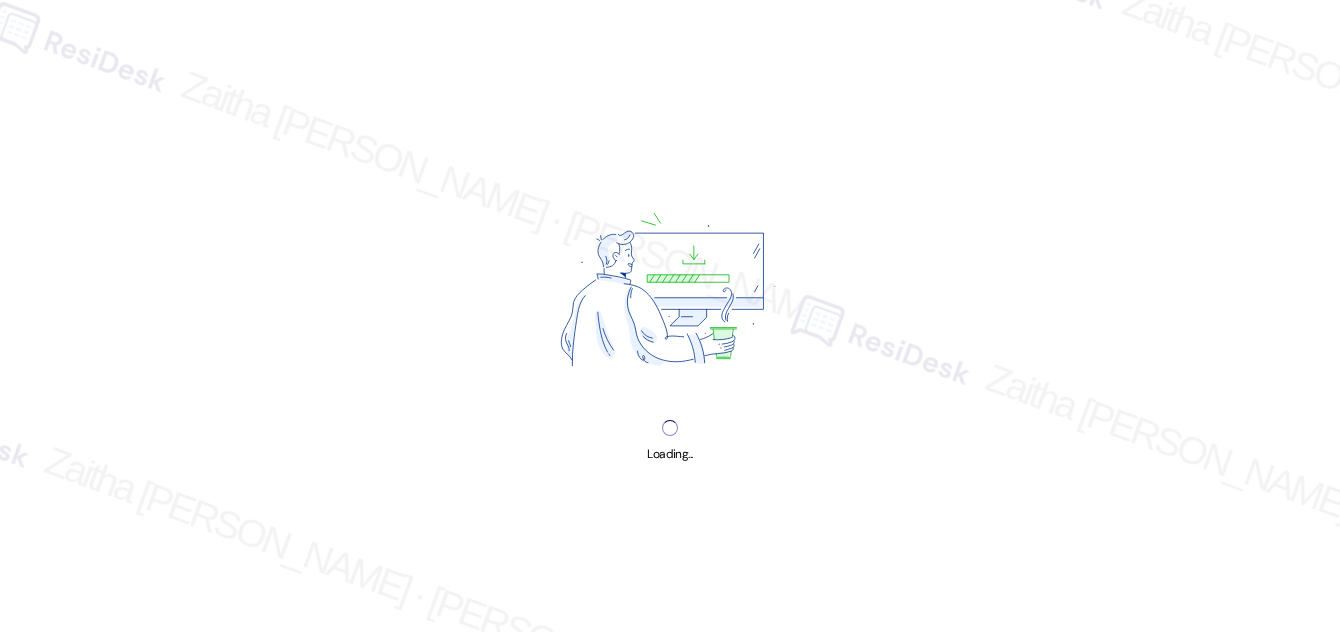 scroll, scrollTop: 0, scrollLeft: 0, axis: both 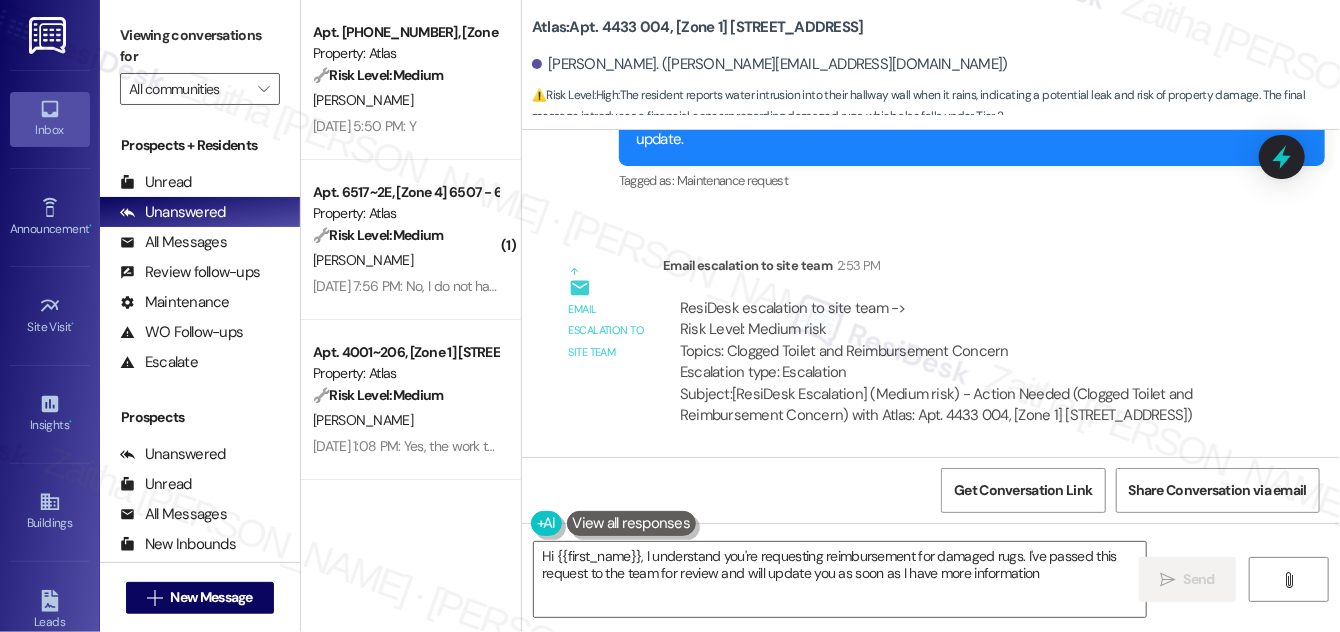 type on "Hi {{first_name}}, I understand you're requesting reimbursement for damaged rugs. I've passed this request to the team for review and will update you as soon as I have more information!" 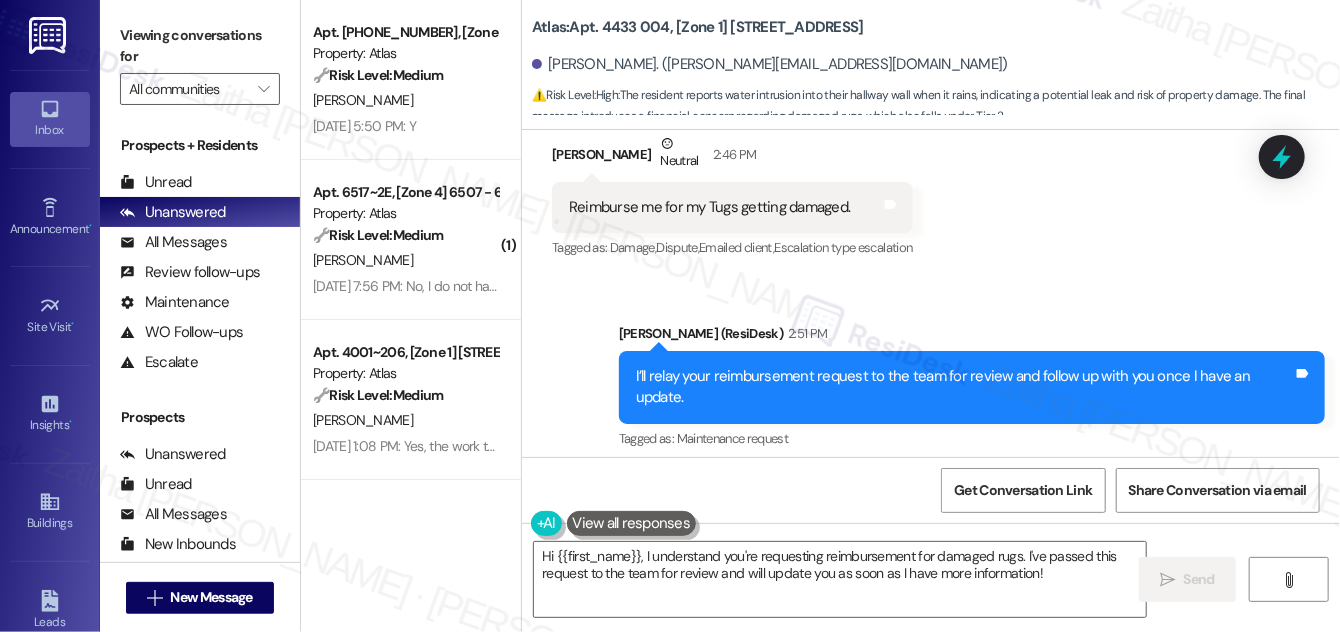 scroll, scrollTop: 39991, scrollLeft: 0, axis: vertical 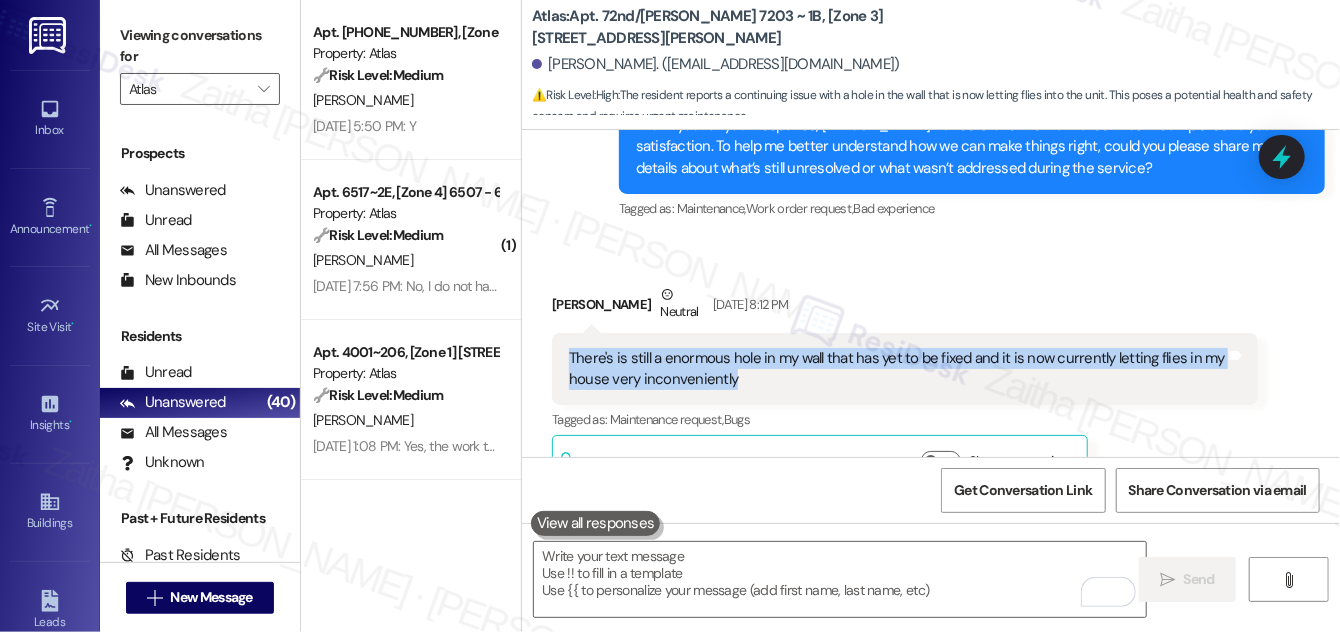 drag, startPoint x: 562, startPoint y: 284, endPoint x: 789, endPoint y: 330, distance: 231.6139 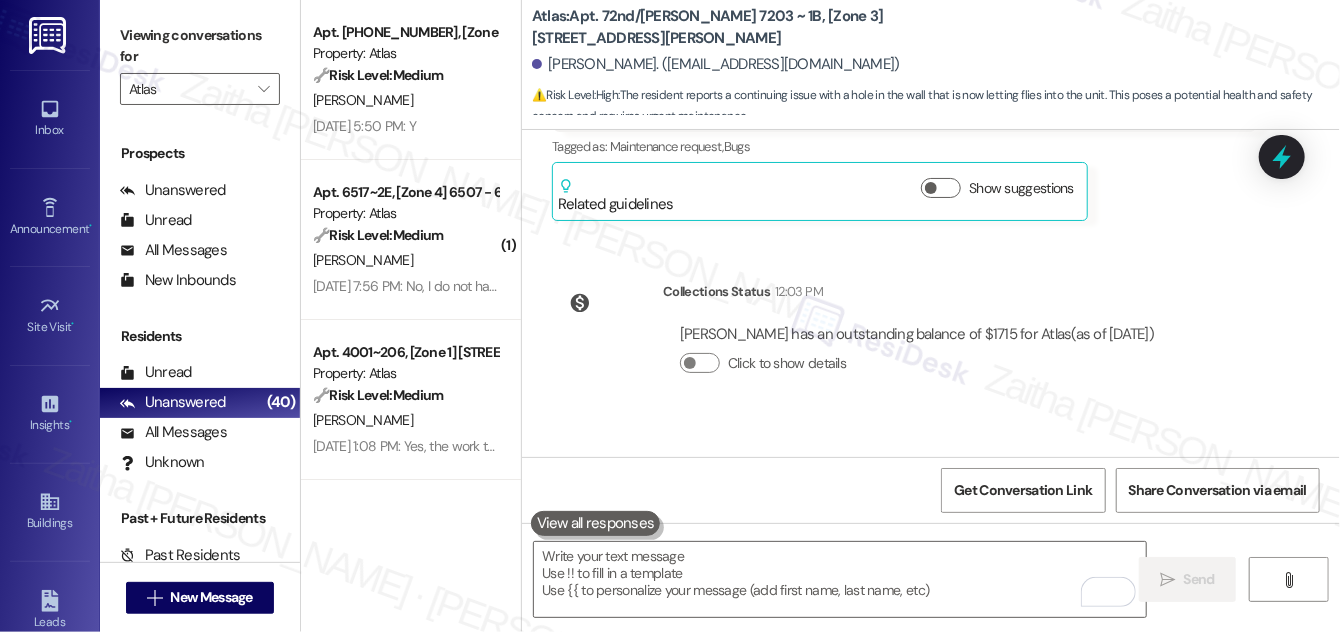 click on "Click to show details" at bounding box center (917, 363) 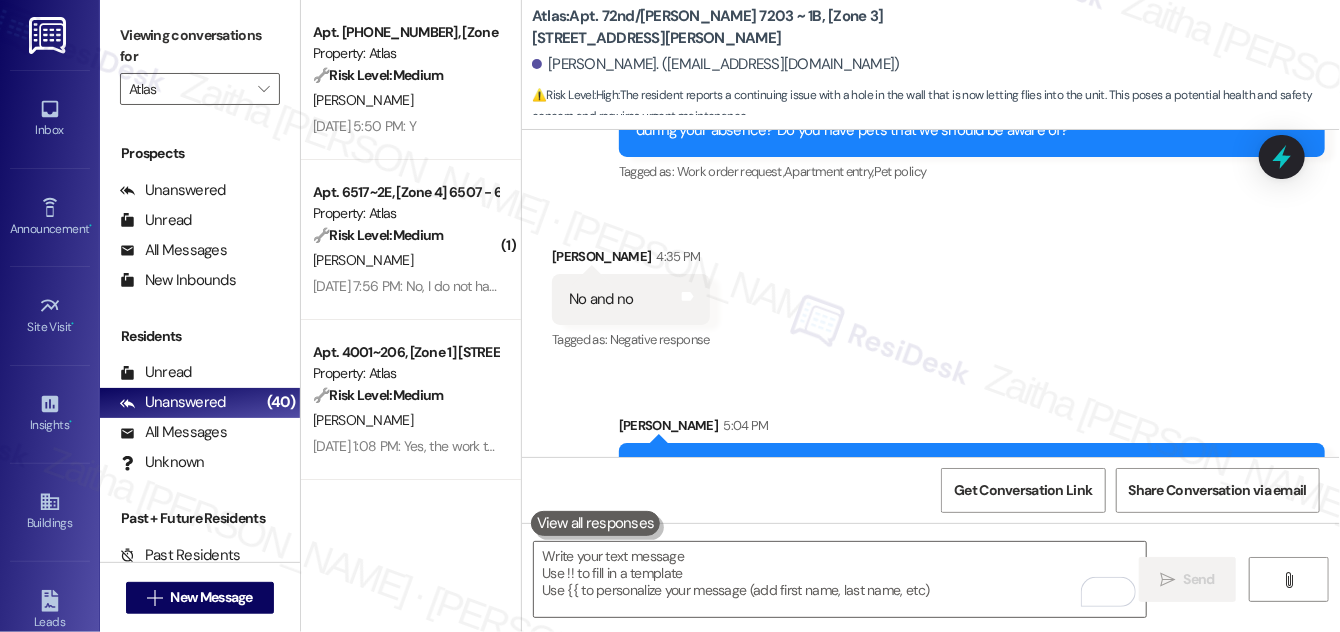 scroll, scrollTop: 6951, scrollLeft: 0, axis: vertical 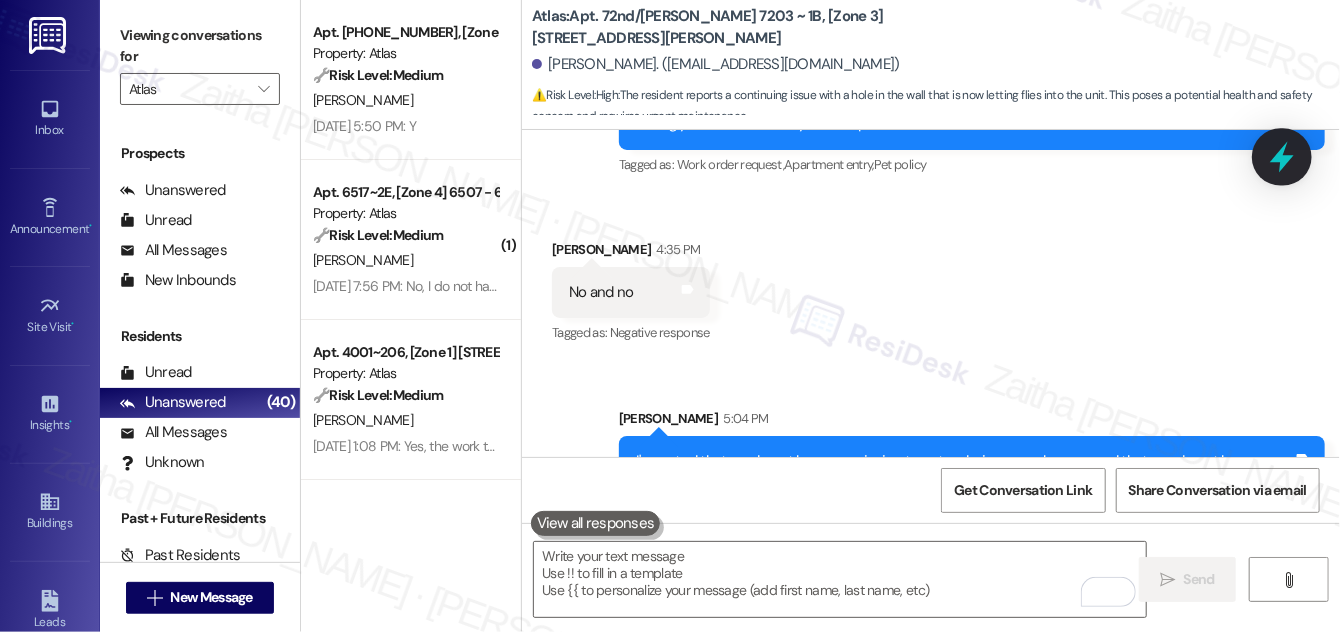 click 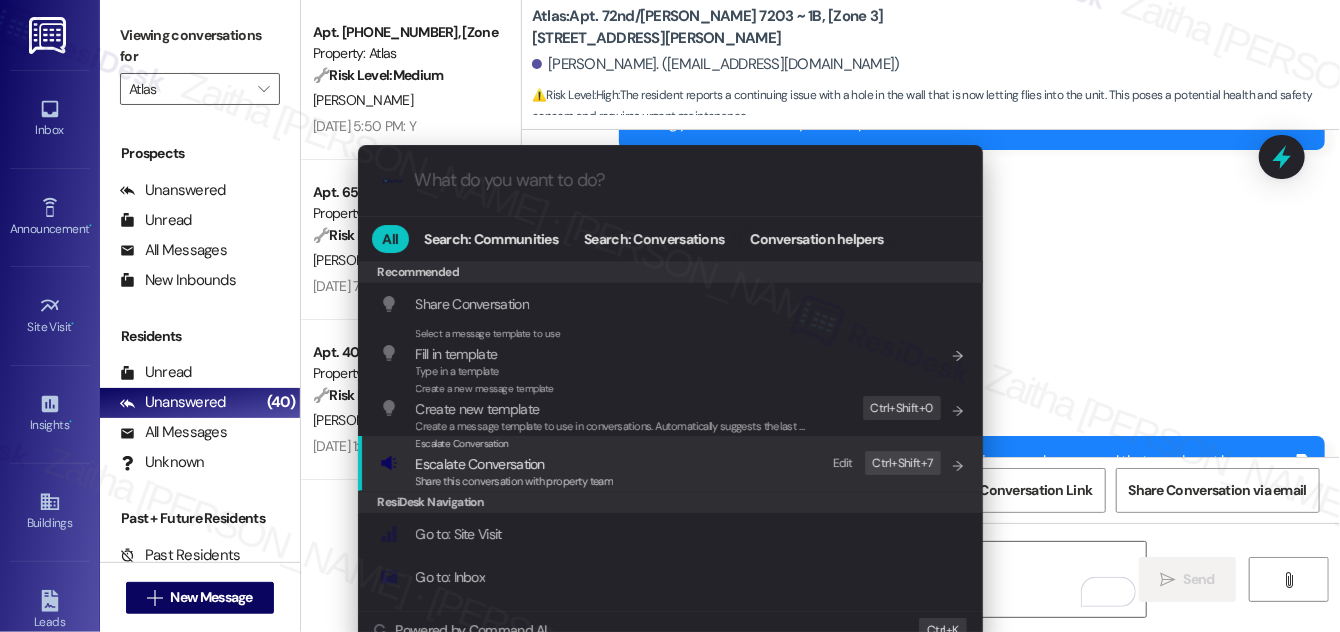 click on "Escalate Conversation" at bounding box center (480, 464) 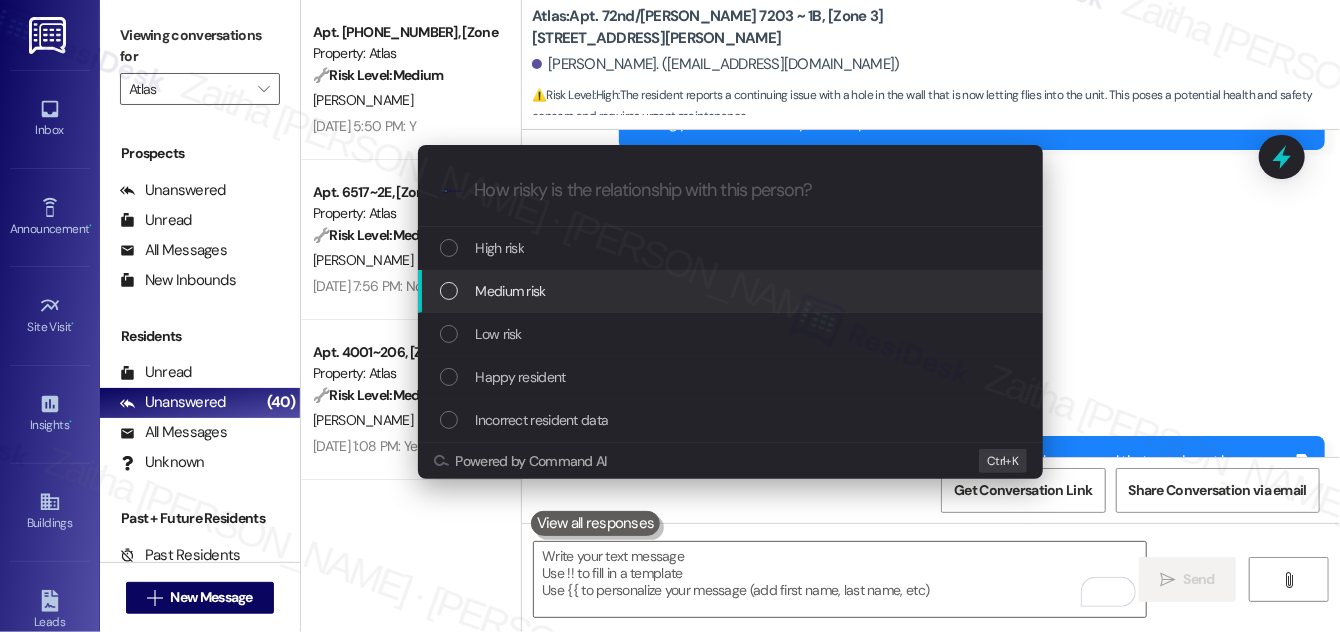 click on "Medium risk" at bounding box center (732, 291) 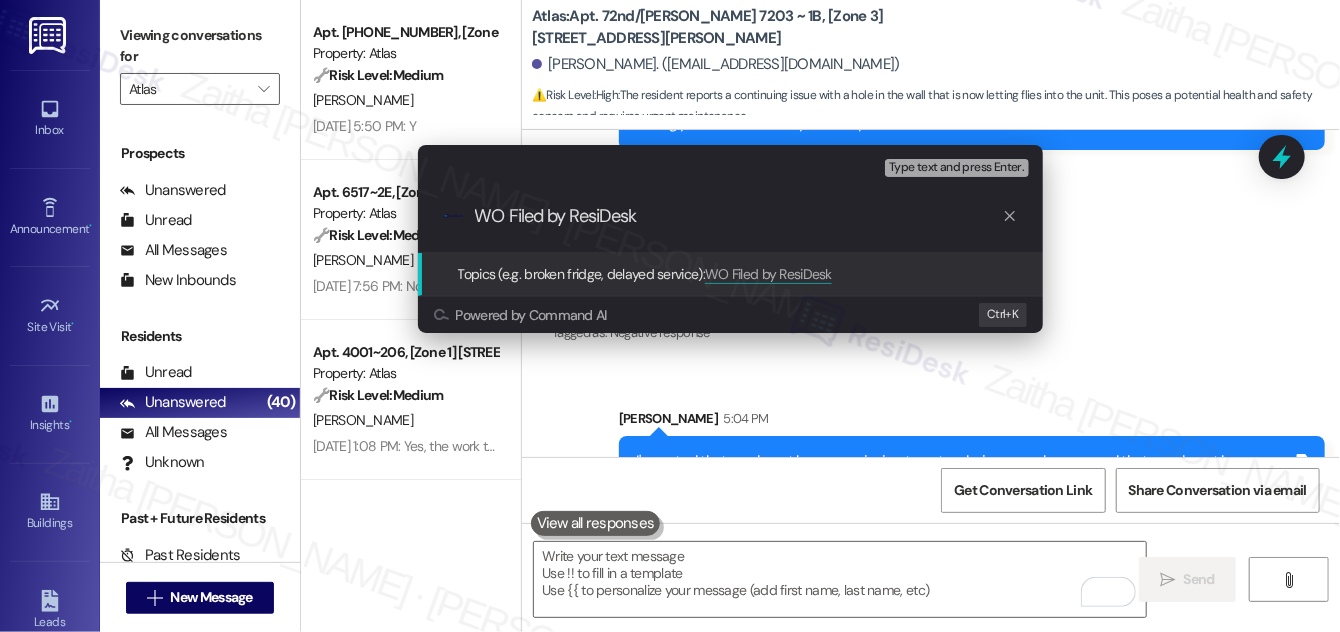click on "WO Filed by ResiDesk" at bounding box center (738, 216) 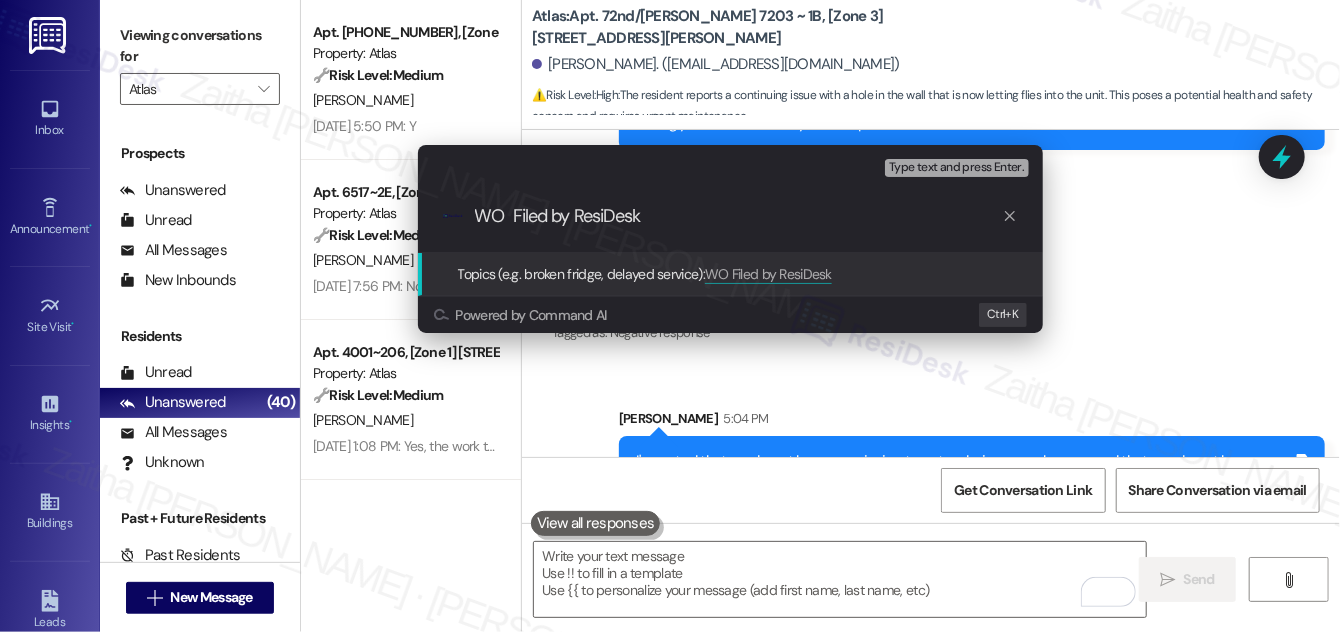paste on "#164122" 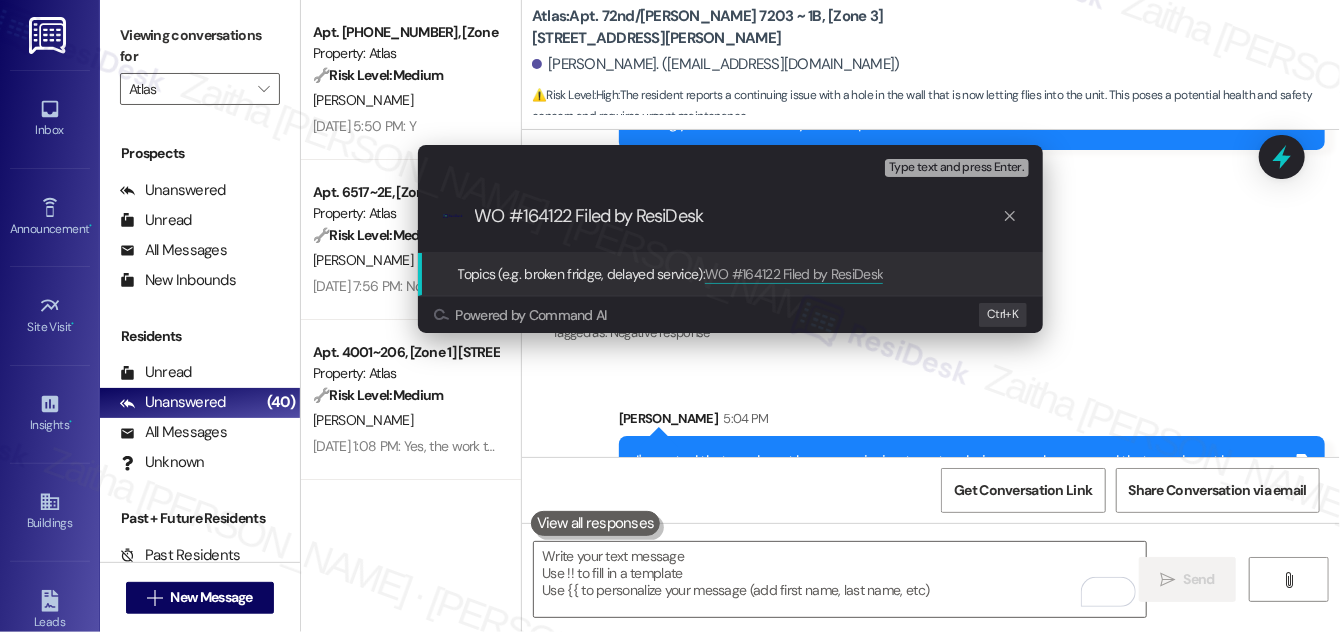 click on "WO #164122 Filed by ResiDesk" at bounding box center [738, 216] 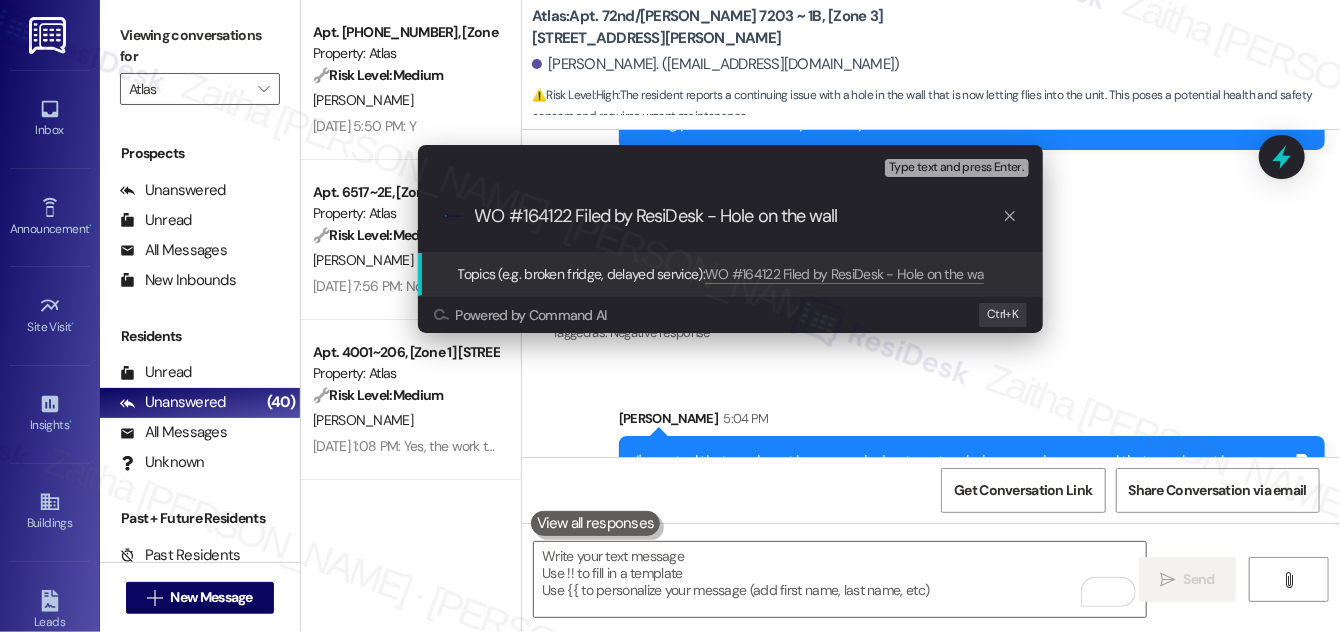 drag, startPoint x: 779, startPoint y: 215, endPoint x: 475, endPoint y: 177, distance: 306.36578 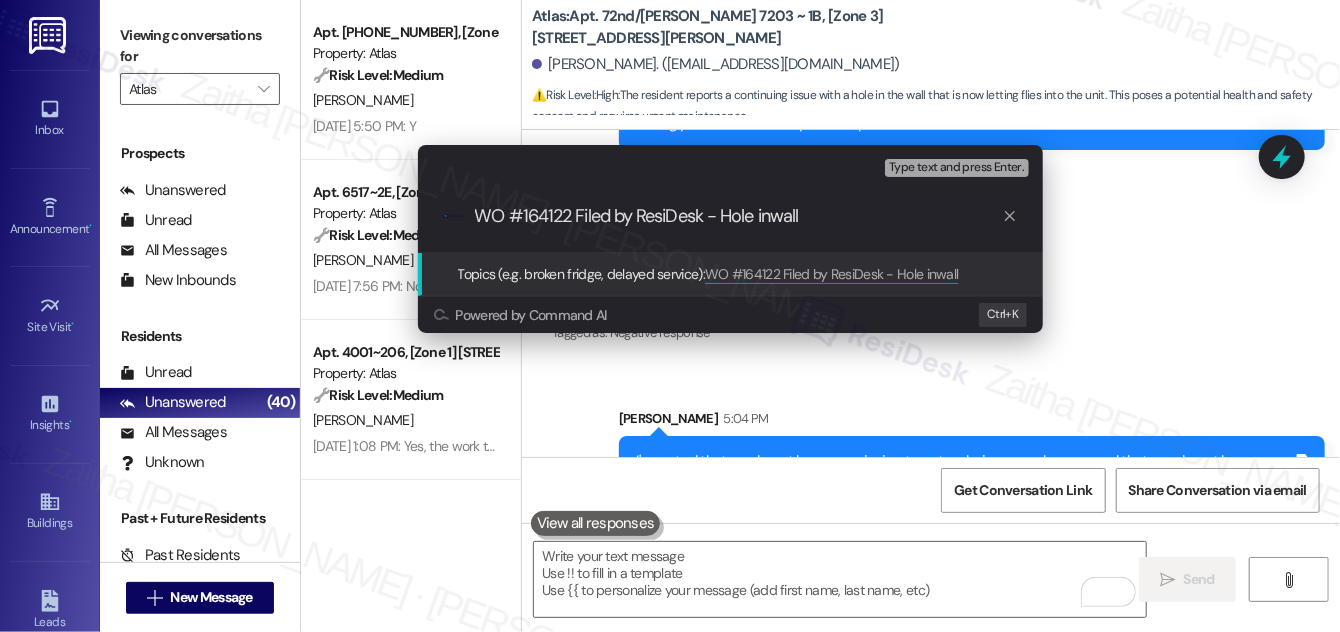 type on "WO #164122 Filed by ResiDesk - Hole in wall" 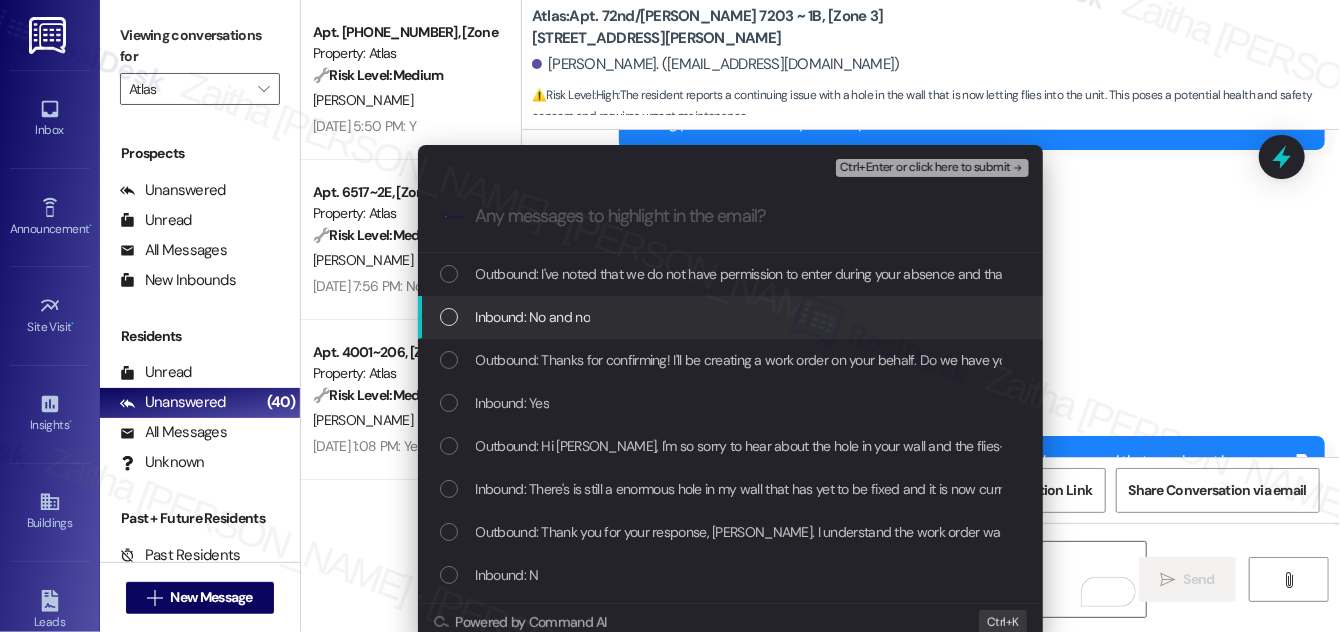 type 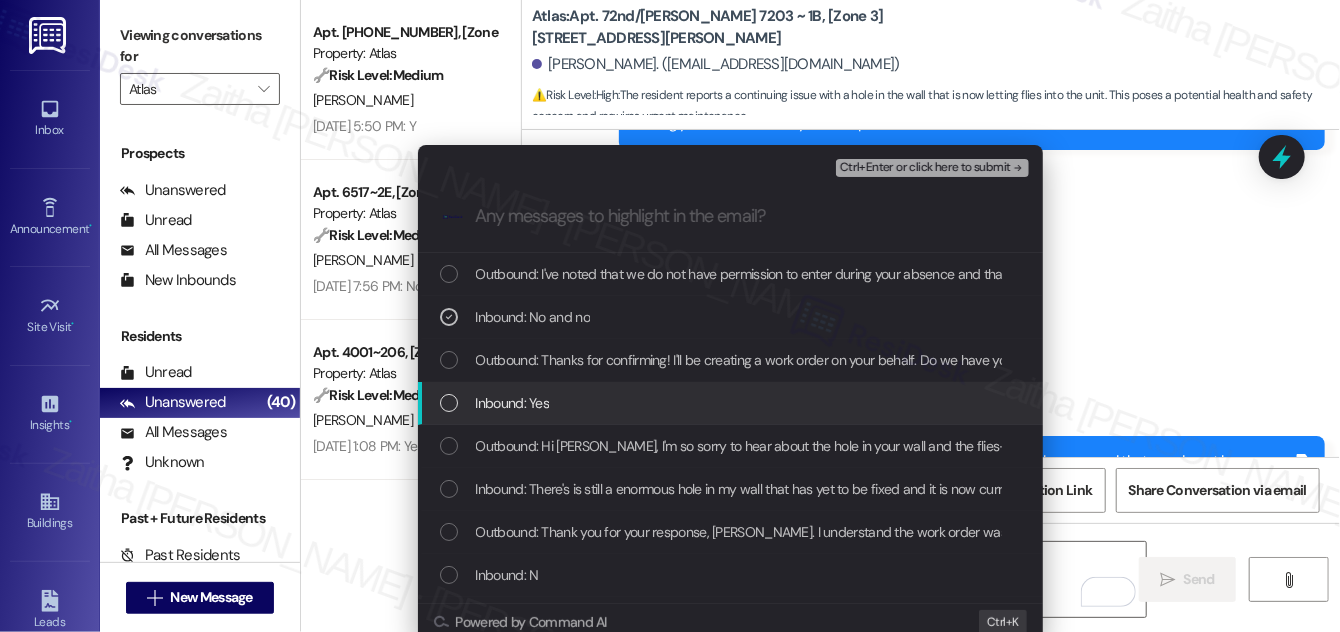click at bounding box center [449, 403] 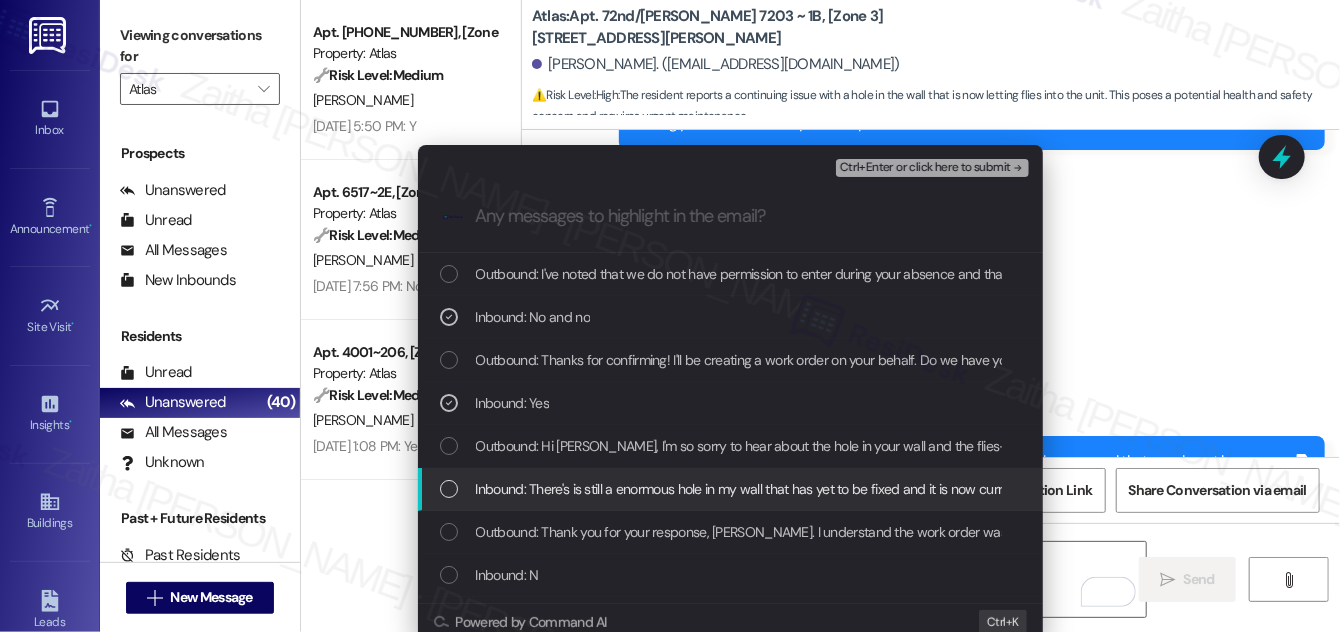 click at bounding box center [449, 489] 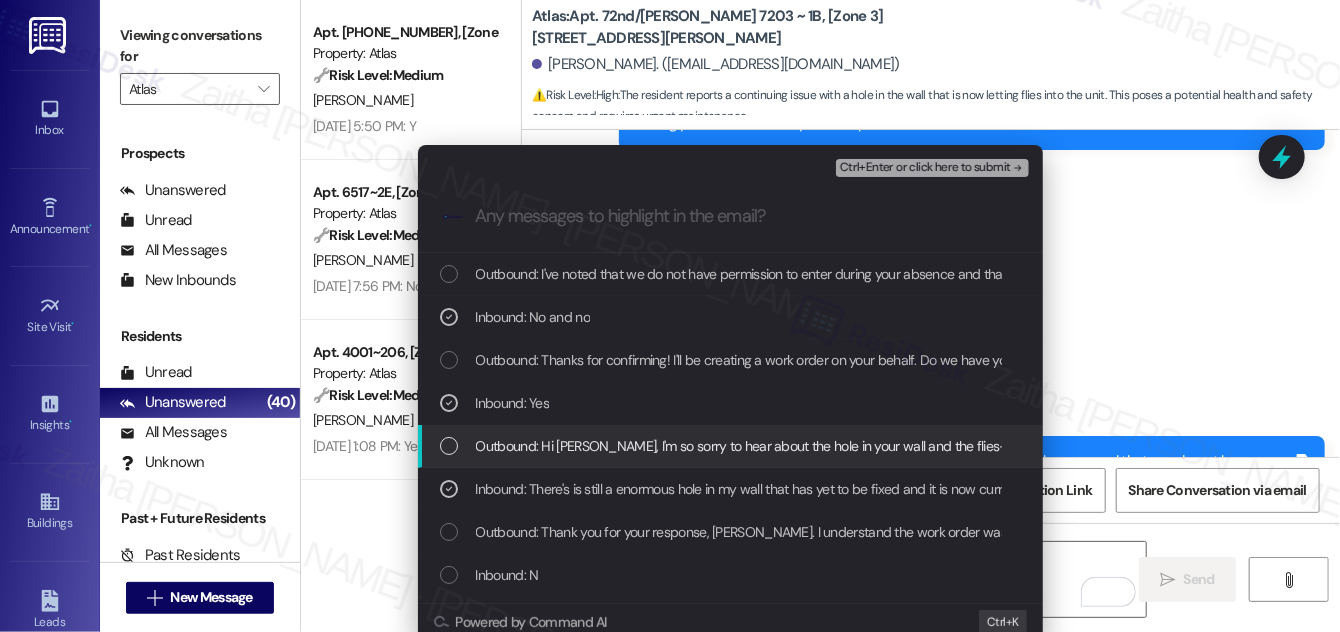 scroll, scrollTop: 90, scrollLeft: 0, axis: vertical 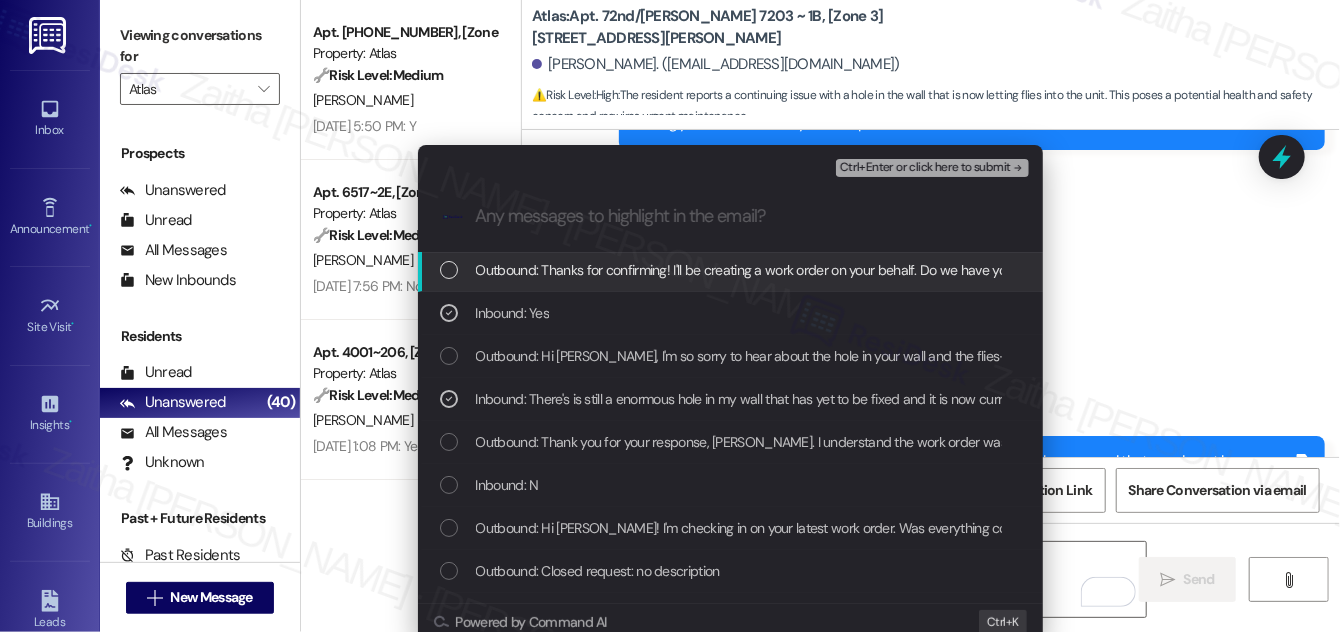 click on "Ctrl+Enter or click here to submit" at bounding box center [925, 168] 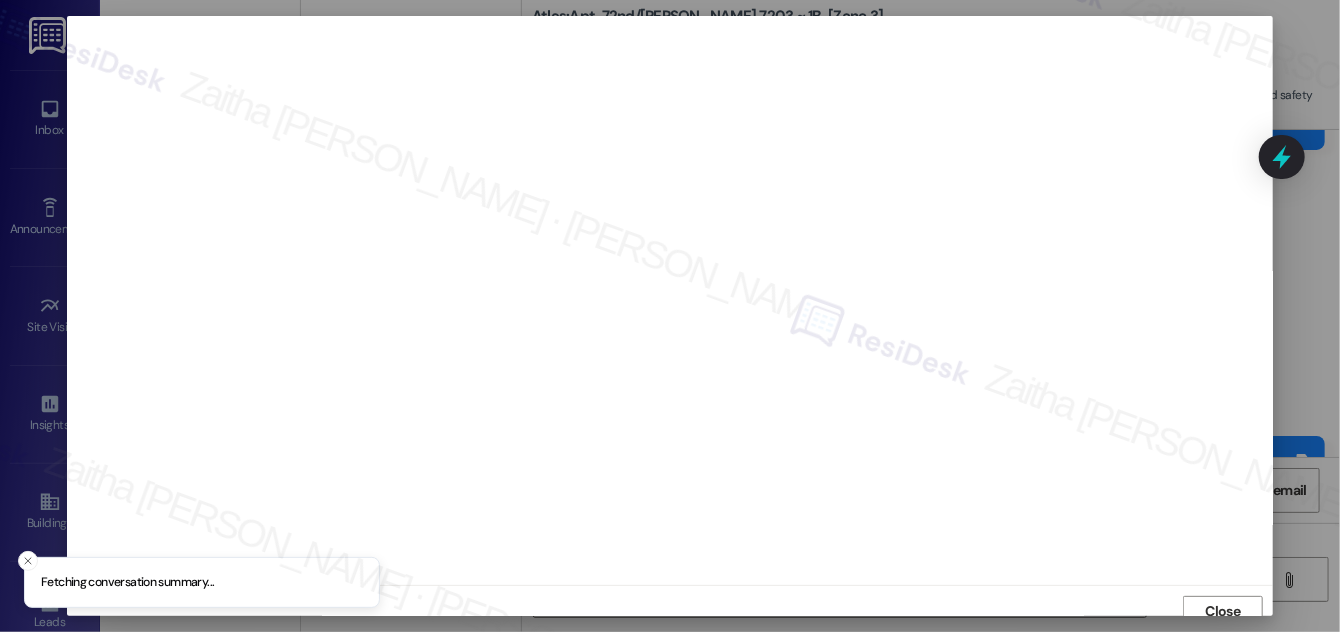 scroll, scrollTop: 11, scrollLeft: 0, axis: vertical 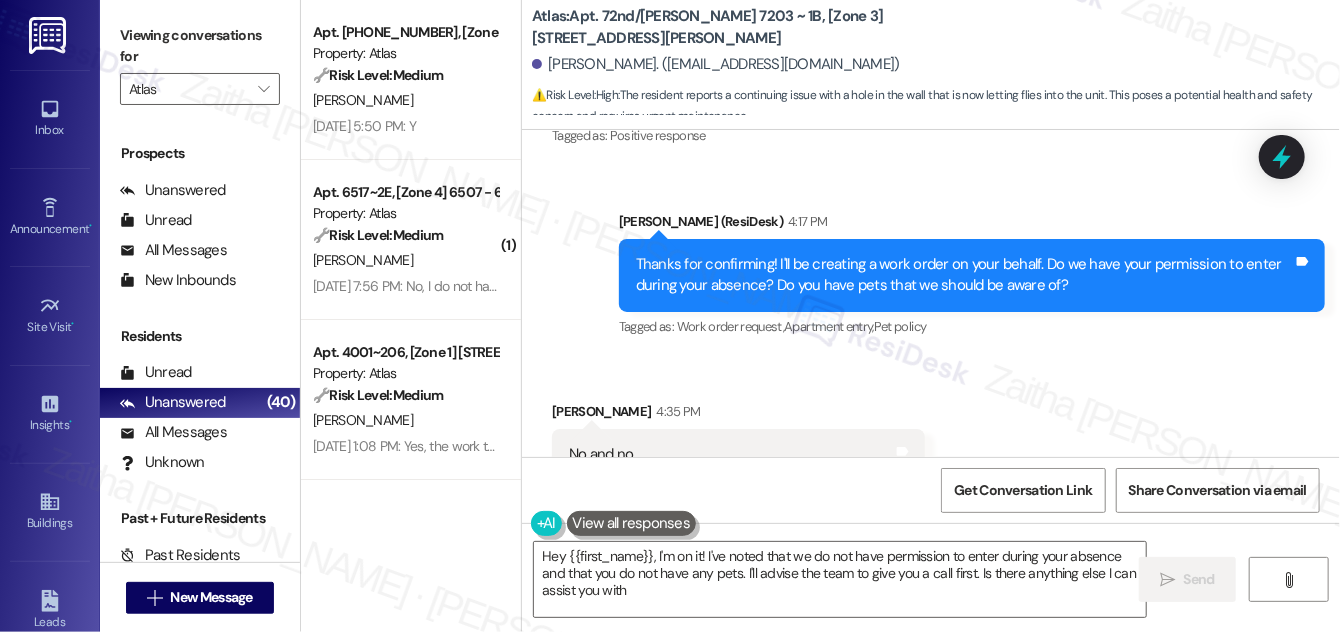 type on "Hey {{first_name}}, I'm on it! I've noted that we do not have permission to enter during your absence and that you do not have any pets. I'll advise the team to give you a call first. Is there anything else I can assist you with?" 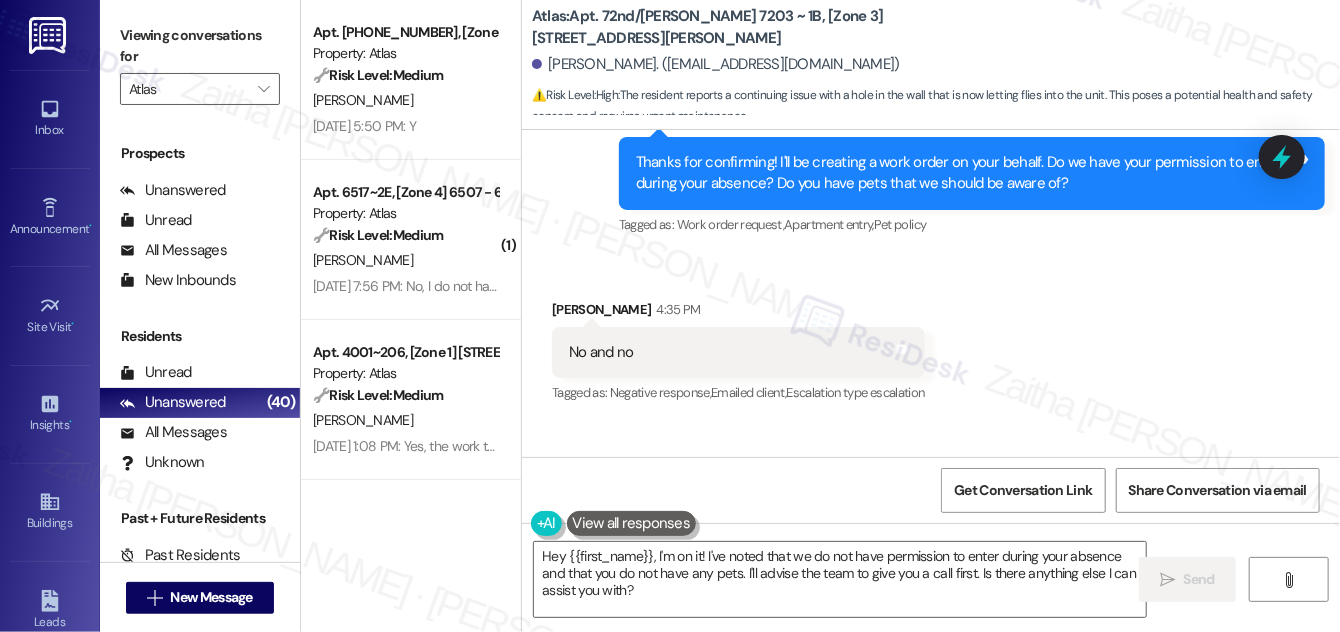 scroll, scrollTop: 6980, scrollLeft: 0, axis: vertical 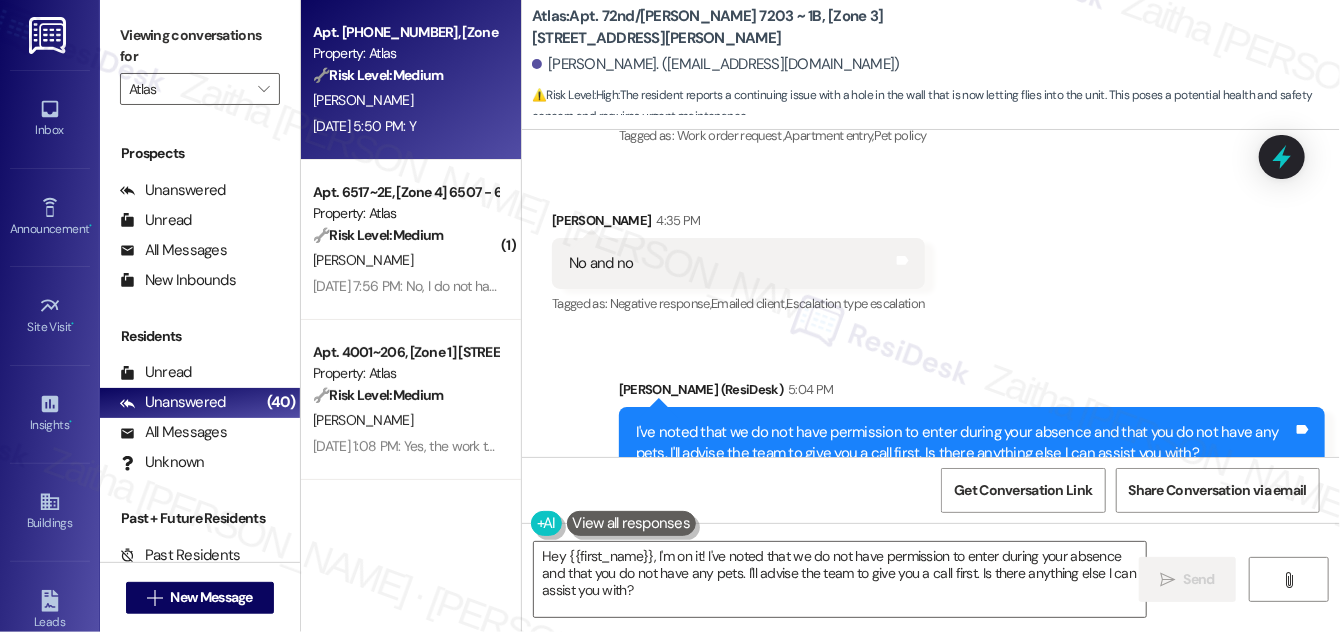 click on "M. Torres" at bounding box center [405, 100] 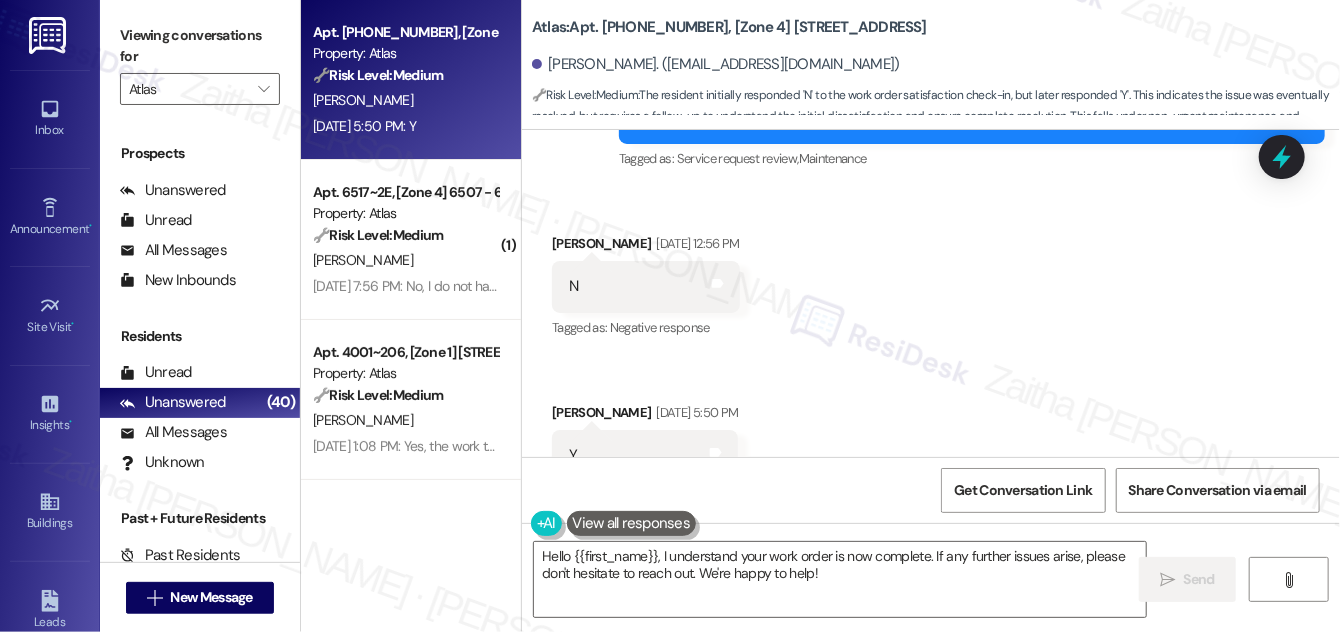 scroll, scrollTop: 6774, scrollLeft: 0, axis: vertical 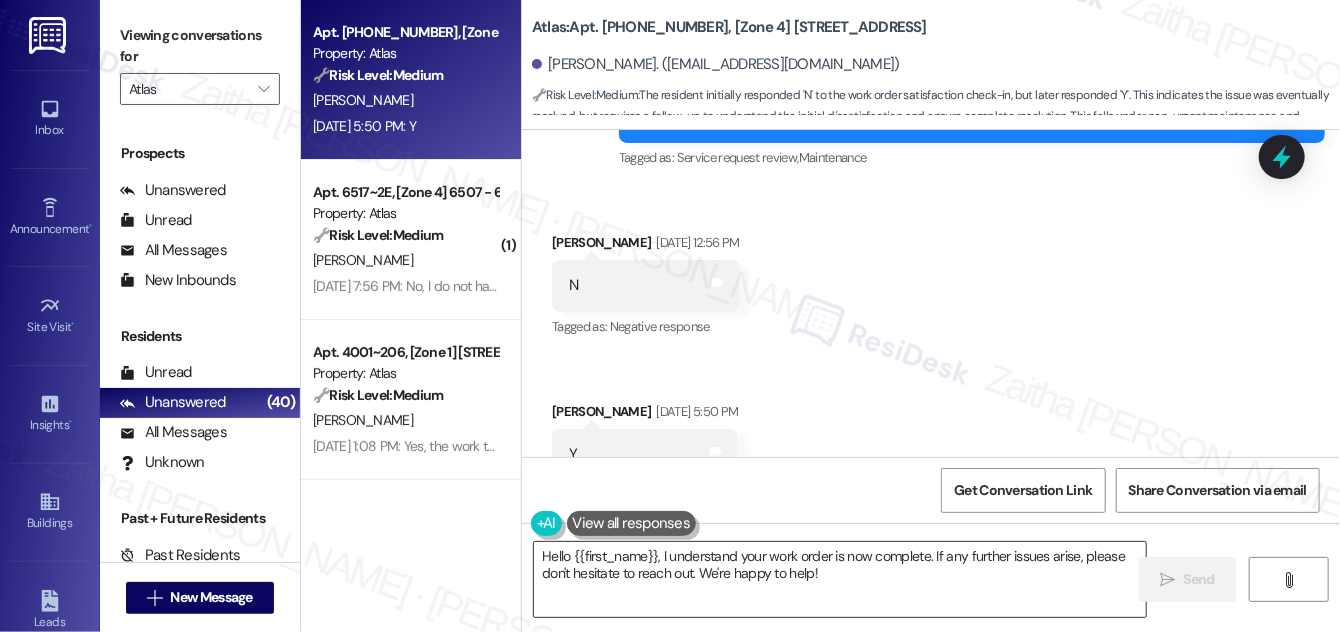 click on "Hello {{first_name}}, I understand your work order is now complete. If any further issues arise, please don't hesitate to reach out. We're happy to help!" at bounding box center (840, 579) 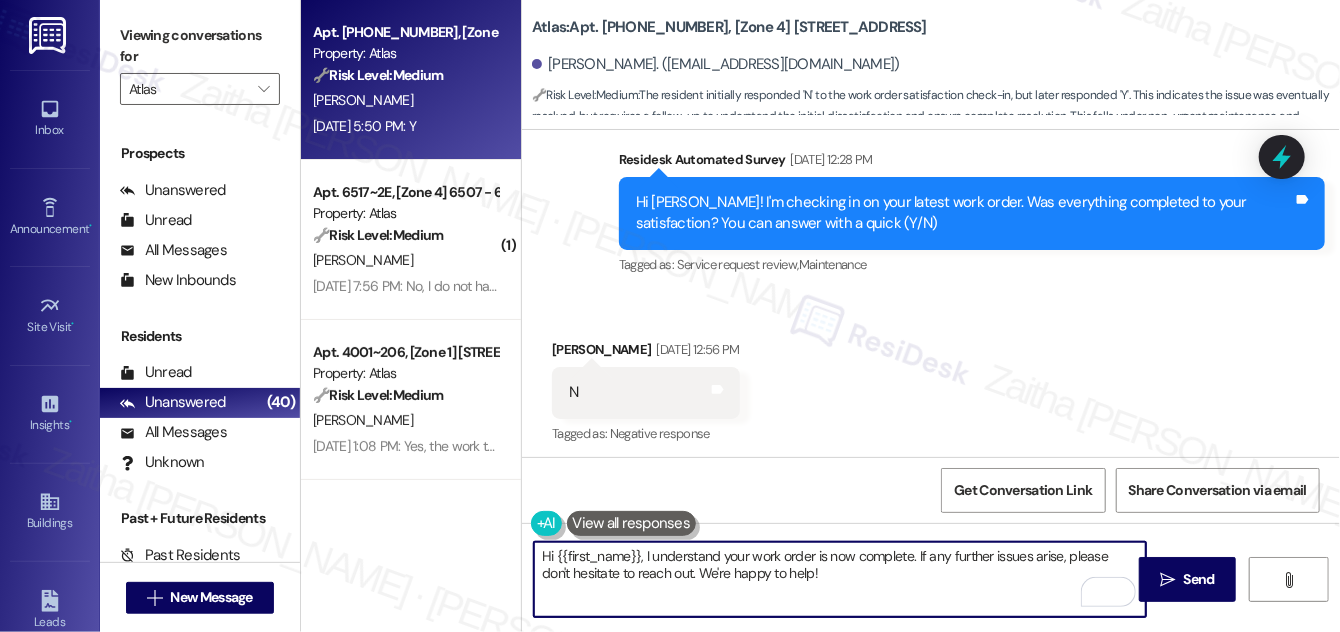 scroll, scrollTop: 6774, scrollLeft: 0, axis: vertical 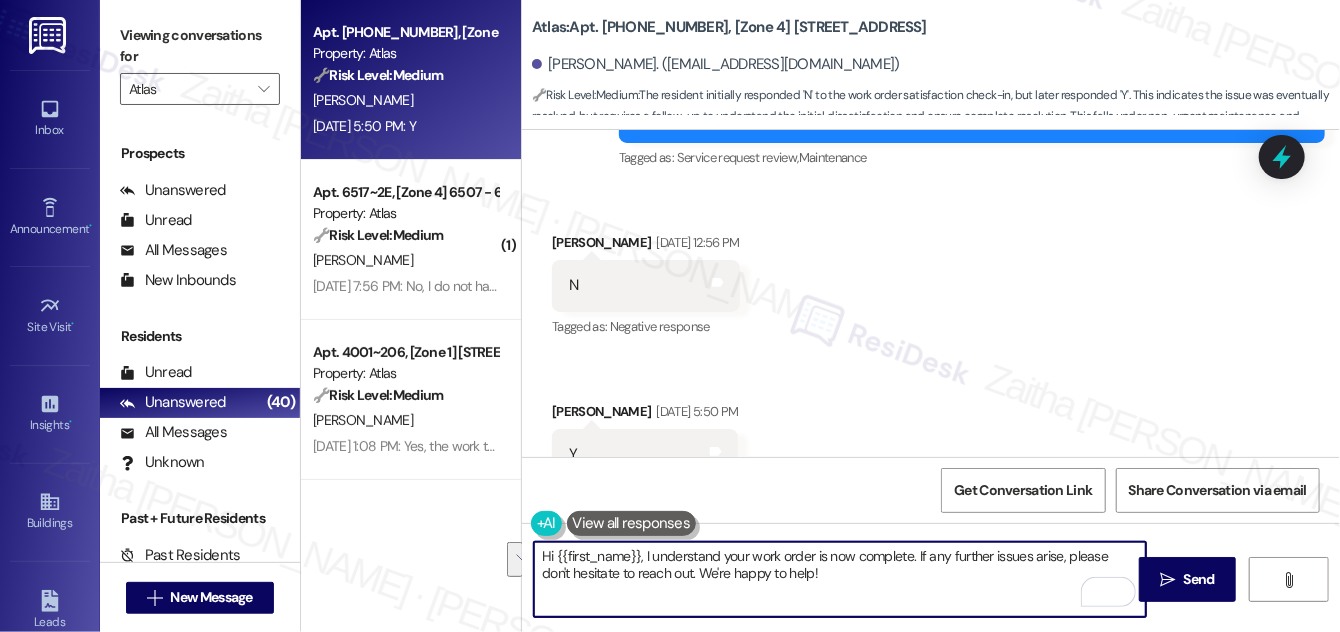 drag, startPoint x: 720, startPoint y: 553, endPoint x: 845, endPoint y: 587, distance: 129.5415 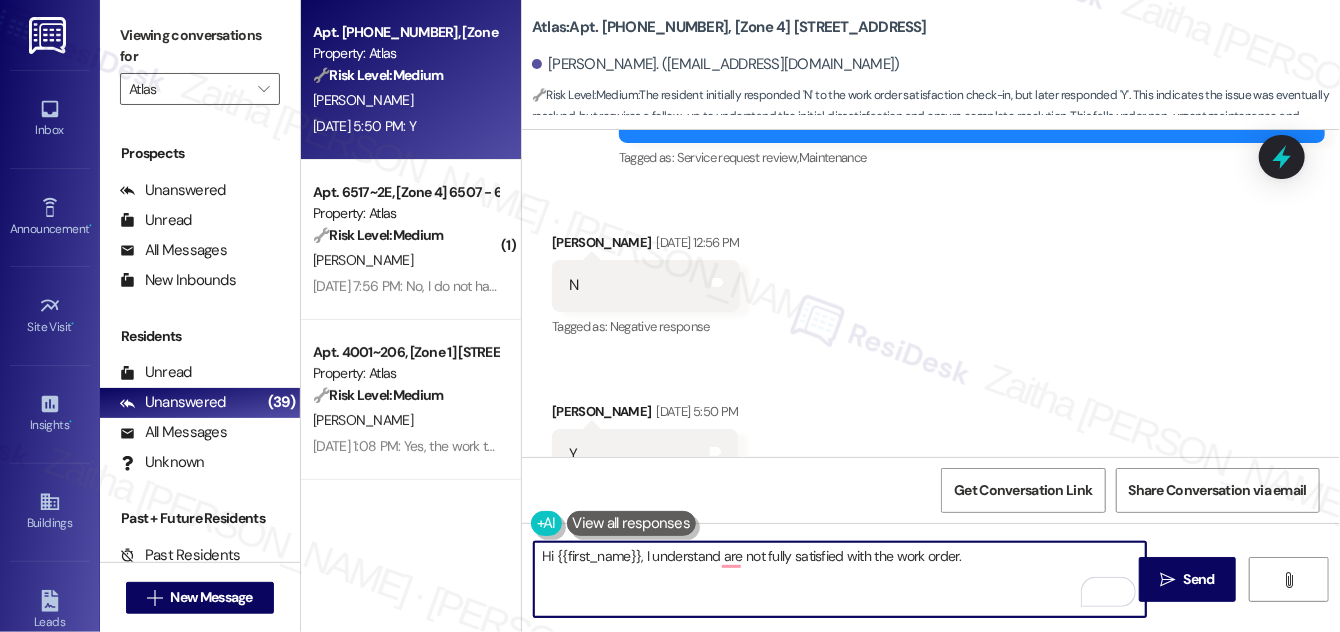 paste on "Can you please provide more details about what went wrong?" 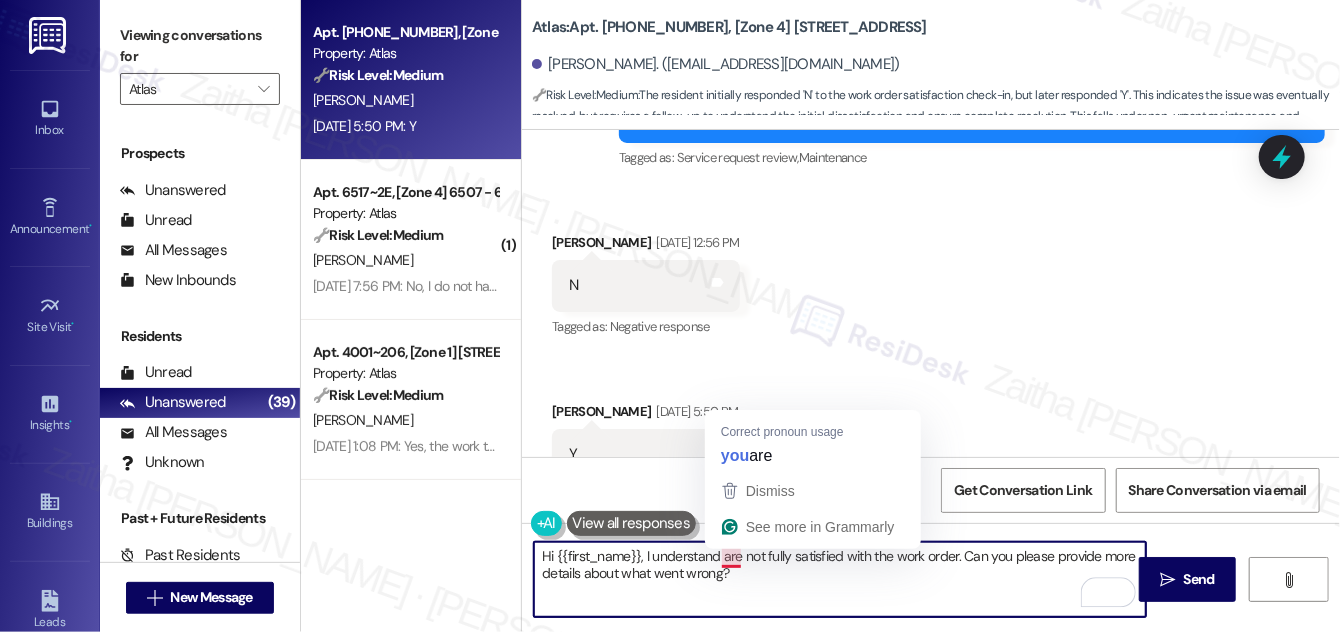 click on "Hi {{first_name}}, I understand are not fully satisfied with the work order. Can you please provide more details about what went wrong?" at bounding box center [840, 579] 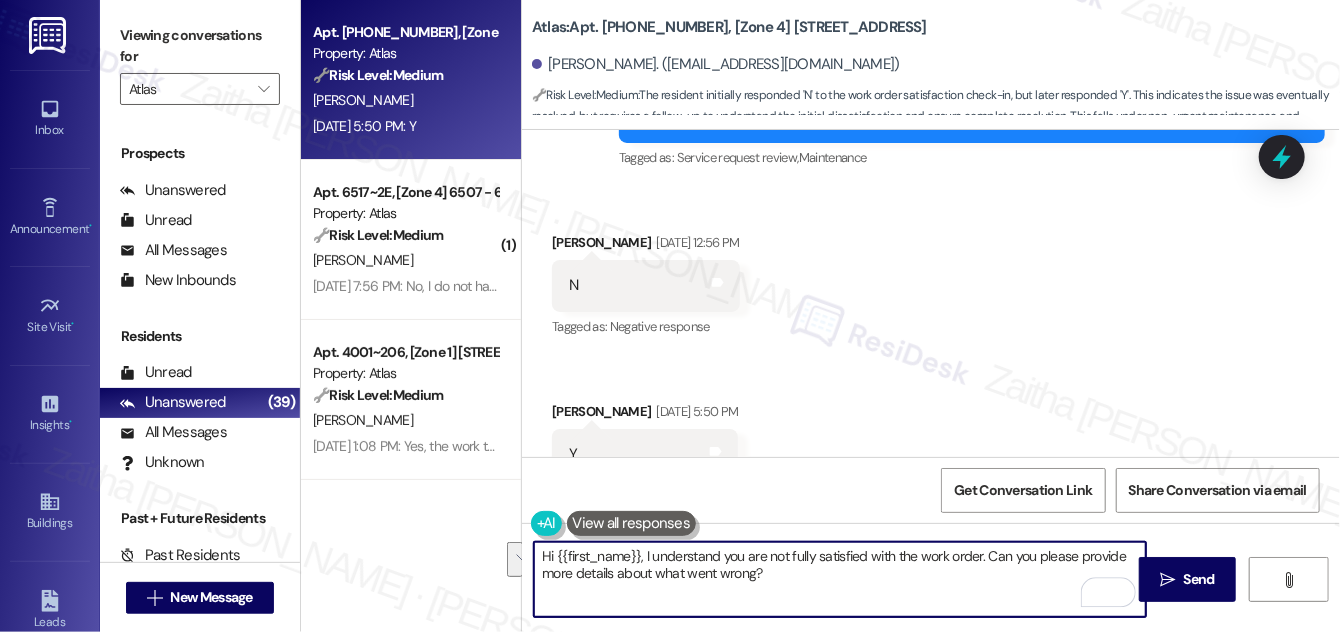 drag, startPoint x: 534, startPoint y: 554, endPoint x: 772, endPoint y: 572, distance: 238.6797 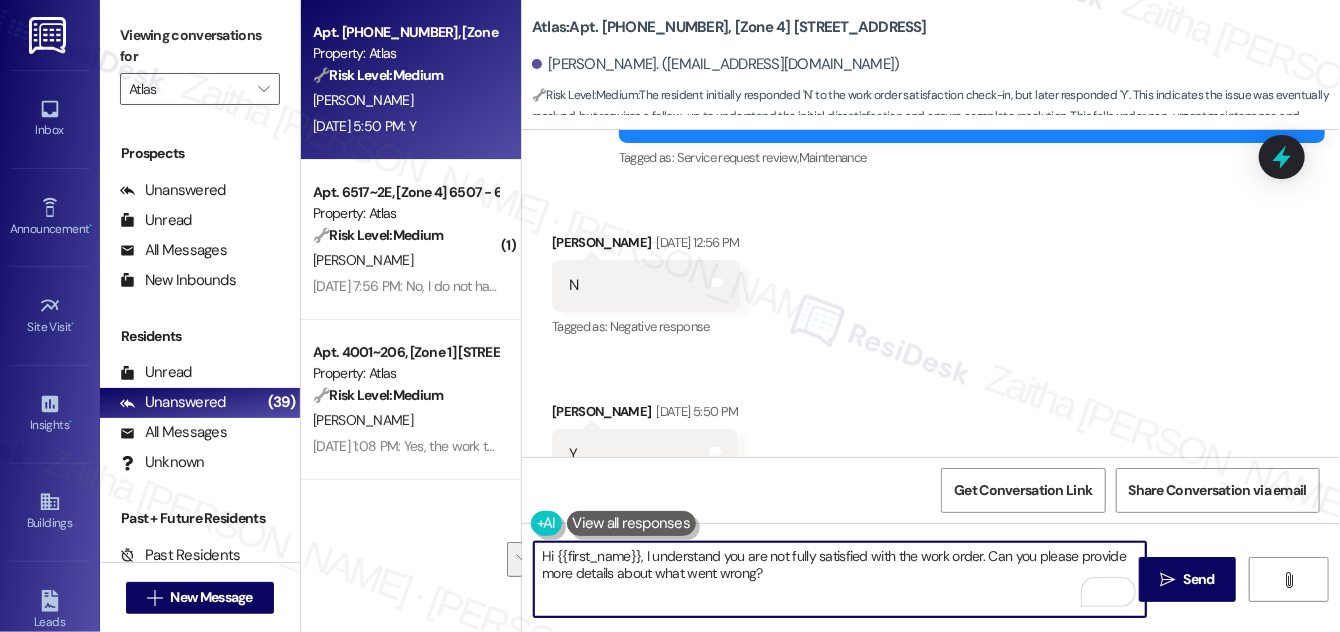 click on "Hi {{first_name}}, I understand you are not fully satisfied with the work order. Can you please provide more details about what went wrong?" at bounding box center (840, 579) 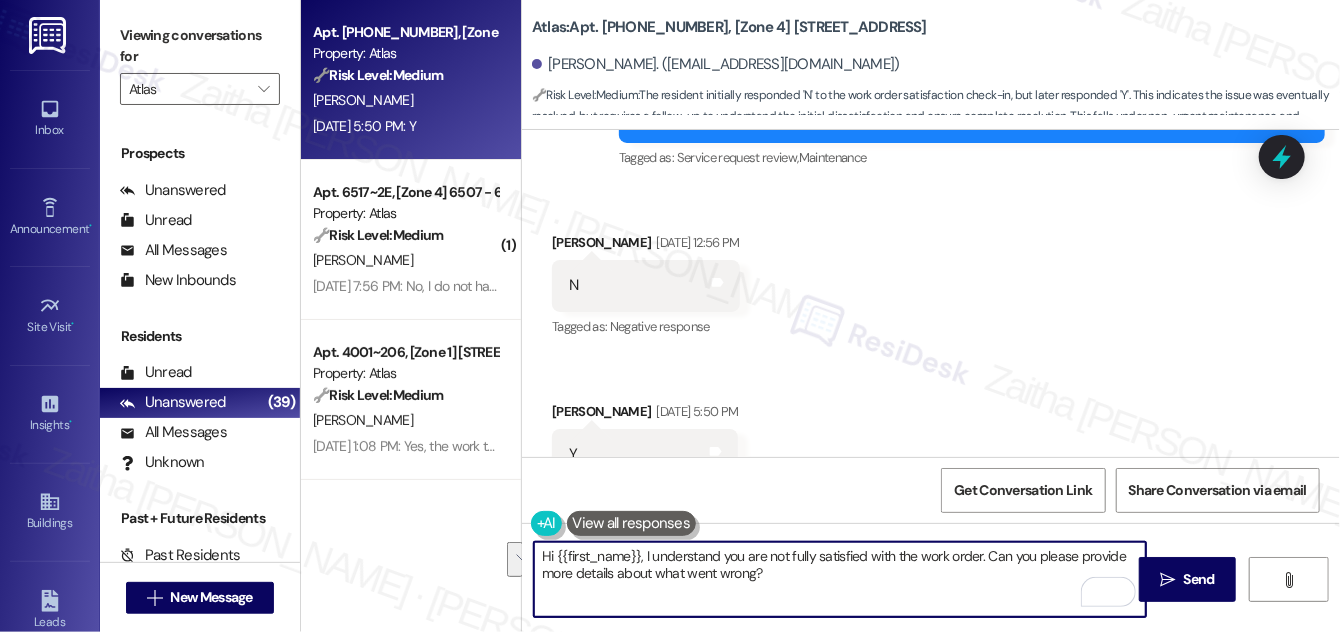 drag, startPoint x: 642, startPoint y: 554, endPoint x: 799, endPoint y: 583, distance: 159.65588 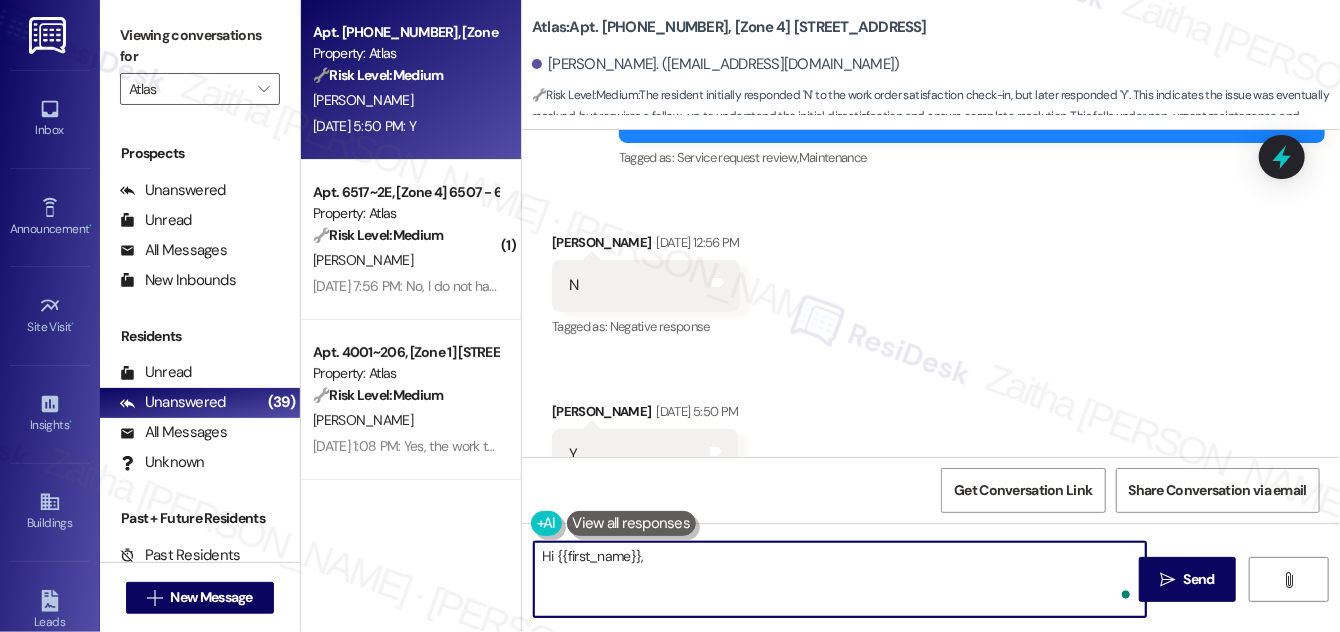 paste on "I understand you’re not fully satisfied with the work order. Could you please share more details about what went wrong or what’s still unresolved? This will help us address it more effectively." 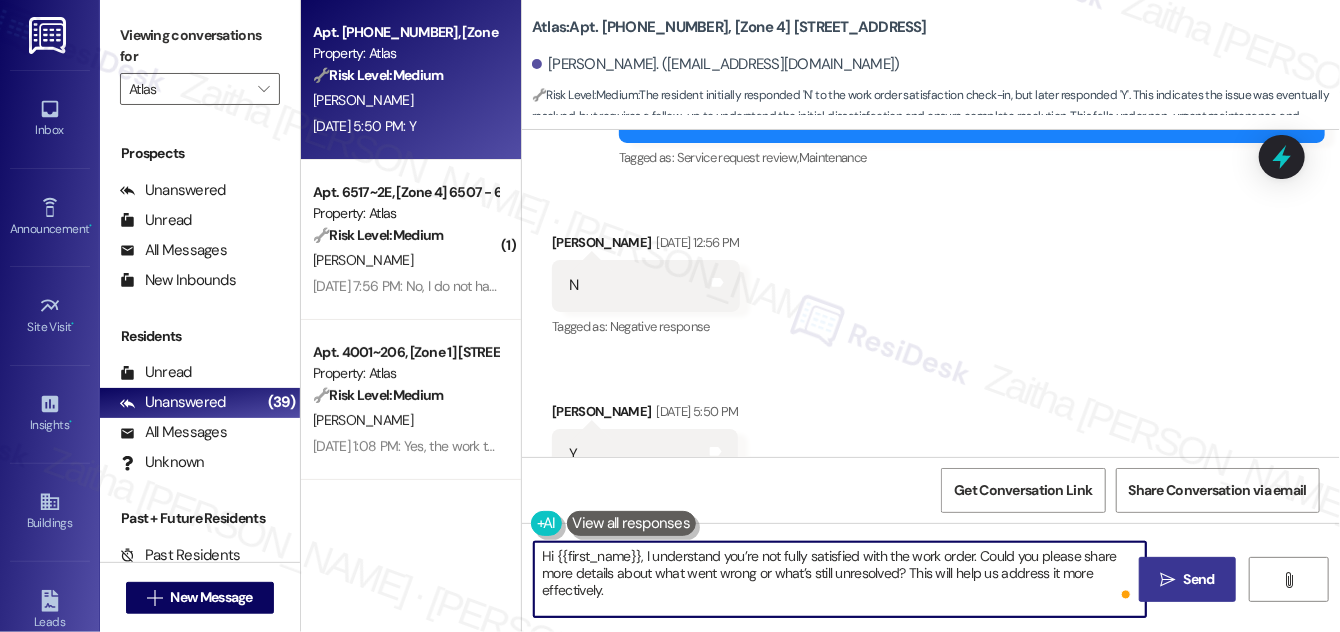 type on "Hi {{first_name}}, I understand you’re not fully satisfied with the work order. Could you please share more details about what went wrong or what’s still unresolved? This will help us address it more effectively." 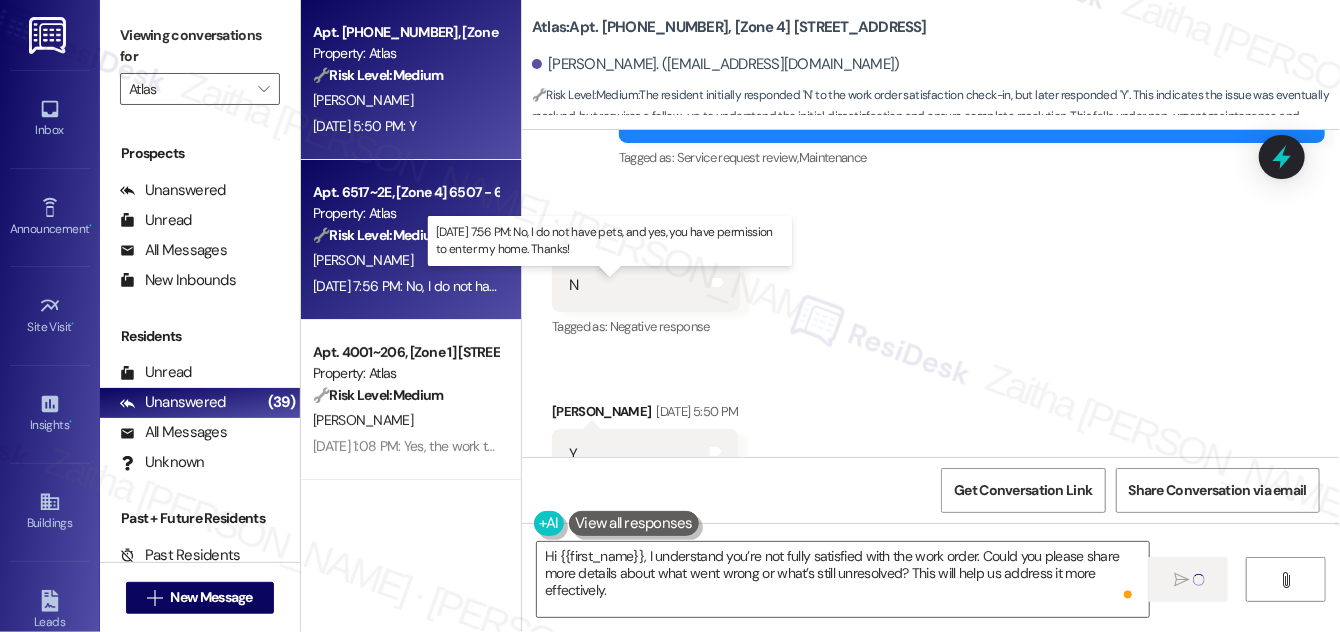 type 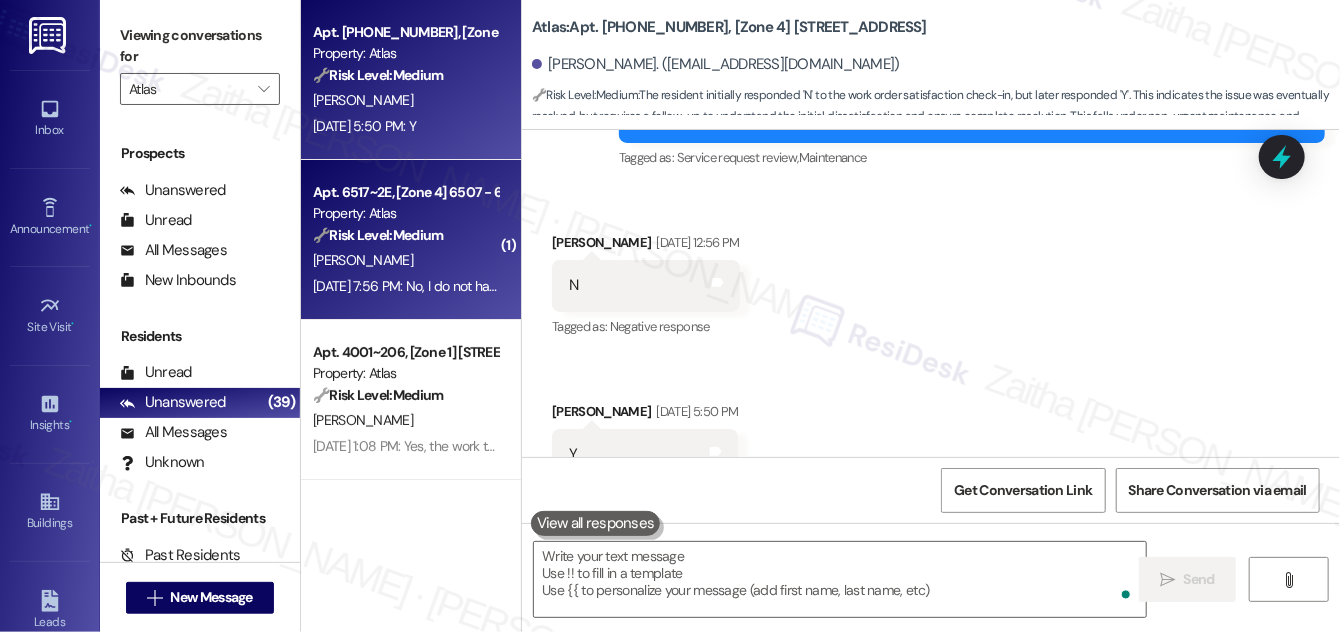 scroll, scrollTop: 6773, scrollLeft: 0, axis: vertical 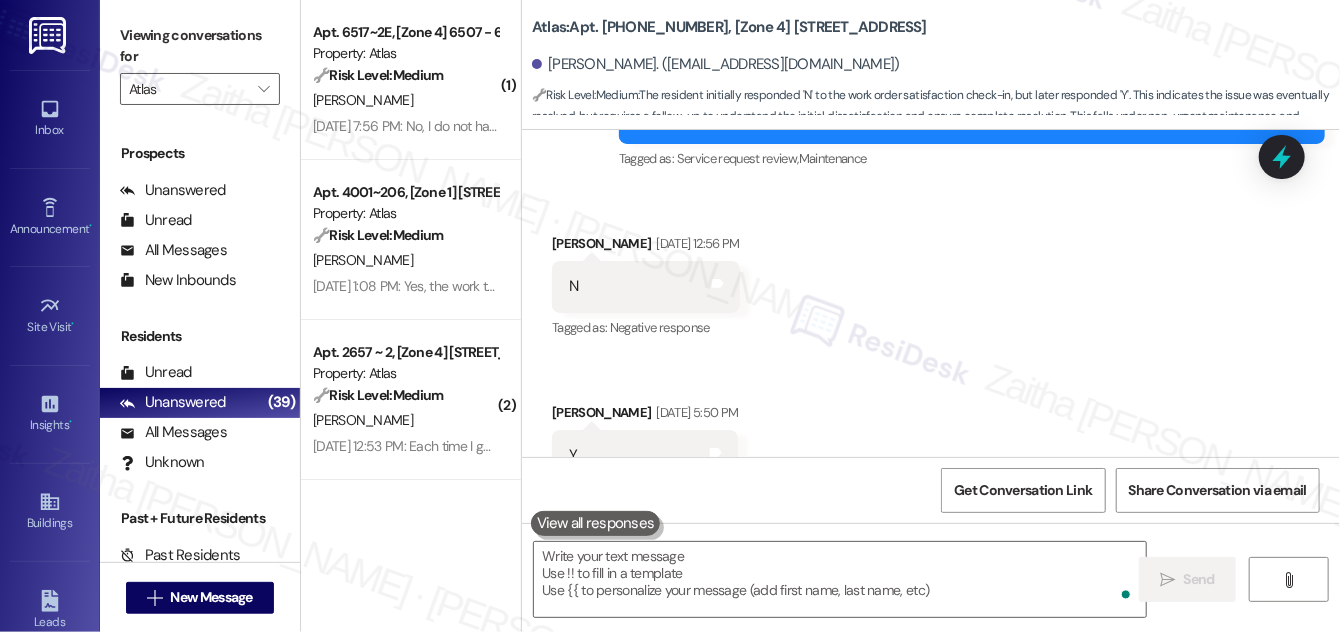 click on "R. Ware" at bounding box center [405, 260] 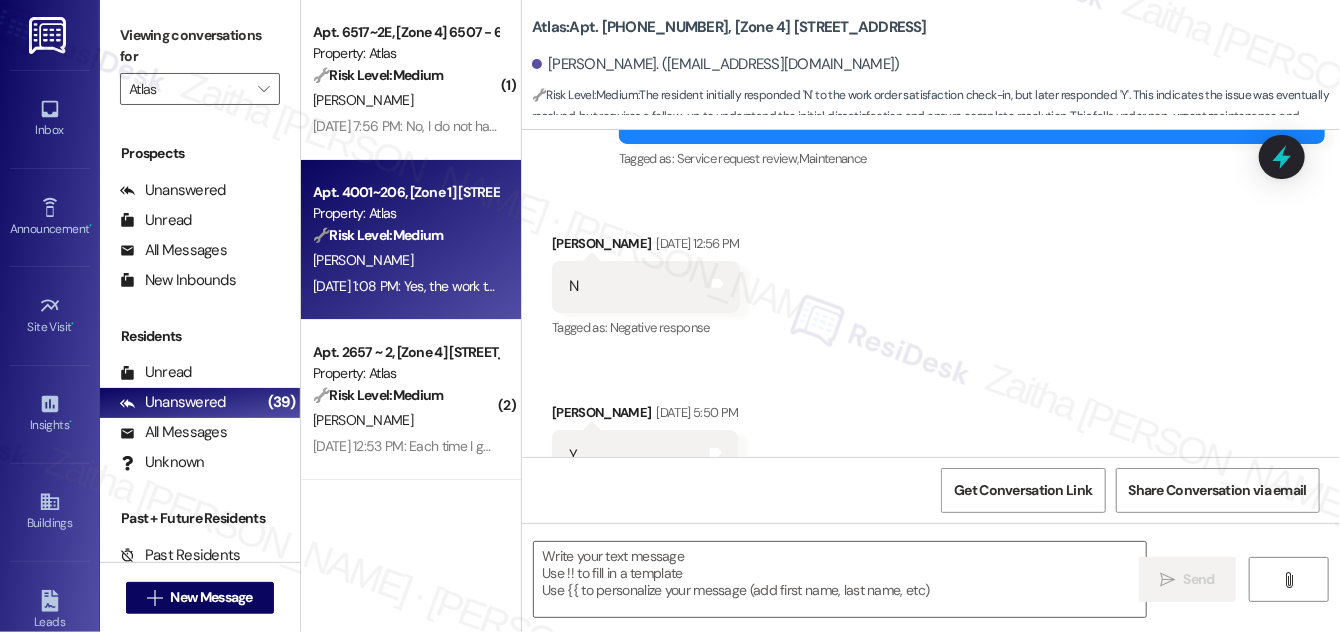 type on "Fetching suggested responses. Please feel free to read through the conversation in the meantime." 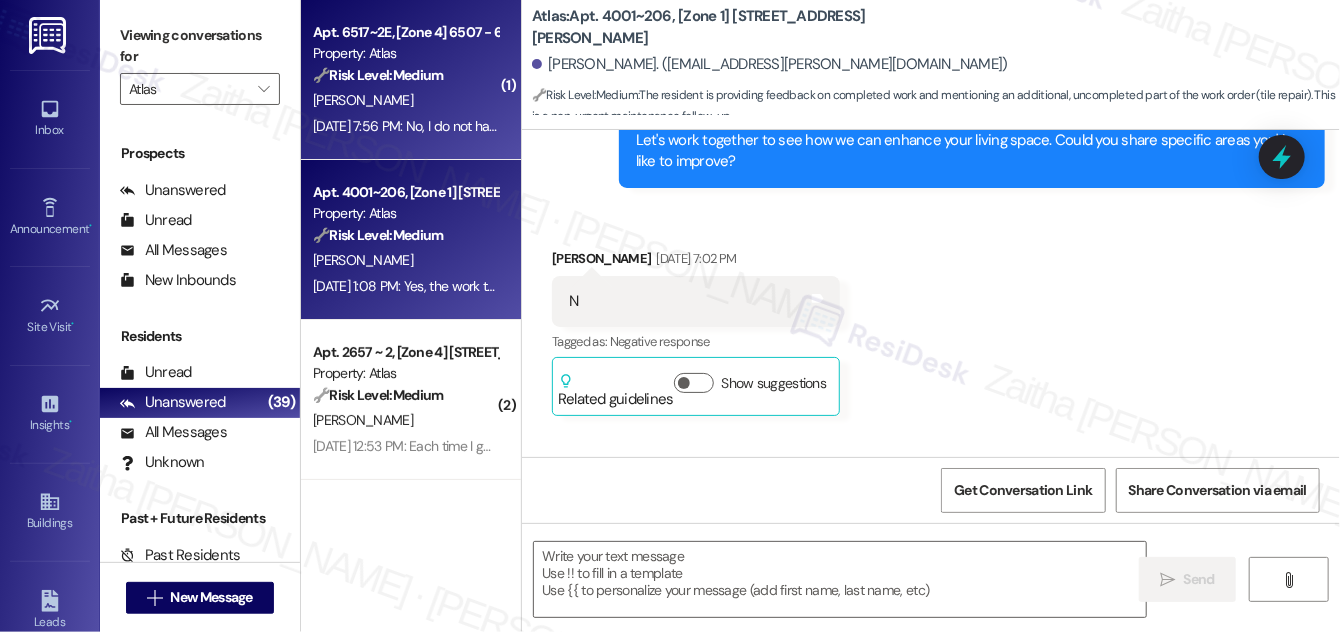 type on "Fetching suggested responses. Please feel free to read through the conversation in the meantime." 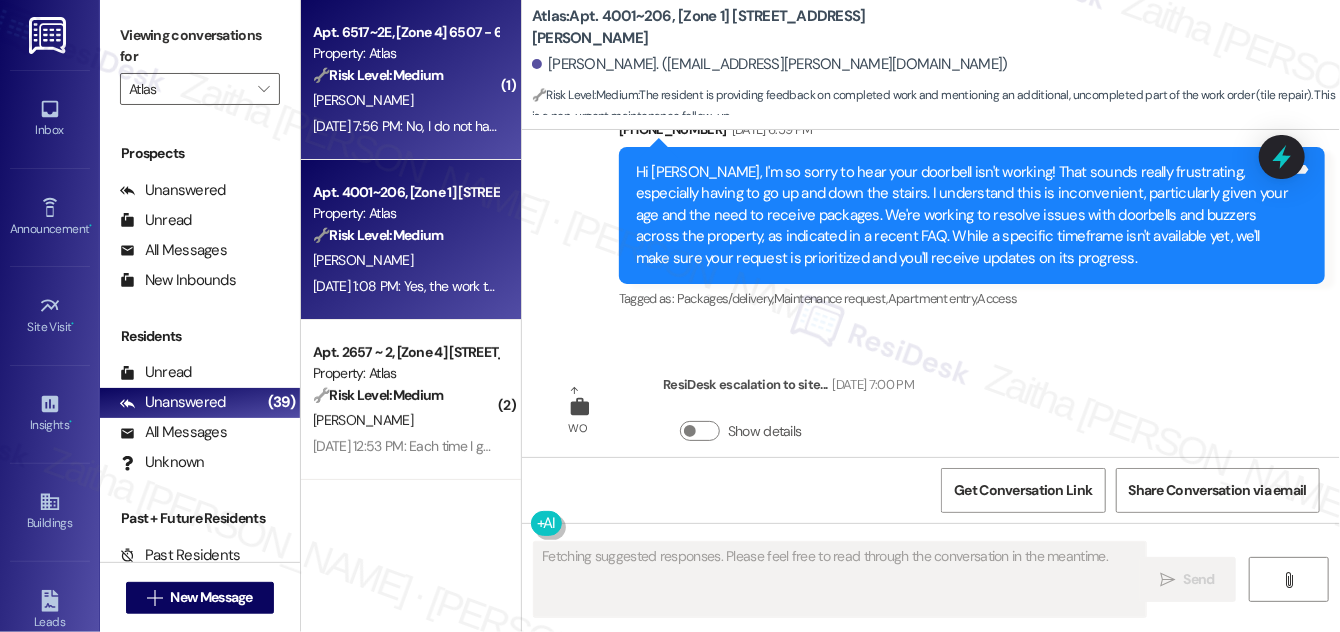 click on "Jul 25, 2025 at 7:56 PM: No, I do not have pets, and yes, you have permission to enter my home. Thanks! Jul 25, 2025 at 7:56 PM: No, I do not have pets, and yes, you have permission to enter my home. Thanks!" at bounding box center (589, 126) 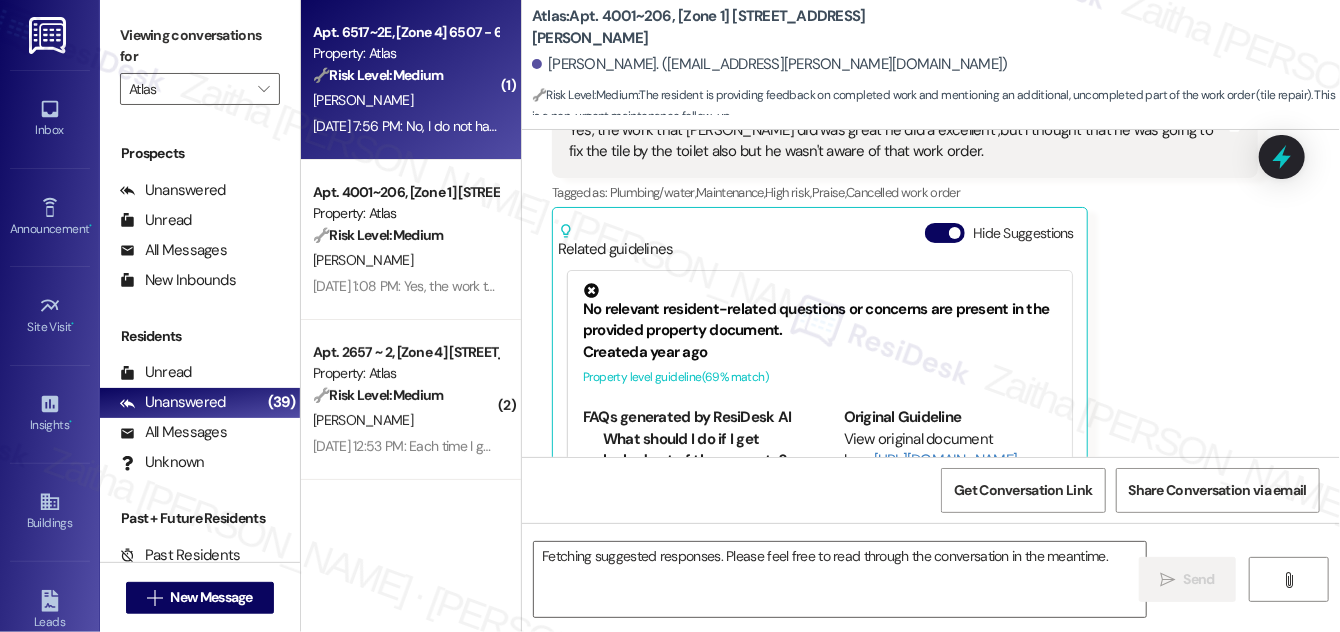 scroll, scrollTop: 2647, scrollLeft: 0, axis: vertical 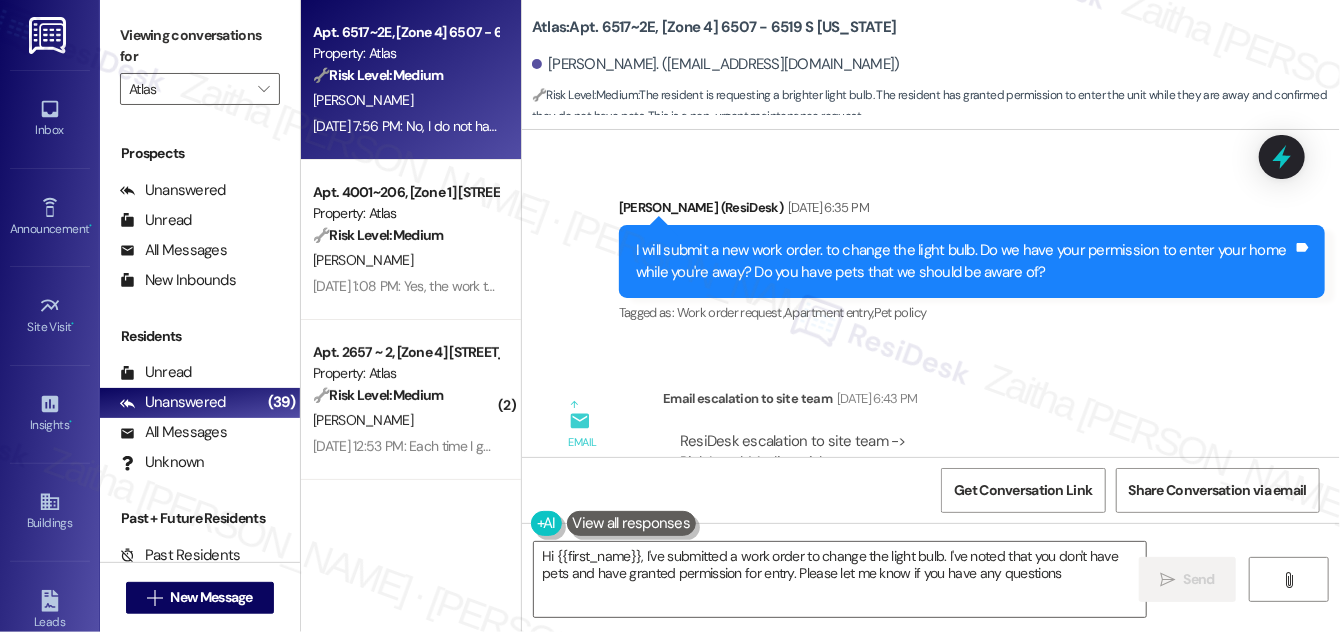 type on "Hi {{first_name}}, I've submitted a work order to change the light bulb. I've noted that you don't have pets and have granted permission for entry. Please let me know if you have any questions!" 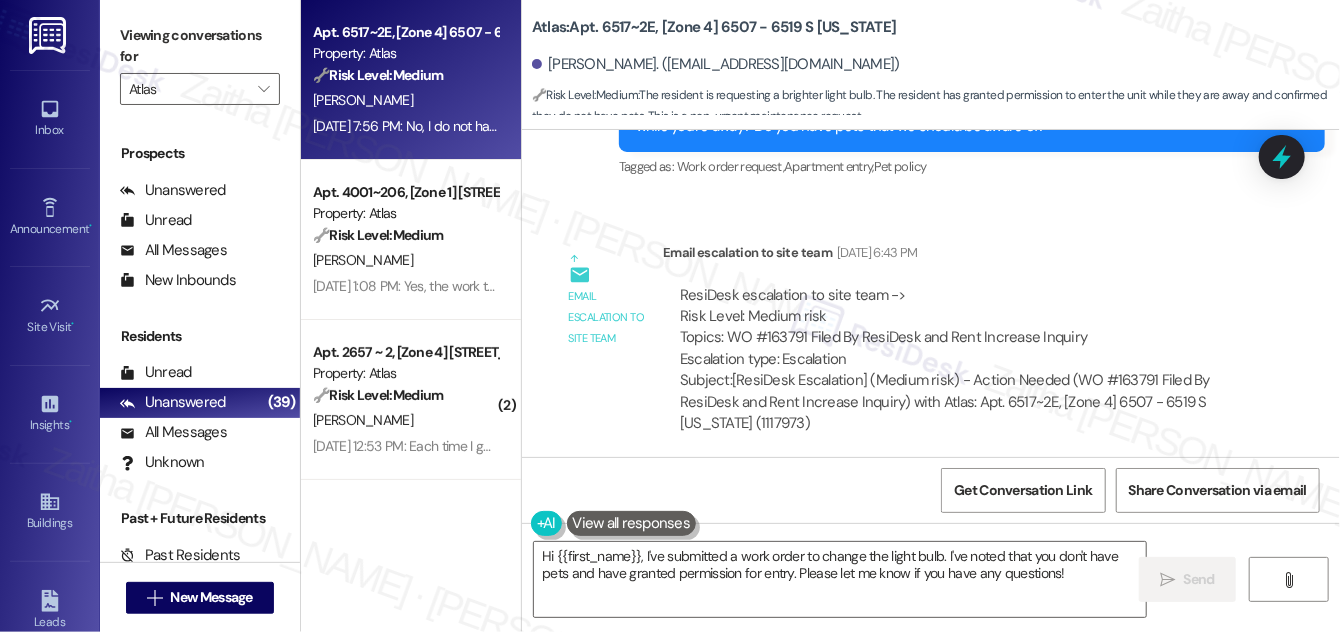 scroll, scrollTop: 12654, scrollLeft: 0, axis: vertical 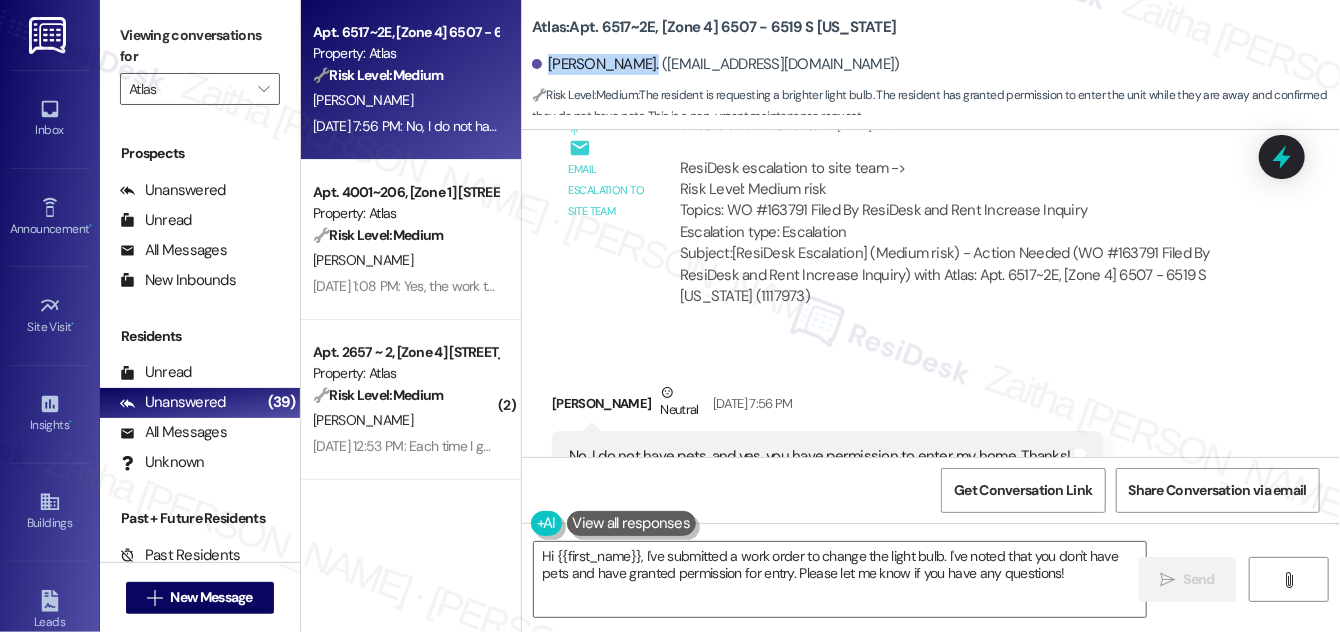 drag, startPoint x: 549, startPoint y: 61, endPoint x: 634, endPoint y: 56, distance: 85.146935 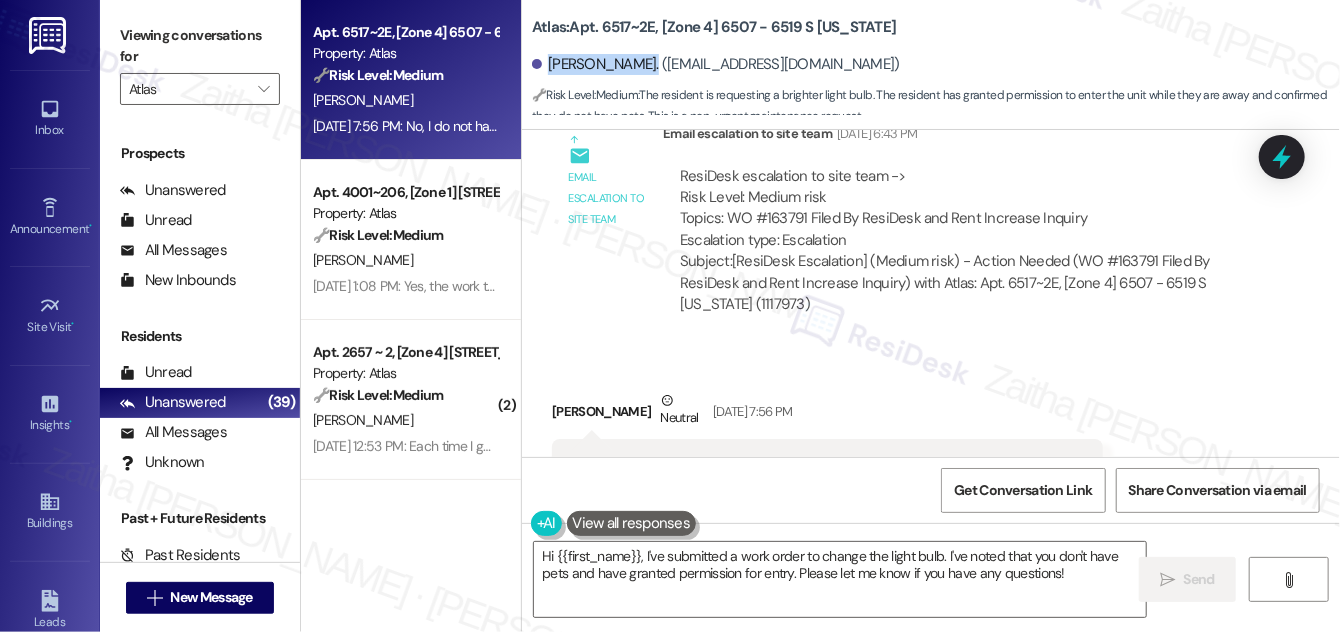 scroll, scrollTop: 12654, scrollLeft: 0, axis: vertical 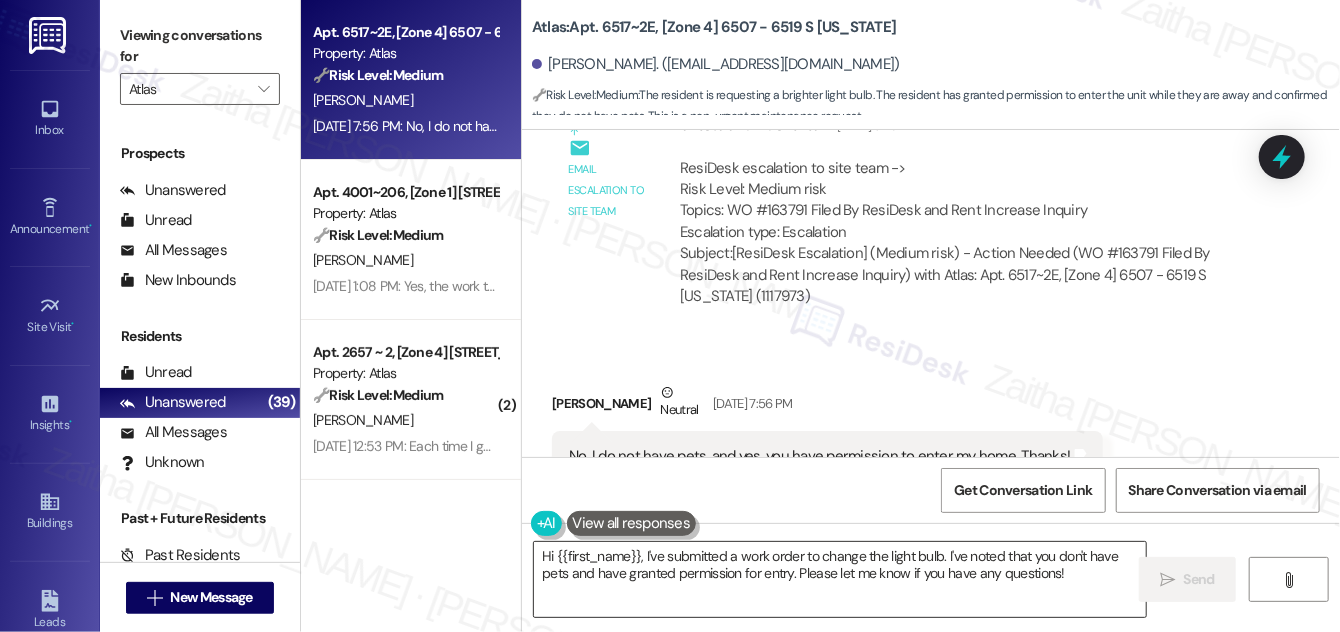 click on "Hi {{first_name}}, I've submitted a work order to change the light bulb. I've noted that you don't have pets and have granted permission for entry. Please let me know if you have any questions!" at bounding box center (840, 579) 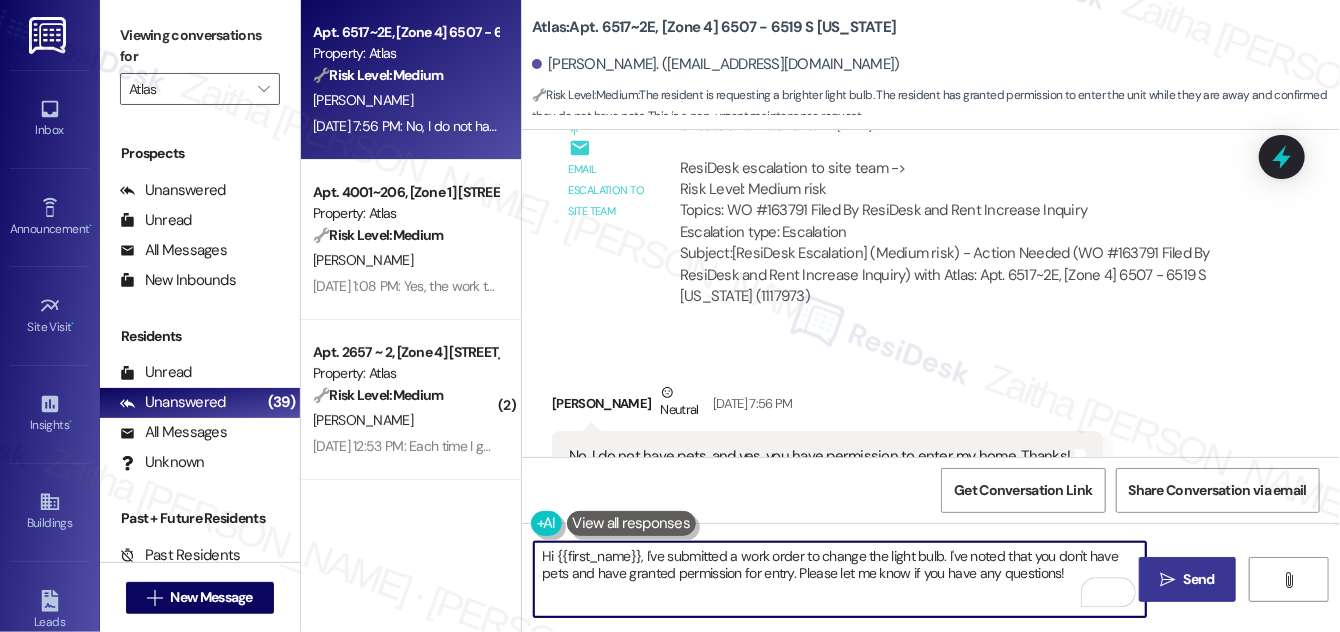 click on "Send" at bounding box center [1199, 579] 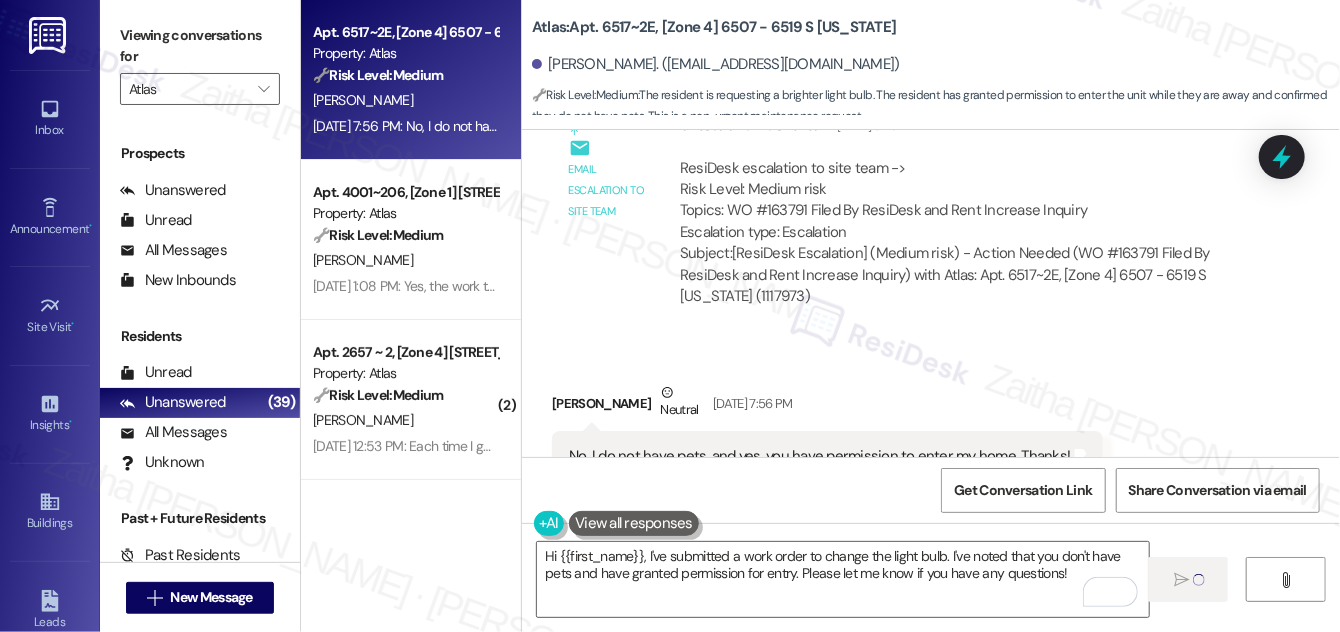 type 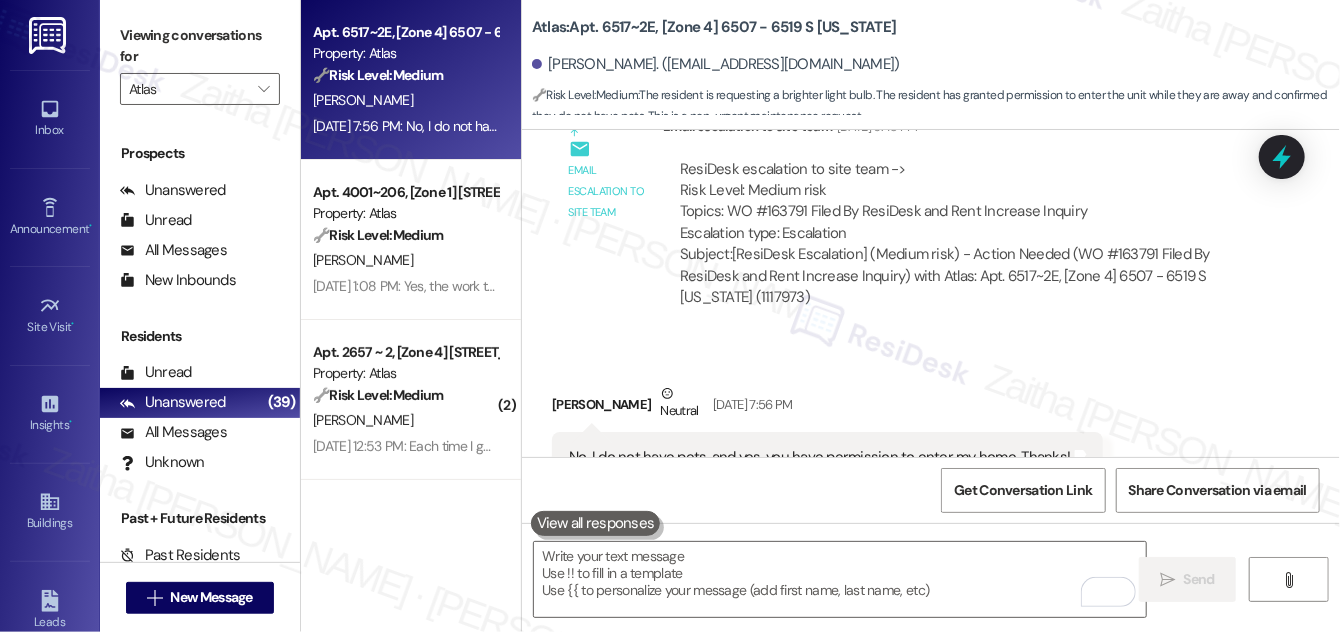 scroll, scrollTop: 12815, scrollLeft: 0, axis: vertical 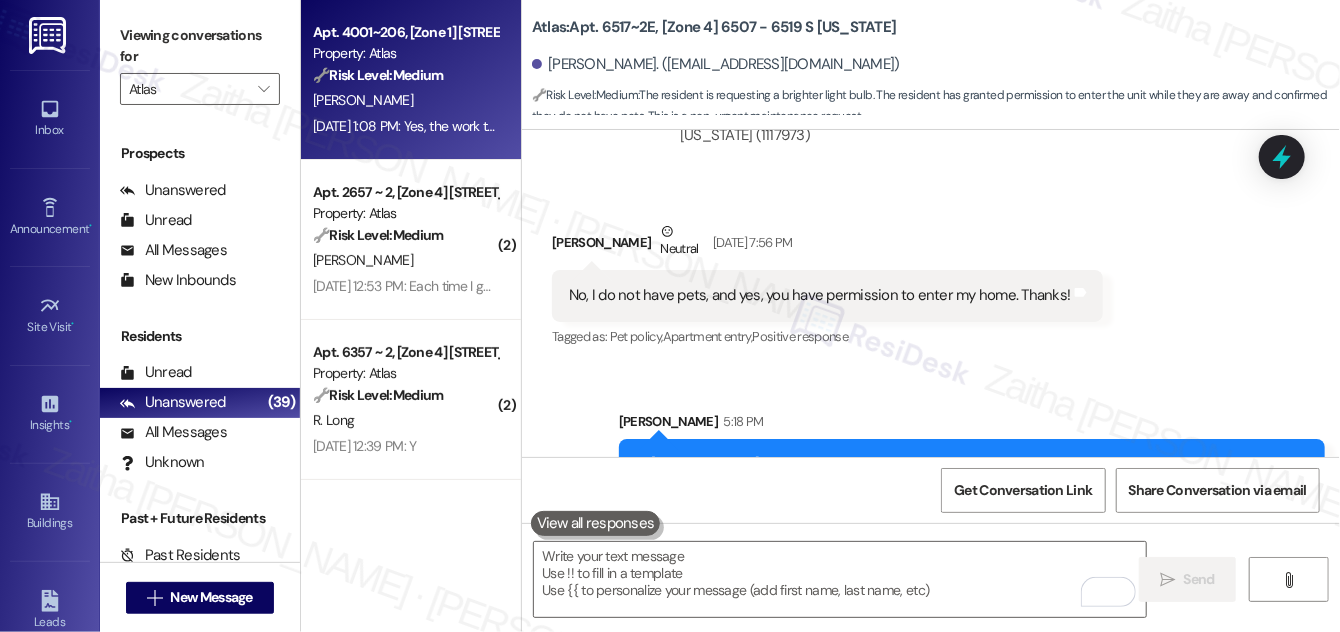 click on "R. Ware" at bounding box center [405, 100] 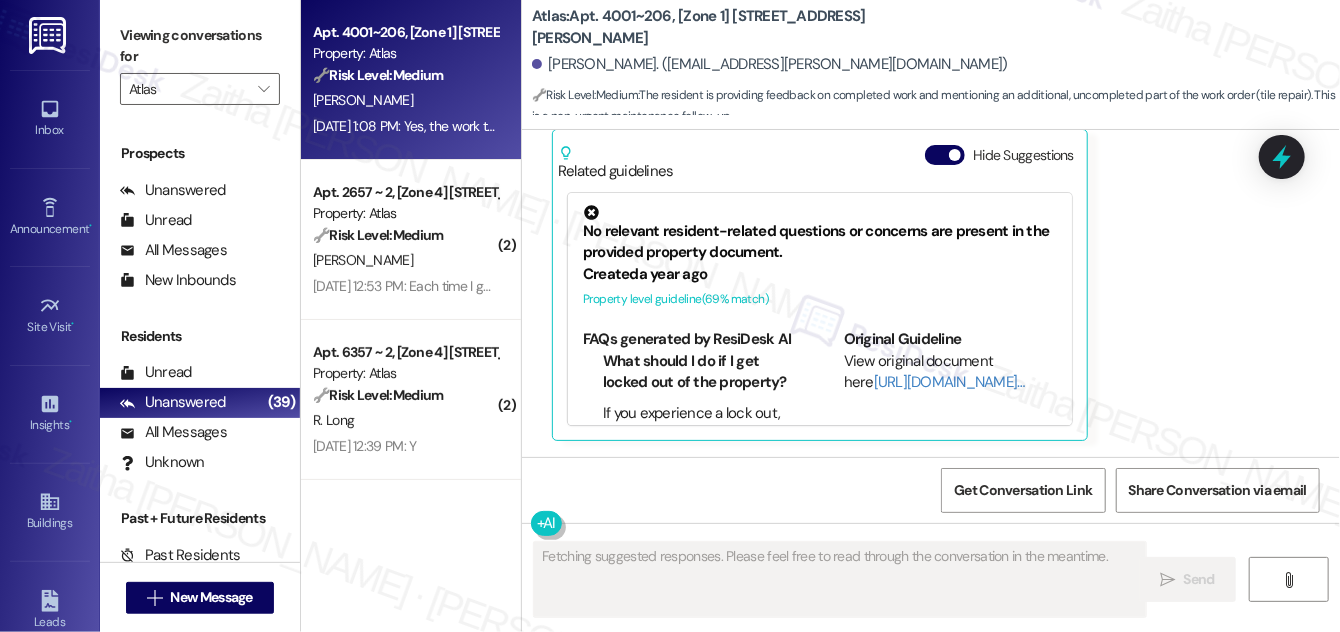 scroll, scrollTop: 2648, scrollLeft: 0, axis: vertical 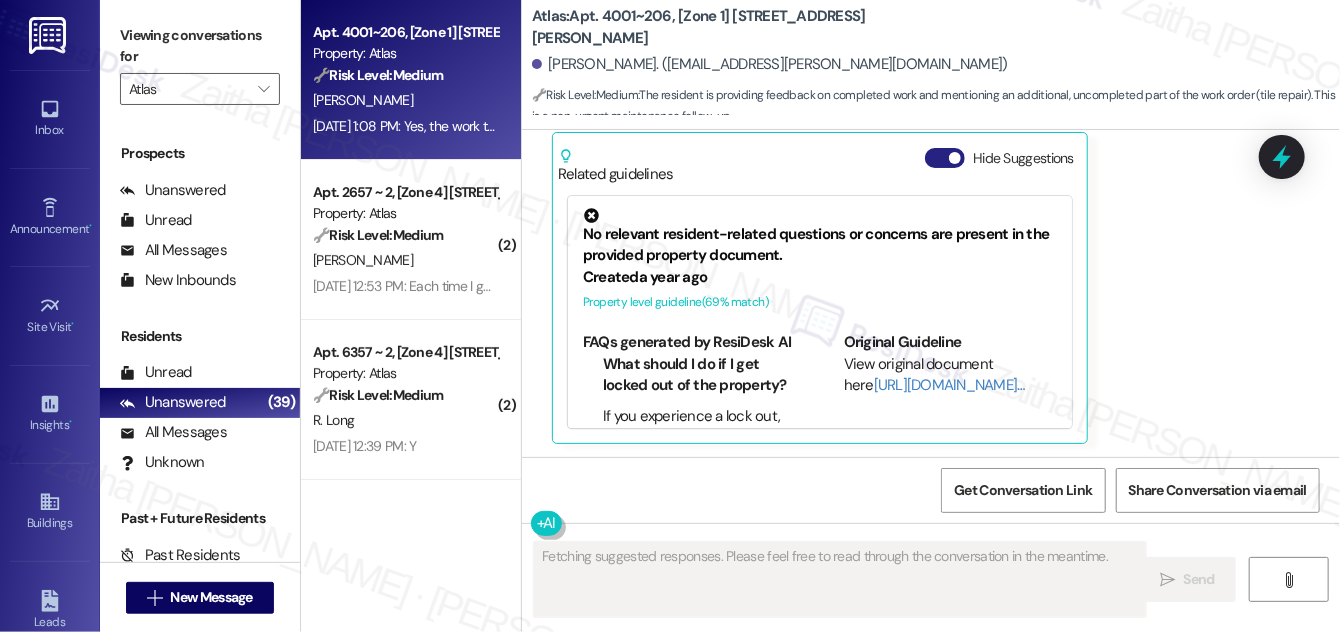 click on "Hide Suggestions" at bounding box center (945, 158) 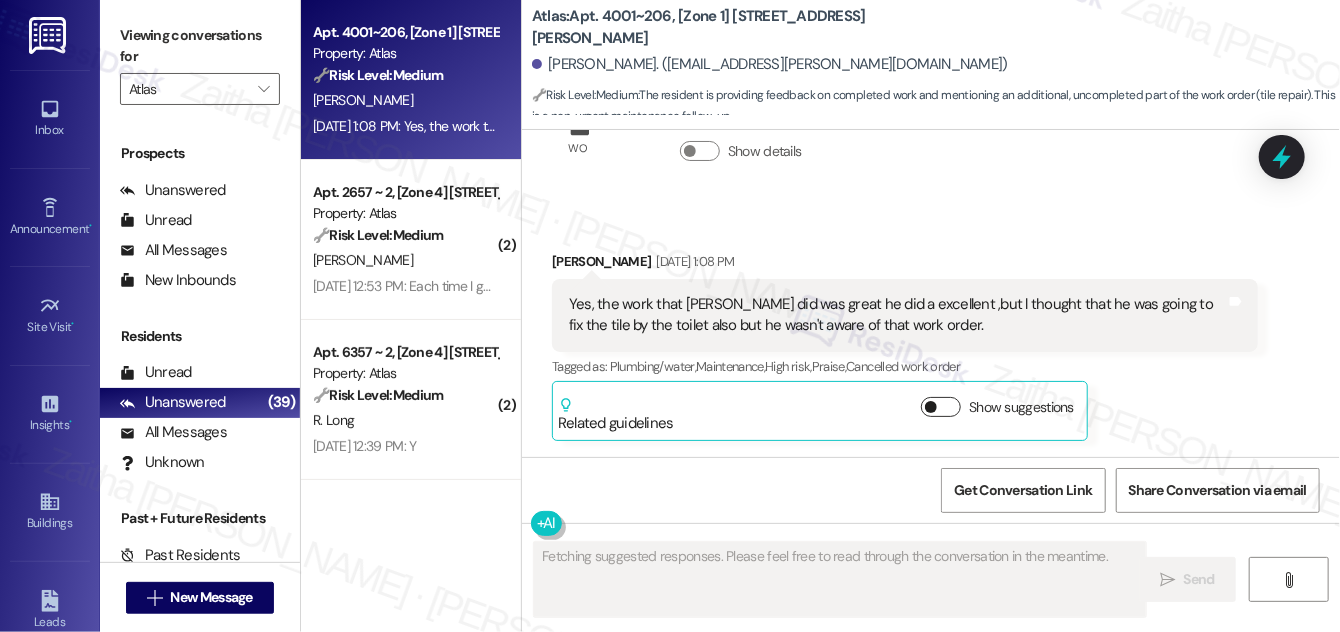 scroll, scrollTop: 2395, scrollLeft: 0, axis: vertical 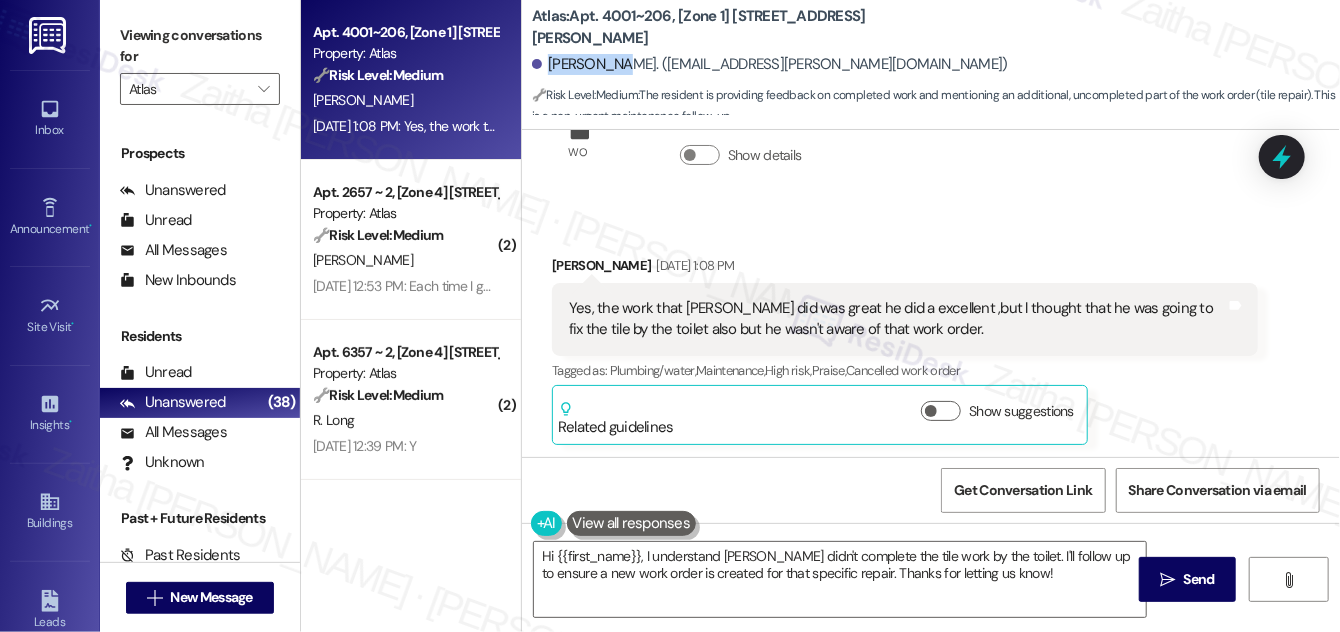 drag, startPoint x: 547, startPoint y: 67, endPoint x: 618, endPoint y: 54, distance: 72.18033 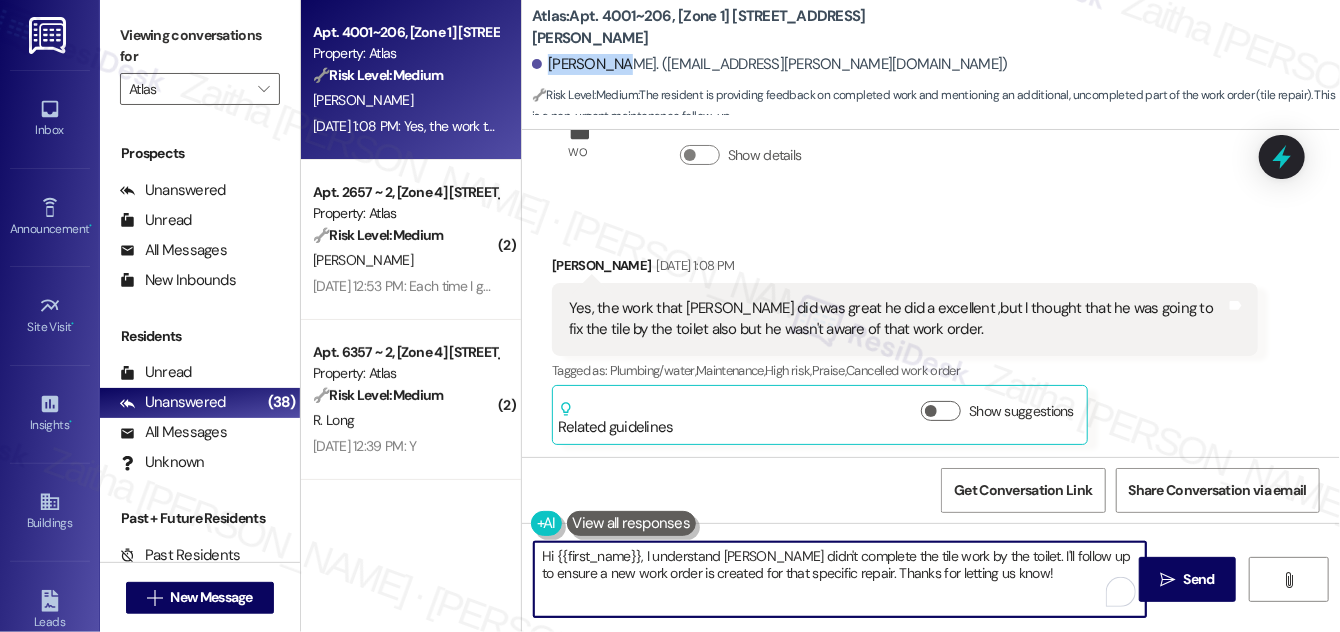 click on "Hi {{first_name}}, I understand Jose didn't complete the tile work by the toilet. I'll follow up to ensure a new work order is created for that specific repair. Thanks for letting us know!" at bounding box center [840, 579] 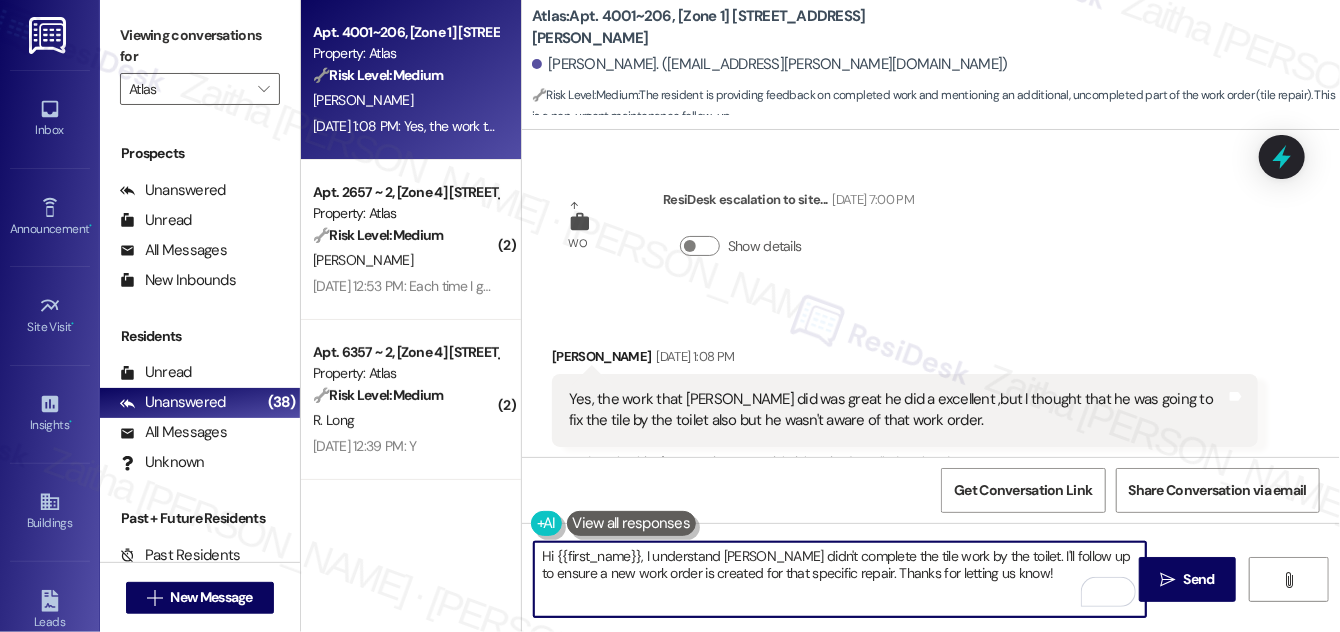 scroll, scrollTop: 2395, scrollLeft: 0, axis: vertical 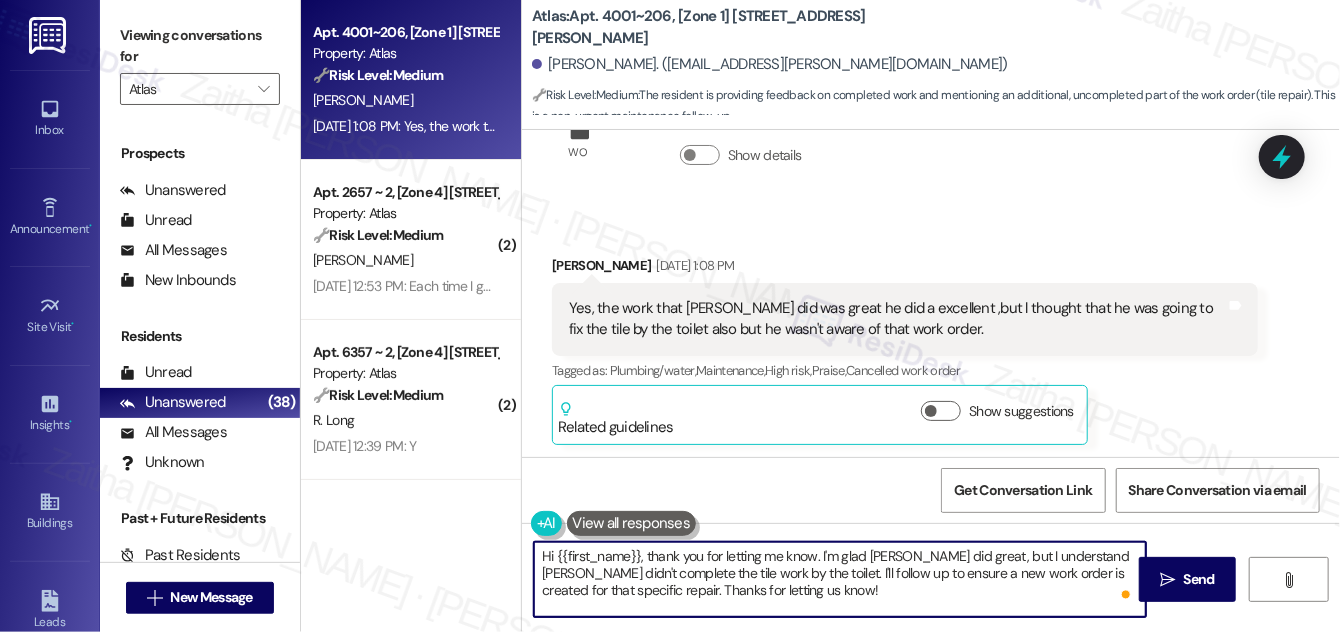 click on "Hi {{first_name}}, thank you for letting me know. I'm glad Jose did great, but I understand Jose didn't complete the tile work by the toilet. I'll follow up to ensure a new work order is created for that specific repair. Thanks for letting us know!" at bounding box center (840, 579) 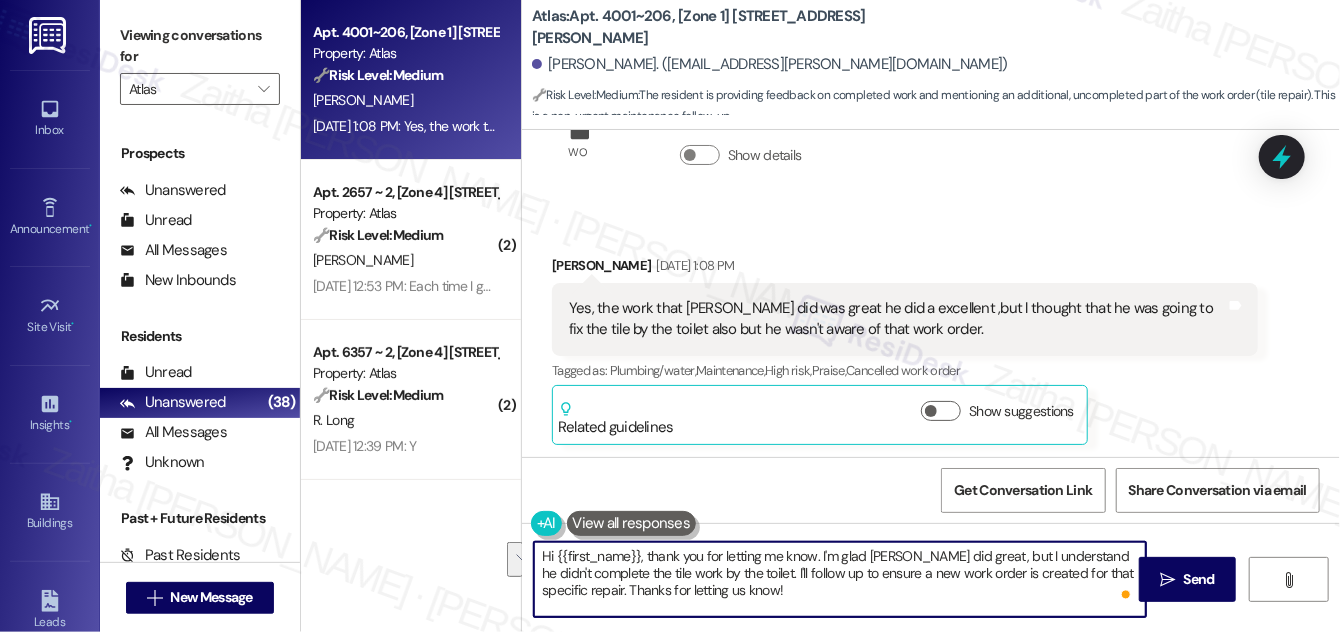 drag, startPoint x: 746, startPoint y: 573, endPoint x: 765, endPoint y: 593, distance: 27.58623 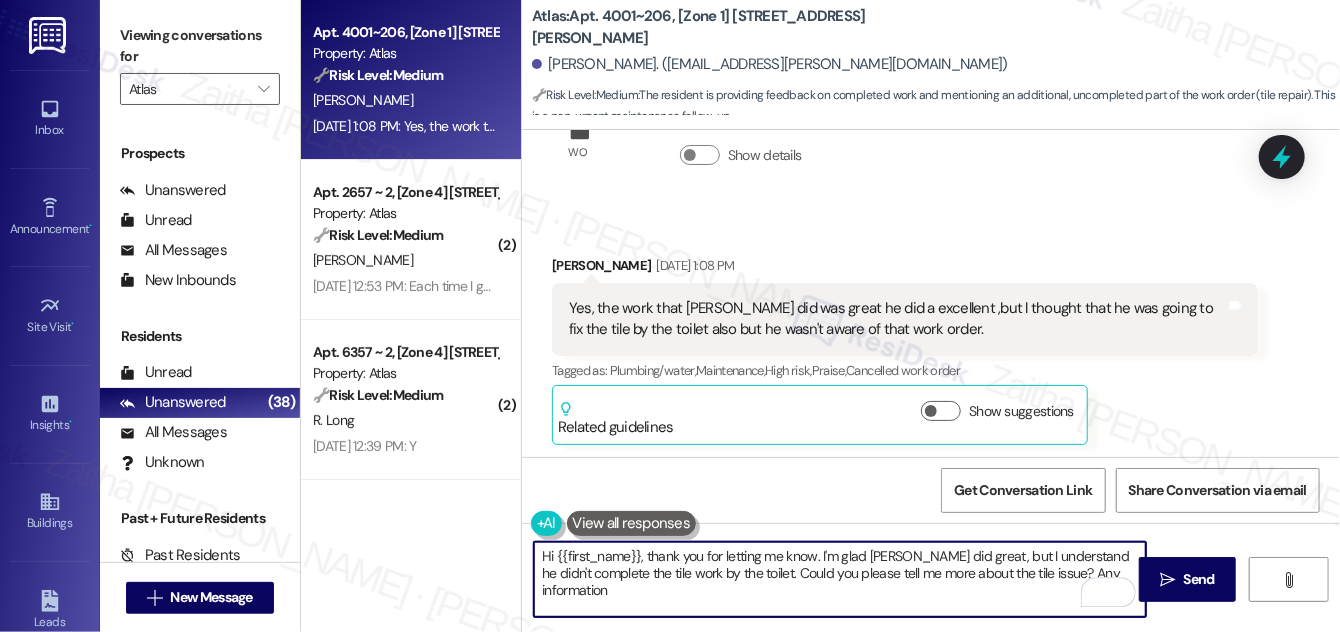 click on "Hi {{first_name}}, thank you for letting me know. I'm glad Jose did great, but I understand he didn't complete the tile work by the toilet. Could you please tell me more about the tile issue? Any information" at bounding box center [840, 579] 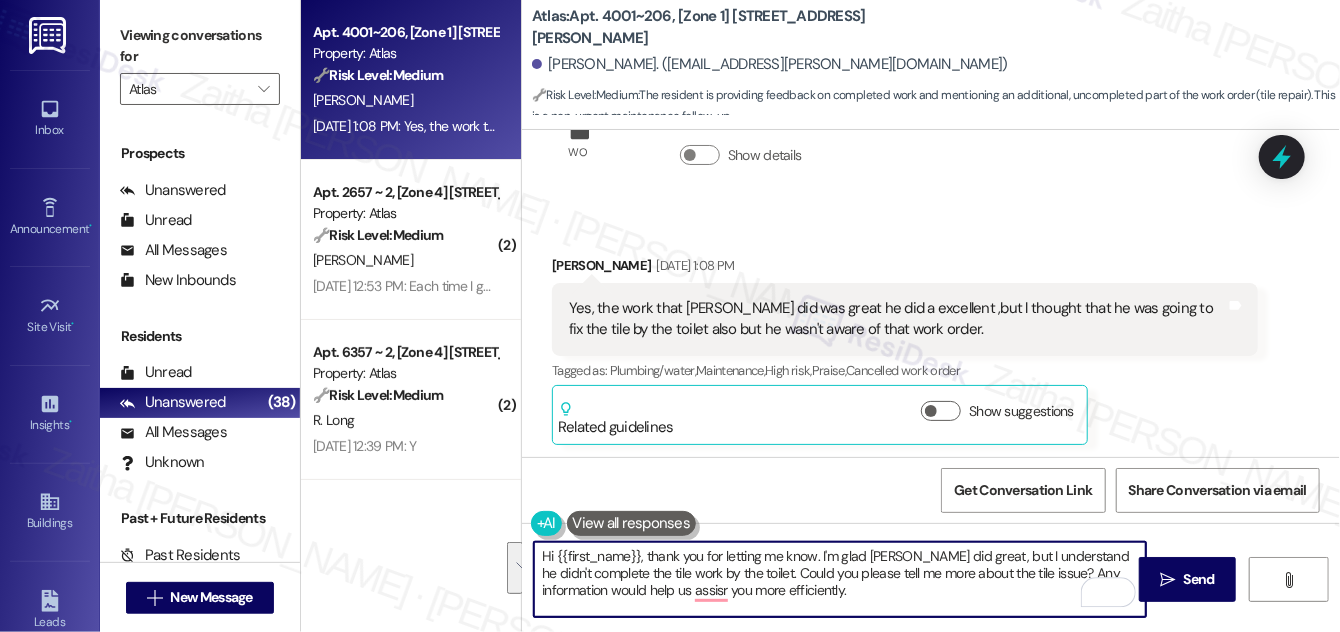 drag, startPoint x: 536, startPoint y: 558, endPoint x: 881, endPoint y: 617, distance: 350.00858 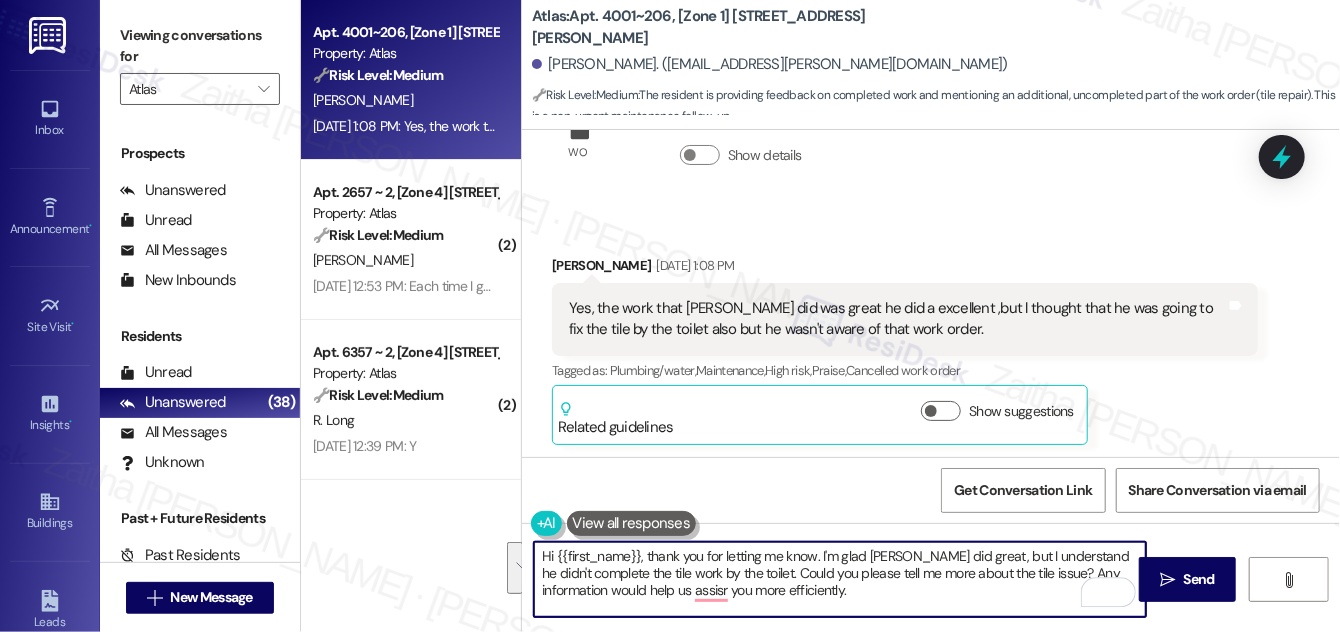 click on "Hi {{first_name}}, thank you for letting me know. I'm glad Jose did great, but I understand he didn't complete the tile work by the toilet. Could you please tell me more about the tile issue? Any information would help us assisr you more efficiently." at bounding box center (840, 579) 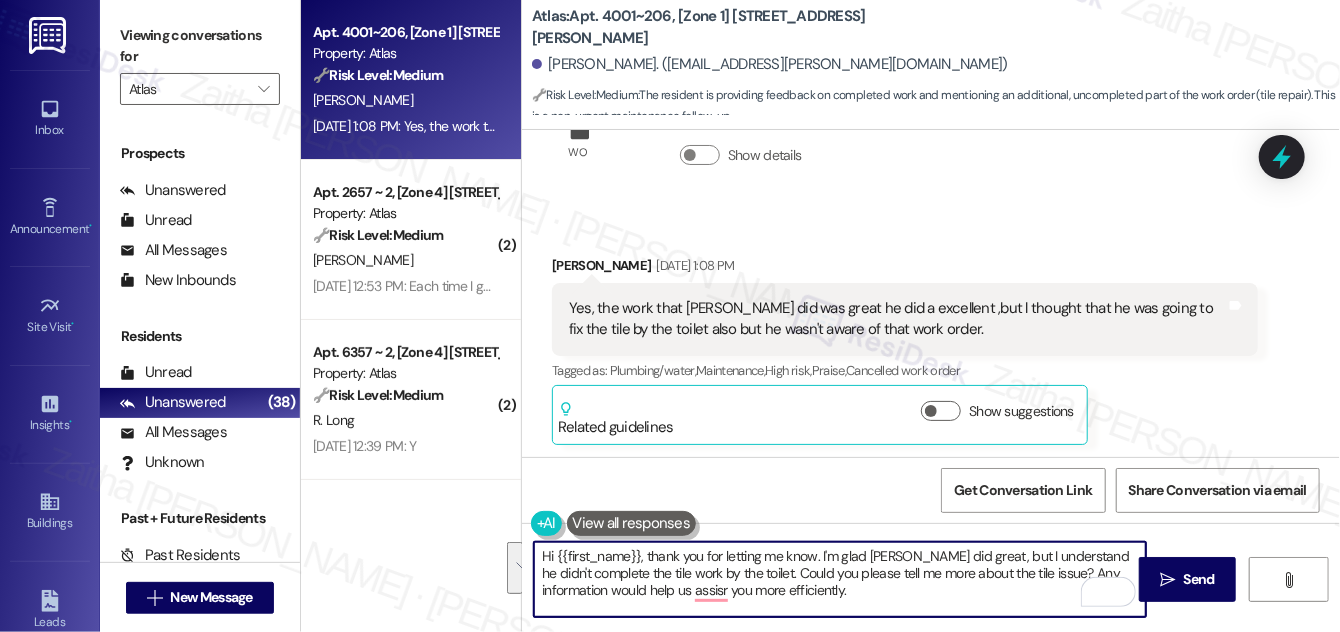 click on "Hi {{first_name}}, thank you for letting me know. I'm glad Jose did great, but I understand he didn't complete the tile work by the toilet. Could you please tell me more about the tile issue? Any information would help us assisr you more efficiently." at bounding box center [840, 579] 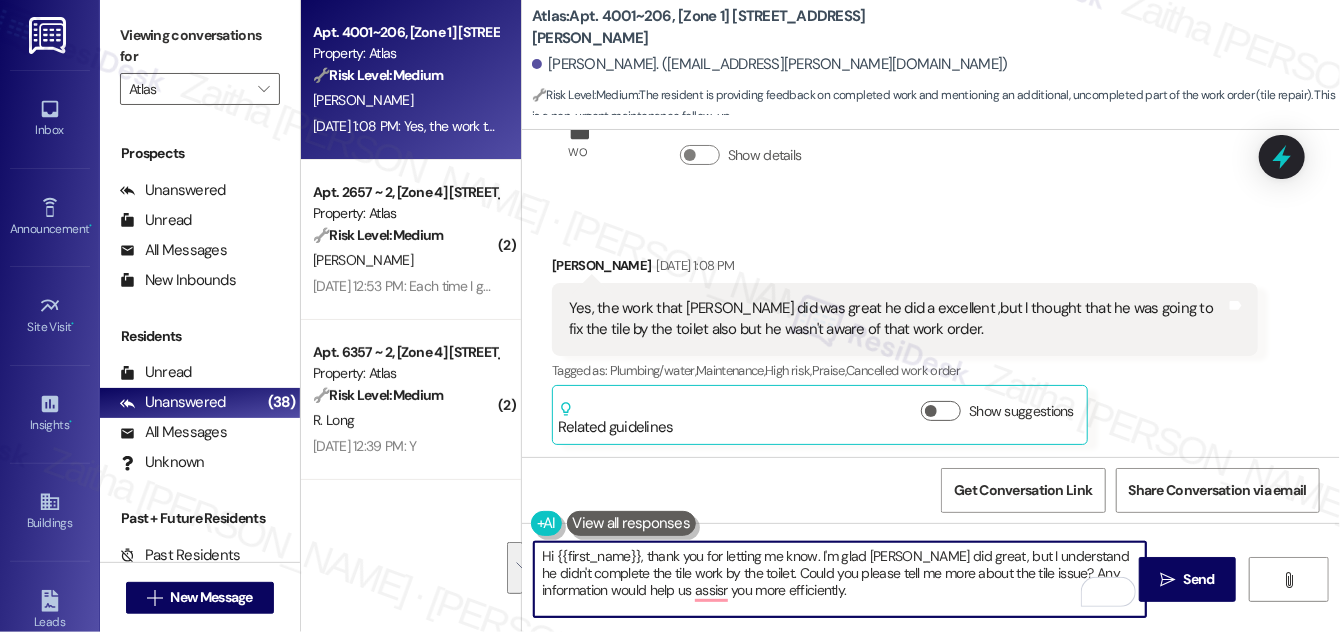 drag, startPoint x: 818, startPoint y: 552, endPoint x: 880, endPoint y: 593, distance: 74.330345 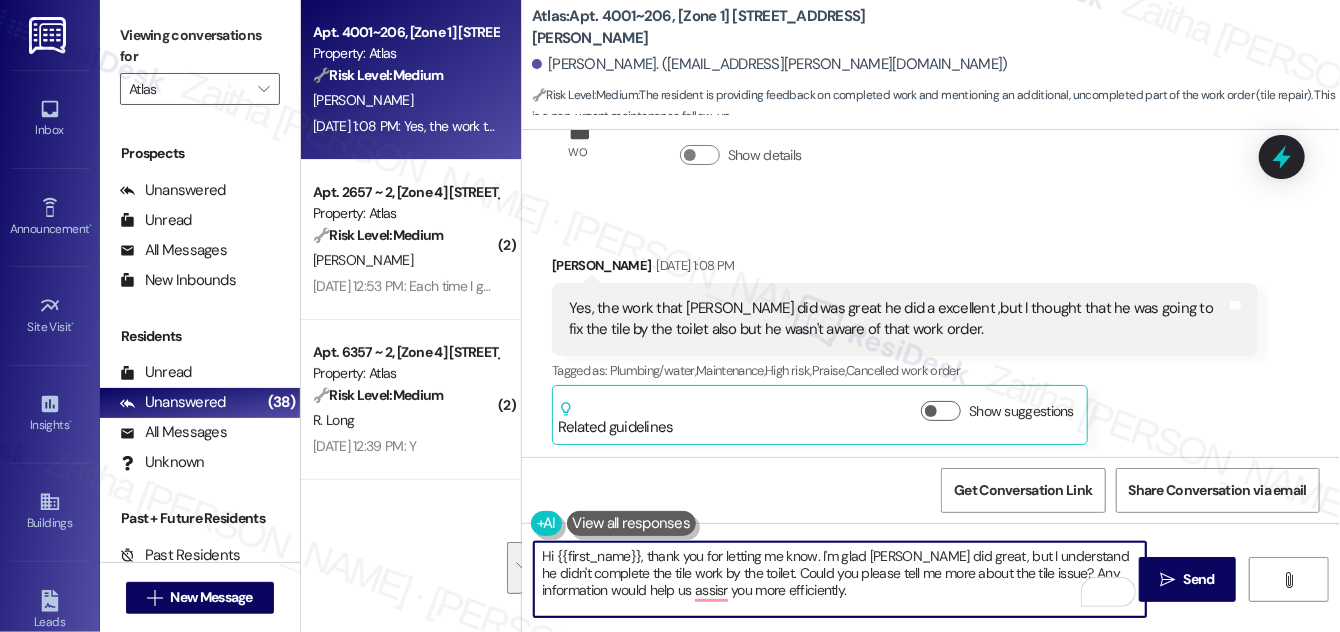 click on "Hi {{first_name}}, thank you for letting me know. I'm glad Jose did great, but I understand he didn't complete the tile work by the toilet. Could you please tell me more about the tile issue? Any information would help us assisr you more efficiently." at bounding box center [840, 579] 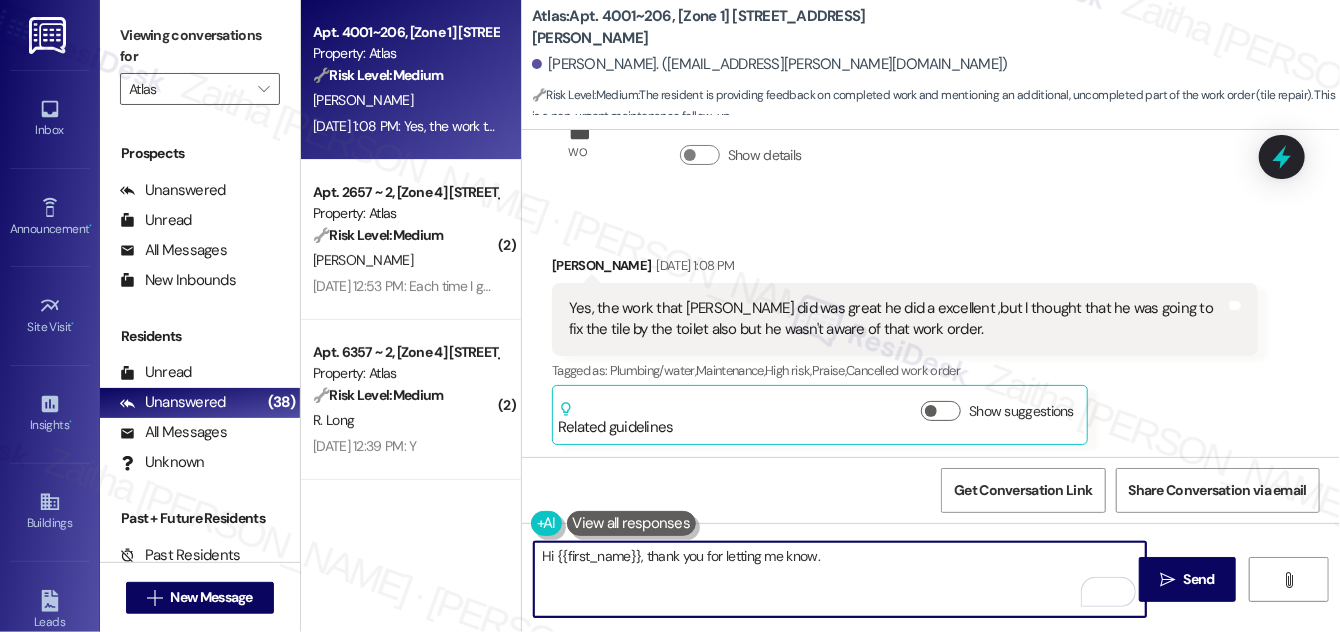 type on "Hi {{first_name}}, thank you for letting me know." 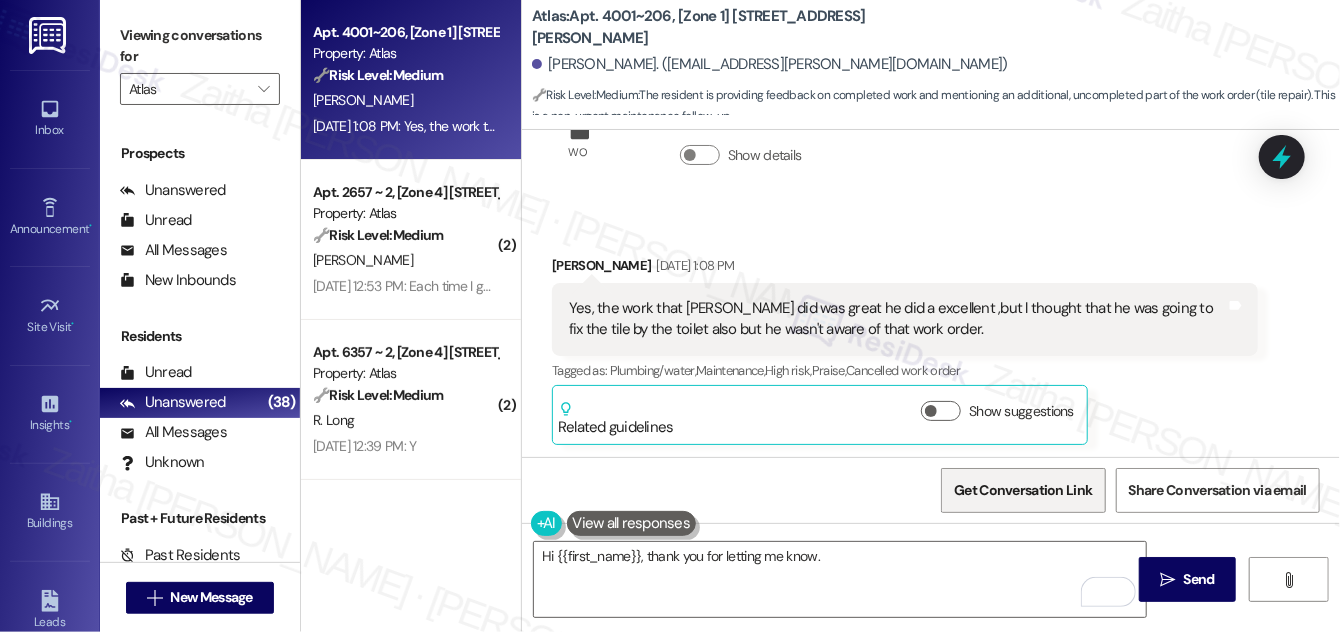click on "Get Conversation Link" at bounding box center (1023, 490) 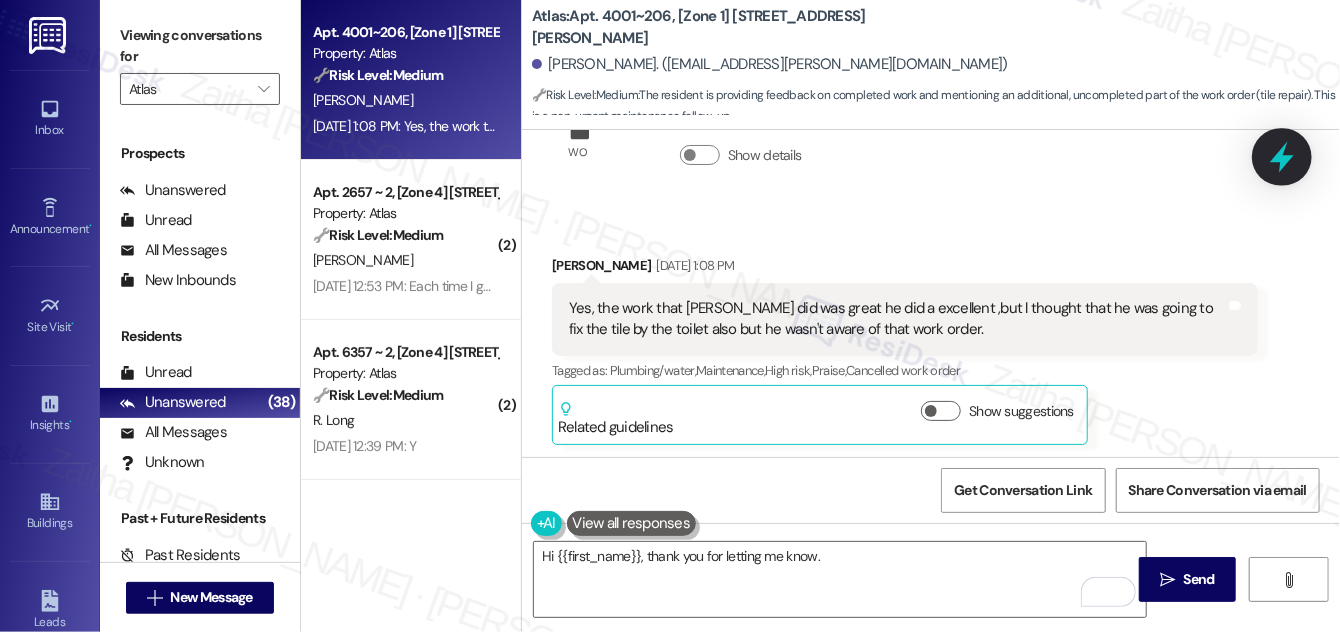 click 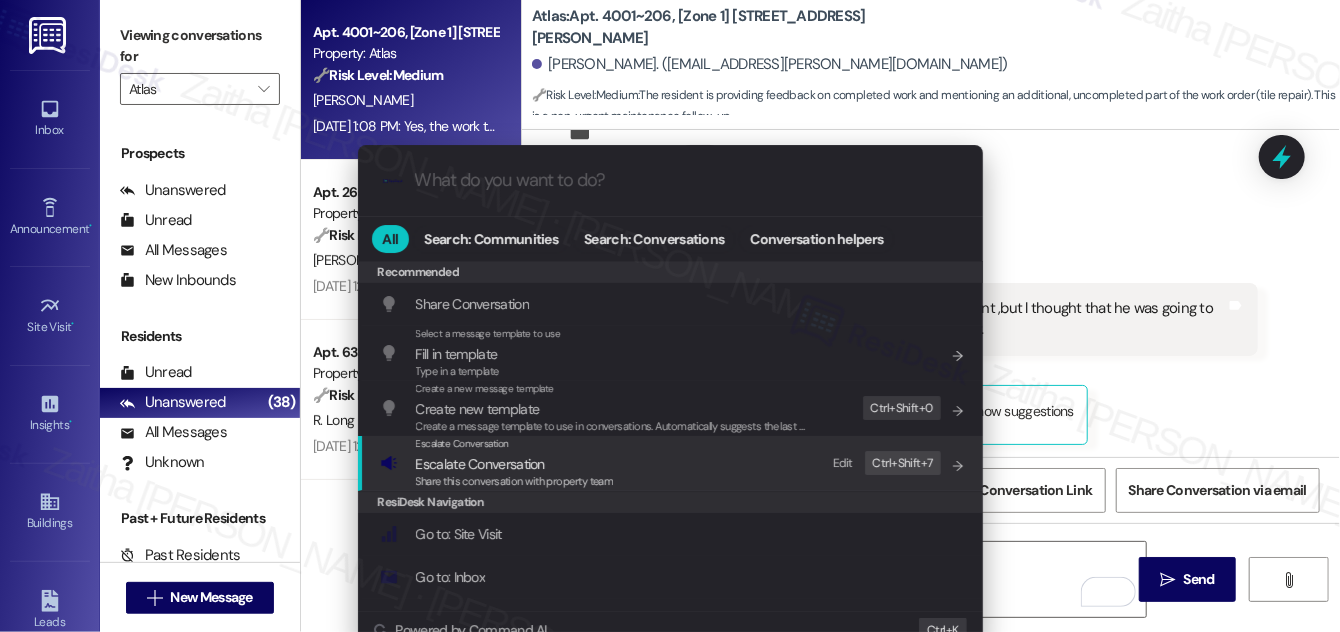 click on "Escalate Conversation" at bounding box center [480, 464] 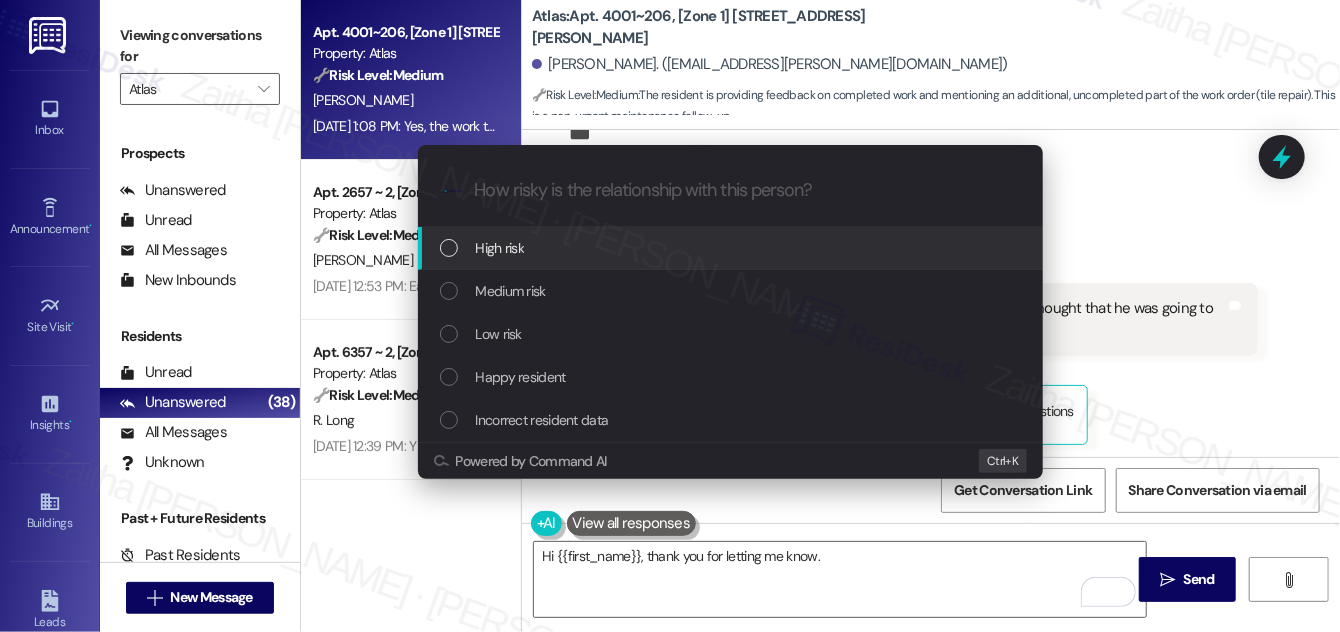 drag, startPoint x: 1237, startPoint y: 221, endPoint x: 1263, endPoint y: 187, distance: 42.80187 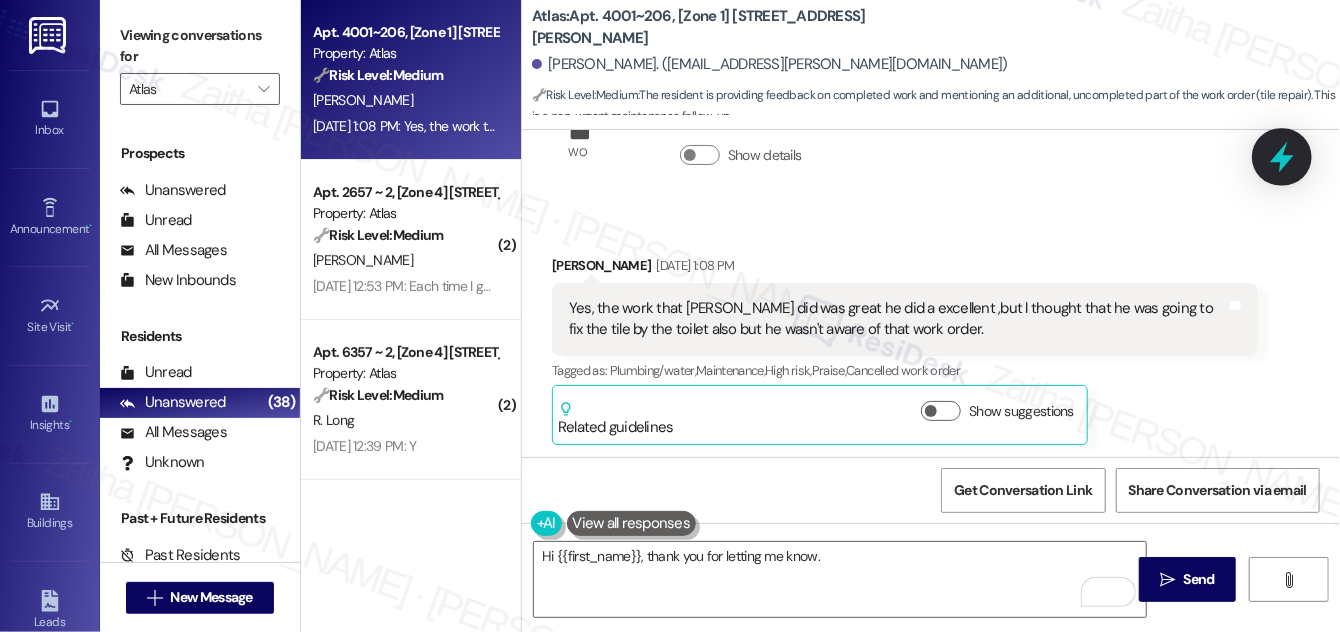 click 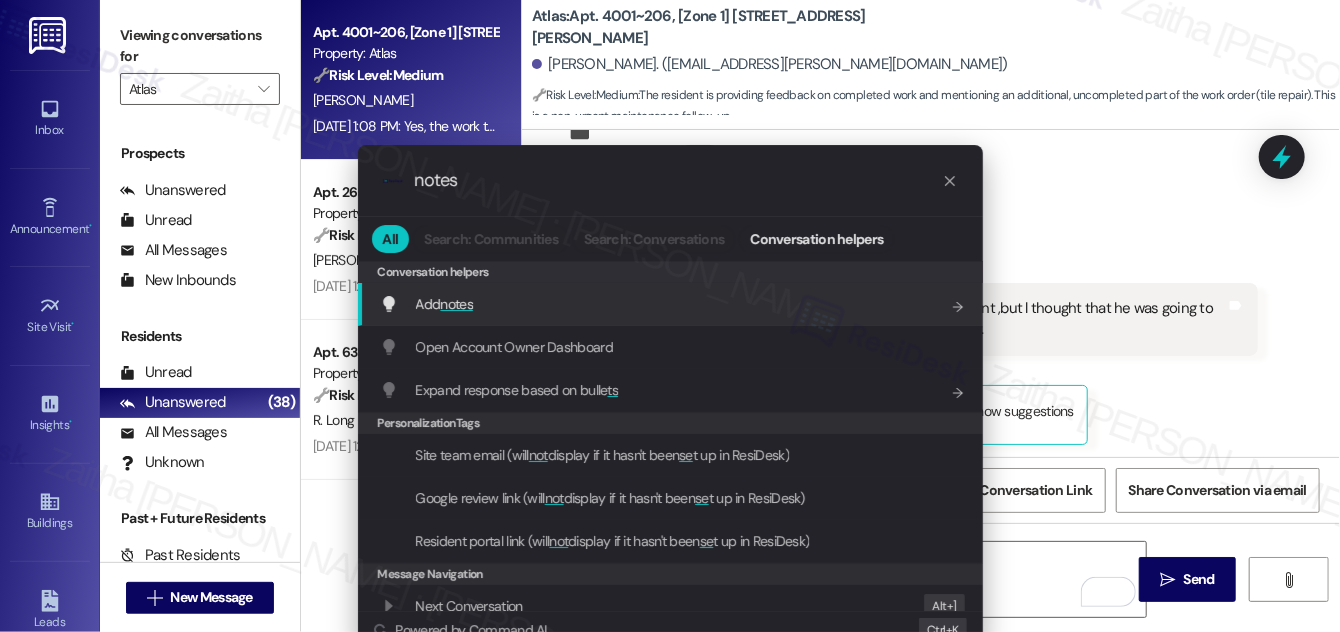 type on "notes" 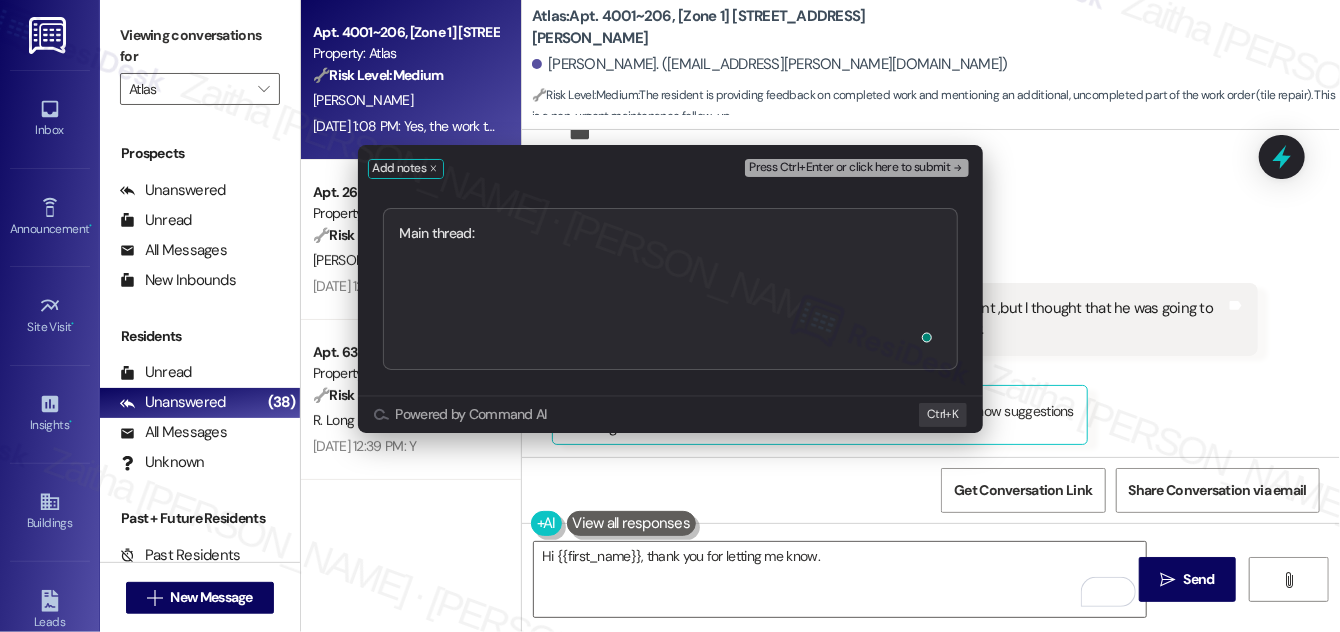 type on "Main thread:" 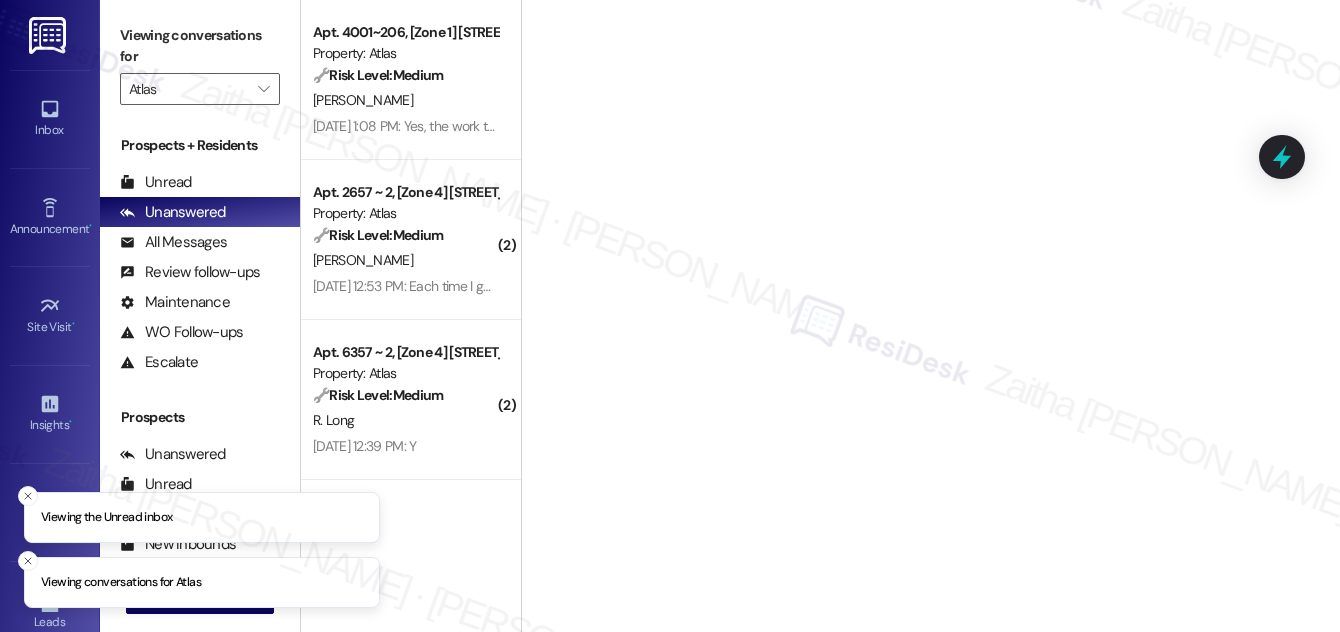 scroll, scrollTop: 0, scrollLeft: 0, axis: both 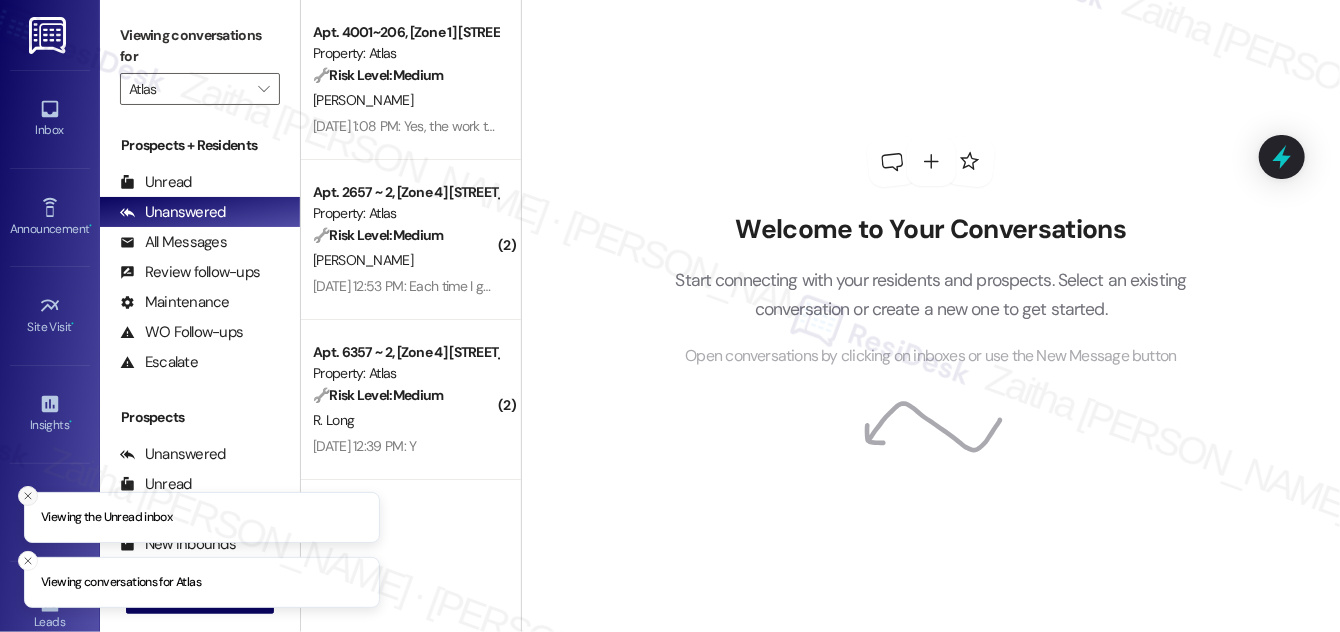 click 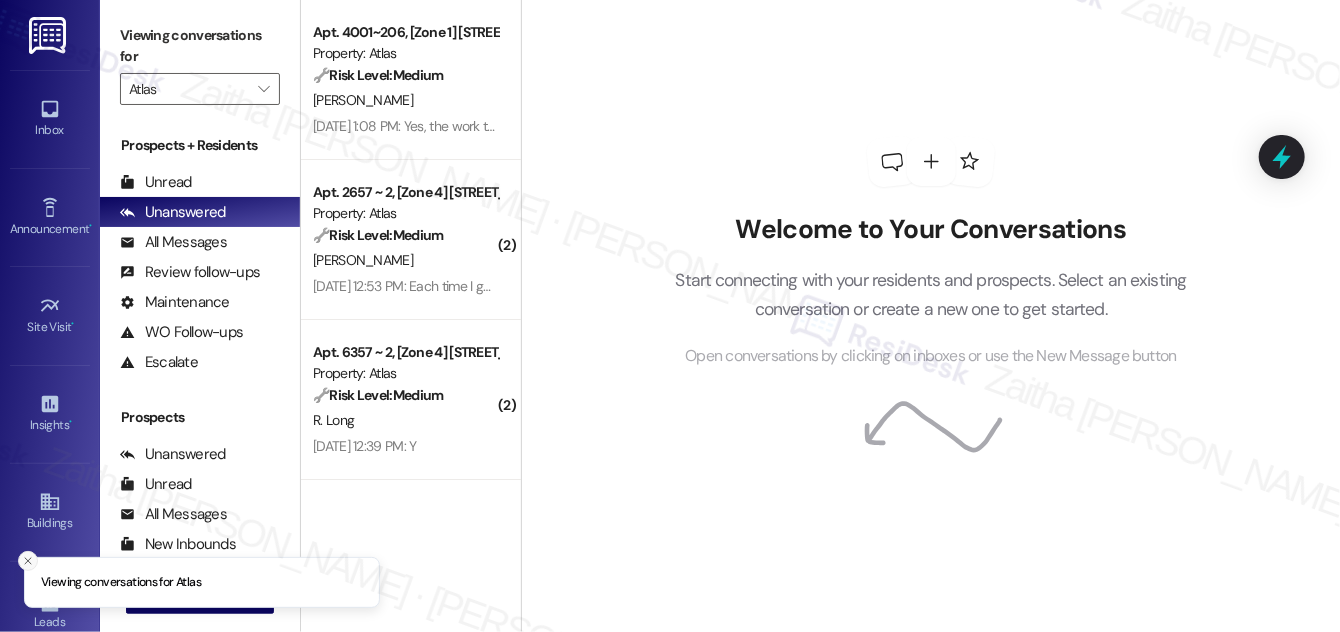 click 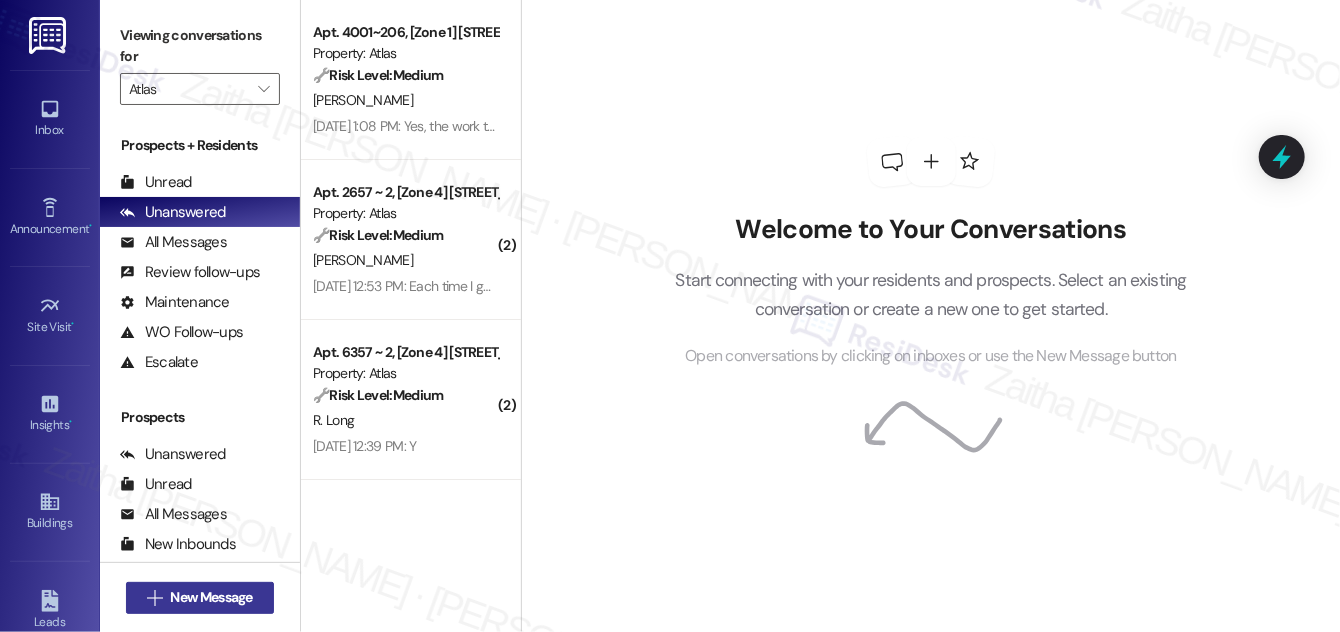 click on "New Message" at bounding box center (212, 597) 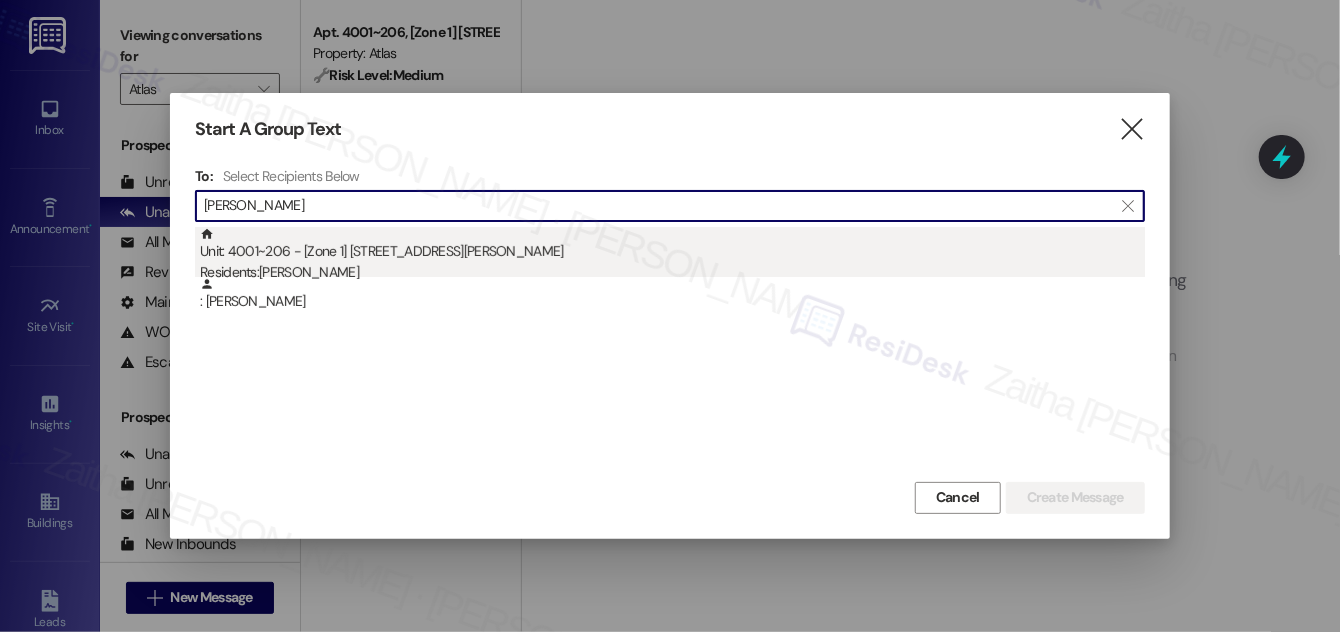 type on "Renee Ware" 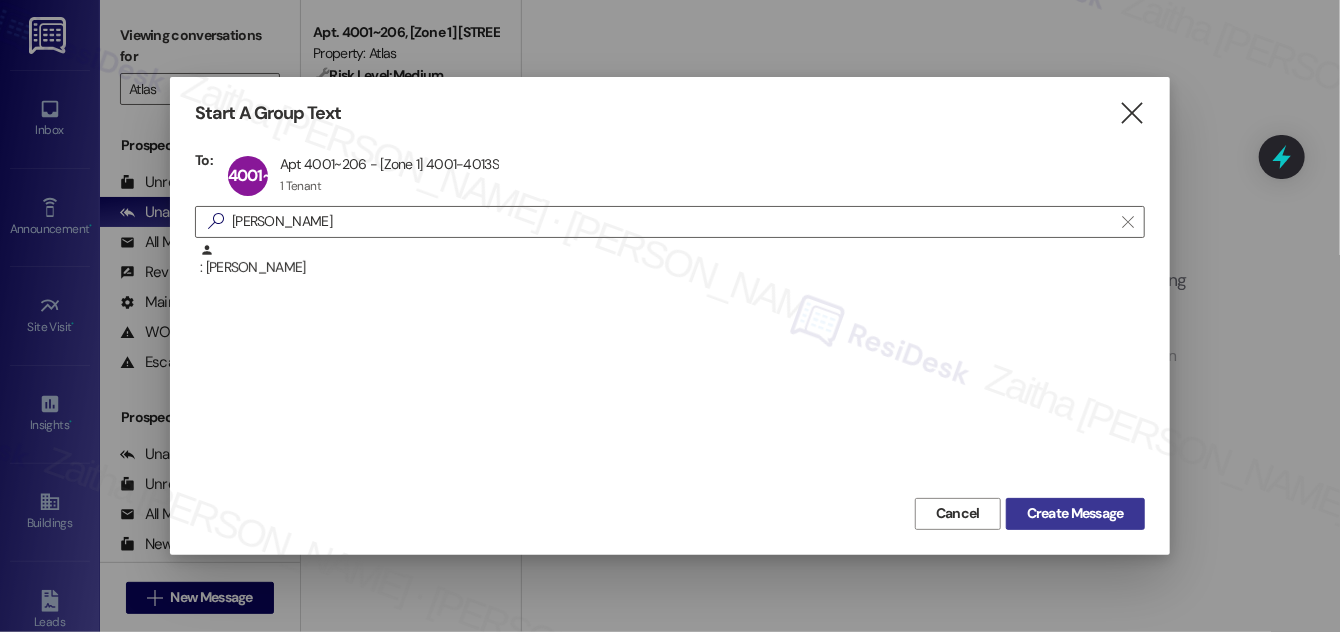 click on "Create Message" at bounding box center (1075, 513) 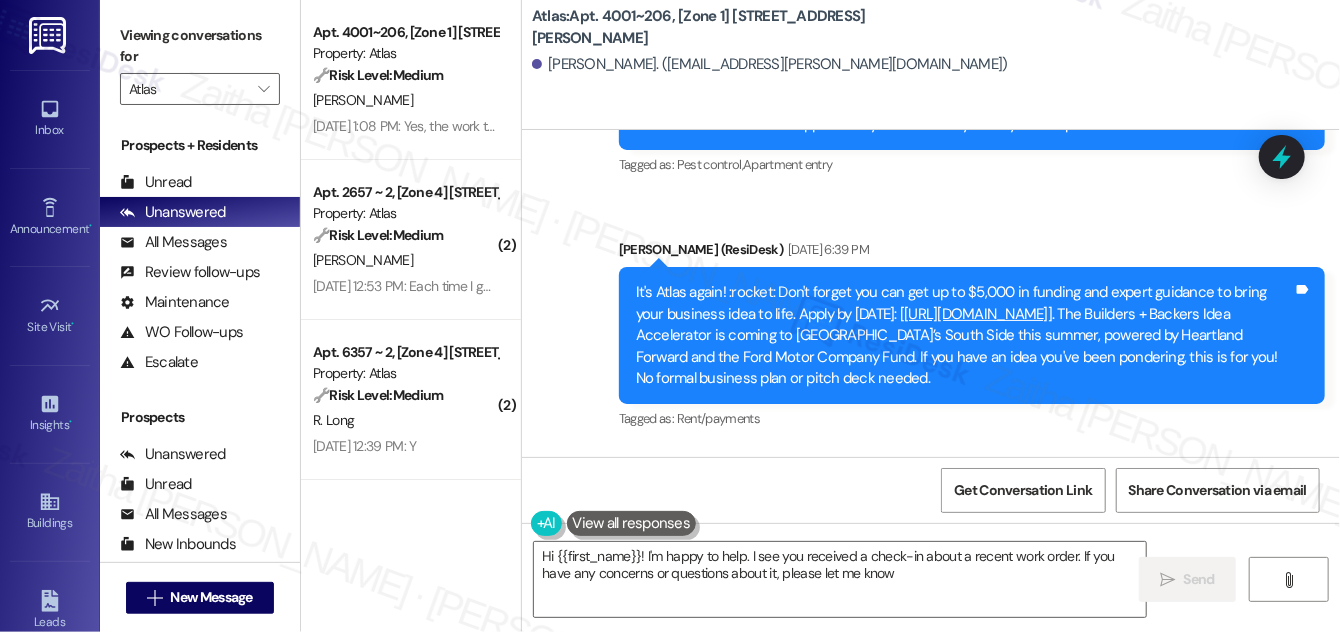 type on "Hi {{first_name}}! I'm happy to help. I see you received a check-in about a recent work order. If you have any concerns or questions about it, please let me know!" 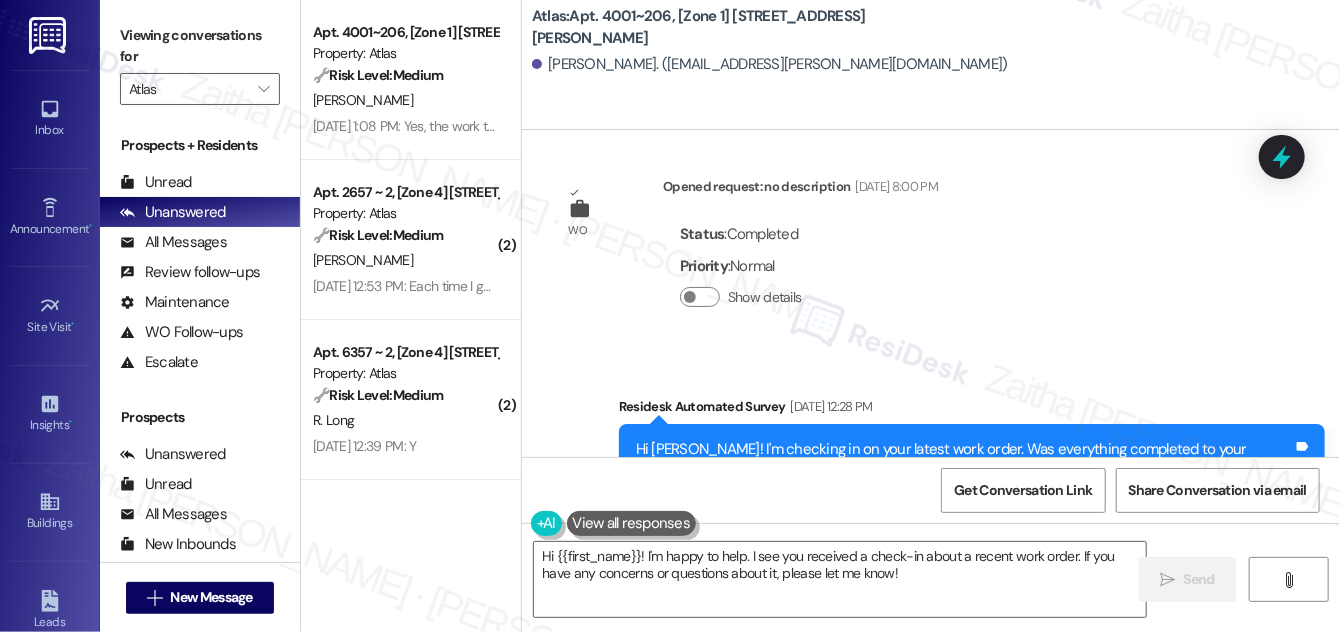 scroll, scrollTop: 5322, scrollLeft: 0, axis: vertical 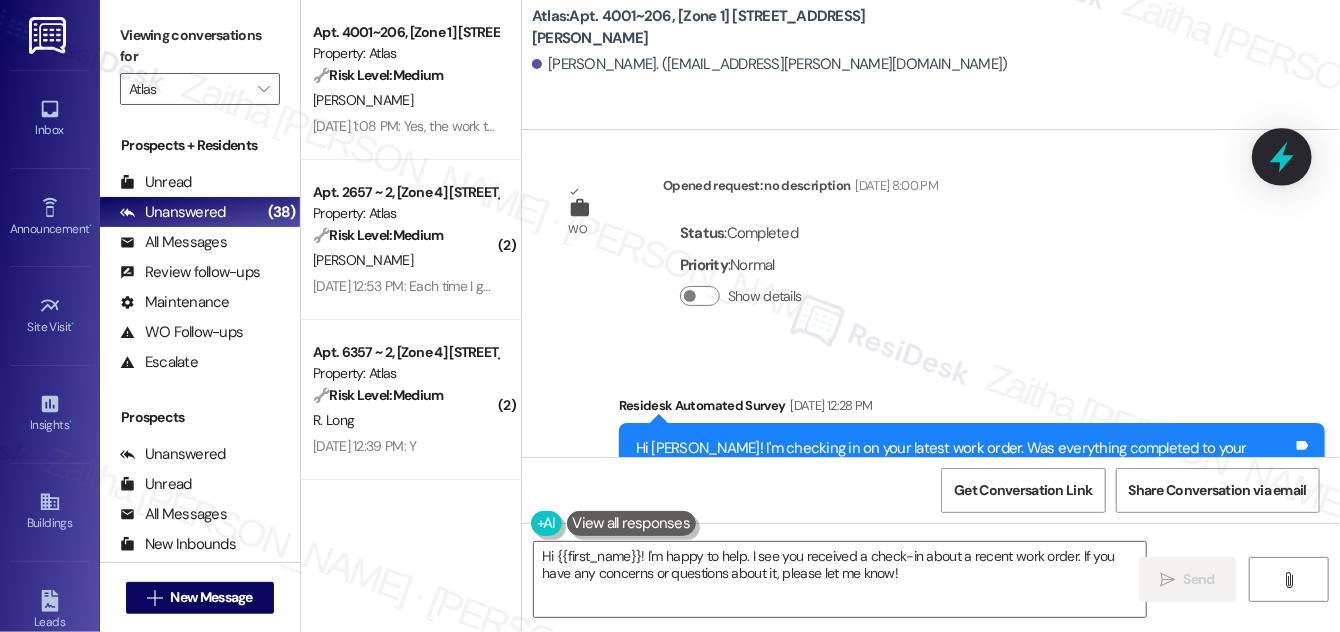 click 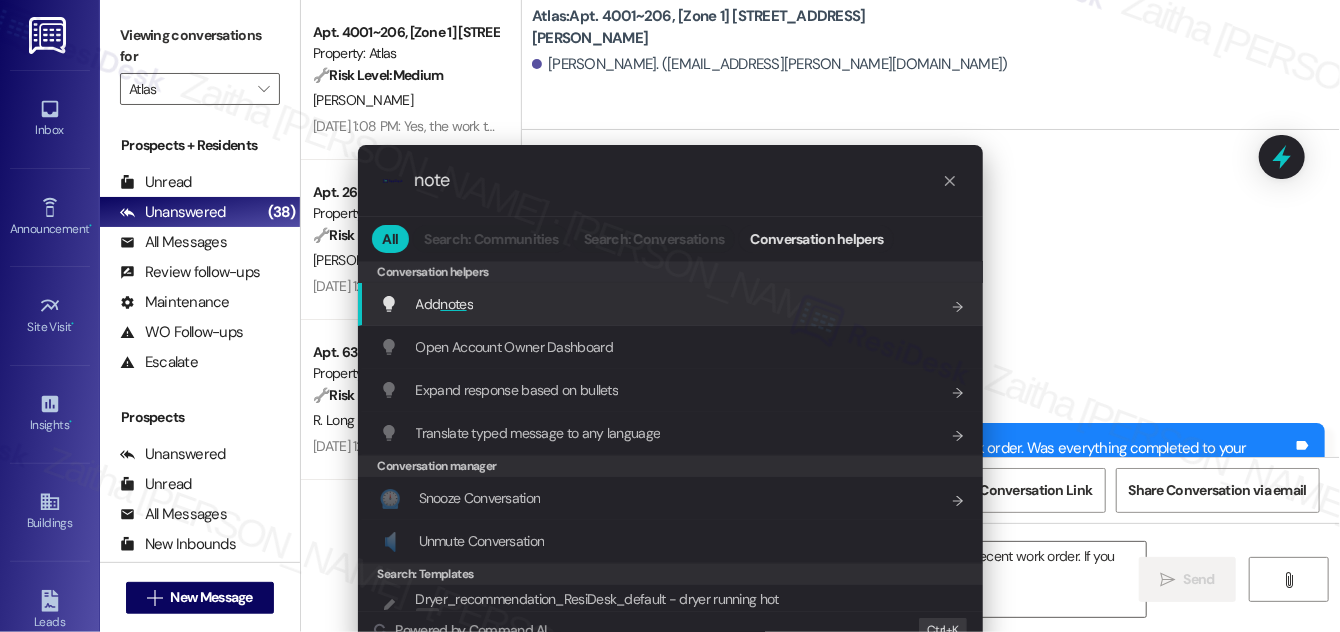 click on "note" at bounding box center [453, 304] 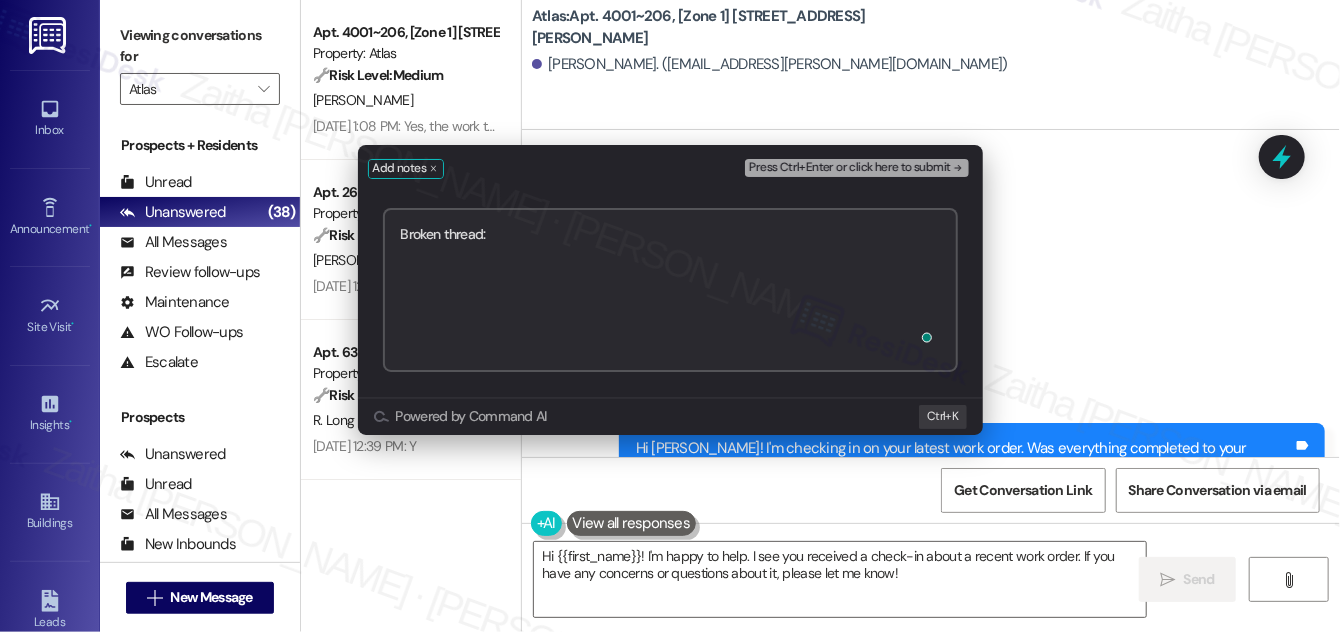 paste on "https://www.theresidesk.com/text/insights-conversations/1137446/share-conversation-link" 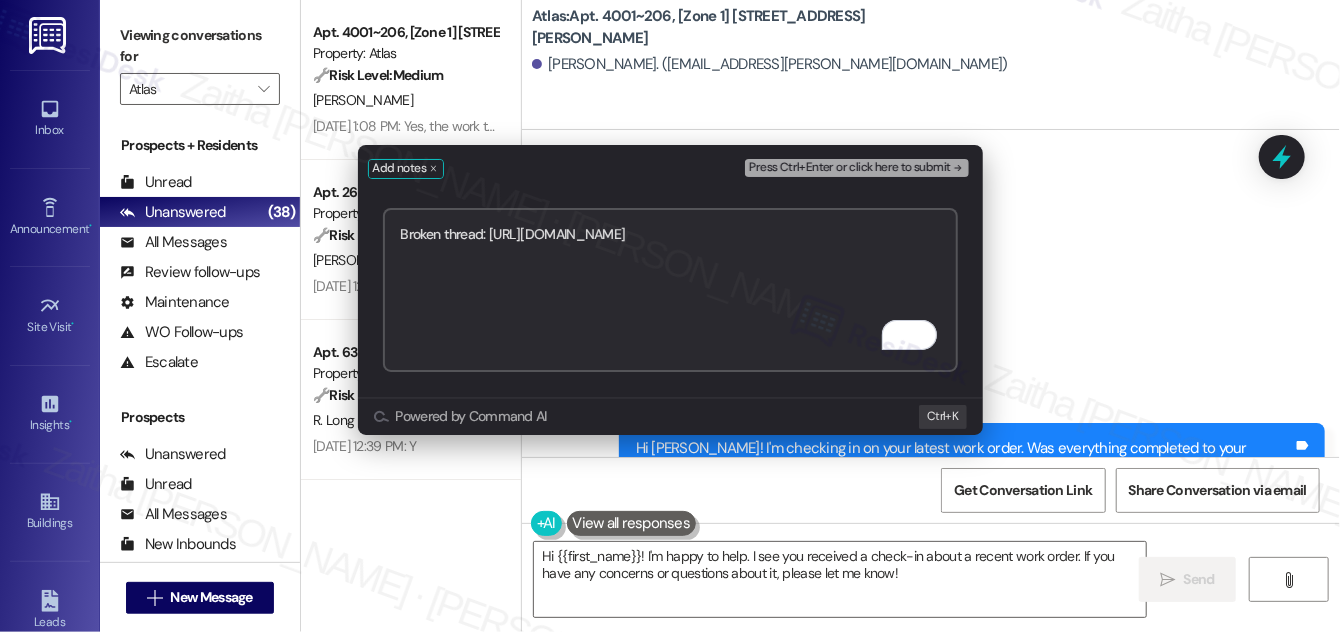 type on "Broken thread: https://www.theresidesk.com/text/insights-conversations/1137446/share-conversation-link" 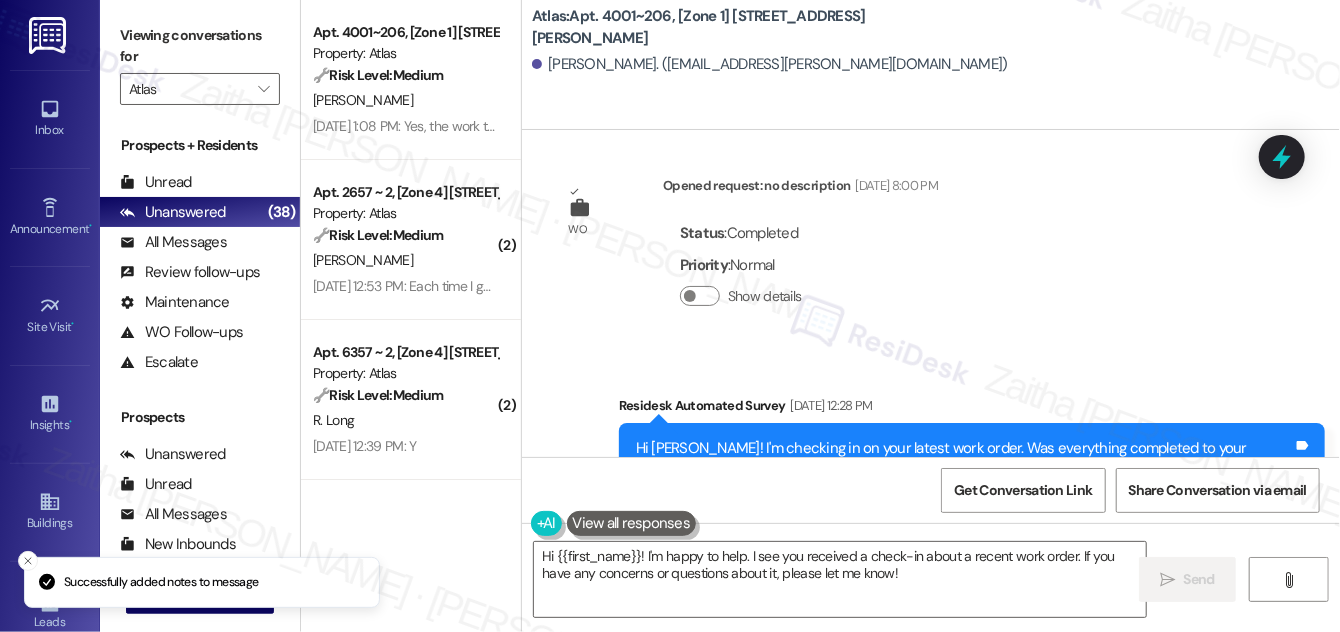 scroll, scrollTop: 5343, scrollLeft: 0, axis: vertical 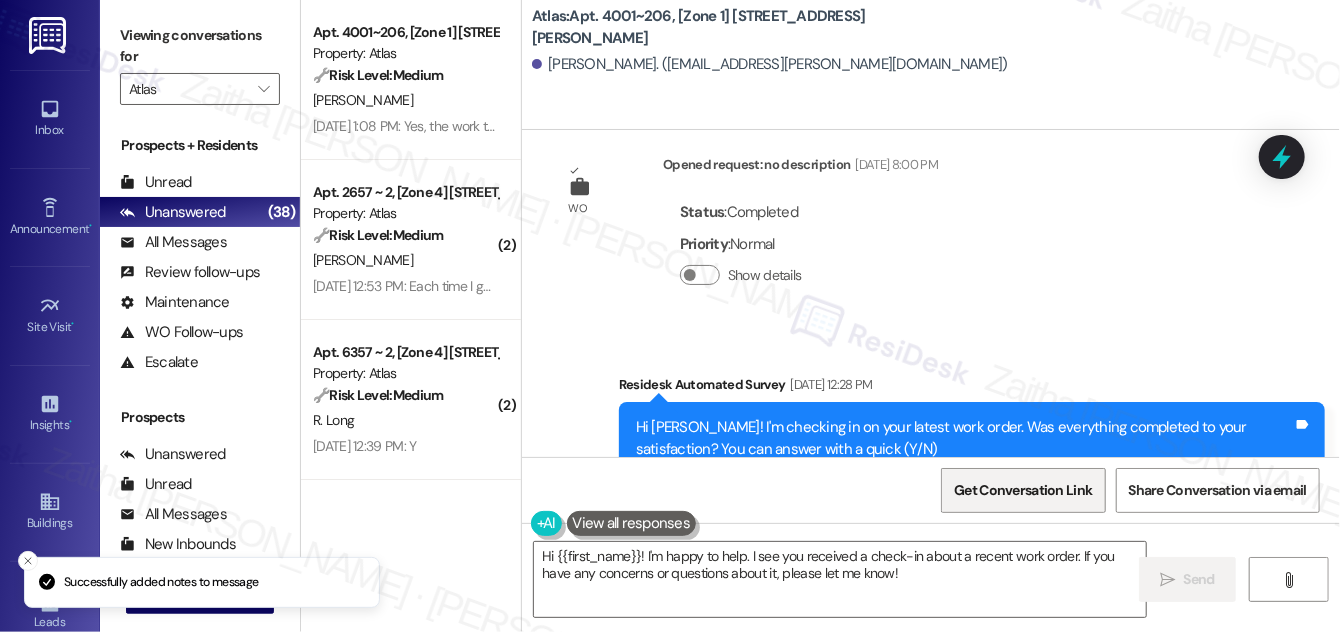 click on "Get Conversation Link" at bounding box center [1023, 490] 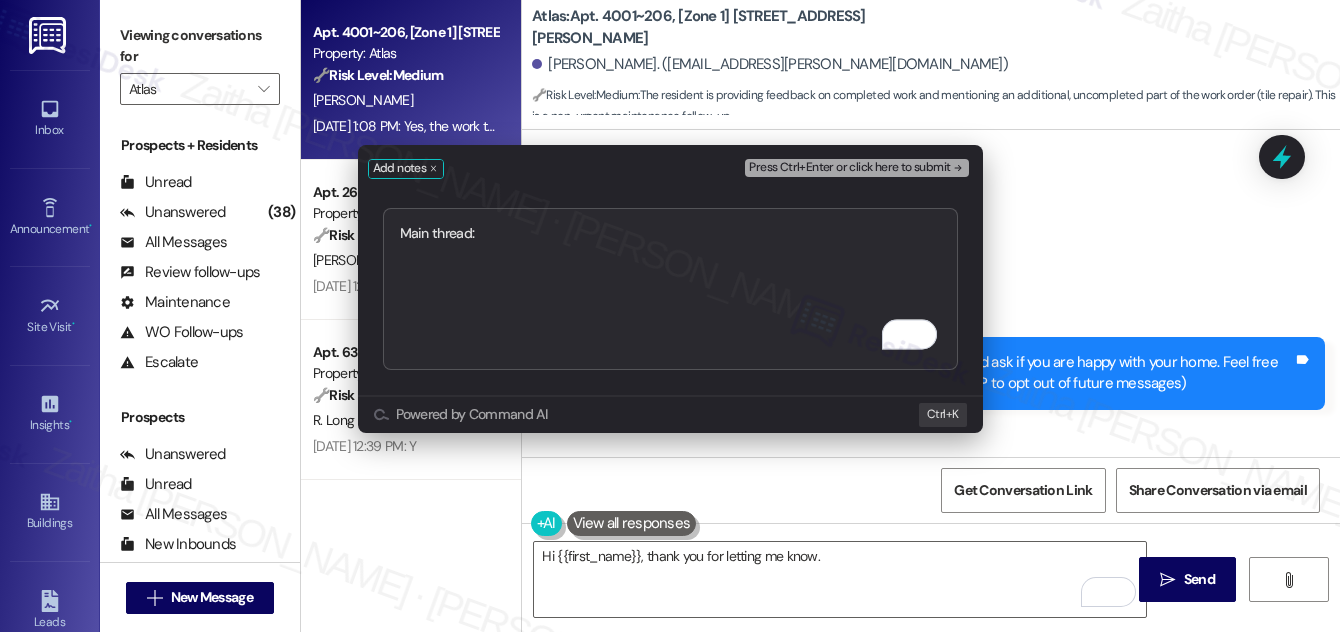 scroll, scrollTop: 0, scrollLeft: 0, axis: both 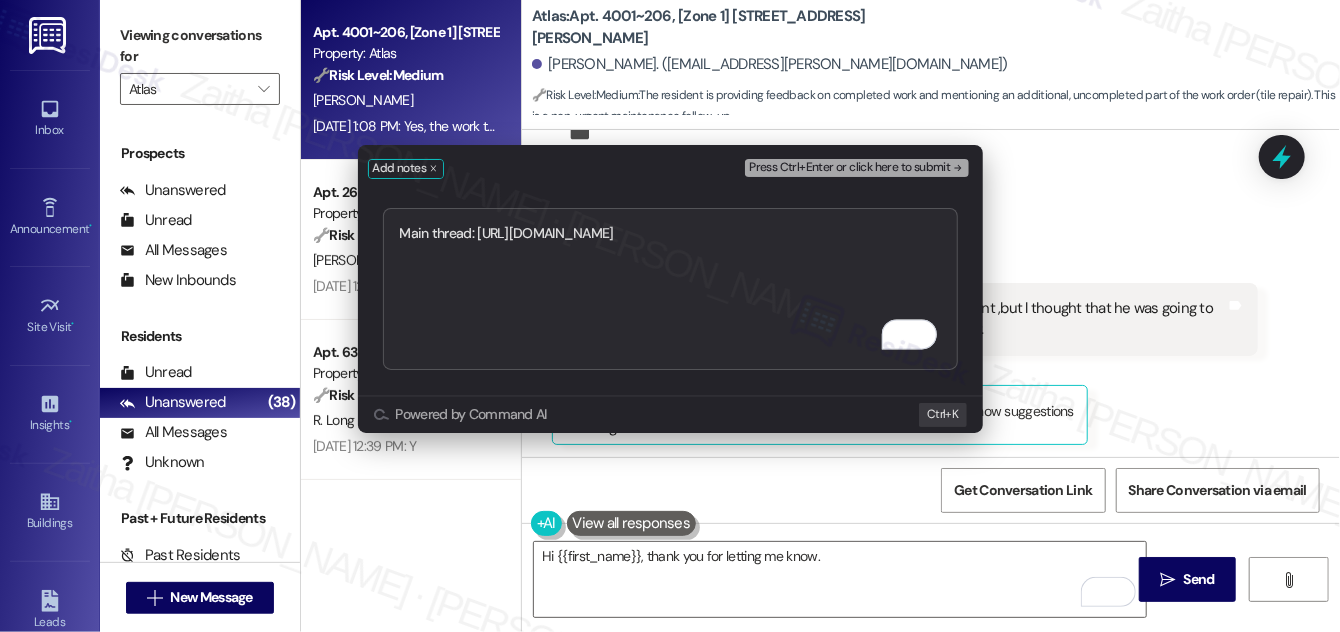 type on "Main thread: https://www.theresidesk.com/text/insights-conversations/1137500/share-conversation-link" 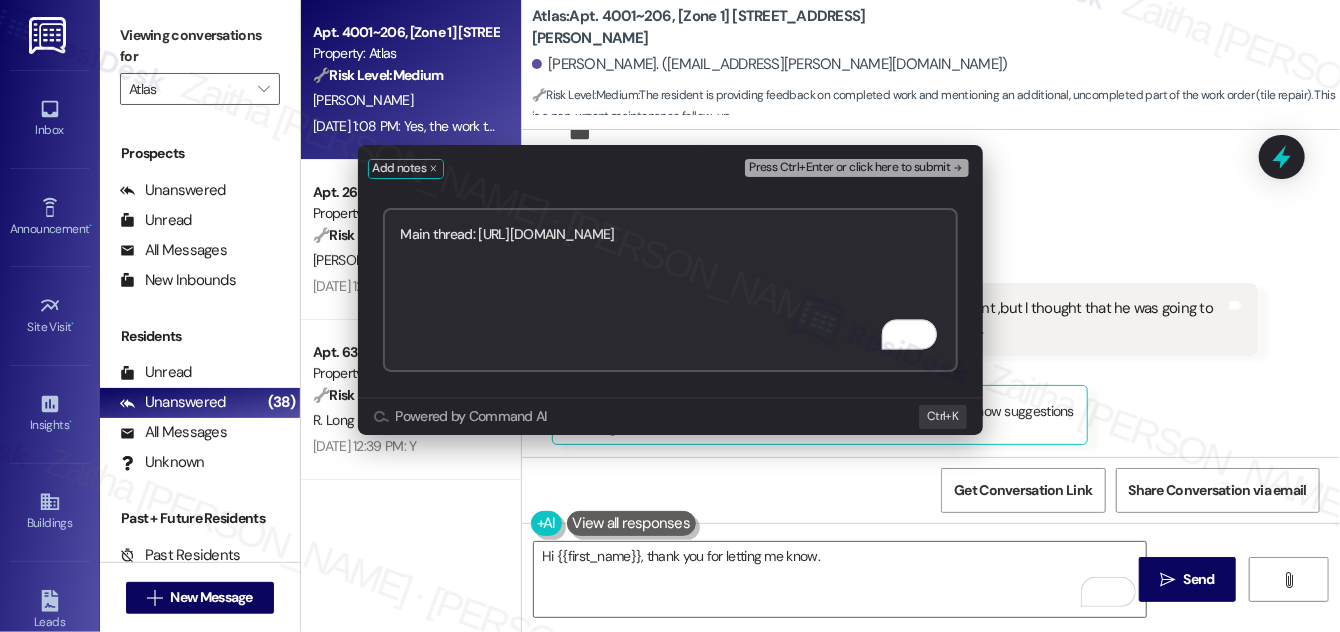 click on "Press Ctrl+Enter or click here to submit" at bounding box center [849, 168] 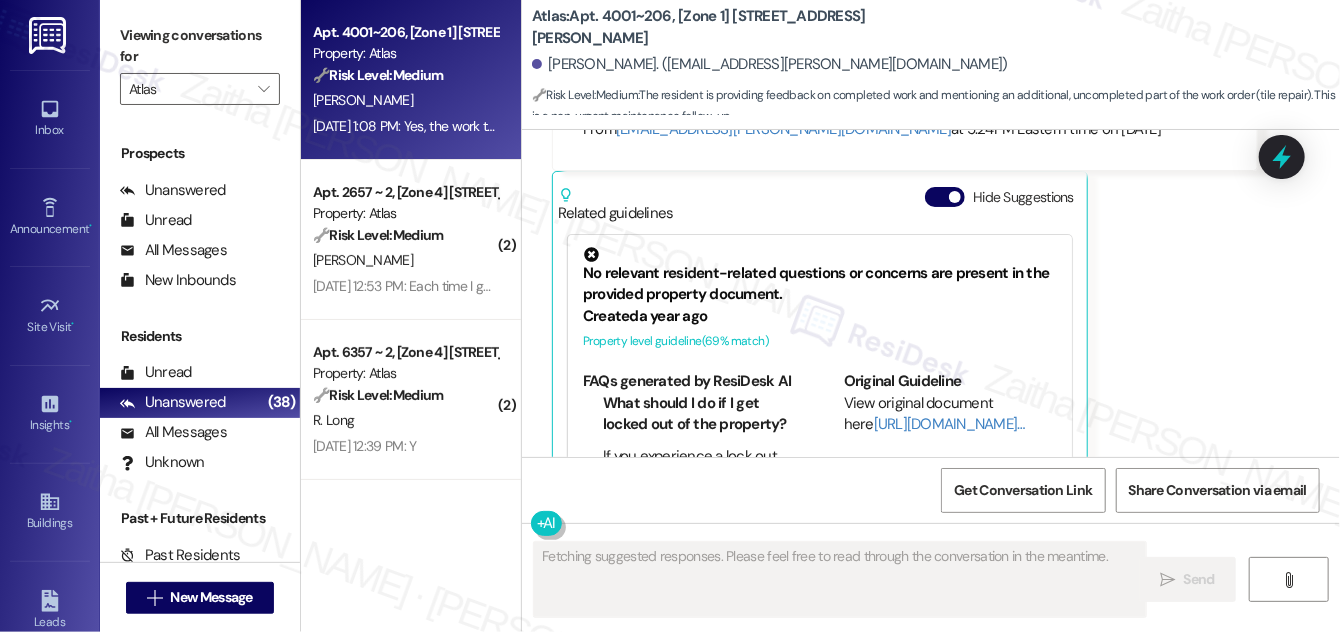 scroll, scrollTop: 2858, scrollLeft: 0, axis: vertical 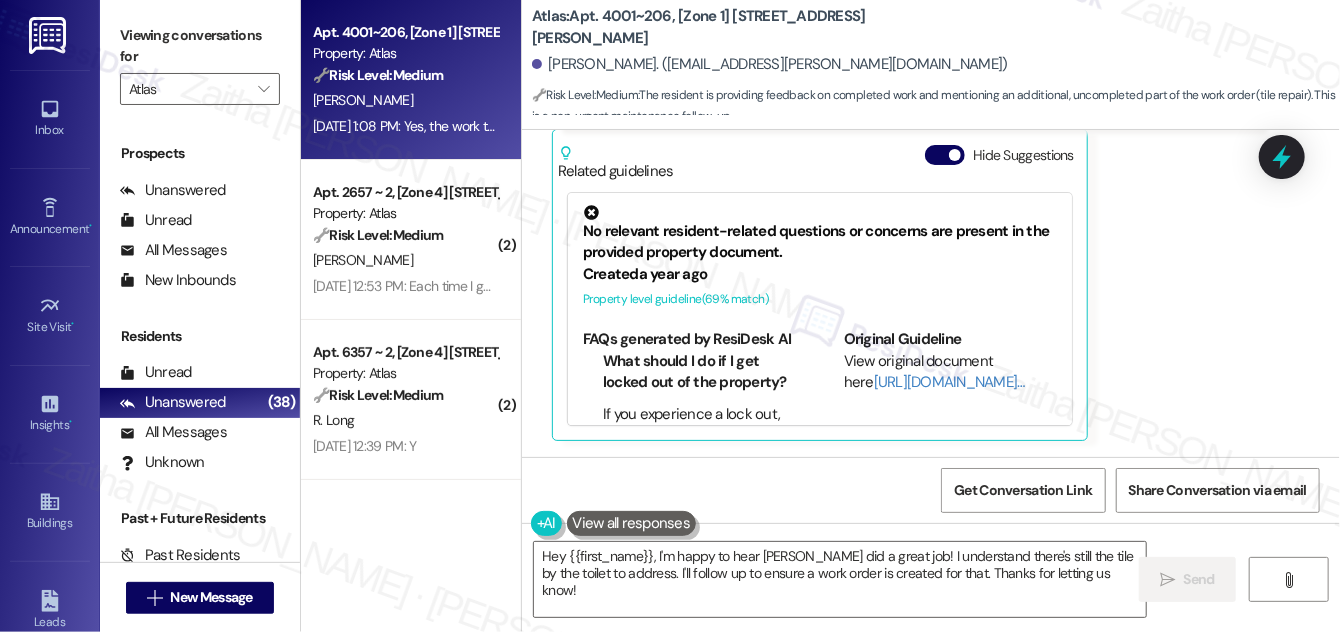 click on "Hide Suggestions" at bounding box center (945, 155) 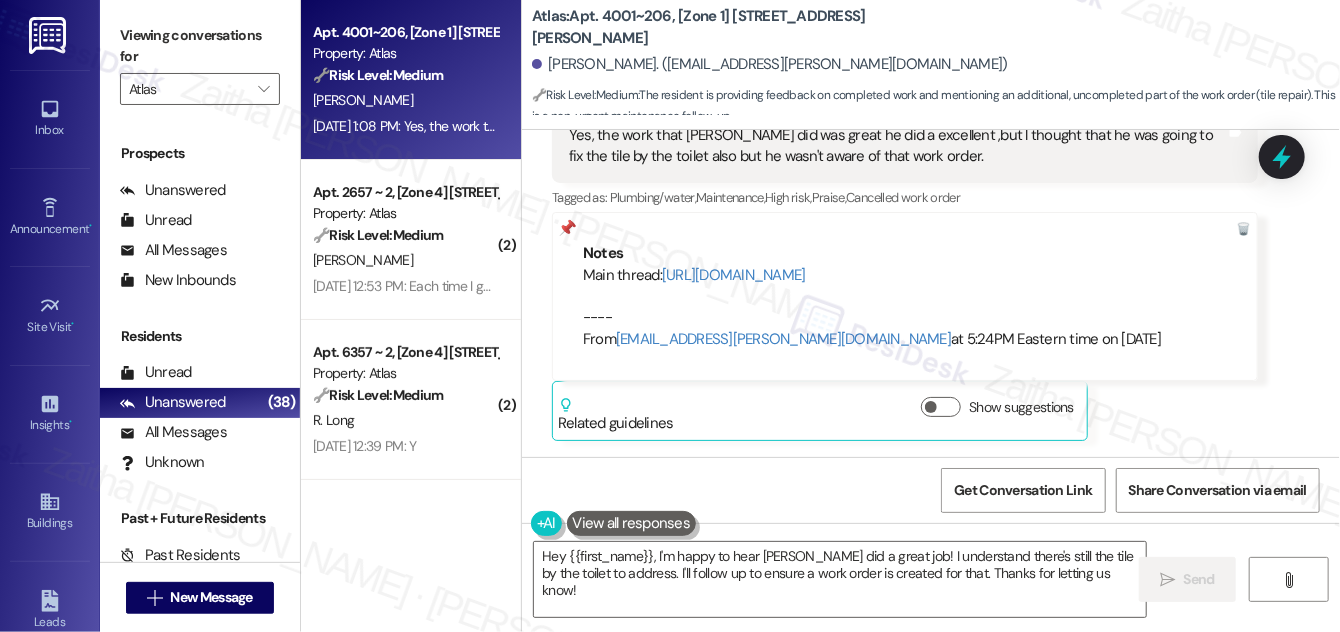 scroll, scrollTop: 2607, scrollLeft: 0, axis: vertical 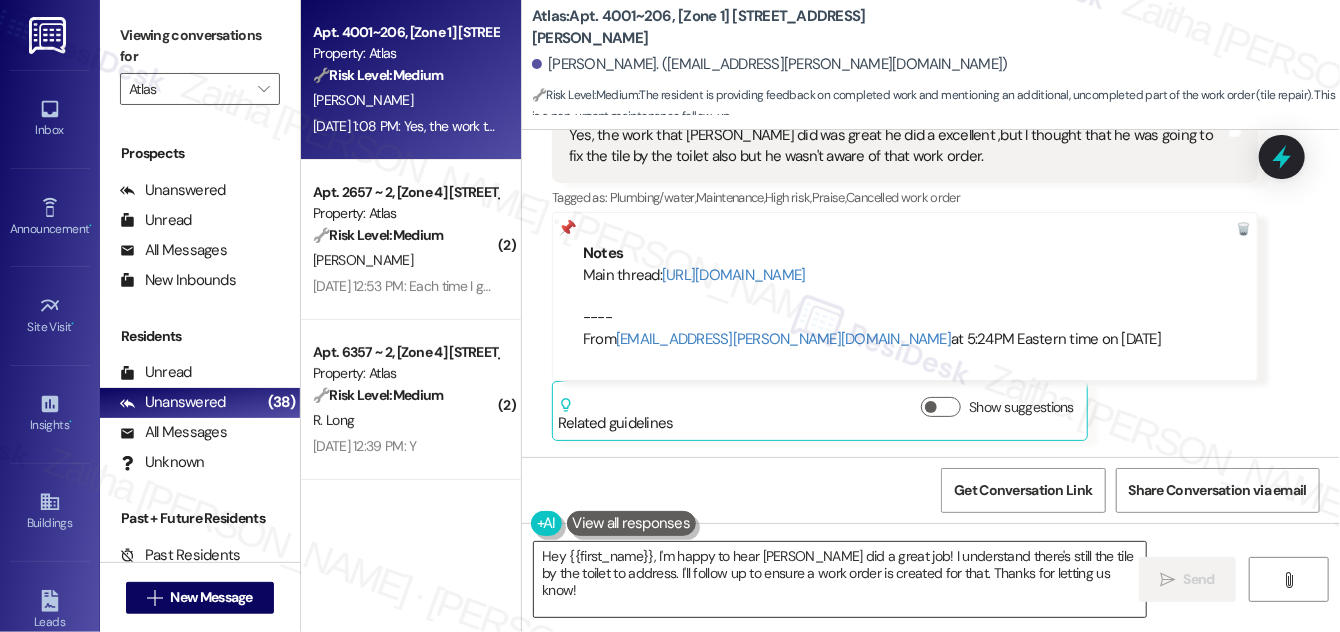 click on "Hey {{first_name}}, I'm happy to hear Jose did a great job! I understand there's still the tile by the toilet to address. I'll follow up to ensure a work order is created for that. Thanks for letting us know!" at bounding box center [840, 579] 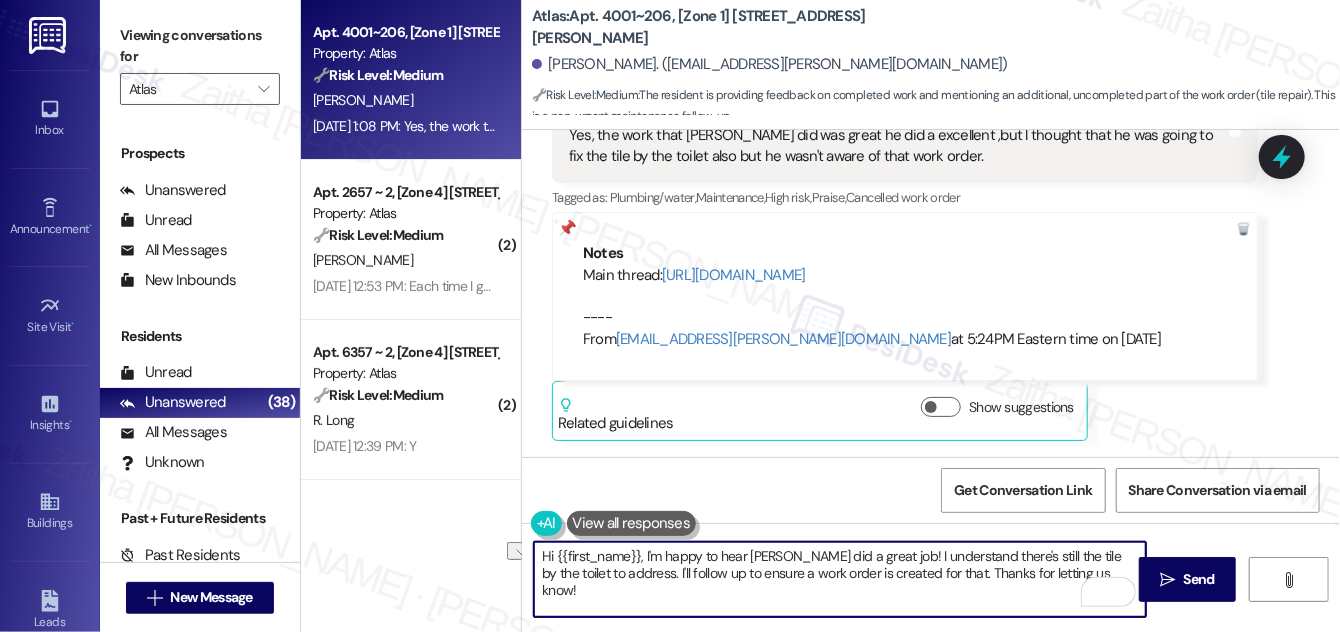 drag, startPoint x: 594, startPoint y: 572, endPoint x: 1063, endPoint y: 570, distance: 469.00427 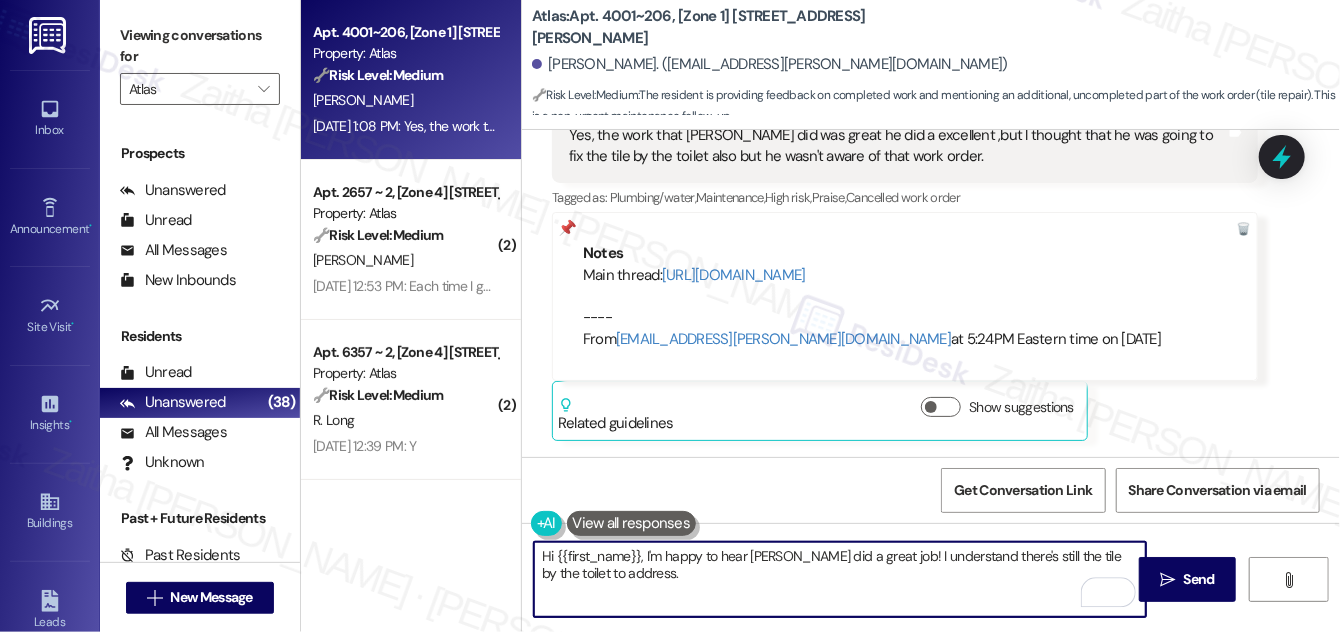 paste on "Could you please share more details about the issue? Any information you provide will help us assist you more effectively." 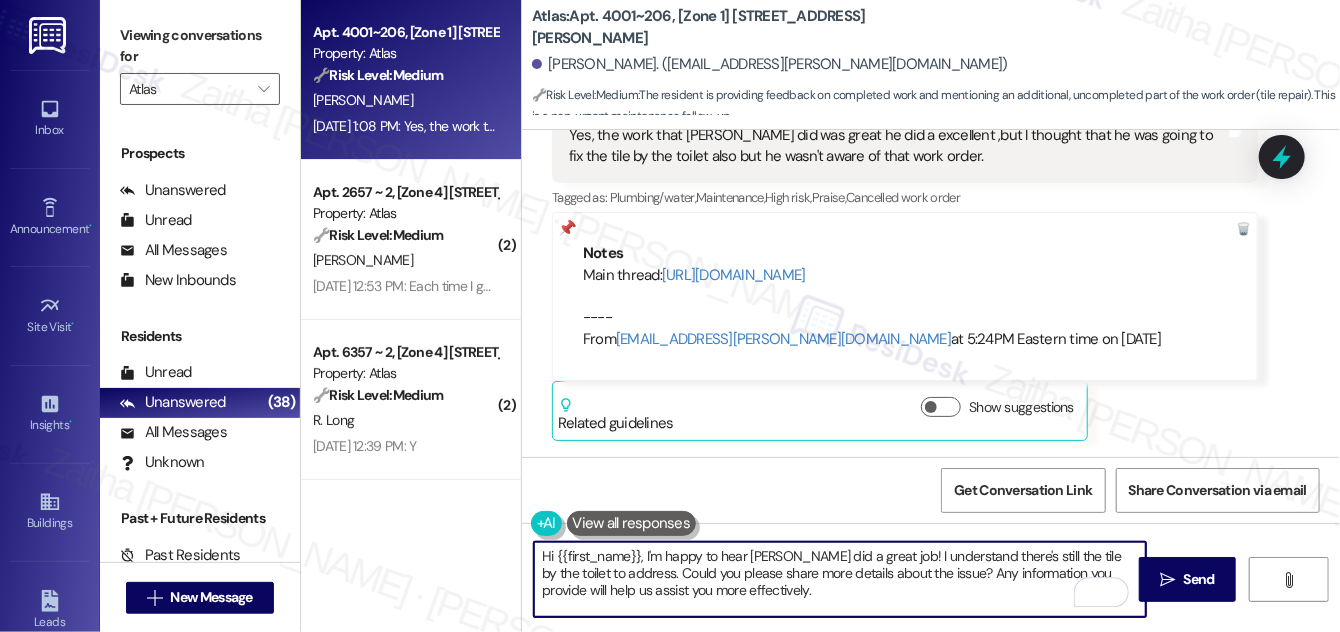 scroll, scrollTop: 16, scrollLeft: 0, axis: vertical 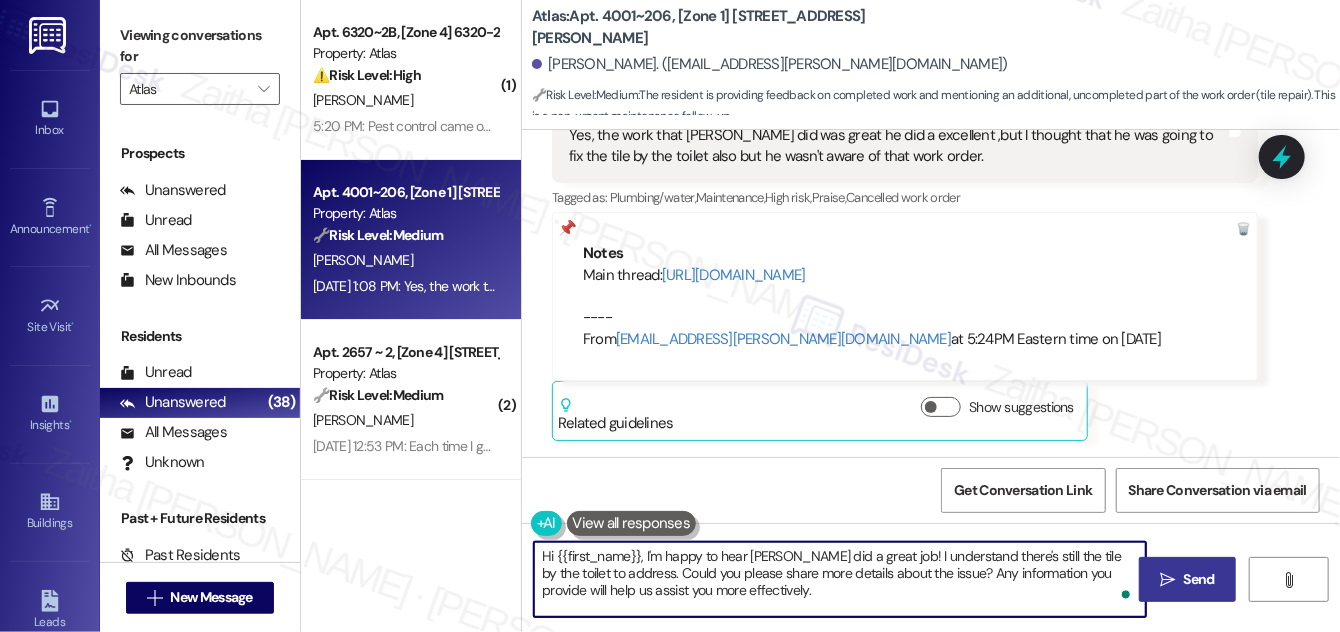 type on "Hi {{first_name}}, I'm happy to hear Jose did a great job! I understand there's still the tile by the toilet to address. Could you please share more details about the issue? Any information you provide will help us assist you more effectively." 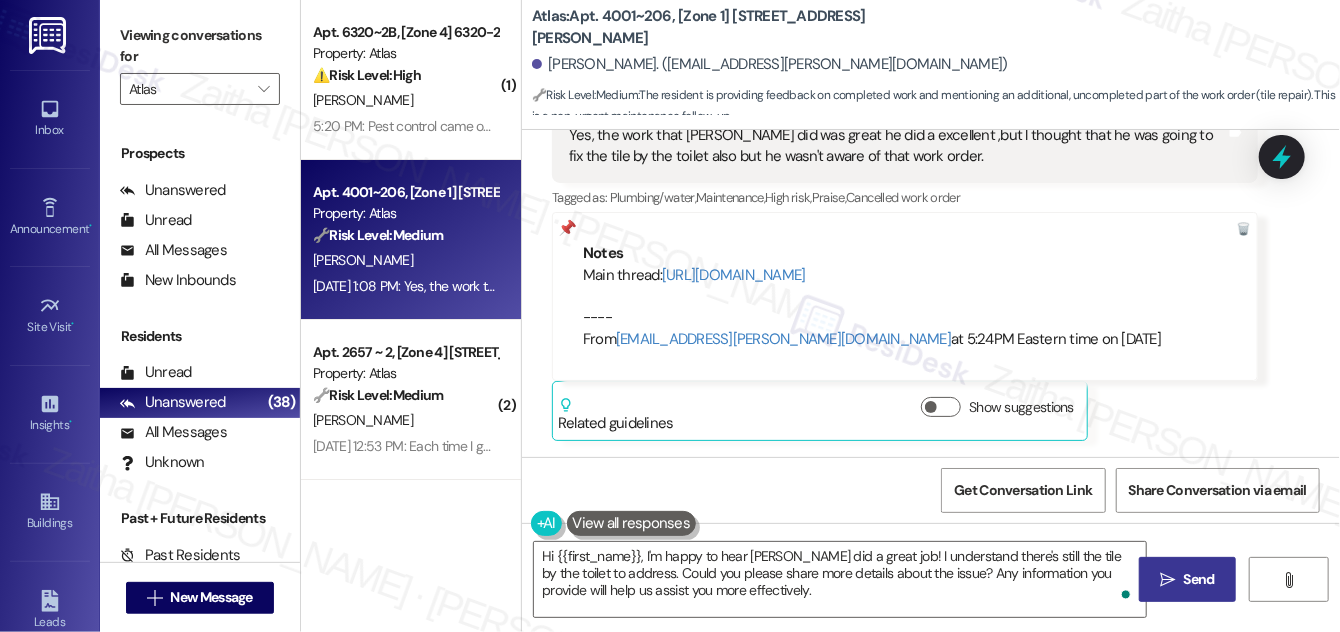click on "Send" at bounding box center (1199, 579) 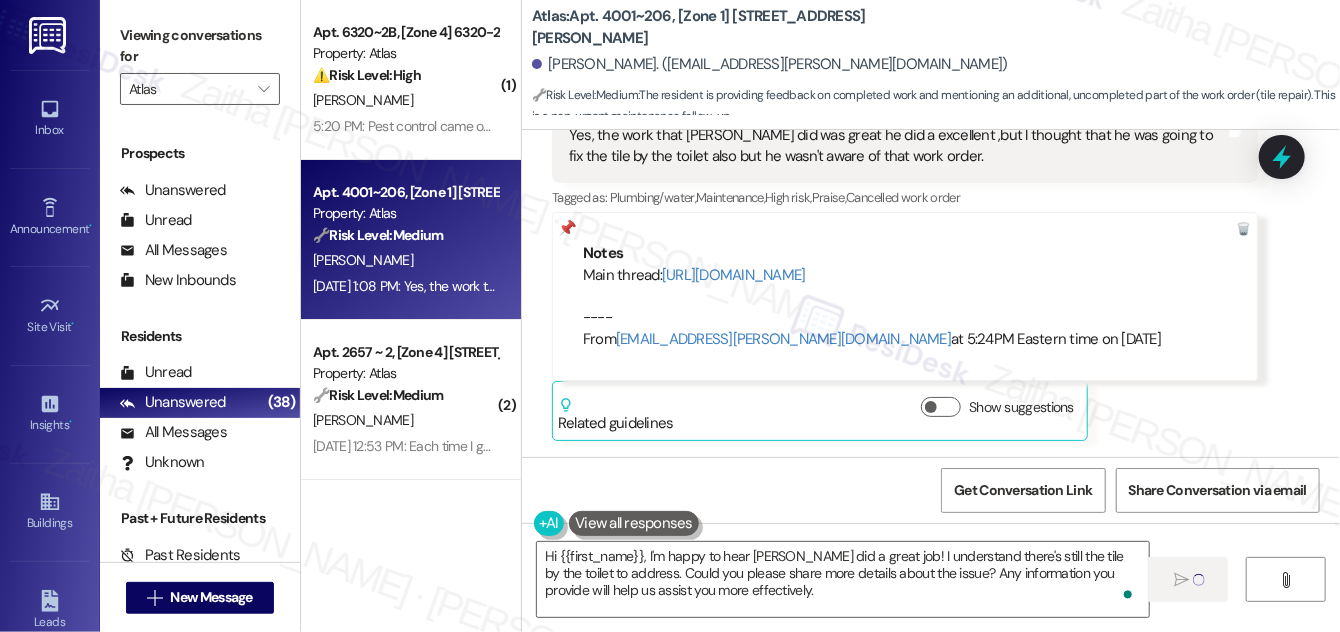 type 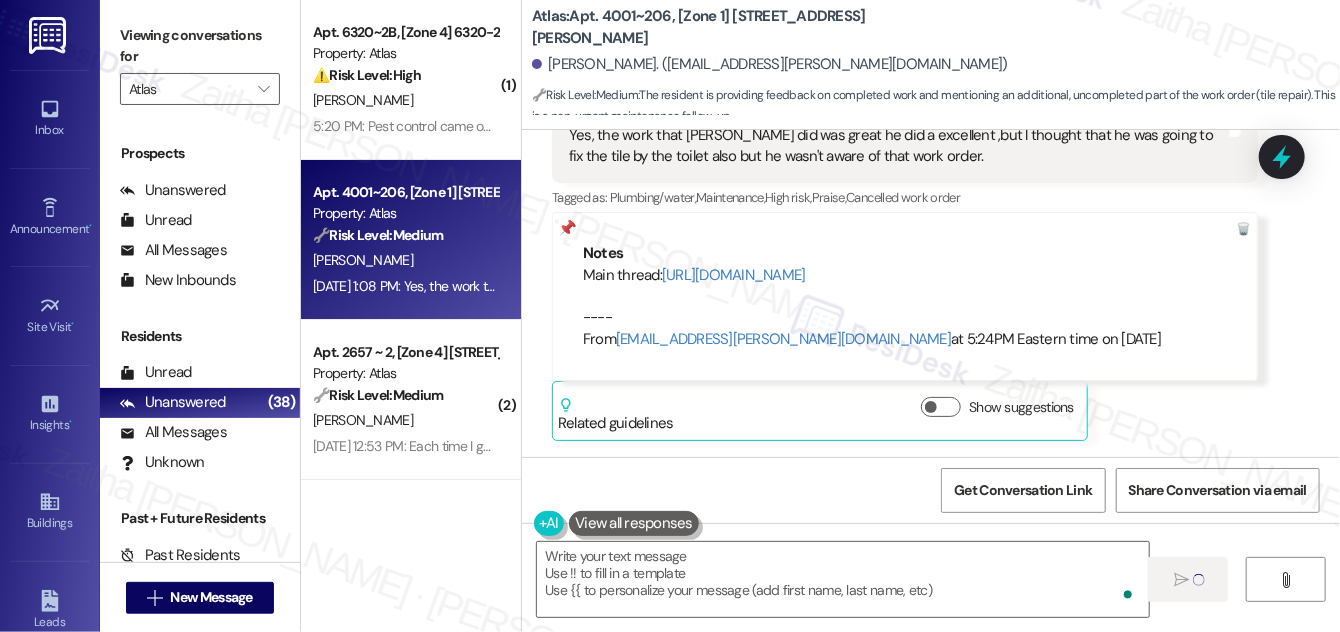 scroll, scrollTop: 2606, scrollLeft: 0, axis: vertical 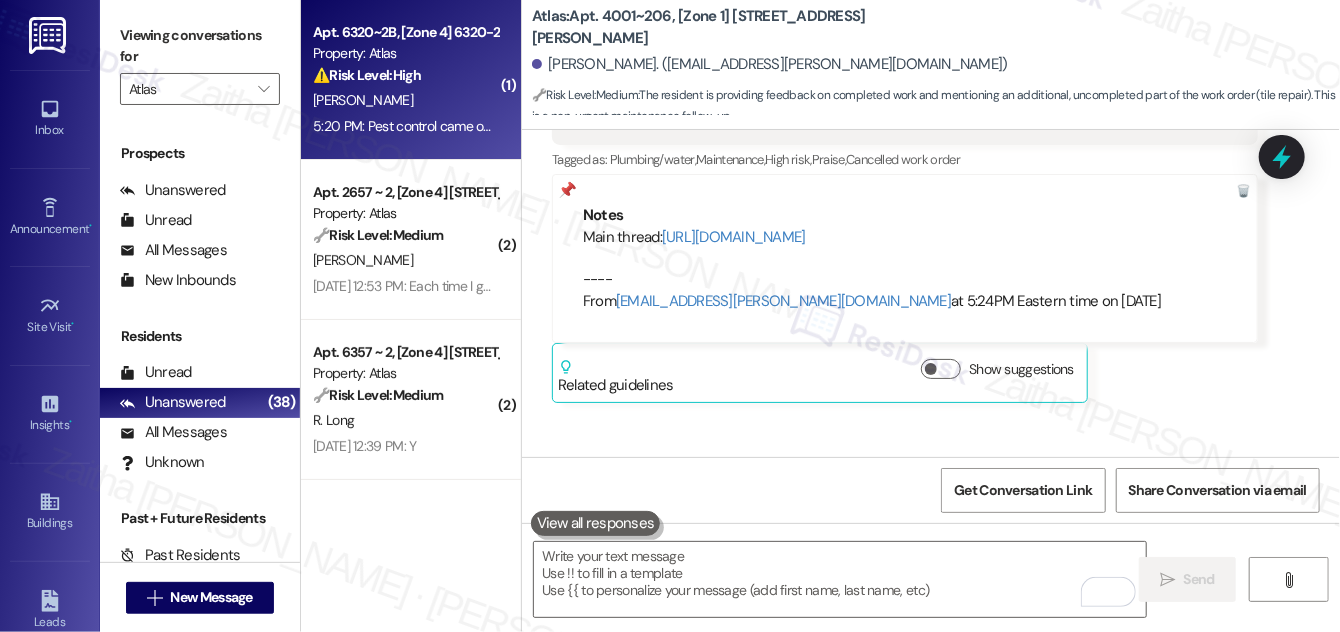 click on "Property: Atlas" at bounding box center [405, 53] 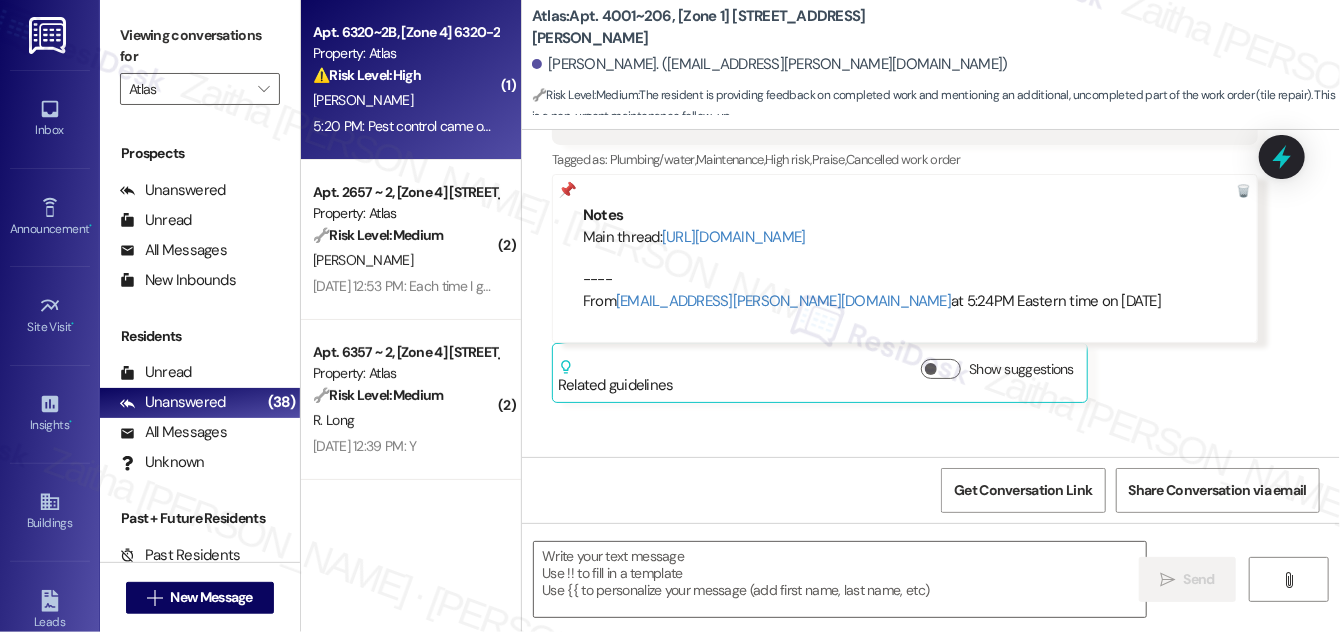 type on "Fetching suggested responses. Please feel free to read through the conversation in the meantime." 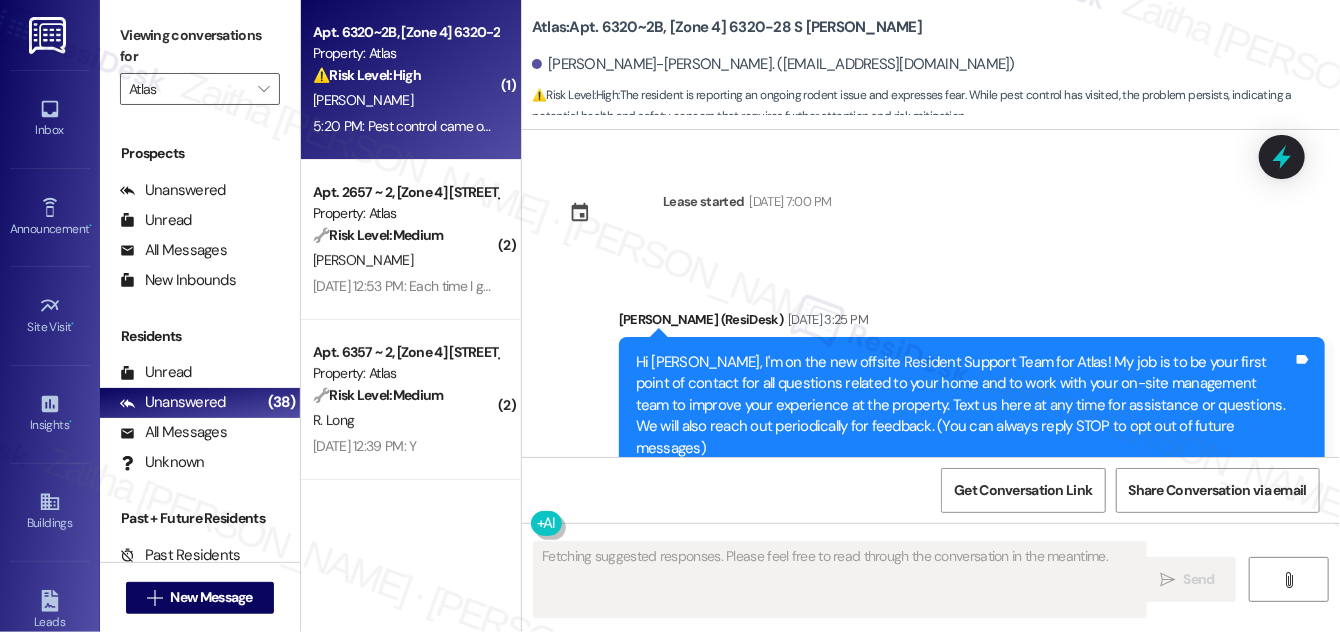 scroll, scrollTop: 51257, scrollLeft: 0, axis: vertical 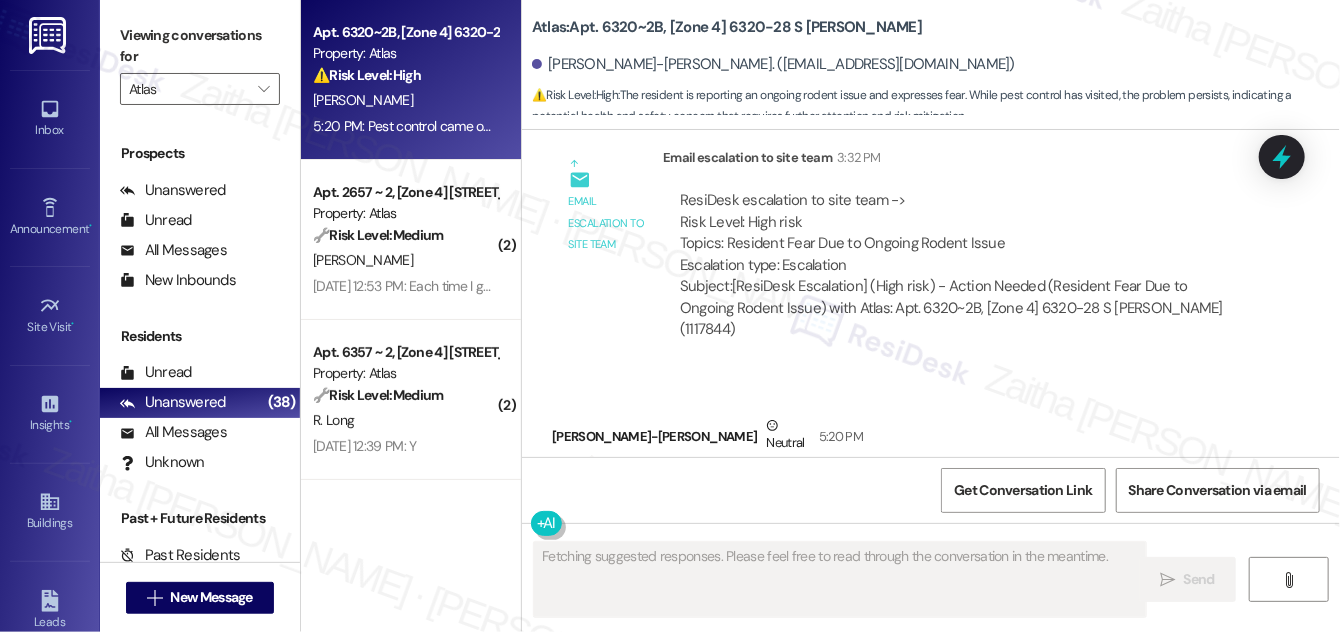 click on "Hide Suggestions" at bounding box center [945, 593] 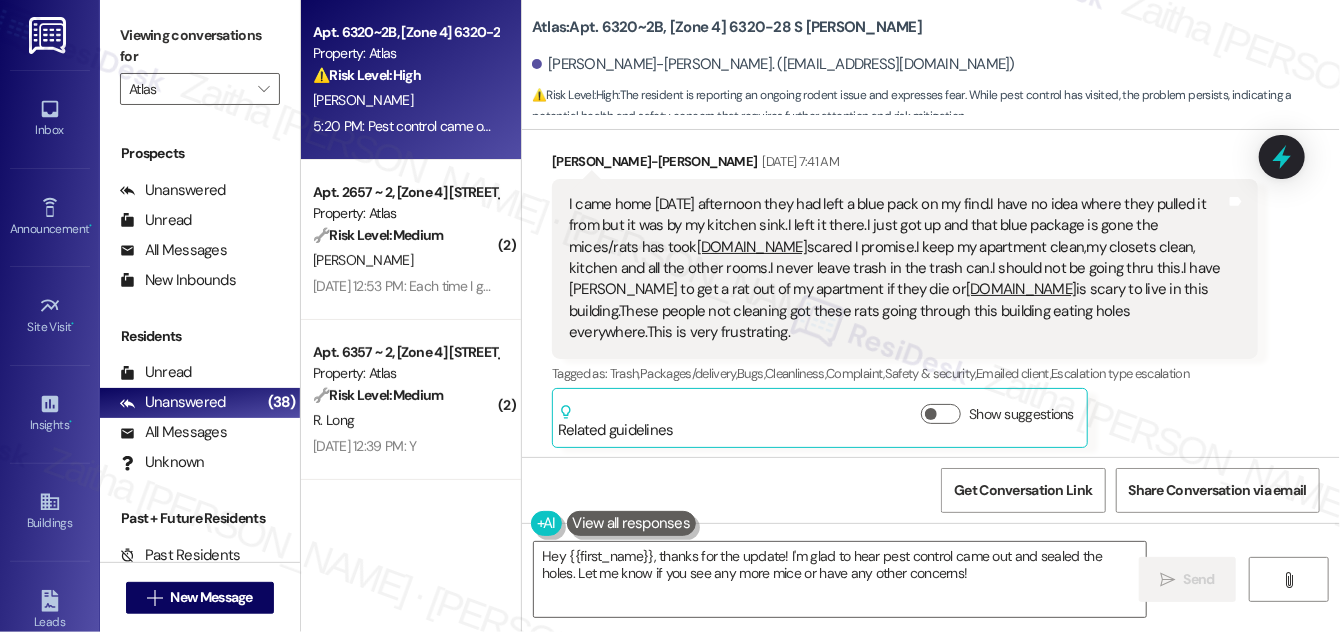 scroll, scrollTop: 50642, scrollLeft: 0, axis: vertical 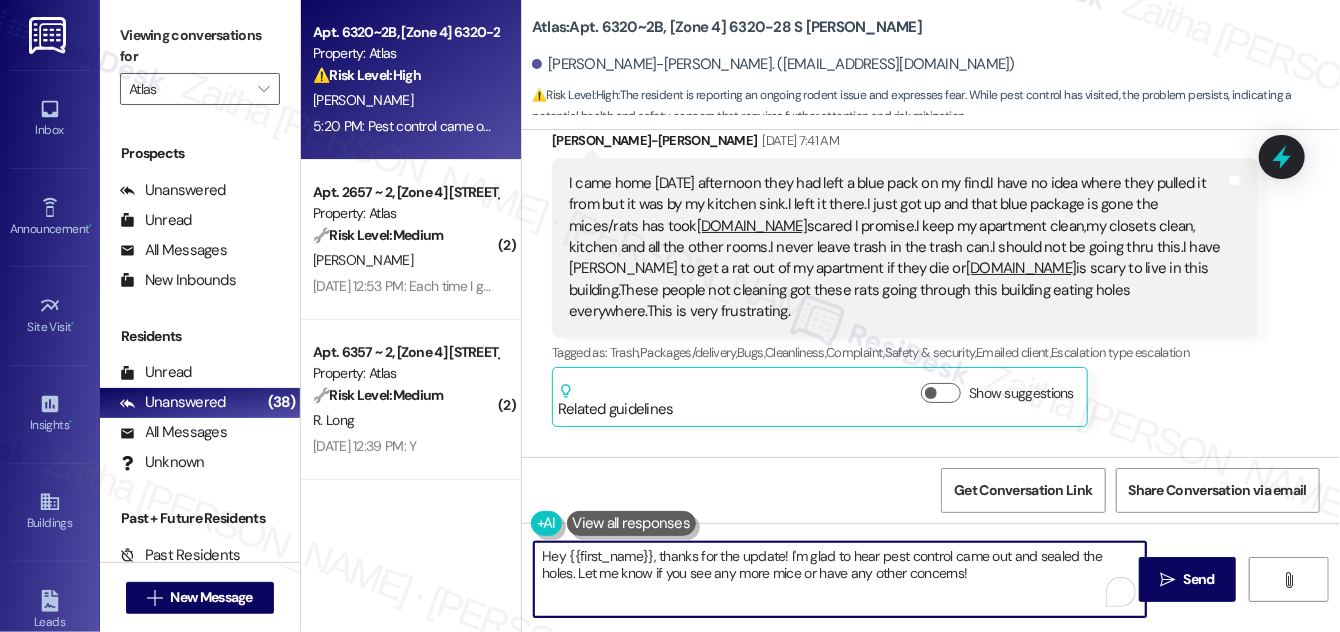 drag, startPoint x: 661, startPoint y: 551, endPoint x: 538, endPoint y: 546, distance: 123.101585 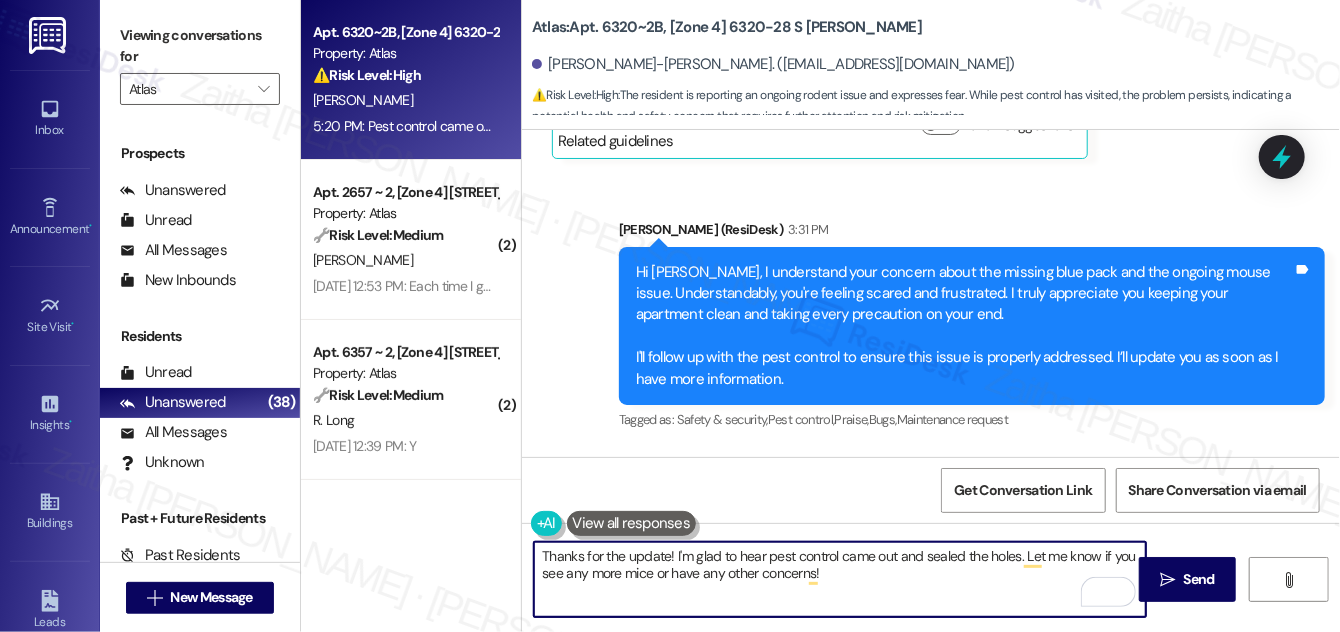 scroll, scrollTop: 51005, scrollLeft: 0, axis: vertical 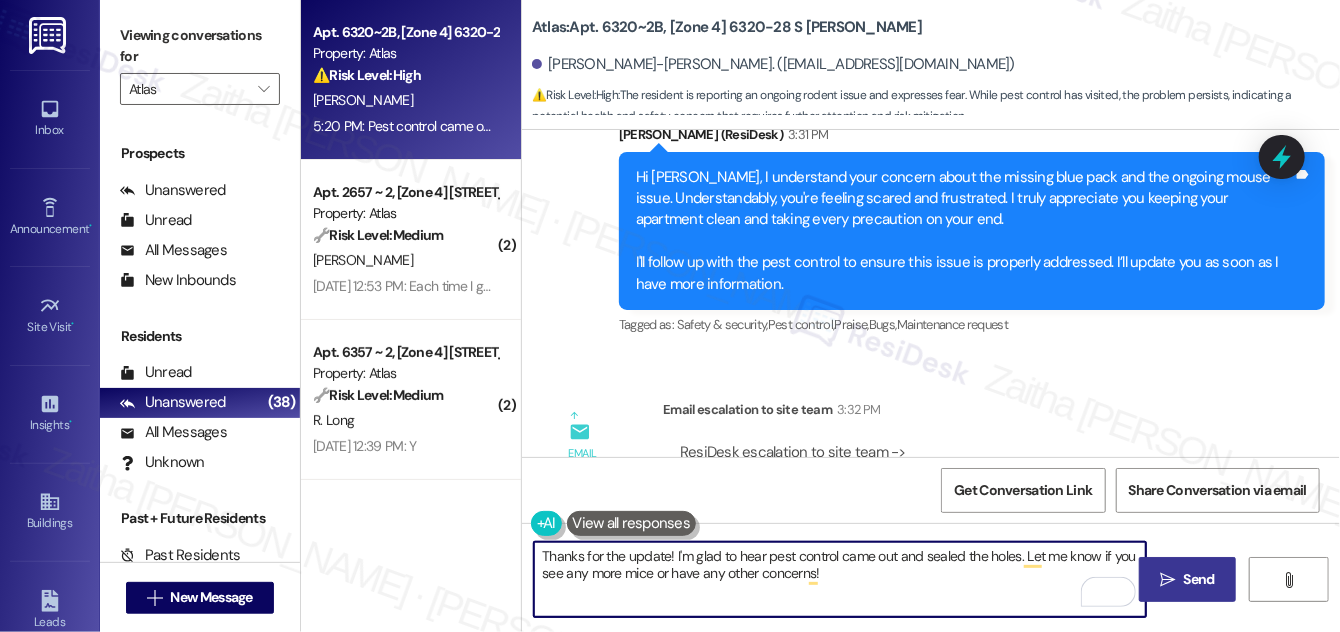 type on "Thanks for the update! I'm glad to hear pest control came out and sealed the holes. Let me know if you see any more mice or have any other concerns!" 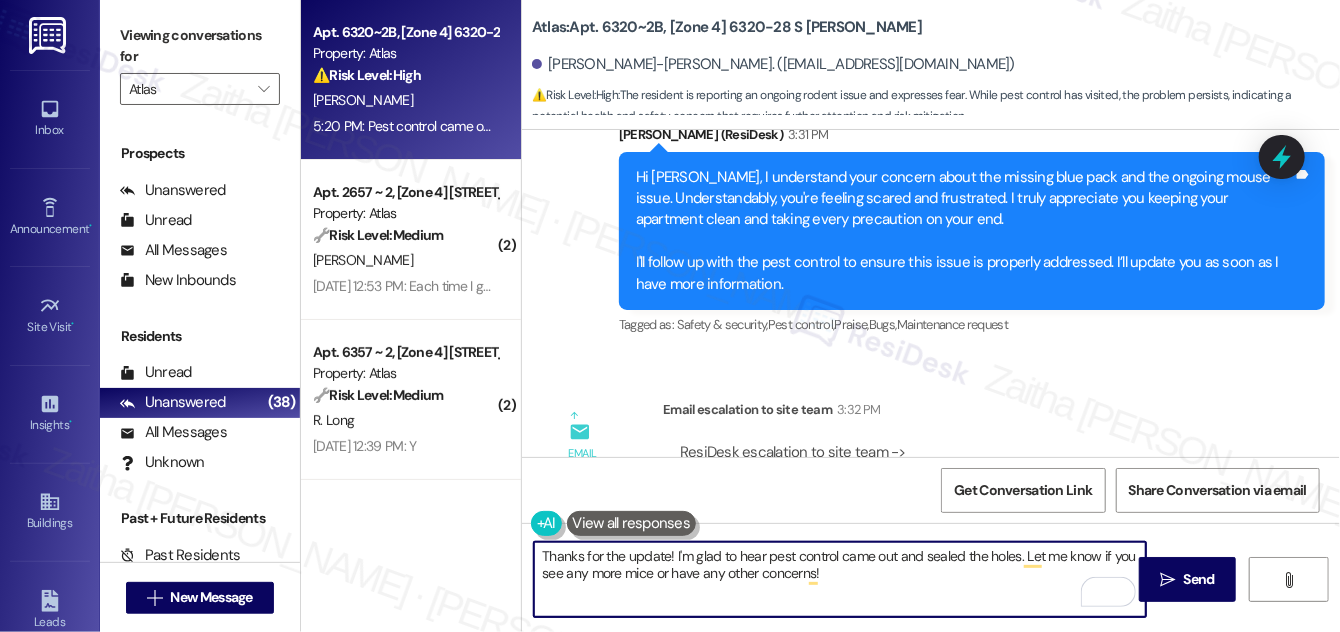 drag, startPoint x: 1189, startPoint y: 572, endPoint x: 1123, endPoint y: 522, distance: 82.800964 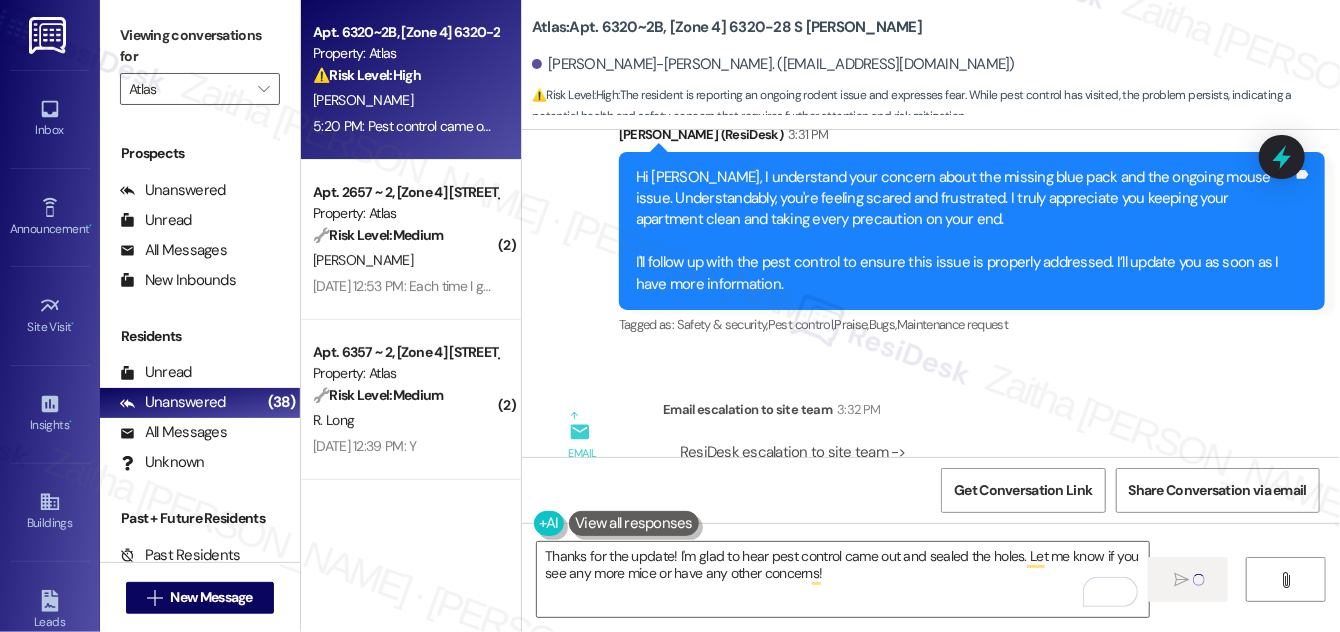 type 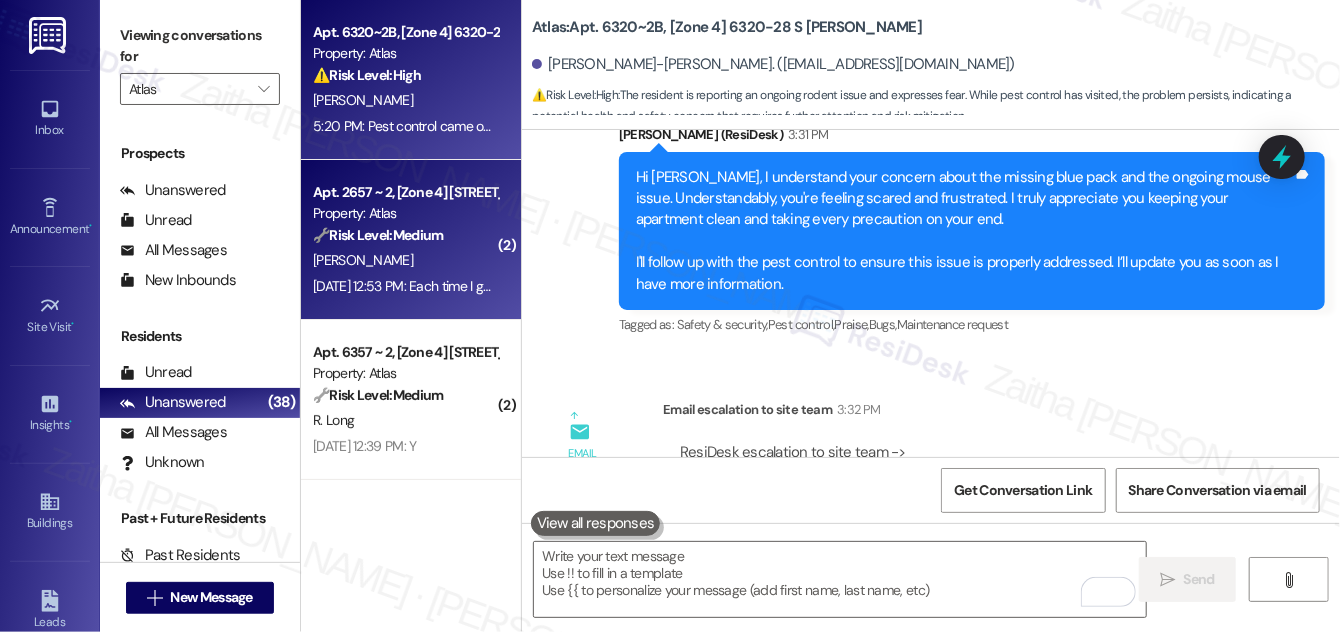 scroll, scrollTop: 51005, scrollLeft: 0, axis: vertical 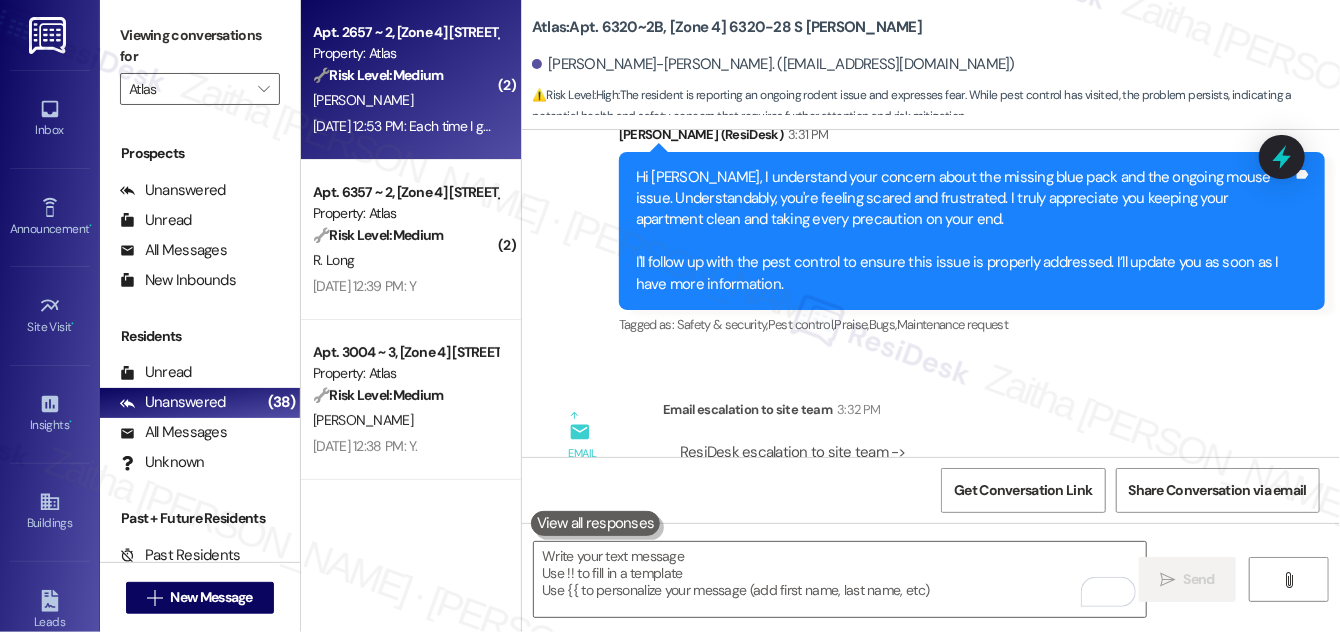 click on "V. Oranika" at bounding box center [405, 100] 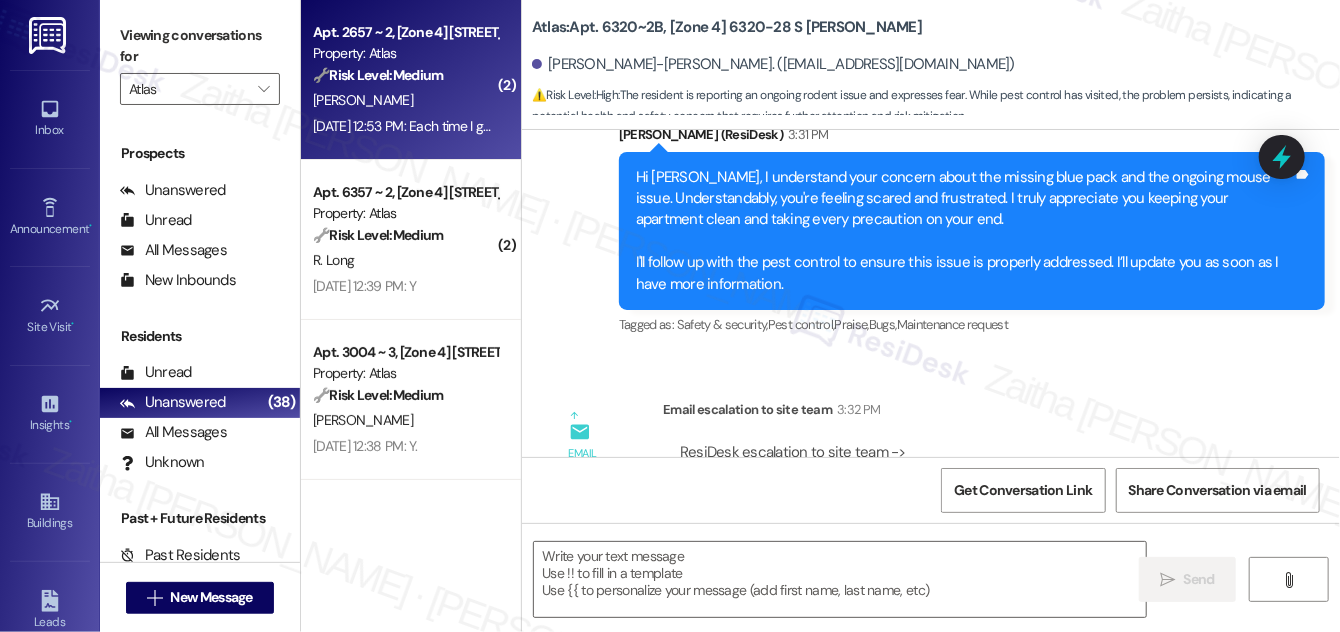 type on "Fetching suggested responses. Please feel free to read through the conversation in the meantime." 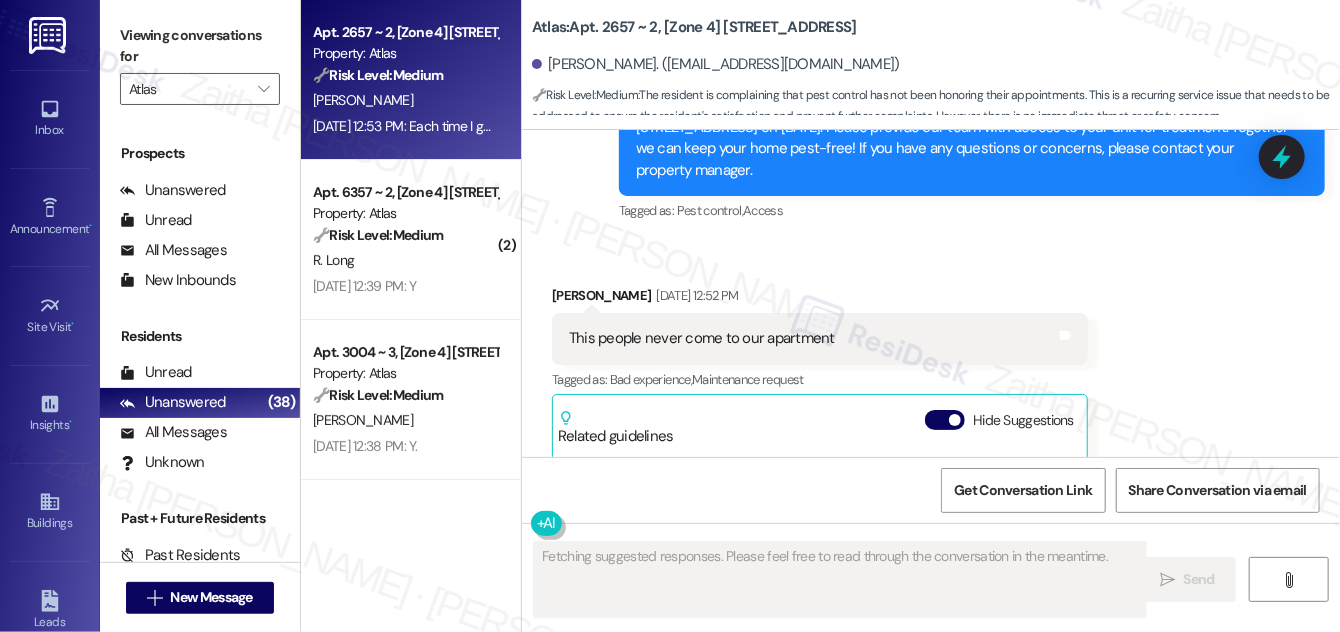 scroll, scrollTop: 7312, scrollLeft: 0, axis: vertical 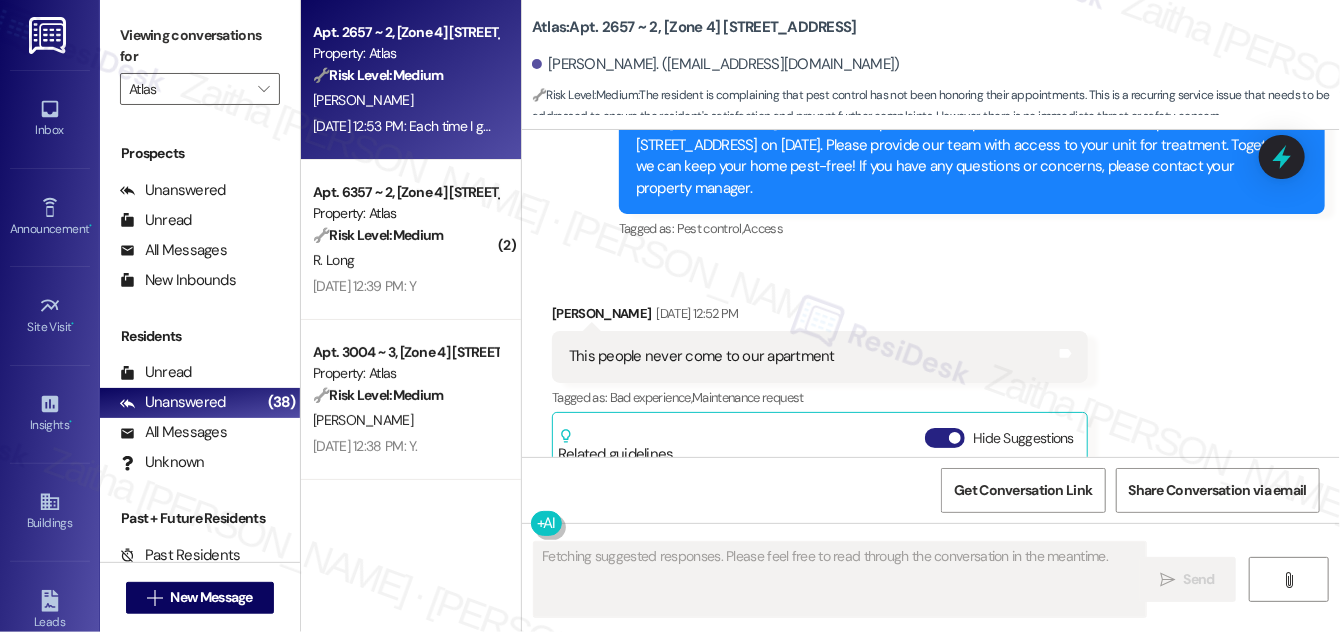 click on "Hide Suggestions" at bounding box center (945, 438) 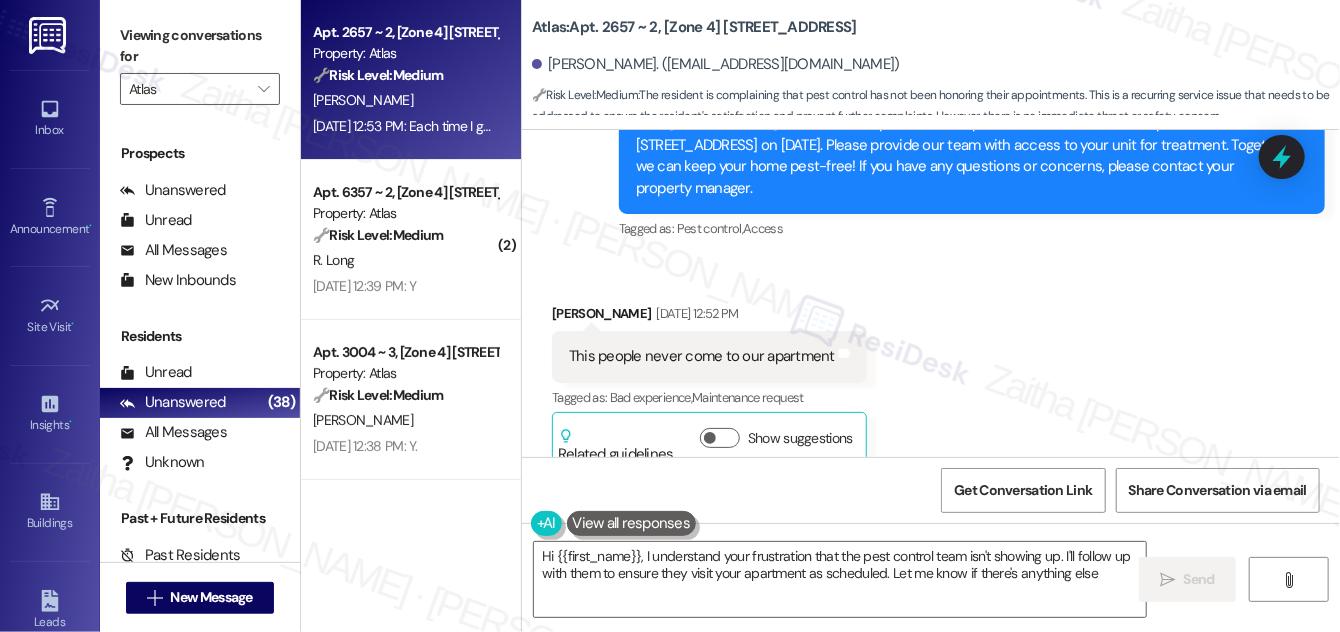 type on "Hi {{first_name}}, I understand your frustration that the pest control team isn't showing up. I'll follow up with them to ensure they visit your apartment as scheduled. Let me know if there's anything else!" 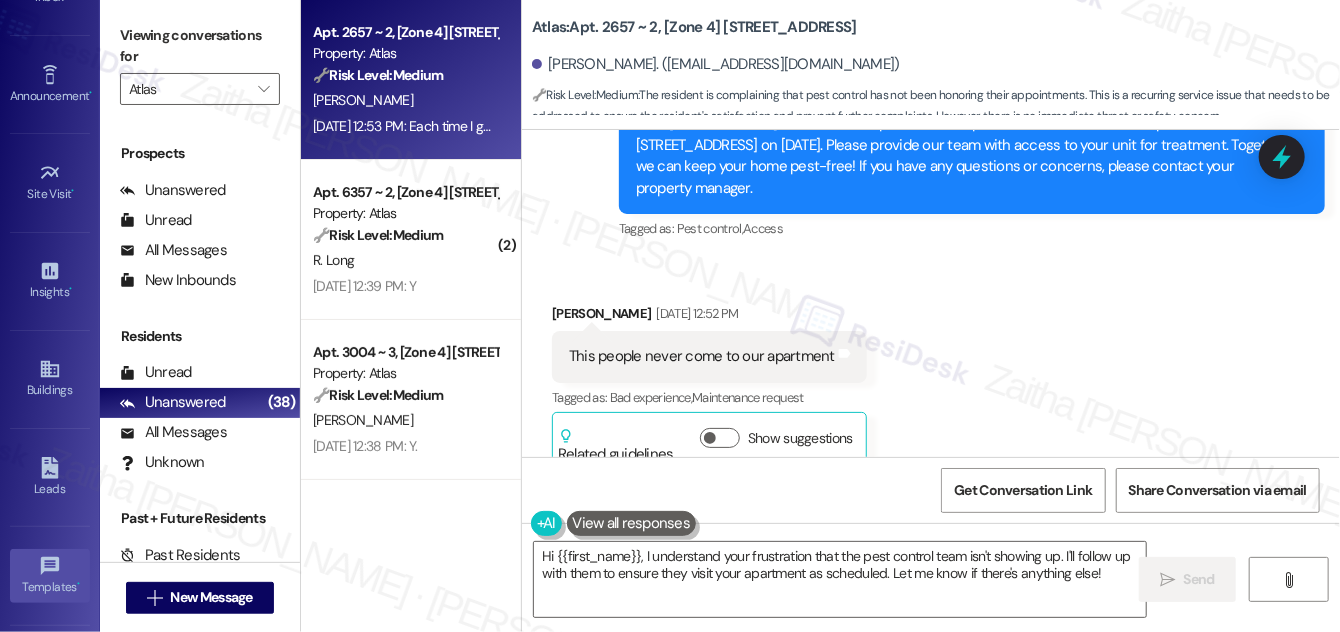 scroll, scrollTop: 181, scrollLeft: 0, axis: vertical 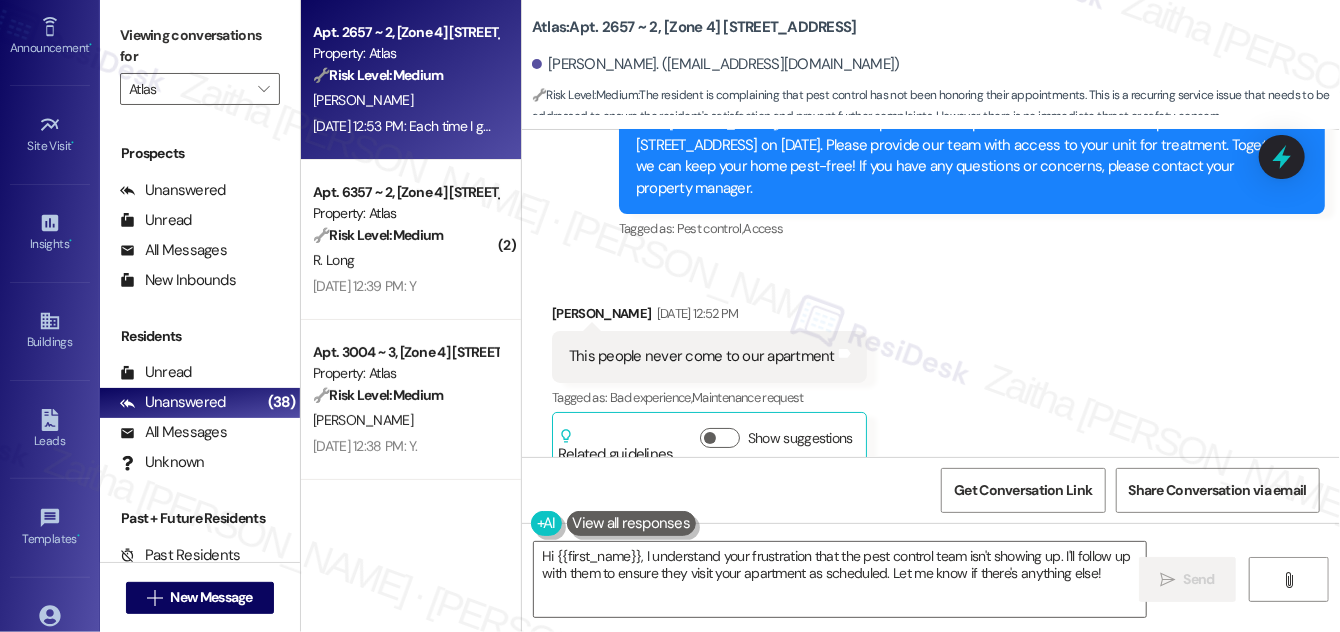 drag, startPoint x: 1293, startPoint y: 159, endPoint x: 863, endPoint y: 83, distance: 436.66464 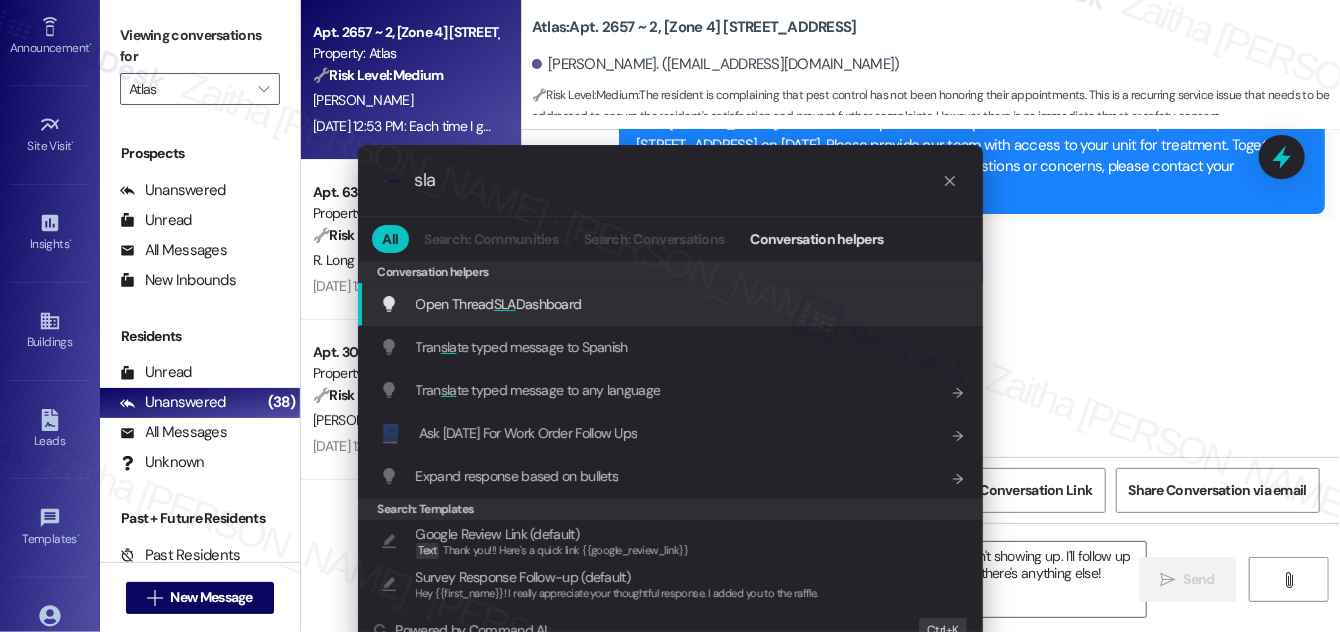 type on "sla" 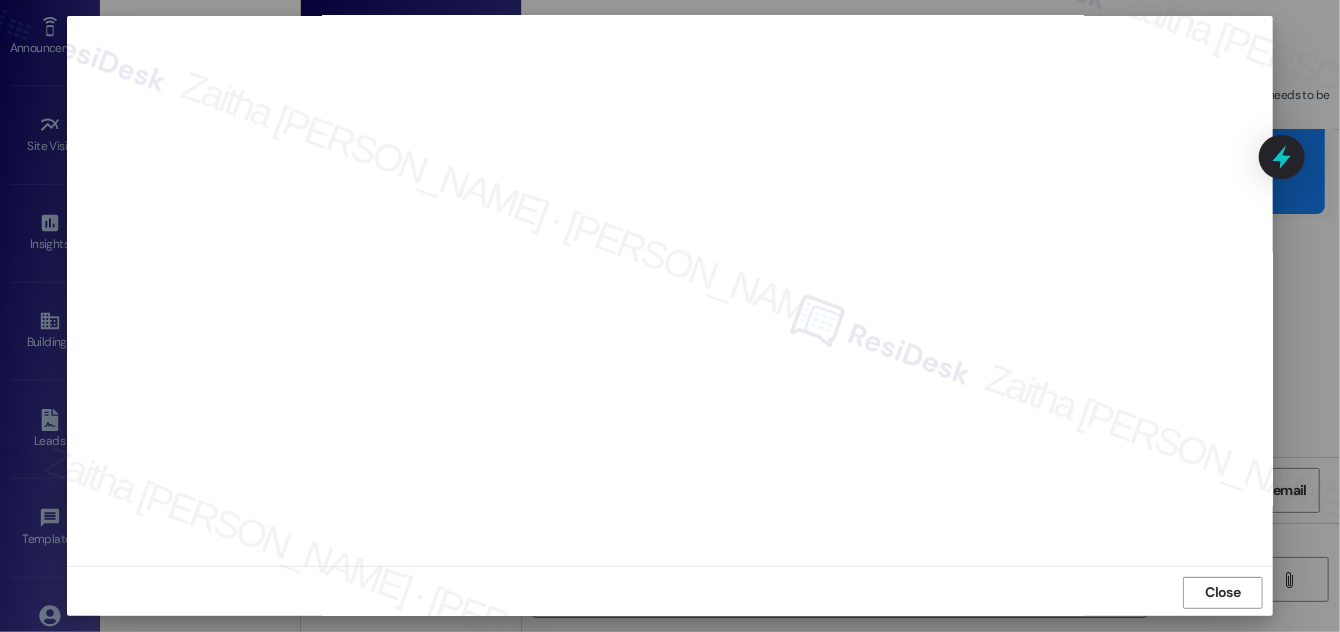 scroll, scrollTop: 21, scrollLeft: 0, axis: vertical 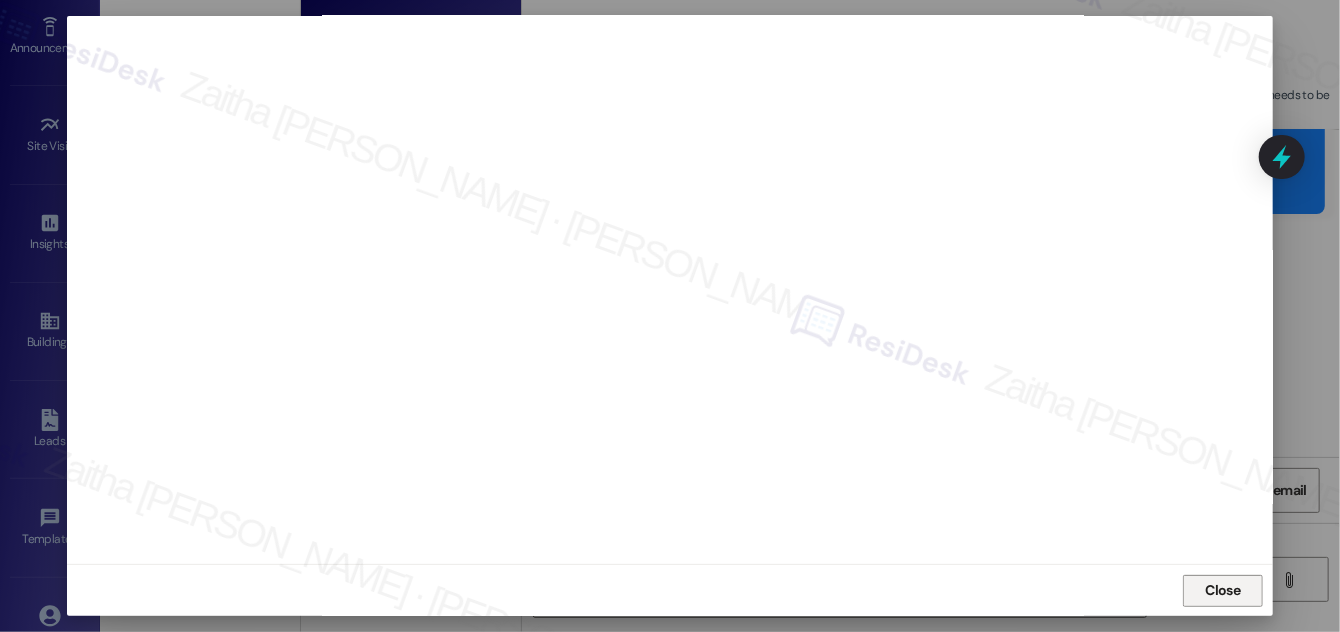 click on "Close" at bounding box center [1223, 591] 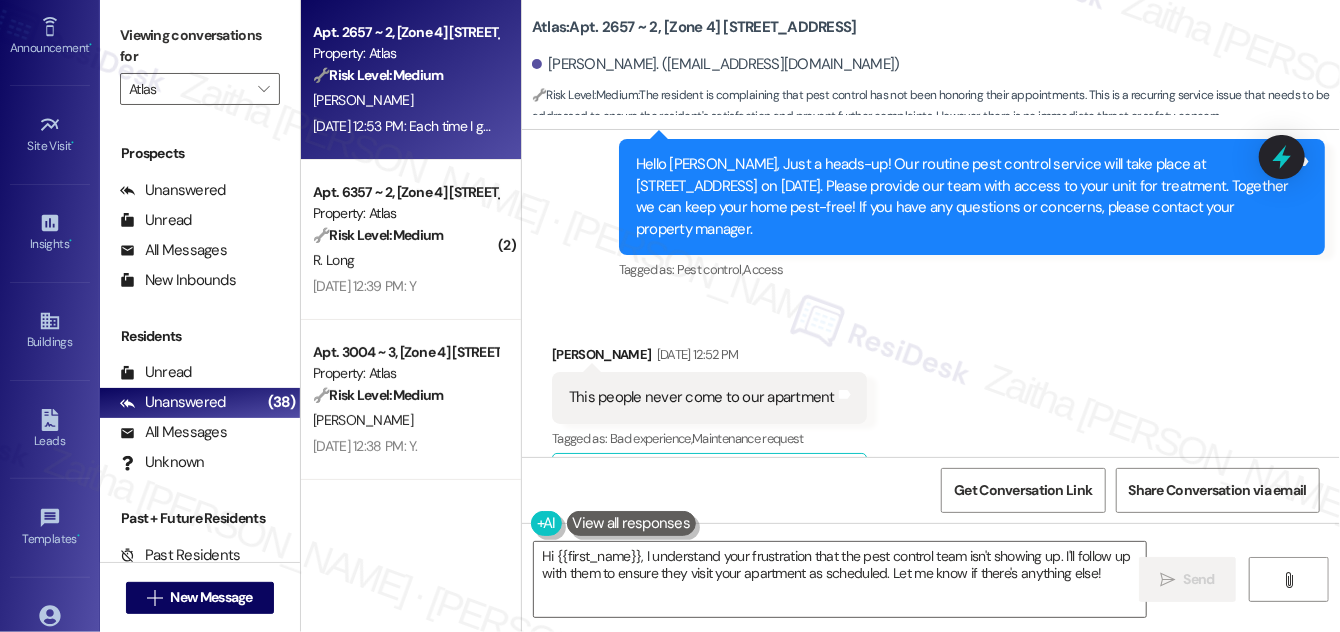 scroll, scrollTop: 7331, scrollLeft: 0, axis: vertical 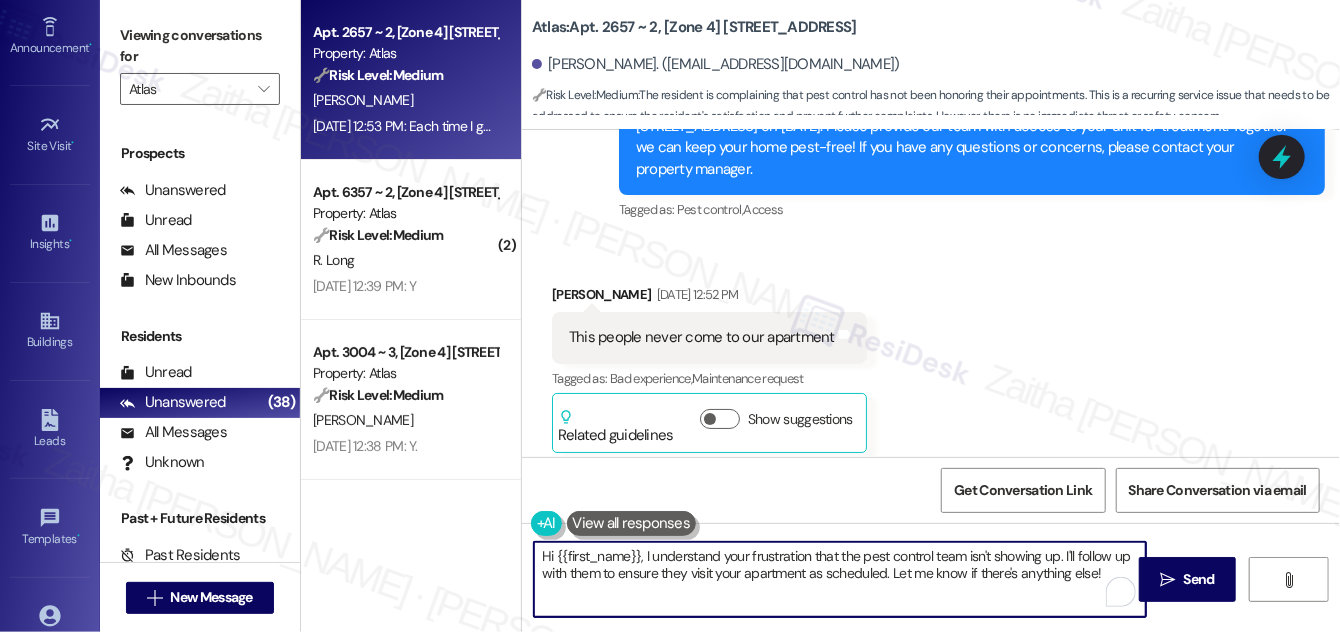 click on "Hi {{first_name}}, I understand your frustration that the pest control team isn't showing up. I'll follow up with them to ensure they visit your apartment as scheduled. Let me know if there's anything else!" at bounding box center [840, 579] 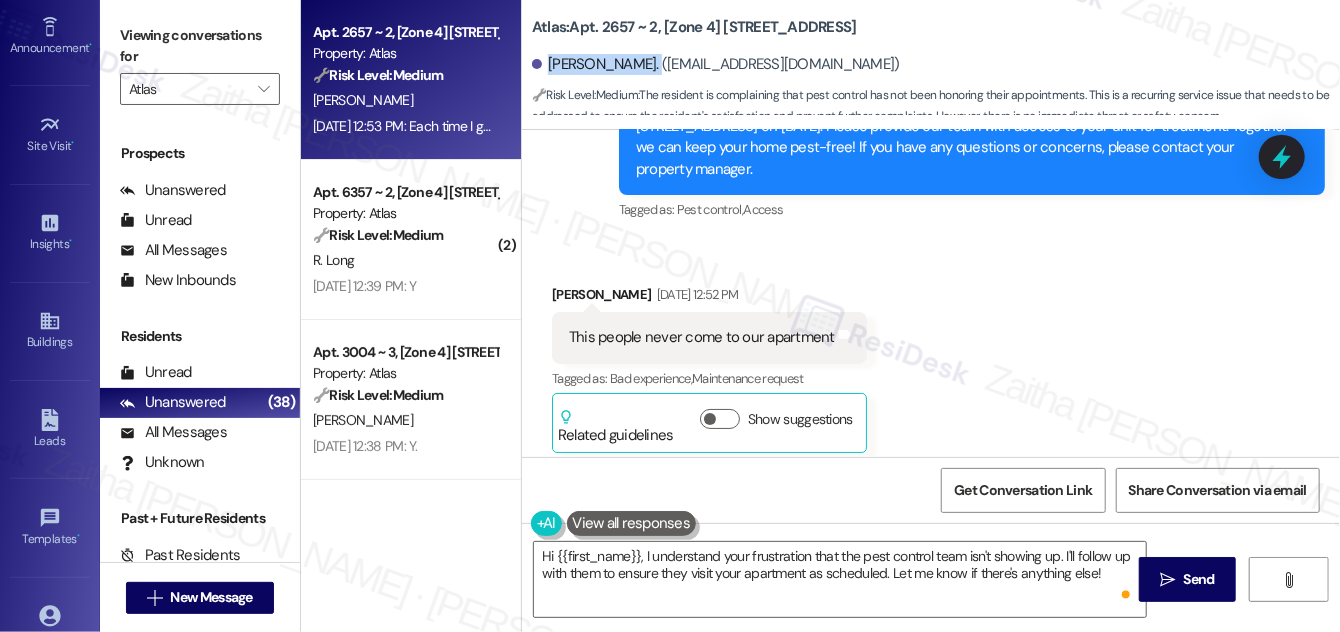 drag, startPoint x: 550, startPoint y: 66, endPoint x: 647, endPoint y: 58, distance: 97.32934 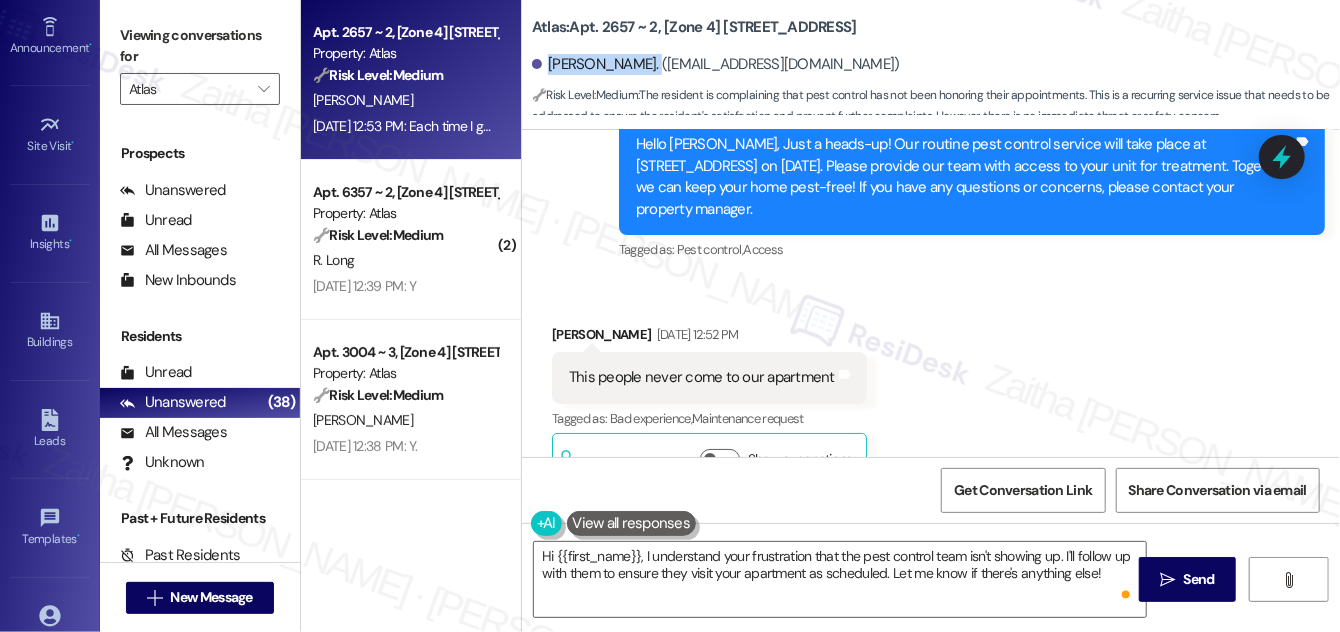 scroll, scrollTop: 7331, scrollLeft: 0, axis: vertical 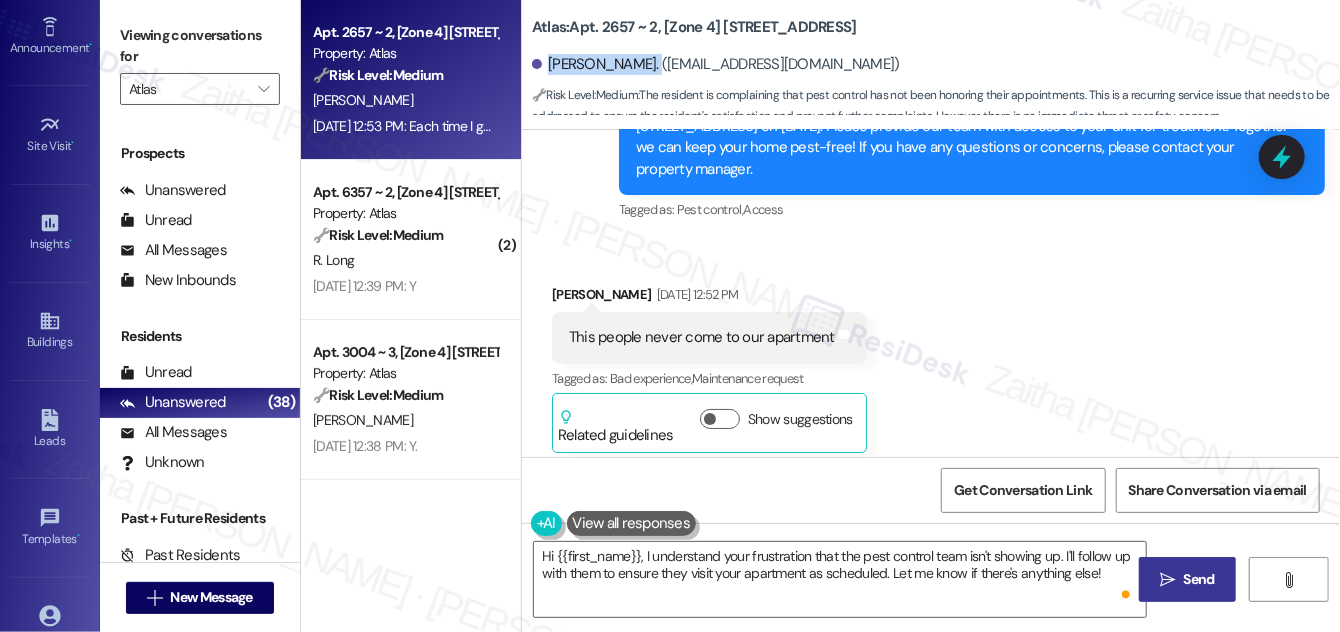 click on " Send" at bounding box center [1187, 579] 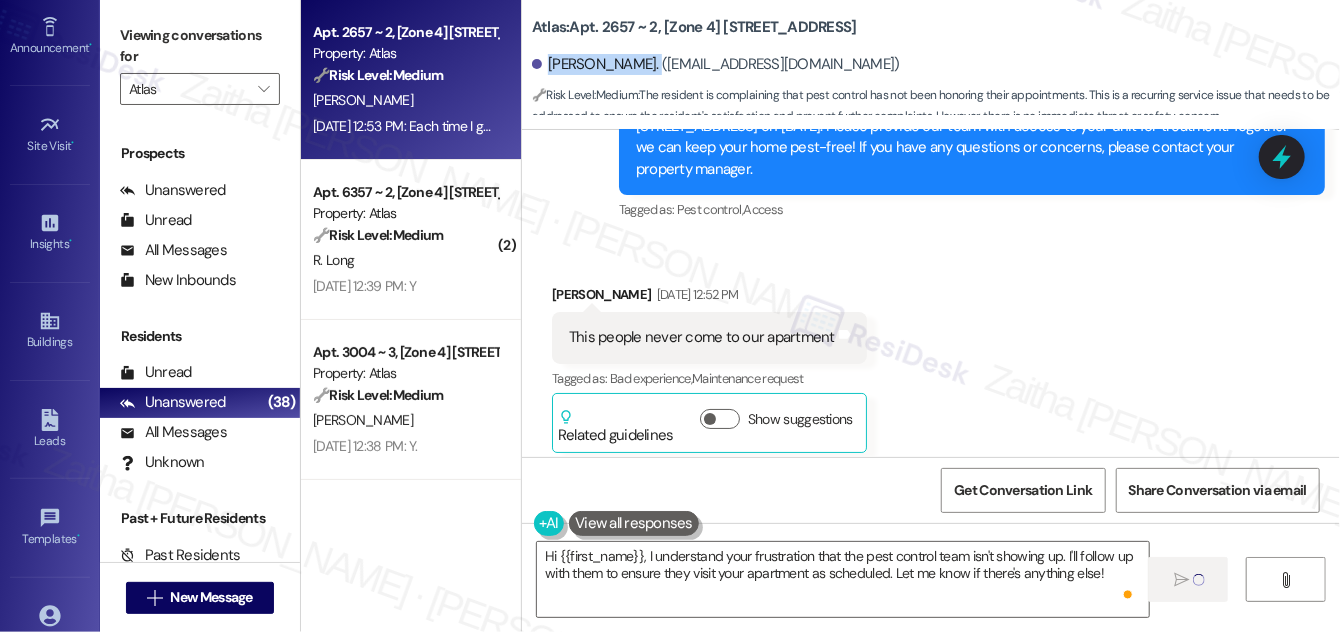 type 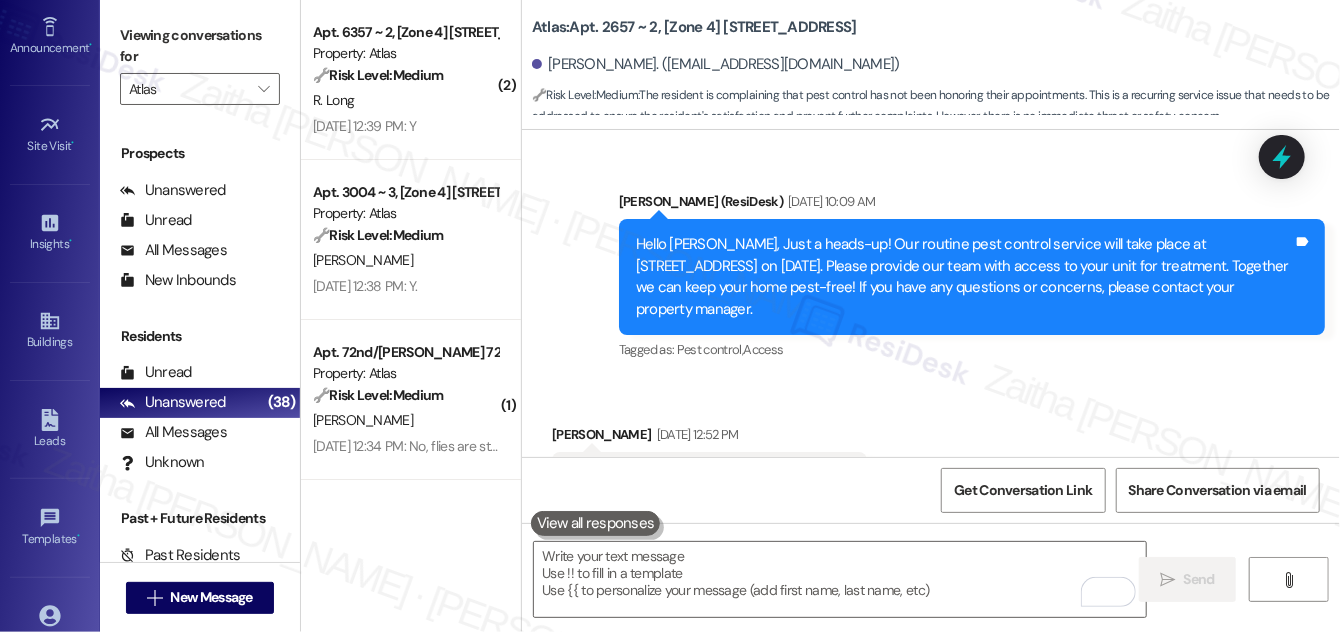 scroll, scrollTop: 7149, scrollLeft: 0, axis: vertical 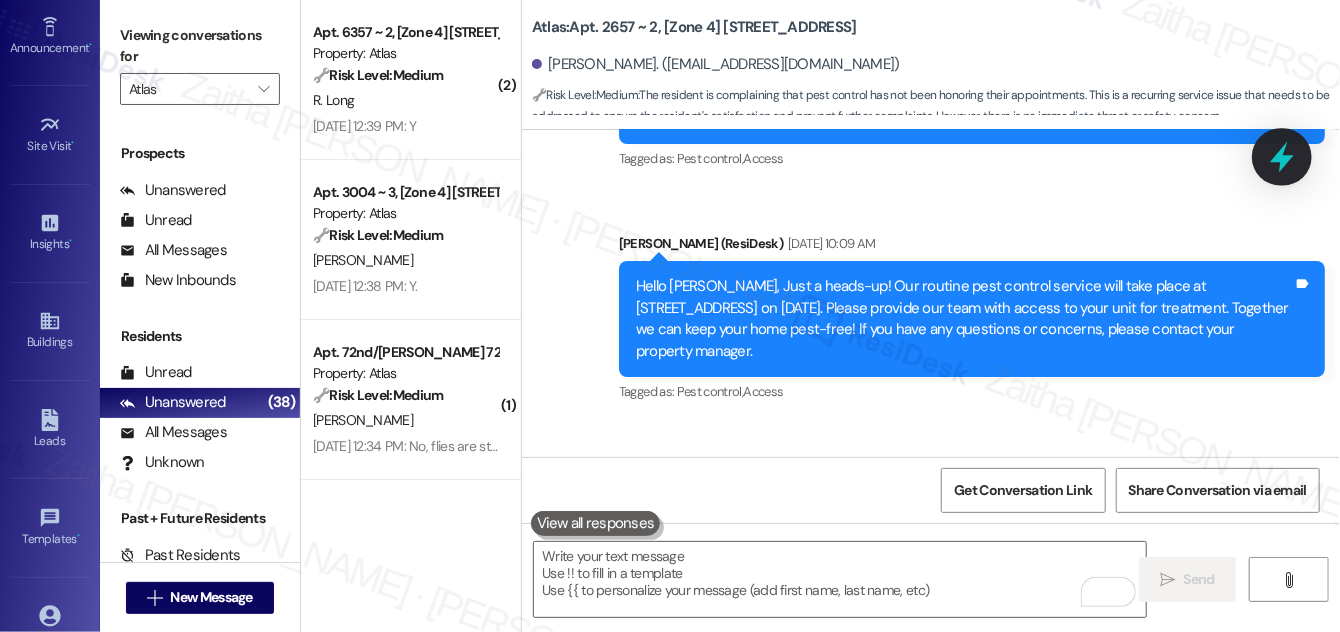 click 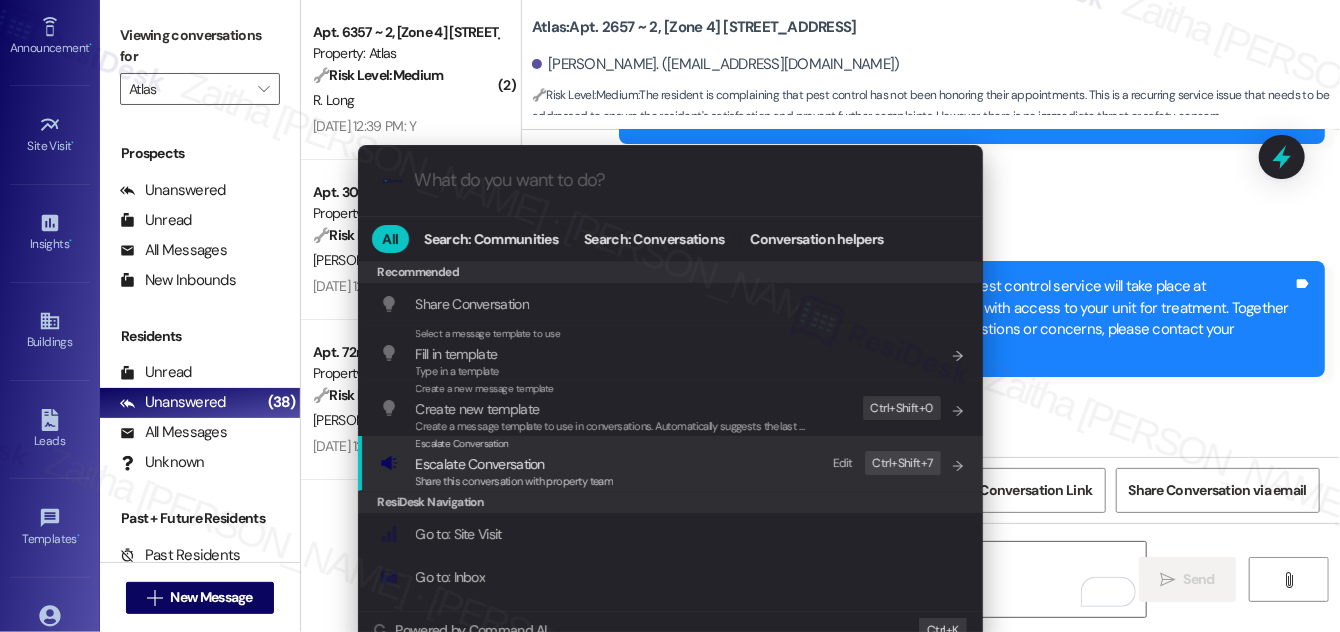 click on "Escalate Conversation" at bounding box center (480, 464) 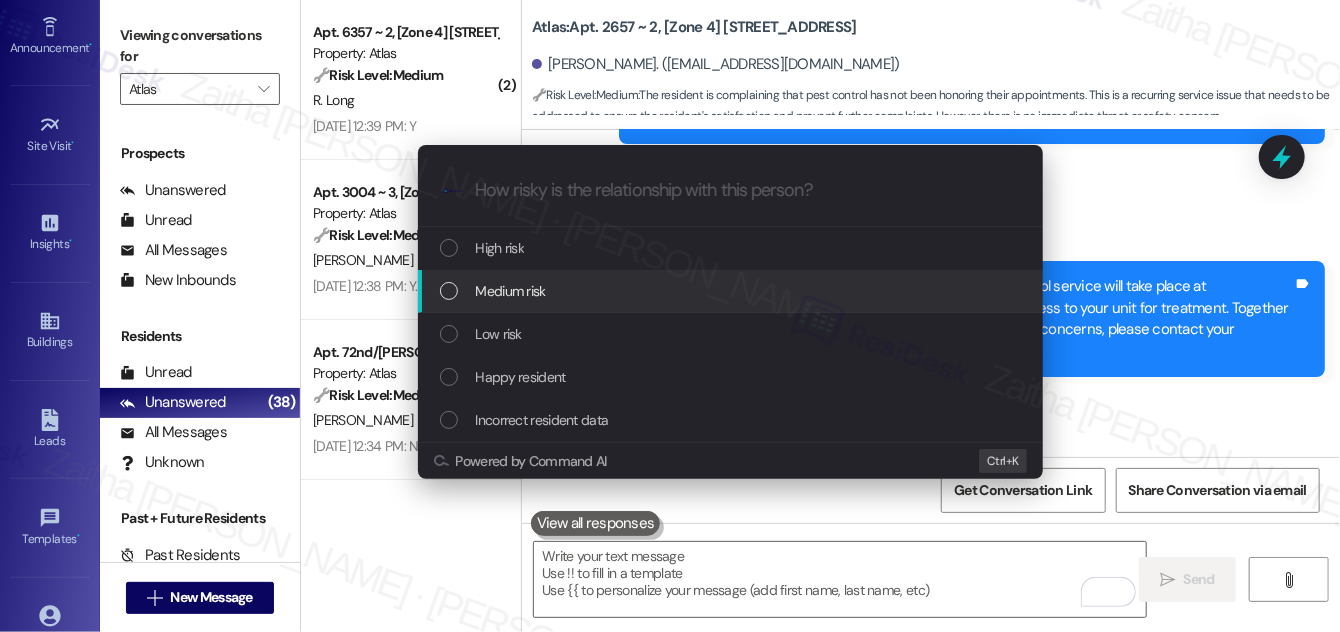 click on "Medium risk" at bounding box center [732, 291] 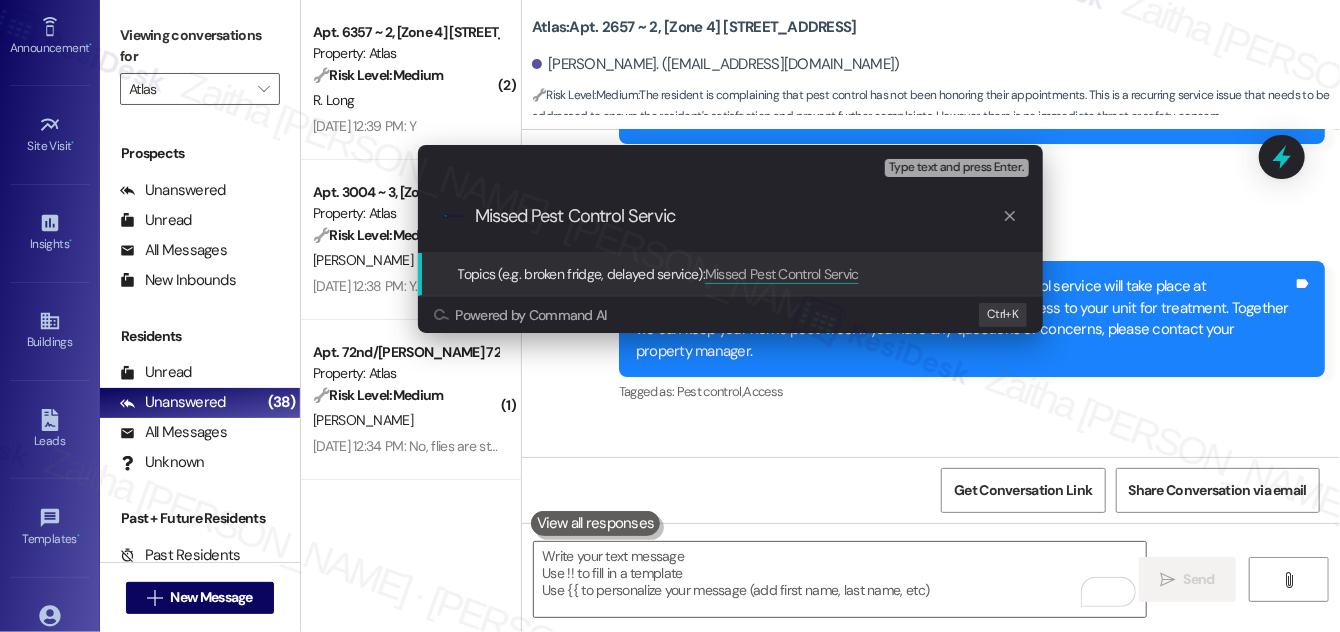 type on "Missed Pest Control Service" 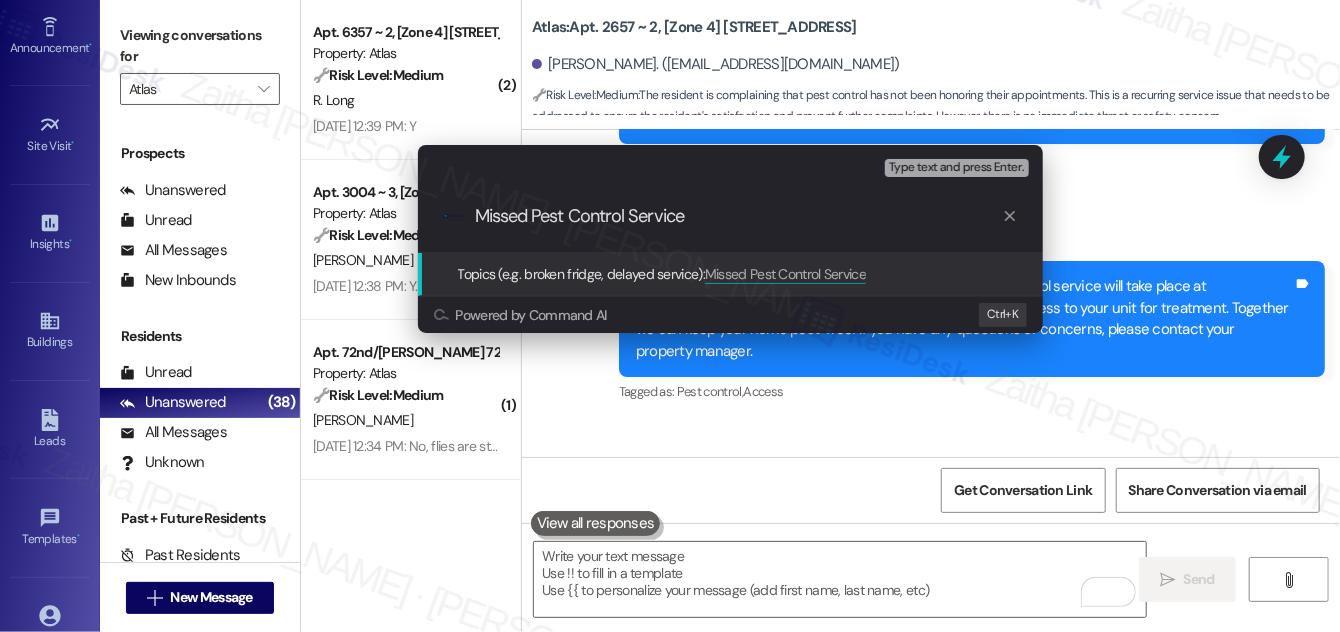 type 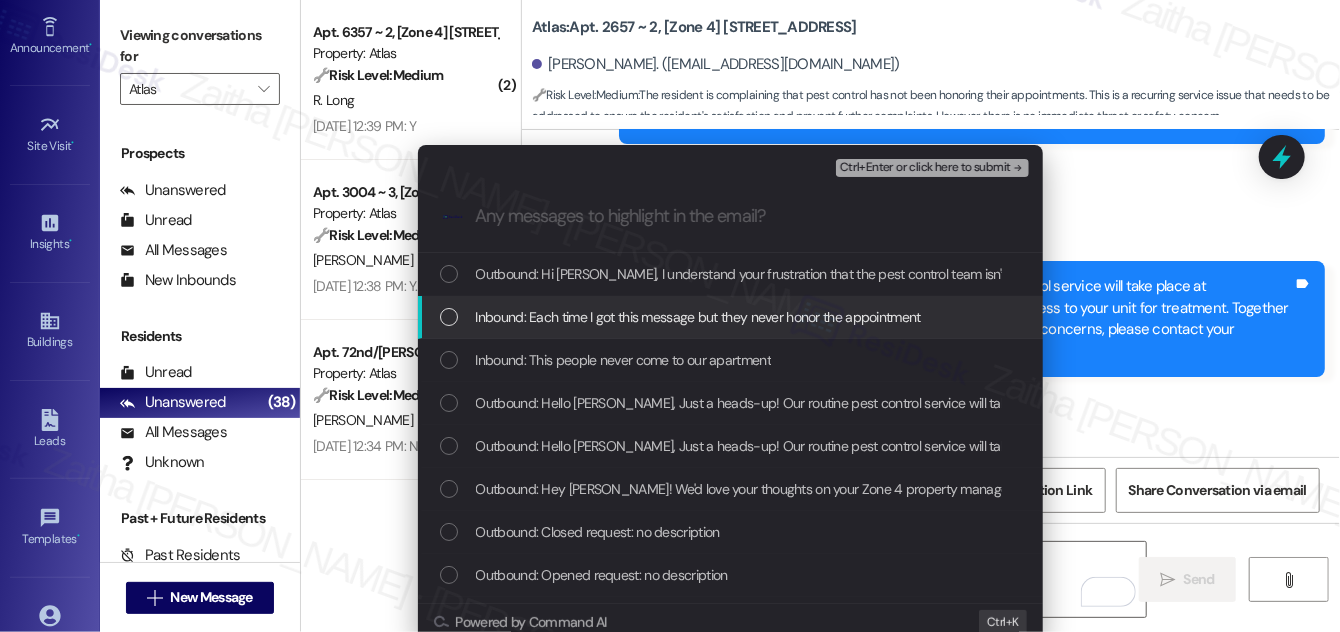 click at bounding box center (449, 317) 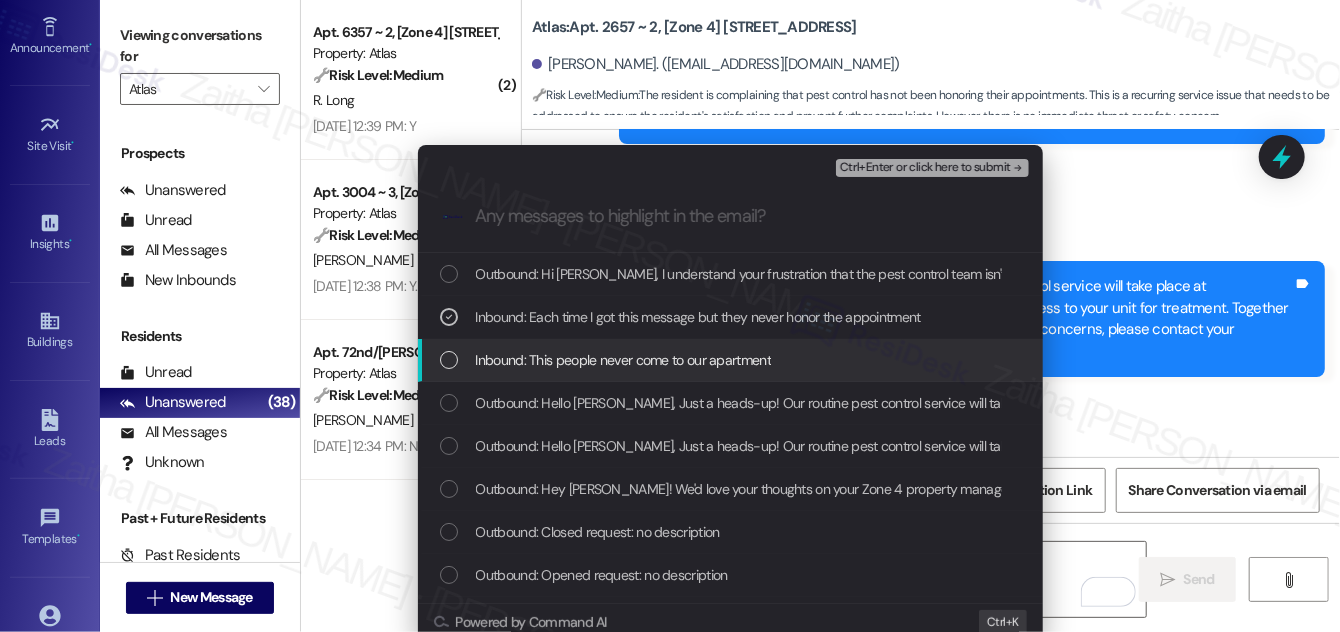 click on "Inbound: This people never come to our apartment" at bounding box center (732, 360) 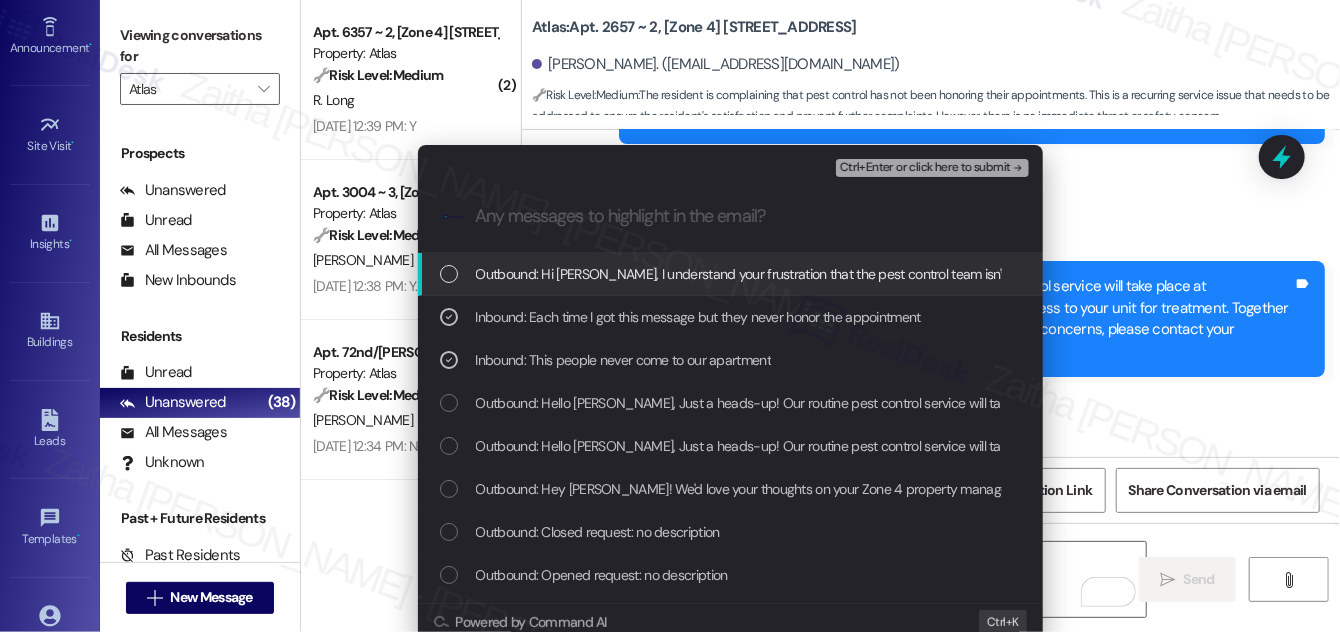click on "Ctrl+Enter or click here to submit" at bounding box center (925, 168) 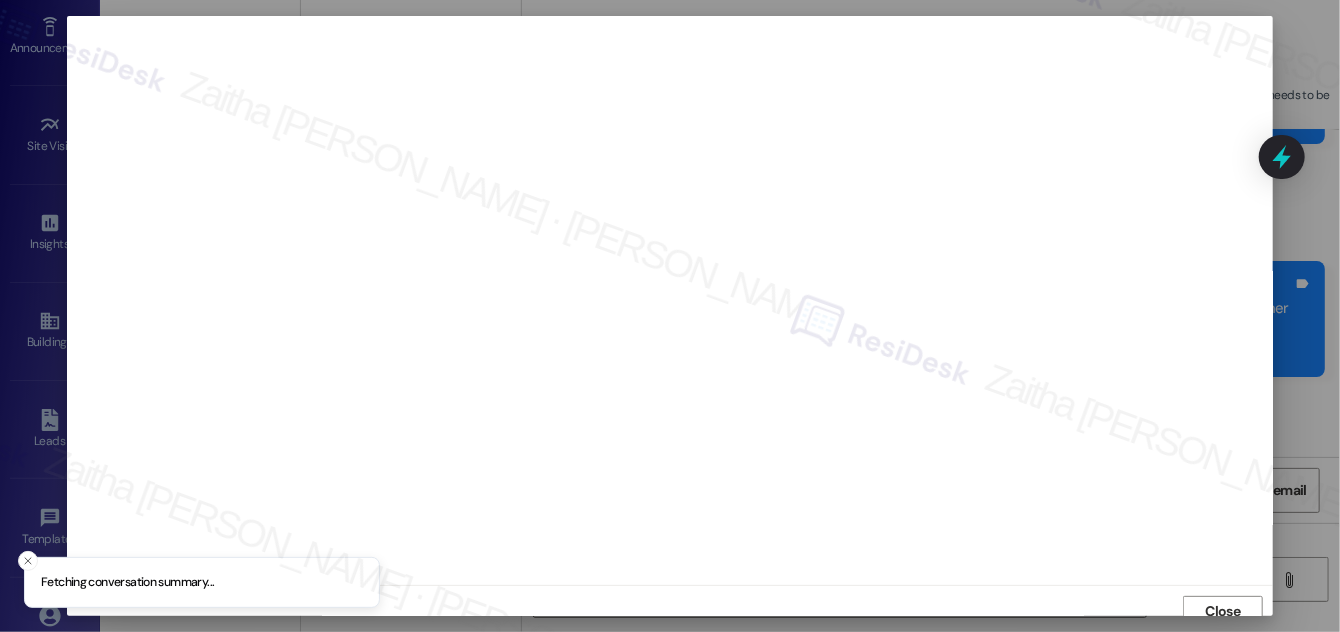 scroll, scrollTop: 11, scrollLeft: 0, axis: vertical 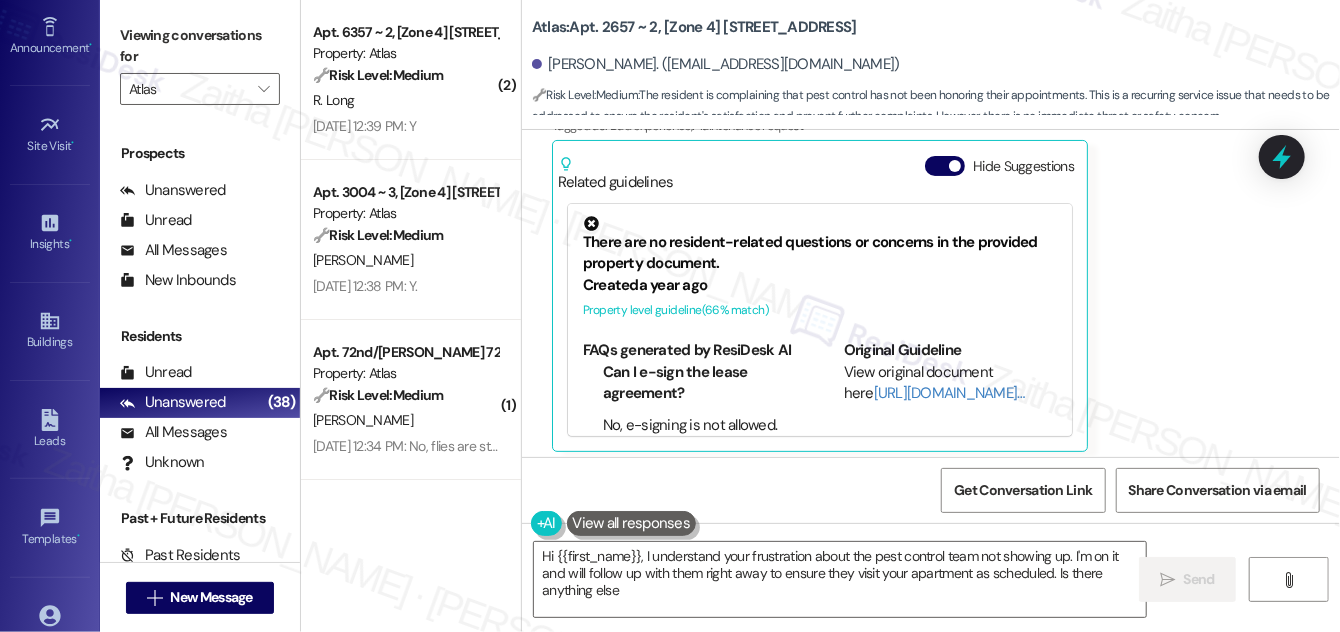 type on "Hi {{first_name}}, I understand your frustration about the pest control team not showing up. I'm on it and will follow up with them right away to ensure they visit your apartment as scheduled. Is there anything else?" 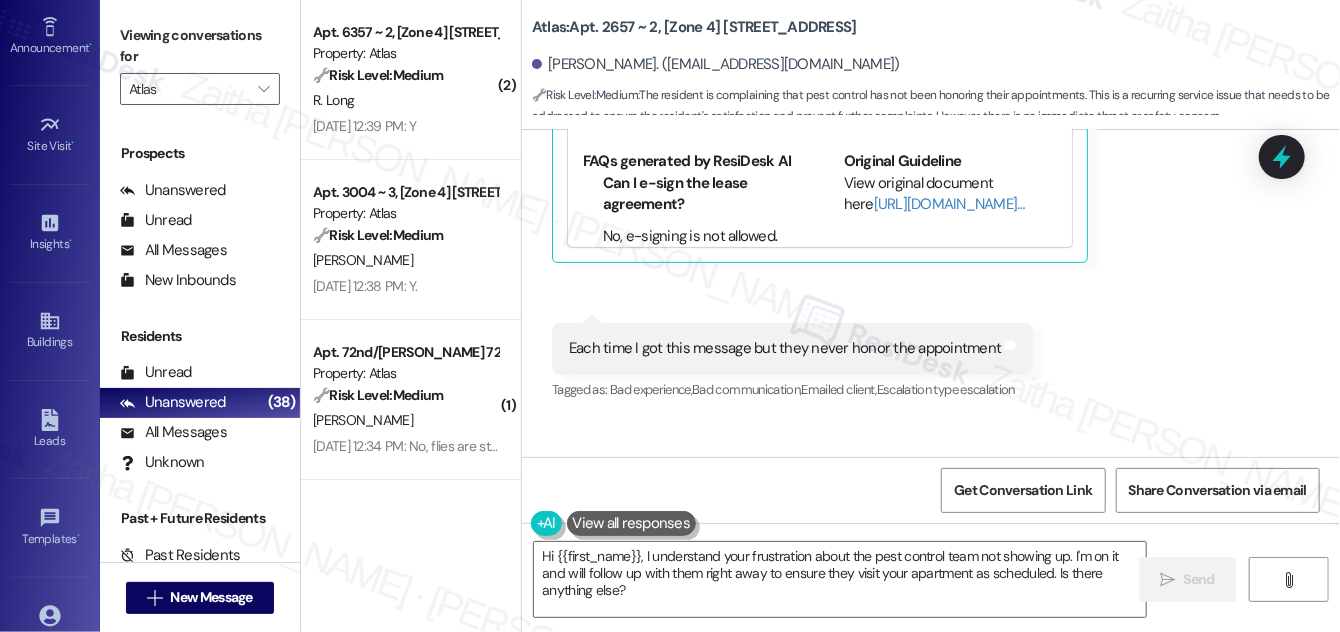 scroll, scrollTop: 7774, scrollLeft: 0, axis: vertical 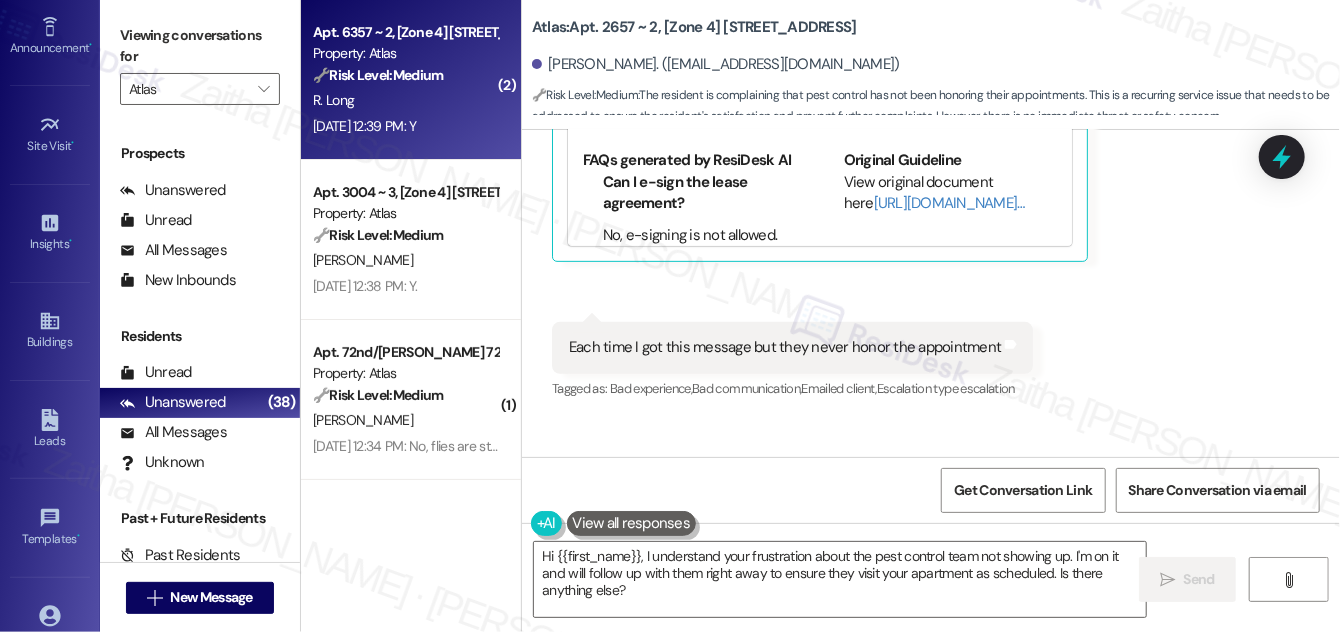 click on "Jul 25, 2025 at 12:39 PM: Y Jul 25, 2025 at 12:39 PM: Y" at bounding box center (364, 126) 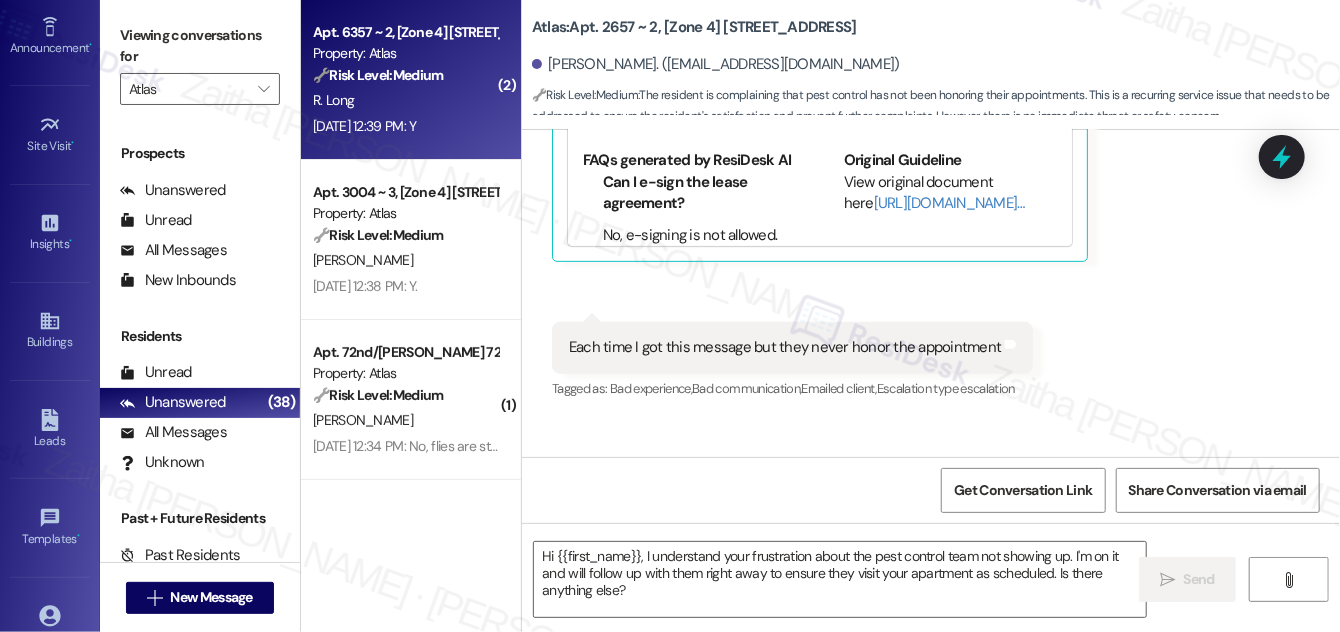 type on "Fetching suggested responses. Please feel free to read through the conversation in the meantime." 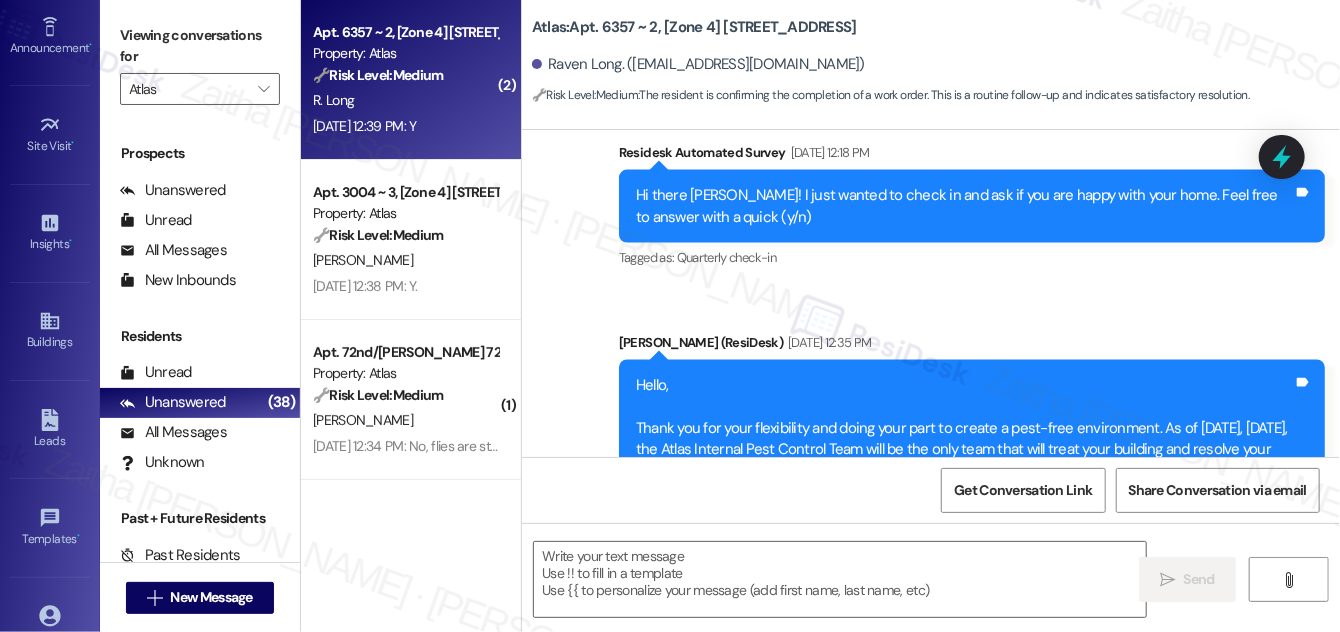 type on "Fetching suggested responses. Please feel free to read through the conversation in the meantime." 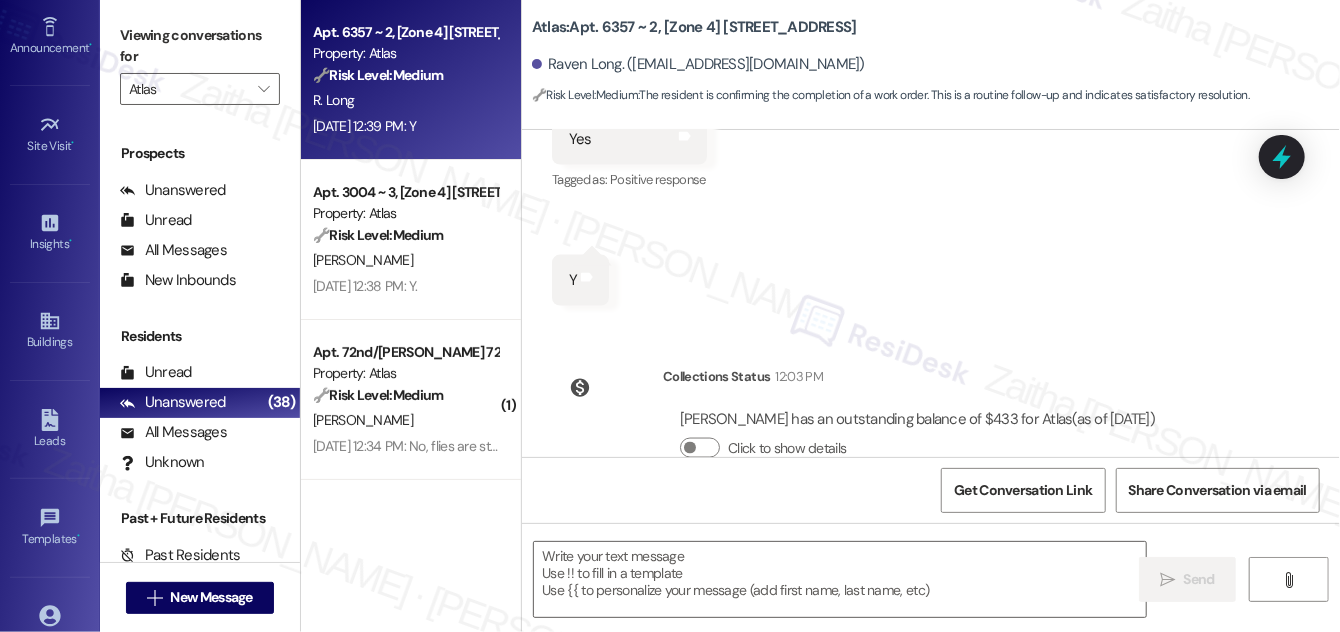 scroll, scrollTop: 5107, scrollLeft: 0, axis: vertical 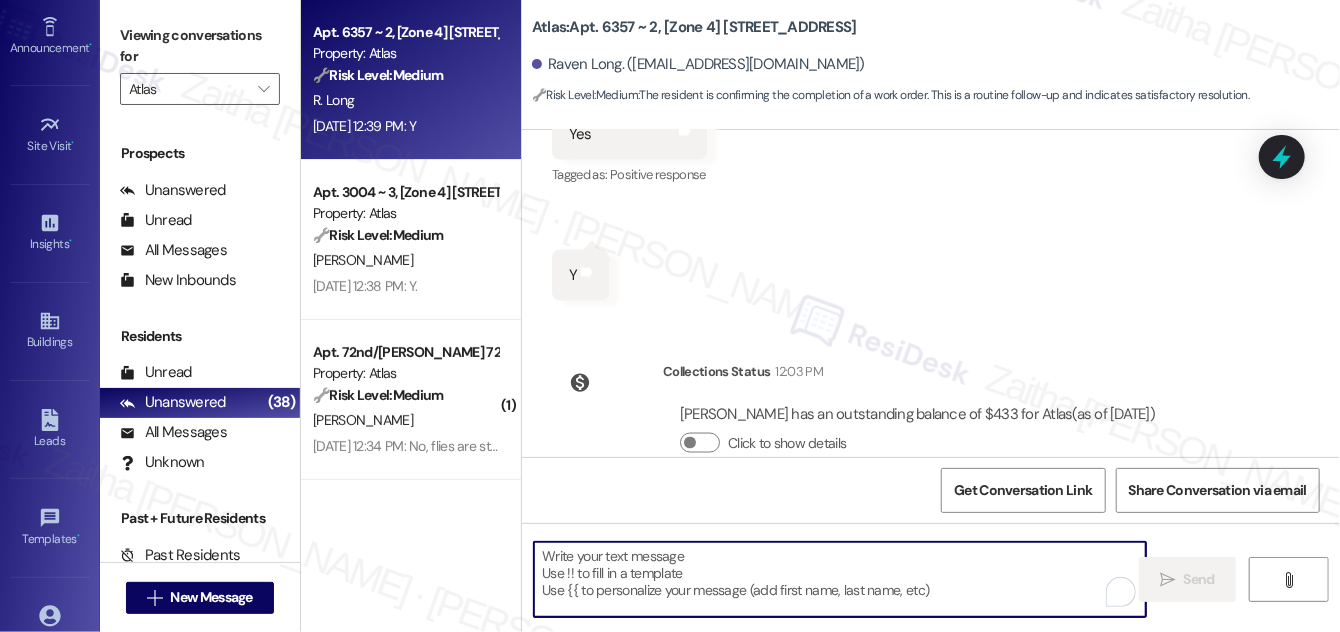 click at bounding box center [840, 579] 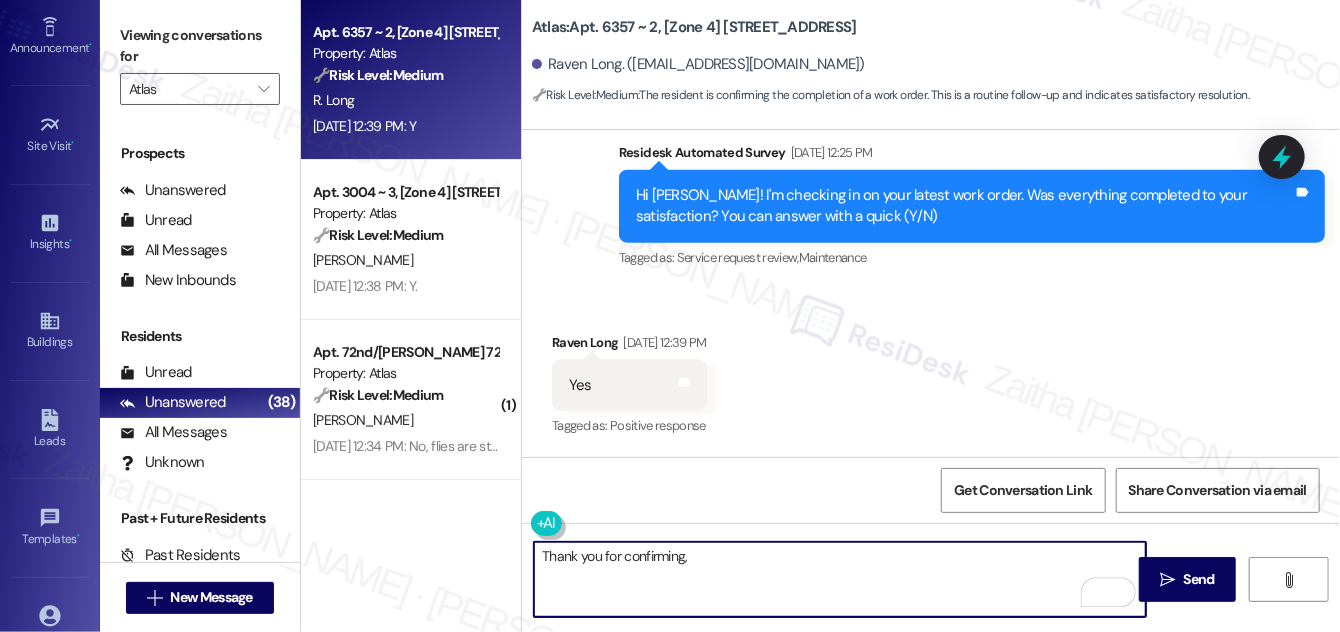 scroll, scrollTop: 4834, scrollLeft: 0, axis: vertical 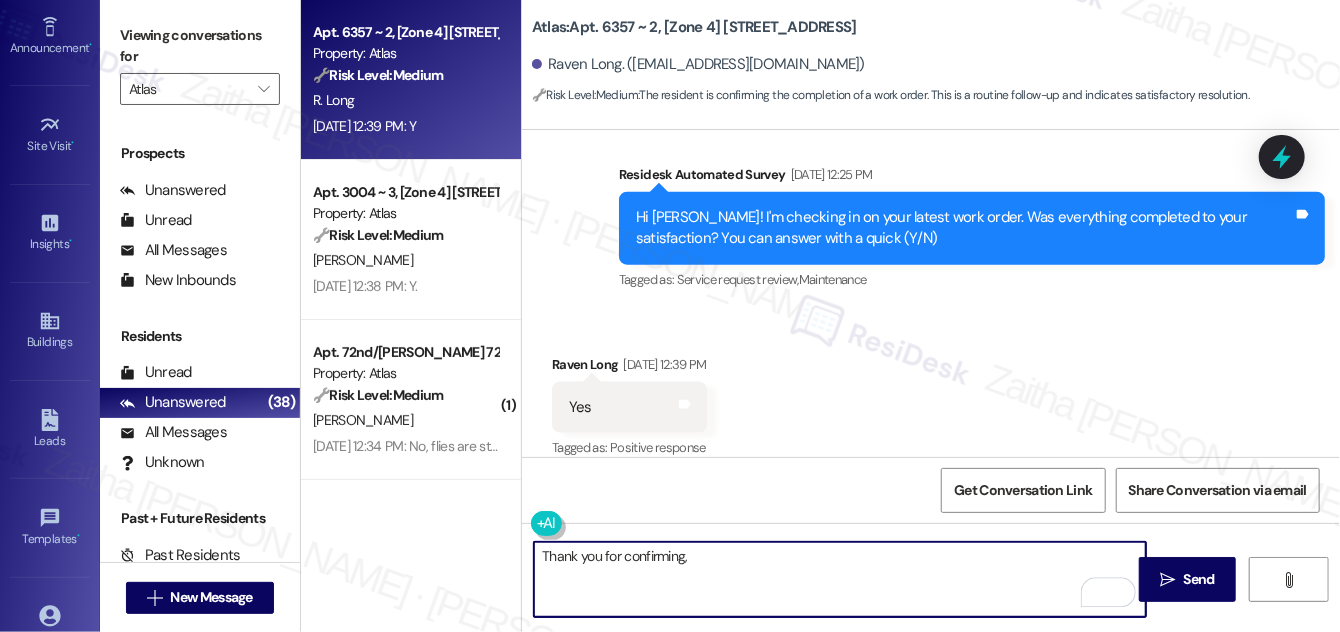 click on "Raven Long Jul 25, 2025 at 12:39 PM" at bounding box center (629, 368) 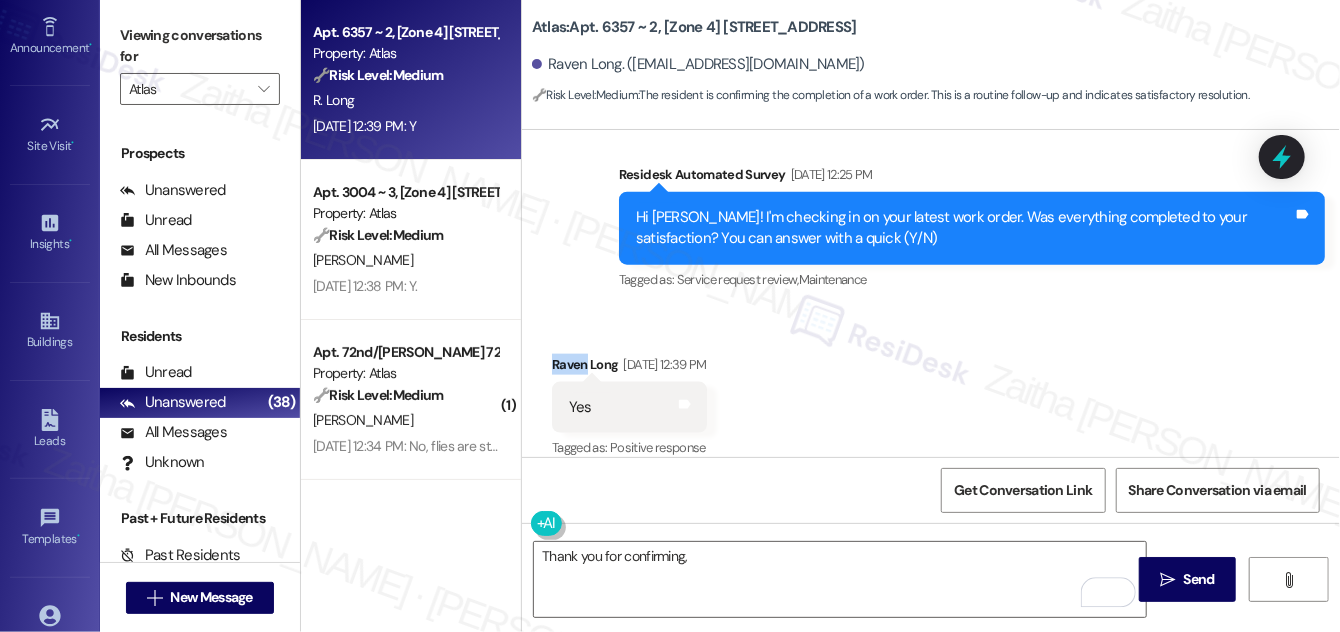 click on "Raven Long Jul 25, 2025 at 12:39 PM" at bounding box center (629, 368) 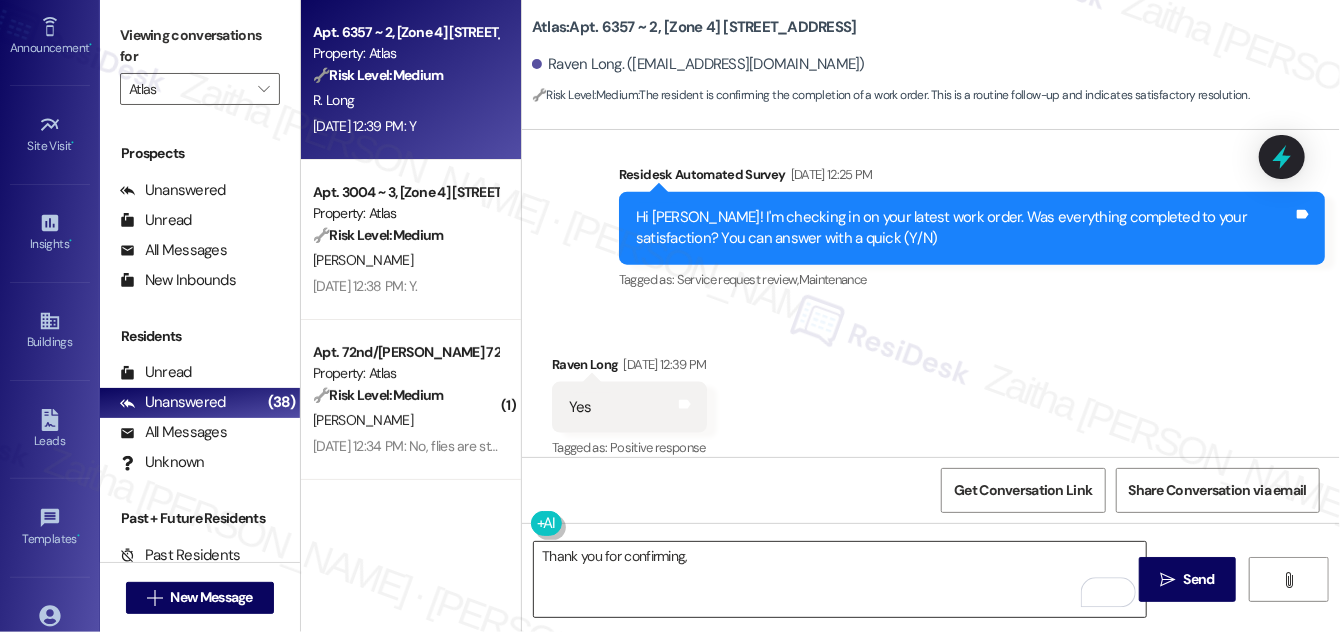 click on "Thank you for confirming," at bounding box center (840, 579) 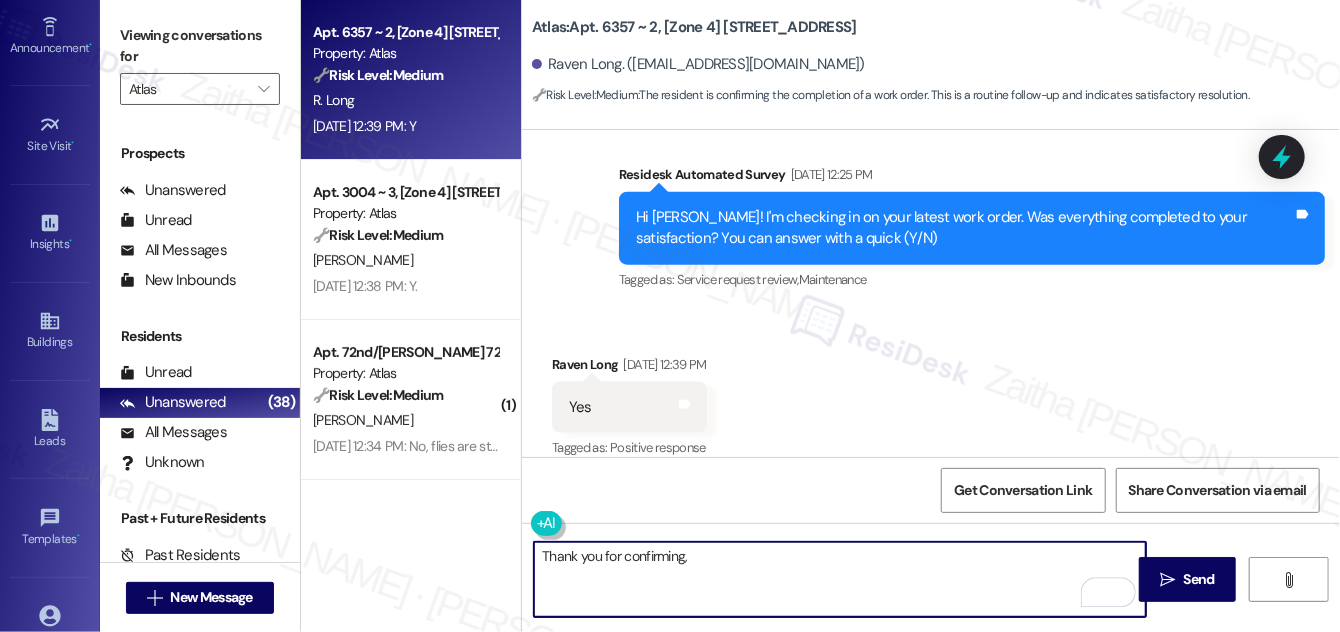 paste on "Raven" 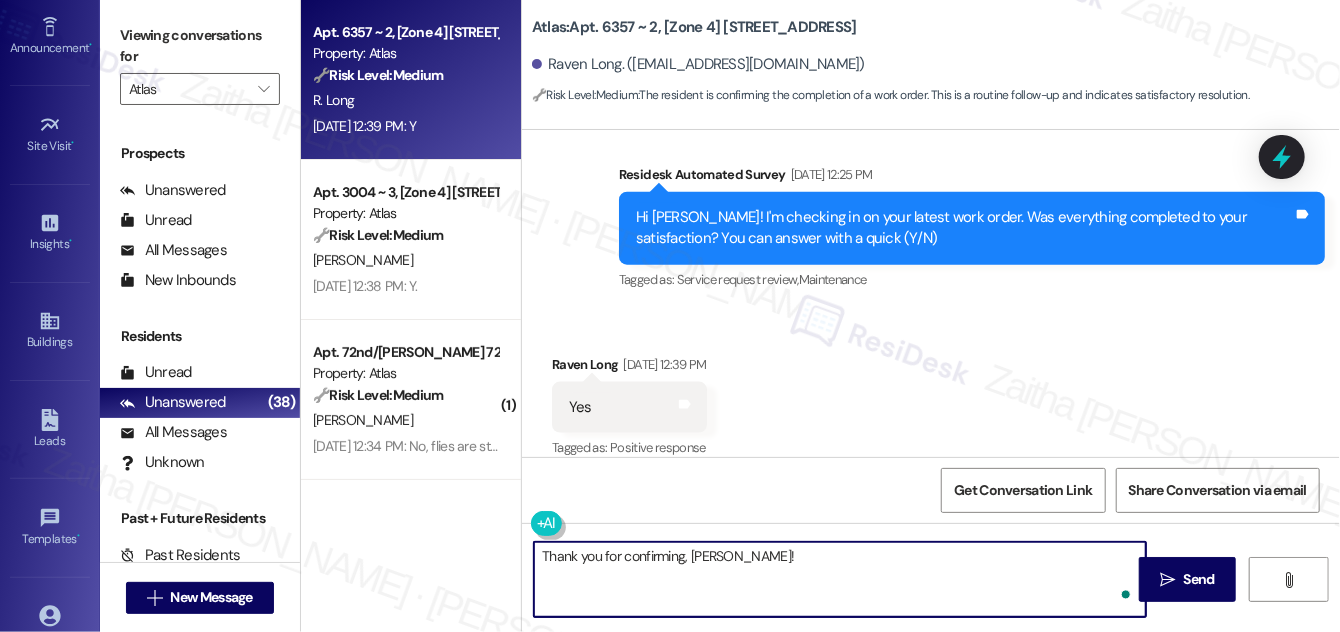 type on "Thank you for confirming, Raven!" 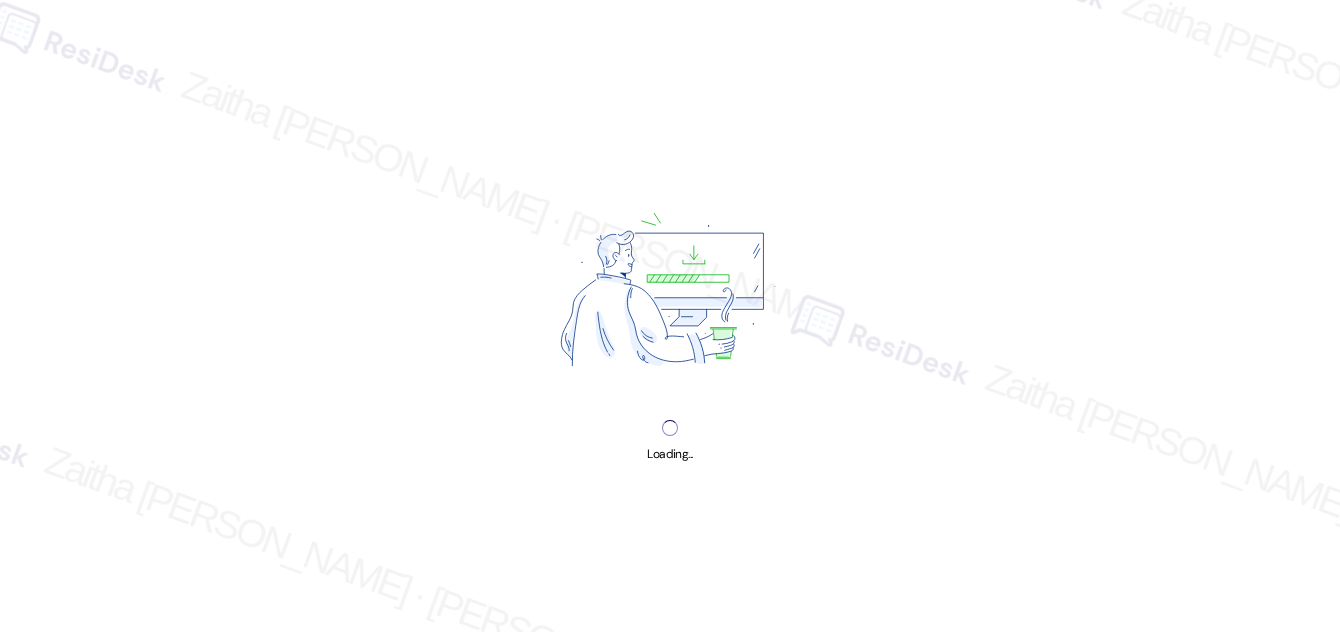 scroll, scrollTop: 0, scrollLeft: 0, axis: both 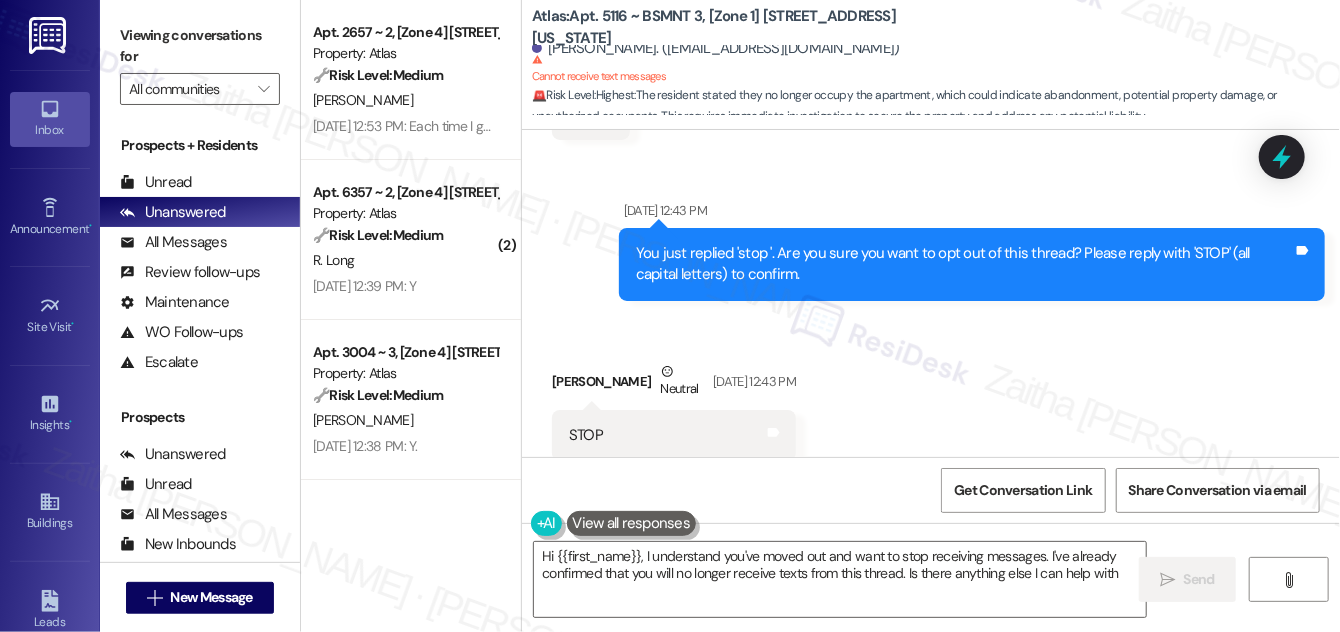 type on "Hi {{first_name}}, I understand you've moved out and want to stop receiving messages. I've already confirmed that you will no longer receive texts from this thread. Is there anything else I can help with?" 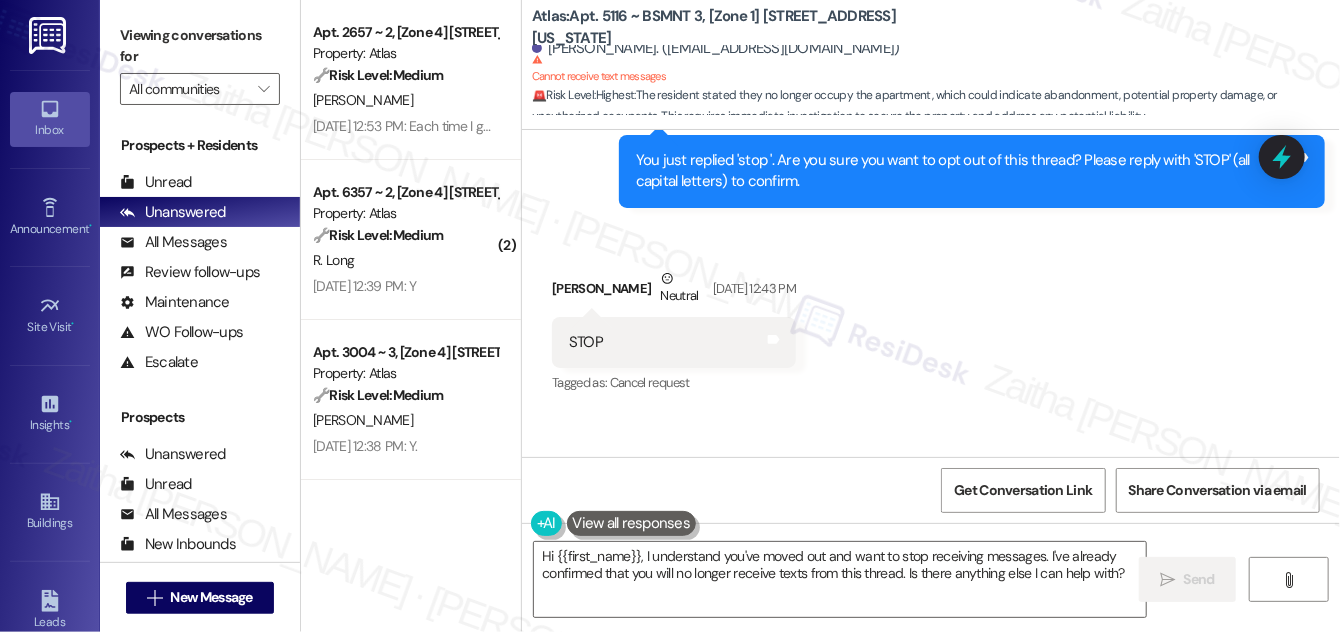 scroll, scrollTop: 9137, scrollLeft: 0, axis: vertical 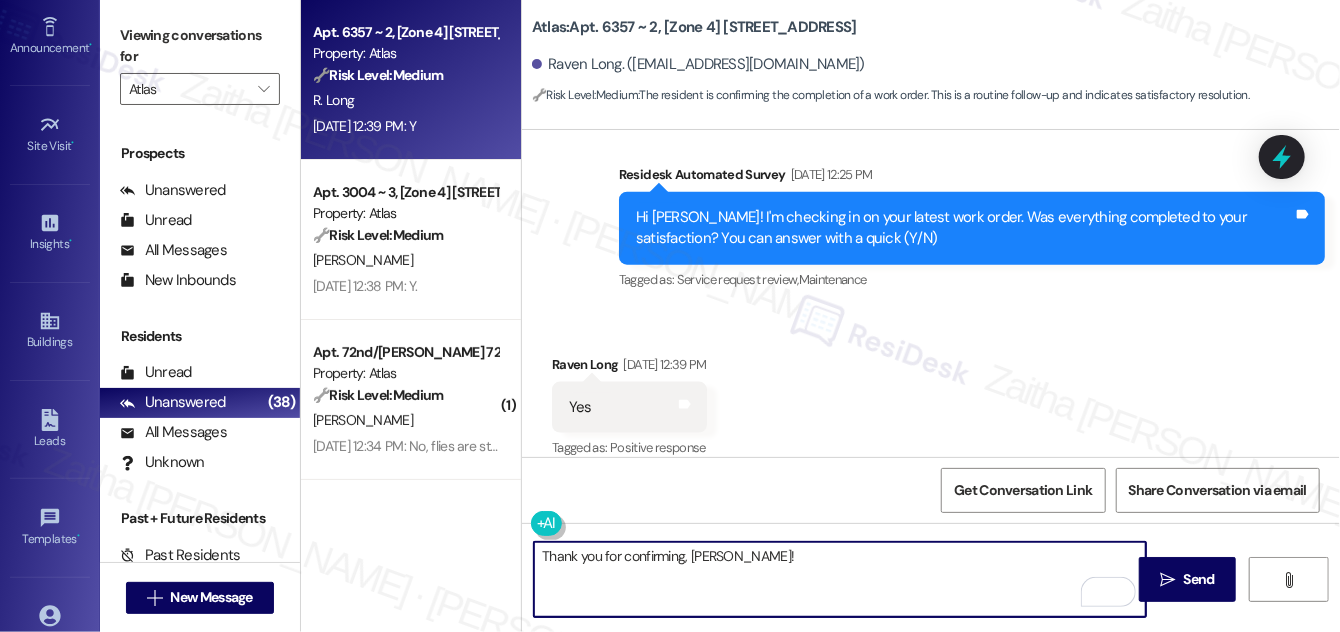 paste on "I'm happy the work order was completed to your satisfaction! We'd also love to hear your thoughts, has {{property}} lived up to your expectations?" 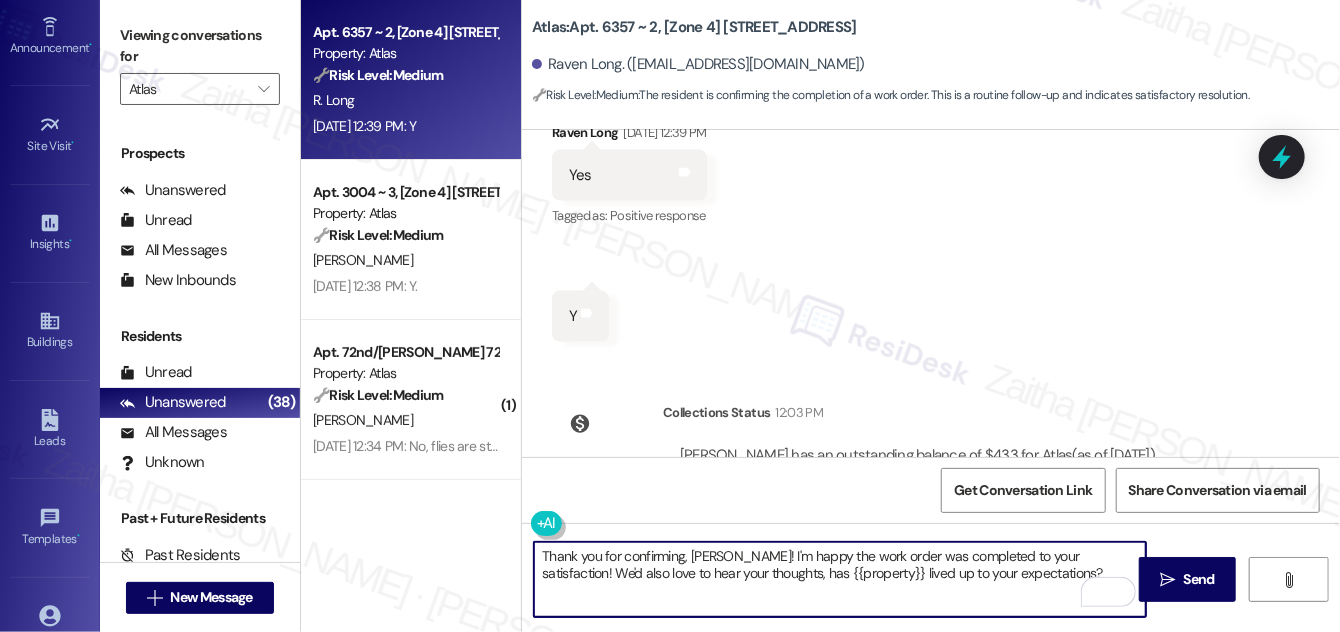 scroll, scrollTop: 5107, scrollLeft: 0, axis: vertical 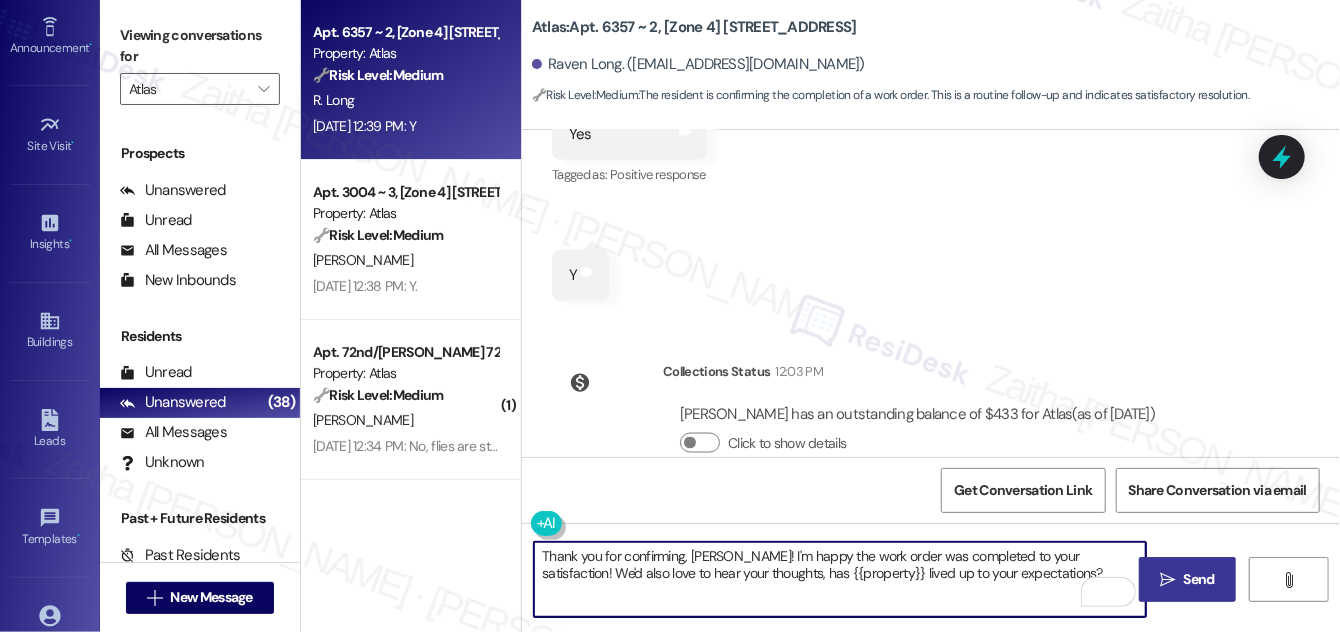 type on "Thank you for confirming, [PERSON_NAME]! I'm happy the work order was completed to your satisfaction! We'd also love to hear your thoughts, has {{property}} lived up to your expectations?" 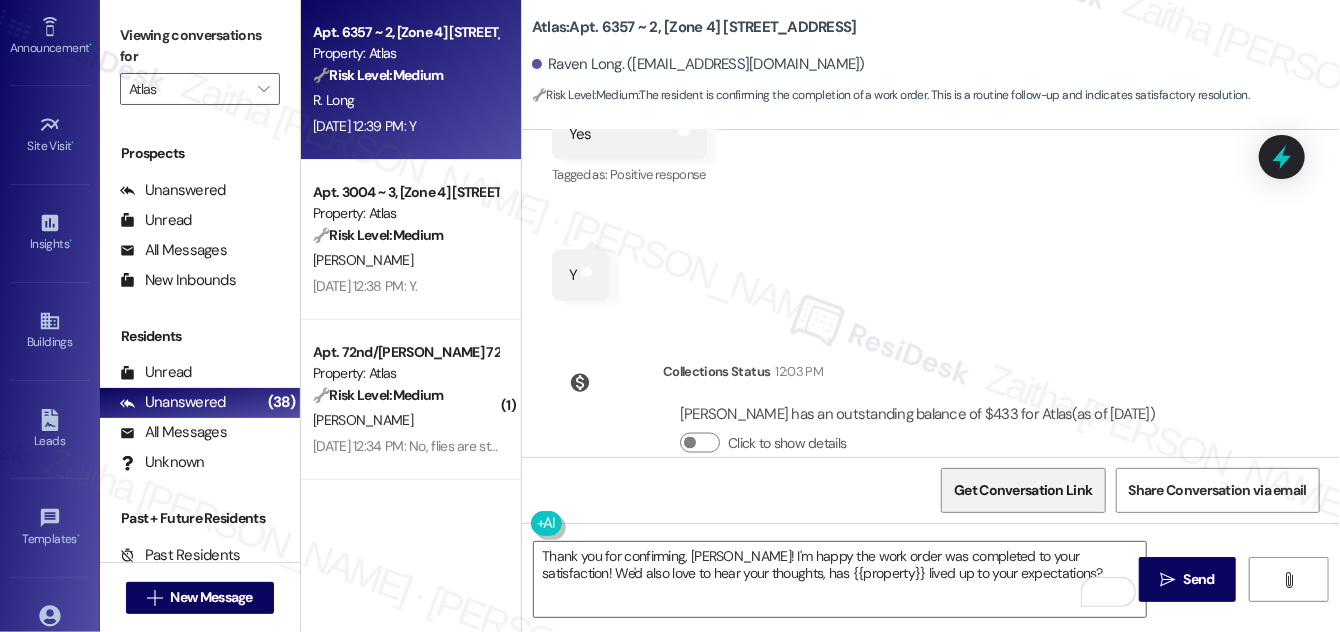 drag, startPoint x: 1192, startPoint y: 574, endPoint x: 1093, endPoint y: 494, distance: 127.28315 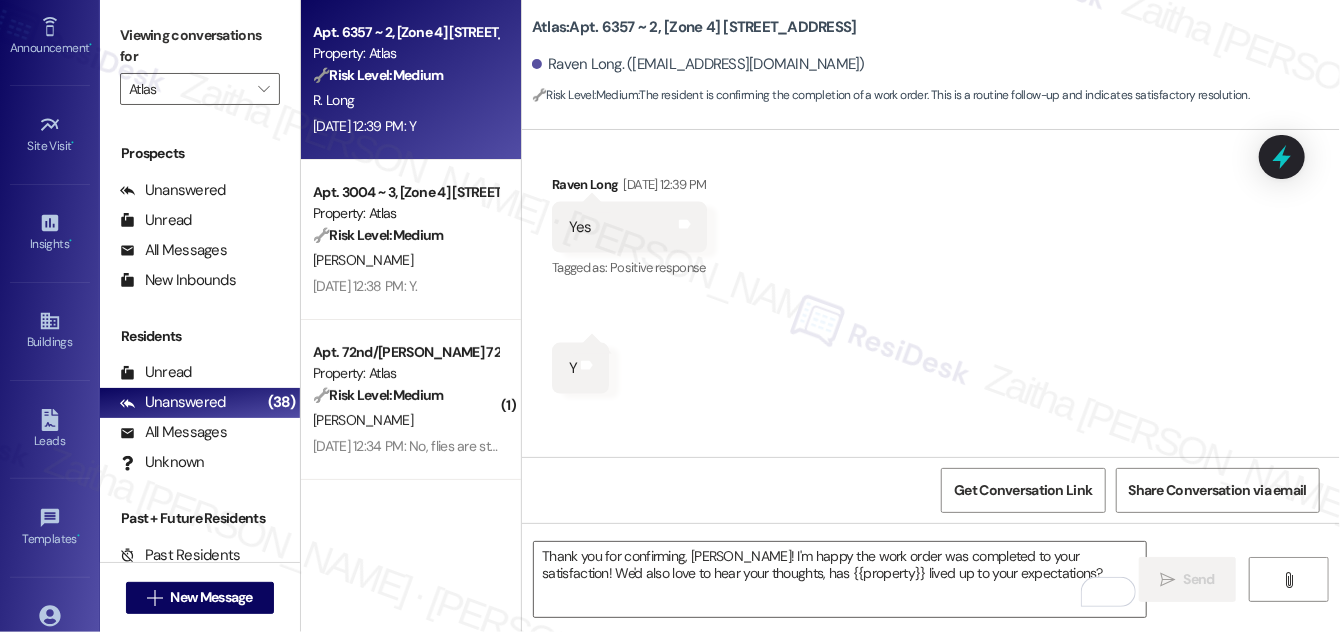scroll, scrollTop: 4922, scrollLeft: 0, axis: vertical 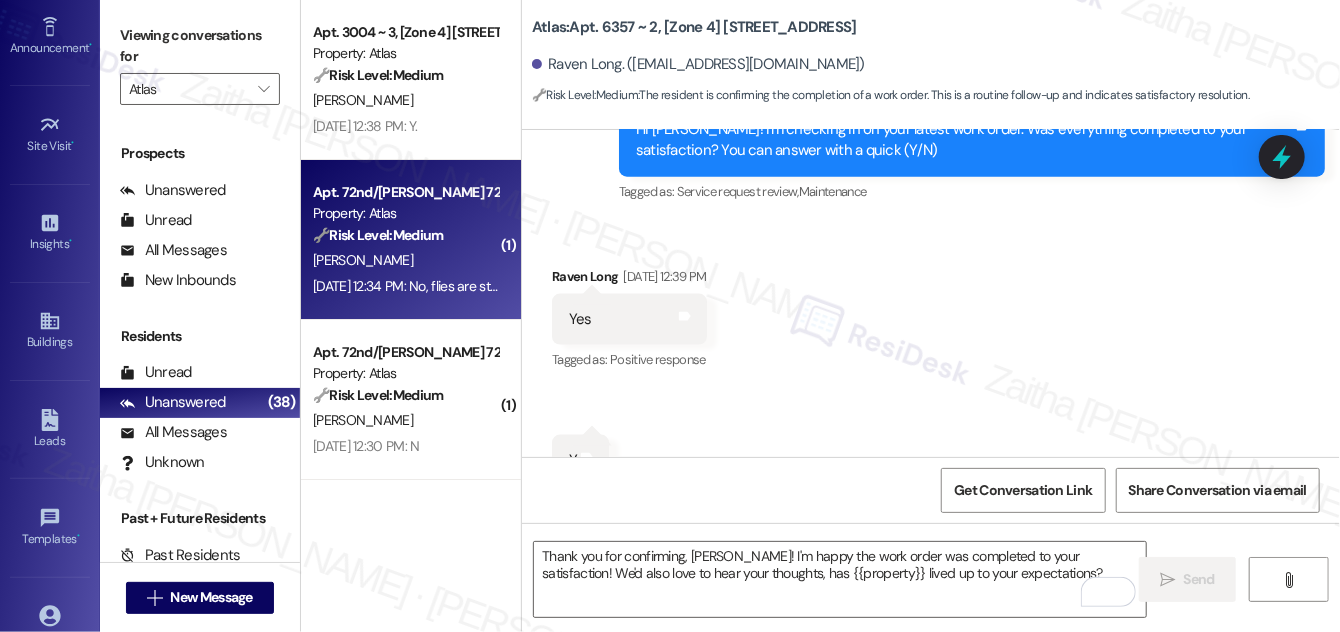 click on "[PERSON_NAME]" at bounding box center (405, 260) 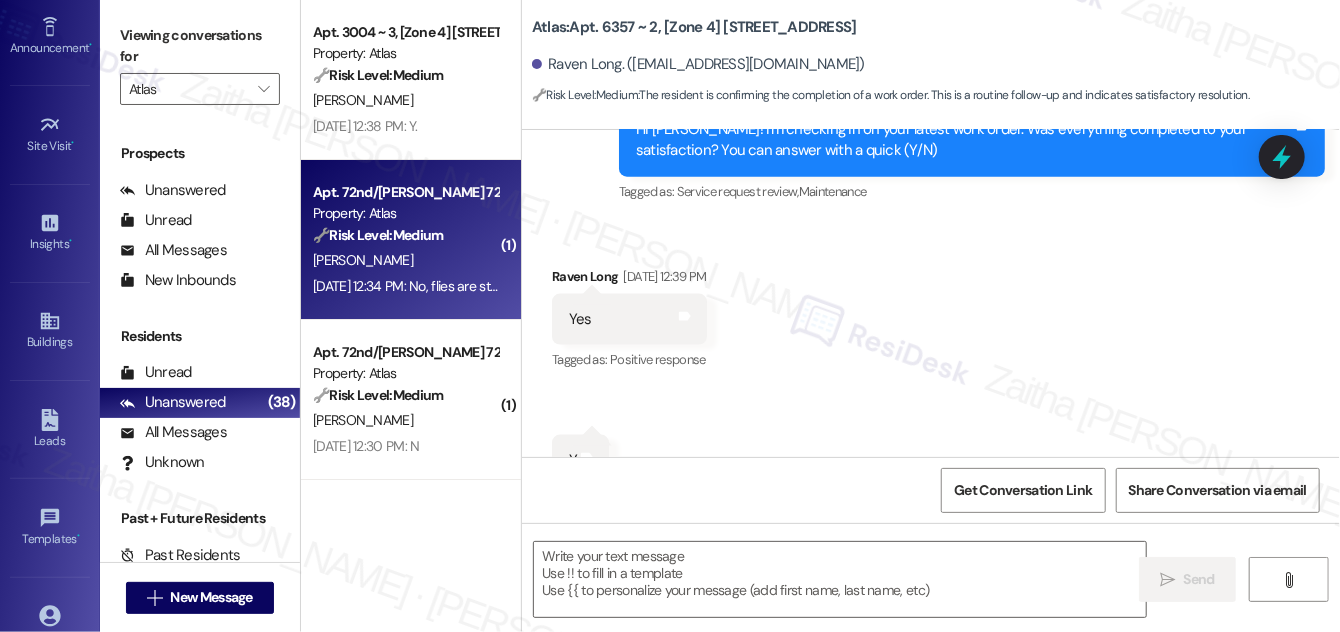type on "Fetching suggested responses. Please feel free to read through the conversation in the meantime." 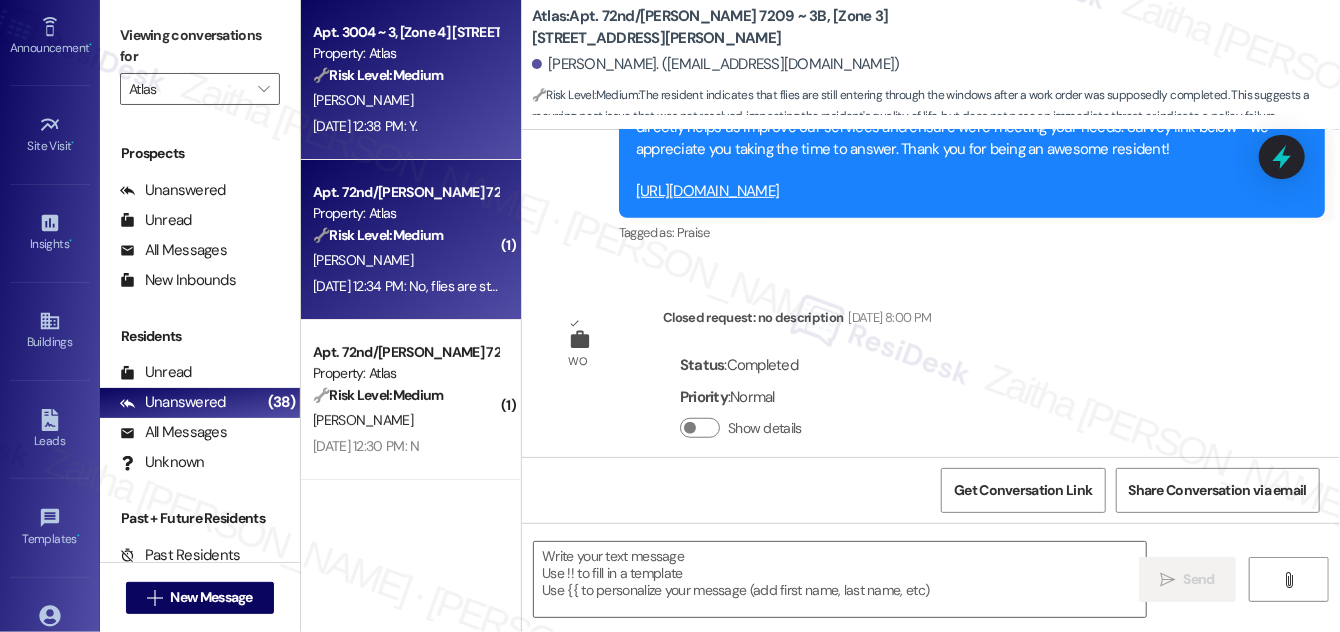 type on "Fetching suggested responses. Please feel free to read through the conversation in the meantime." 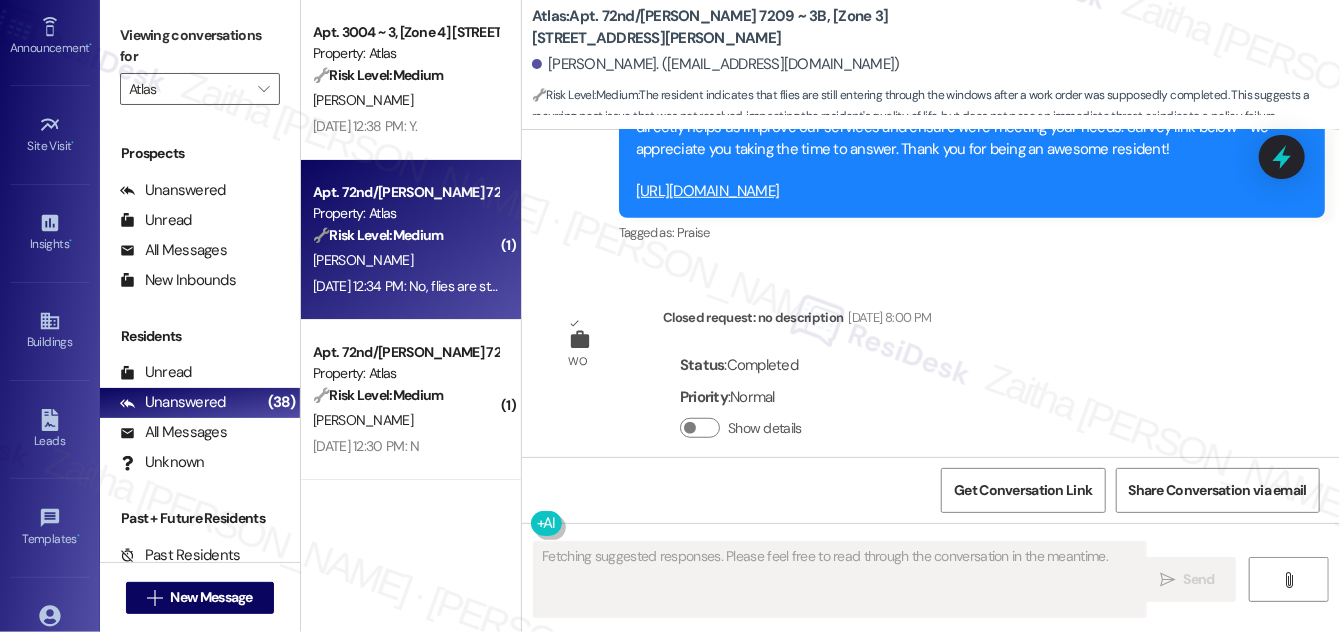scroll, scrollTop: 4648, scrollLeft: 0, axis: vertical 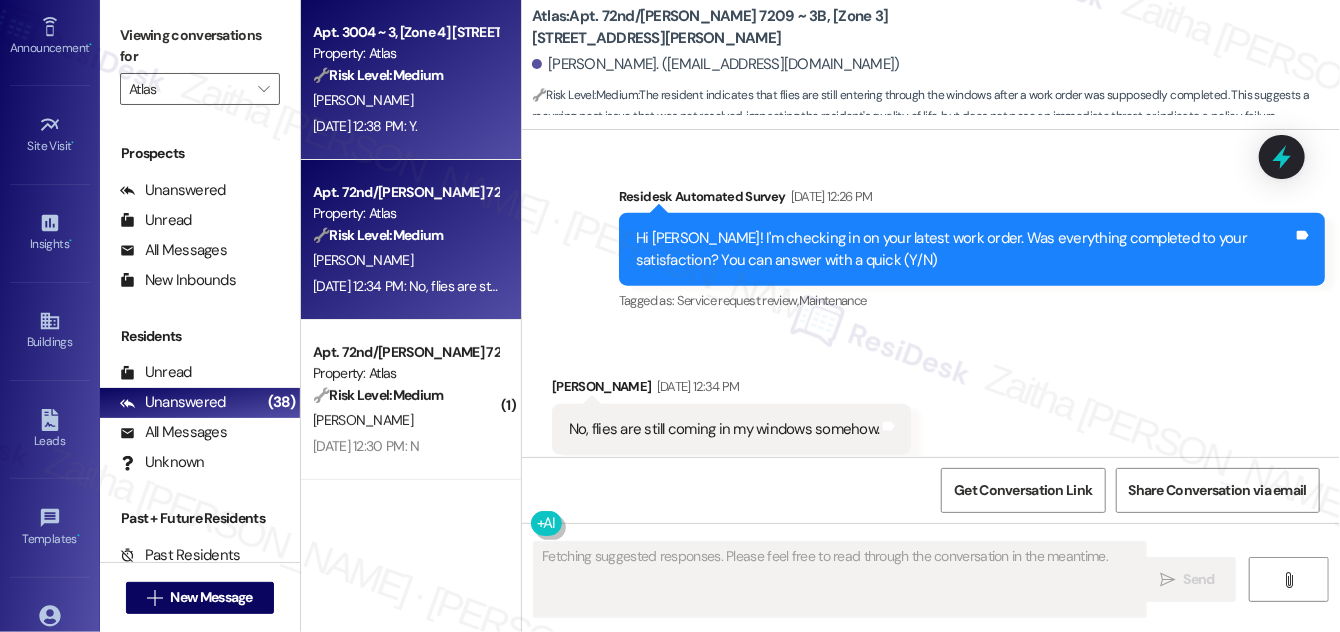 click on "[DATE] 12:38 PM: Y.  [DATE] 12:38 PM: Y." at bounding box center (405, 126) 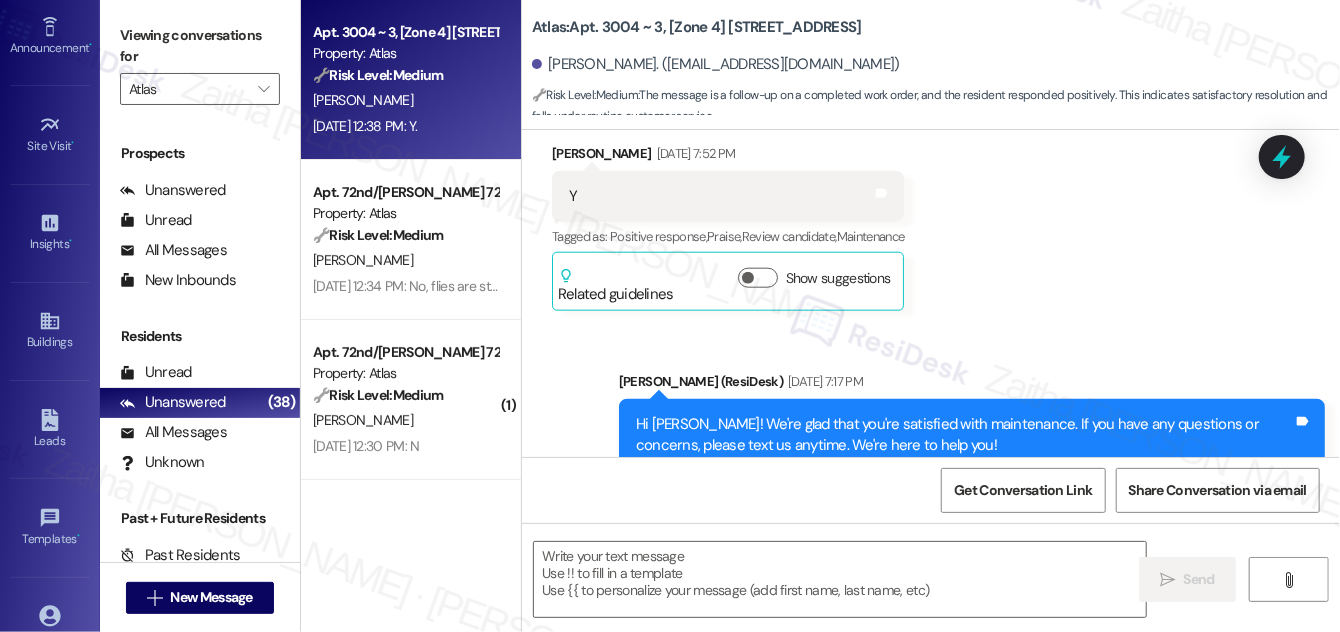 type on "Fetching suggested responses. Please feel free to read through the conversation in the meantime." 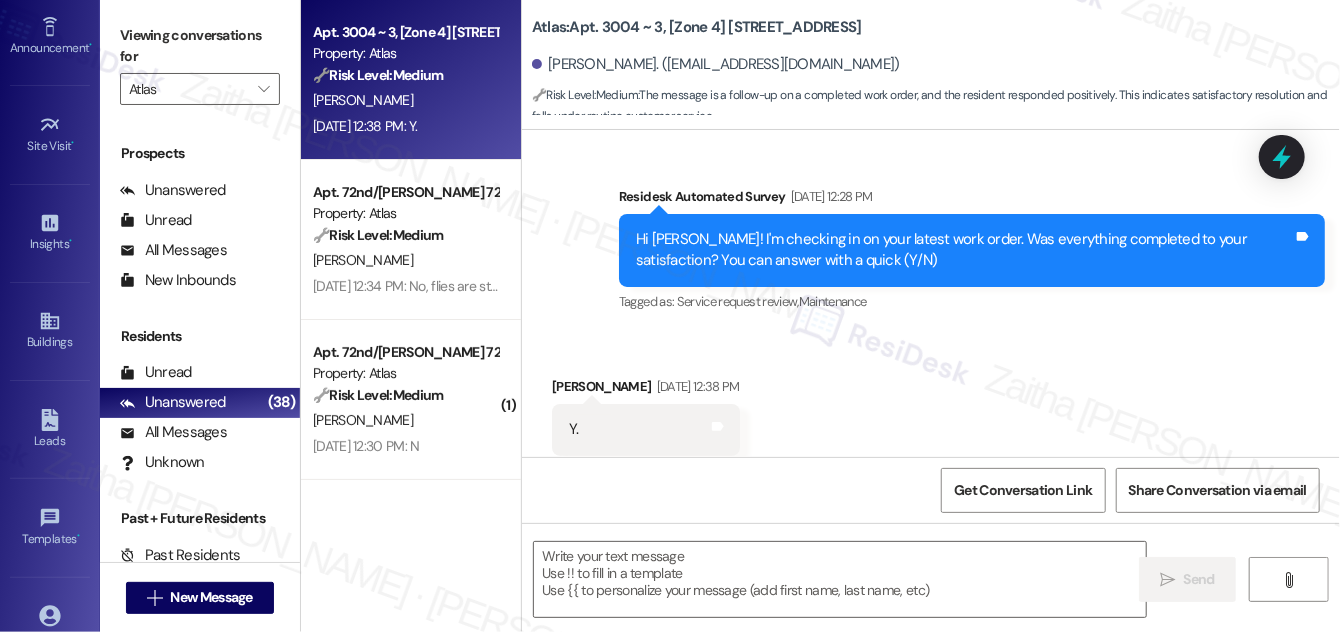 scroll, scrollTop: 3869, scrollLeft: 0, axis: vertical 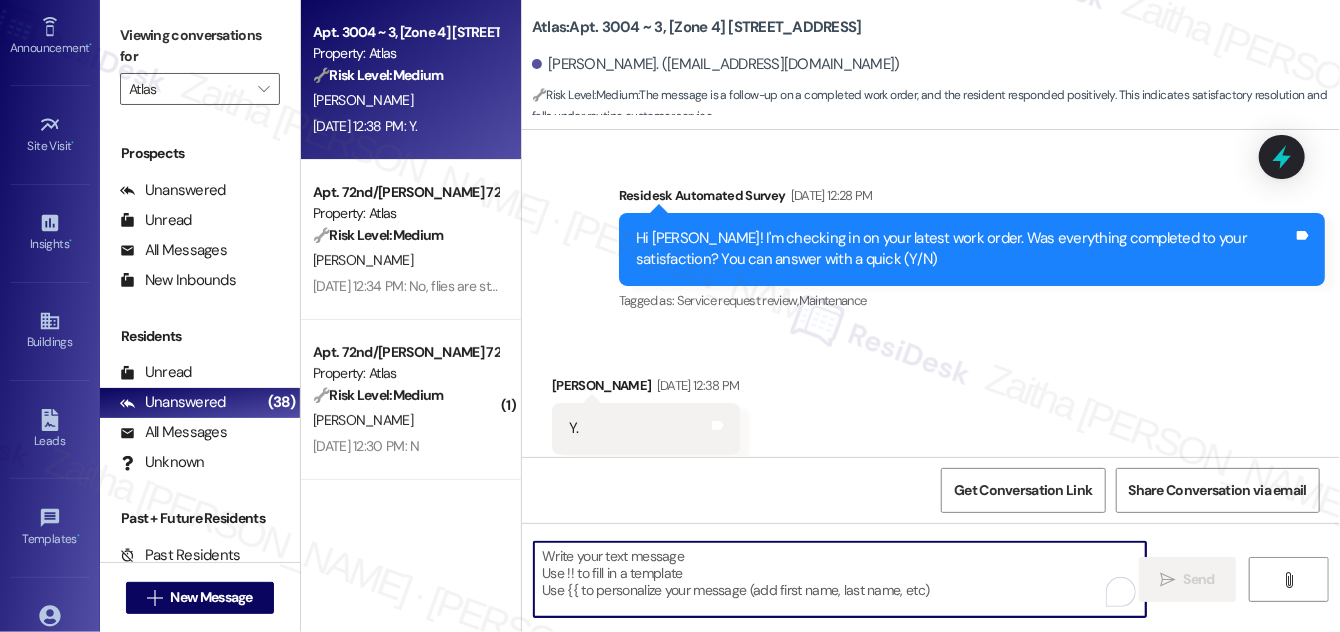 click at bounding box center [840, 579] 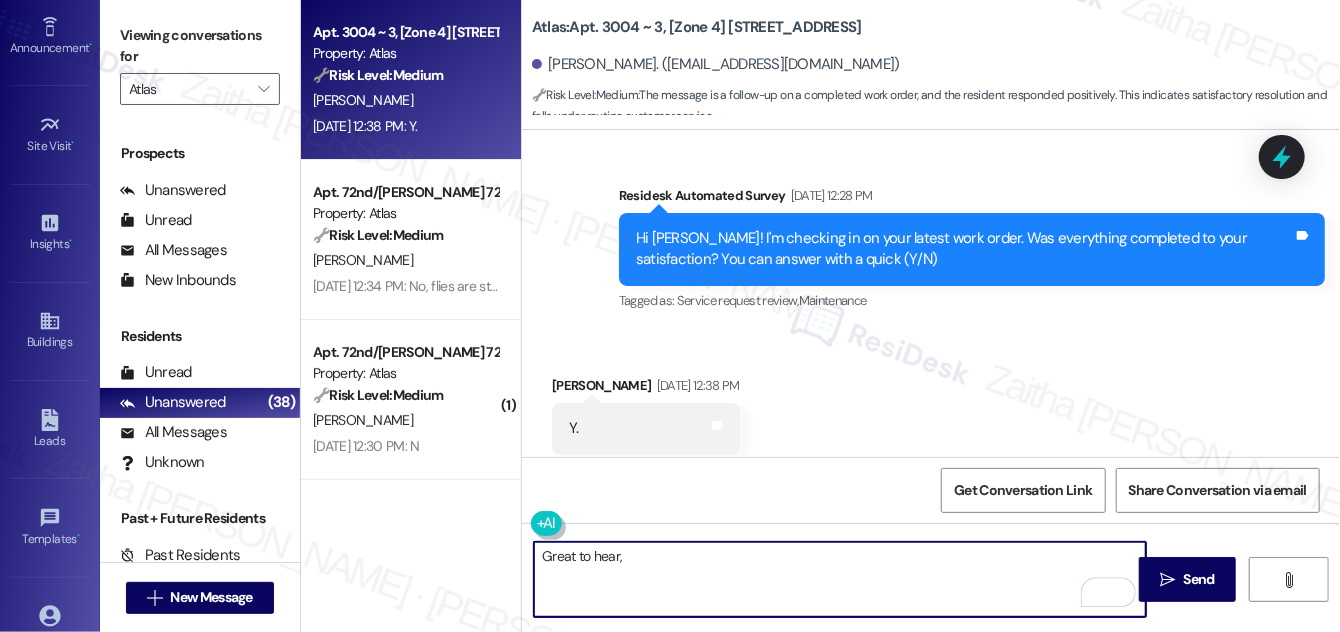 click on "Cornelius C. Baker Jul 25, 2025 at 12:38 PM" at bounding box center (646, 389) 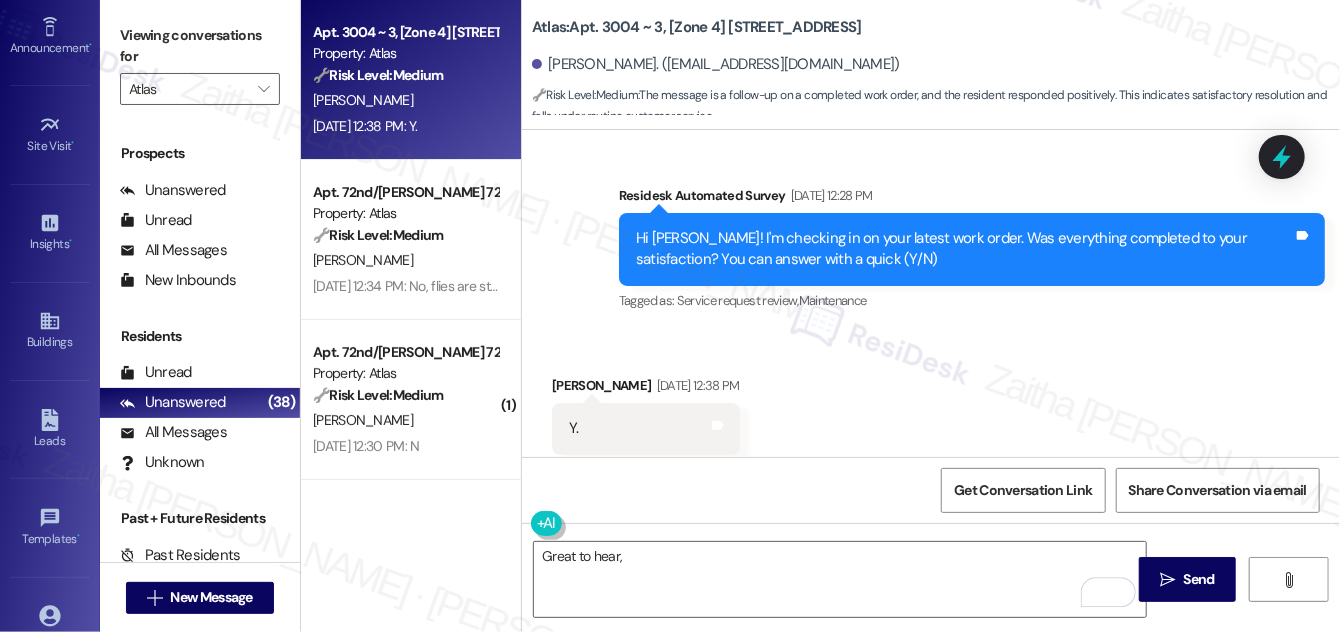 click on "Cornelius C. Baker Jul 25, 2025 at 12:38 PM" at bounding box center [646, 389] 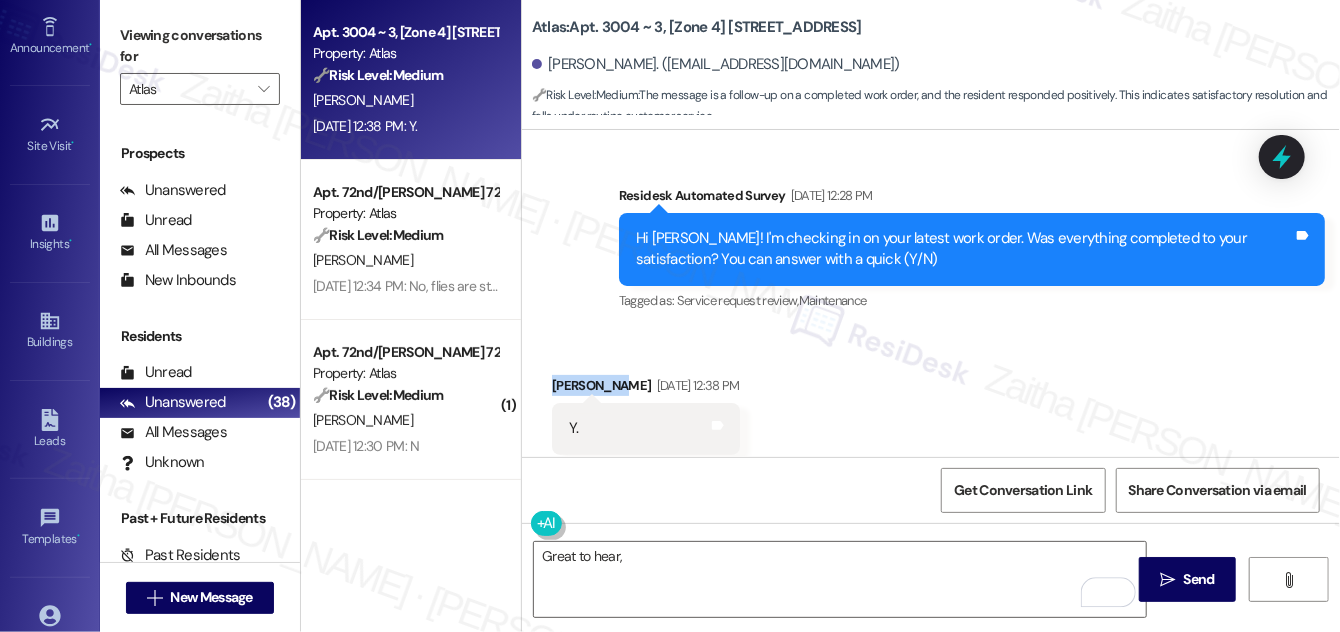 click on "Cornelius C. Baker Jul 25, 2025 at 12:38 PM" at bounding box center (646, 389) 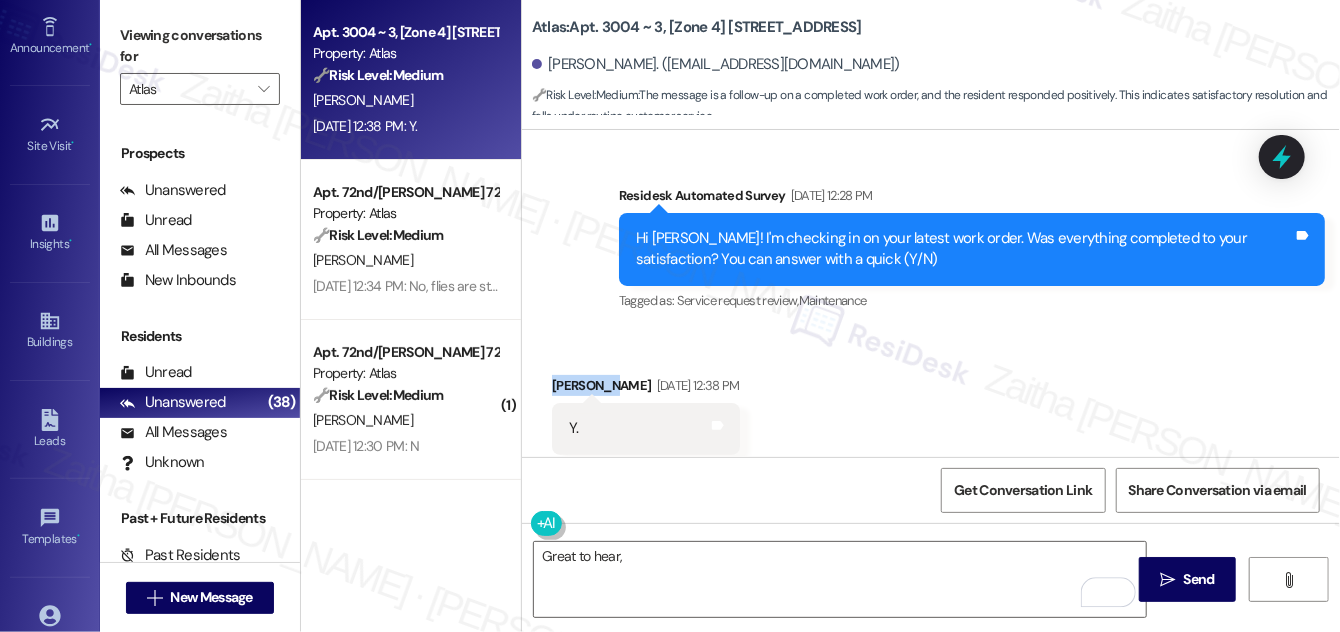 copy on "Cornelius" 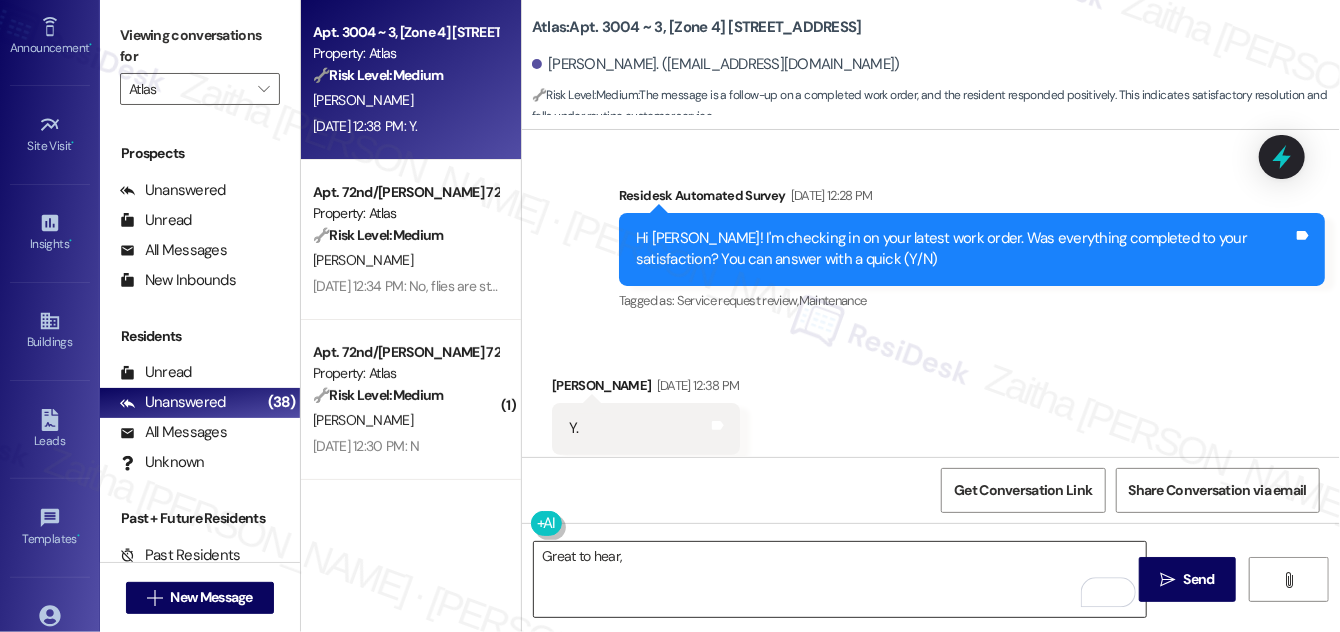 click on "Great to hear," at bounding box center [840, 579] 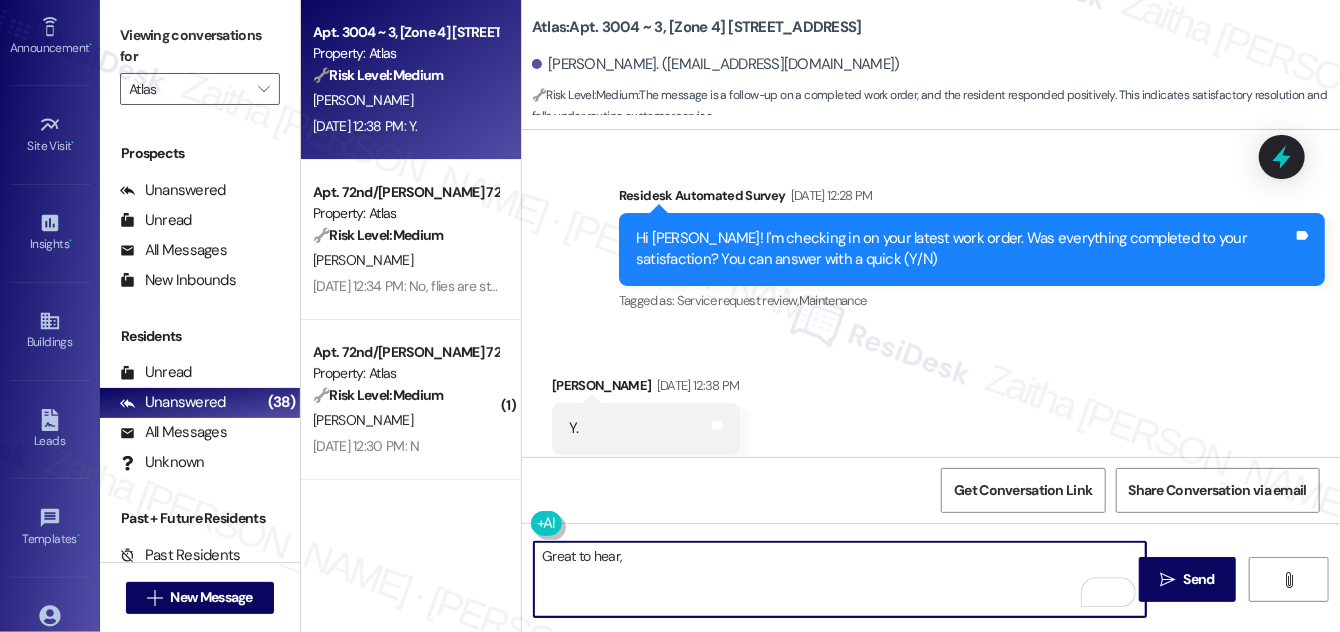 paste on "Cornelius" 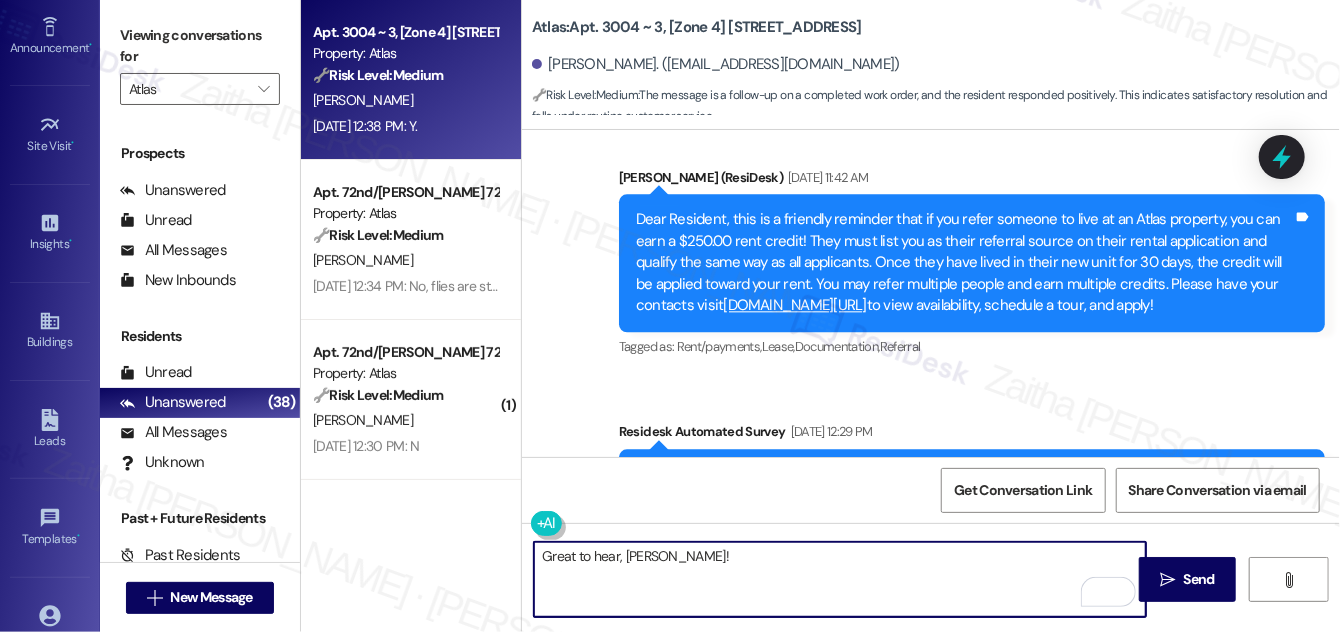 scroll, scrollTop: 2323, scrollLeft: 0, axis: vertical 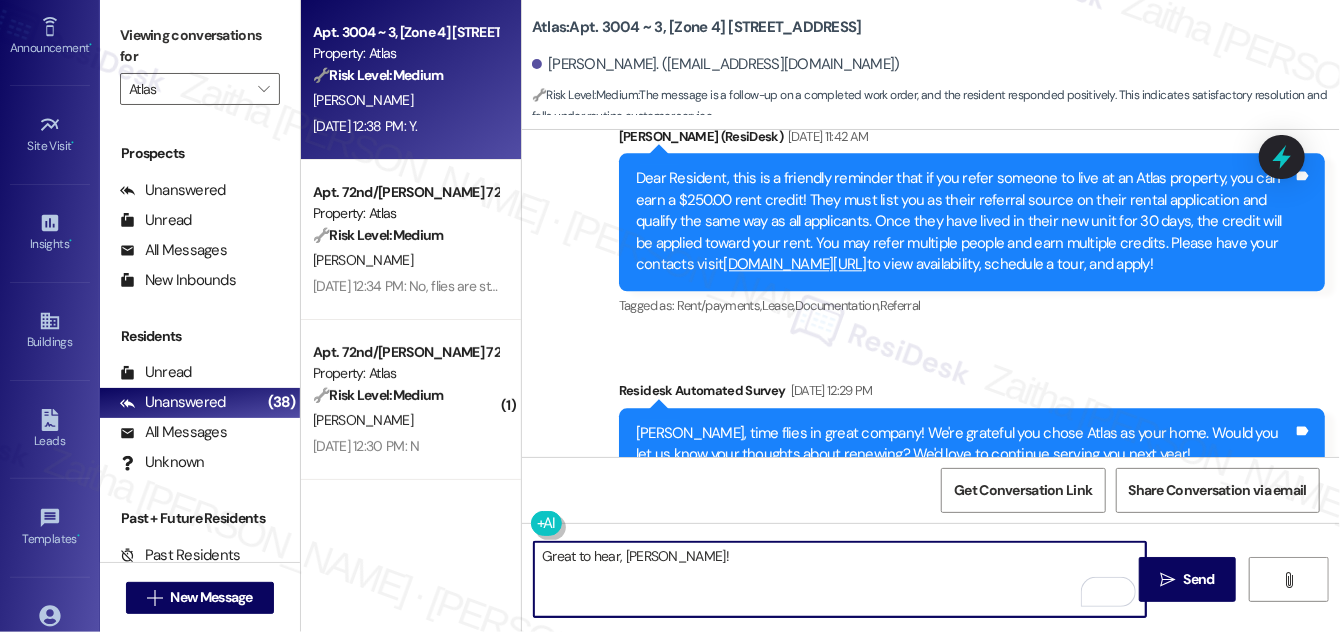 paste on "I'm happy the work order was completed to your satisfaction! We'd also love to hear your thoughts, has {{property}} lived up to your expectations?" 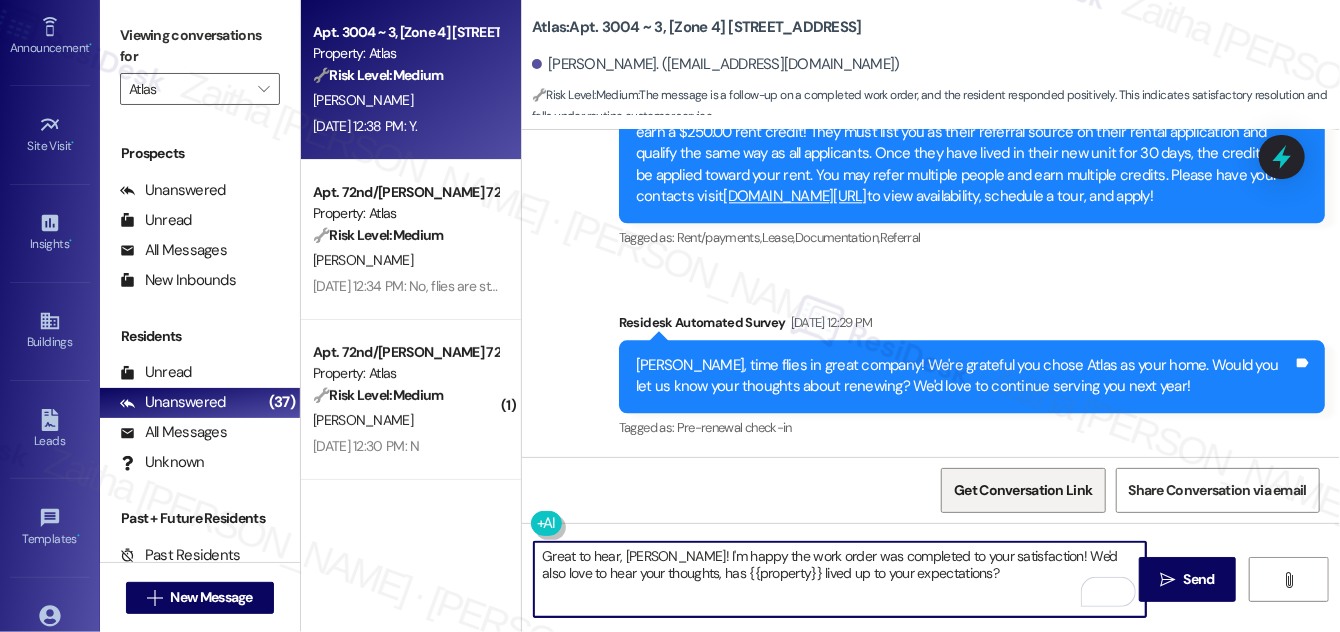 scroll, scrollTop: 2687, scrollLeft: 0, axis: vertical 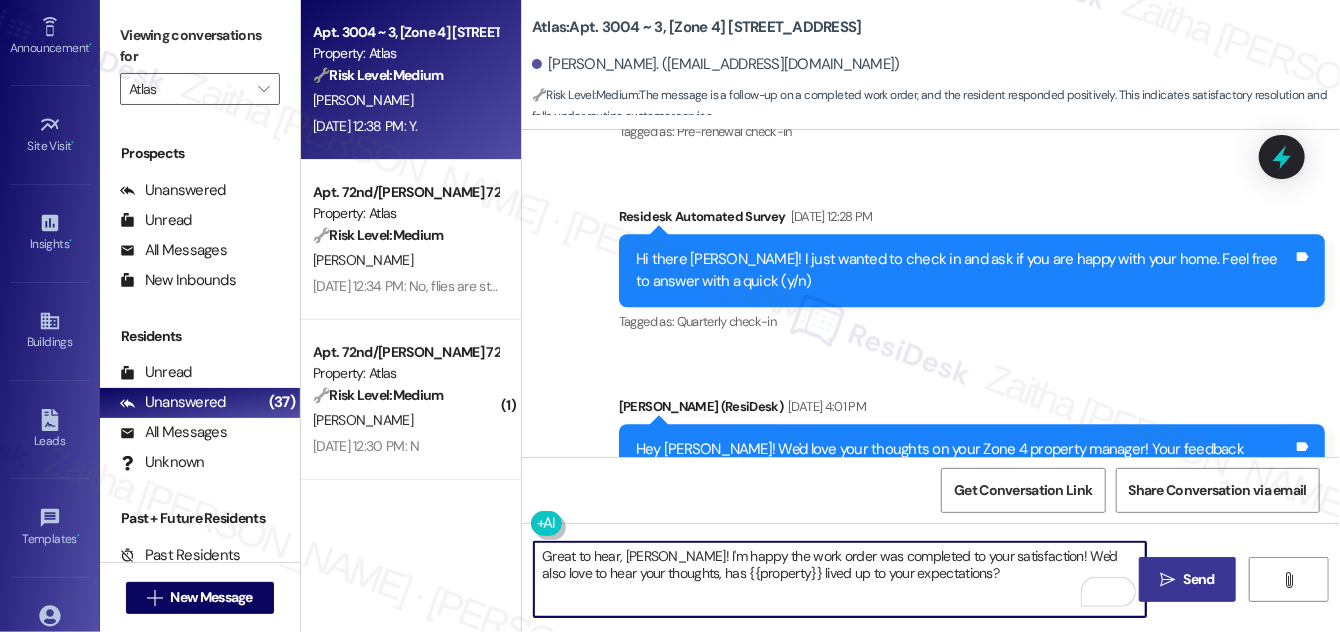 type on "Great to hear, Cornelius! I'm happy the work order was completed to your satisfaction! We'd also love to hear your thoughts, has {{property}} lived up to your expectations?" 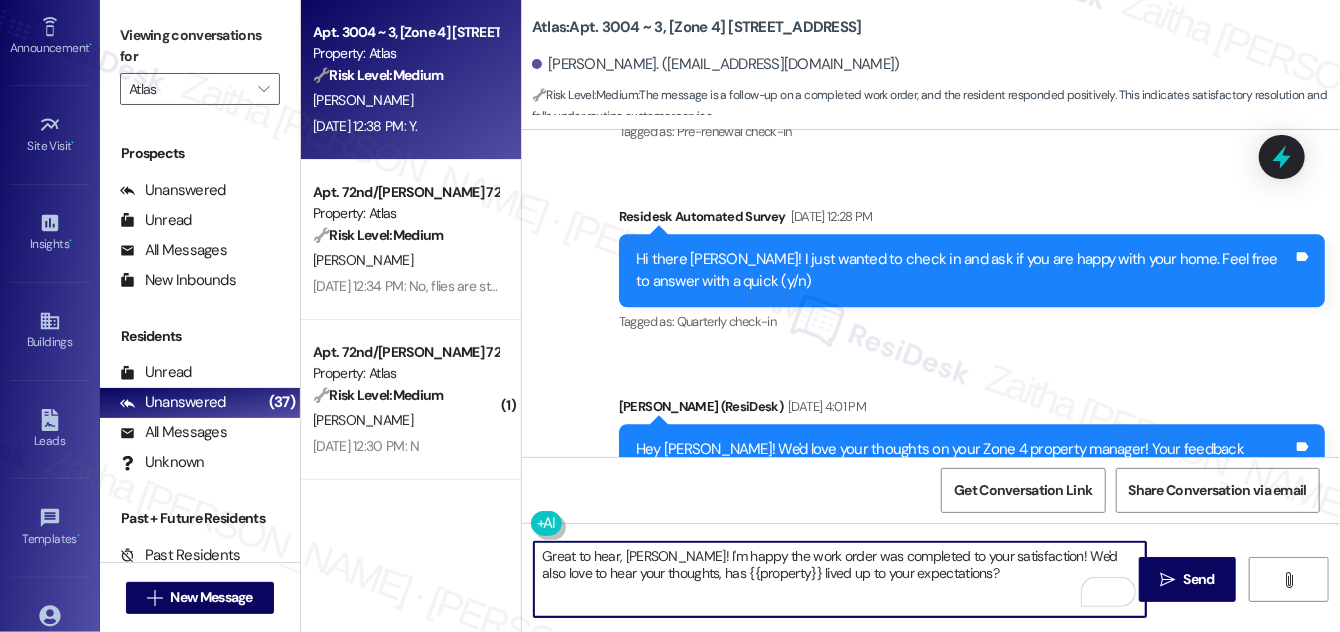 drag, startPoint x: 1187, startPoint y: 564, endPoint x: 1159, endPoint y: 539, distance: 37.536648 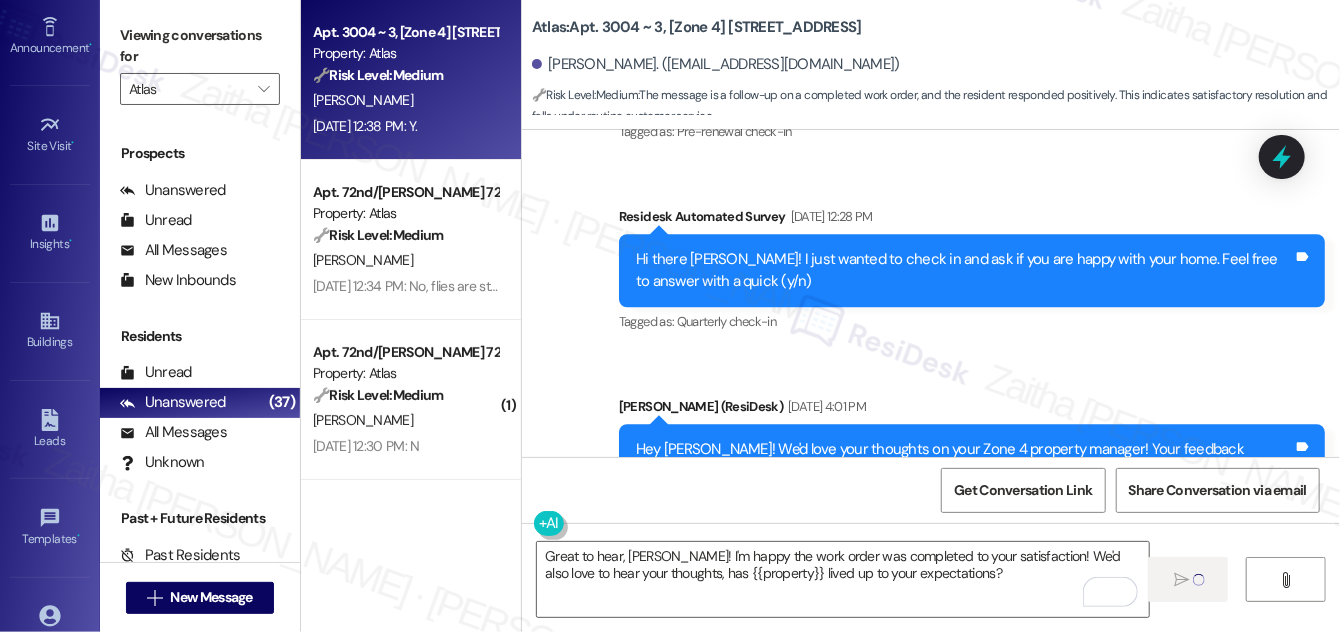 type 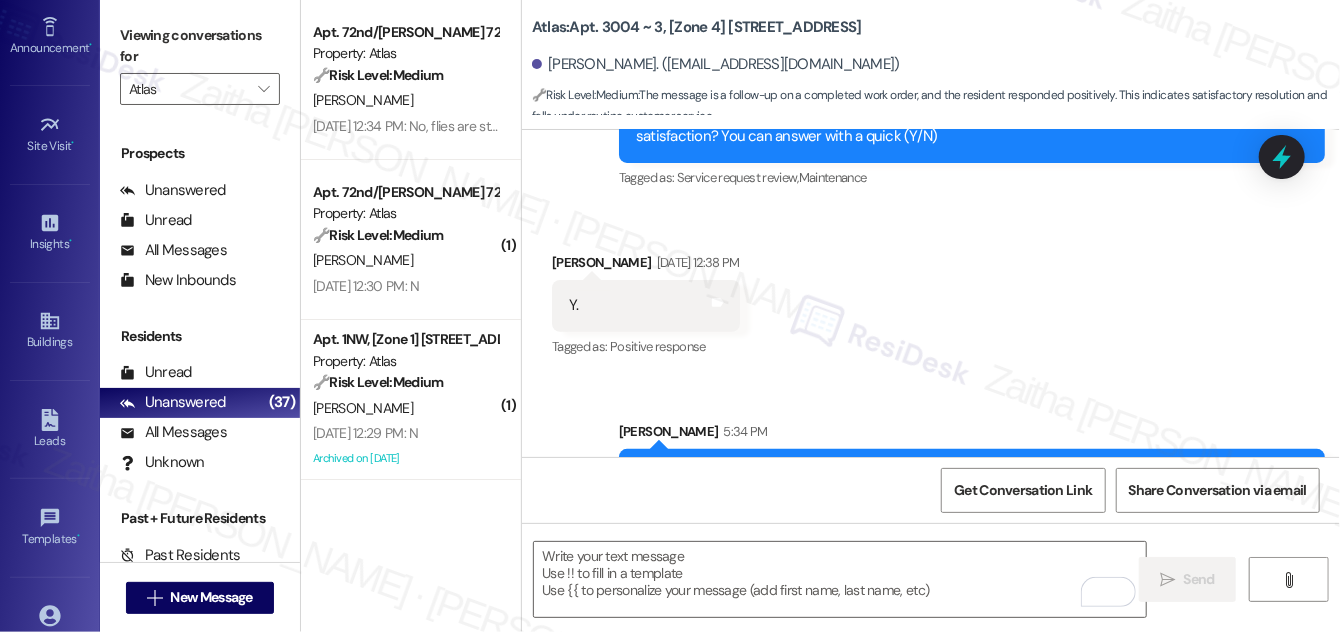 scroll, scrollTop: 4029, scrollLeft: 0, axis: vertical 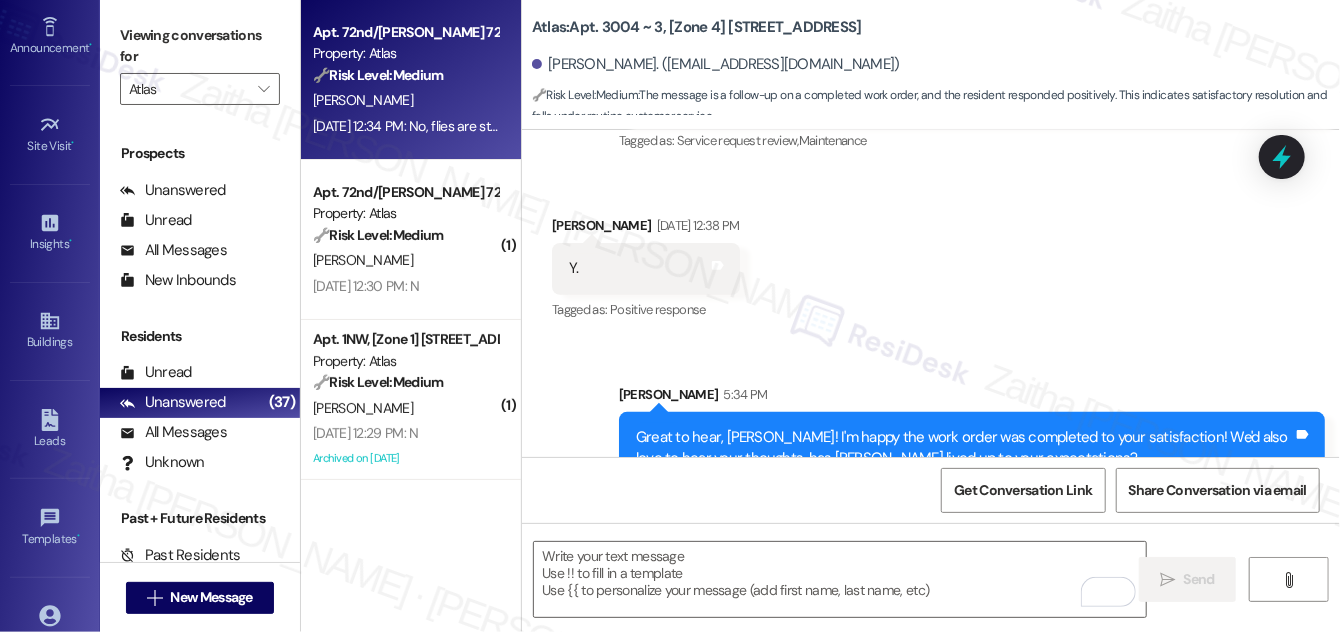 click on "A. Crosby" at bounding box center (405, 100) 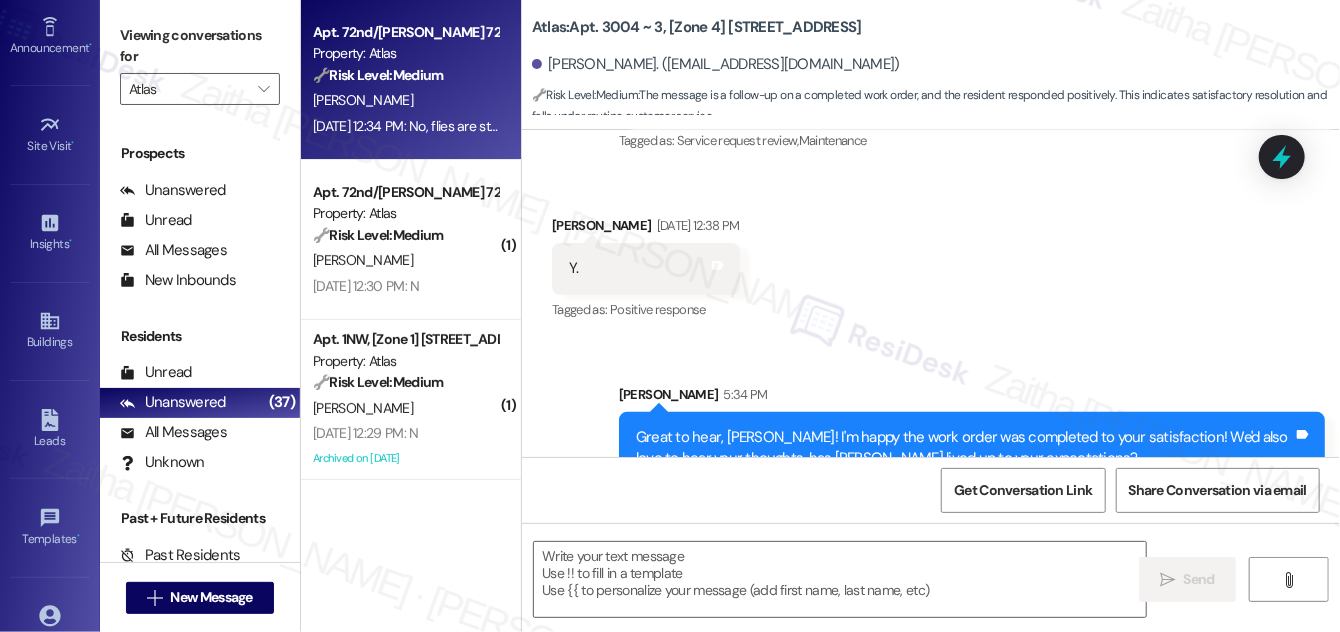 type on "Fetching suggested responses. Please feel free to read through the conversation in the meantime." 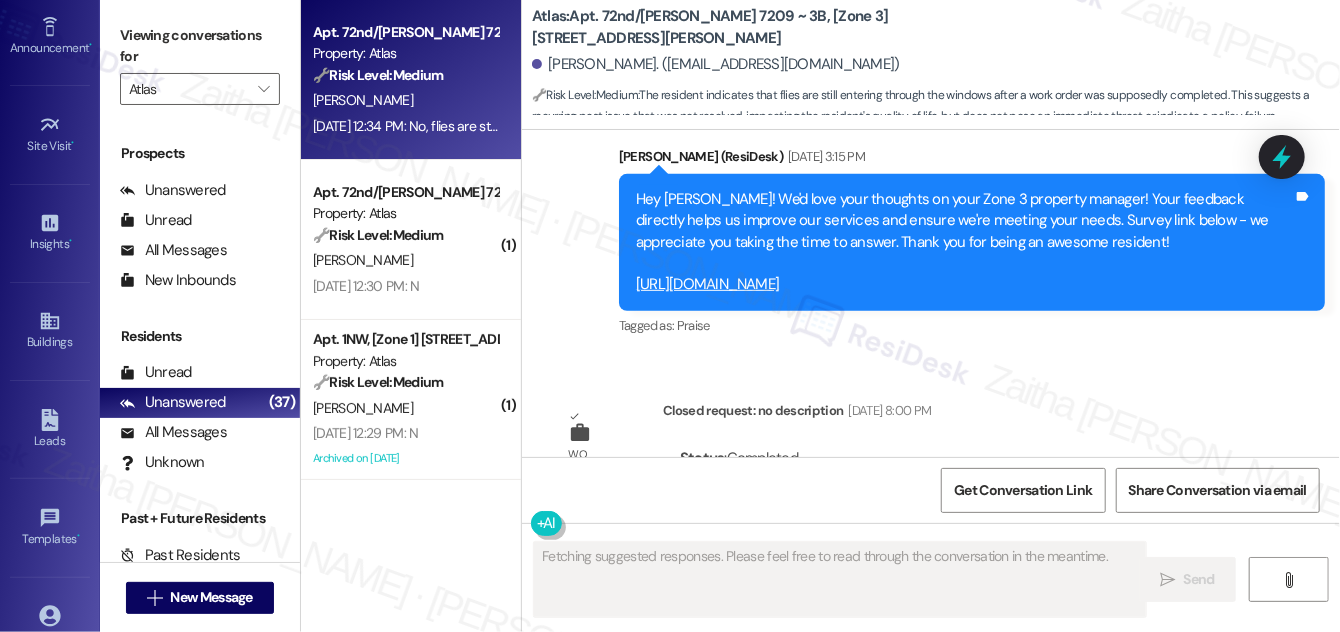 scroll, scrollTop: 4648, scrollLeft: 0, axis: vertical 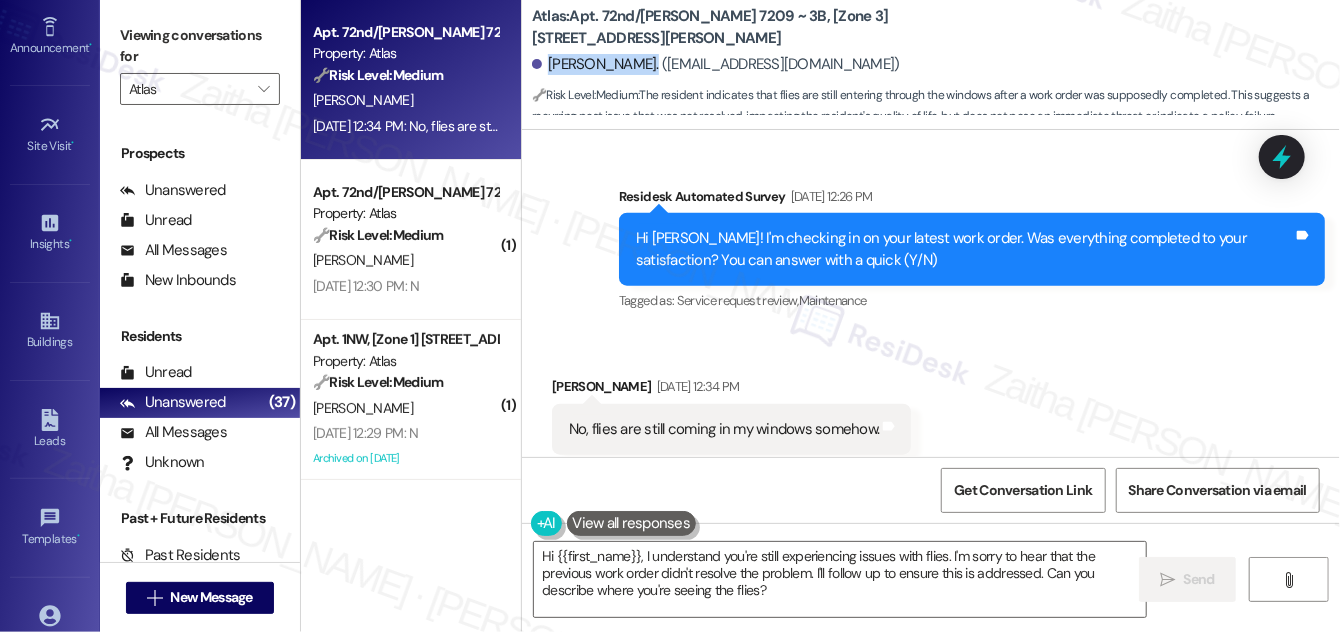 drag, startPoint x: 550, startPoint y: 60, endPoint x: 641, endPoint y: 67, distance: 91.26884 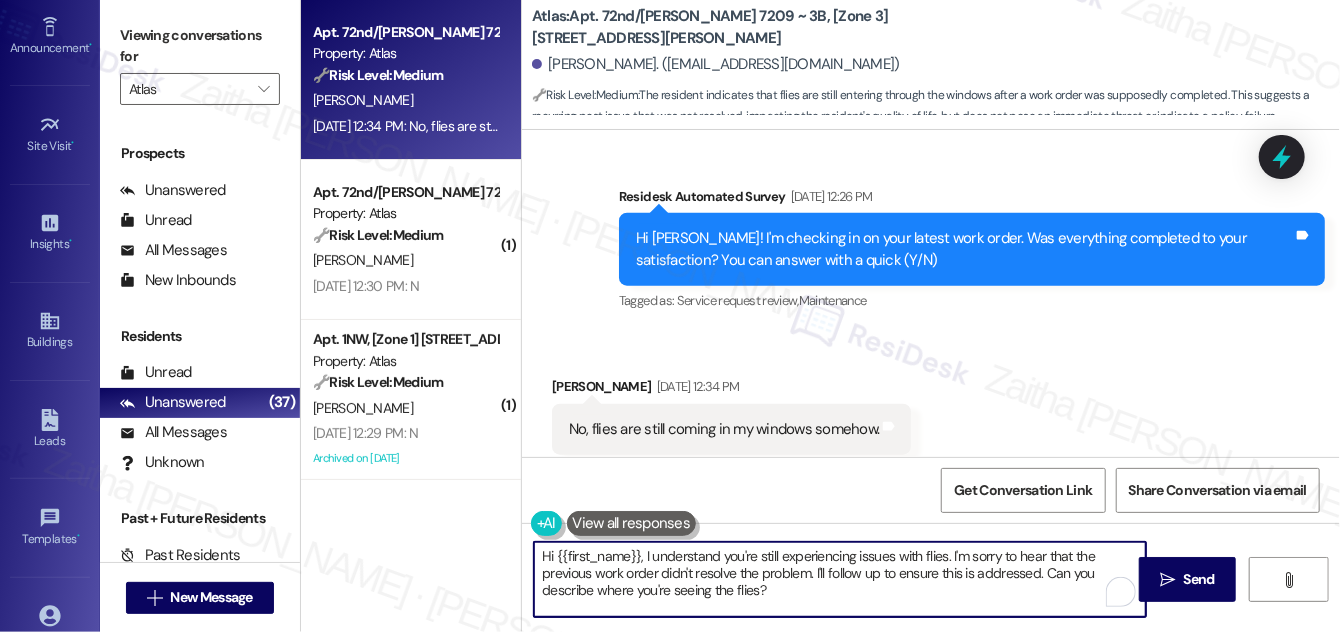 drag, startPoint x: 1043, startPoint y: 574, endPoint x: 1045, endPoint y: 594, distance: 20.09975 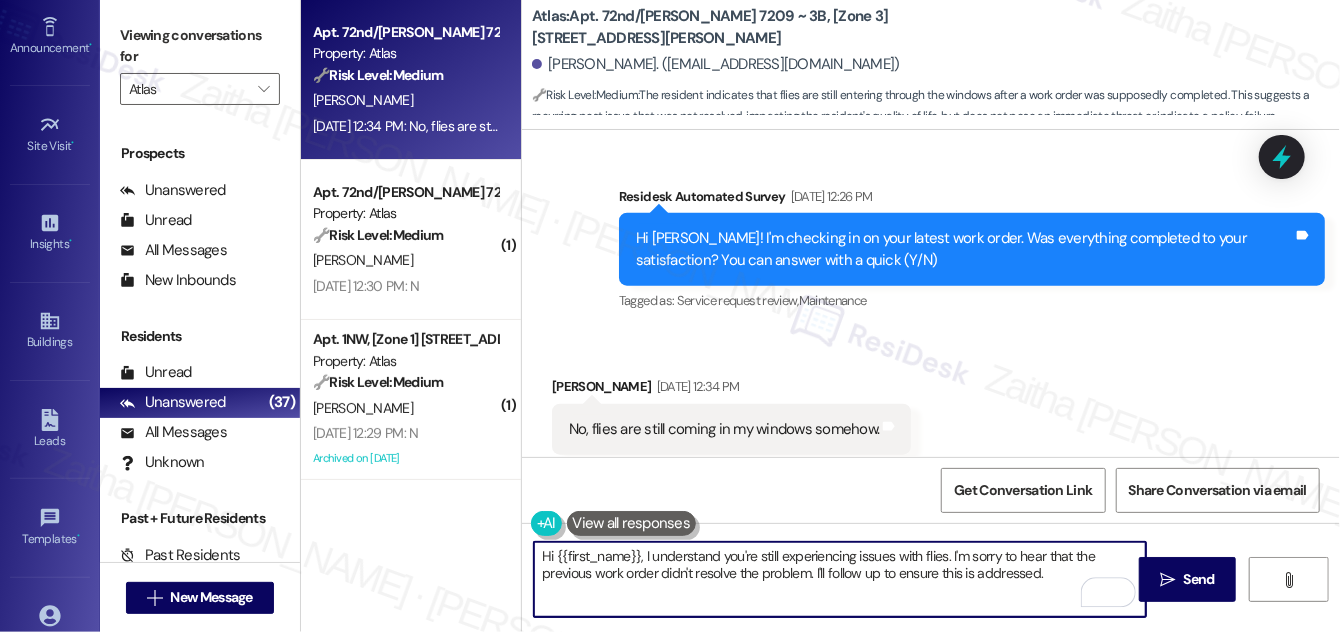 click on "Hi {{first_name}}, I understand you're still experiencing issues with flies. I'm sorry to hear that the previous work order didn't resolve the problem. I'll follow up to ensure this is addressed." at bounding box center (840, 579) 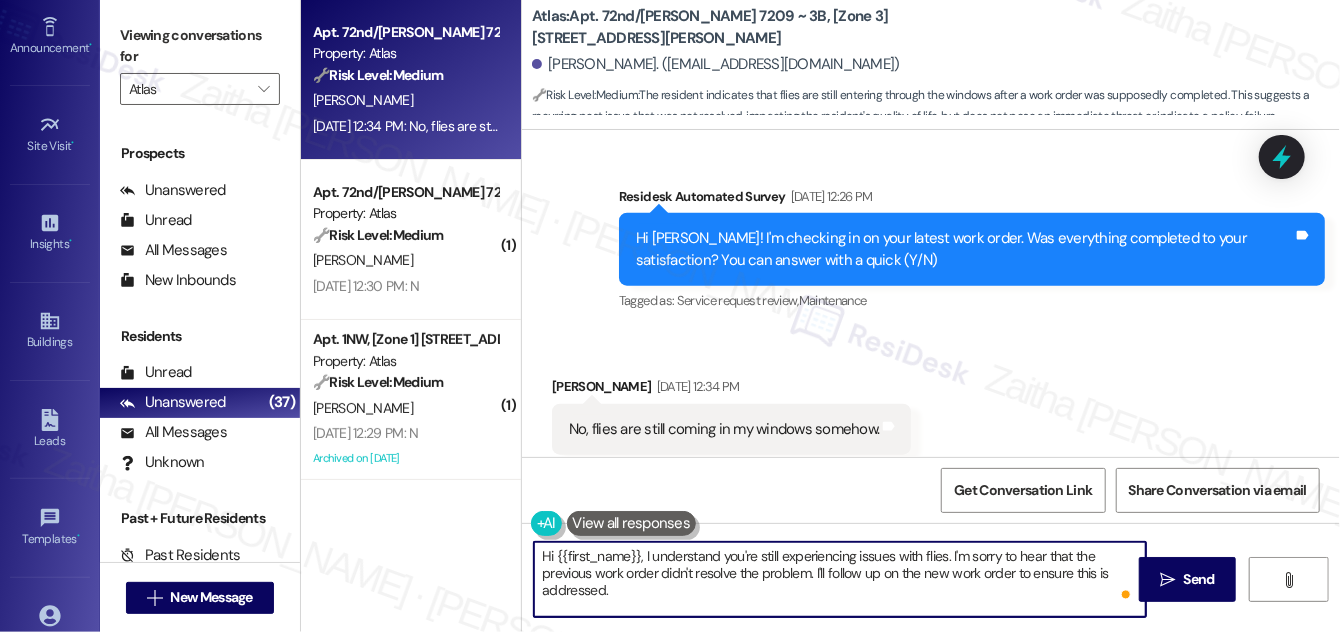 click on "Hi {{first_name}}, I understand you're still experiencing issues with flies. I'm sorry to hear that the previous work order didn't resolve the problem. I'll follow up on the new work order to ensure this is addressed." at bounding box center [840, 579] 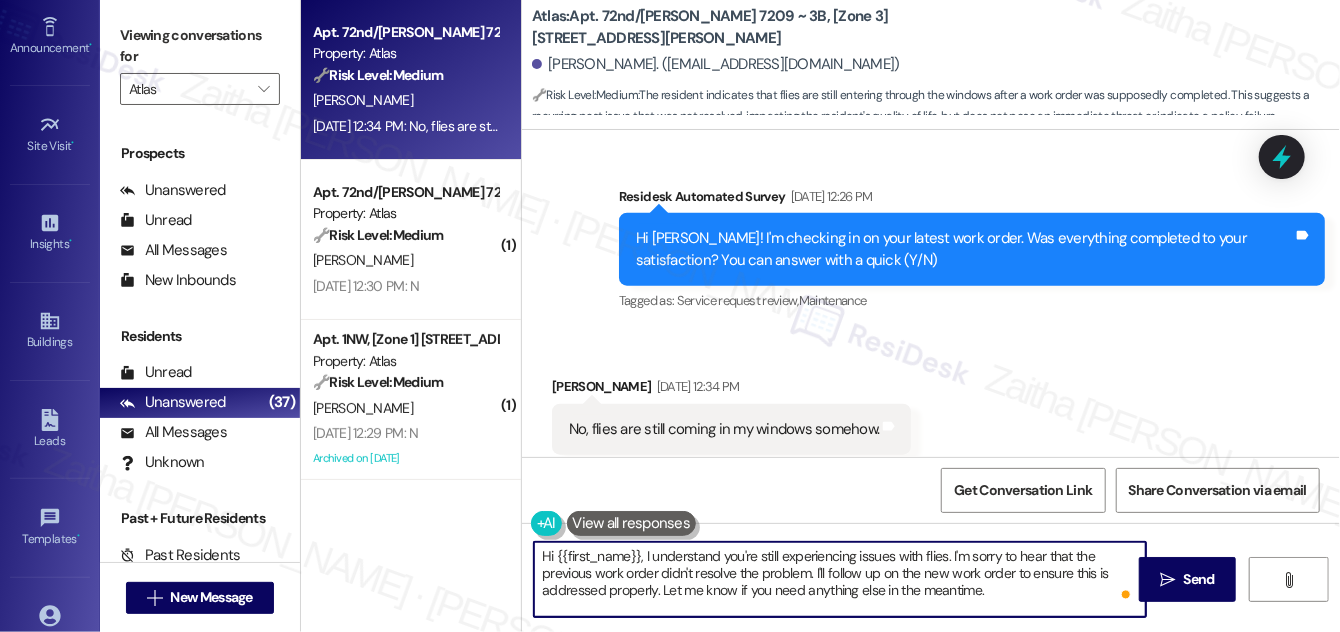 scroll, scrollTop: 4648, scrollLeft: 0, axis: vertical 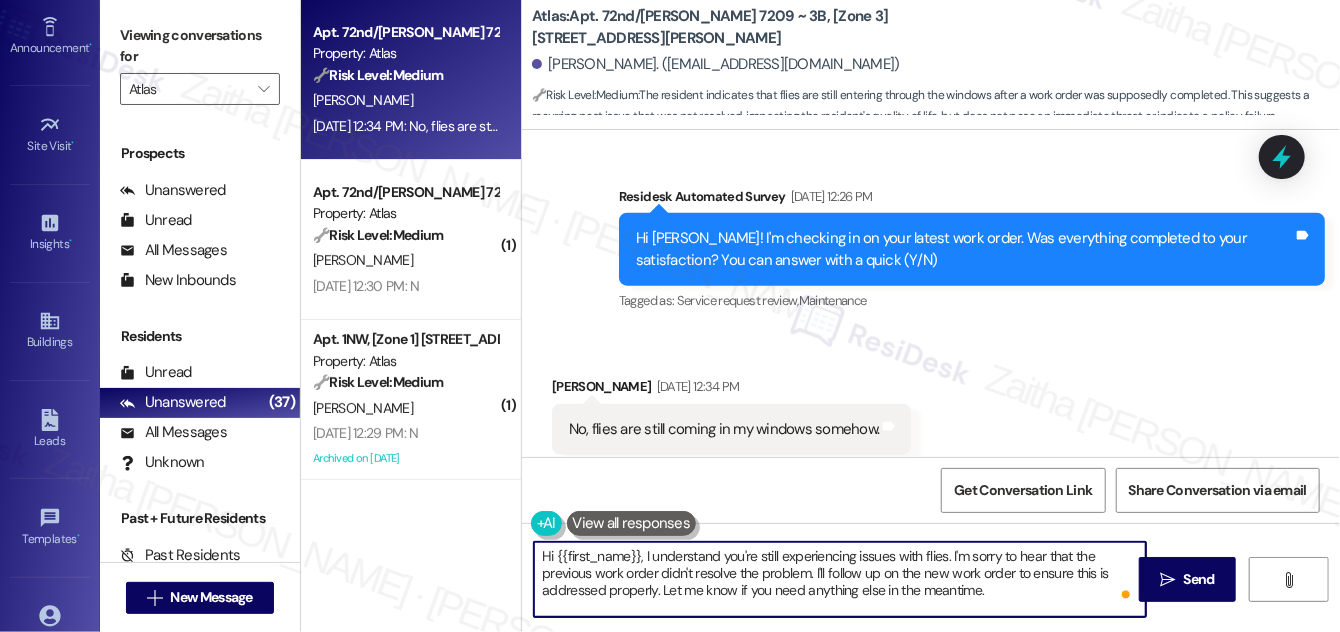 click on "Hi {{first_name}}, I understand you're still experiencing issues with flies. I'm sorry to hear that the previous work order didn't resolve the problem. I'll follow up on the new work order to ensure this is addressed properly. Let me know if you need anything else in the meantime." at bounding box center (840, 579) 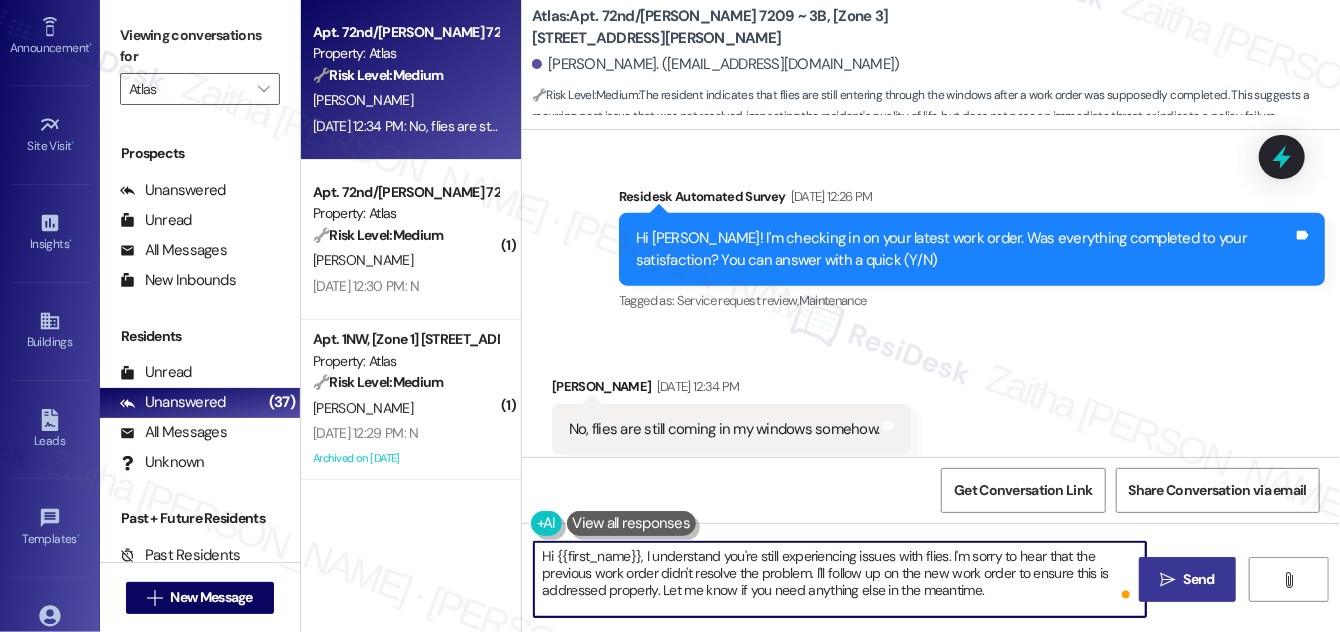 type on "Hi {{first_name}}, I understand you're still experiencing issues with flies. I'm sorry to hear that the previous work order didn't resolve the problem. I'll follow up on the new work order to ensure this is addressed properly. Let me know if you need anything else in the meantime." 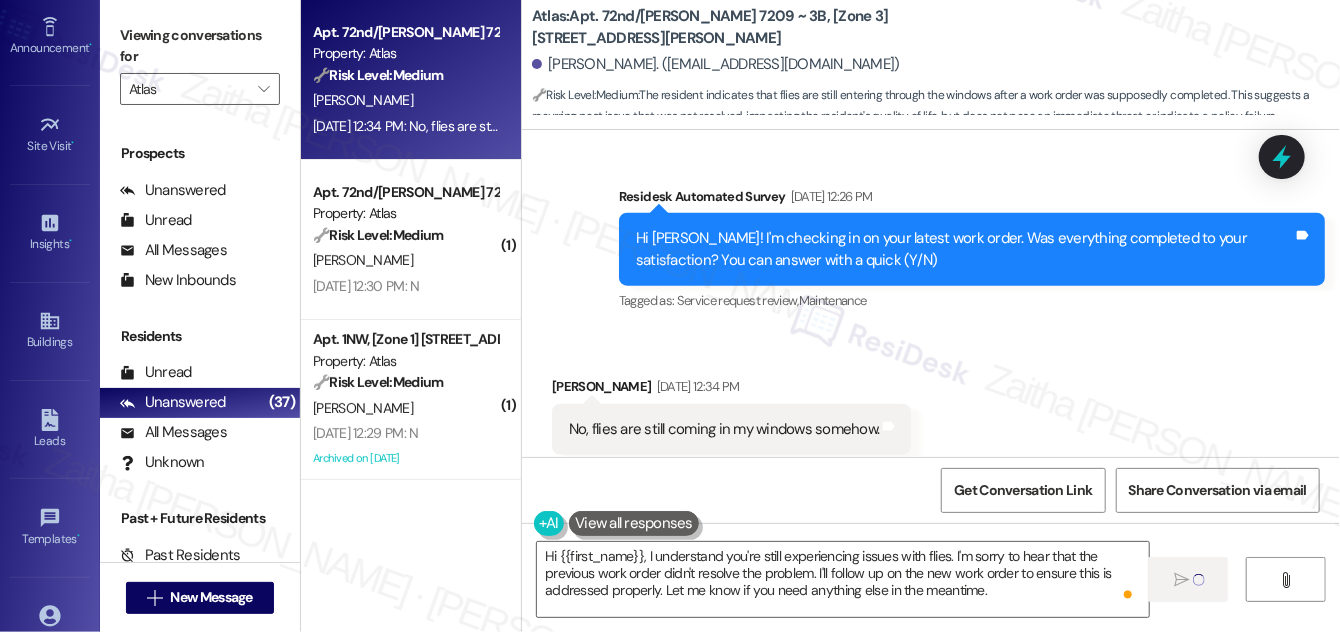 type 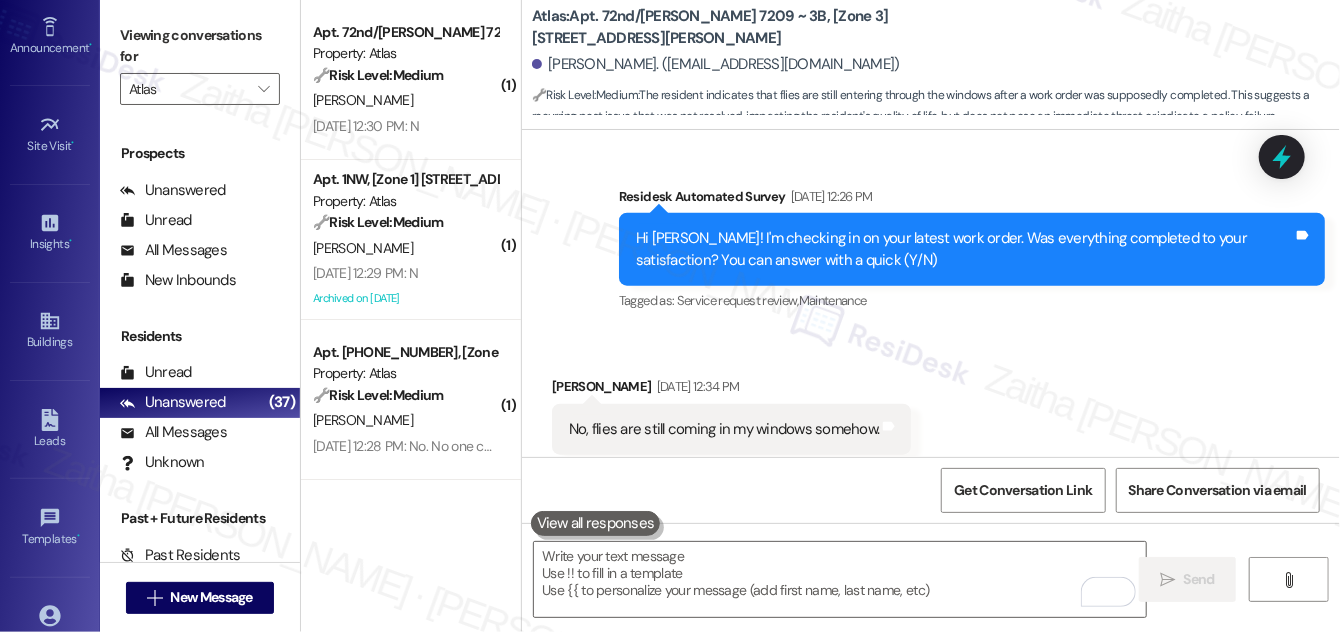scroll, scrollTop: 4648, scrollLeft: 0, axis: vertical 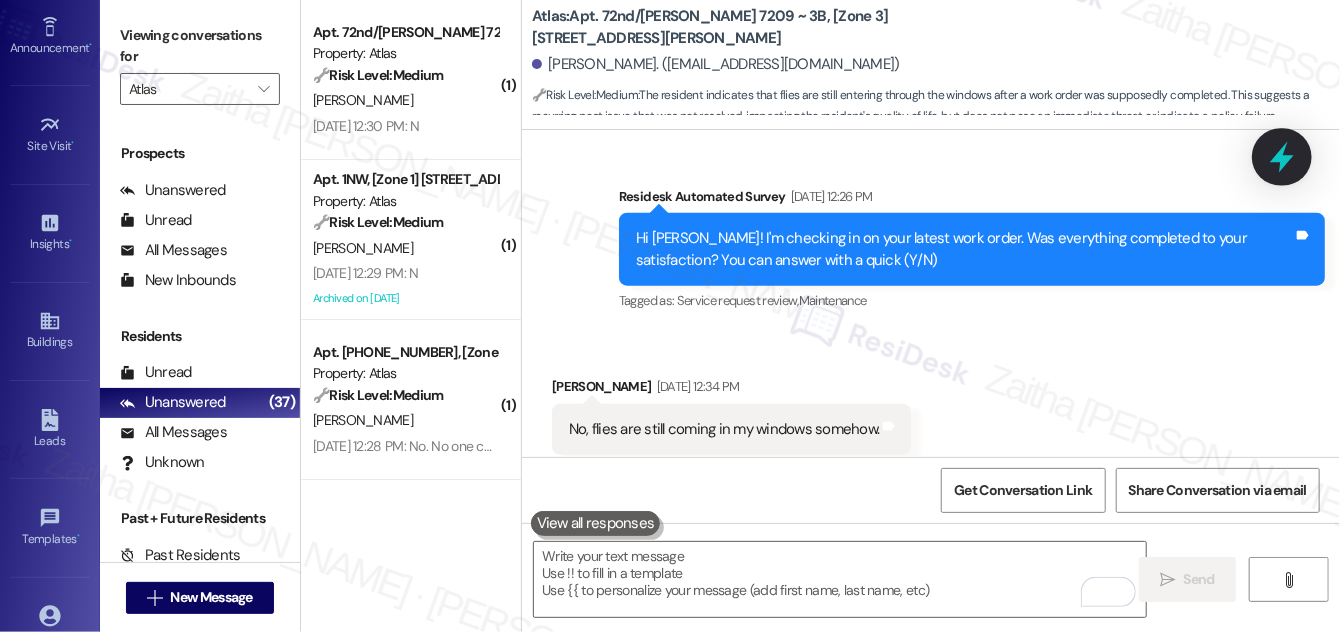 click 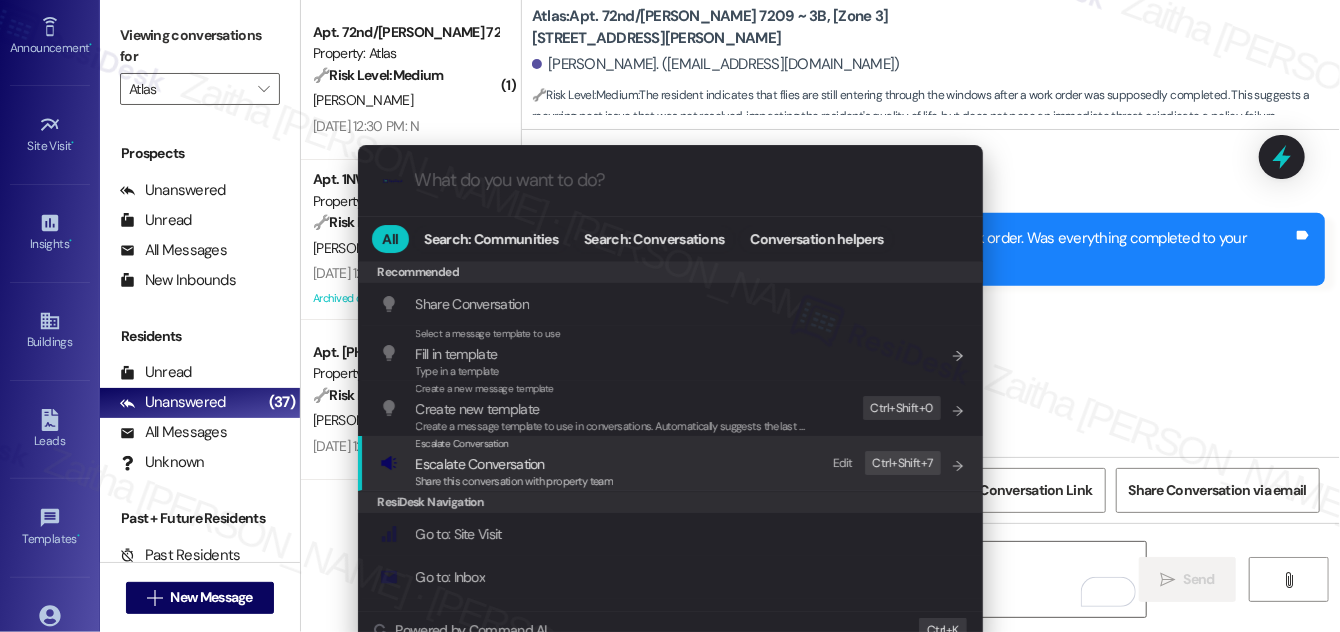 drag, startPoint x: 498, startPoint y: 482, endPoint x: 501, endPoint y: 457, distance: 25.179358 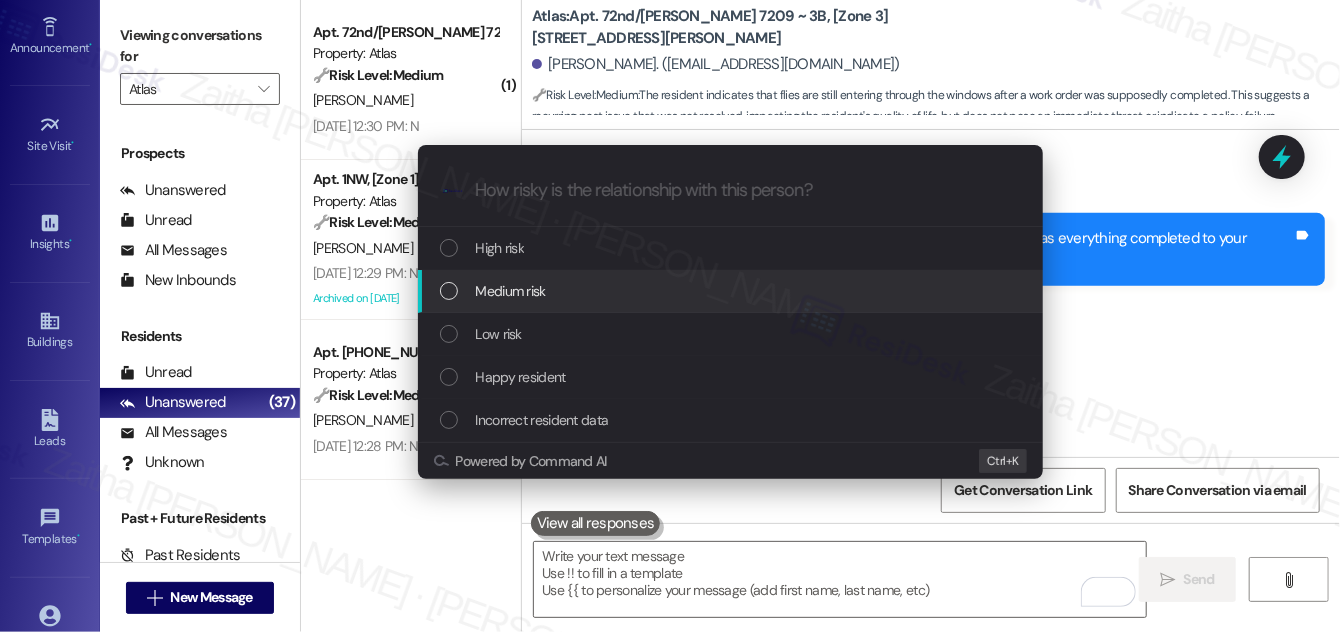 click on "Medium risk" at bounding box center (511, 291) 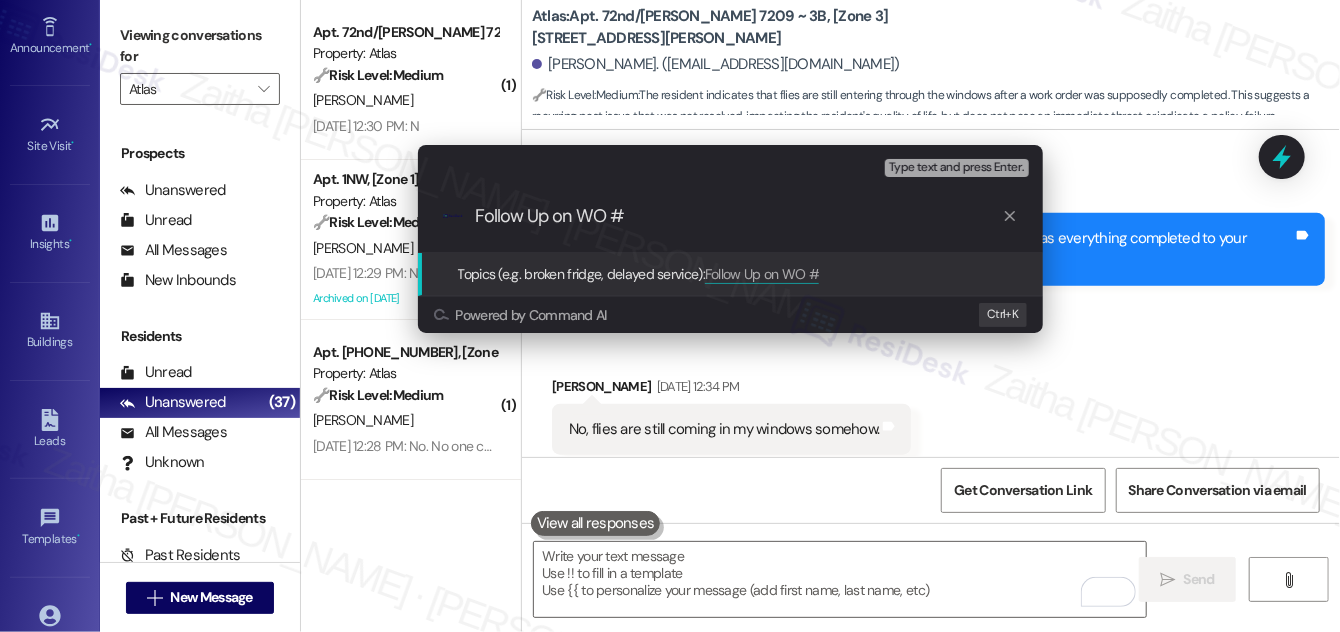 paste on "163810" 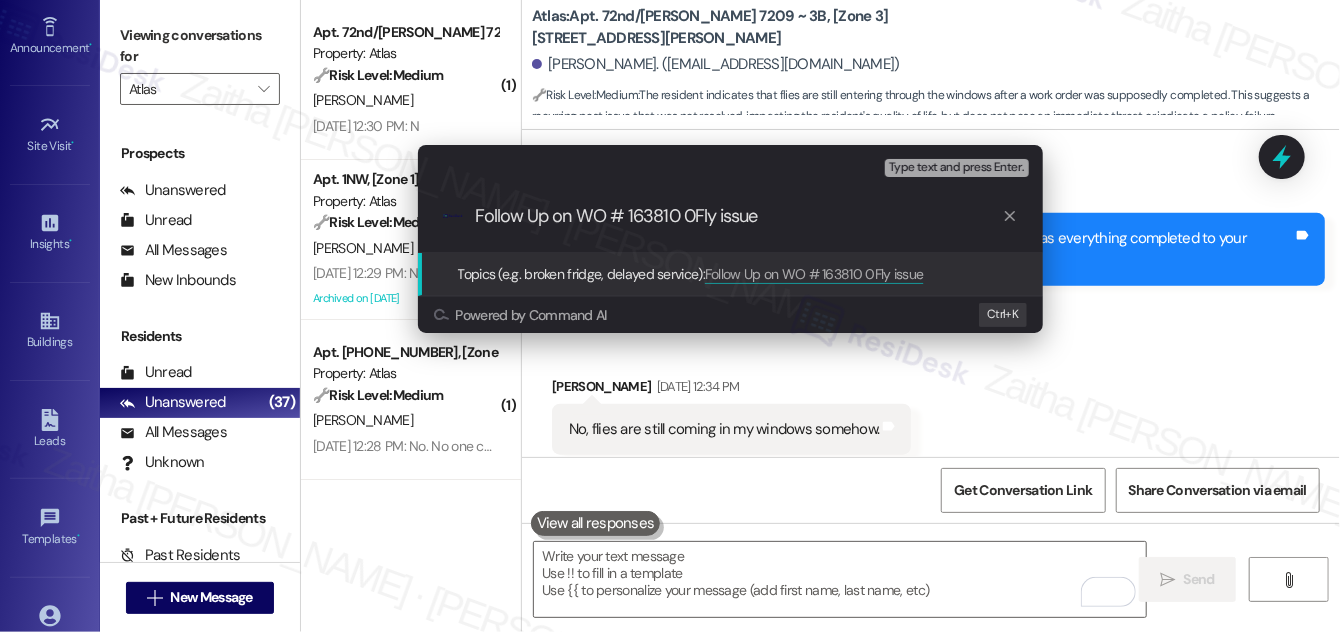 click on "Follow Up on WO # 163810 0Fly issue" at bounding box center [738, 216] 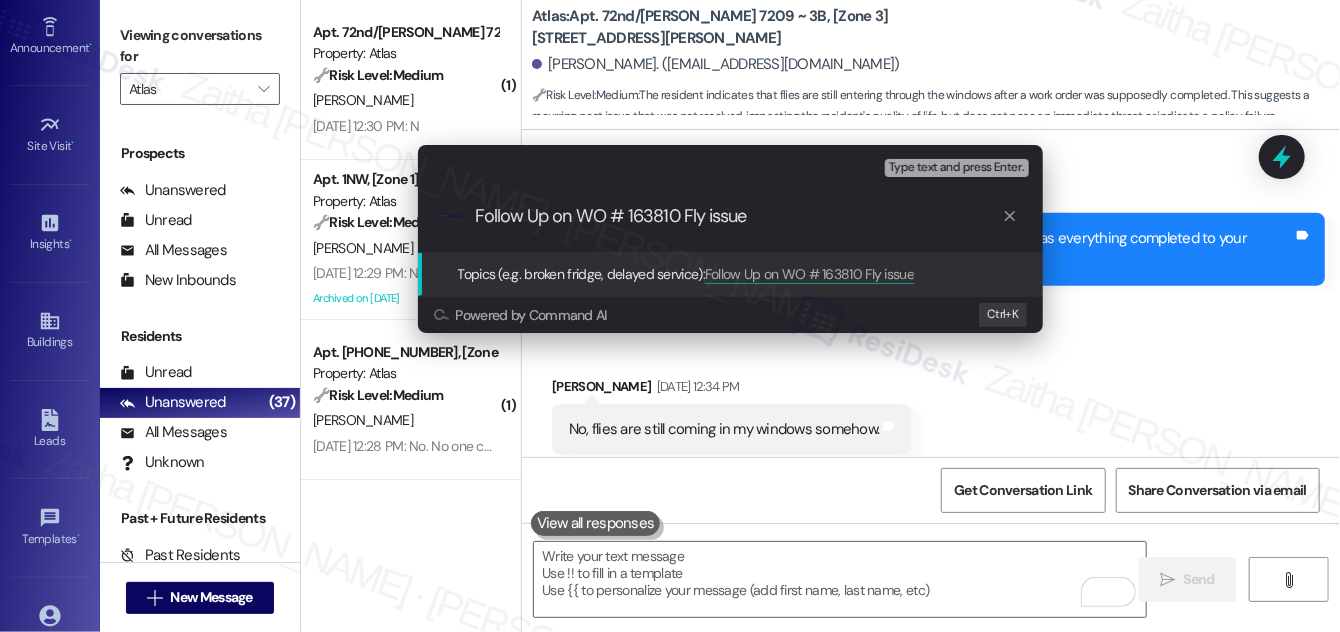type on "Follow Up on WO # 163810 -Fly issue" 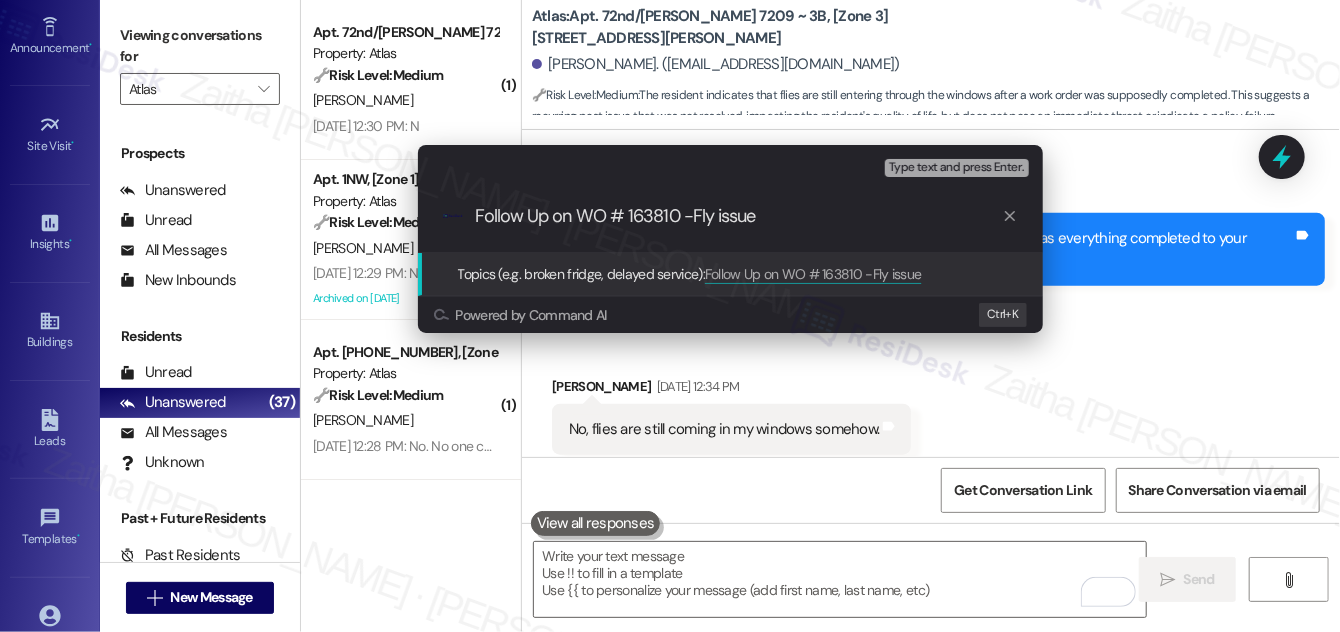 type 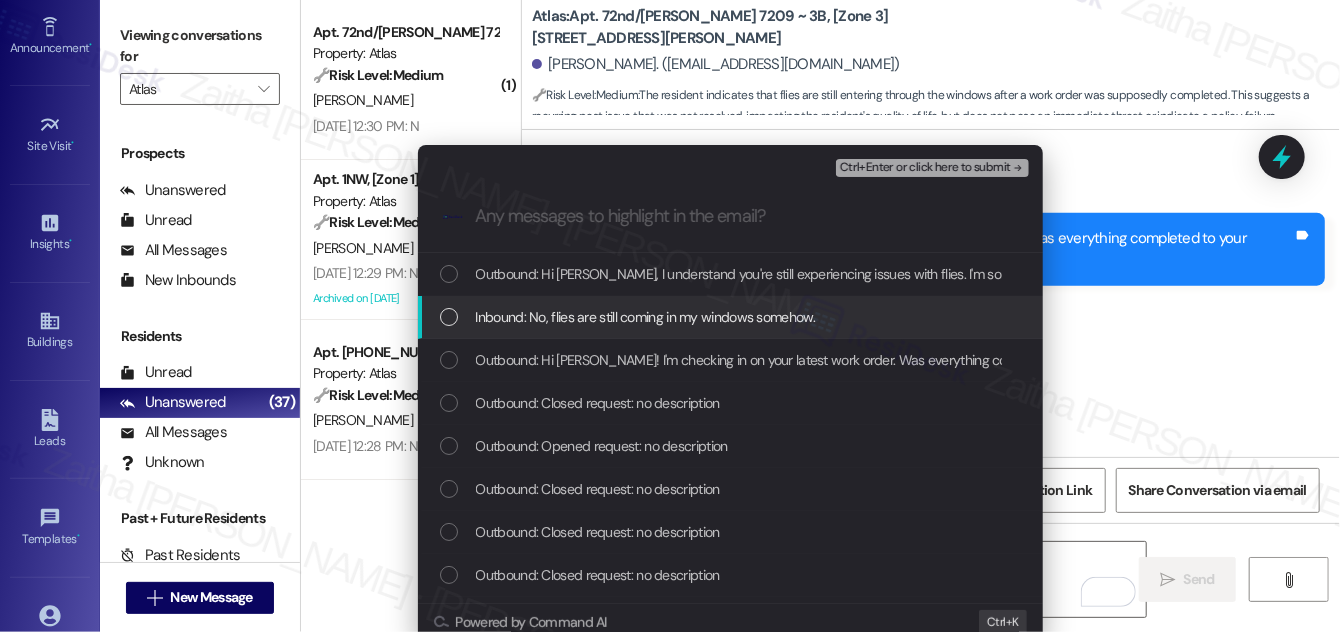 click at bounding box center (449, 317) 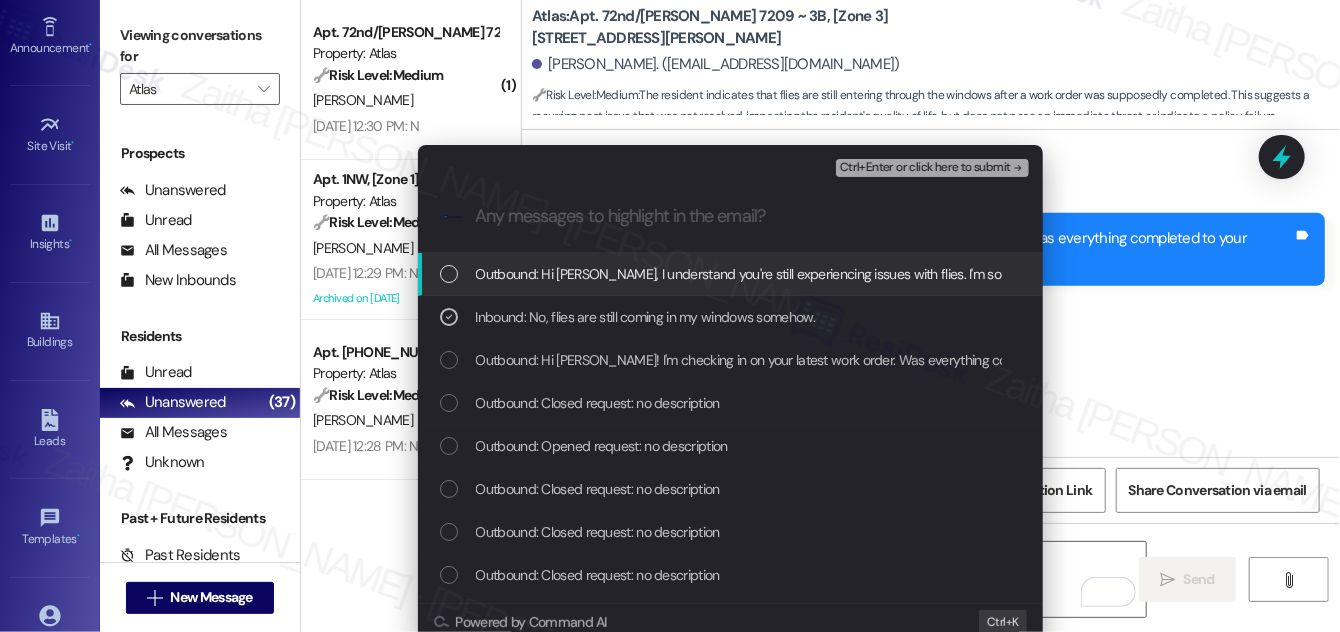 click on "Ctrl+Enter or click here to submit" at bounding box center [925, 168] 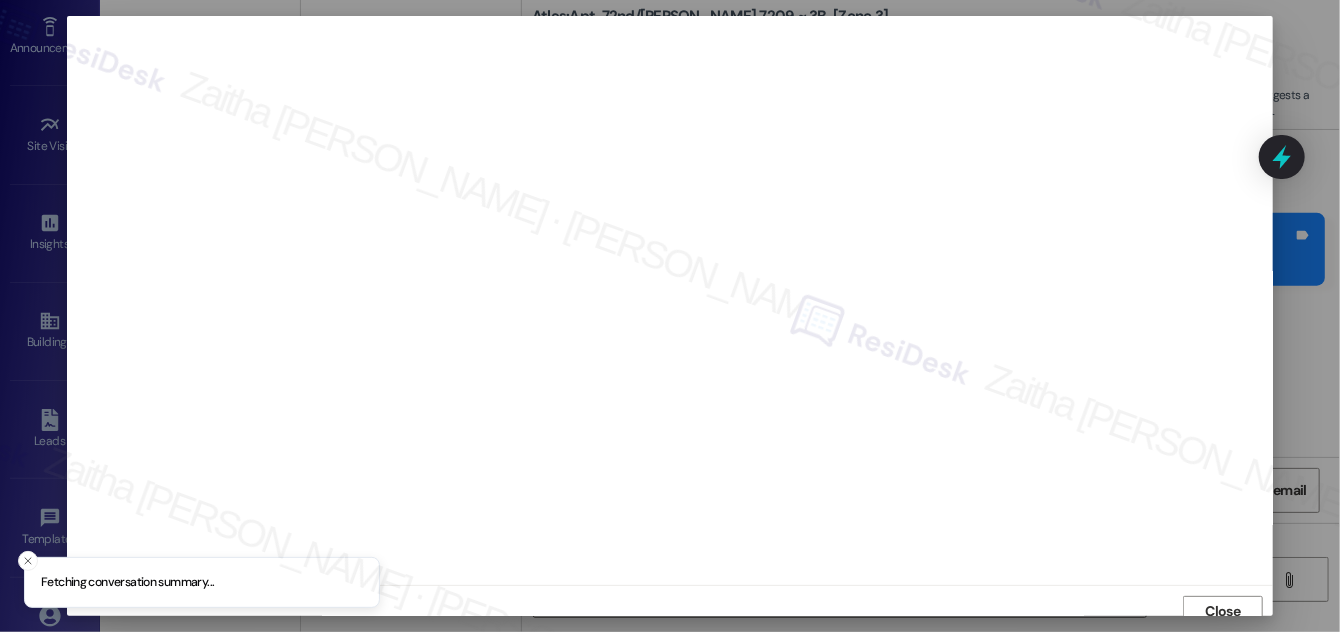 scroll, scrollTop: 11, scrollLeft: 0, axis: vertical 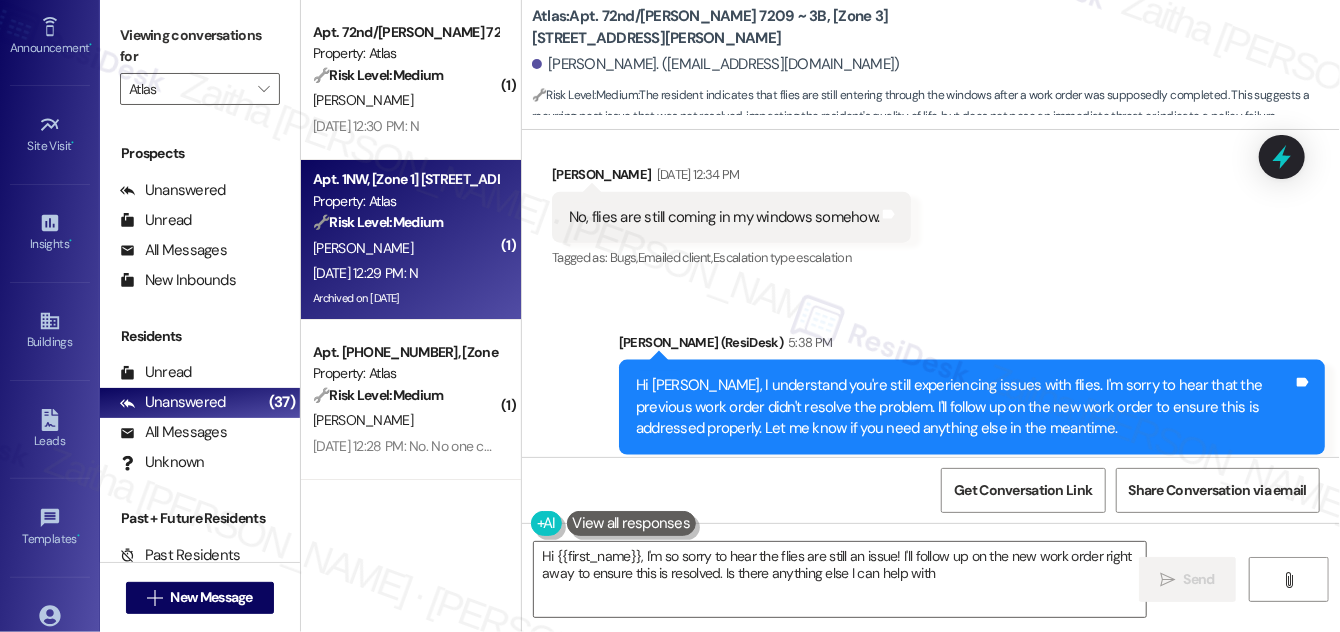 type on "Hi {{first_name}}, I'm so sorry to hear the flies are still an issue! I'll follow up on the new work order right away to ensure this is resolved. Is there anything else I can help with?" 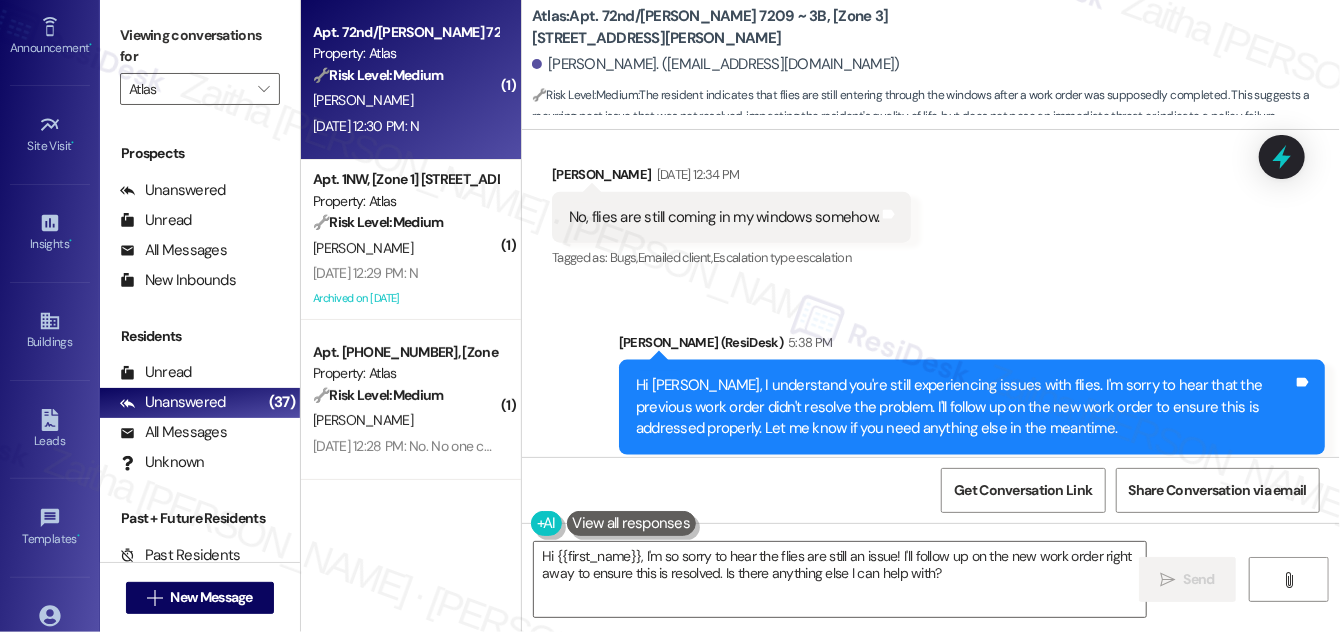 click on "[PERSON_NAME]" at bounding box center [405, 100] 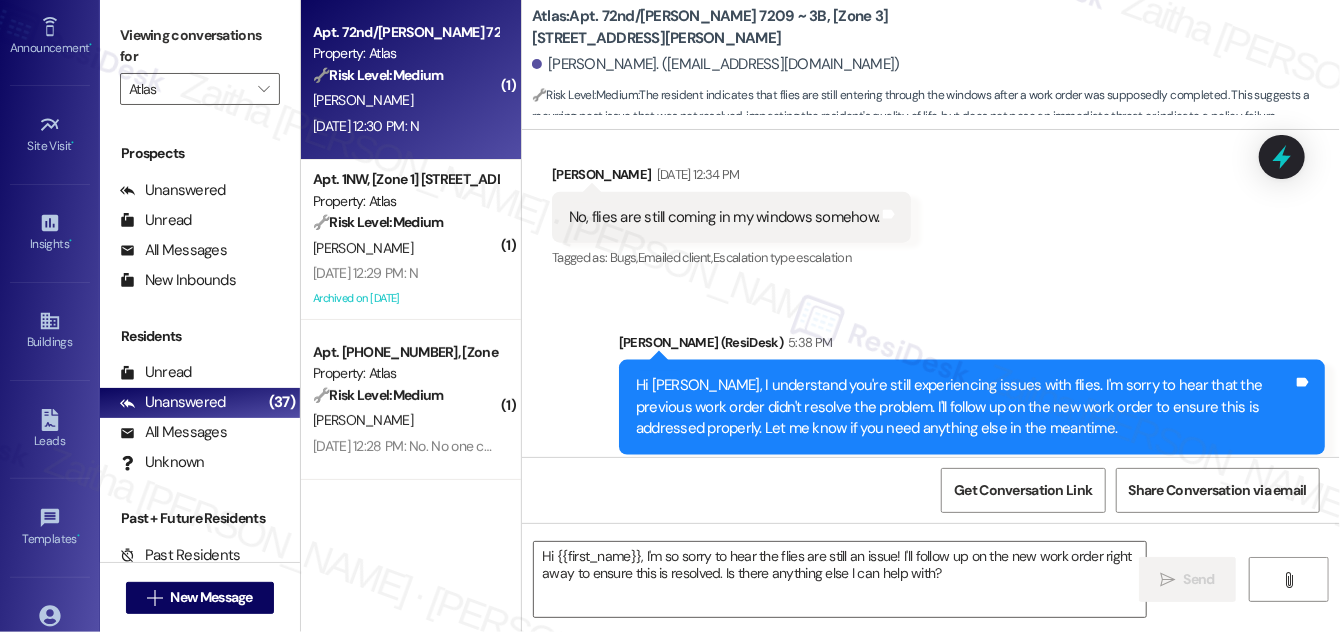 type on "Fetching suggested responses. Please feel free to read through the conversation in the meantime." 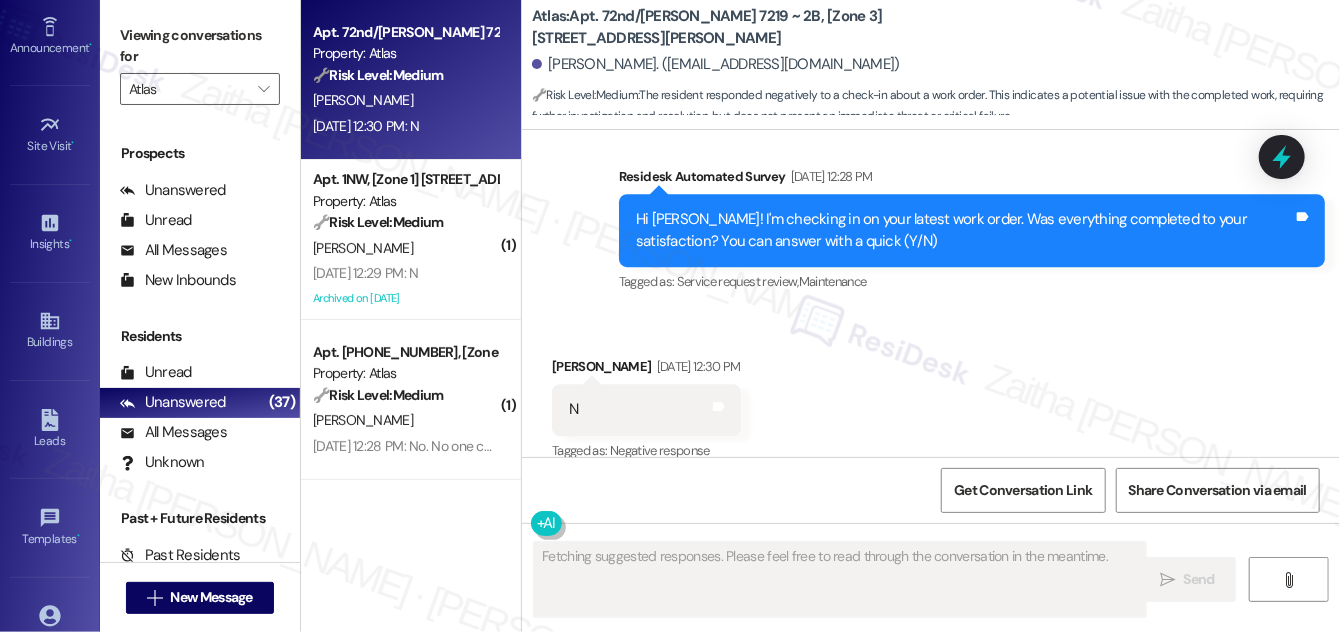 scroll, scrollTop: 2878, scrollLeft: 0, axis: vertical 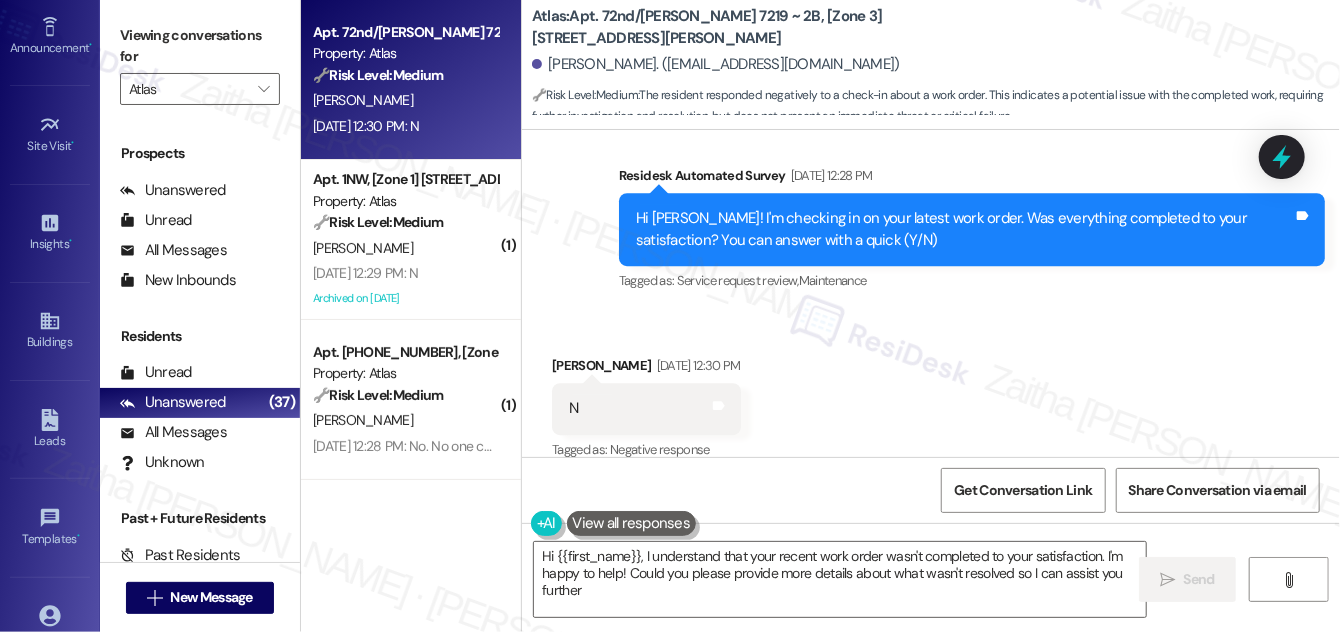 type on "Hi {{first_name}}, I understand that your recent work order wasn't completed to your satisfaction. I'm happy to help! Could you please provide more details about what wasn't resolved so I can assist you further?" 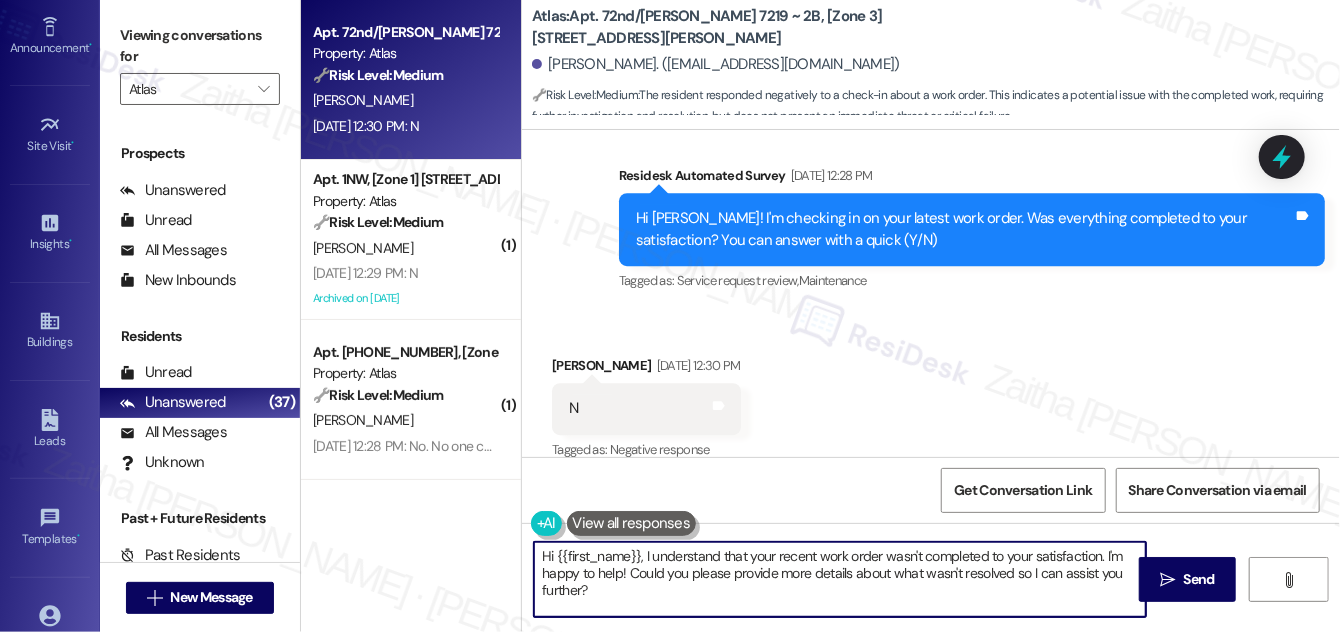 click on "Hi {{first_name}}, I understand that your recent work order wasn't completed to your satisfaction. I'm happy to help! Could you please provide more details about what wasn't resolved so I can assist you further?" at bounding box center (840, 579) 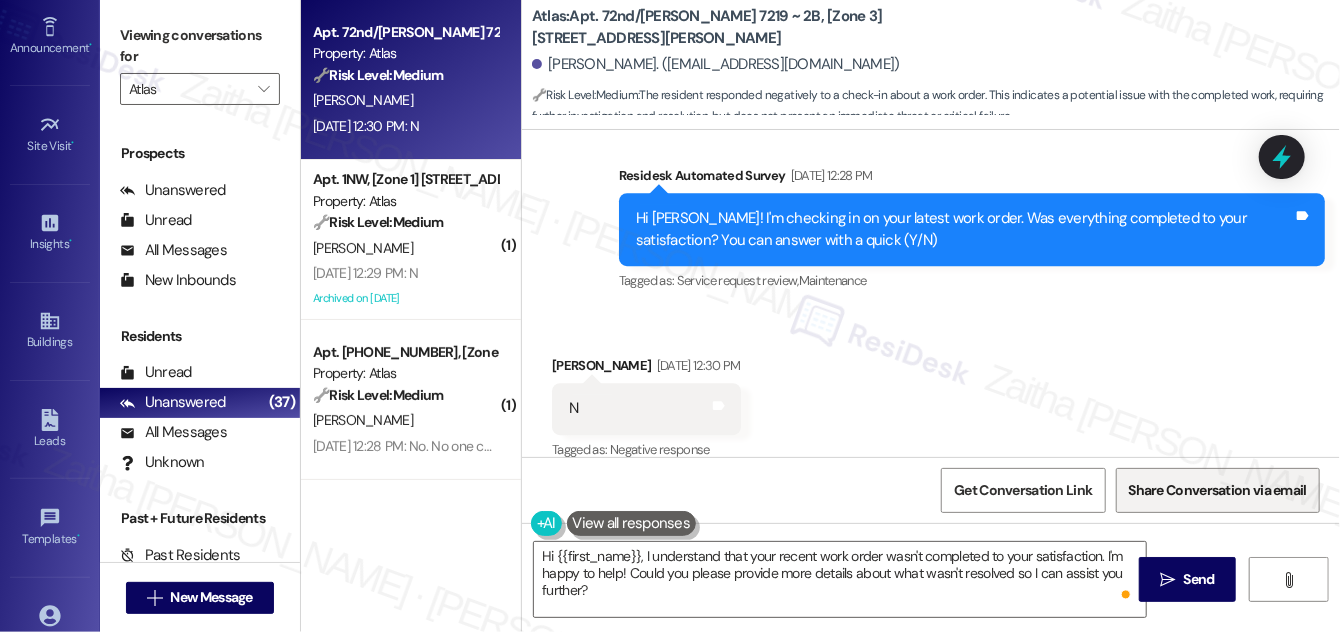 drag, startPoint x: 1172, startPoint y: 580, endPoint x: 1121, endPoint y: 482, distance: 110.47624 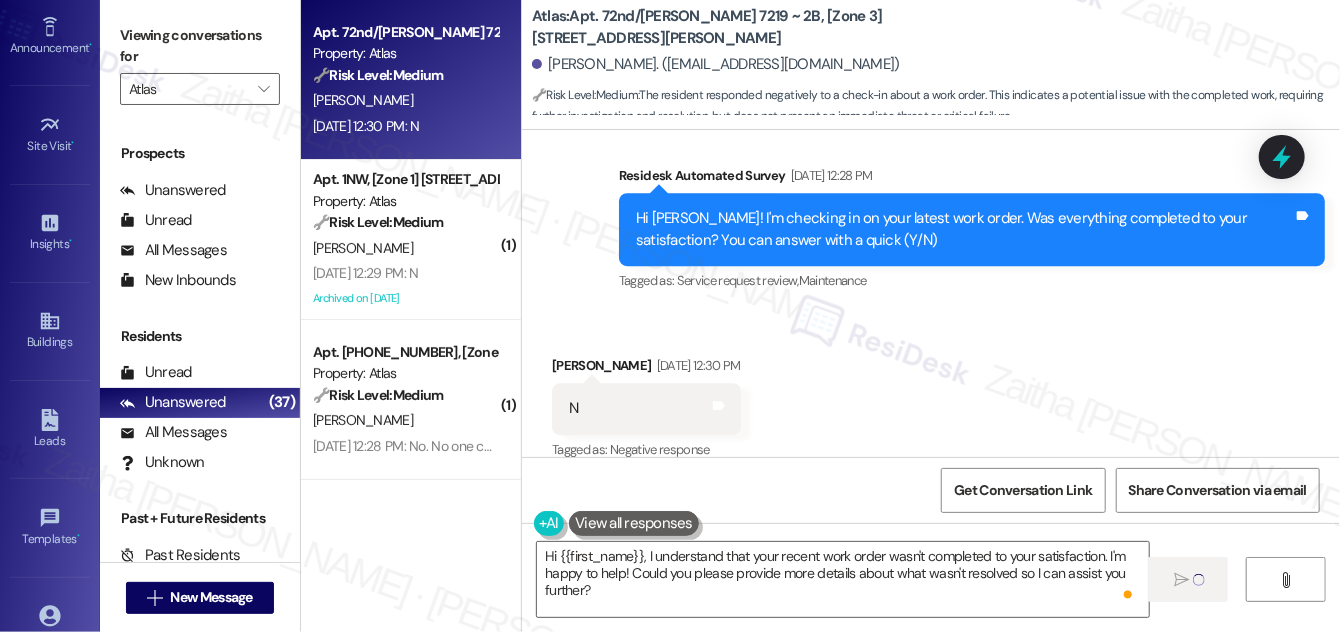 type 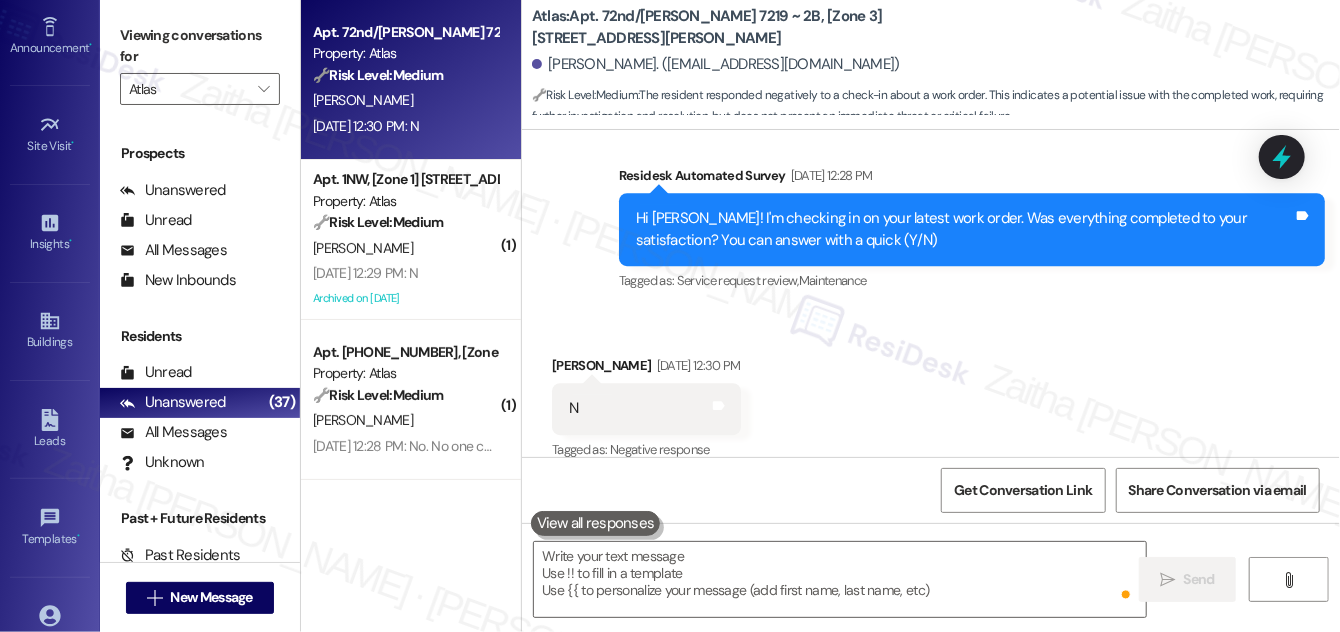 scroll, scrollTop: 2877, scrollLeft: 0, axis: vertical 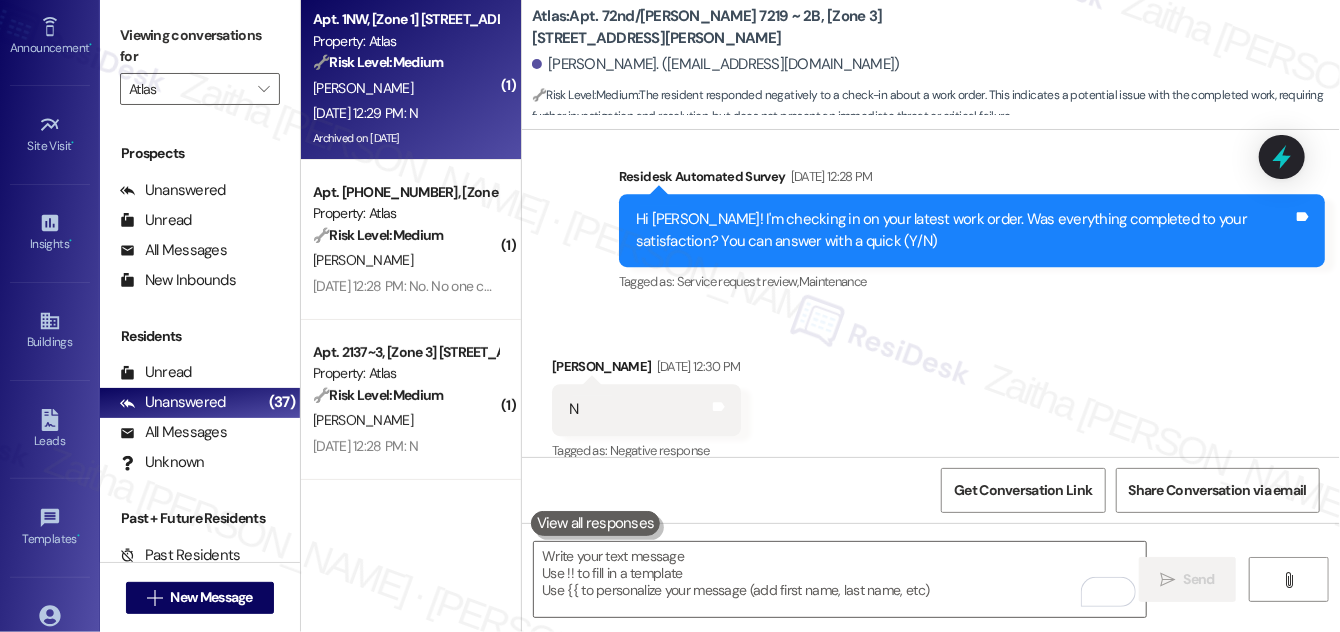 click on "R. Bradford" at bounding box center [405, 88] 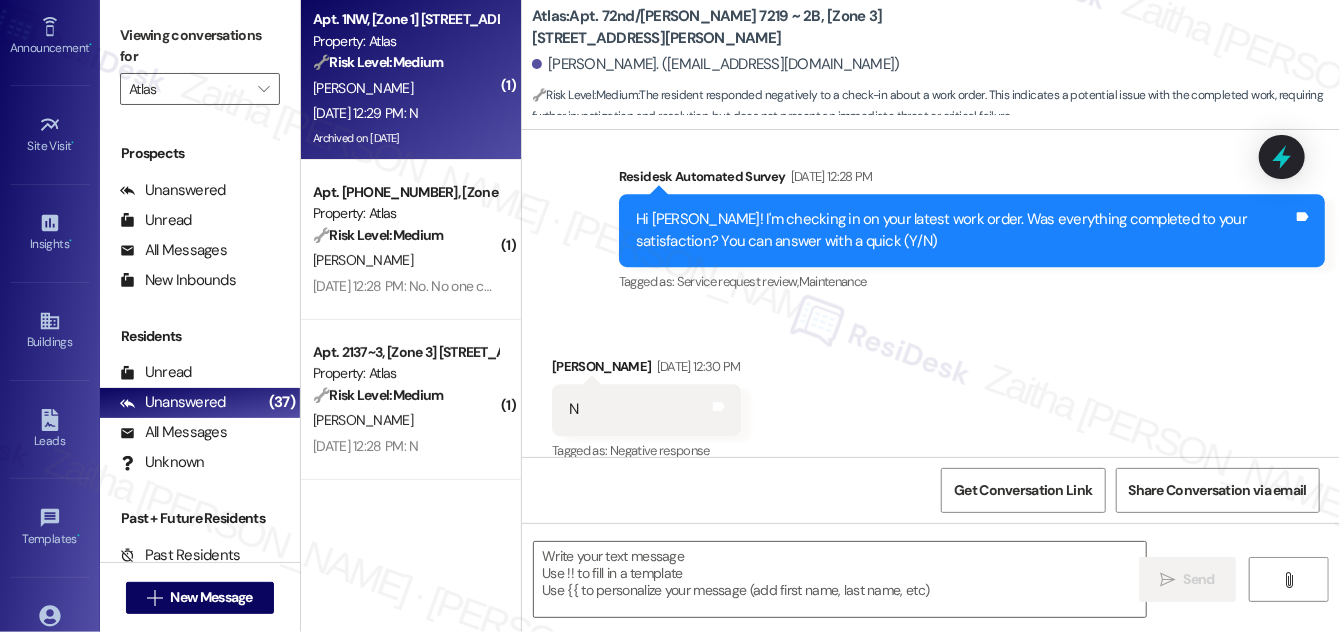 type on "Fetching suggested responses. Please feel free to read through the conversation in the meantime." 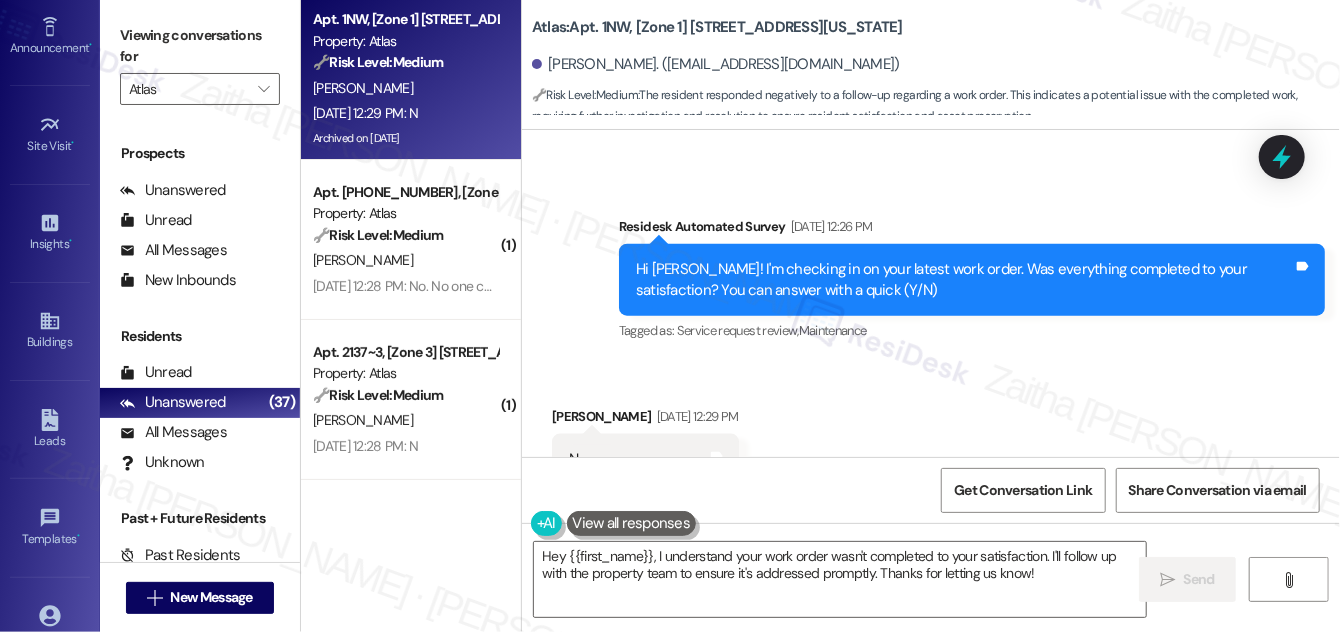 scroll, scrollTop: 8546, scrollLeft: 0, axis: vertical 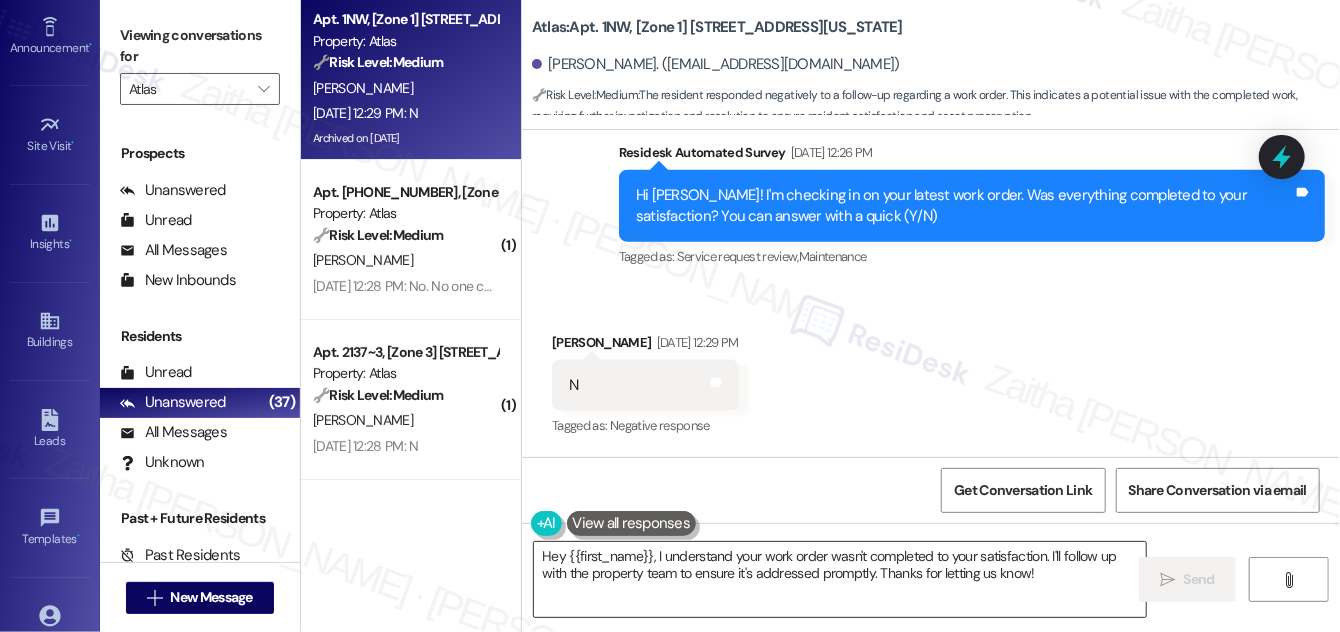click on "Hey {{first_name}}, I understand your work order wasn't completed to your satisfaction. I'll follow up with the property team to ensure it's addressed promptly. Thanks for letting us know!" at bounding box center [840, 579] 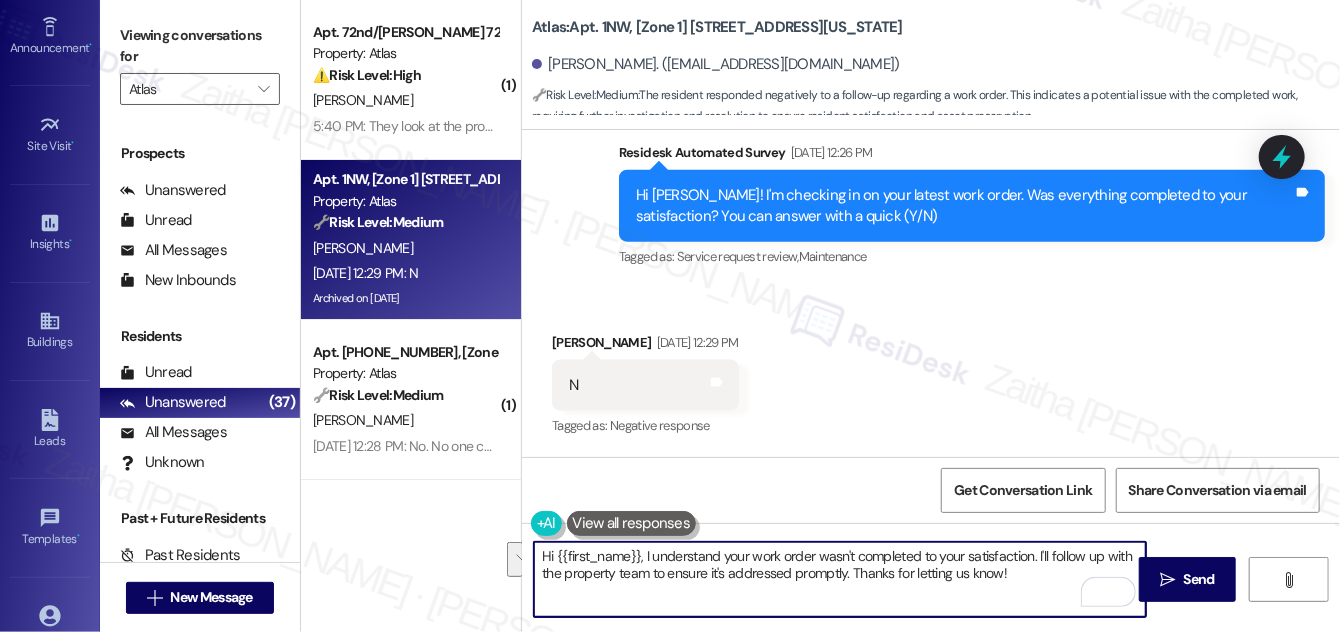 drag, startPoint x: 646, startPoint y: 553, endPoint x: 1057, endPoint y: 572, distance: 411.43893 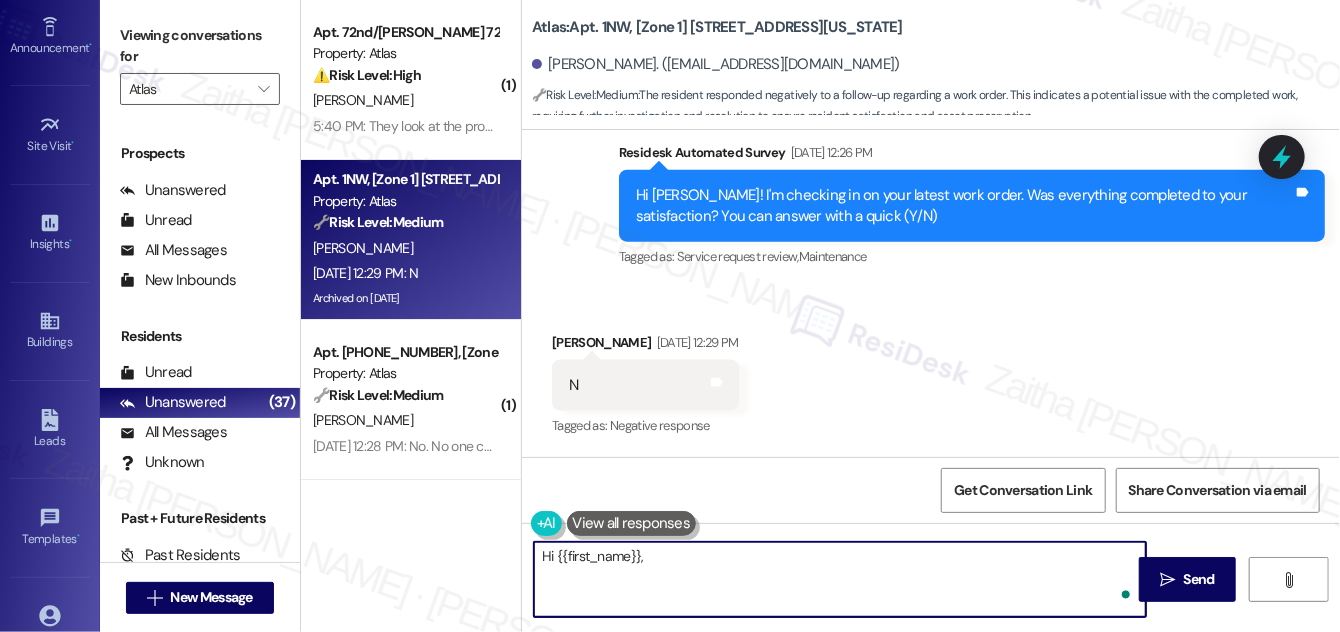 paste on "I understand the work order wasn't completed to your satisfaction. Can you please provide more details about what went wrong?" 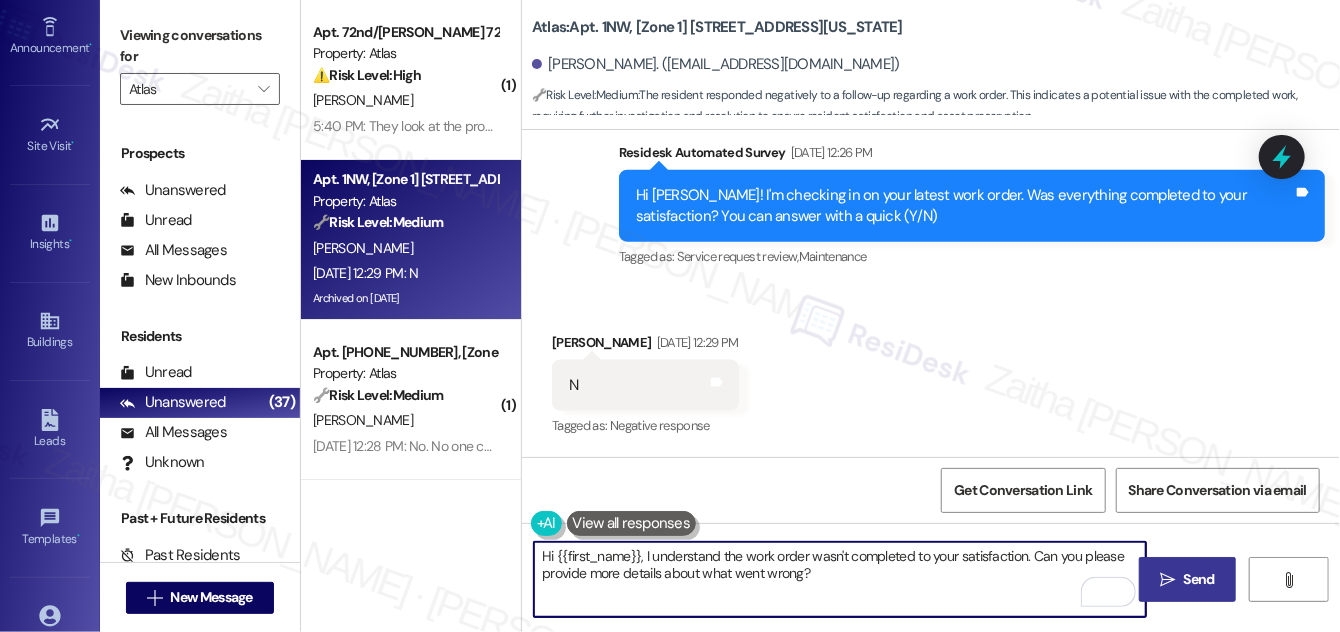 type on "Hi {{first_name}}, I understand the work order wasn't completed to your satisfaction. Can you please provide more details about what went wrong?" 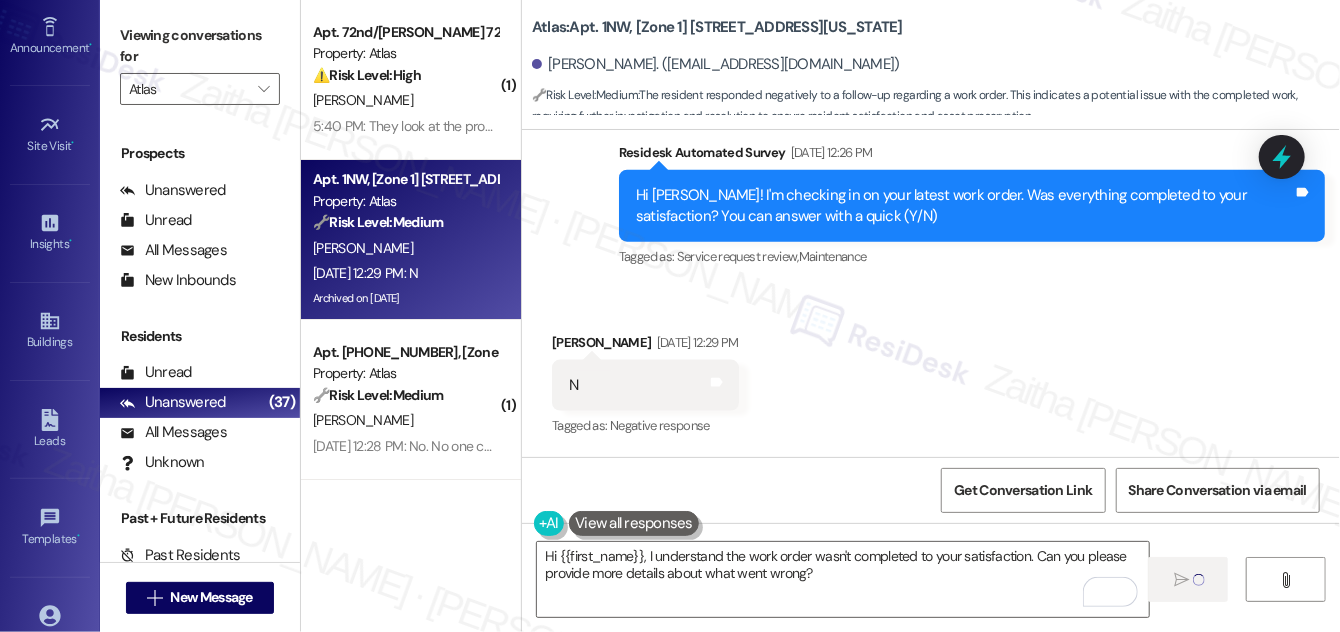 type 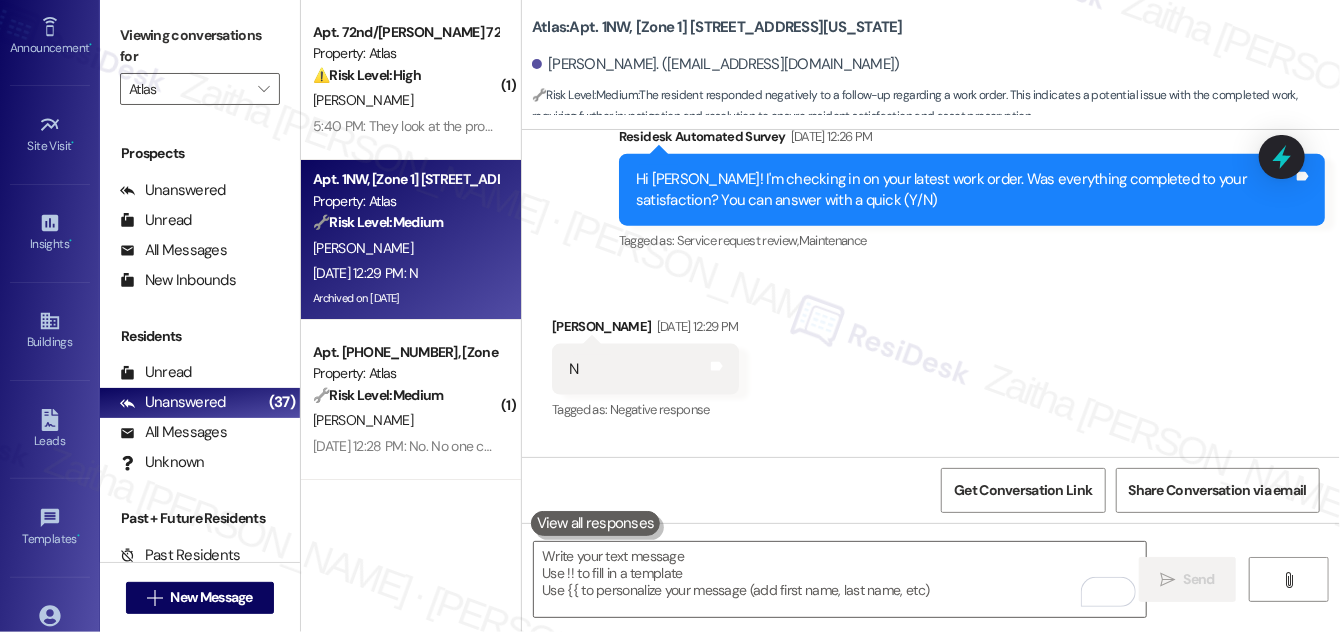 scroll, scrollTop: 8546, scrollLeft: 0, axis: vertical 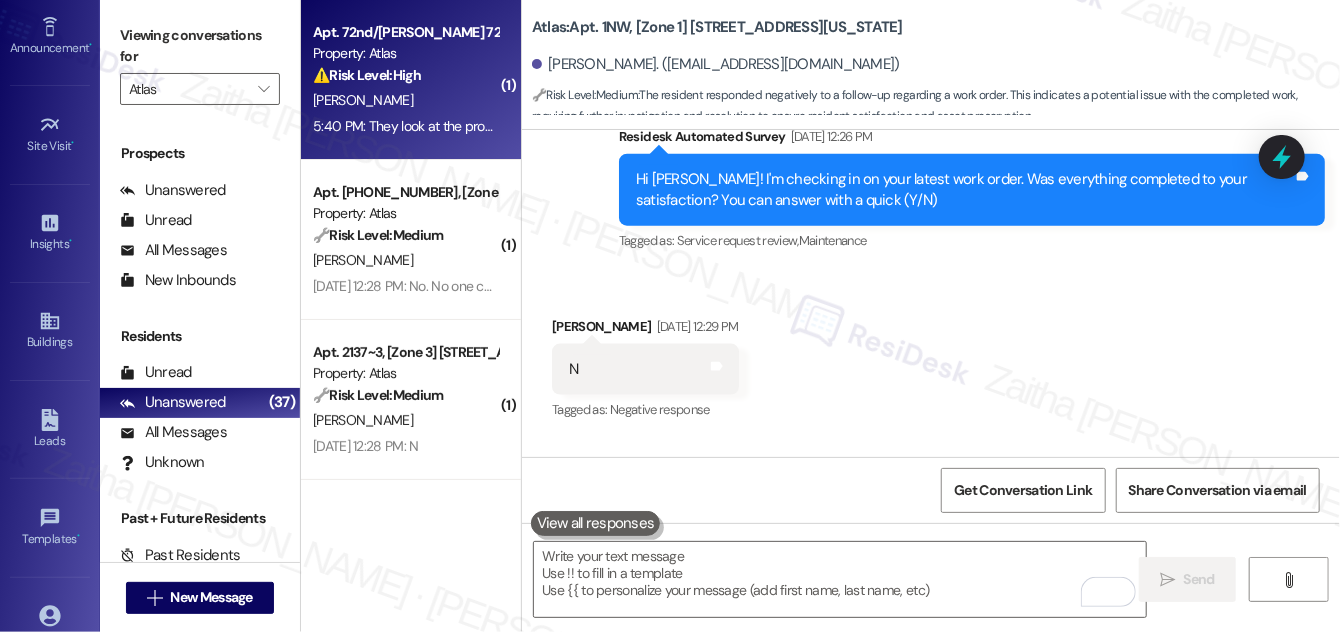 click on "⚠️  Risk Level:  High The resident reports that their air conditioning is not working, and the previous work order did not resolve the issue. This constitutes an urgent maintenance request, especially during hot weather, and impacts habitability." at bounding box center (405, 75) 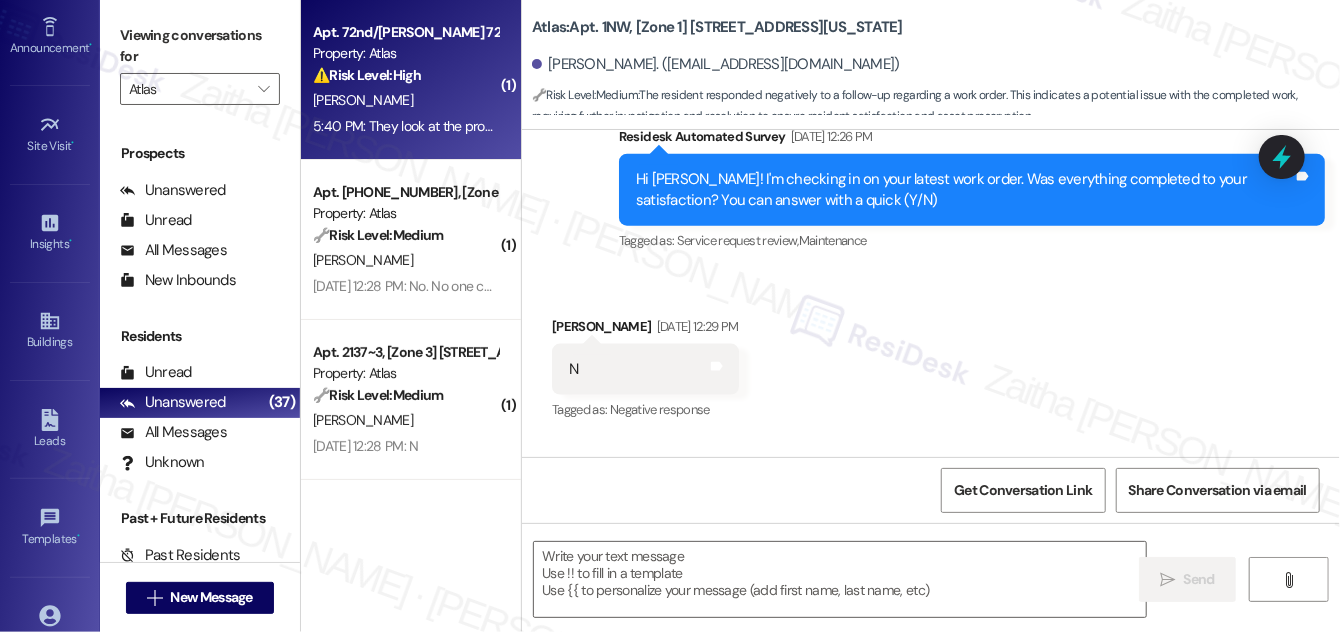 type on "Fetching suggested responses. Please feel free to read through the conversation in the meantime." 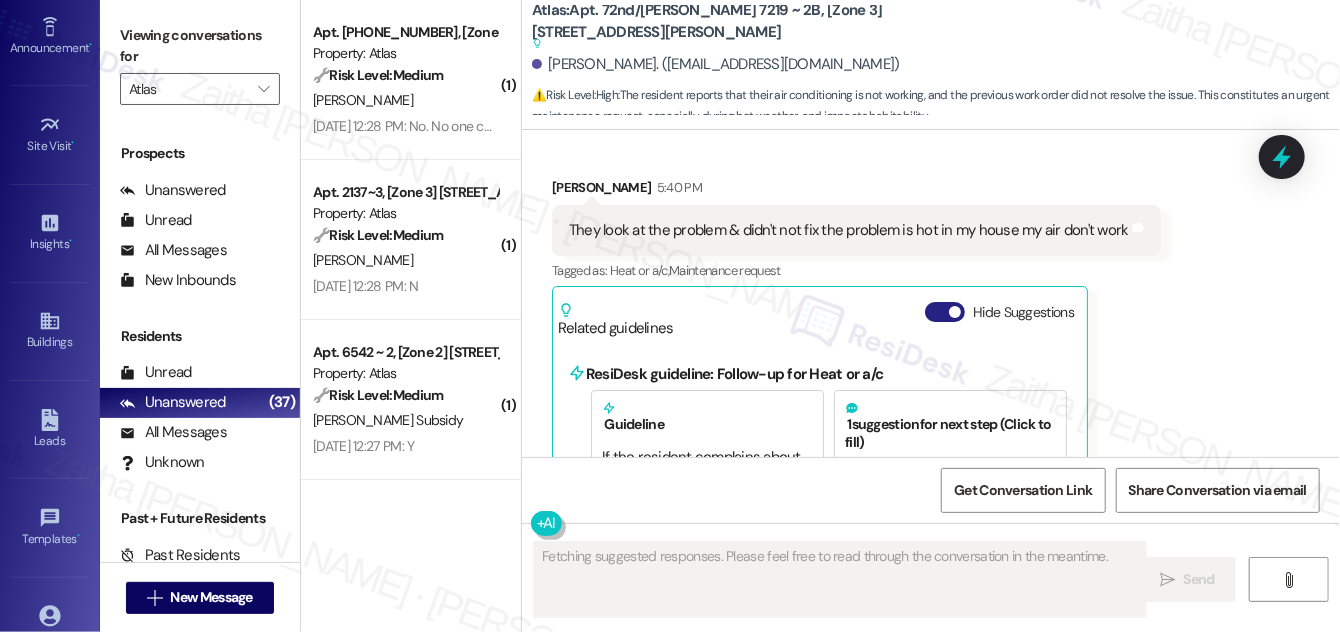 click on "Hide Suggestions" at bounding box center [945, 312] 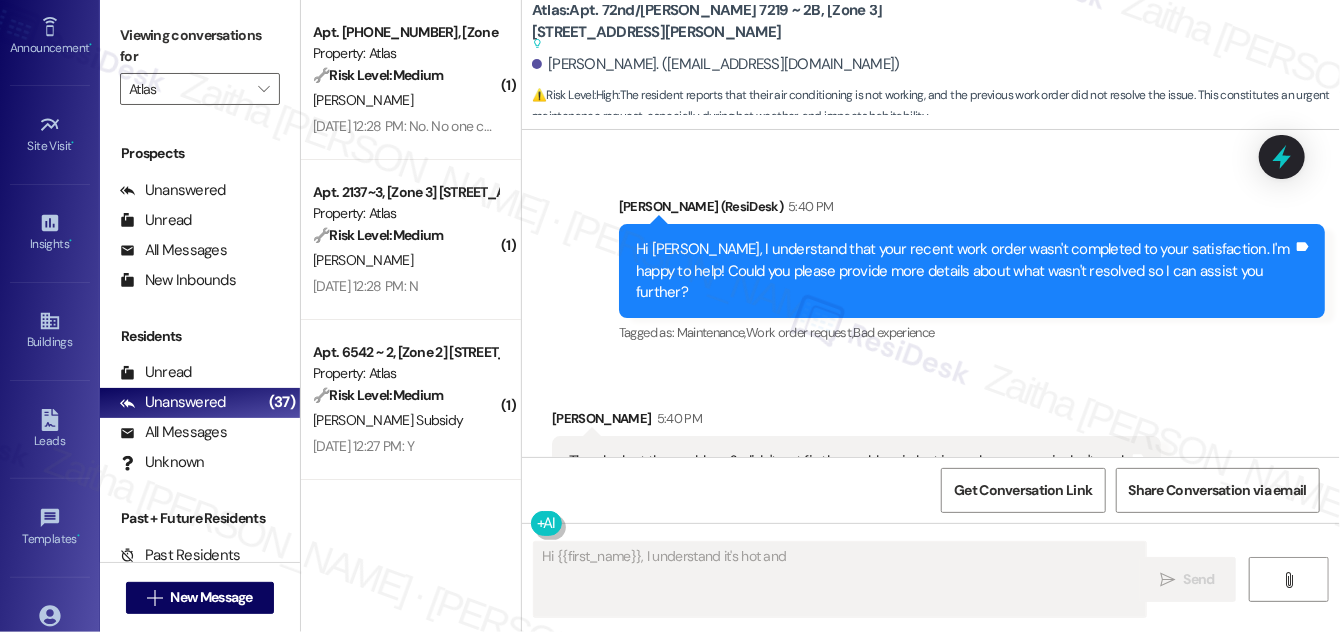 scroll, scrollTop: 3205, scrollLeft: 0, axis: vertical 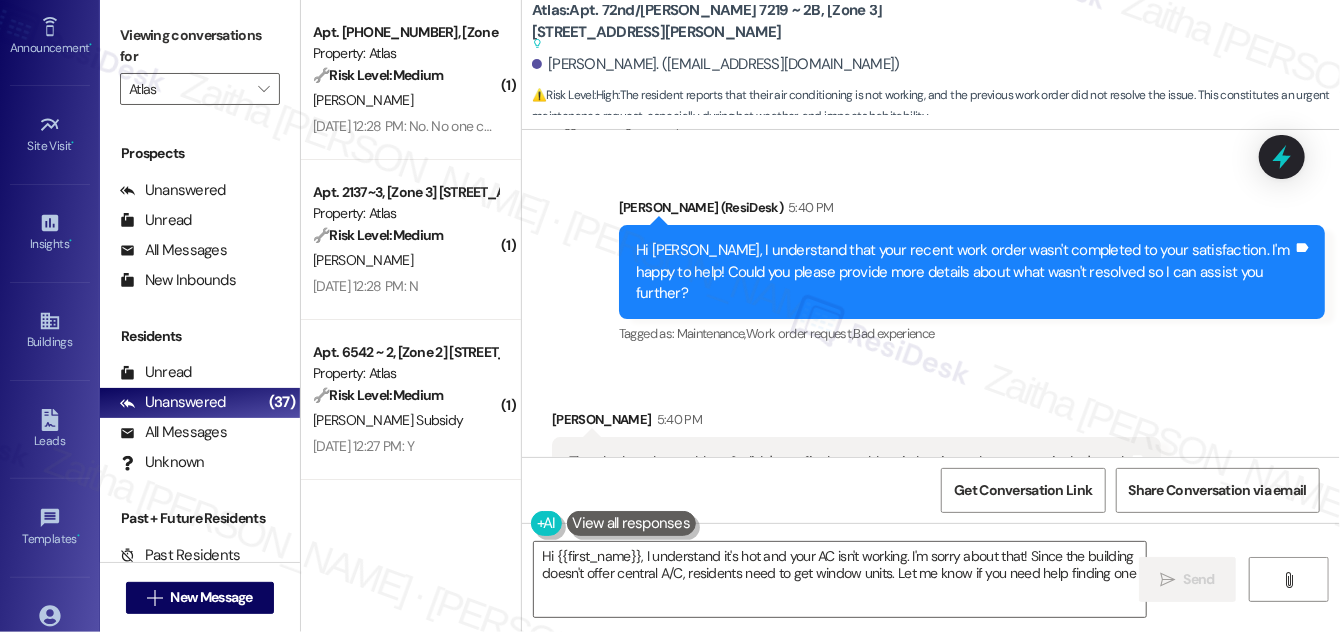 type on "Hi {{first_name}}, I understand it's hot and your AC isn't working. I'm sorry about that! Since the building doesn't offer central A/C, residents need to get window units. Let me know if you need help finding one!" 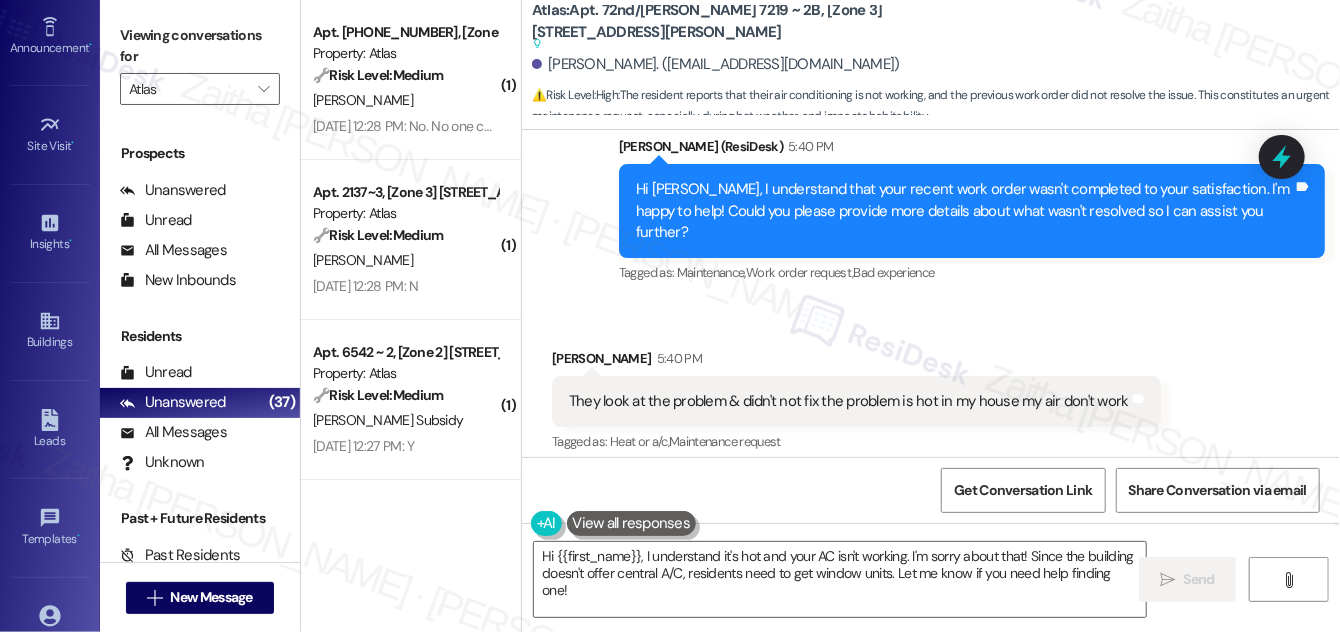scroll, scrollTop: 3296, scrollLeft: 0, axis: vertical 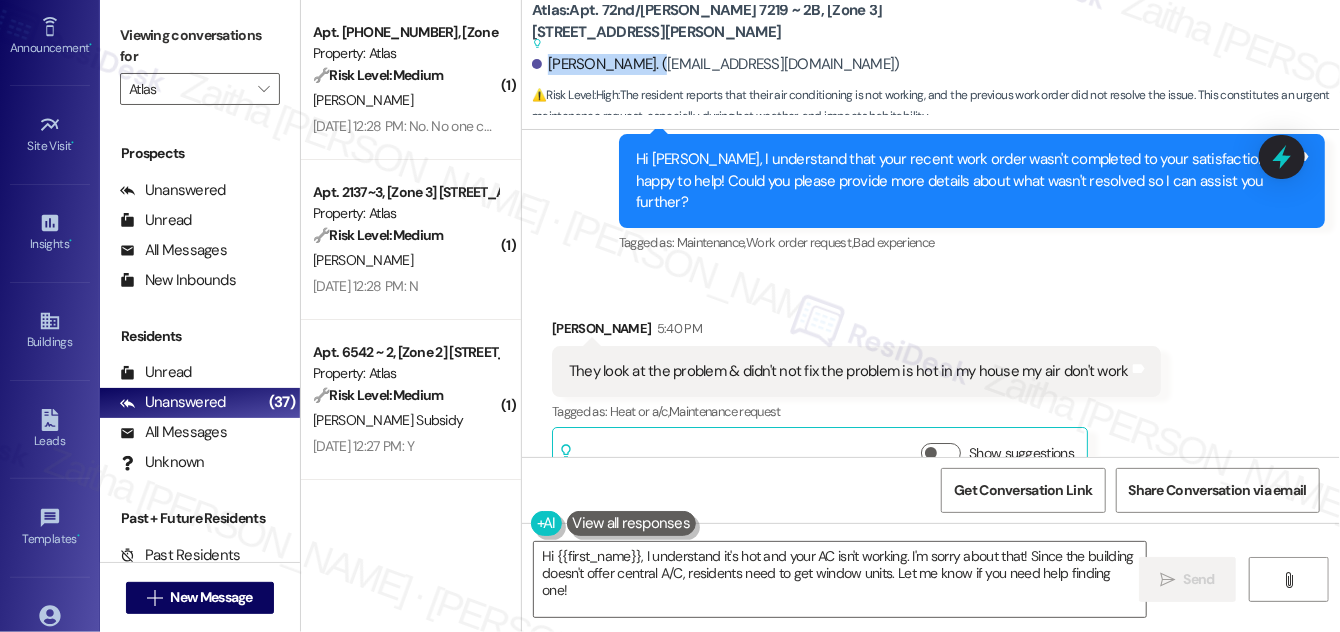 drag, startPoint x: 546, startPoint y: 63, endPoint x: 645, endPoint y: 52, distance: 99.60924 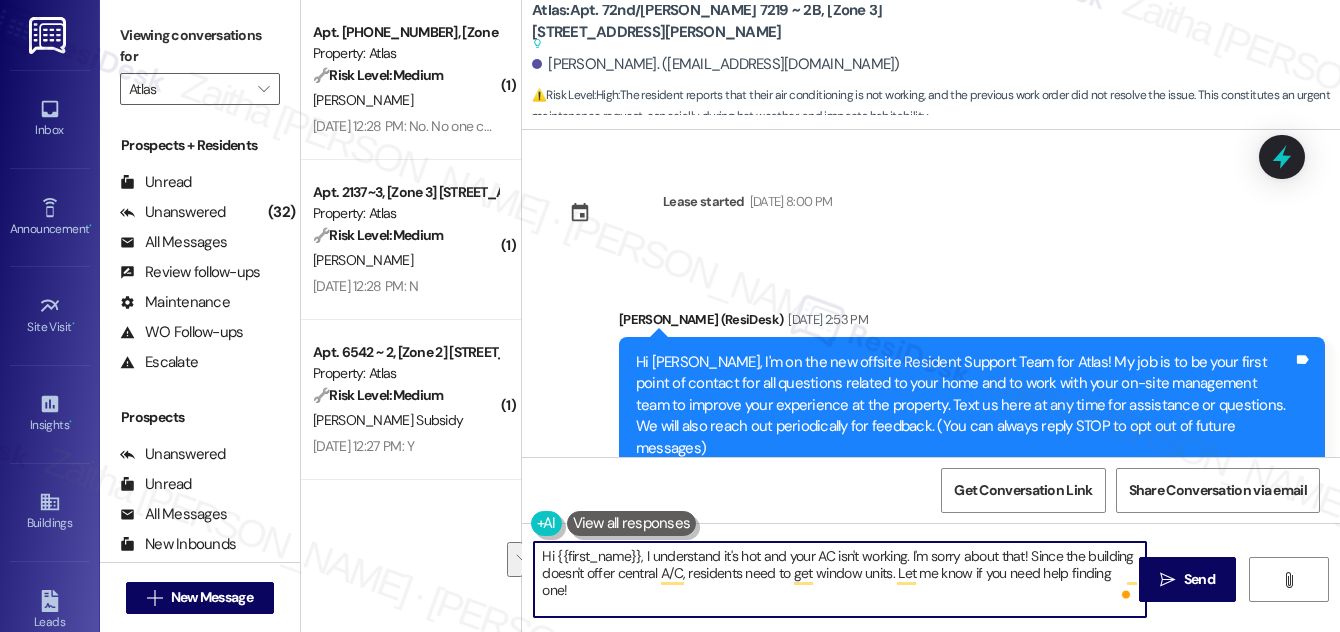 scroll, scrollTop: 0, scrollLeft: 0, axis: both 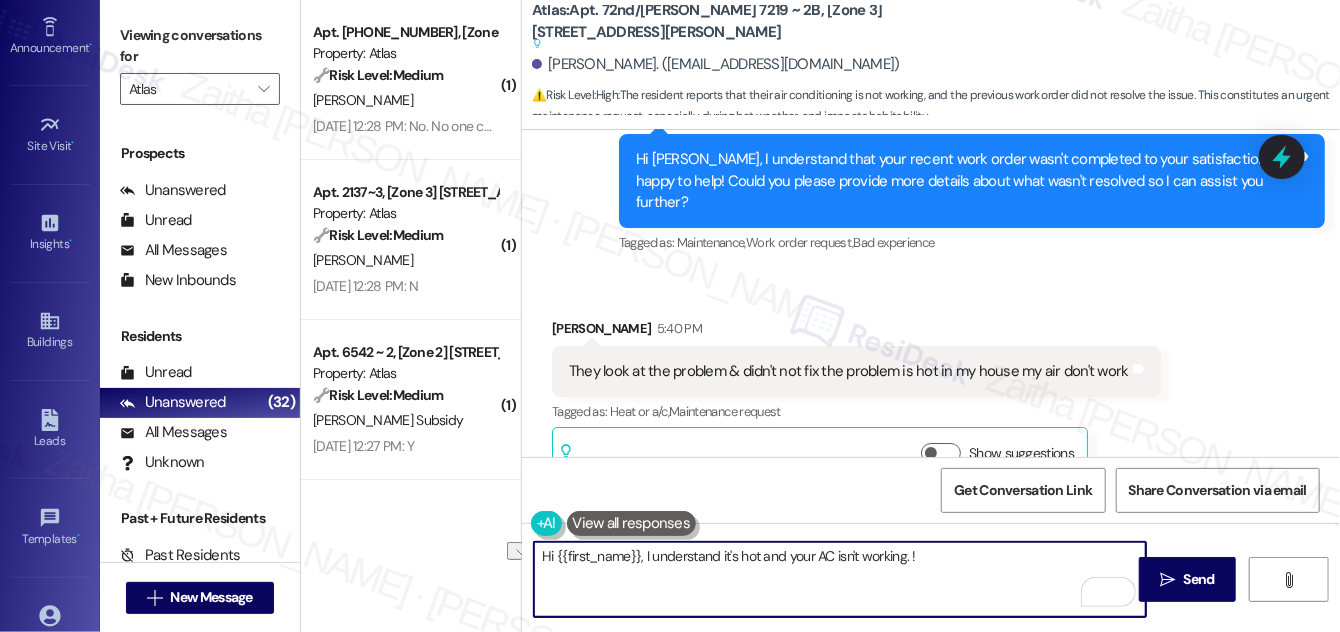 drag, startPoint x: 642, startPoint y: 554, endPoint x: 958, endPoint y: 560, distance: 316.05695 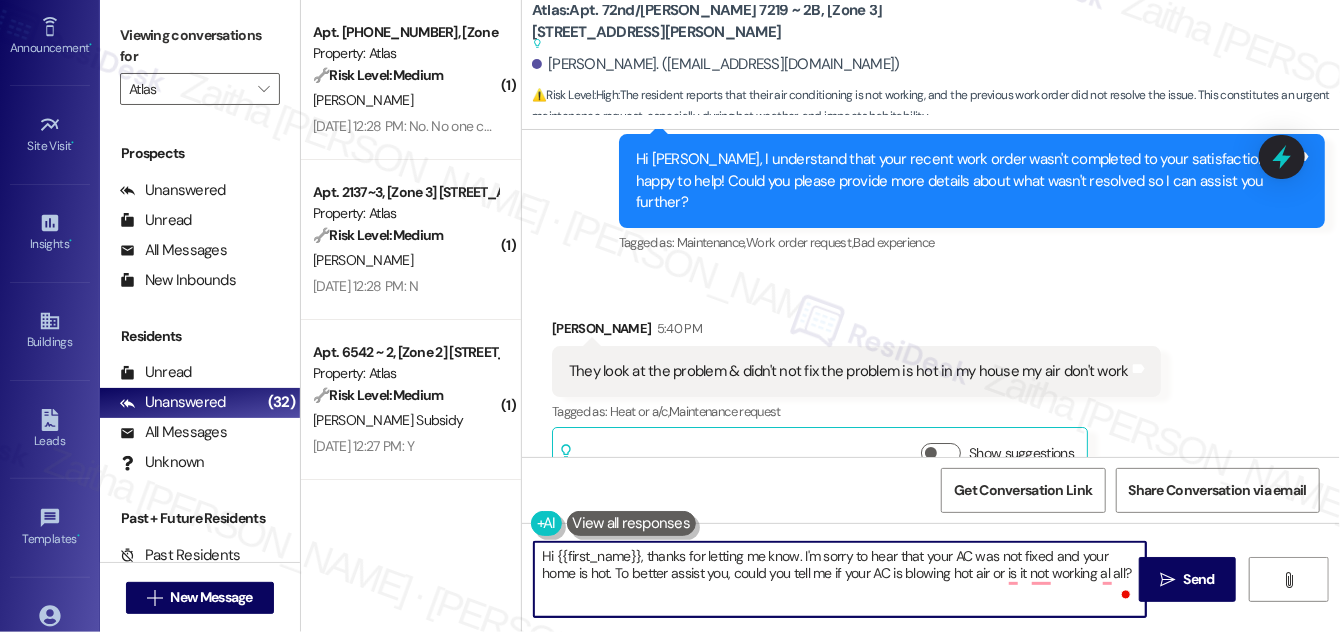 drag, startPoint x: 802, startPoint y: 551, endPoint x: 900, endPoint y: 563, distance: 98.731964 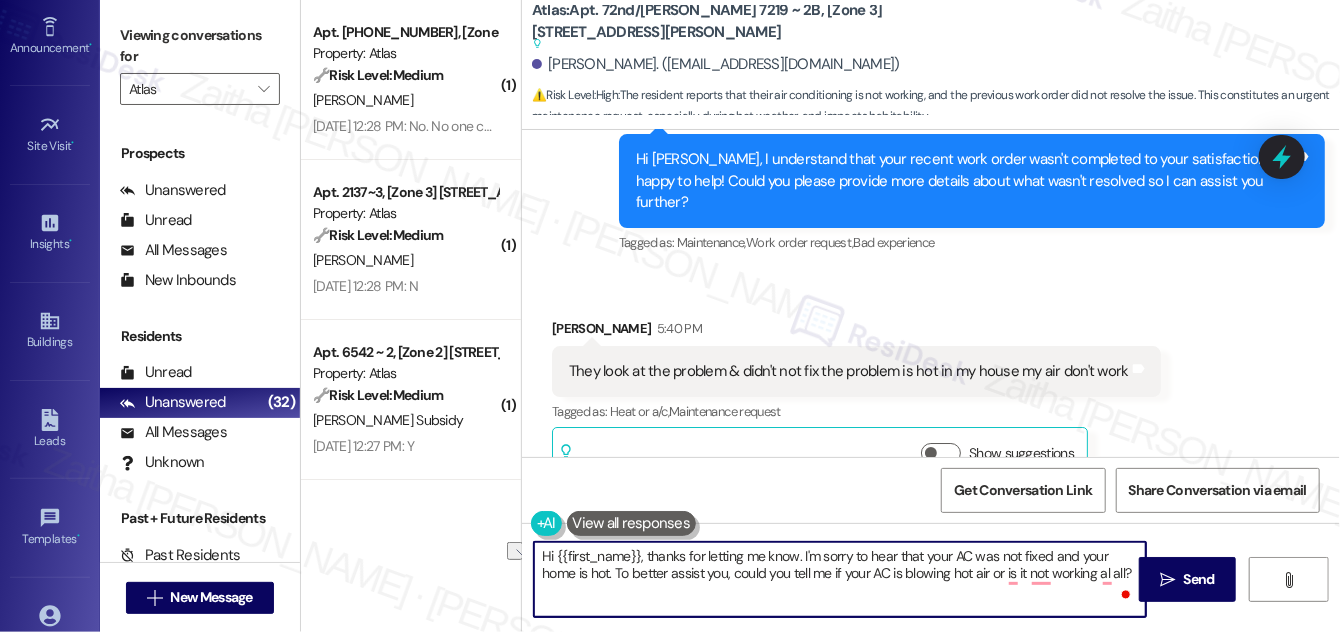 click on "Hi {{first_name}}, thanks for letting me know. I'm sorry to hear that your AC was not fixed and your home is hot. To better assist you, could you tell me if your AC is blowing hot air or is it not working al all?" at bounding box center (840, 579) 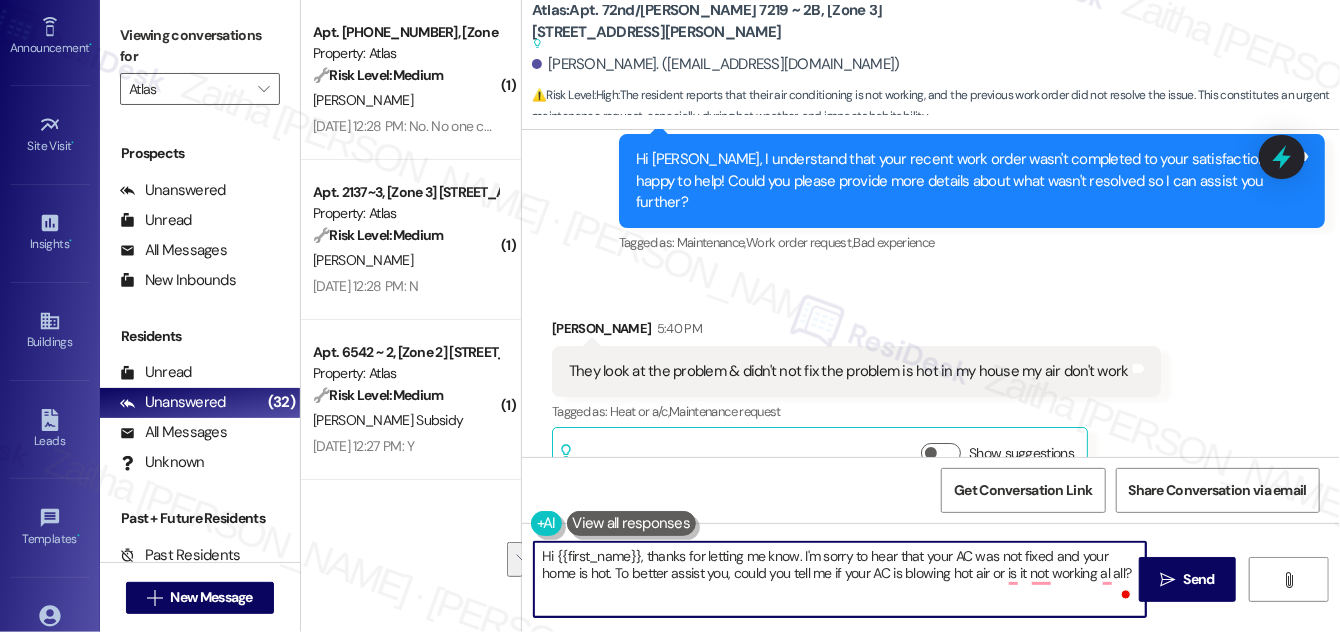 drag, startPoint x: 802, startPoint y: 554, endPoint x: 1131, endPoint y: 572, distance: 329.49203 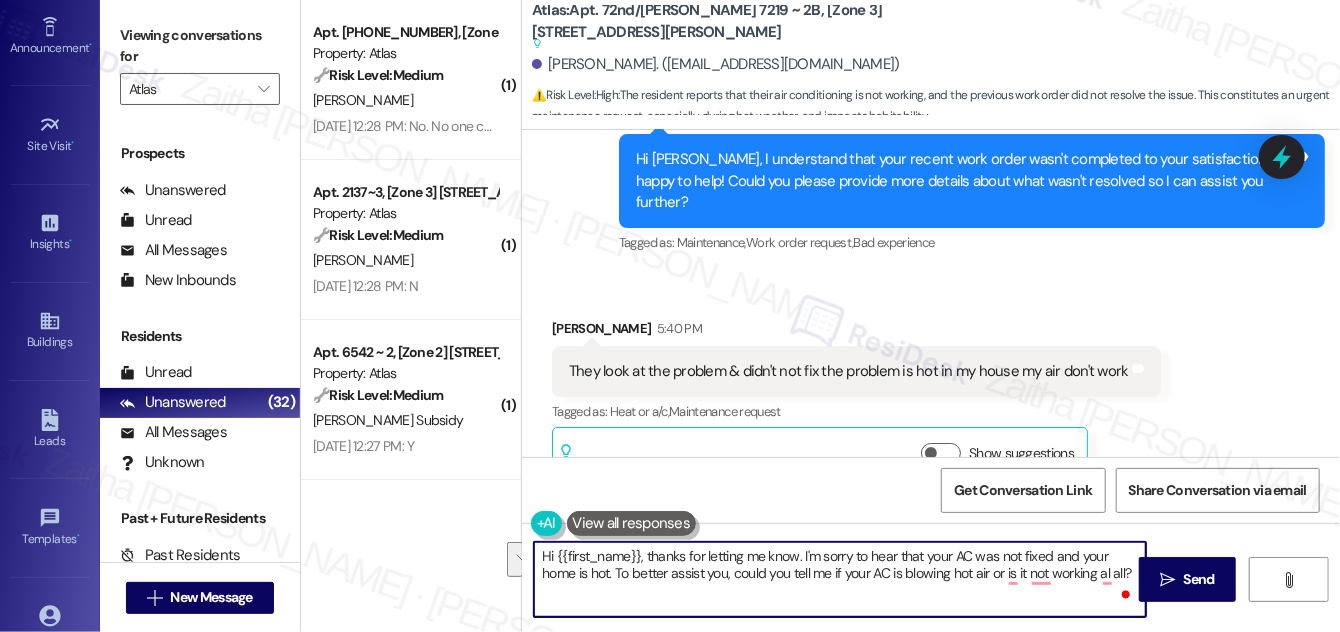 click on "Hi {{first_name}}, thanks for letting me know. I'm sorry to hear that your AC was not fixed and your home is hot. To better assist you, could you tell me if your AC is blowing hot air or is it not working al all?" at bounding box center [840, 579] 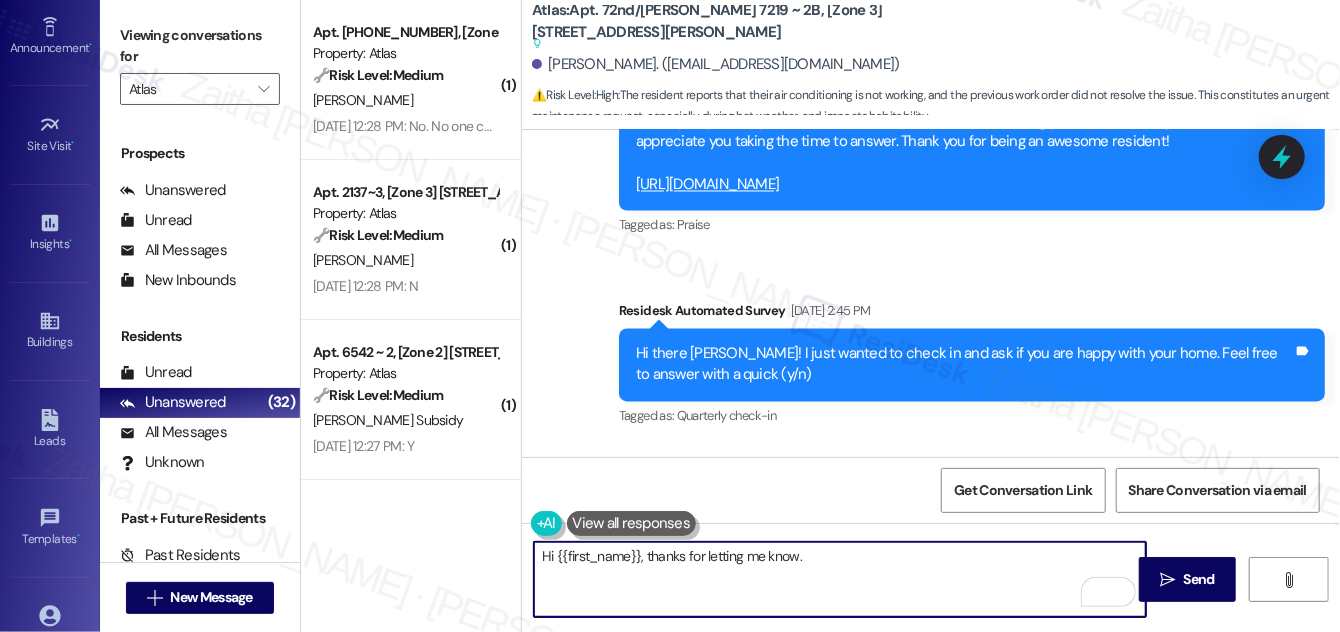scroll, scrollTop: 1842, scrollLeft: 0, axis: vertical 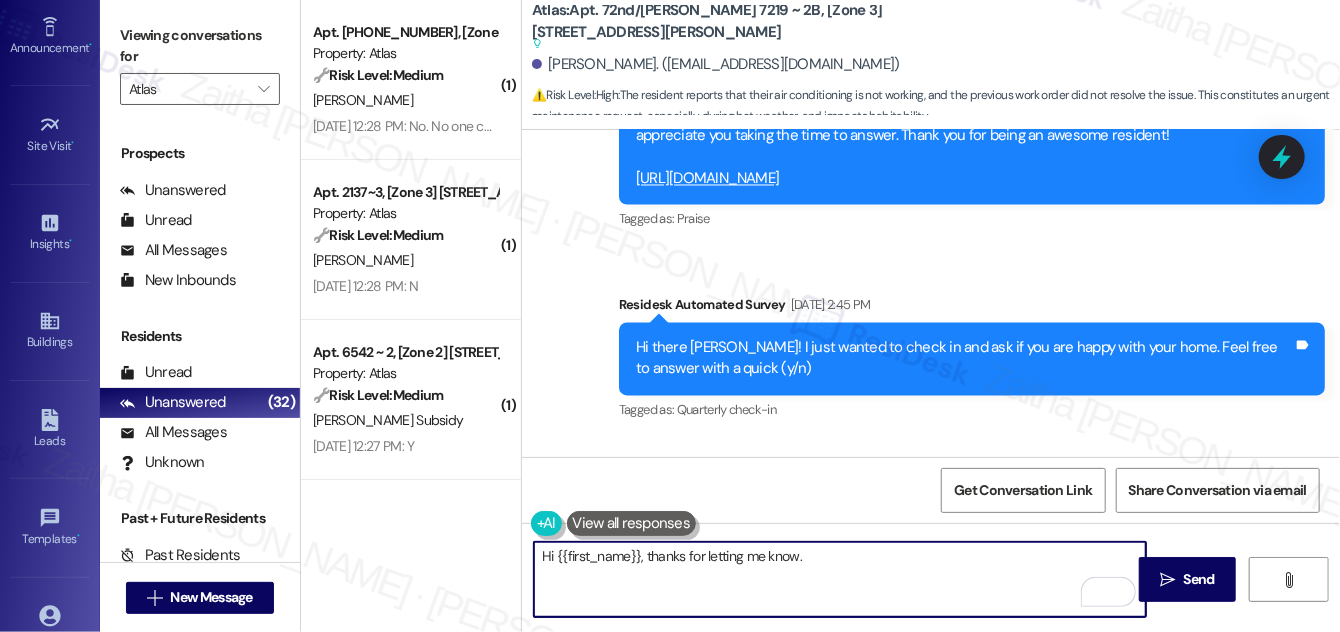 paste on "I'm sorry to hear that your AC hasn’t been fixed and your home is uncomfortably hot. To better assist you, could you let me know if the AC is blowing hot air or not working at all?" 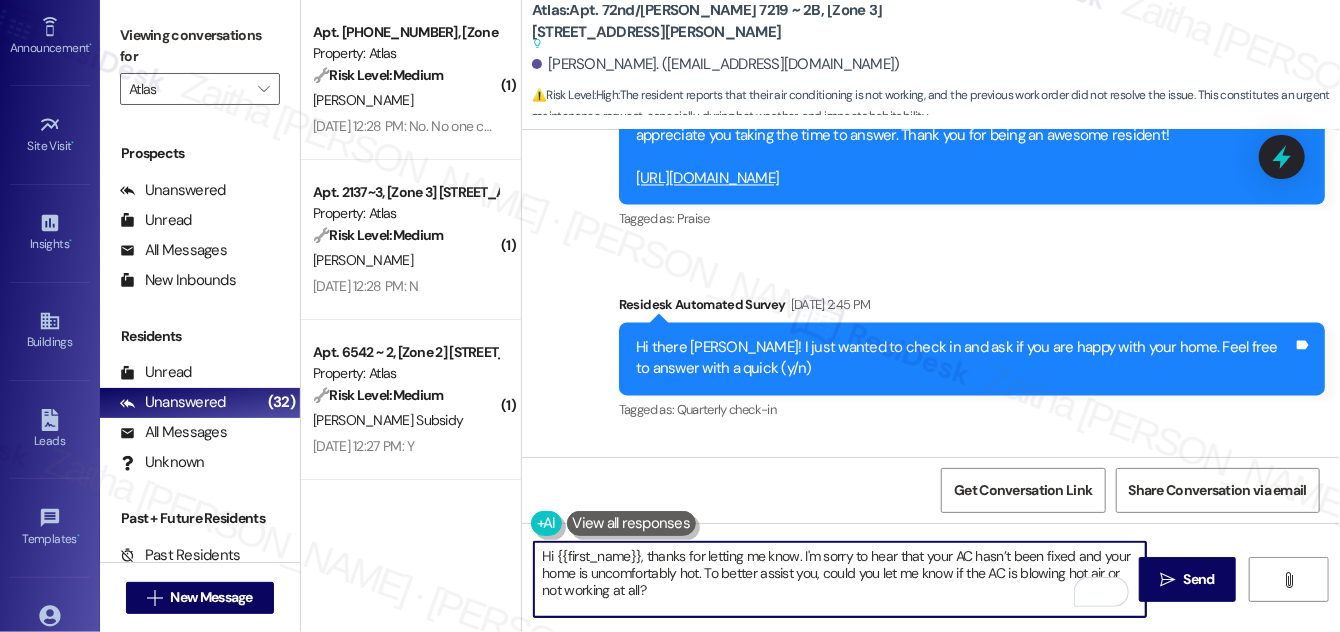 scroll, scrollTop: 16, scrollLeft: 0, axis: vertical 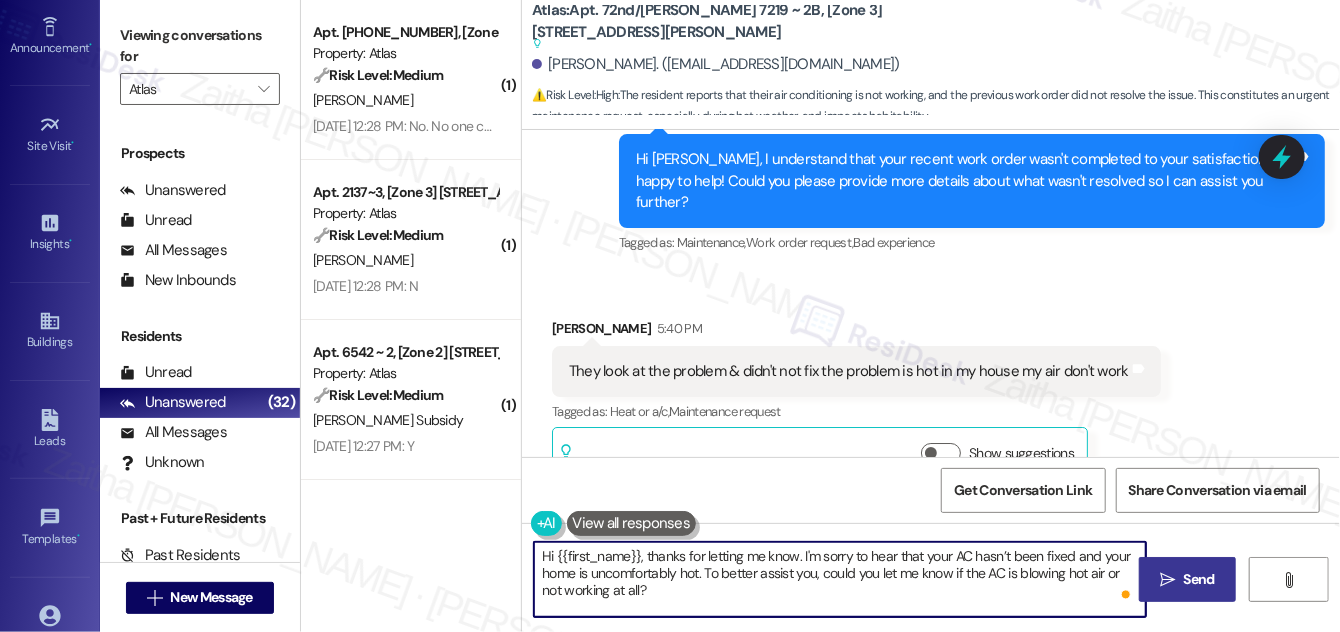 type on "Hi {{first_name}}, thanks for letting me know. I'm sorry to hear that your AC hasn’t been fixed and your home is uncomfortably hot. To better assist you, could you let me know if the AC is blowing hot air or not working at all?" 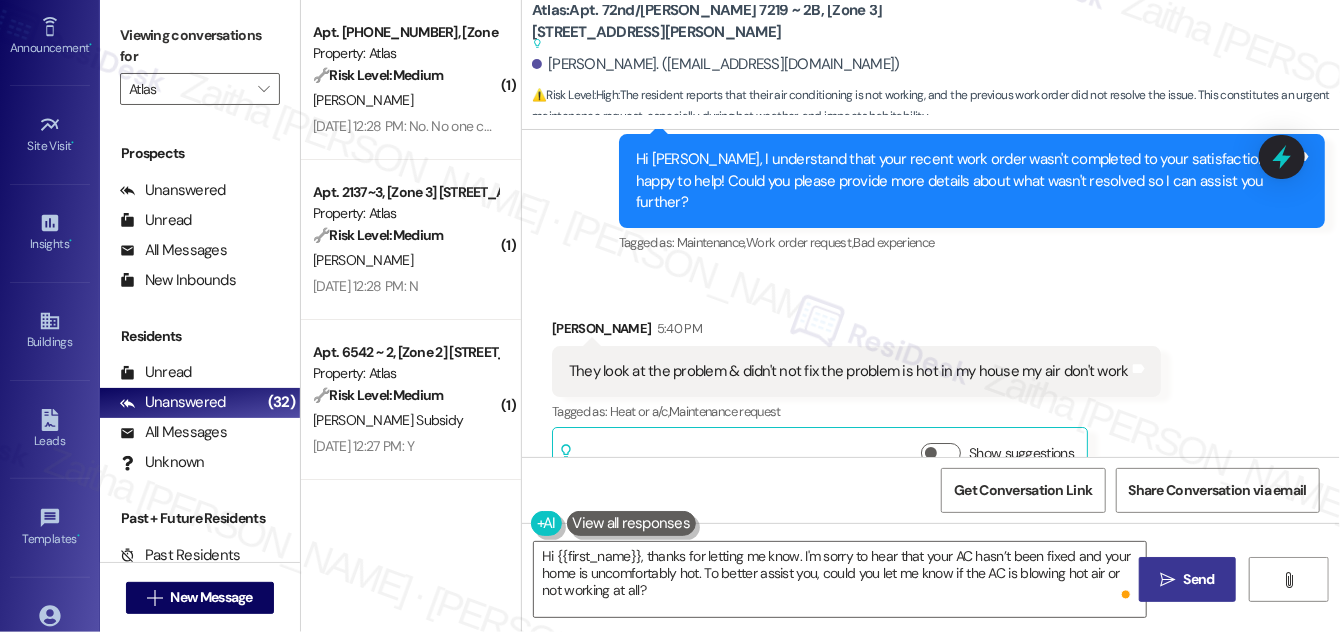 click on "Send" at bounding box center (1199, 579) 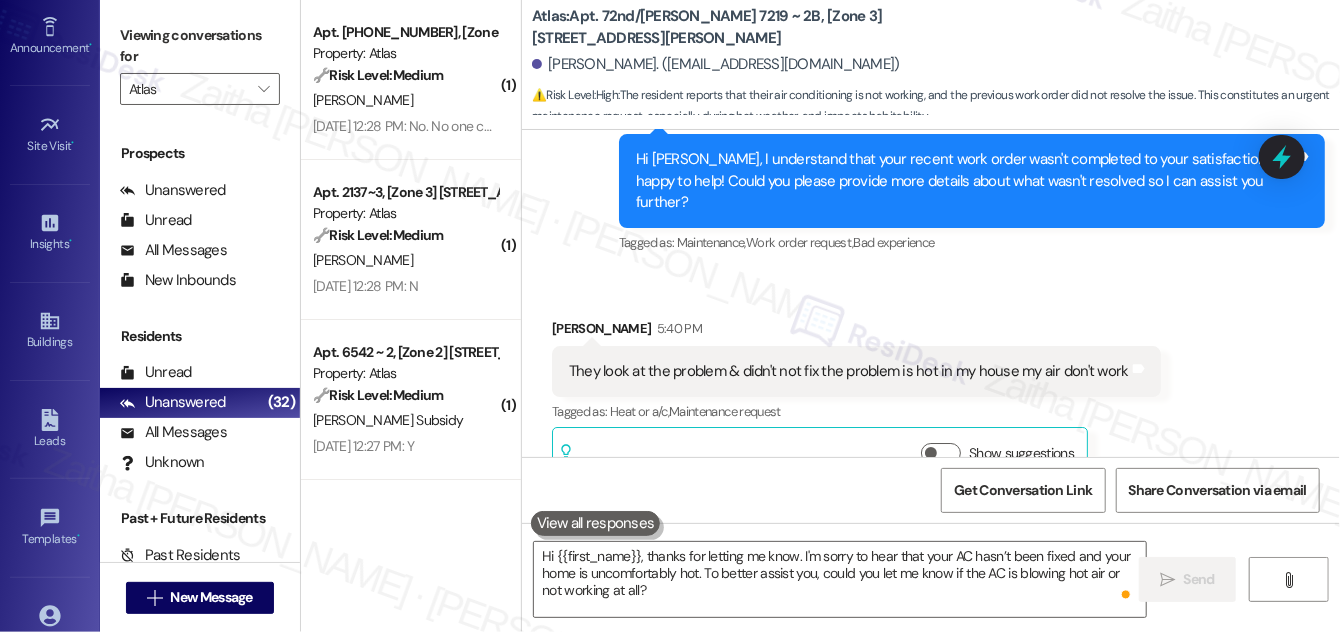 scroll, scrollTop: 3296, scrollLeft: 0, axis: vertical 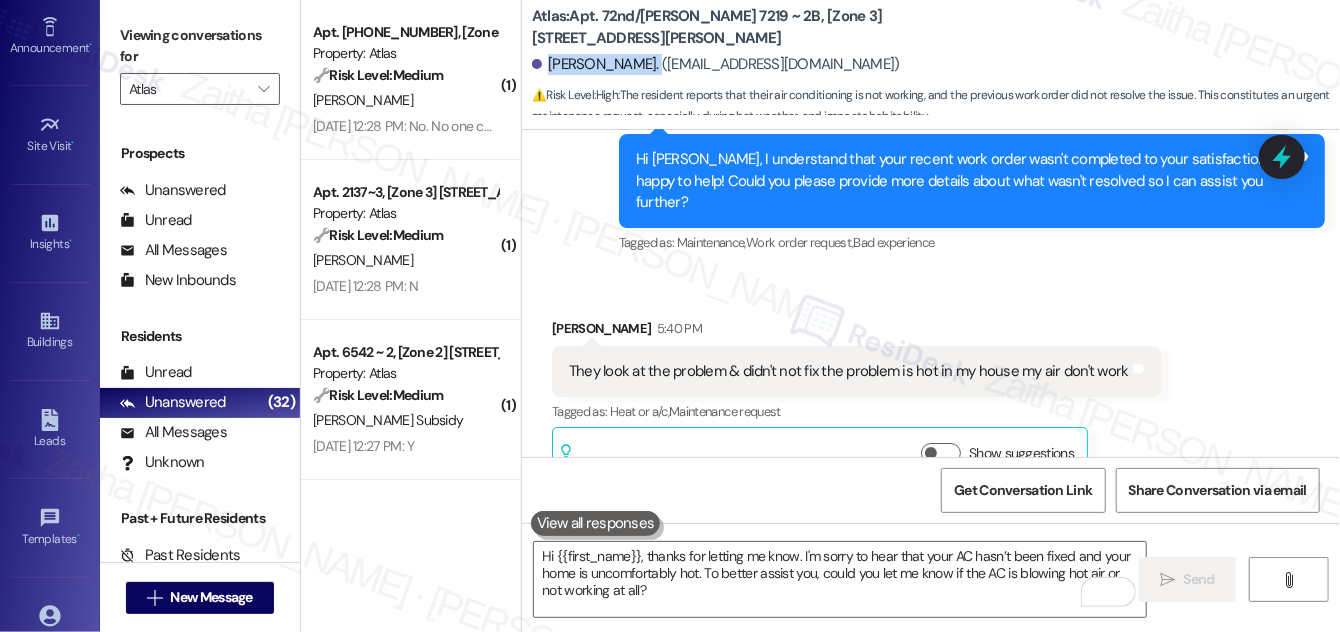 drag, startPoint x: 550, startPoint y: 63, endPoint x: 640, endPoint y: 58, distance: 90.13878 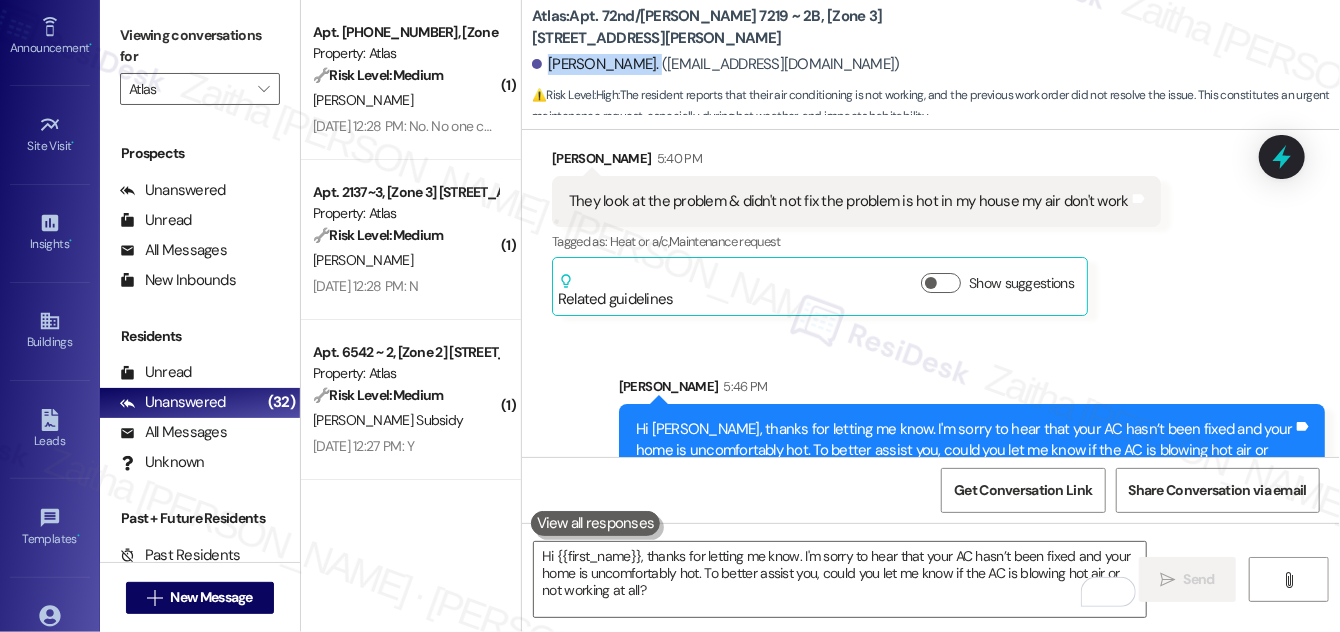 scroll, scrollTop: 3478, scrollLeft: 0, axis: vertical 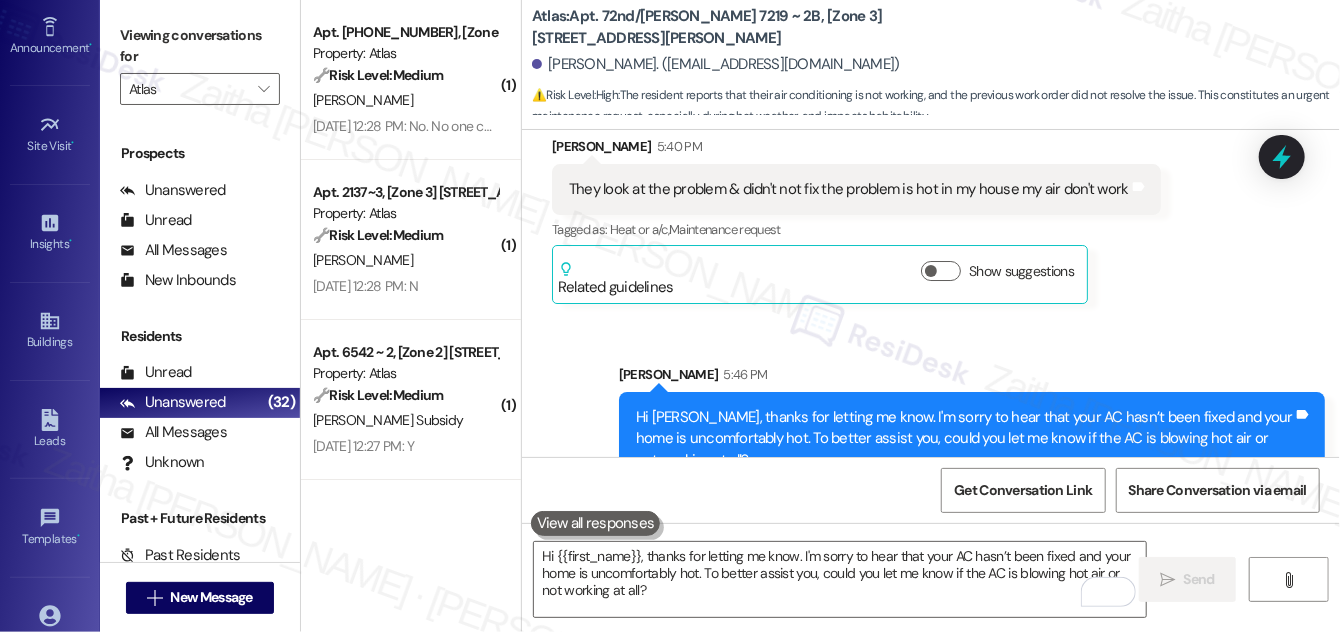 click on "Received via SMS [PERSON_NAME] 5:40 PM They look at the problem & didn't not fix the problem is hot in my house my air don't work  Tags and notes Tagged as:   Heat or a/c ,  Click to highlight conversations about Heat or a/c Maintenance request Click to highlight conversations about Maintenance request  Related guidelines Show suggestions" at bounding box center (931, 205) 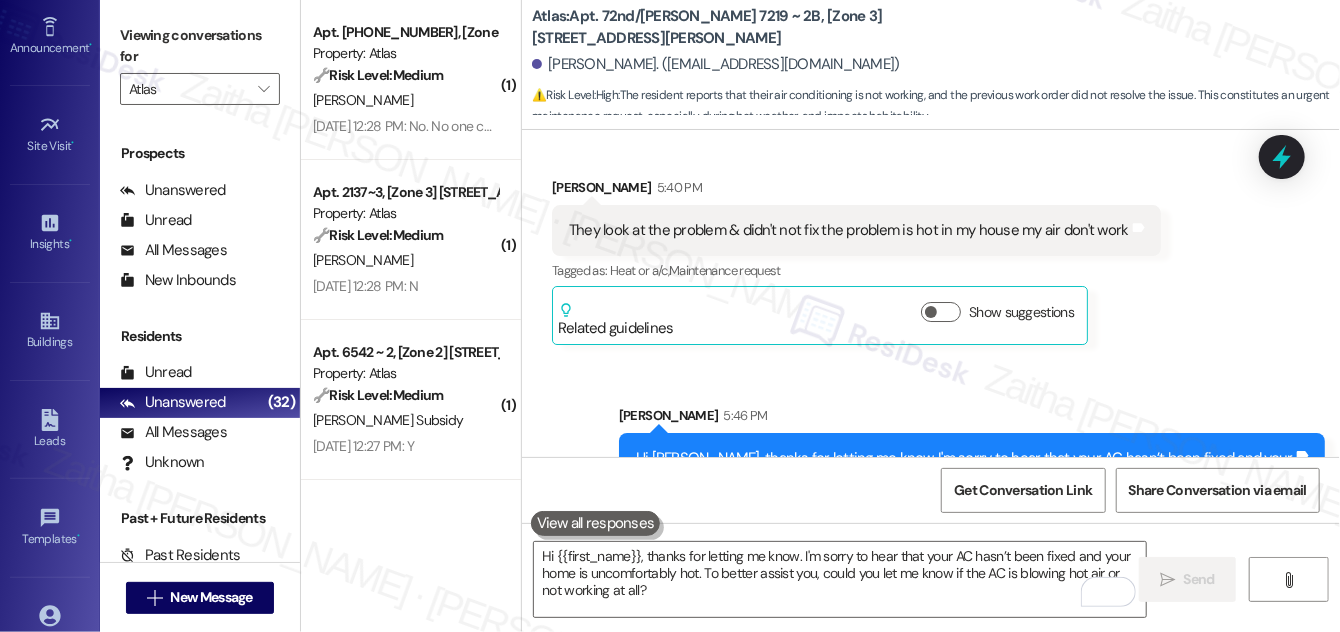 scroll, scrollTop: 3478, scrollLeft: 0, axis: vertical 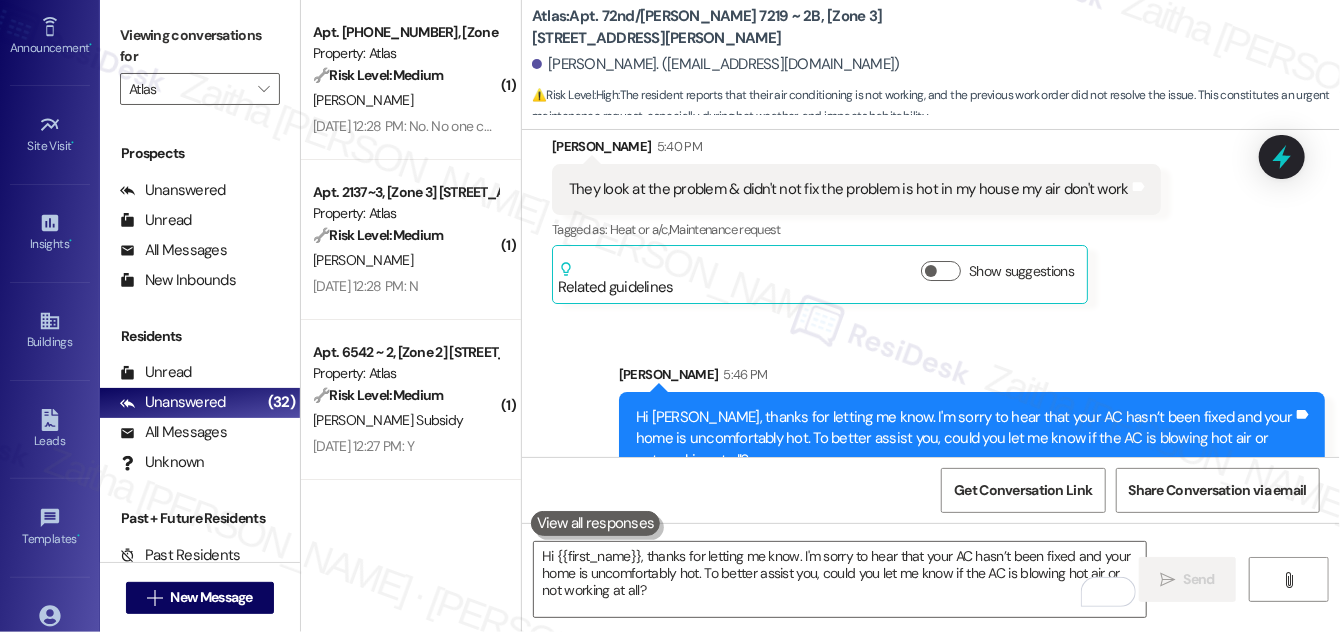 click 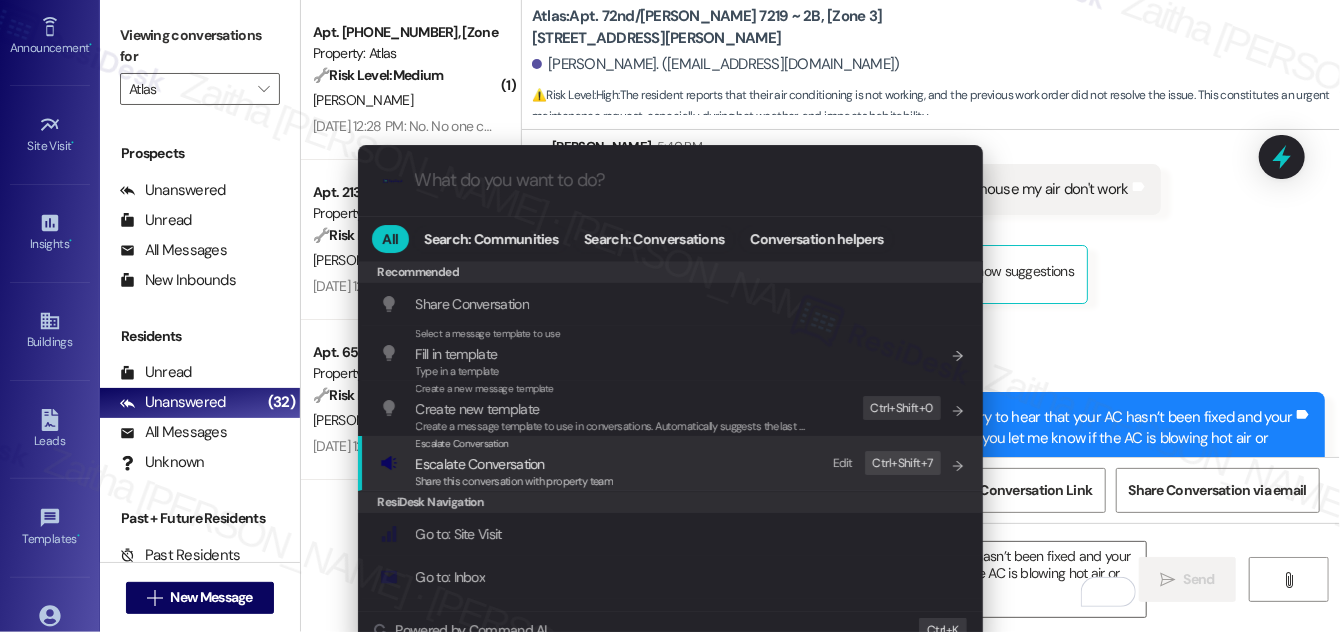 drag, startPoint x: 455, startPoint y: 468, endPoint x: 462, endPoint y: 442, distance: 26.925823 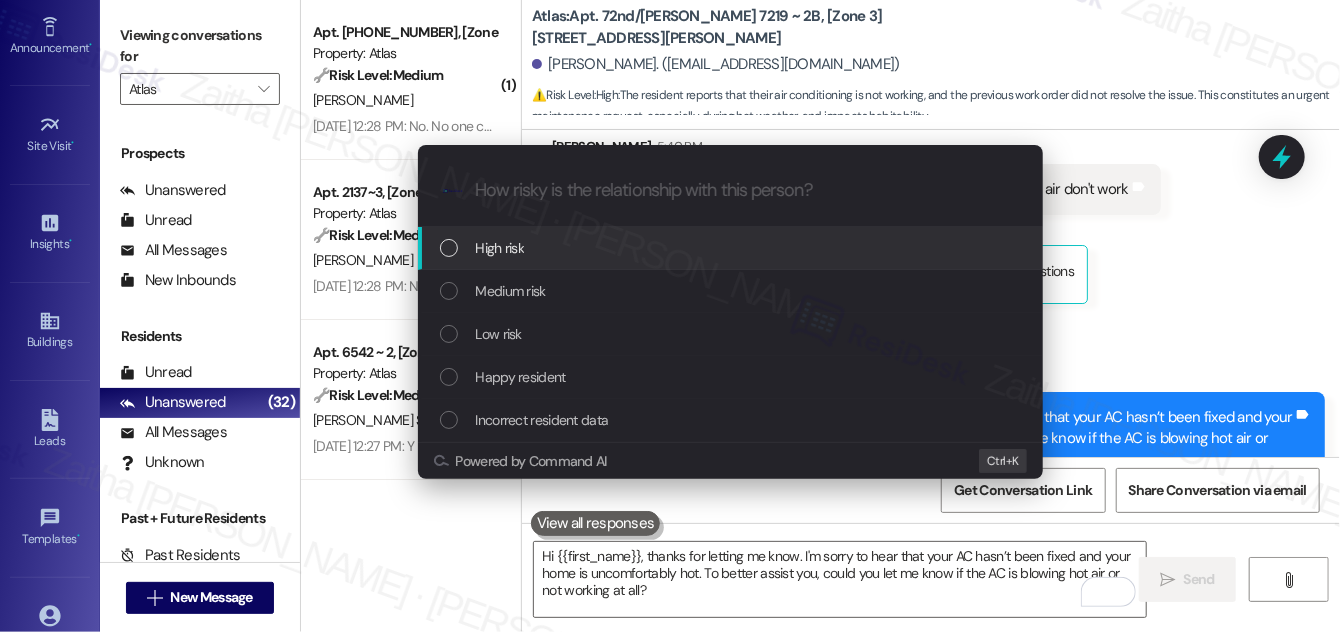 click on "High risk" at bounding box center (732, 248) 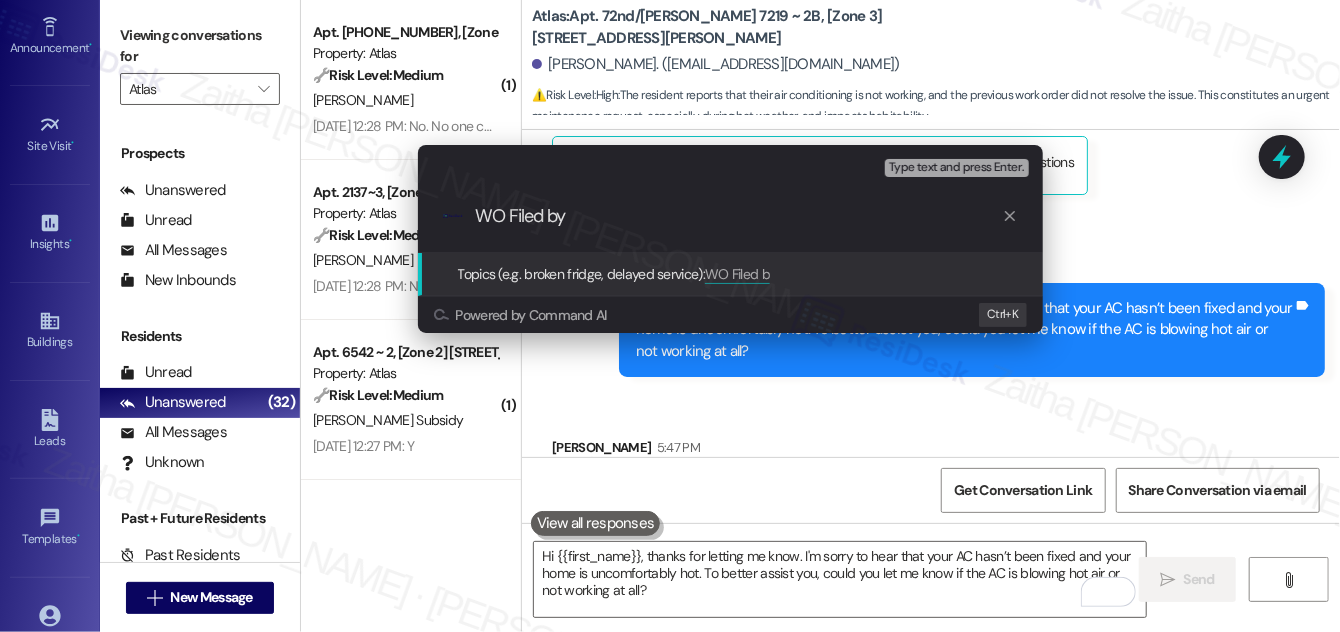scroll, scrollTop: 3617, scrollLeft: 0, axis: vertical 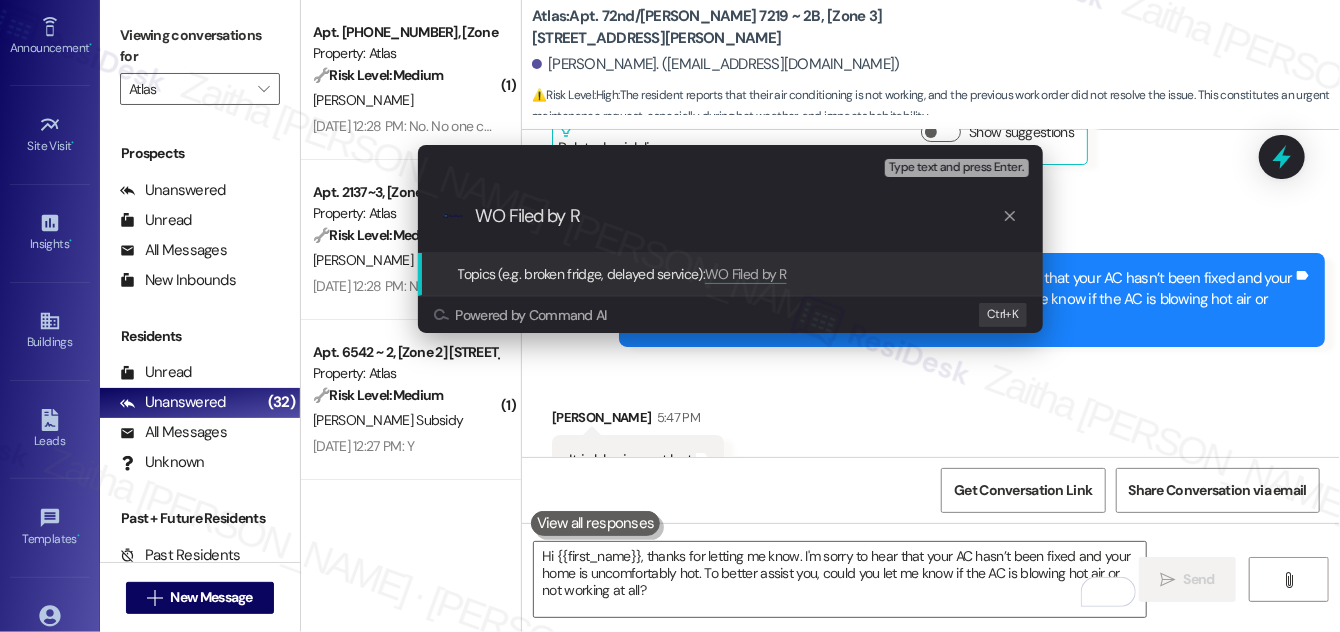 type on "WO Filed by R" 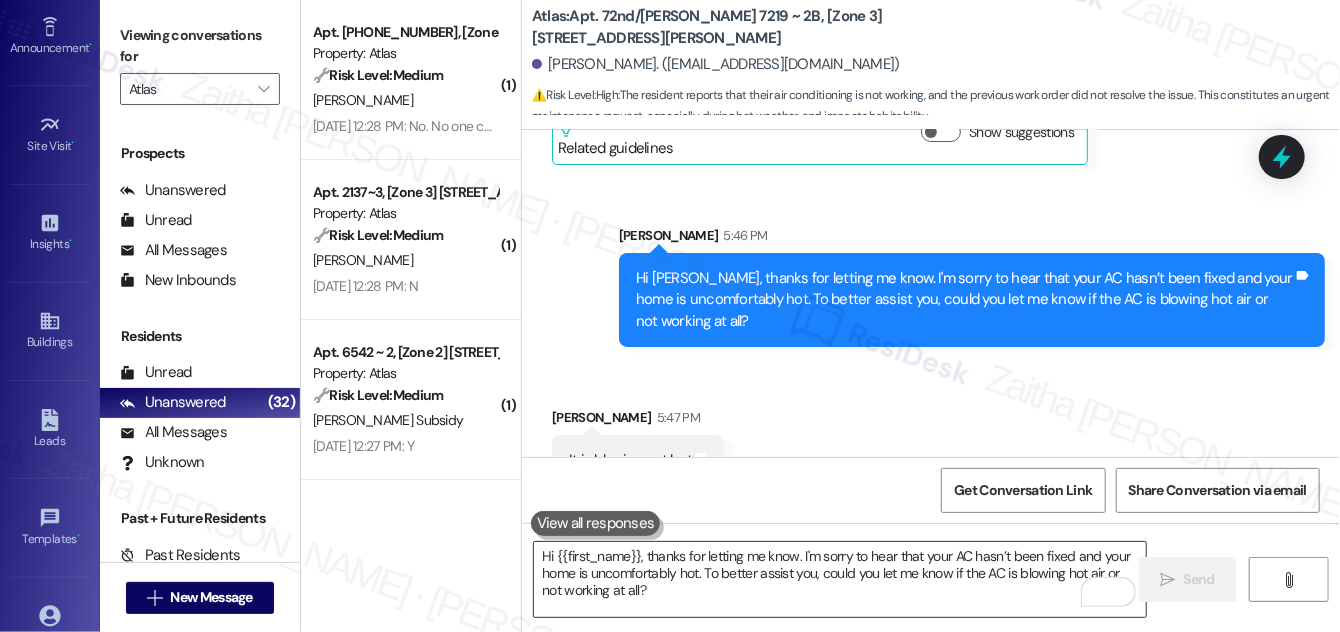 click on "Hi {{first_name}}, thanks for letting me know. I'm sorry to hear that your AC hasn’t been fixed and your home is uncomfortably hot. To better assist you, could you let me know if the AC is blowing hot air or not working at all?" at bounding box center [840, 579] 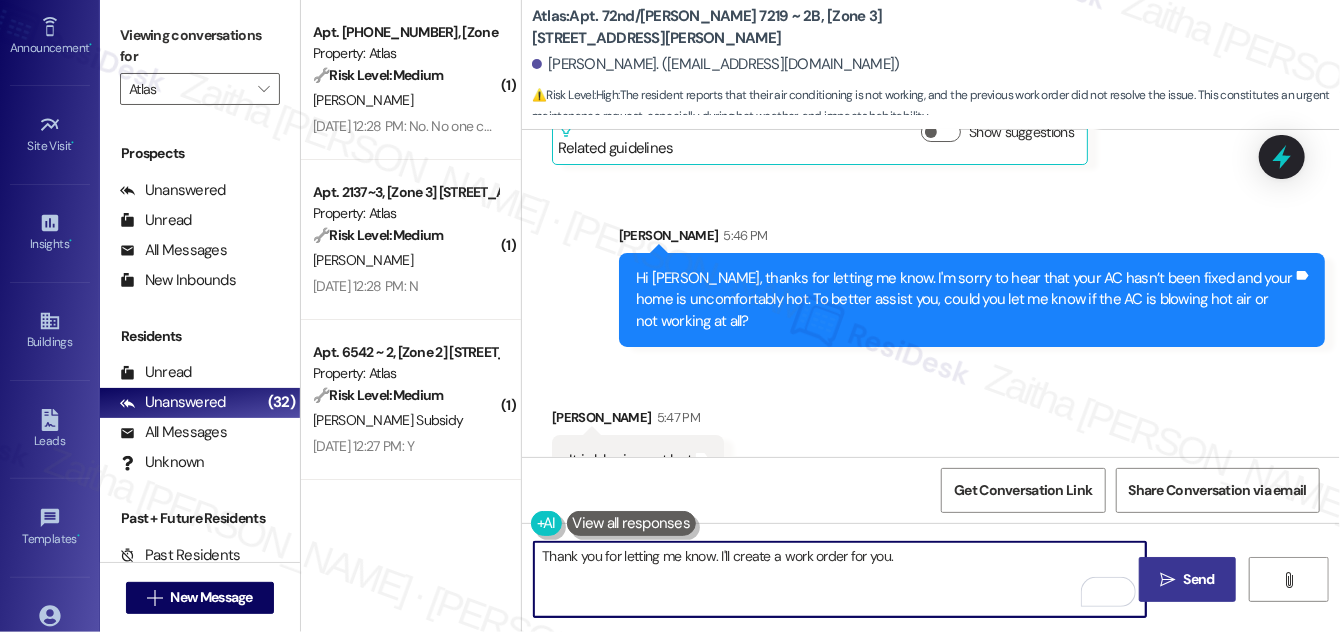 paste on "Do we have your permission to enter during your absence? Do you have pets that we should be aware of?" 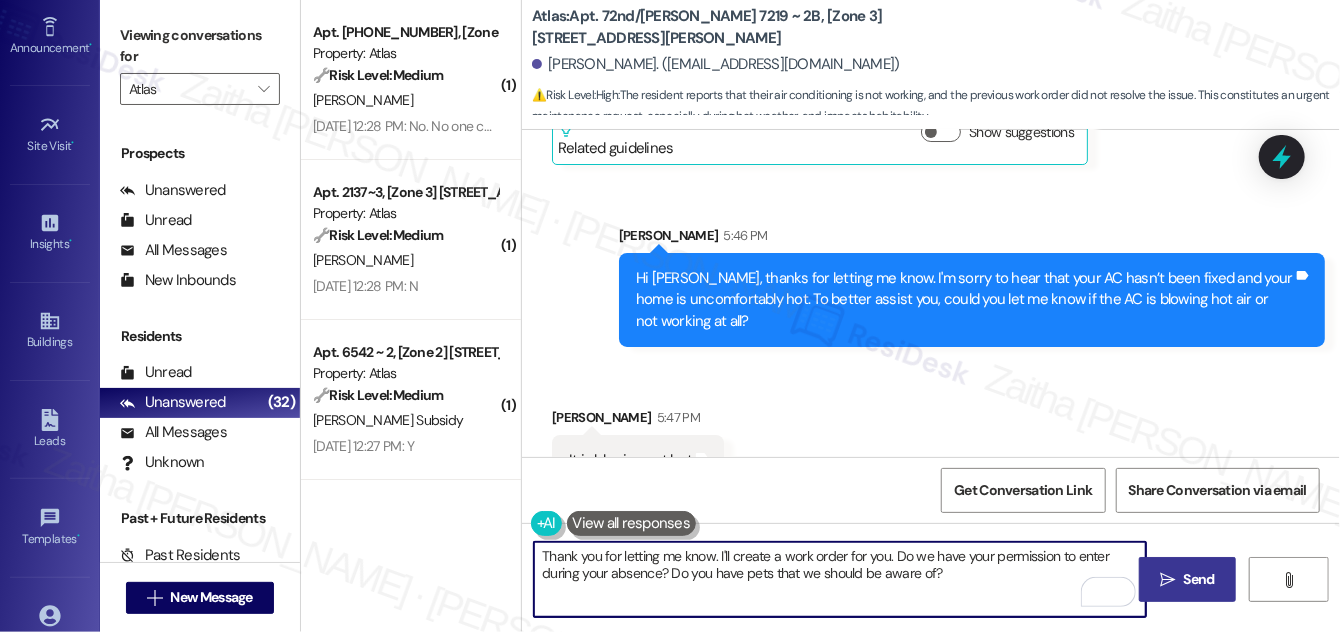 type on "Thank you for letting me know. I'll create a work order for you. Do we have your permission to enter during your absence? Do you have pets that we should be aware of?" 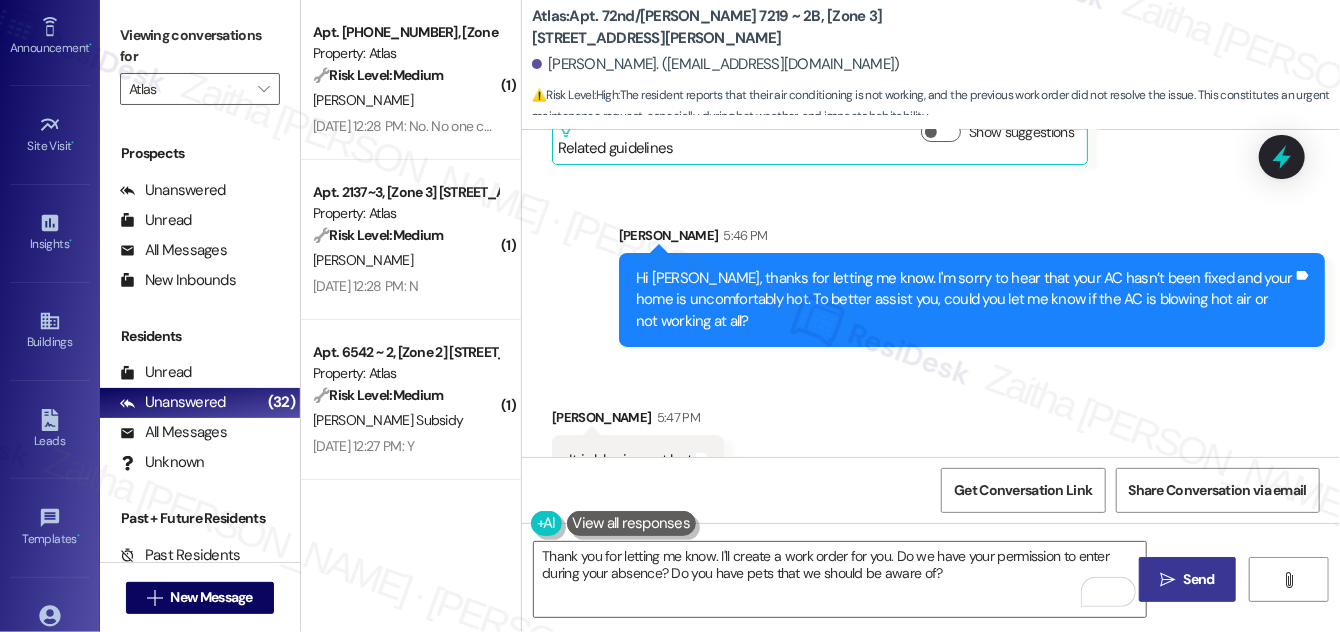 click on "Send" at bounding box center (1199, 579) 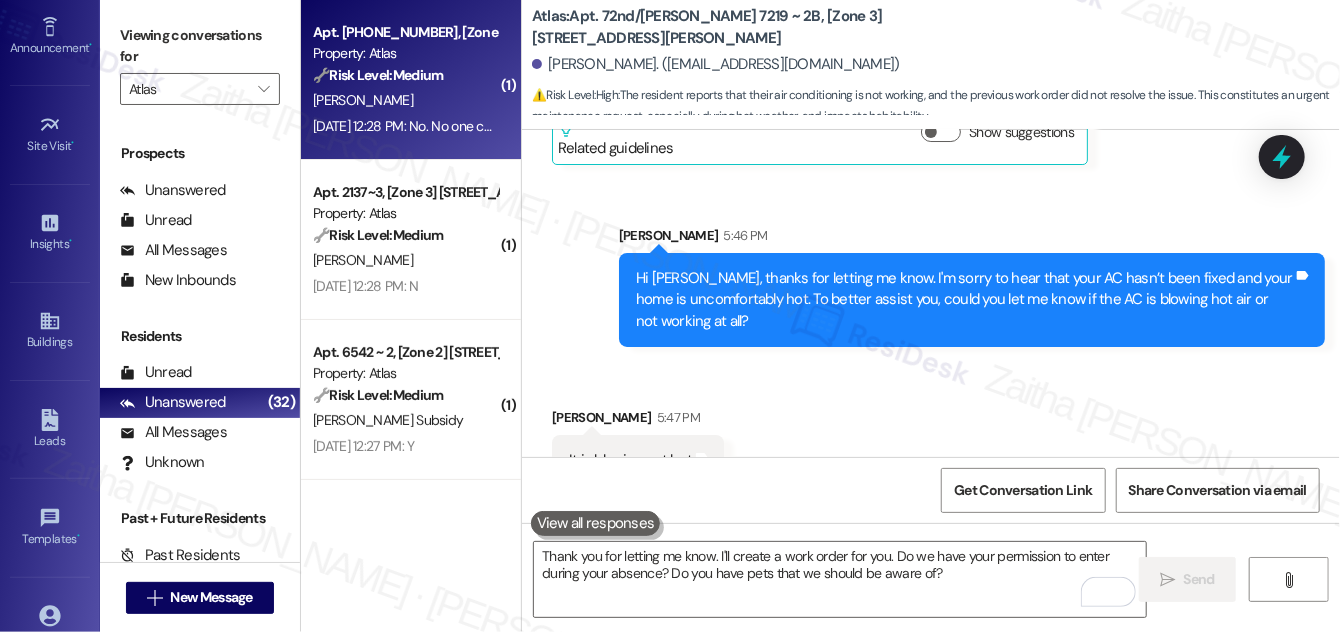 click on "[DATE] 12:28 PM: No. No one came  [DATE] 12:28 PM: No. No one came" at bounding box center [405, 126] 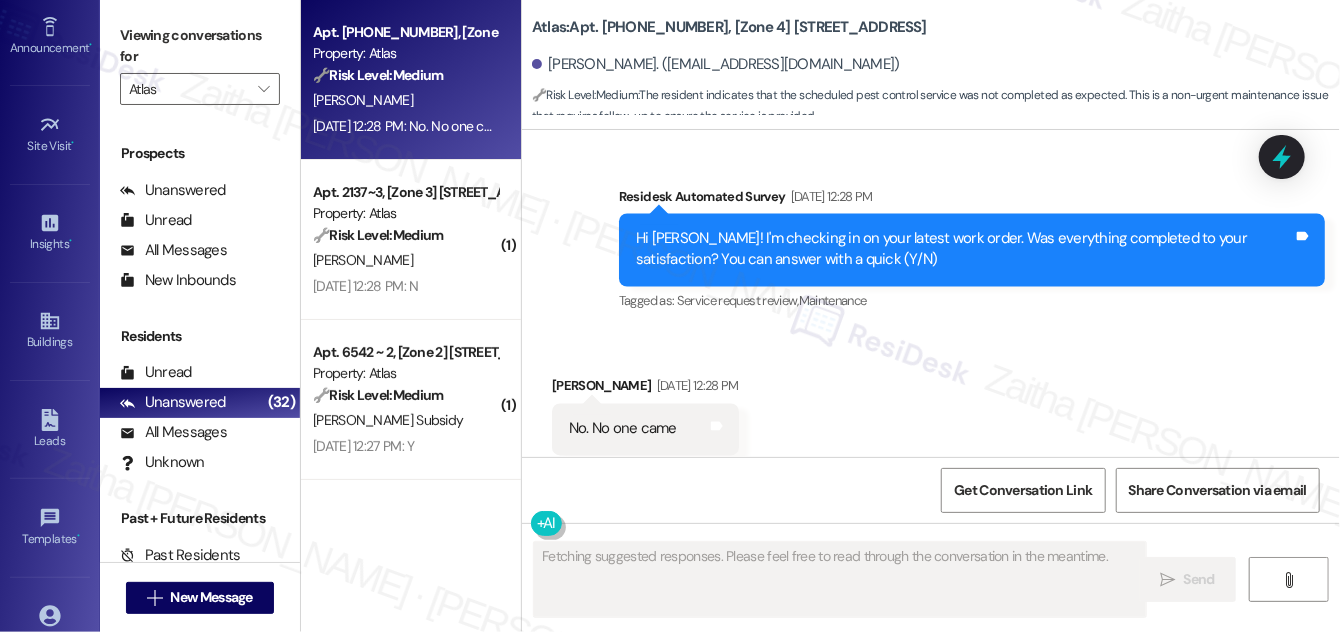 scroll, scrollTop: 1738, scrollLeft: 0, axis: vertical 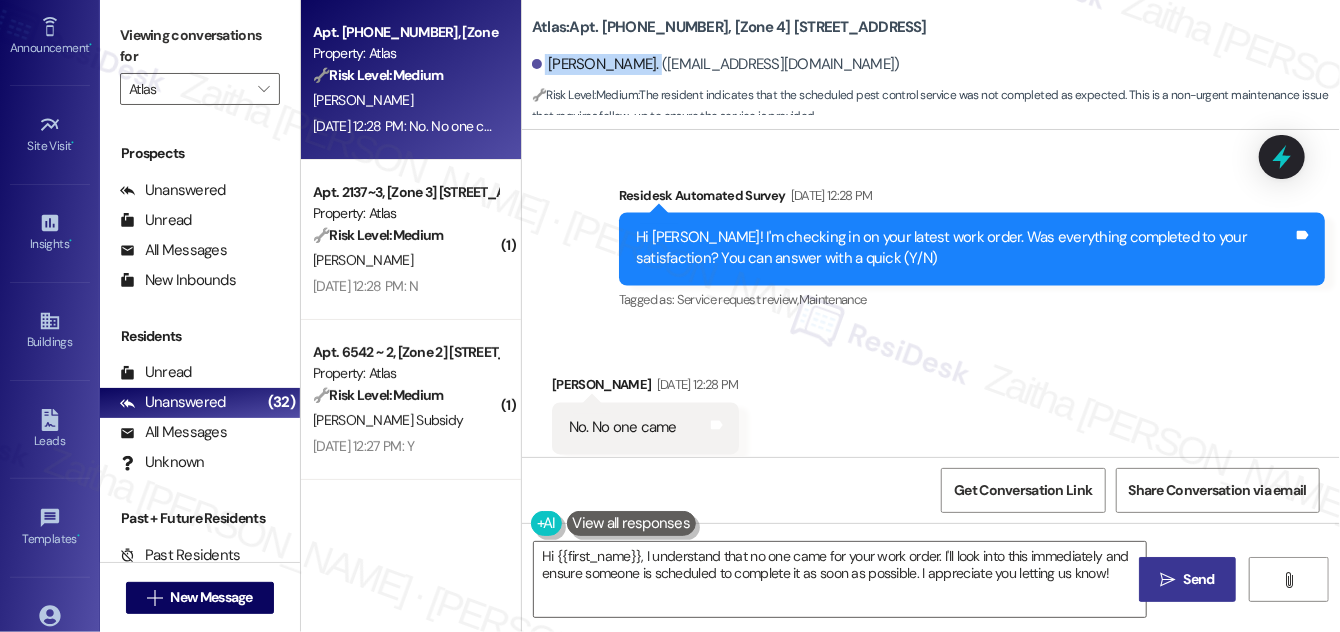 drag, startPoint x: 544, startPoint y: 60, endPoint x: 642, endPoint y: 55, distance: 98.12747 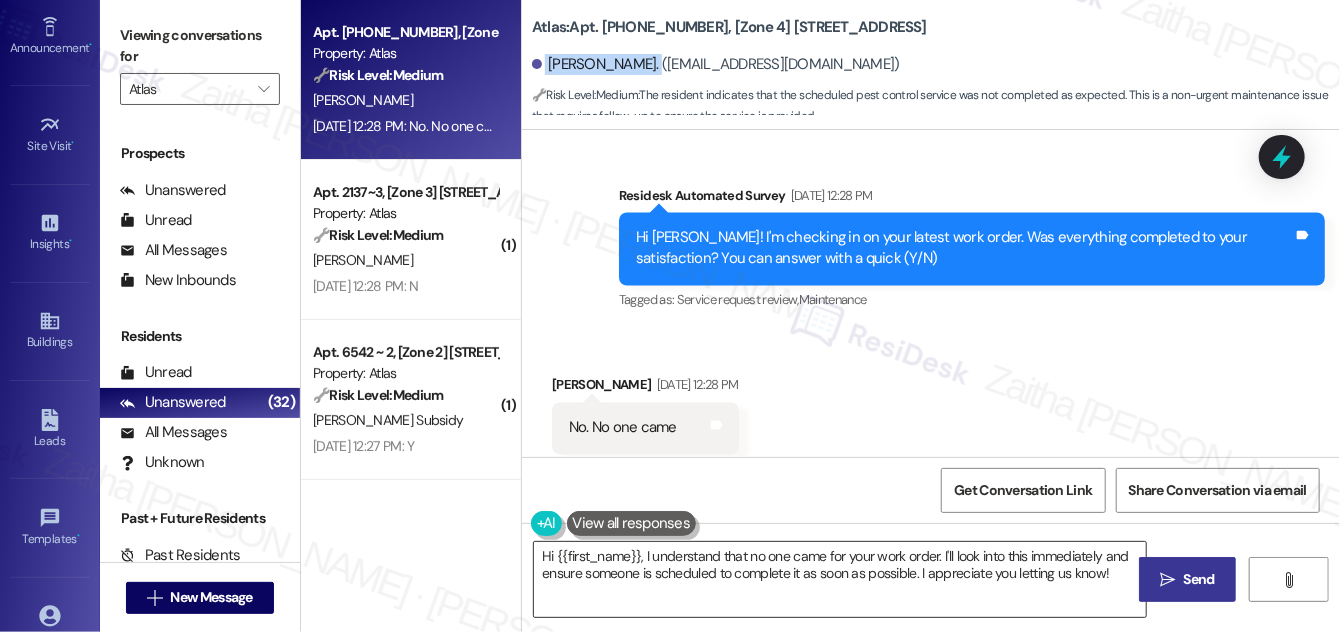 click on "Hi {{first_name}}, I understand that no one came for your work order. I'll look into this immediately and ensure someone is scheduled to complete it as soon as possible. I appreciate you letting us know!" at bounding box center [840, 579] 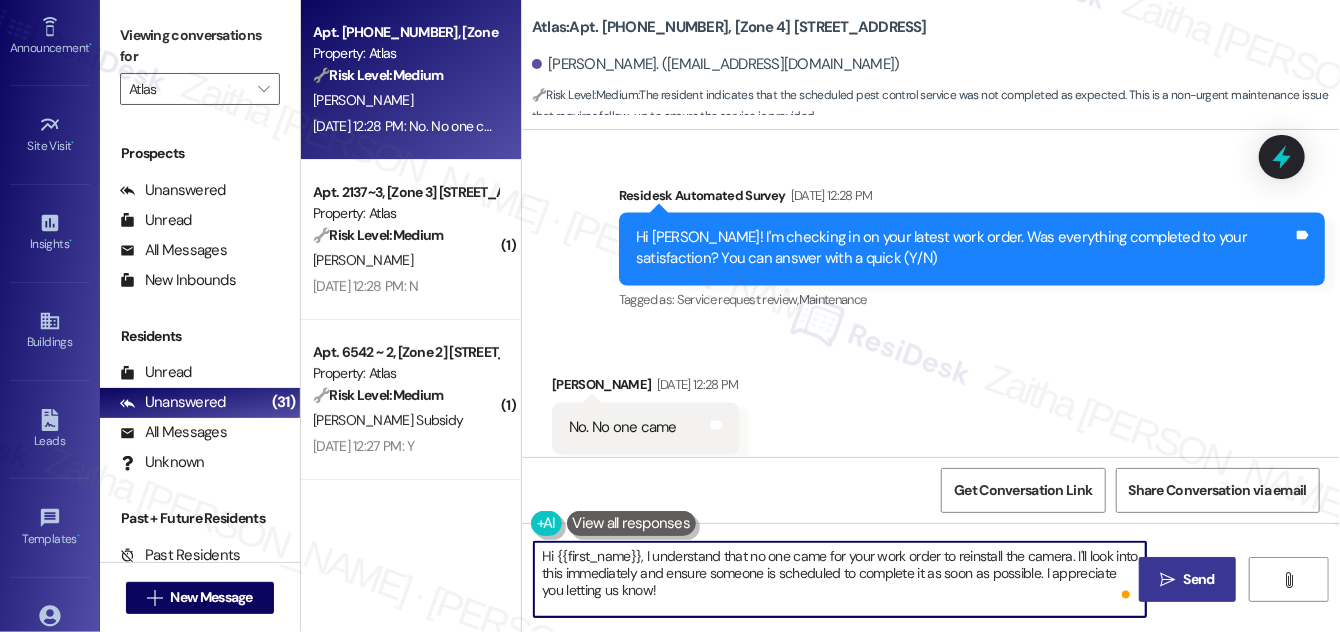 click on "Hi {{first_name}}, I understand that no one came for your work order to reinstall the camera. I'll look into this immediately and ensure someone is scheduled to complete it as soon as possible. I appreciate you letting us know!" at bounding box center [840, 579] 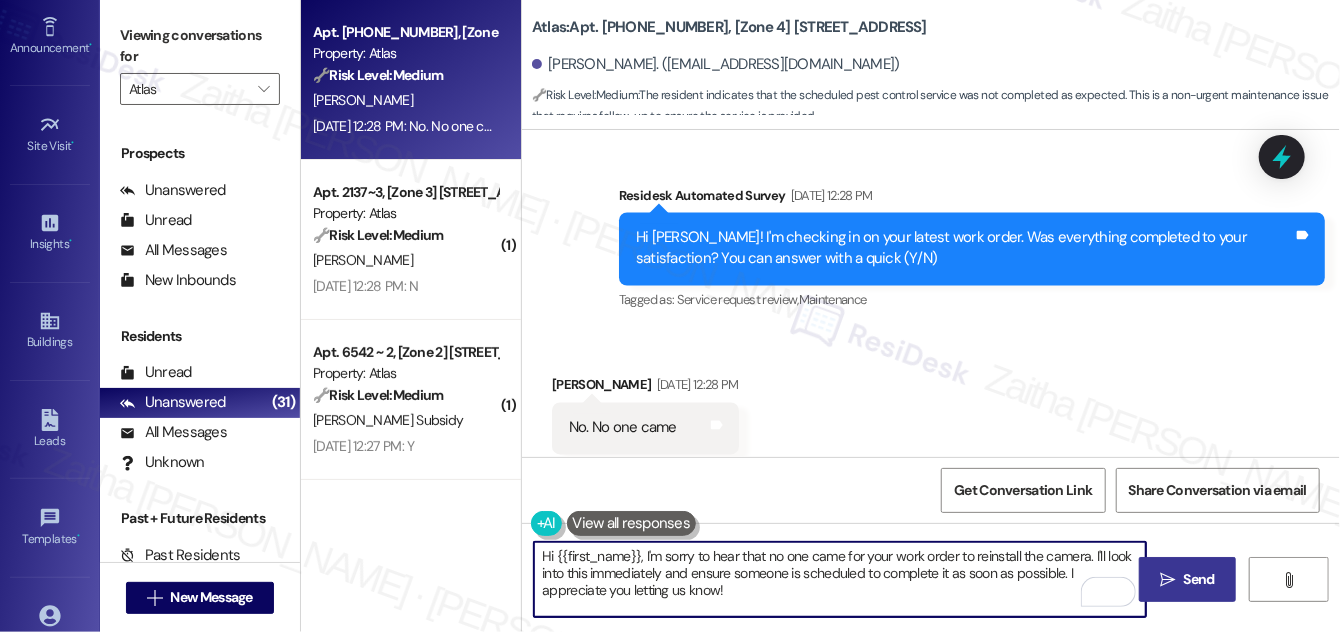 click on "Hi {{first_name}}, I'm sorry to hear that no one came for your work order to reinstall the camera. I'll look into this immediately and ensure someone is scheduled to complete it as soon as possible. I appreciate you letting us know!" at bounding box center (840, 579) 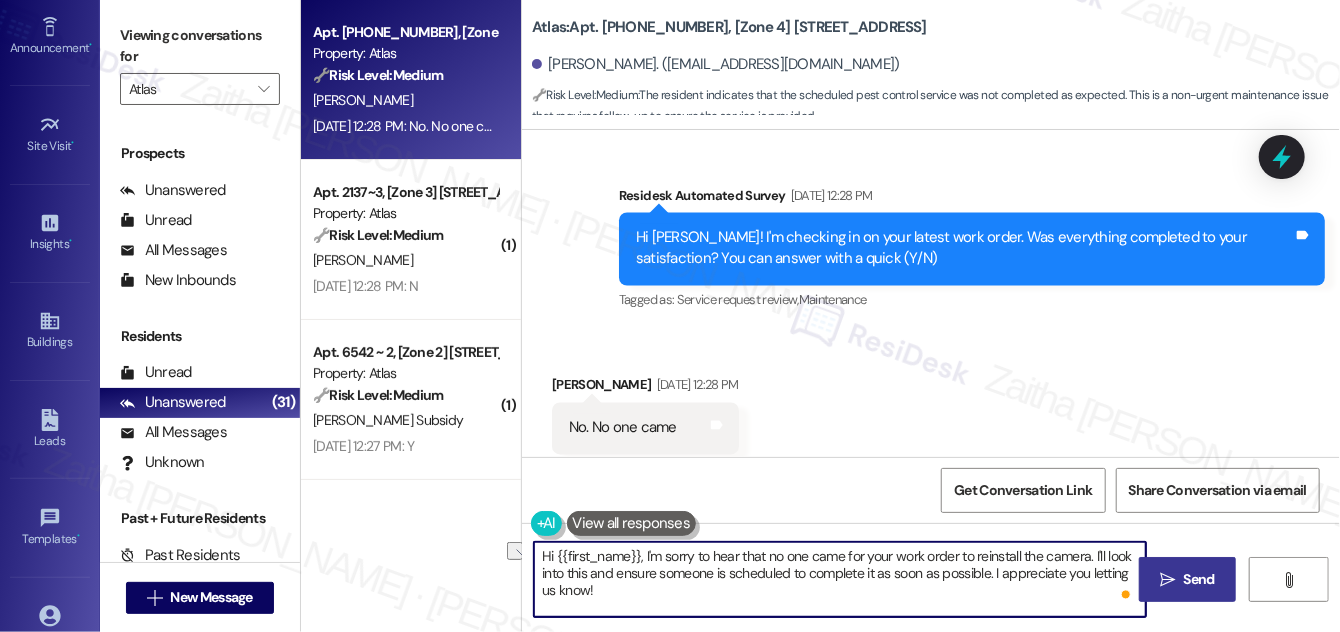 drag, startPoint x: 615, startPoint y: 573, endPoint x: 990, endPoint y: 568, distance: 375.03333 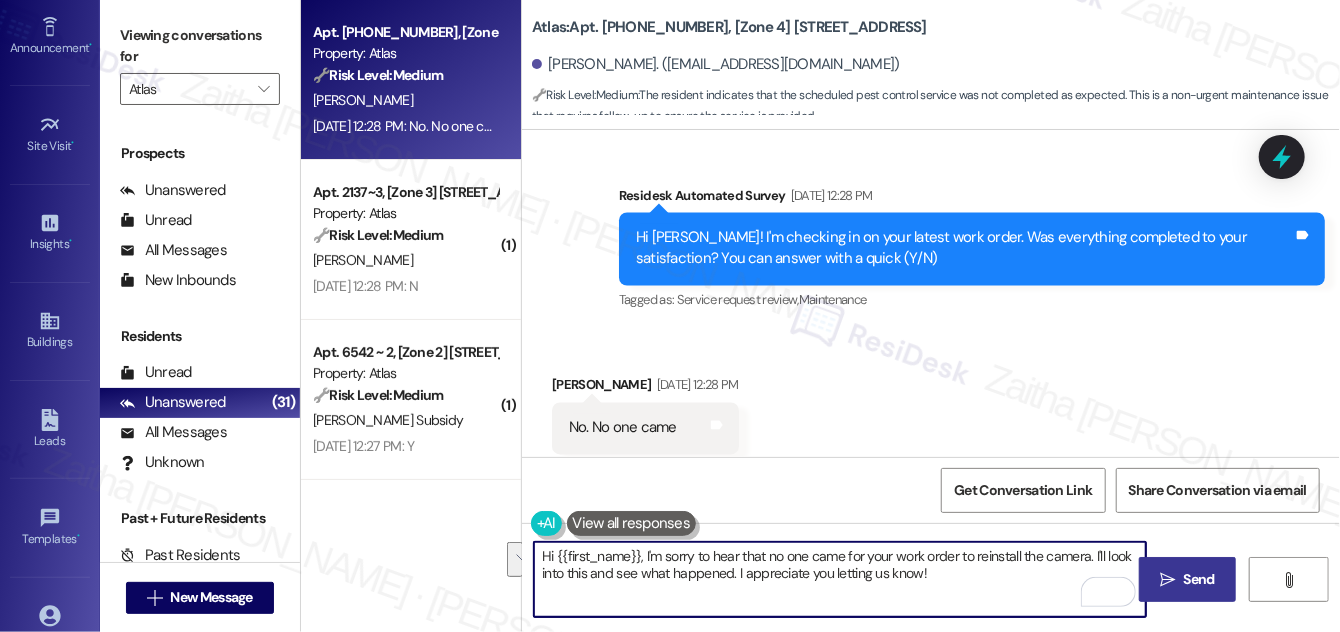 drag, startPoint x: 536, startPoint y: 554, endPoint x: 928, endPoint y: 581, distance: 392.92874 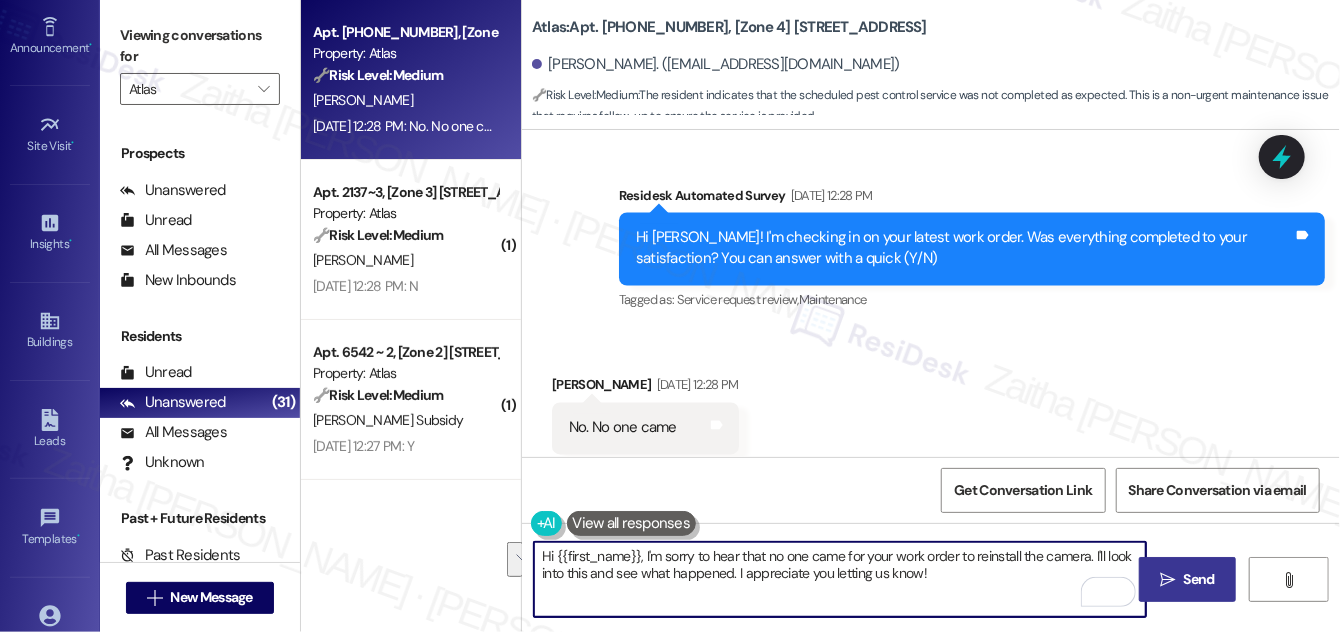 click on "Hi {{first_name}}, I'm sorry to hear that no one came for your work order to reinstall the camera. I'll look into this and see what happened. I appreciate you letting us know!" at bounding box center [840, 579] 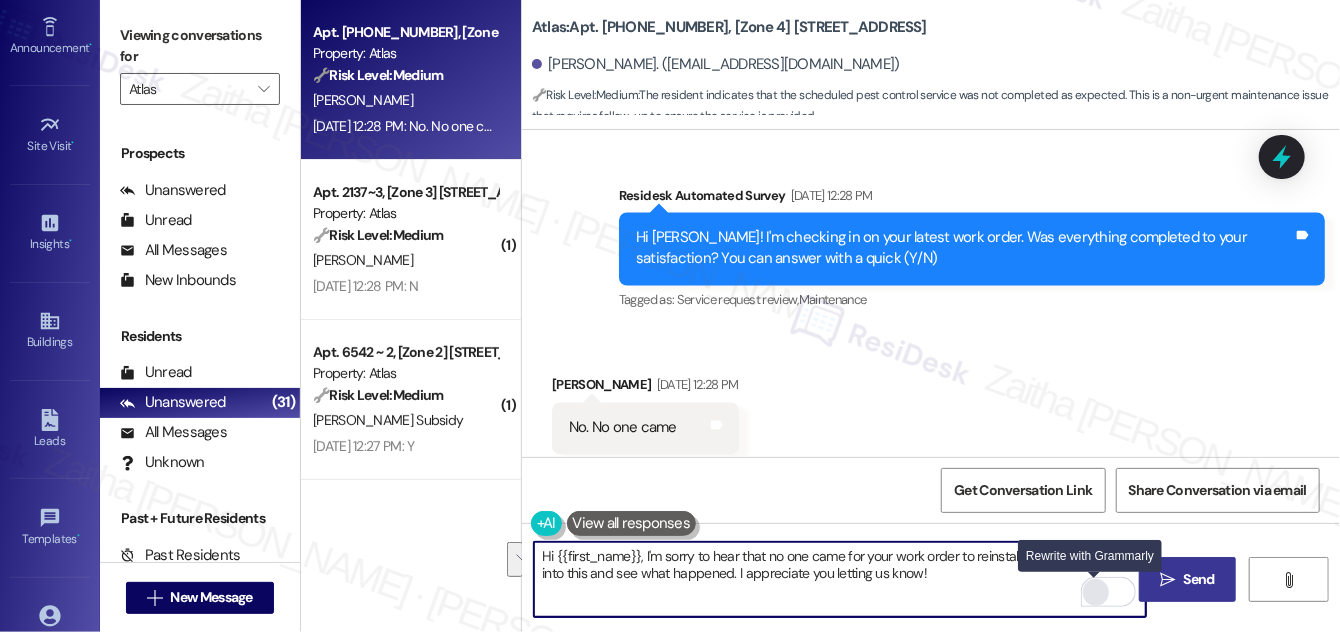 drag, startPoint x: 1093, startPoint y: 554, endPoint x: 1093, endPoint y: 583, distance: 29 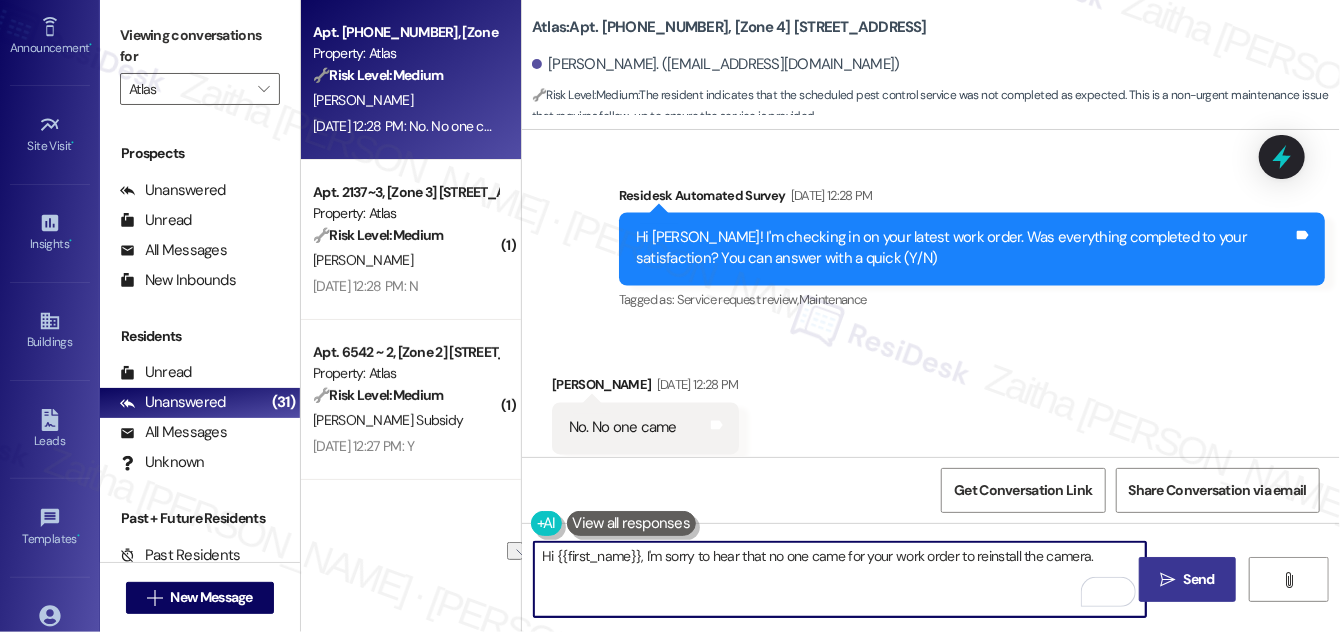 drag, startPoint x: 643, startPoint y: 554, endPoint x: 1089, endPoint y: 572, distance: 446.36307 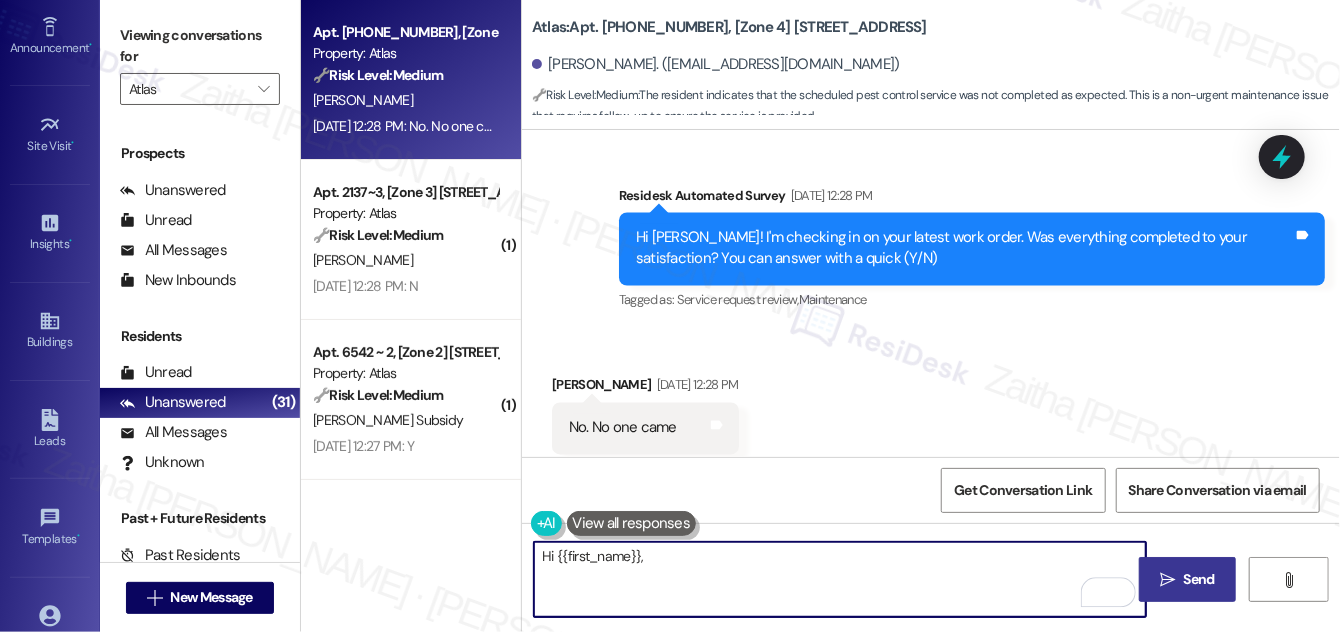 paste on "I'm sorry to hear that no one came out to complete your work order for the camera reinstallation. I’ll look into this right away to understand what happened. Thank you for bringing it to our attention—I appreciate you letting us know." 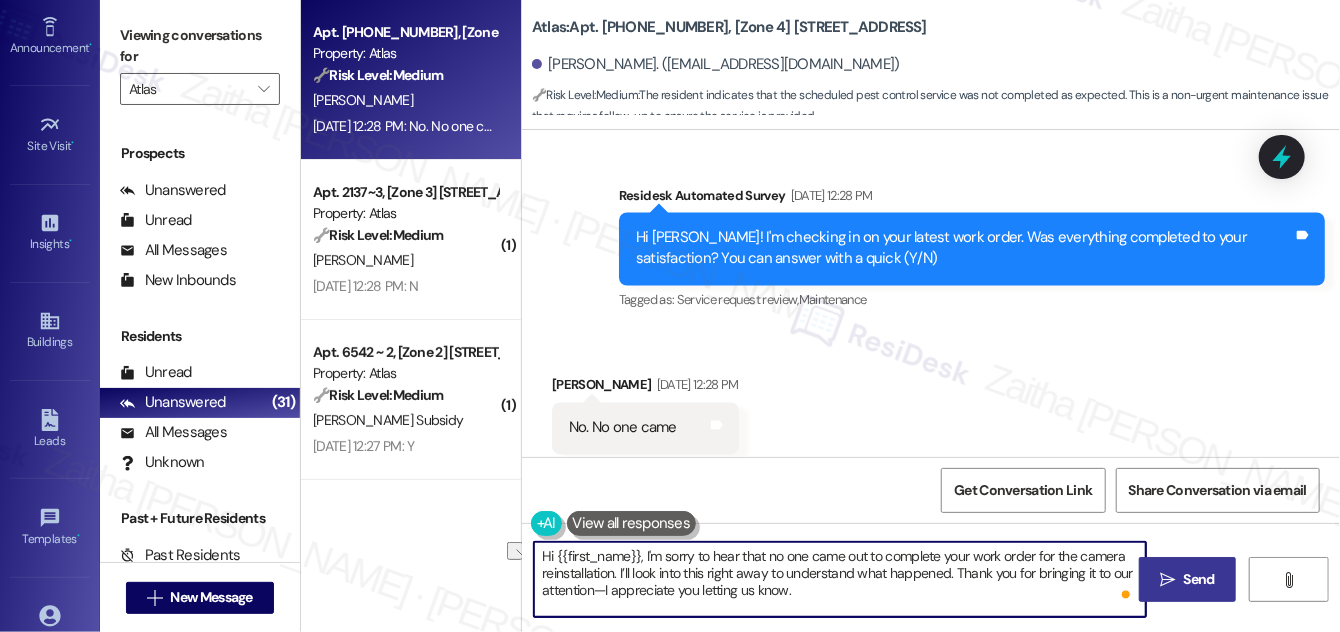 drag, startPoint x: 768, startPoint y: 570, endPoint x: 707, endPoint y: 568, distance: 61.03278 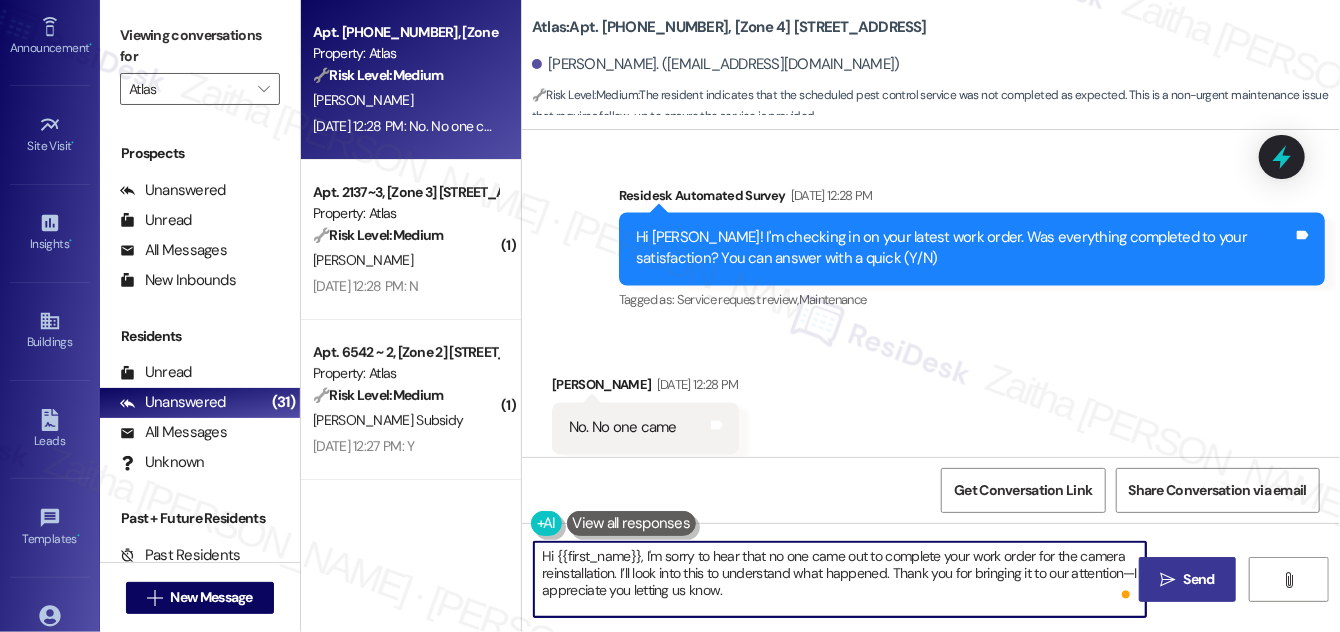 click on "Hi {{first_name}}, I'm sorry to hear that no one came out to complete your work order for the camera reinstallation. I’ll look into this to understand what happened. Thank you for bringing it to our attention—I appreciate you letting us know." at bounding box center [840, 579] 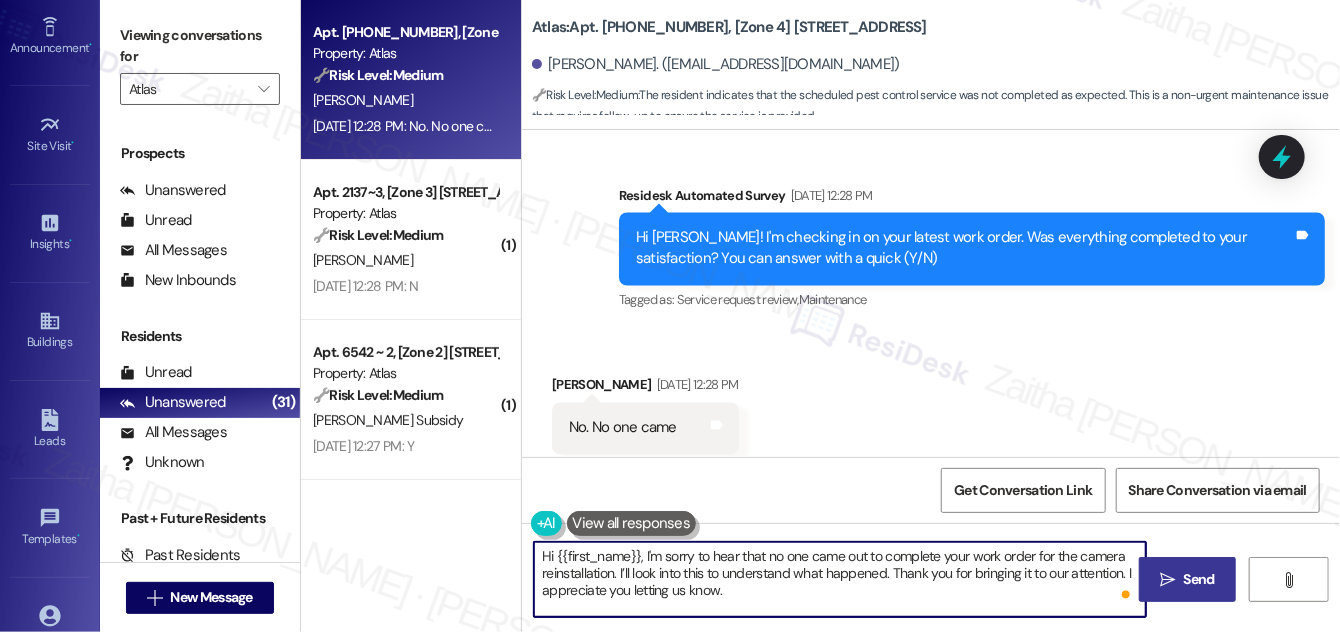 type on "Hi {{first_name}}, I'm sorry to hear that no one came out to complete your work order for the camera reinstallation. I’ll look into this to understand what happened. Thank you for bringing it to our attention. I appreciate you letting us know." 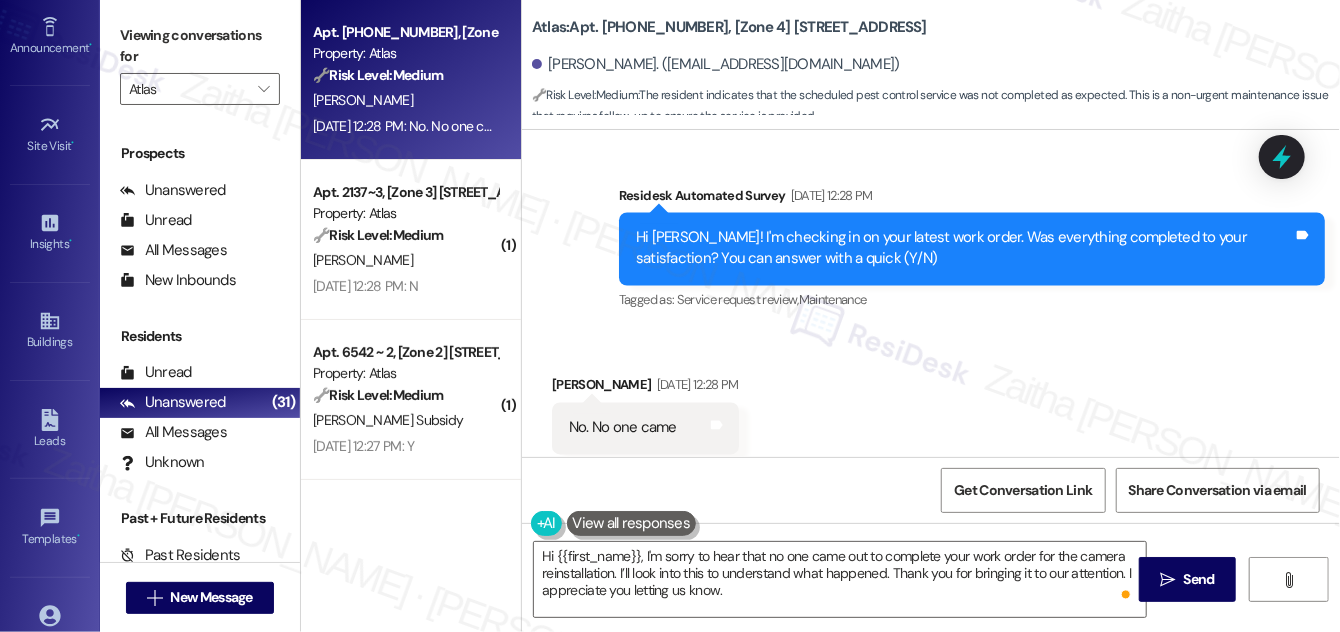 drag, startPoint x: 1185, startPoint y: 591, endPoint x: 1191, endPoint y: 541, distance: 50.358715 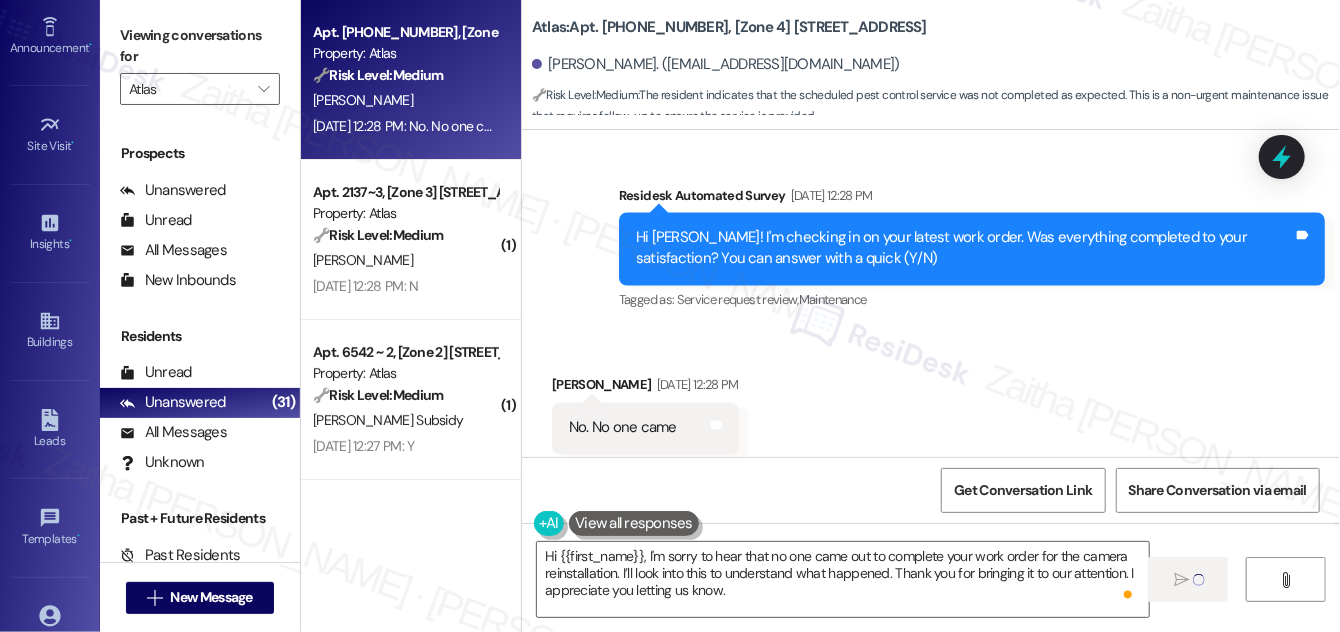 type 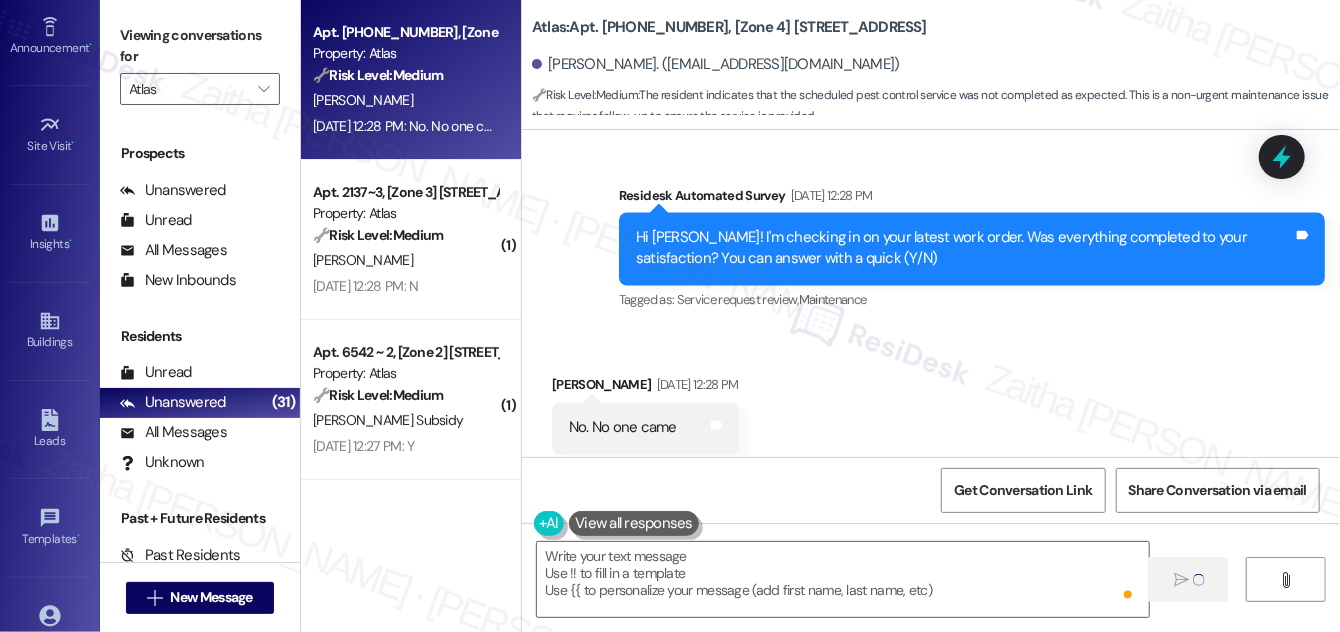 scroll, scrollTop: 1737, scrollLeft: 0, axis: vertical 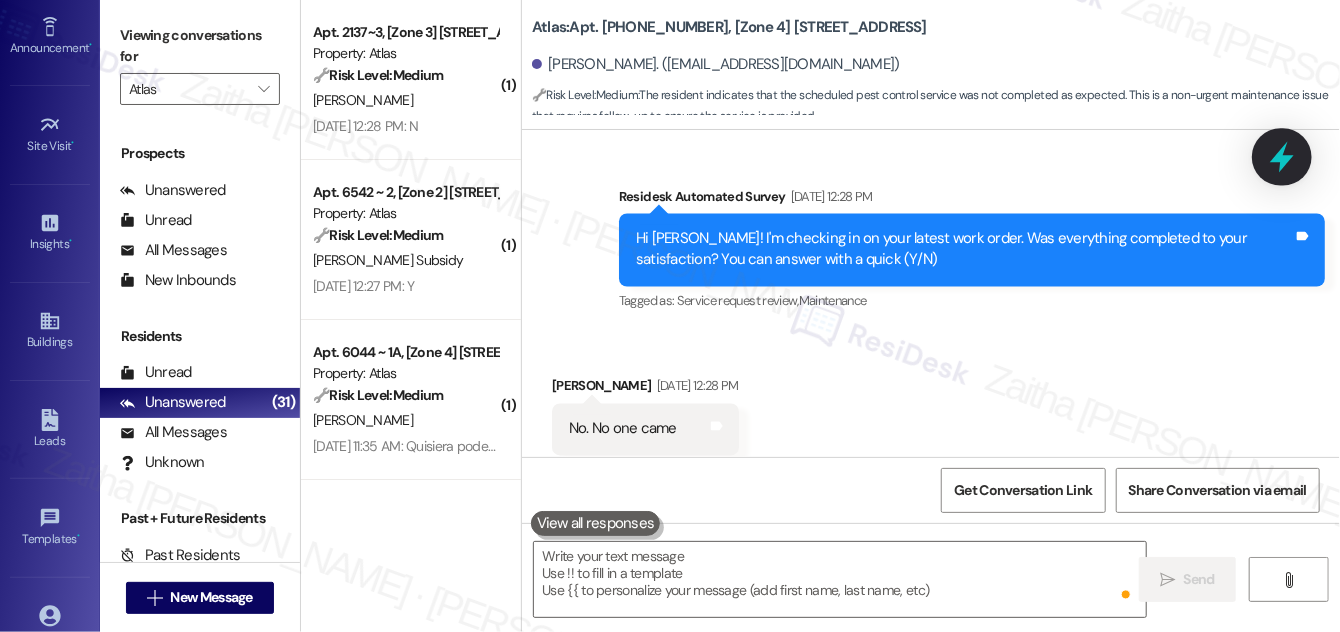 click 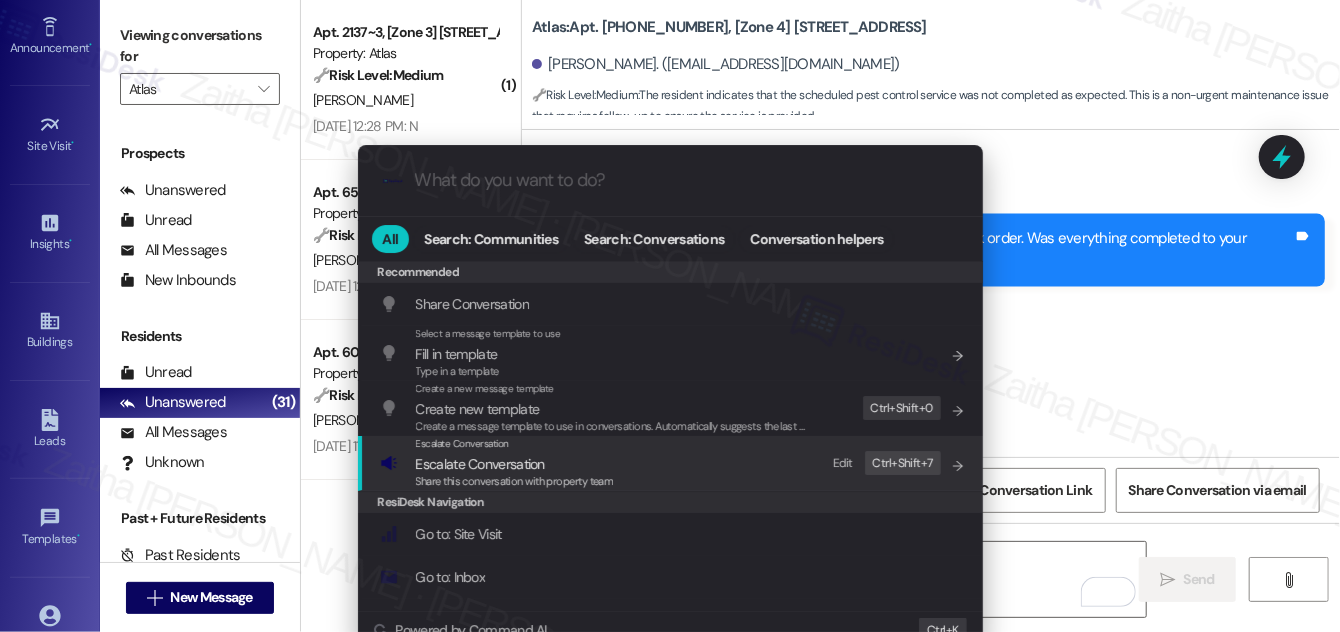 click on "Escalate Conversation" at bounding box center (480, 464) 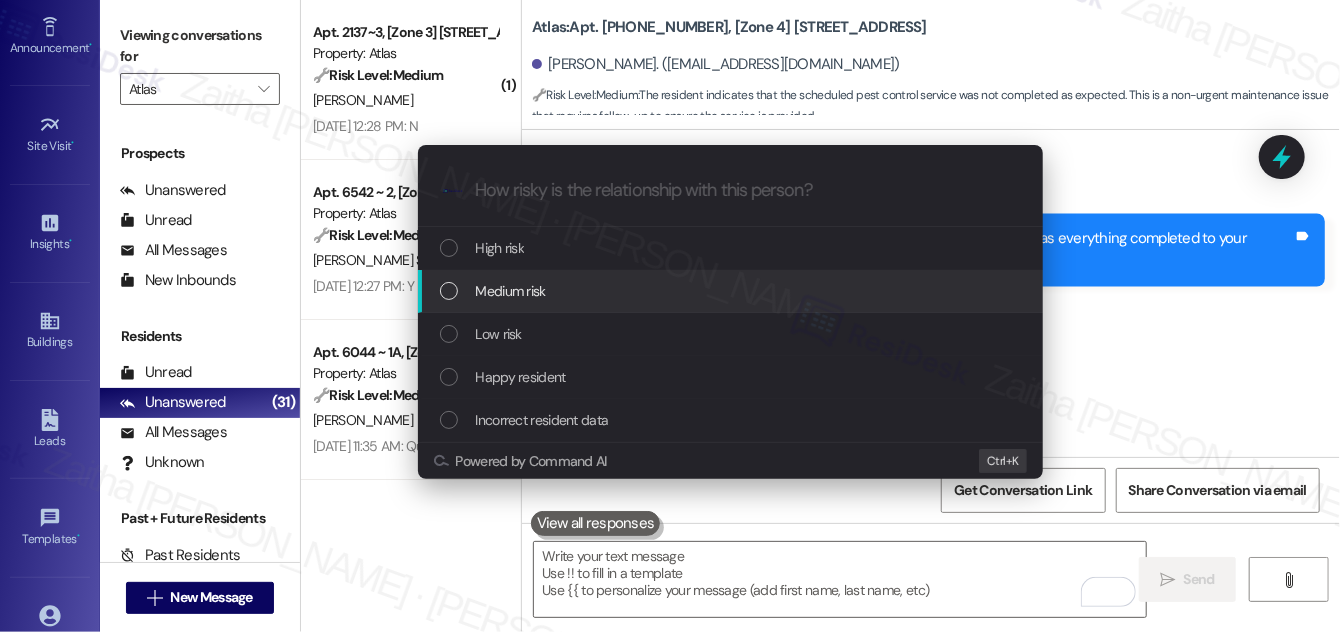 click on "Medium risk" at bounding box center (511, 291) 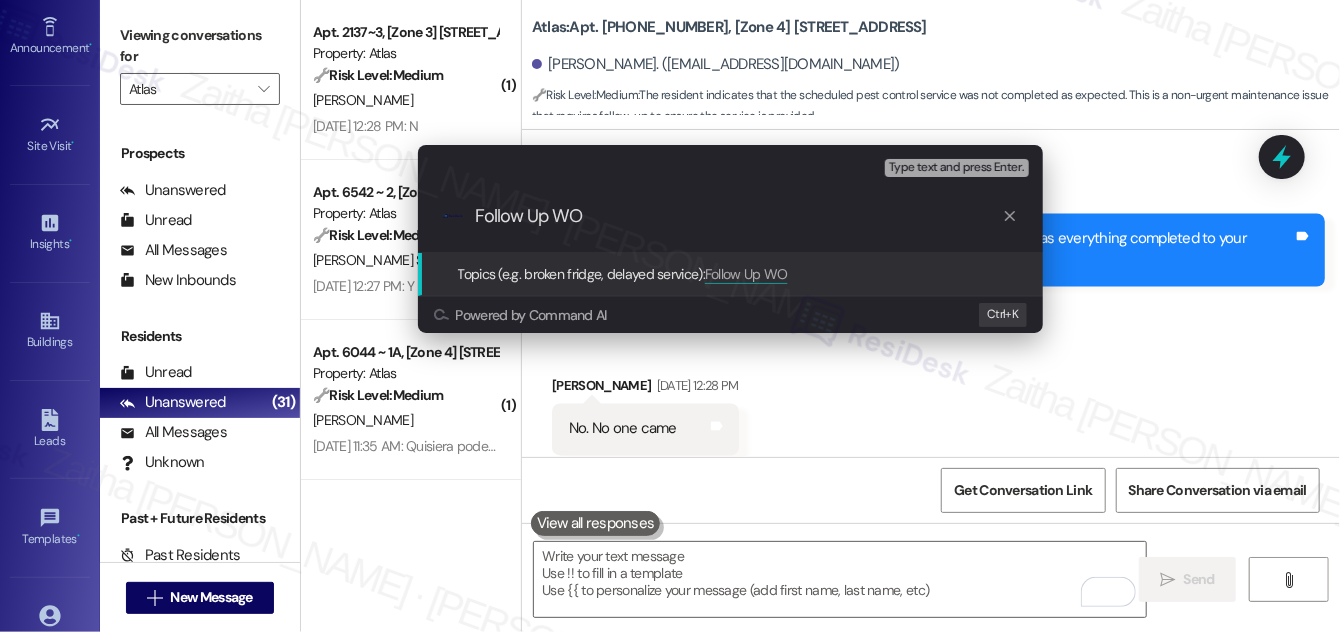 paste on "#163892" 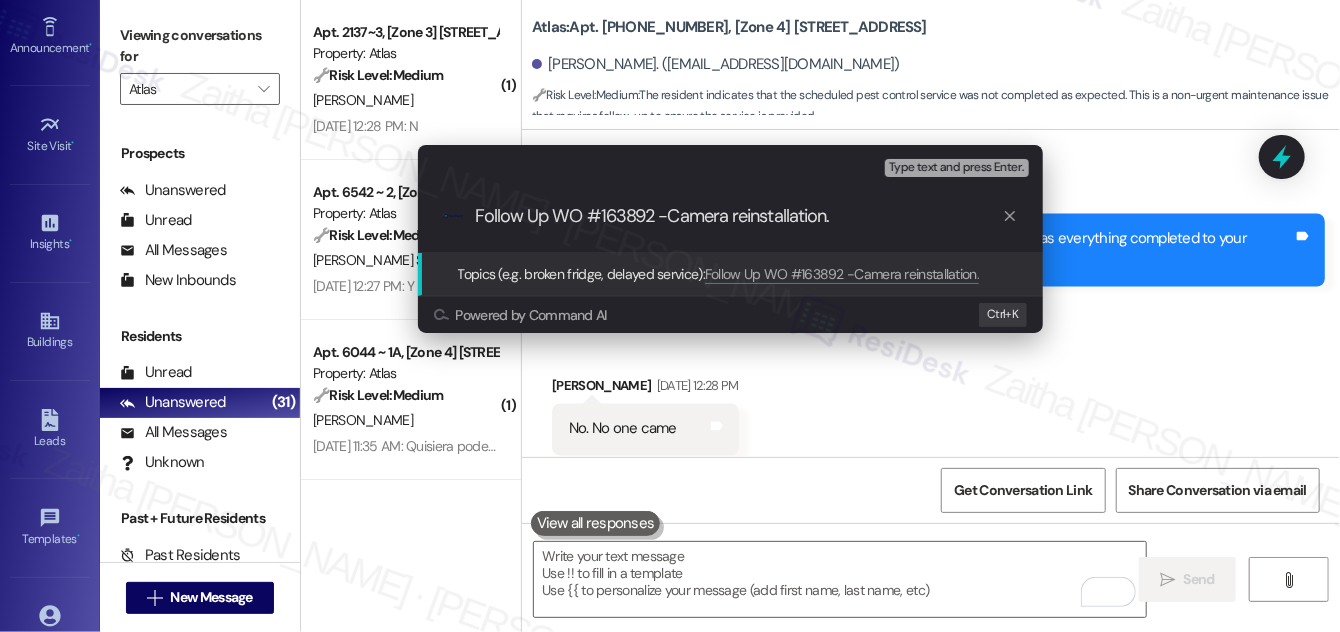 type on "Follow Up WO #163892 -Camera reinstallation." 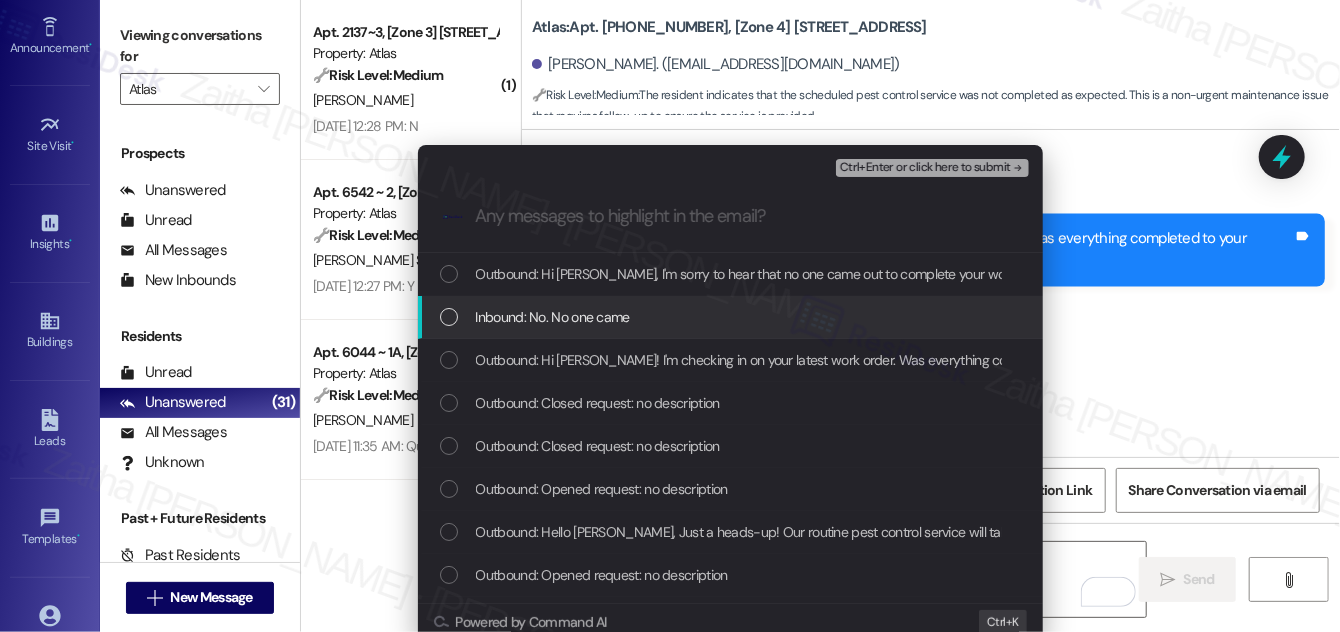 click at bounding box center (449, 317) 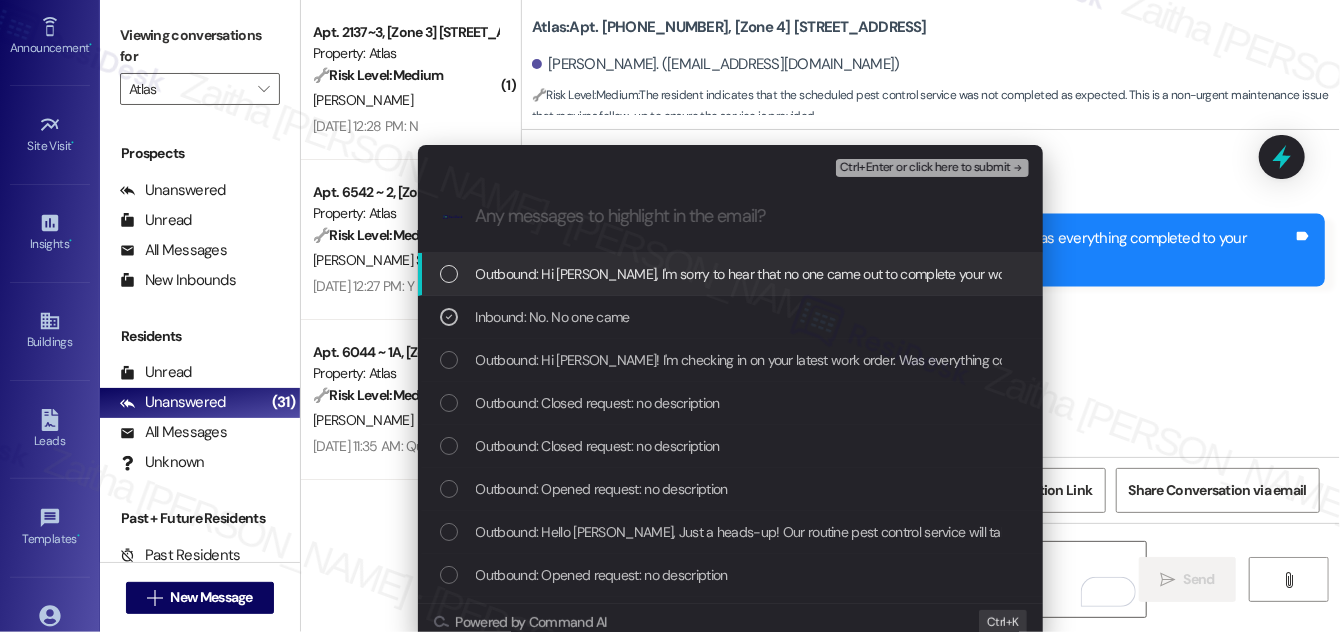 click on "Ctrl+Enter or click here to submit" at bounding box center (925, 168) 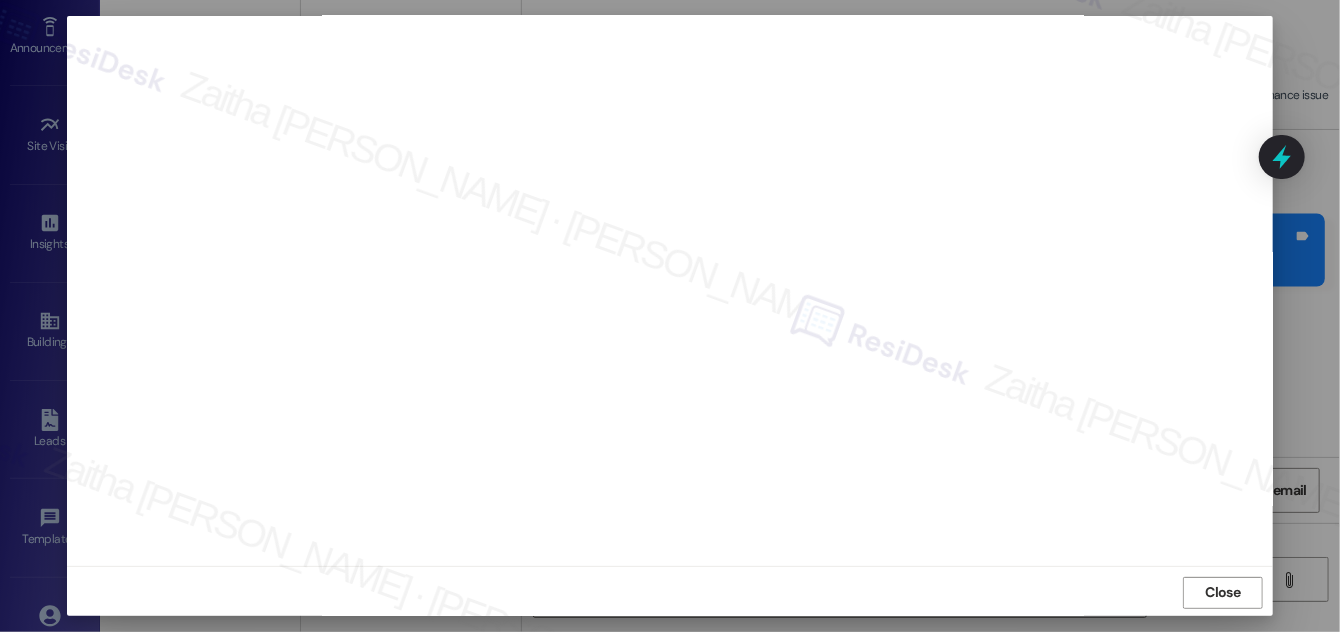scroll, scrollTop: 21, scrollLeft: 0, axis: vertical 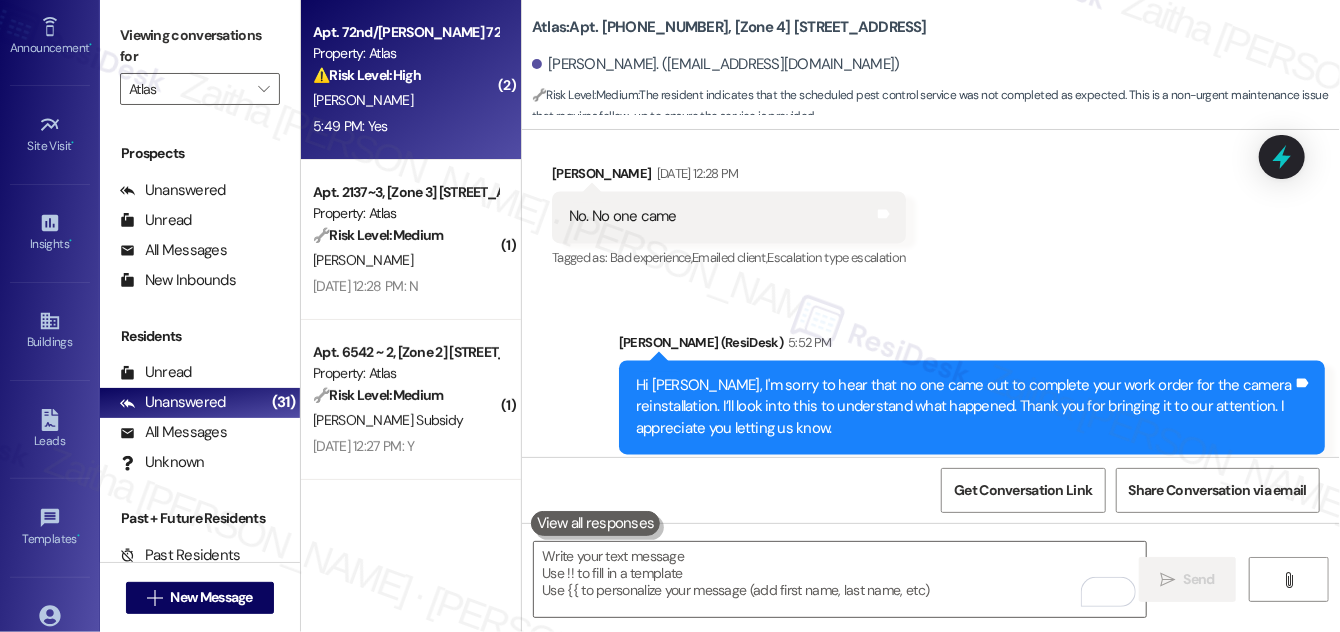 click on "[PERSON_NAME]" at bounding box center (405, 100) 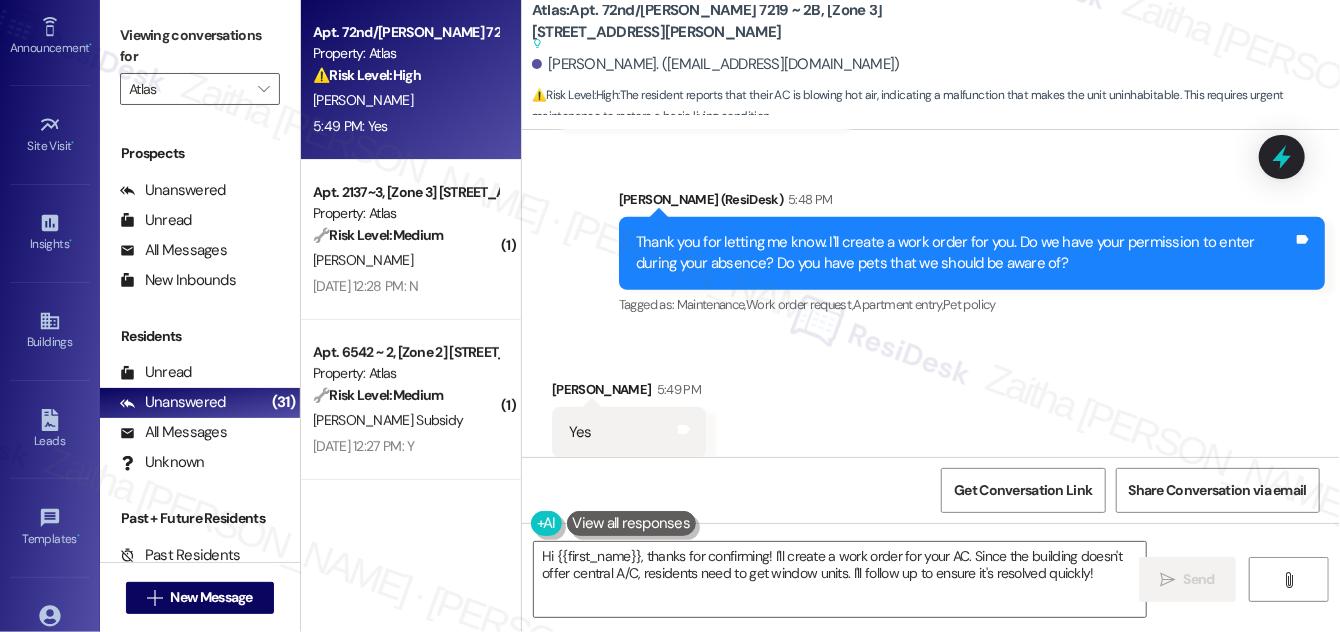 scroll, scrollTop: 4094, scrollLeft: 0, axis: vertical 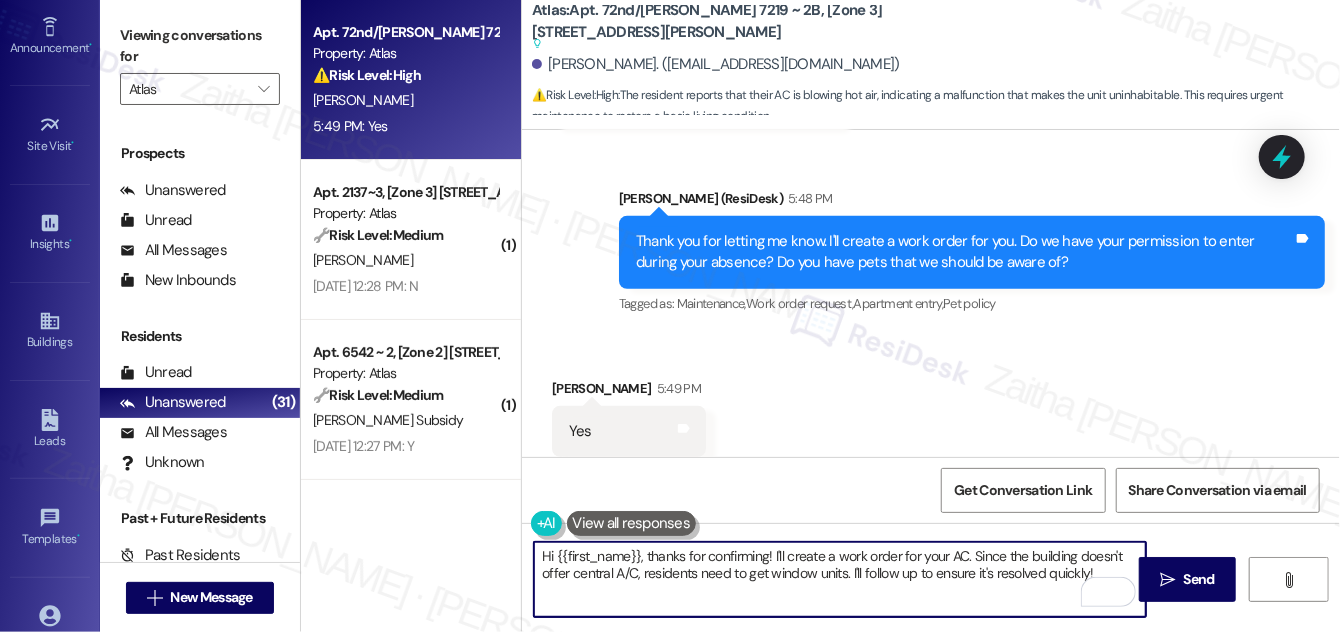 drag, startPoint x: 650, startPoint y: 558, endPoint x: 547, endPoint y: 553, distance: 103.121284 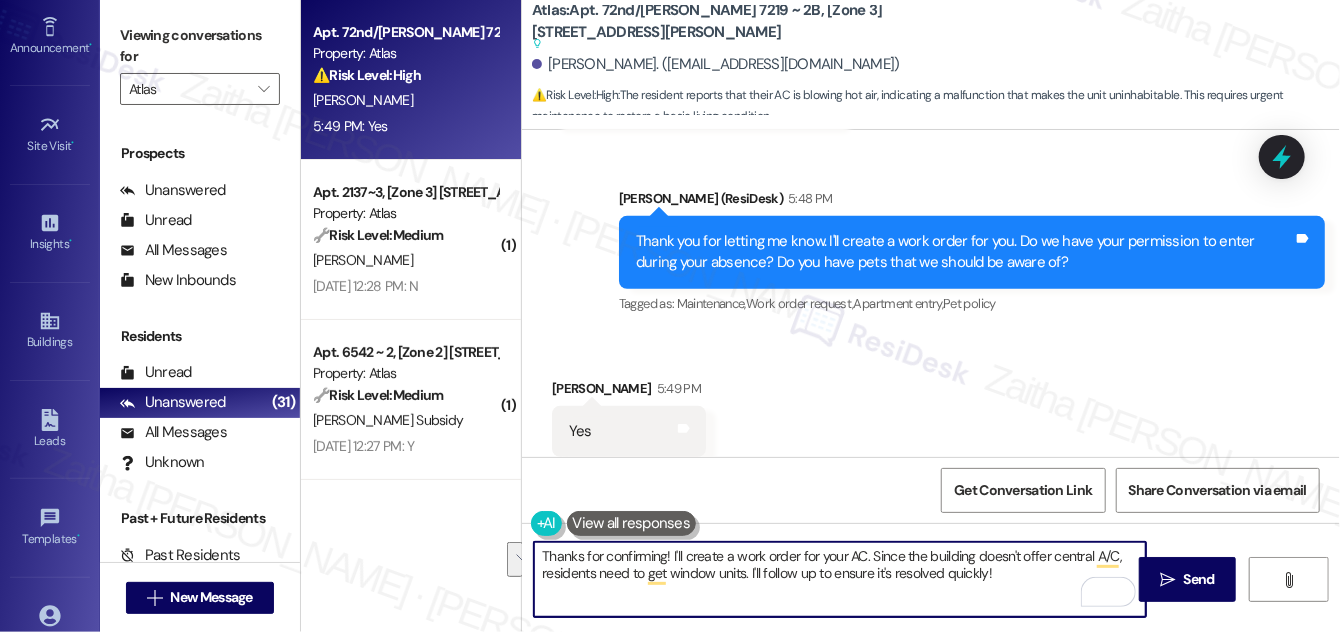 drag, startPoint x: 869, startPoint y: 548, endPoint x: 997, endPoint y: 579, distance: 131.70042 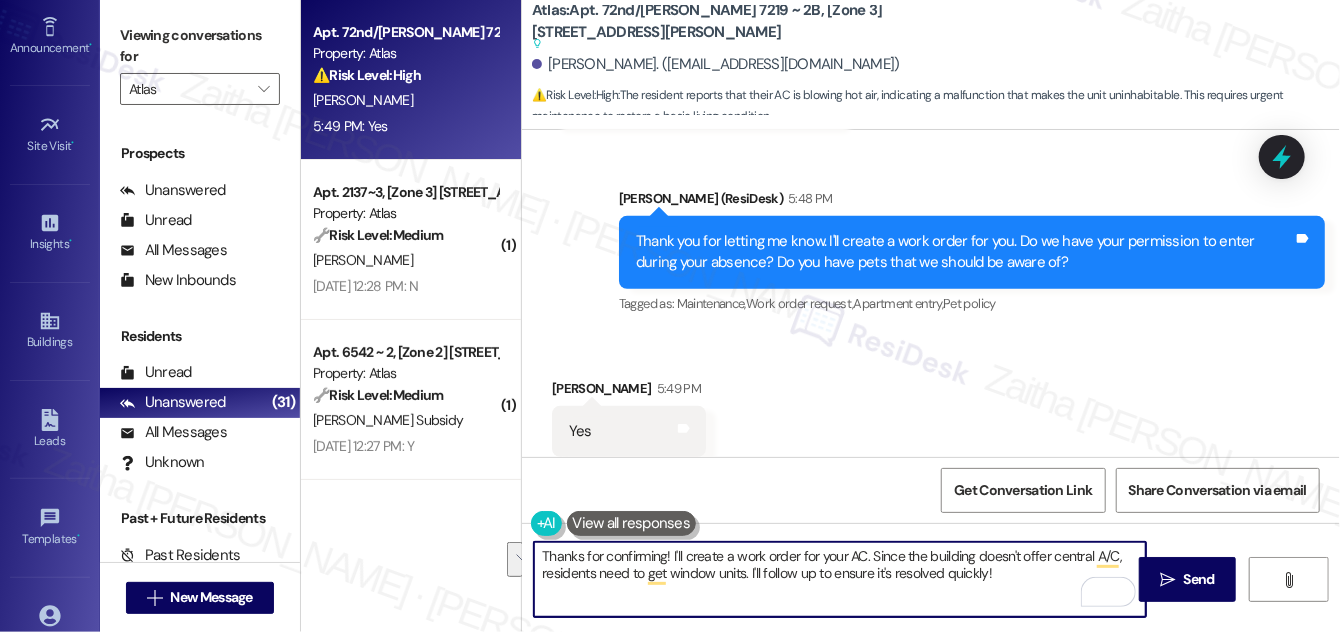 click on "Thanks for confirming! I'll create a work order for your AC. Since the building doesn't offer central A/C, residents need to get window units. I'll follow up to ensure it's resolved quickly!" at bounding box center (840, 579) 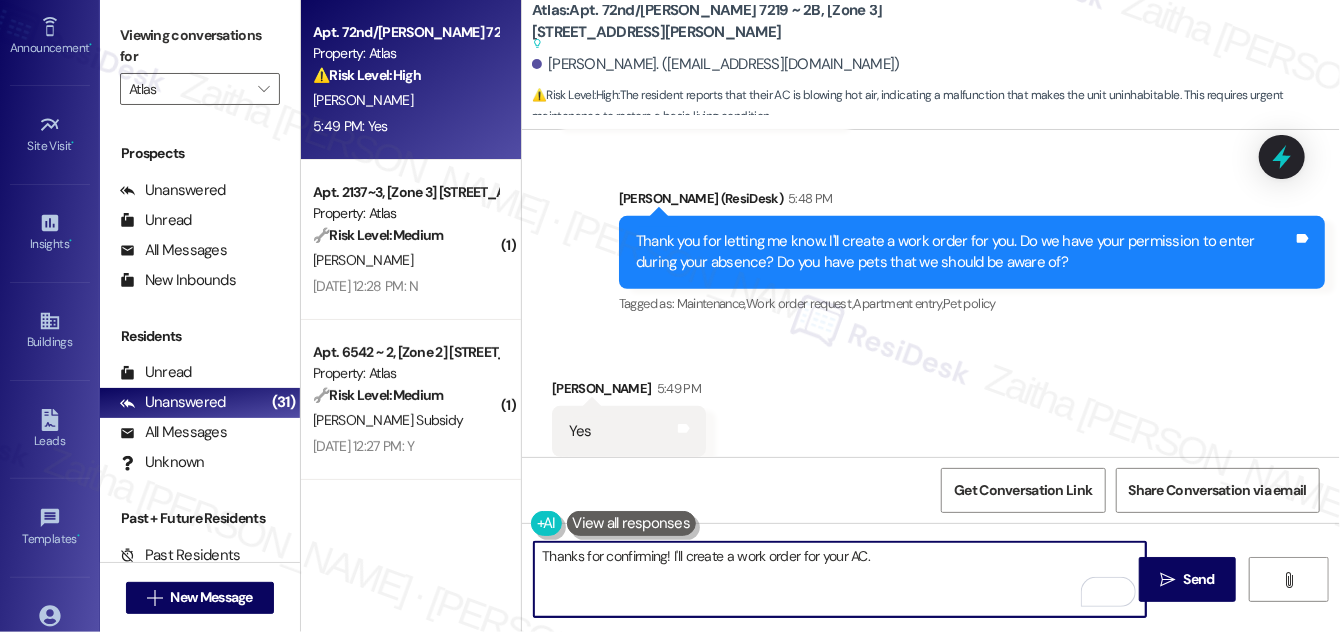 click on "Thanks for confirming! I'll create a work order for your AC." at bounding box center (840, 579) 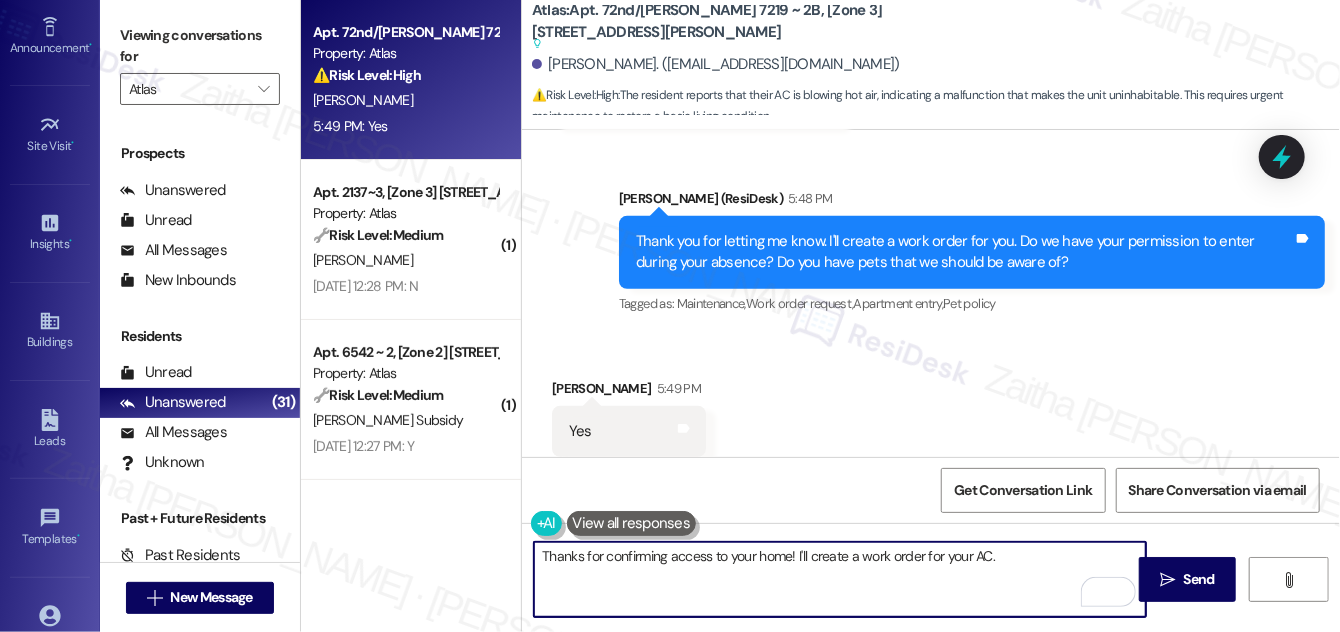click on "Thanks for confirming access to your home! I'll create a work order for your AC." at bounding box center (840, 579) 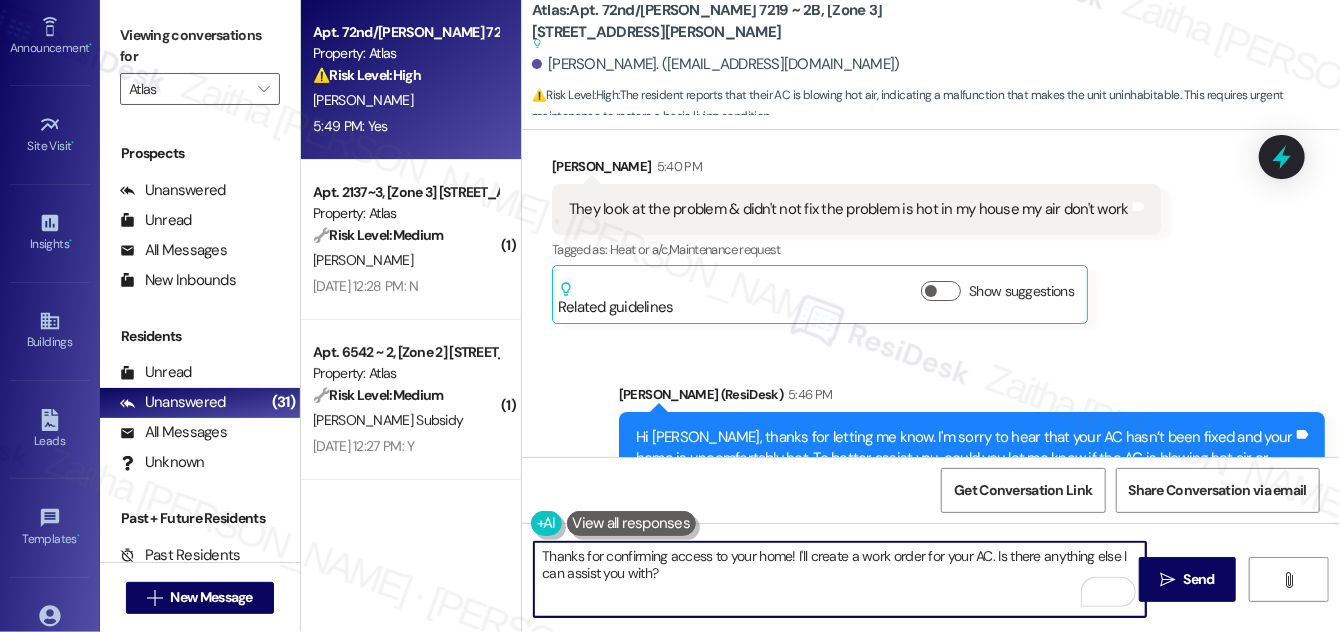scroll, scrollTop: 3549, scrollLeft: 0, axis: vertical 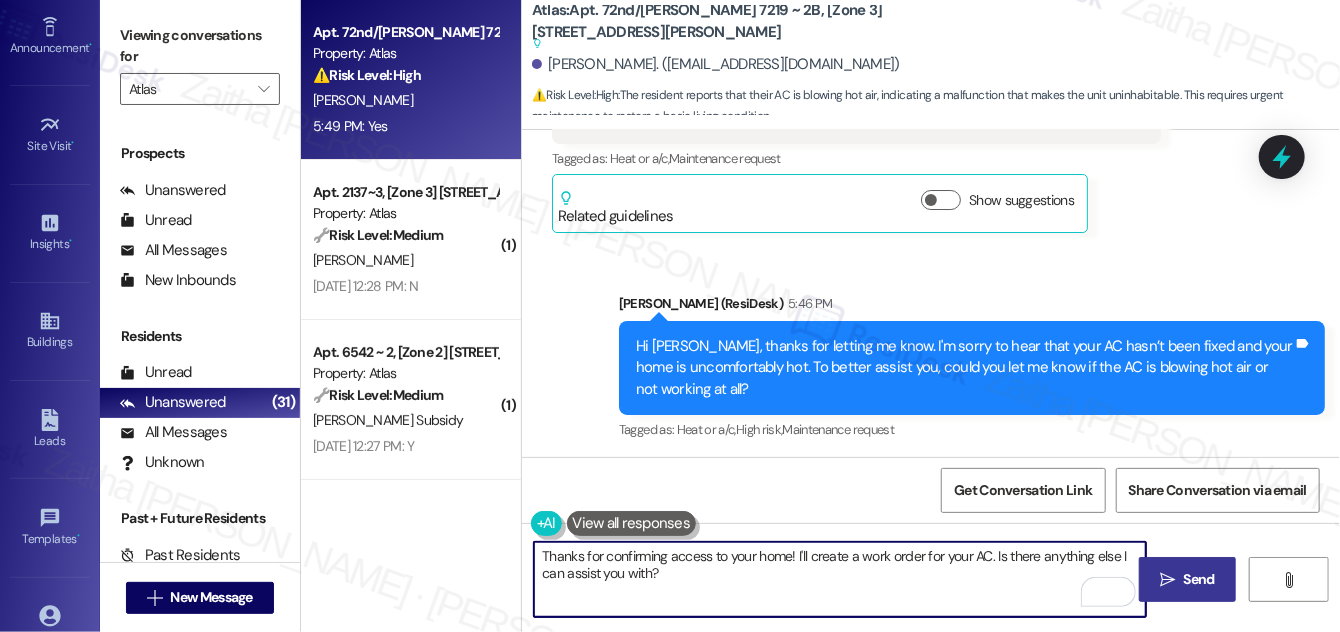 type on "Thanks for confirming access to your home! I'll create a work order for your AC. Is there anything else I can assist you with?" 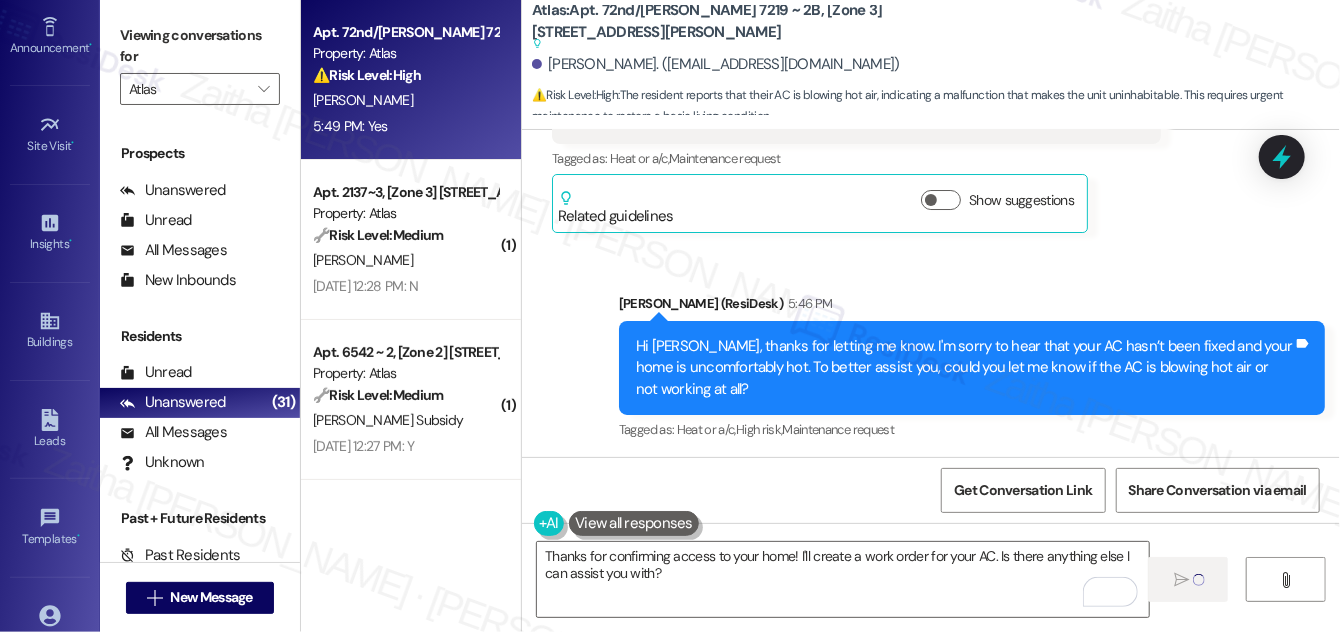 type 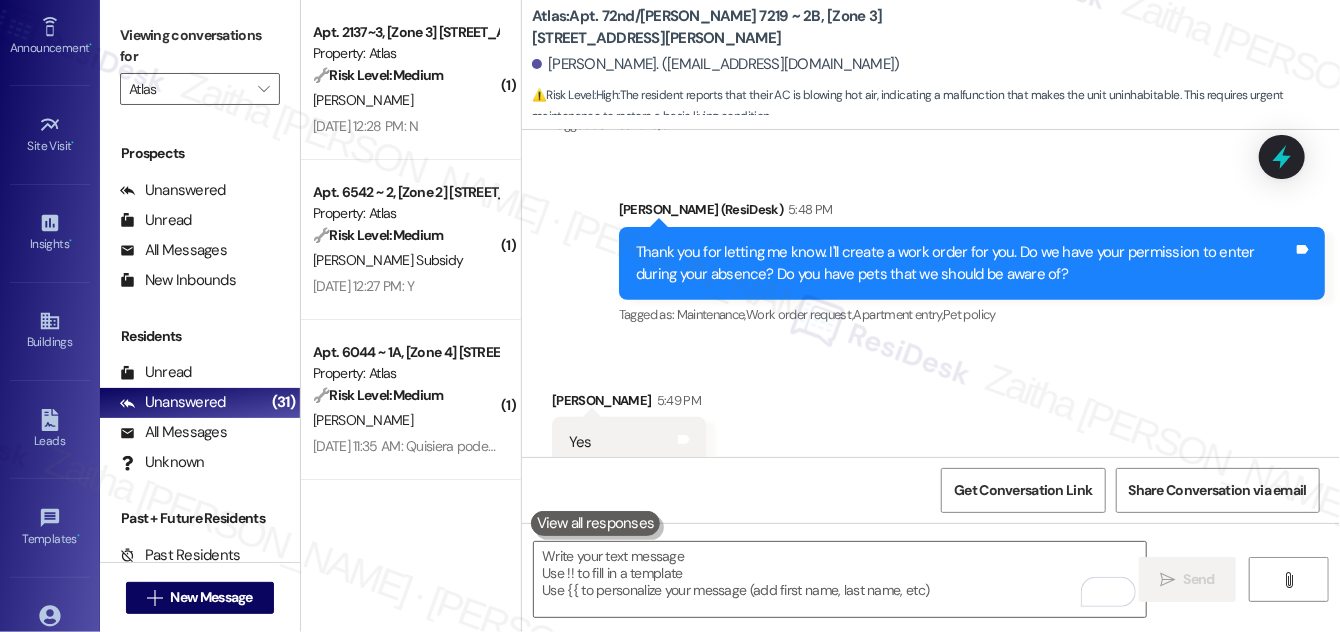 scroll, scrollTop: 4034, scrollLeft: 0, axis: vertical 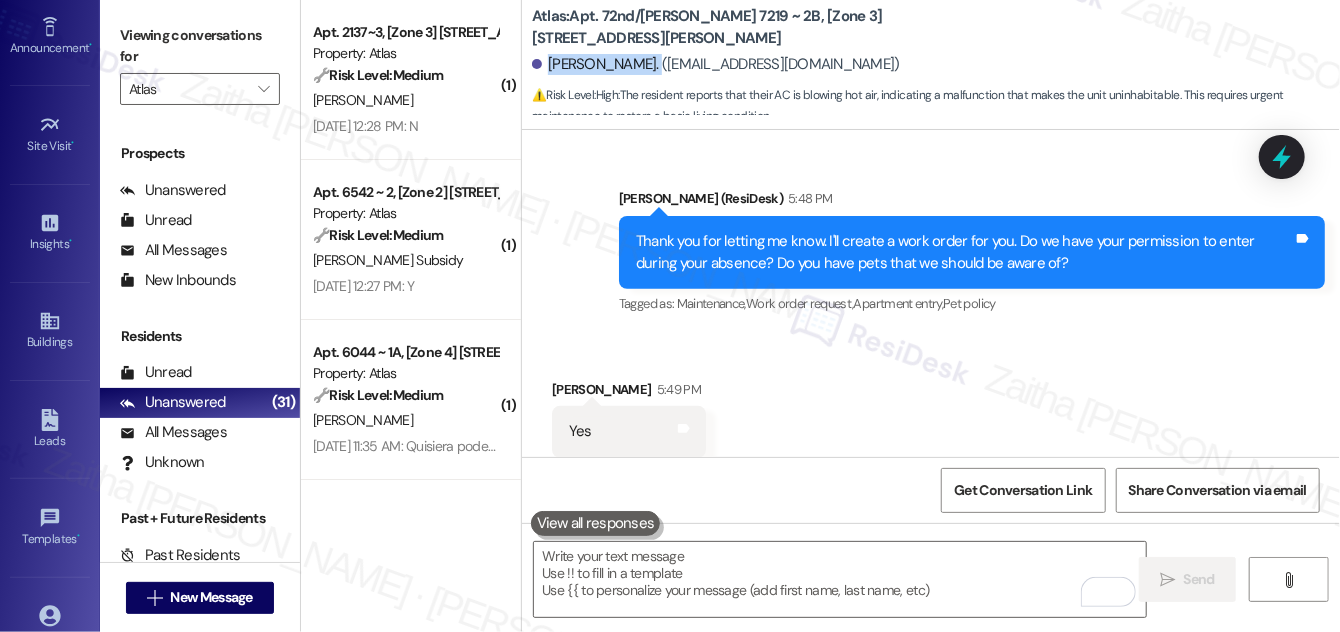 drag, startPoint x: 545, startPoint y: 60, endPoint x: 642, endPoint y: 53, distance: 97.25225 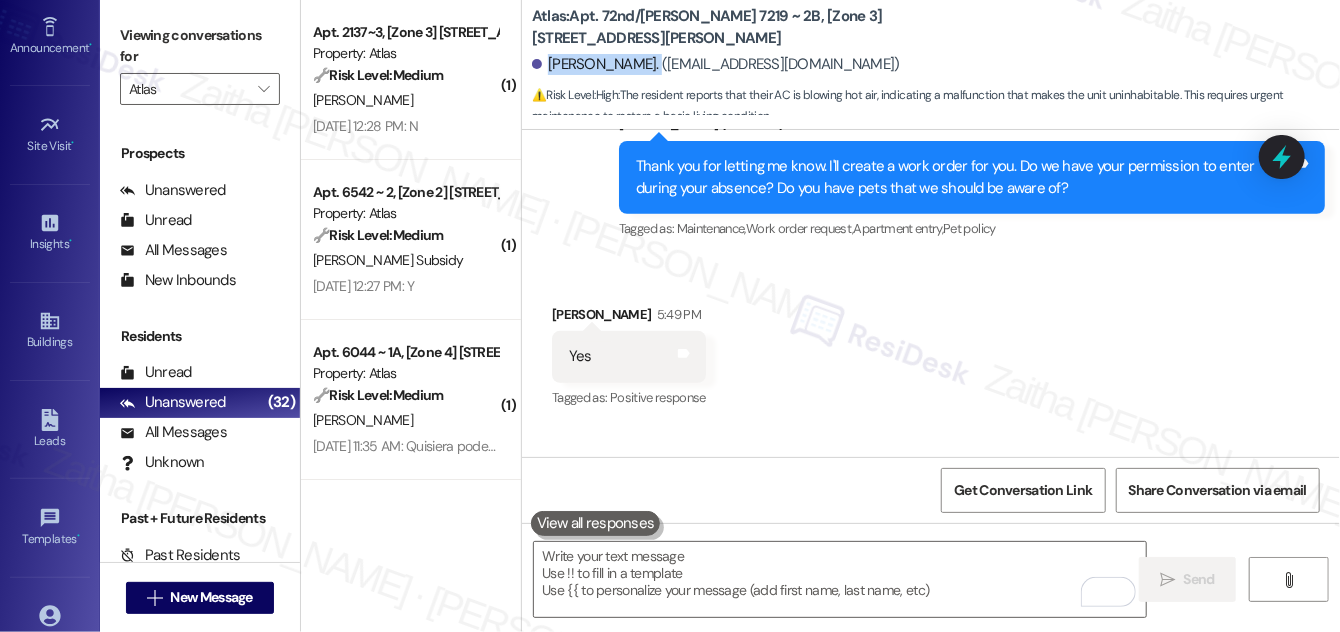 scroll, scrollTop: 4196, scrollLeft: 0, axis: vertical 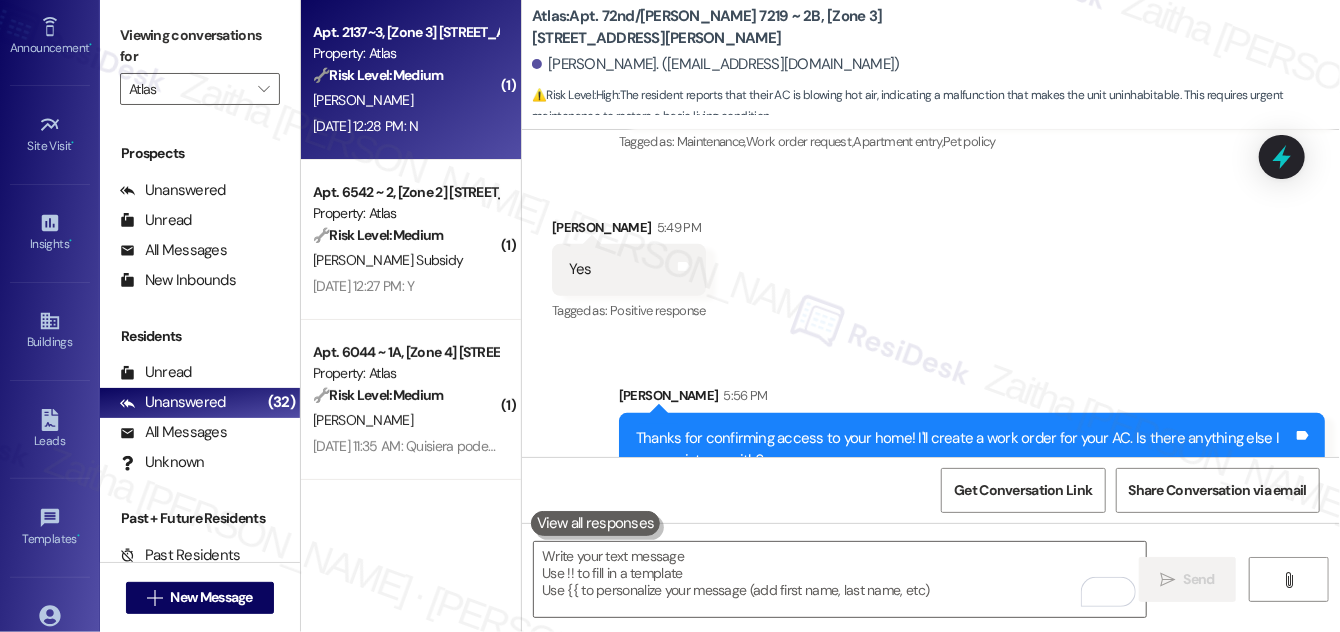 click on "🔧  Risk Level:  Medium The resident responded negatively to a follow-up regarding a work order. This indicates a potential issue with the completed work, requiring further investigation and resolution to ensure resident satisfaction and asset preservation." at bounding box center (405, 75) 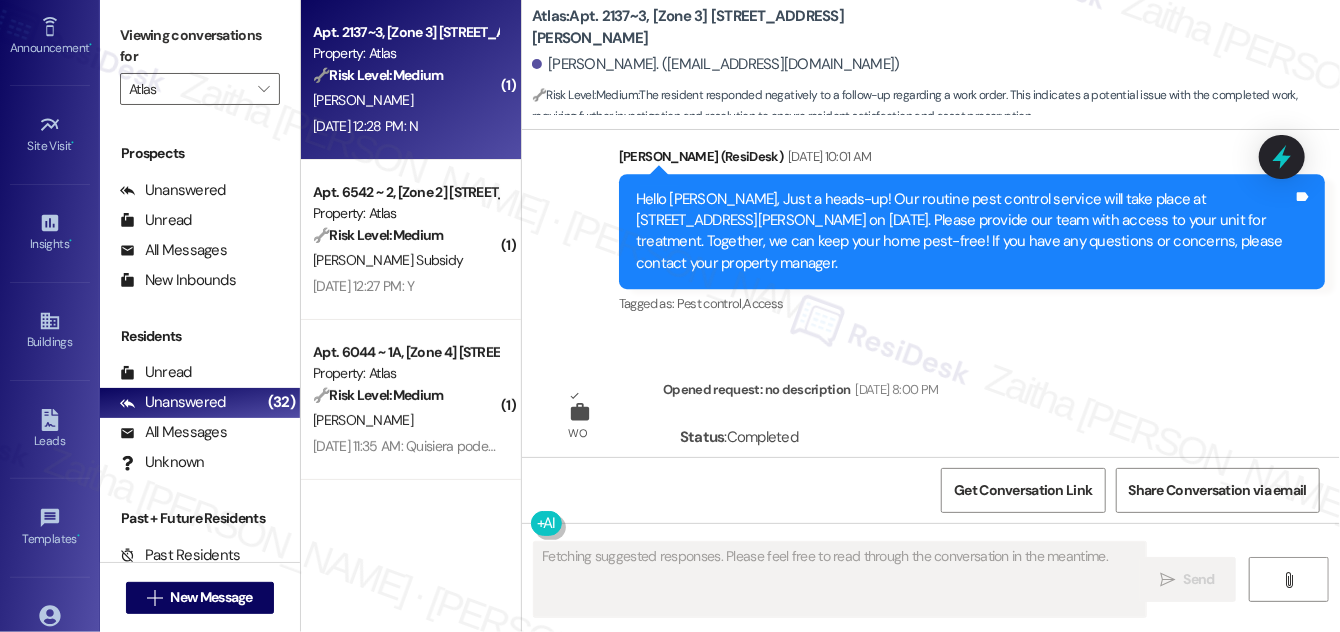 scroll, scrollTop: 3033, scrollLeft: 0, axis: vertical 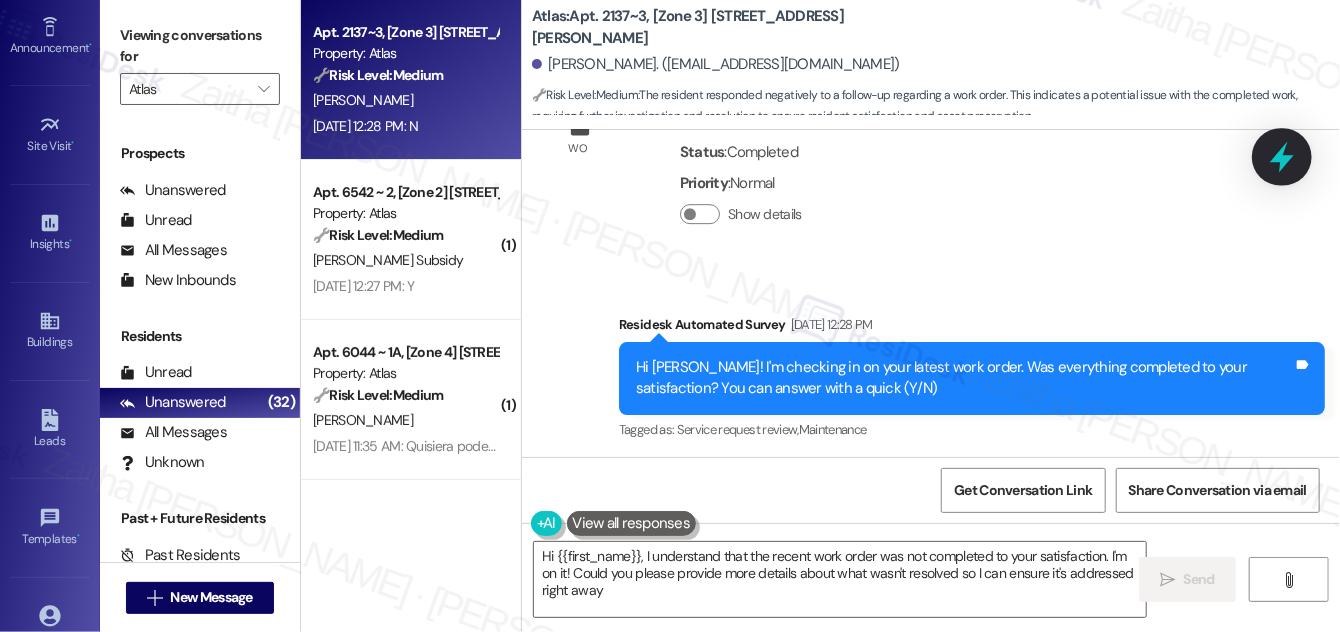 type on "Hi {{first_name}}, I understand that the recent work order was not completed to your satisfaction. I'm on it! Could you please provide more details about what wasn't resolved so I can ensure it's addressed right away?" 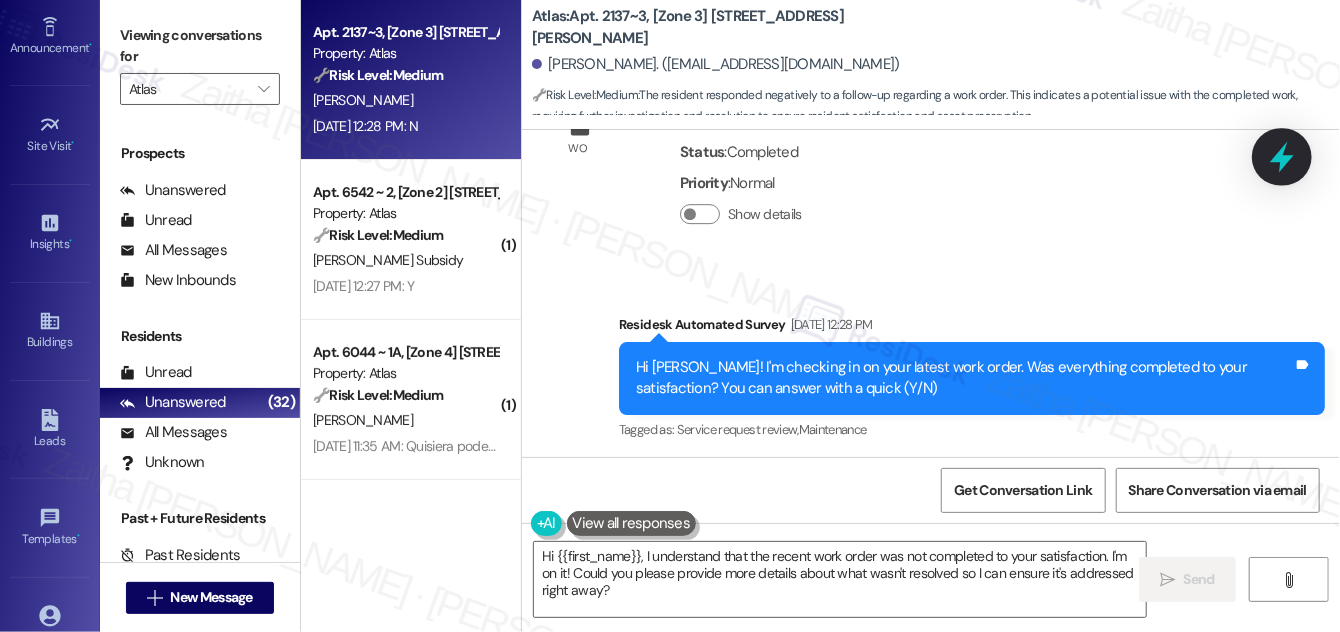 click 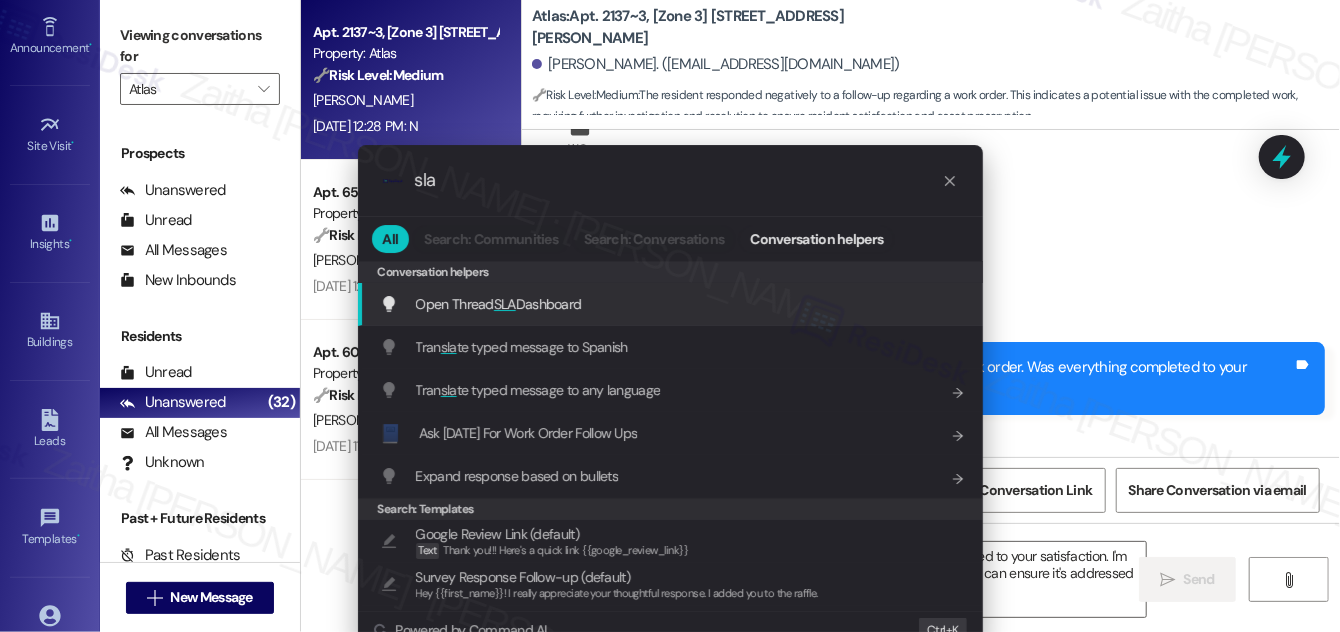type on "sla" 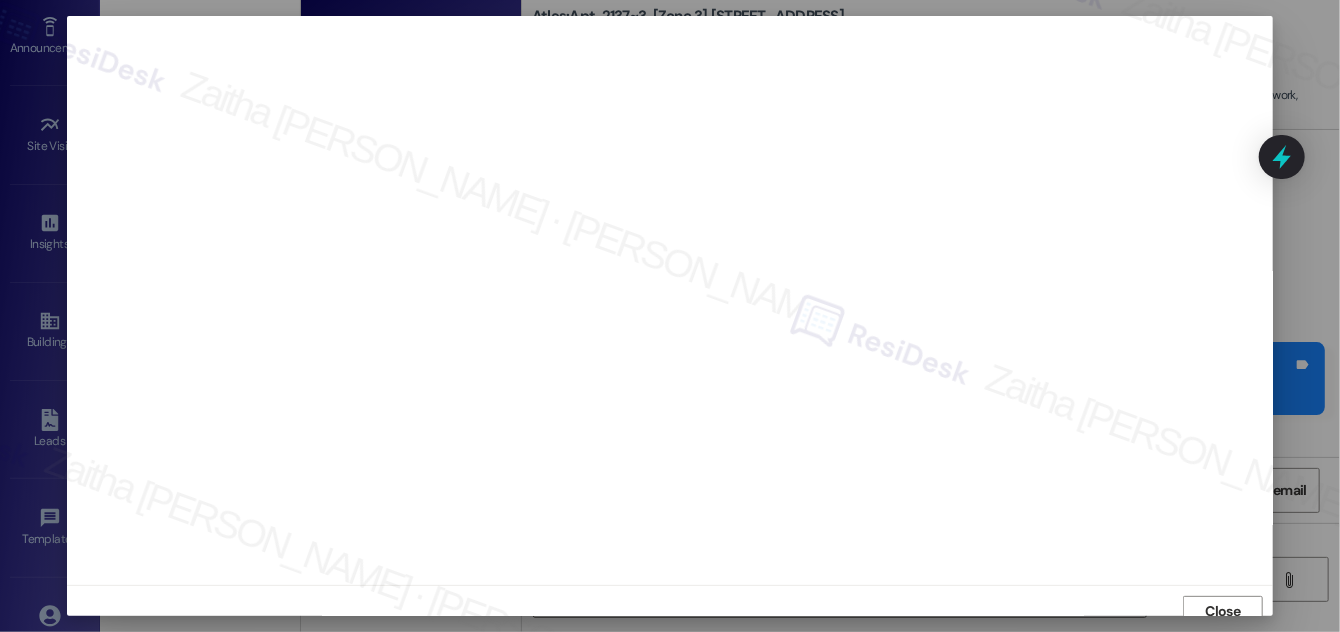 scroll, scrollTop: 11, scrollLeft: 0, axis: vertical 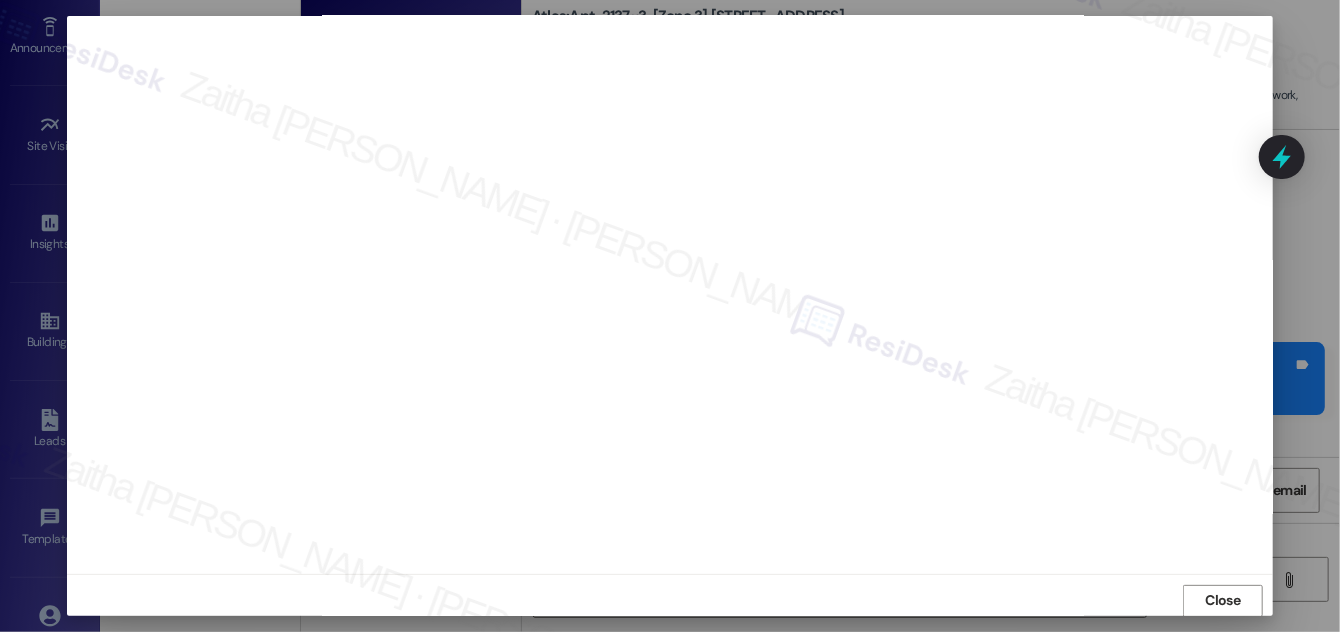 drag, startPoint x: 1203, startPoint y: 598, endPoint x: 1157, endPoint y: 561, distance: 59.03389 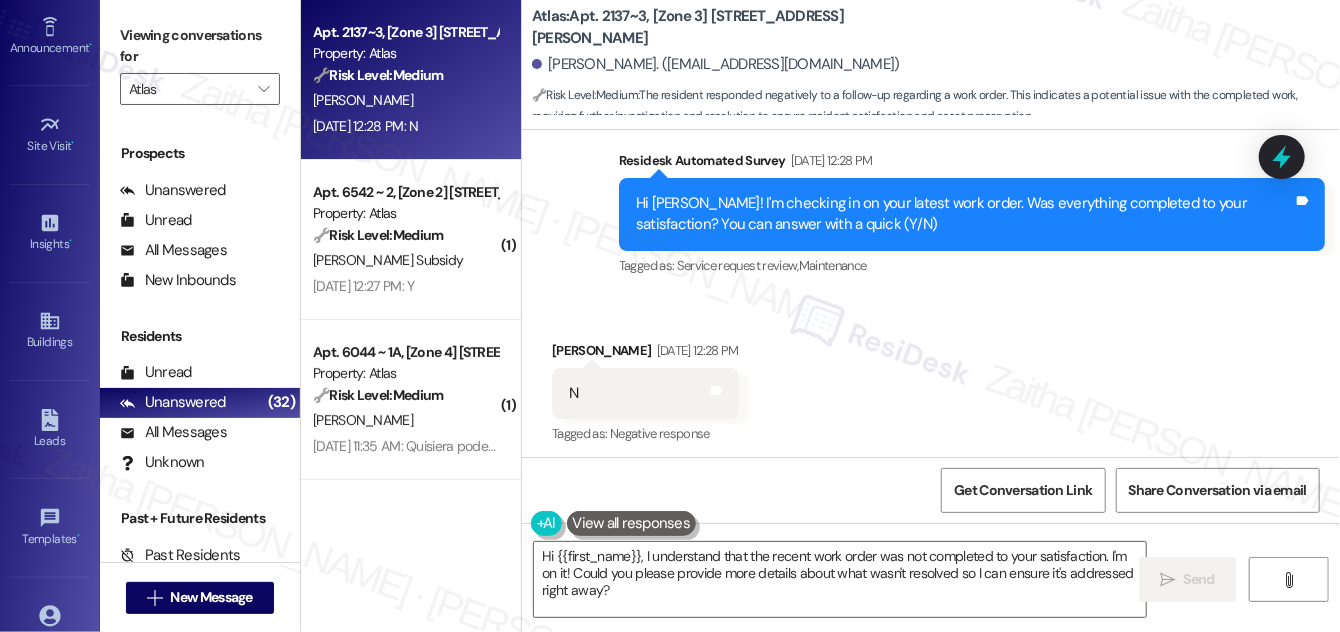 scroll, scrollTop: 3217, scrollLeft: 0, axis: vertical 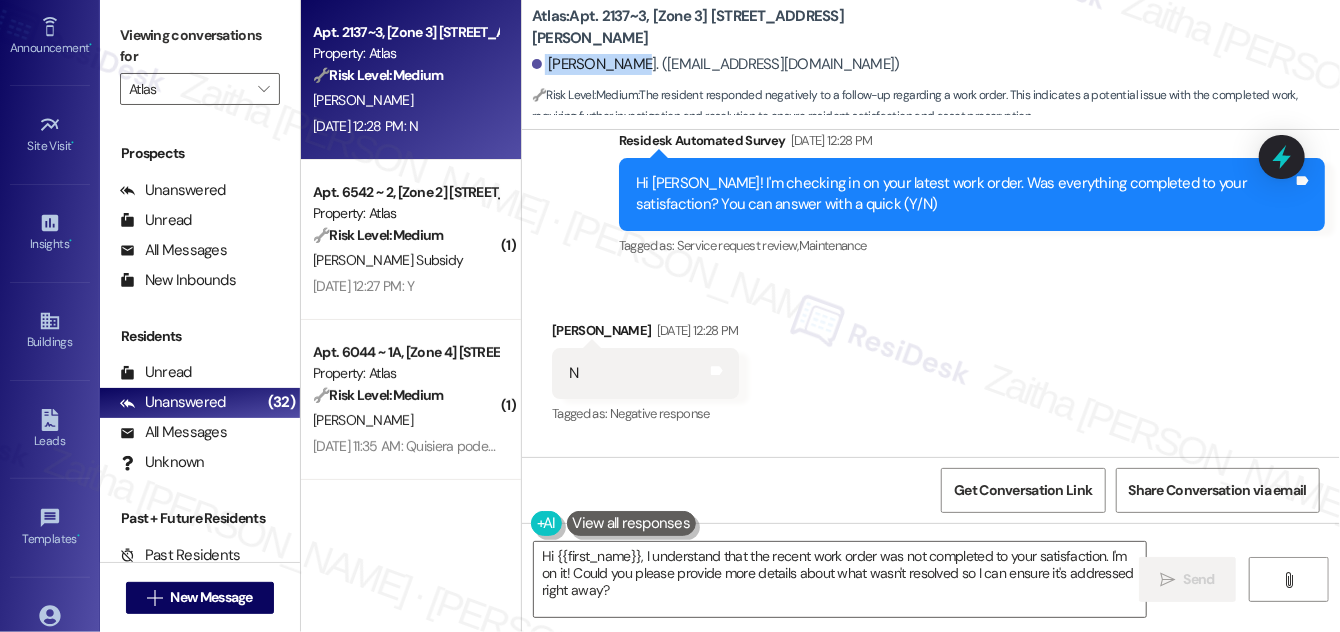 drag, startPoint x: 544, startPoint y: 66, endPoint x: 617, endPoint y: 62, distance: 73.109505 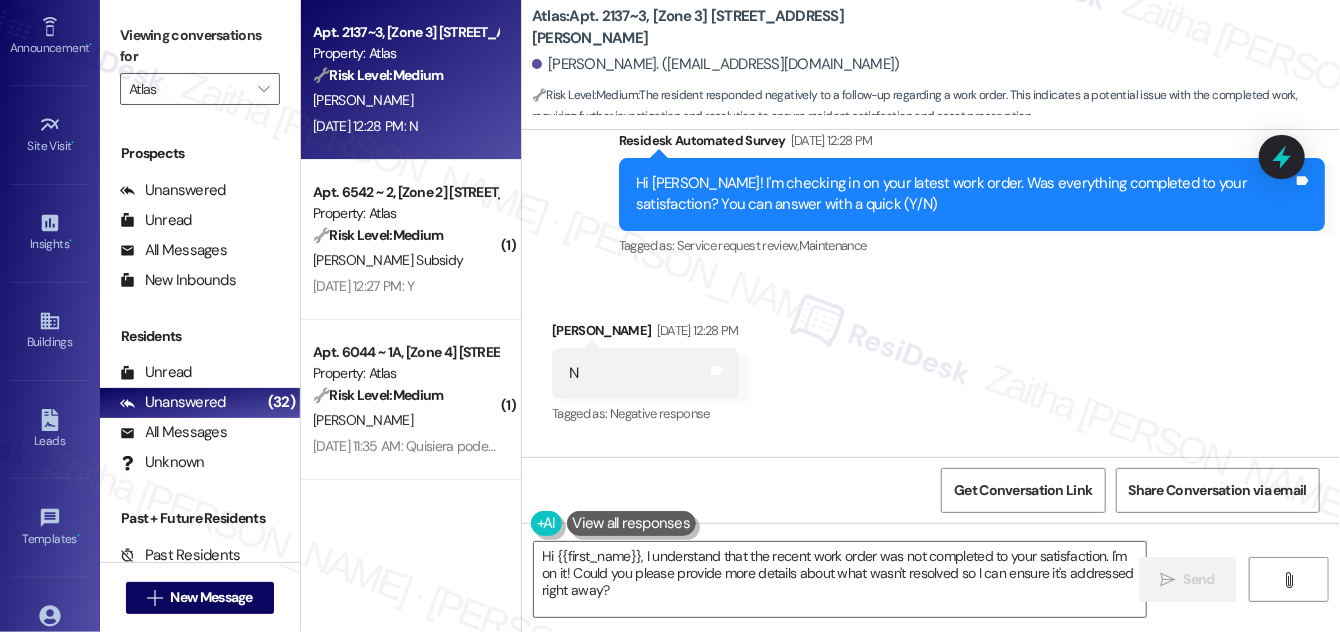 drag, startPoint x: 626, startPoint y: 10, endPoint x: 1024, endPoint y: 194, distance: 438.47464 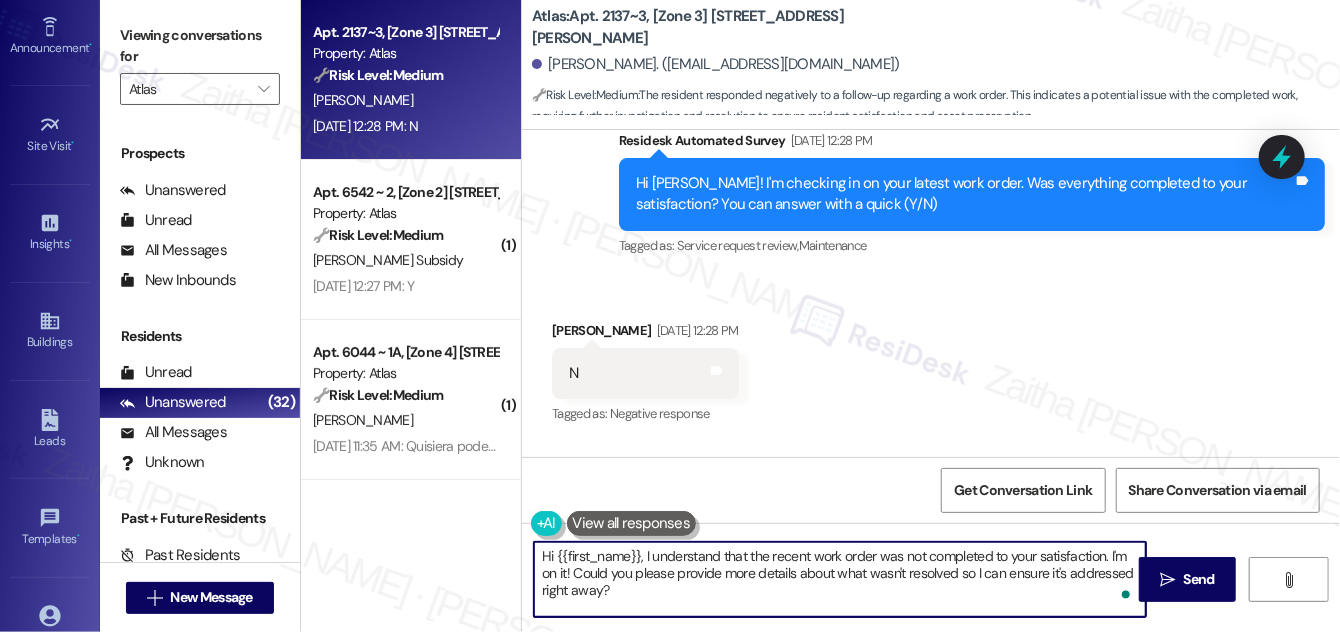 drag, startPoint x: 651, startPoint y: 555, endPoint x: 674, endPoint y: 591, distance: 42.72002 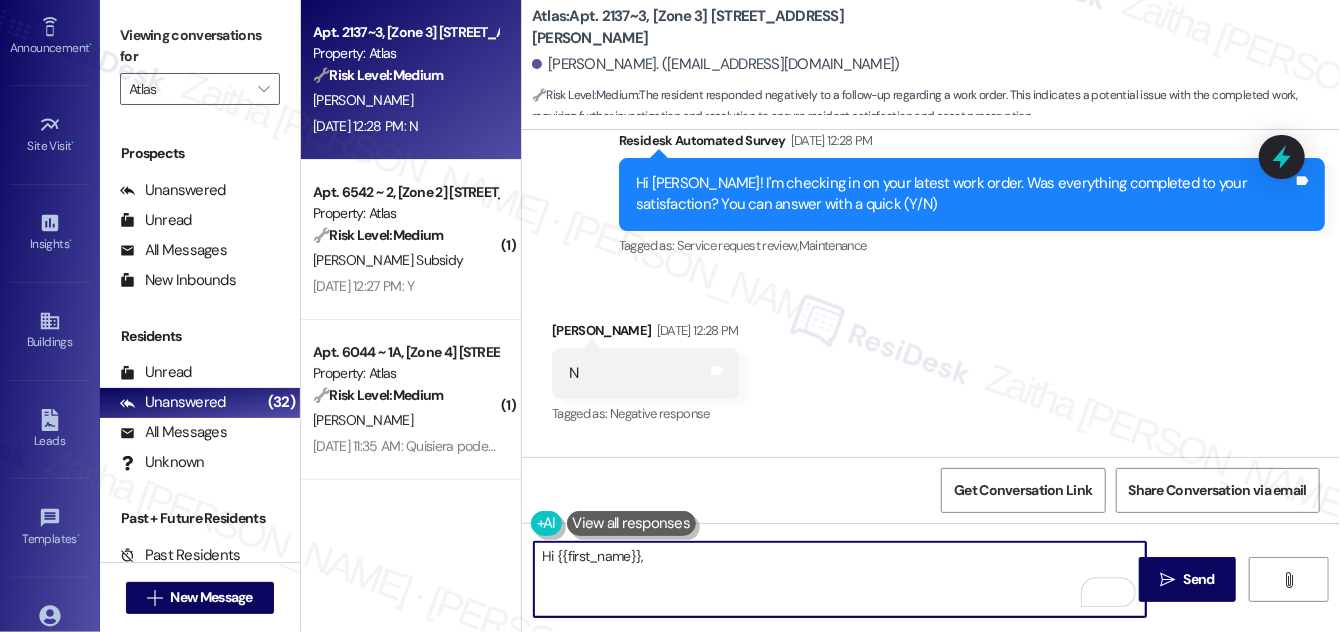 paste on "I'm really sorry to hear that the work order wasn’t resolved to your satisfaction. To help me better understand how we can make things right, could you please share more details about what’s still unresolved or what wasn’t addressed during the service?" 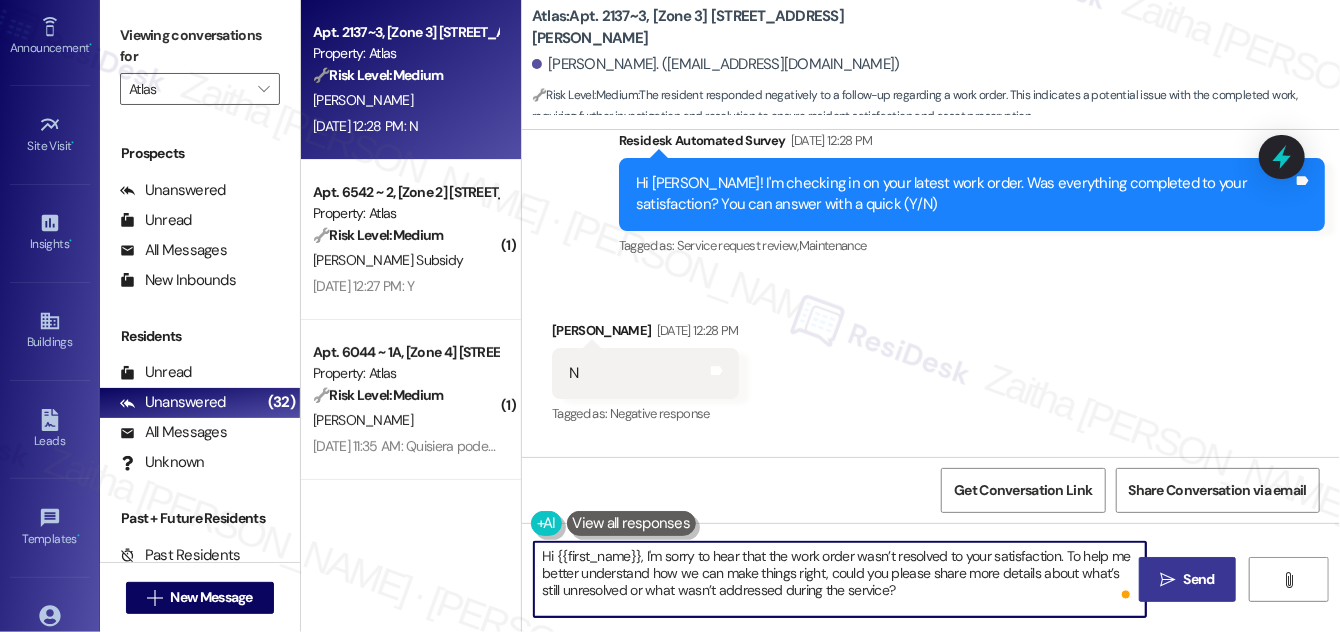type on "Hi {{first_name}}, I'm sorry to hear that the work order wasn’t resolved to your satisfaction. To help me better understand how we can make things right, could you please share more details about what’s still unresolved or what wasn’t addressed during the service?" 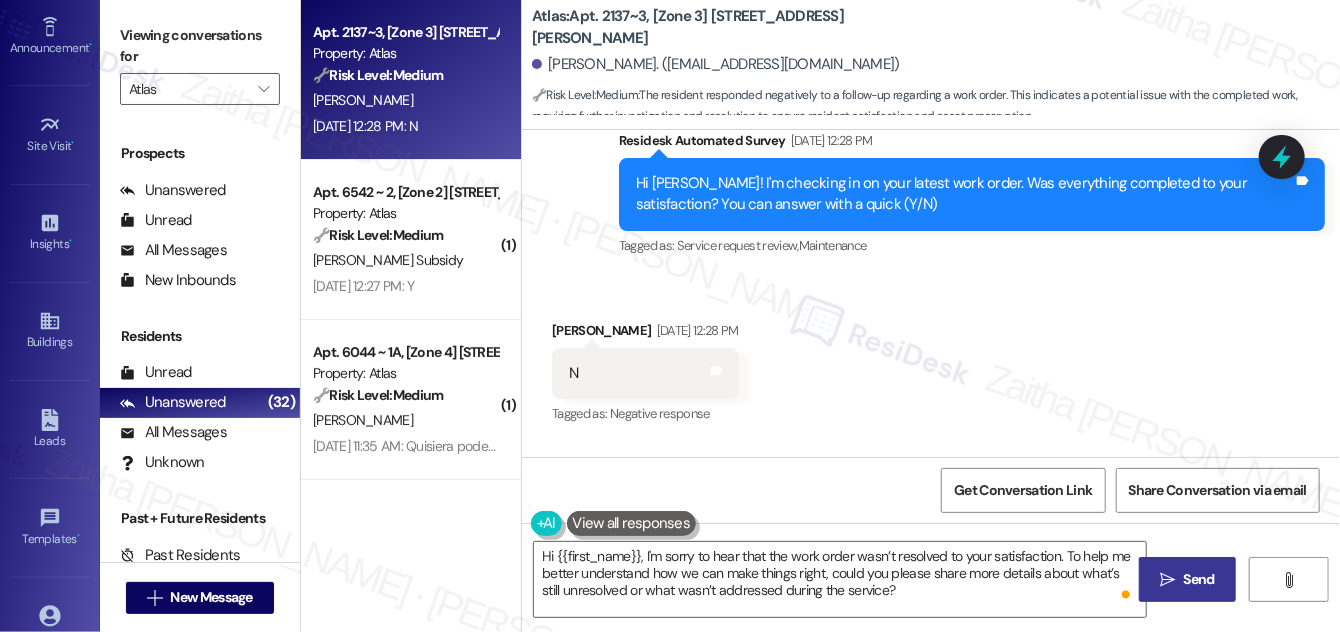 click on "Send" at bounding box center (1199, 579) 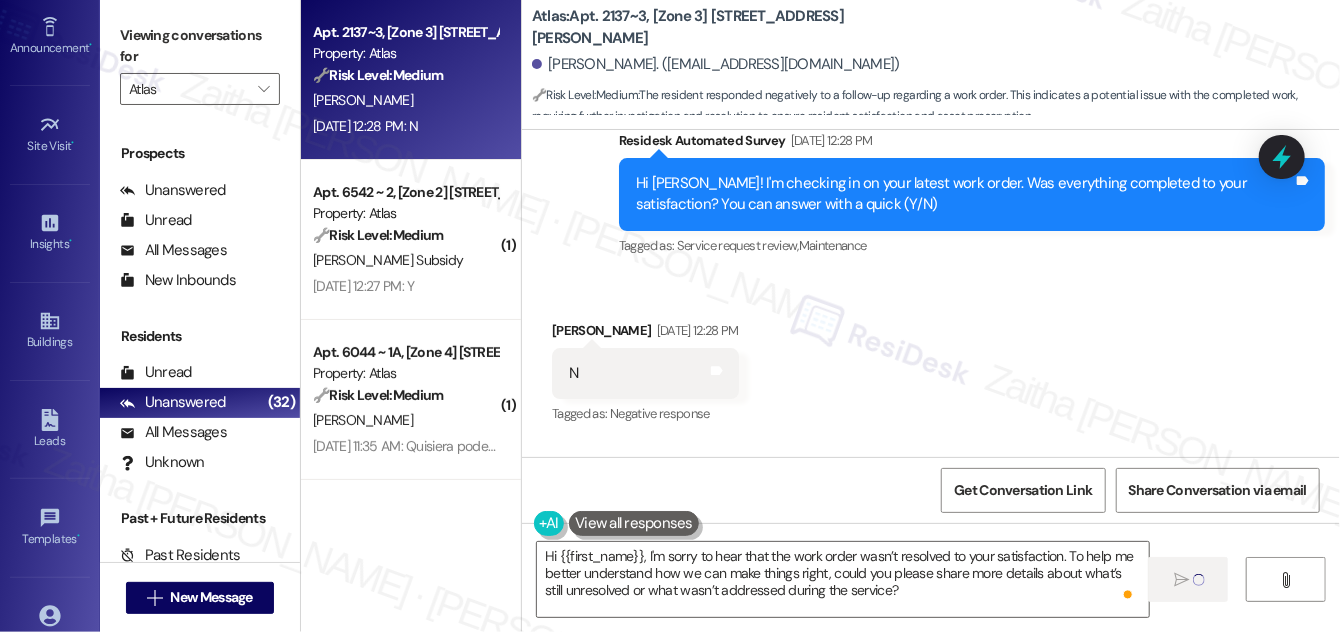 type 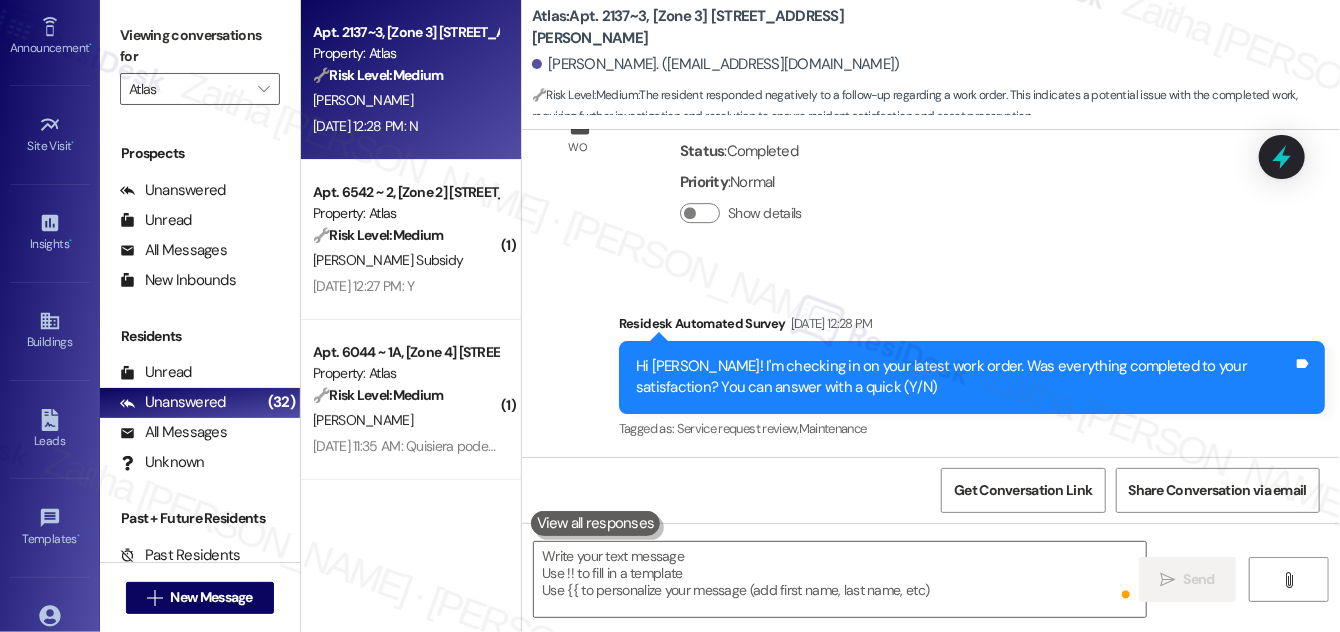 scroll, scrollTop: 3033, scrollLeft: 0, axis: vertical 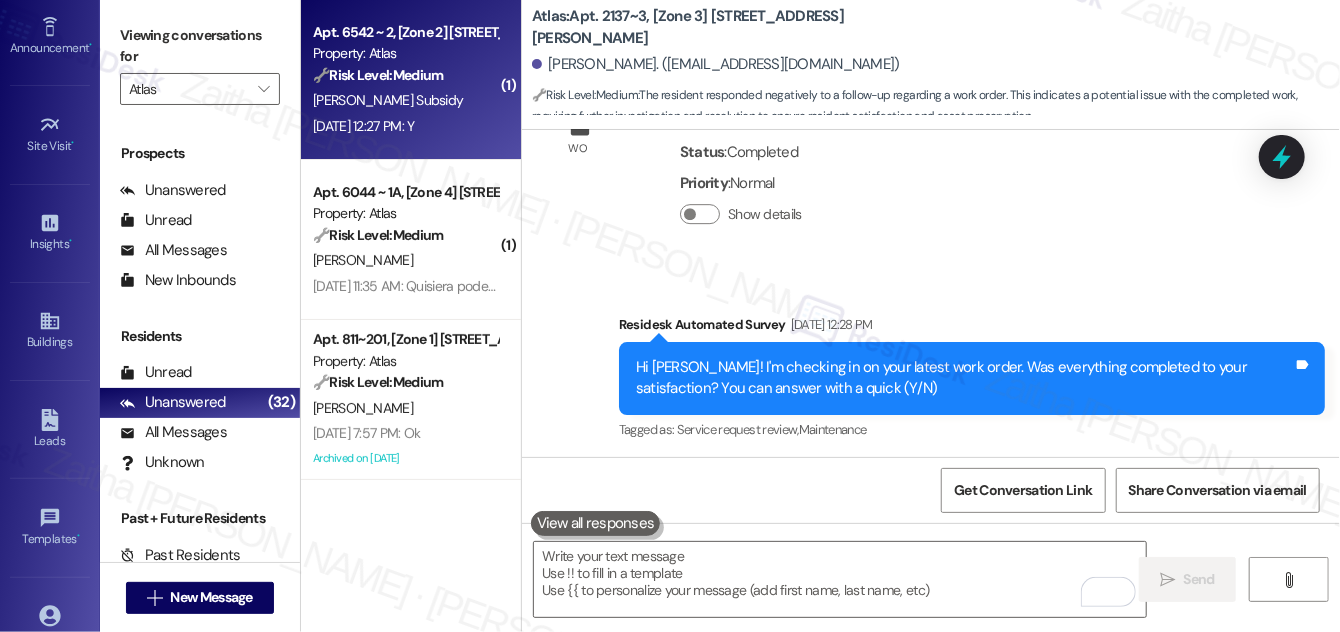click on "D. Hogan Subsidy" at bounding box center [405, 100] 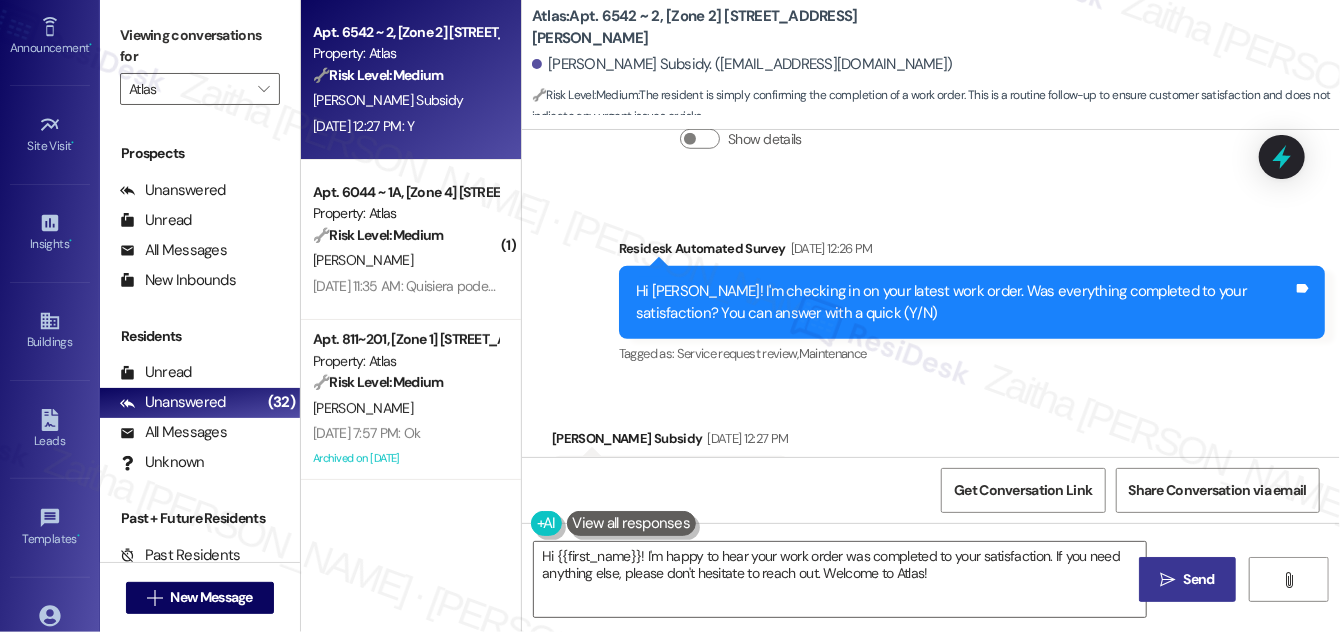 scroll, scrollTop: 762, scrollLeft: 0, axis: vertical 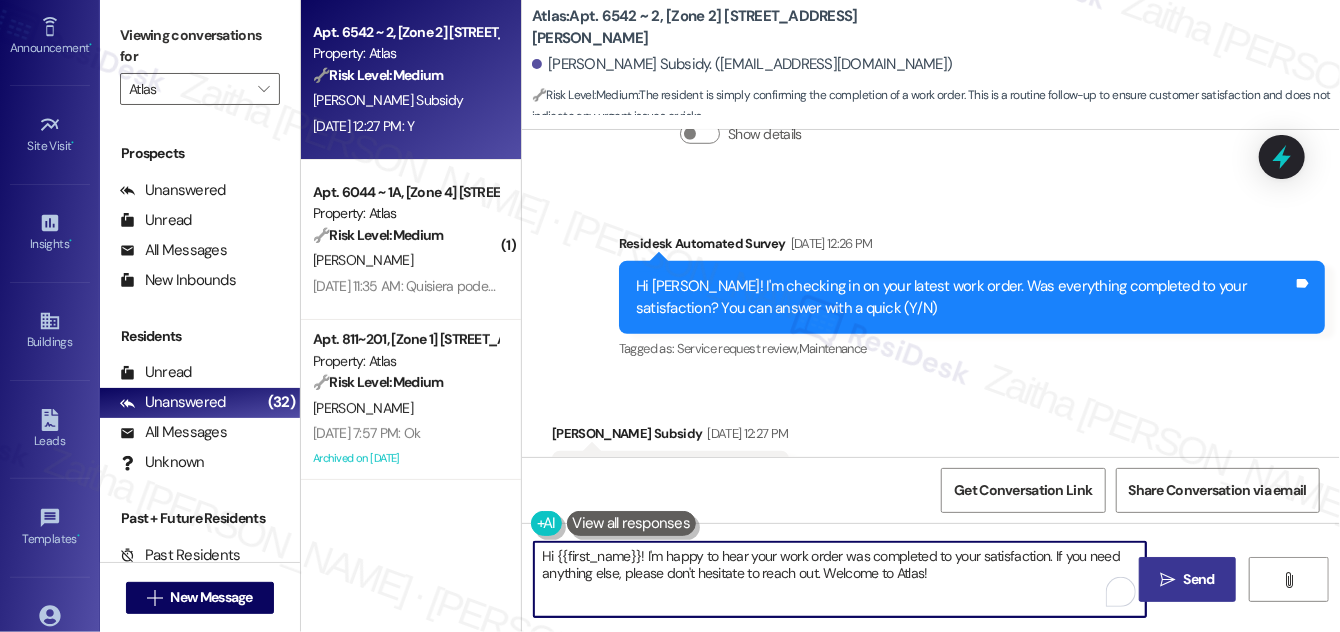 drag, startPoint x: 825, startPoint y: 569, endPoint x: 951, endPoint y: 570, distance: 126.00397 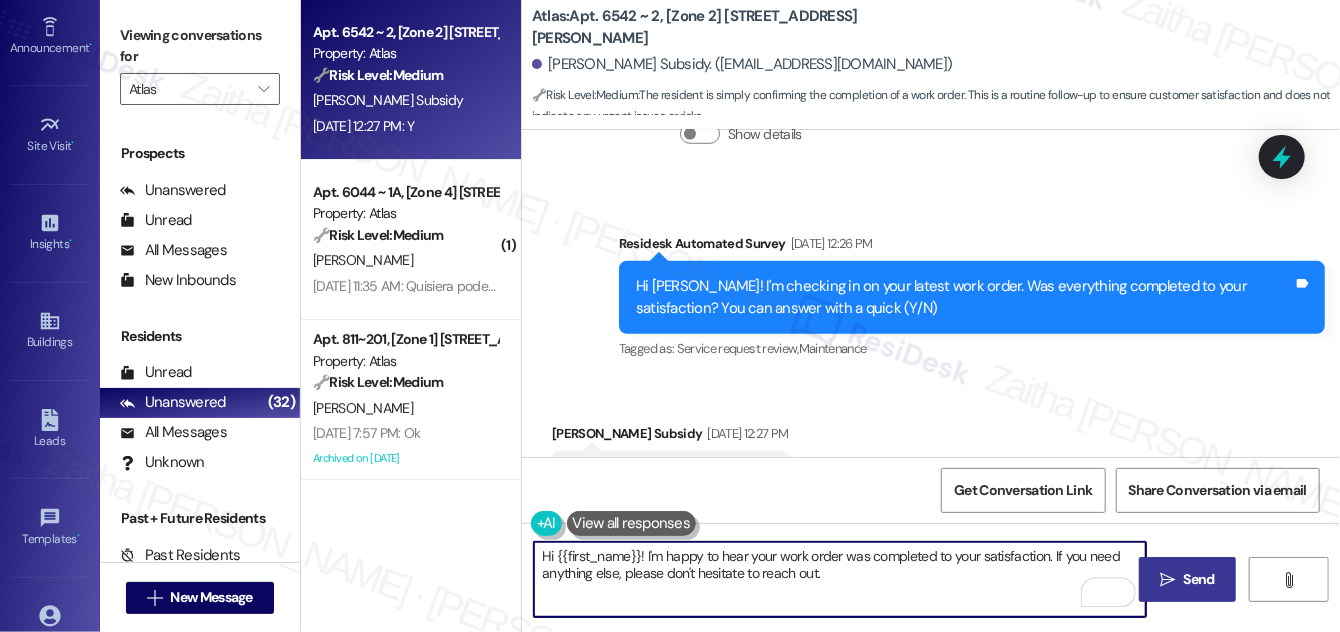 type on "Hi {{first_name}}! I'm happy to hear your work order was completed to your satisfaction. If you need anything else, please don't hesitate to reach out." 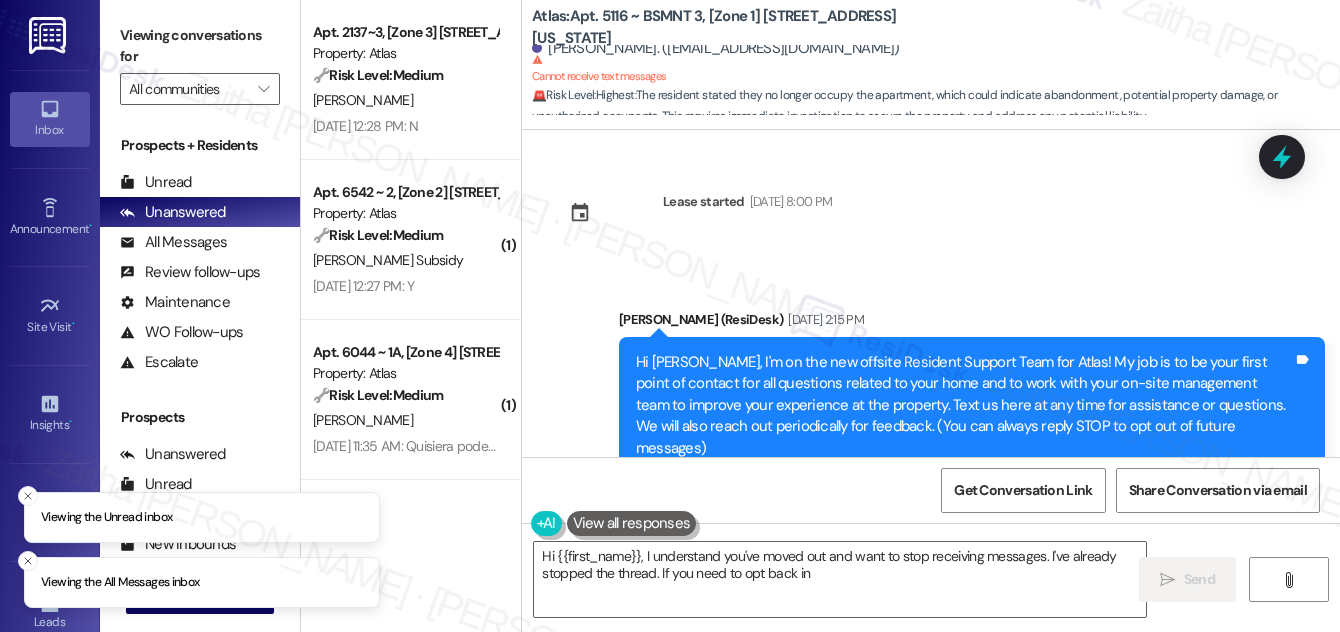 scroll, scrollTop: 0, scrollLeft: 0, axis: both 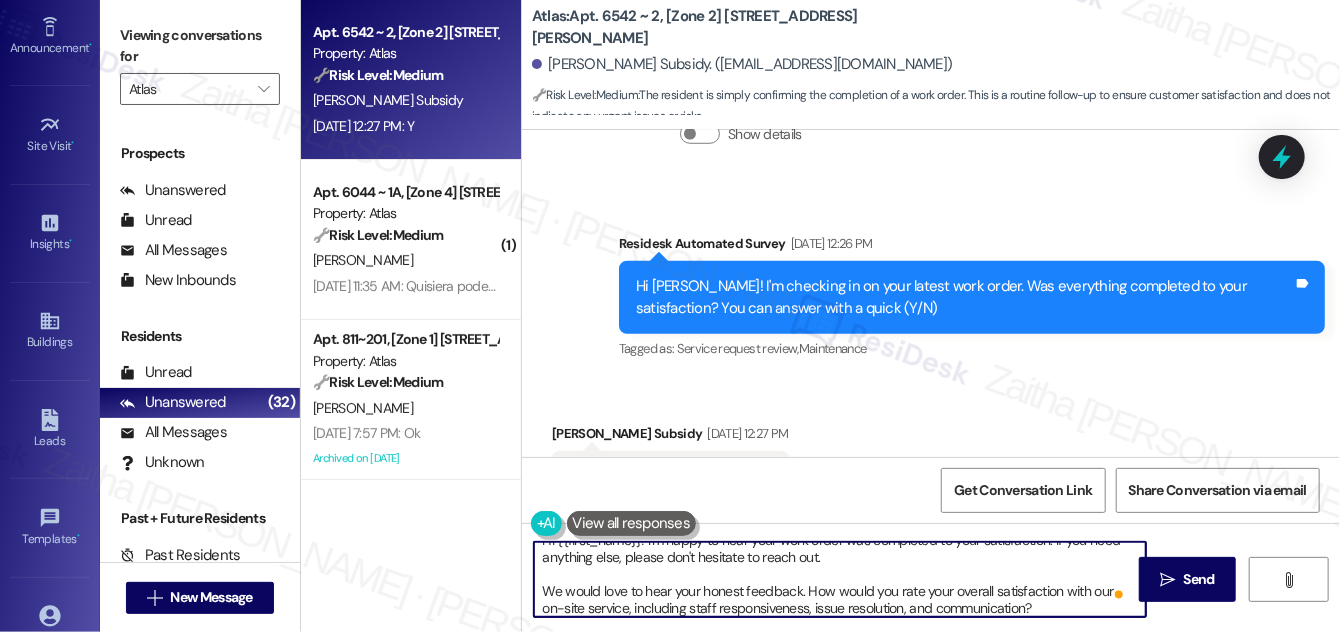 click on "Hi {{first_name}}! I'm happy to hear your work order was completed to your satisfaction. If you need anything else, please don't hesitate to reach out.
We would love to hear your honest feedback. How would you rate your overall satisfaction with our on-site service, including staff responsiveness, issue resolution, and communication?" at bounding box center (840, 579) 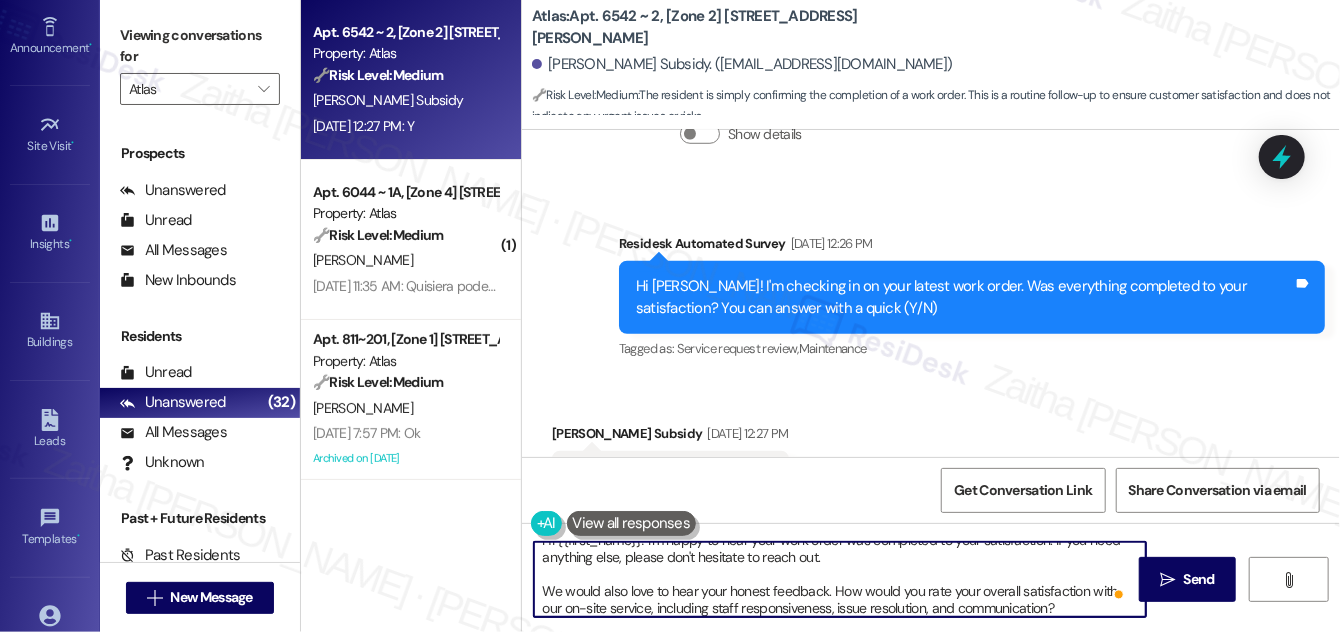 scroll, scrollTop: 2, scrollLeft: 0, axis: vertical 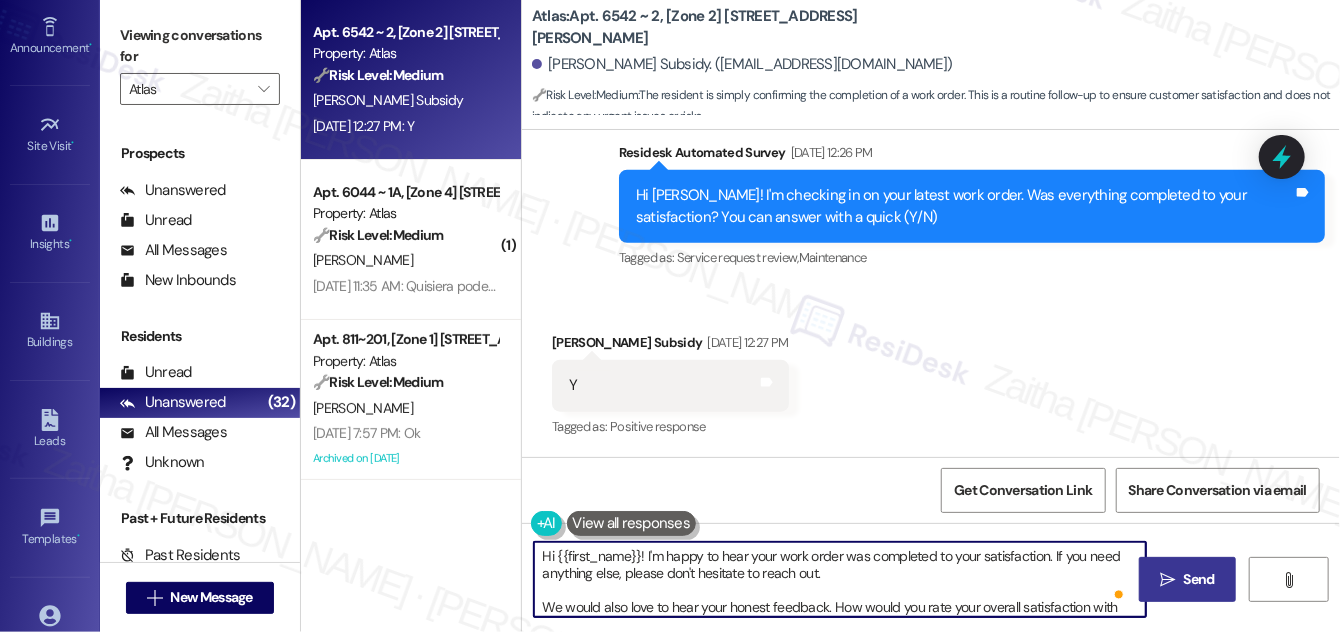 type on "Hi {{first_name}}! I'm happy to hear your work order was completed to your satisfaction. If you need anything else, please don't hesitate to reach out.
We would also love to hear your honest feedback. How would you rate your overall satisfaction with our on-site service, including staff responsiveness, issue resolution, and communication?" 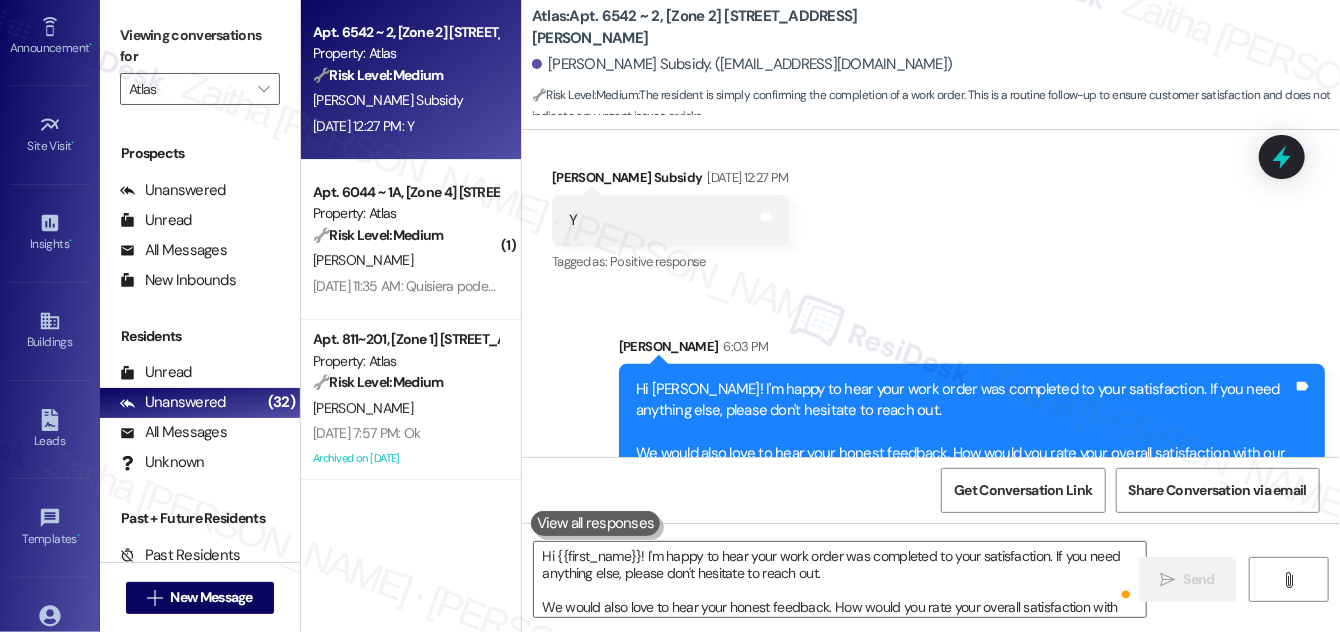scroll, scrollTop: 1078, scrollLeft: 0, axis: vertical 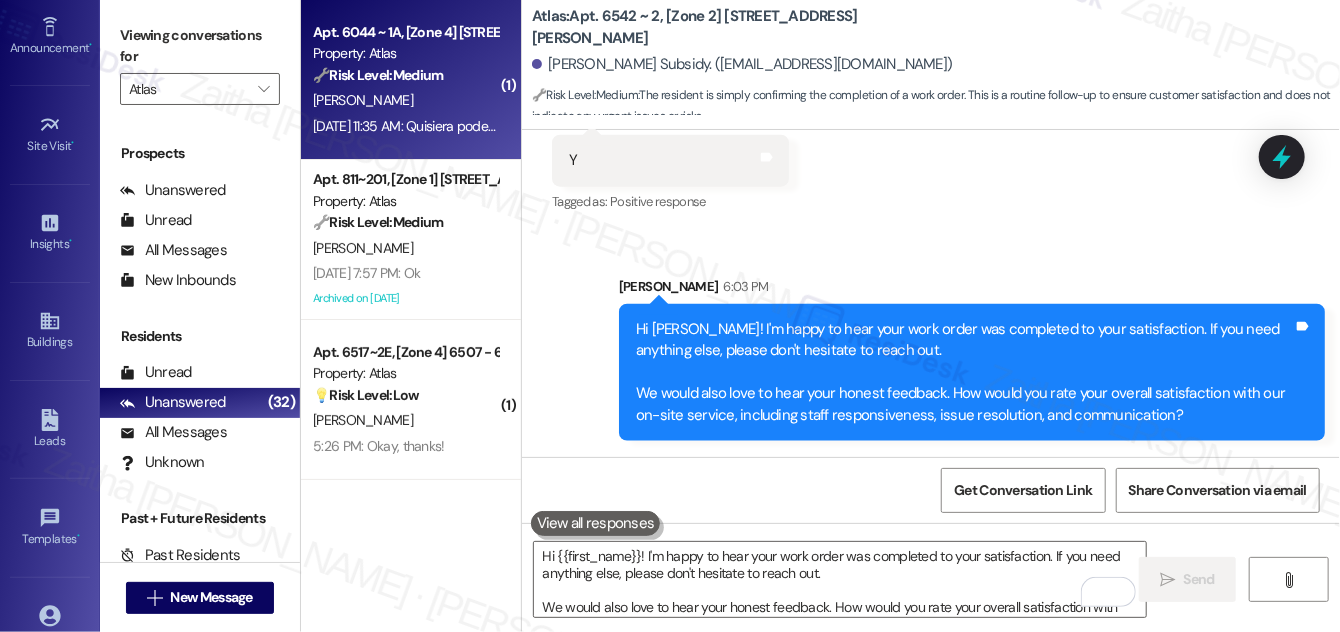 click on "[PERSON_NAME]" at bounding box center (405, 100) 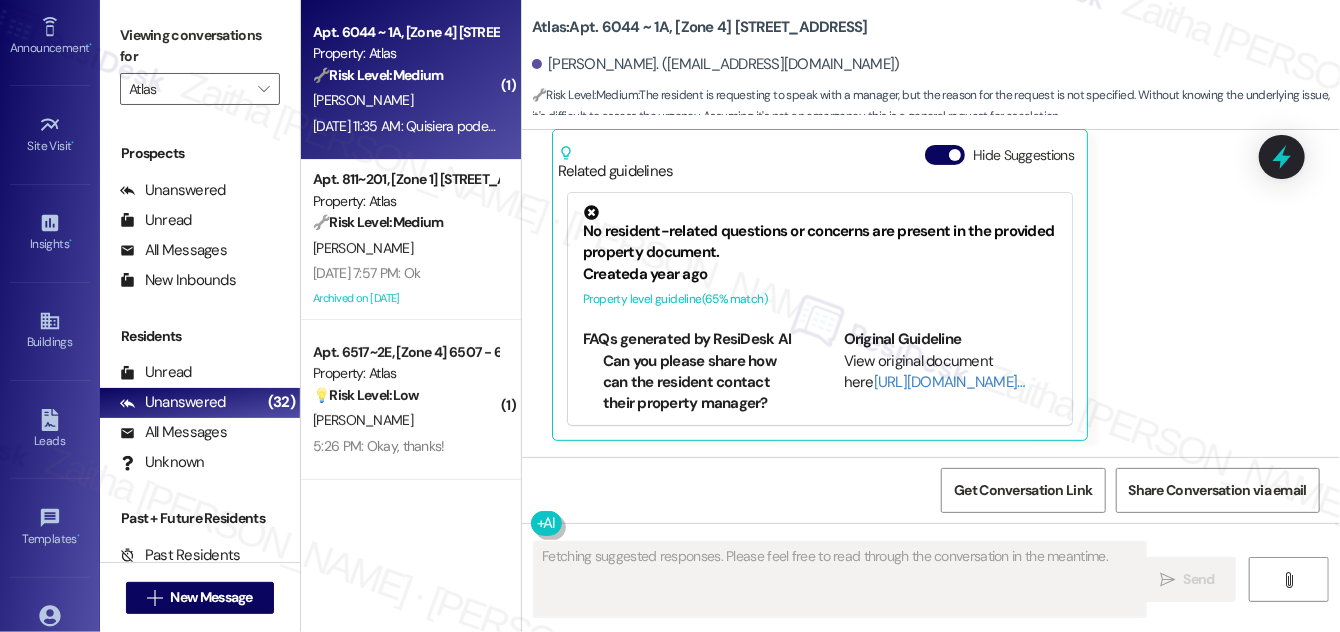 scroll, scrollTop: 309, scrollLeft: 0, axis: vertical 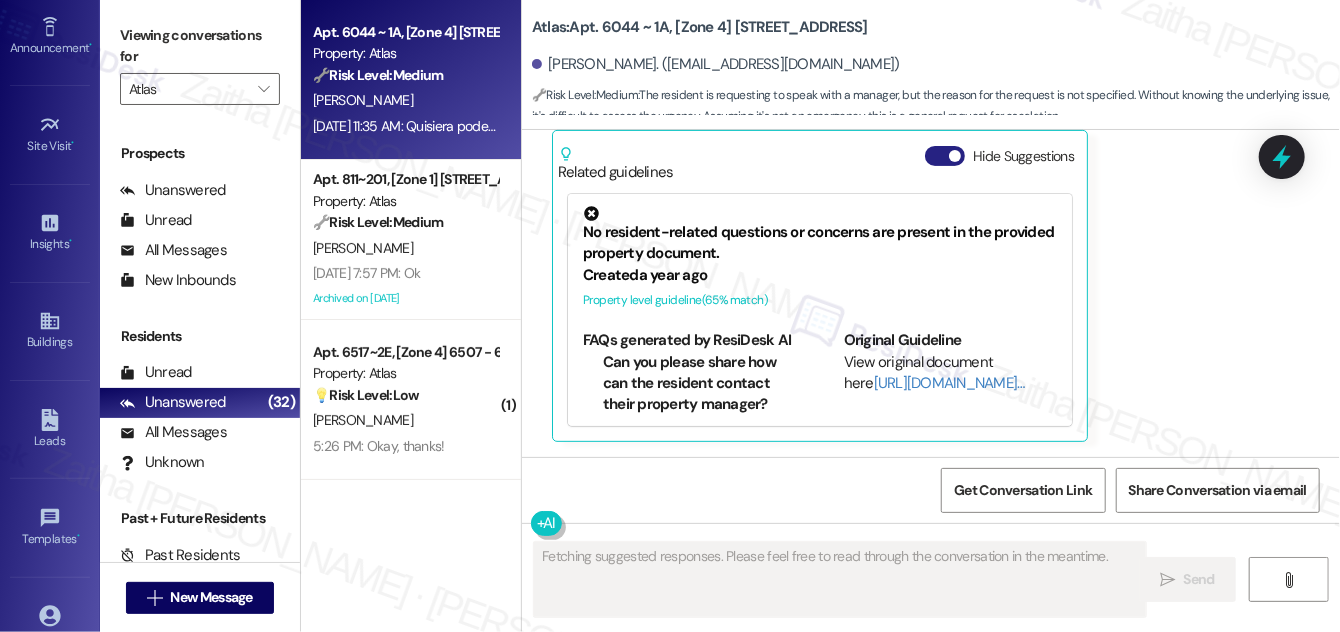 click on "Hide Suggestions" at bounding box center (945, 156) 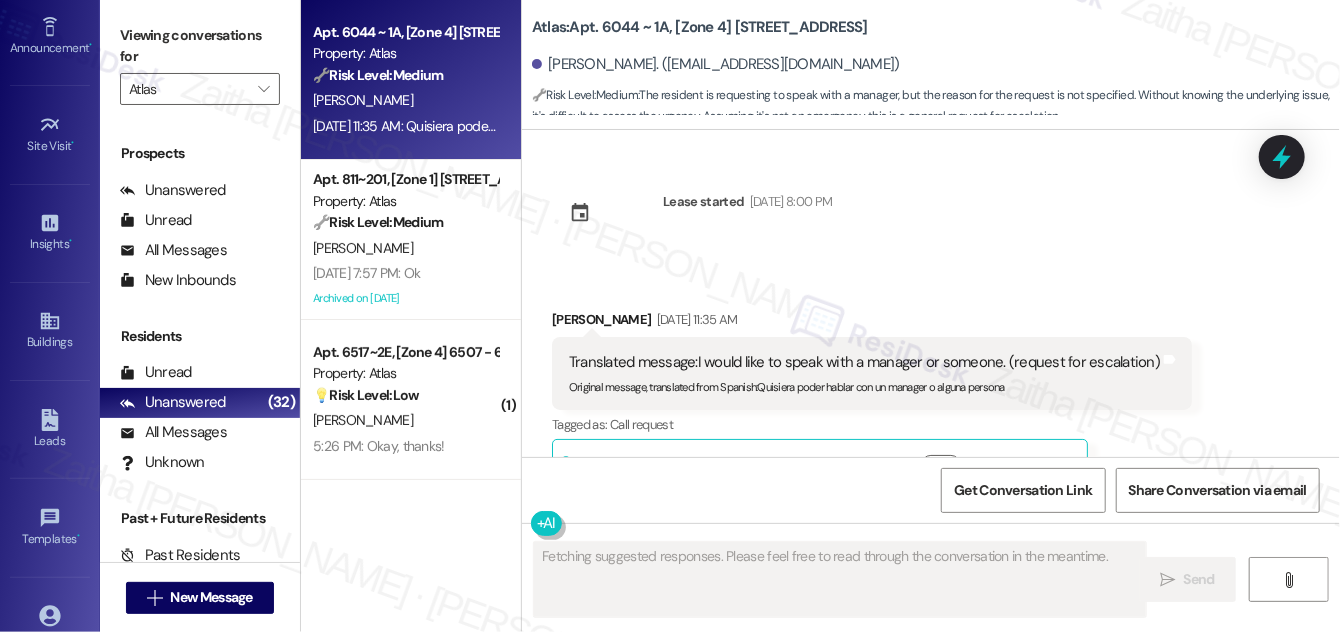 scroll, scrollTop: 56, scrollLeft: 0, axis: vertical 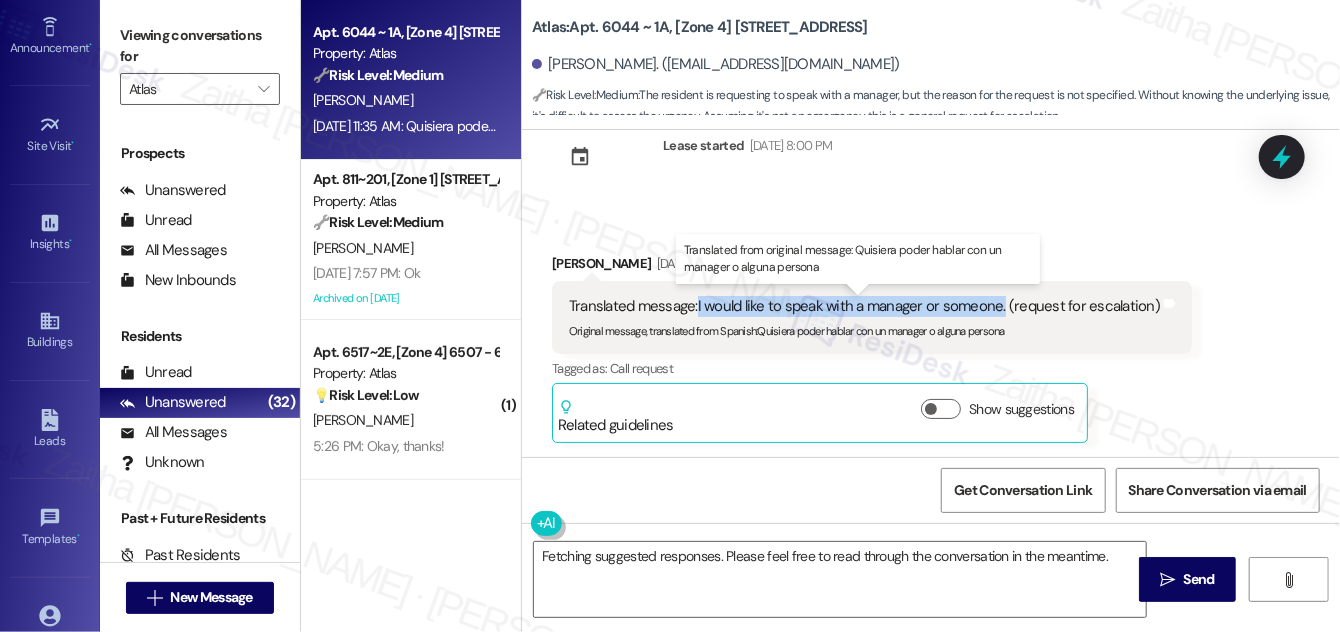drag, startPoint x: 698, startPoint y: 298, endPoint x: 1000, endPoint y: 301, distance: 302.0149 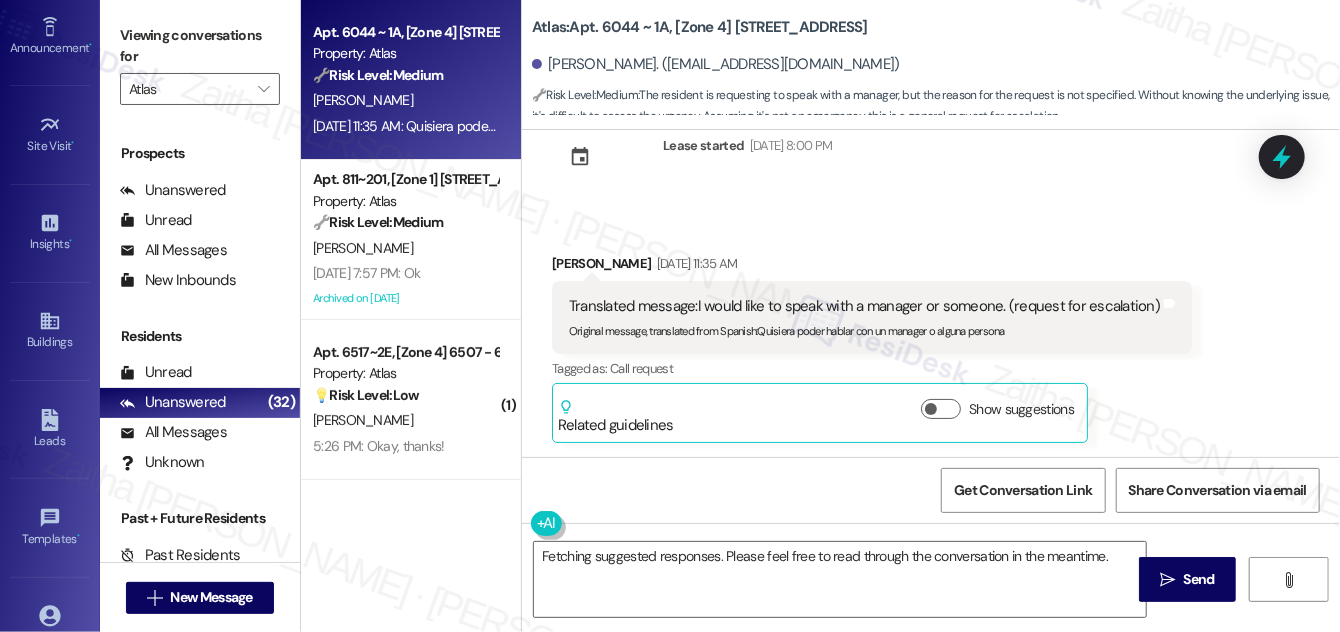 click on "Received via SMS Ashley Lacy Jul 25, 2025 at 11:35 AM Translated message:  I would like to speak with a manager or someone. (request for escalation) Original message, translated from   Spanish :  Quisiera poder hablar con un manager o alguna persona  Translated from original message: Quisiera poder hablar con un manager o alguna persona  Tags and notes Tagged as:   Call request Click to highlight conversations about Call request  Related guidelines Show suggestions" at bounding box center [931, 333] 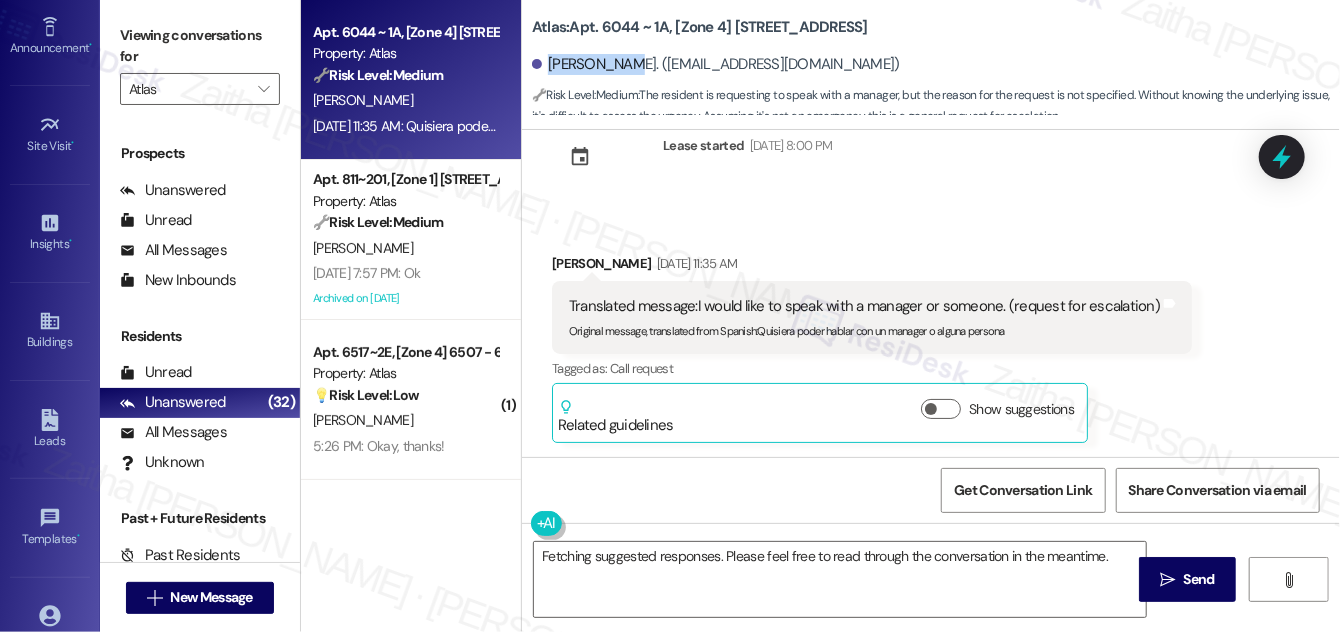 drag, startPoint x: 548, startPoint y: 62, endPoint x: 621, endPoint y: 53, distance: 73.552704 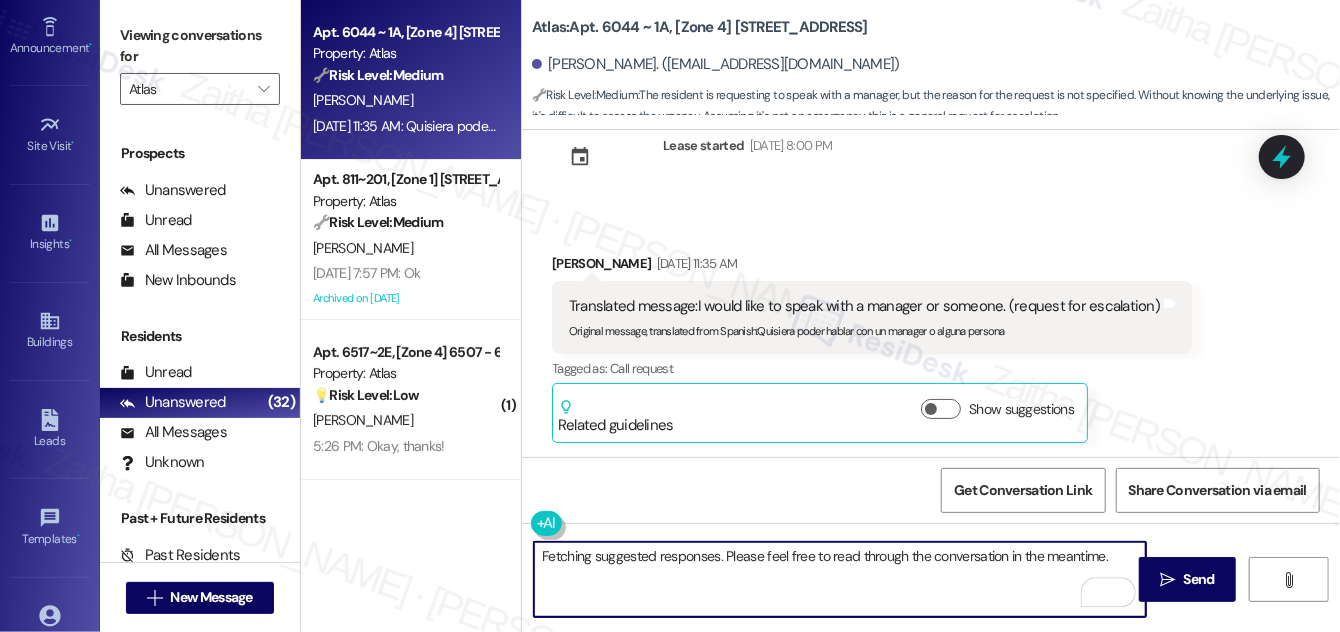 drag, startPoint x: 546, startPoint y: 558, endPoint x: 1117, endPoint y: 542, distance: 571.2241 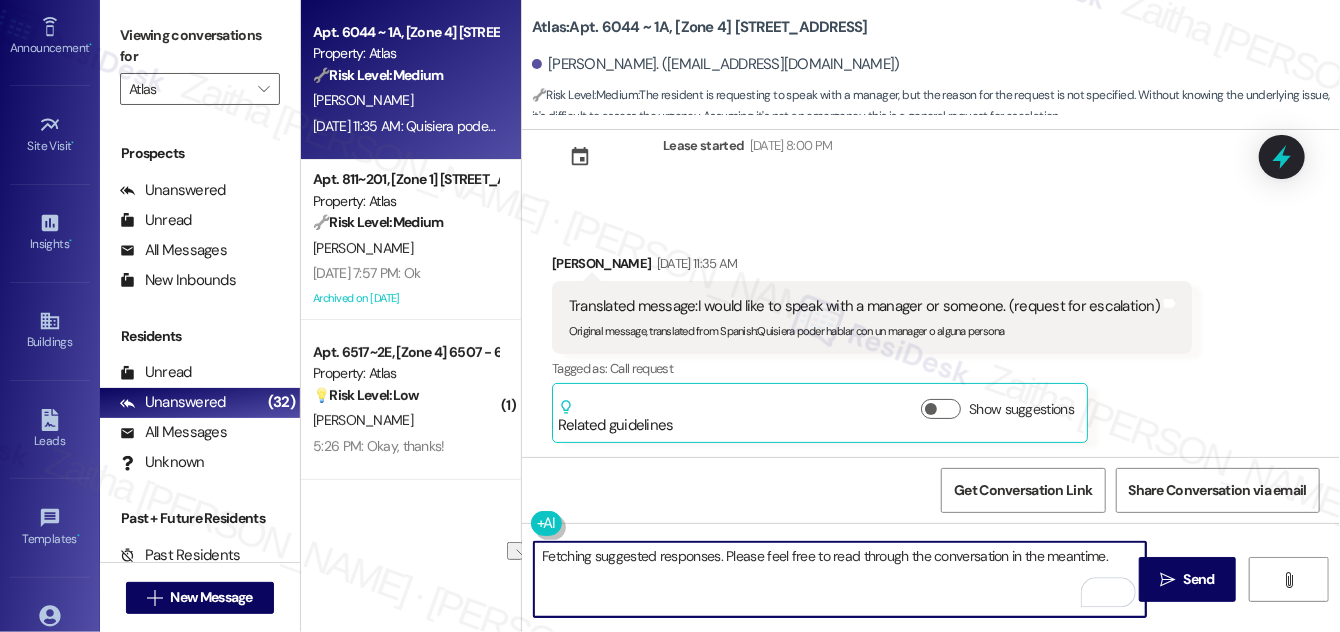 type on "F" 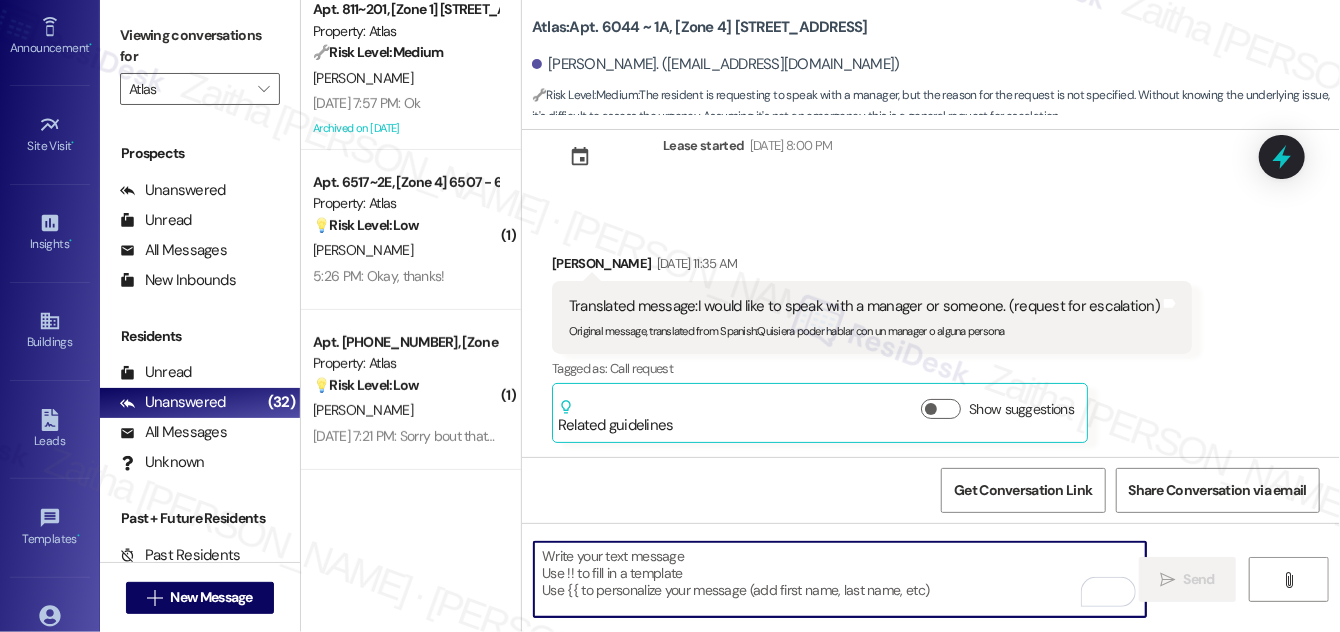 scroll, scrollTop: 272, scrollLeft: 0, axis: vertical 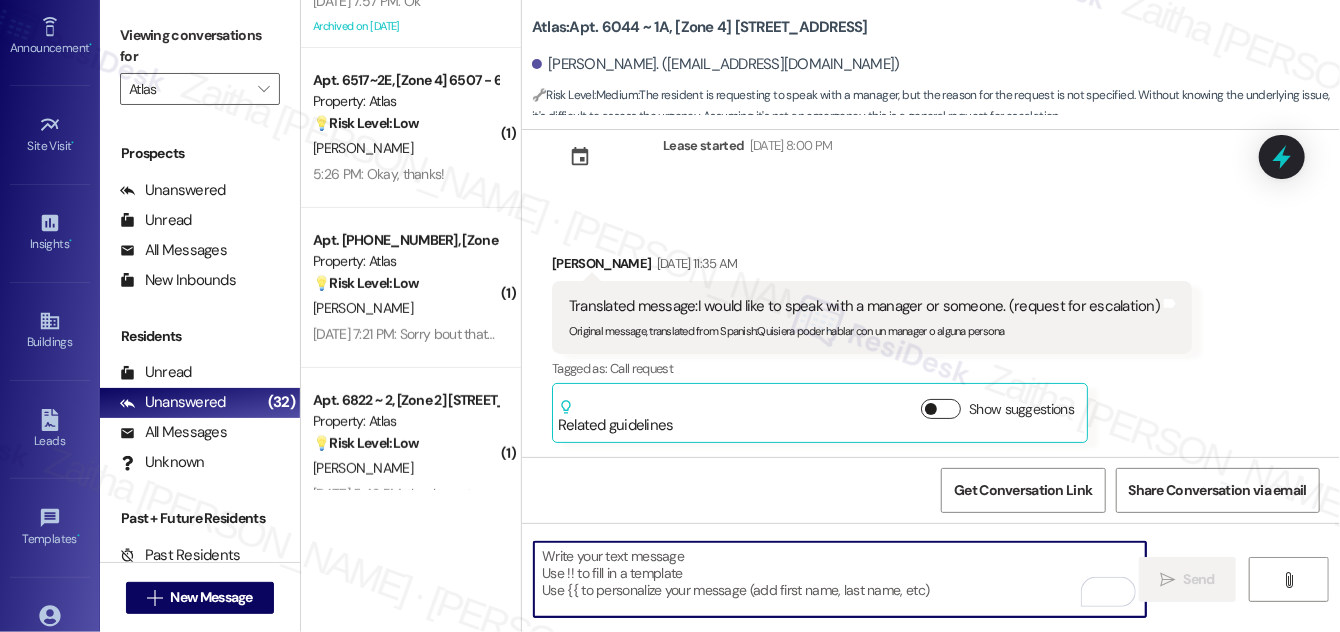 click on "Show suggestions" at bounding box center (941, 409) 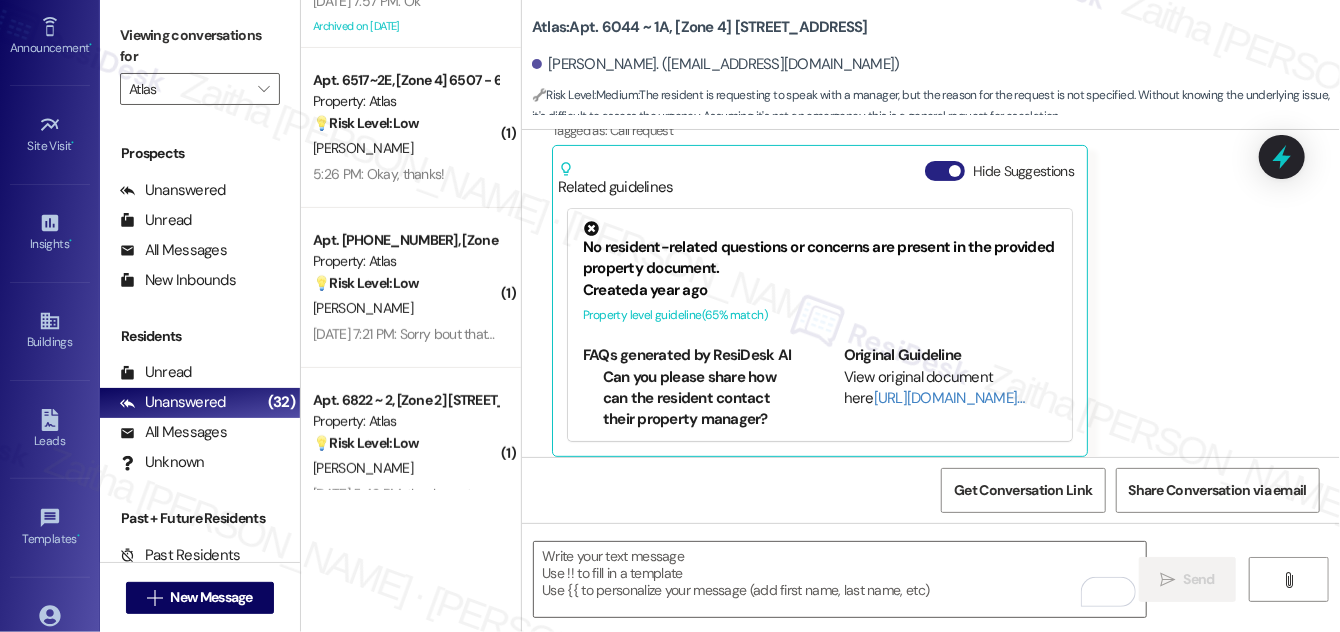 scroll, scrollTop: 309, scrollLeft: 0, axis: vertical 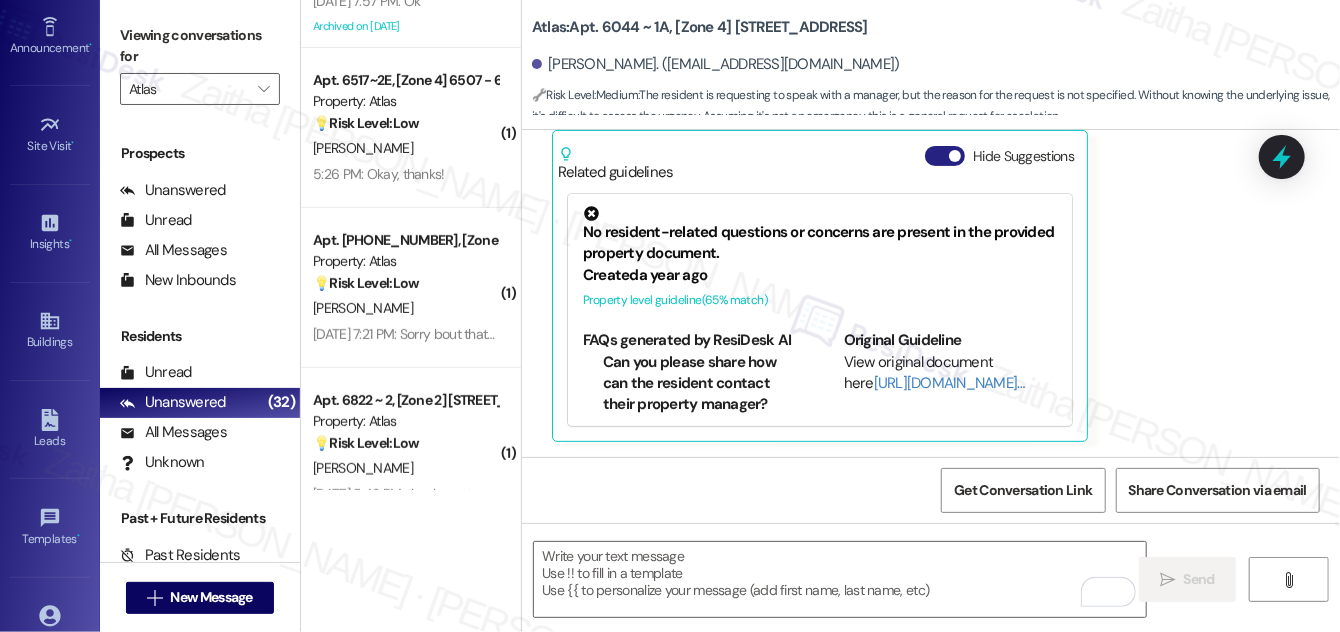 click on "Hide Suggestions" at bounding box center [945, 156] 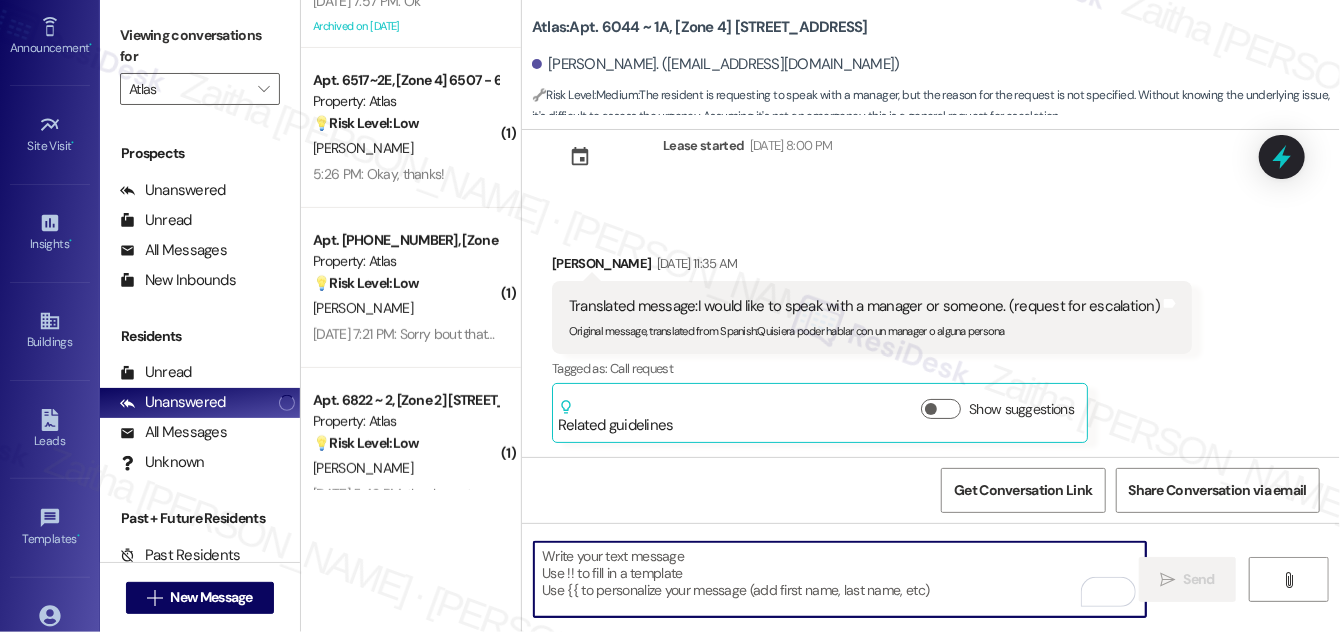click at bounding box center (840, 579) 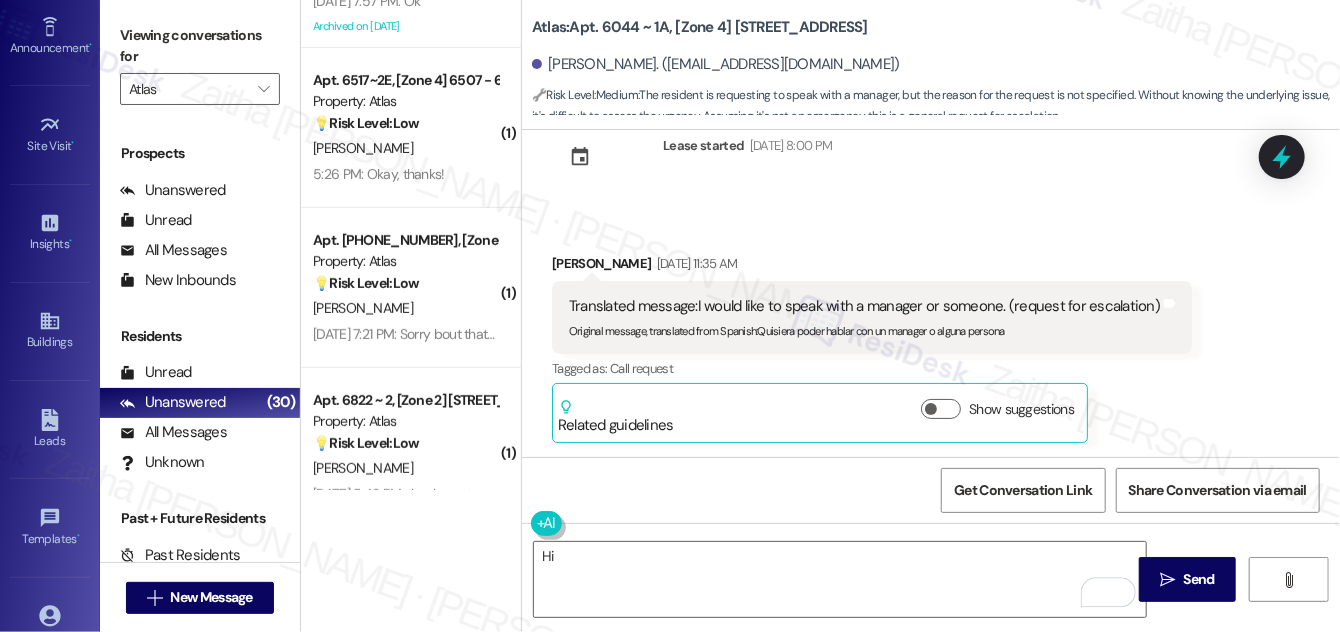 click on "Ashley Lacy Jul 25, 2025 at 11:35 AM" at bounding box center (872, 267) 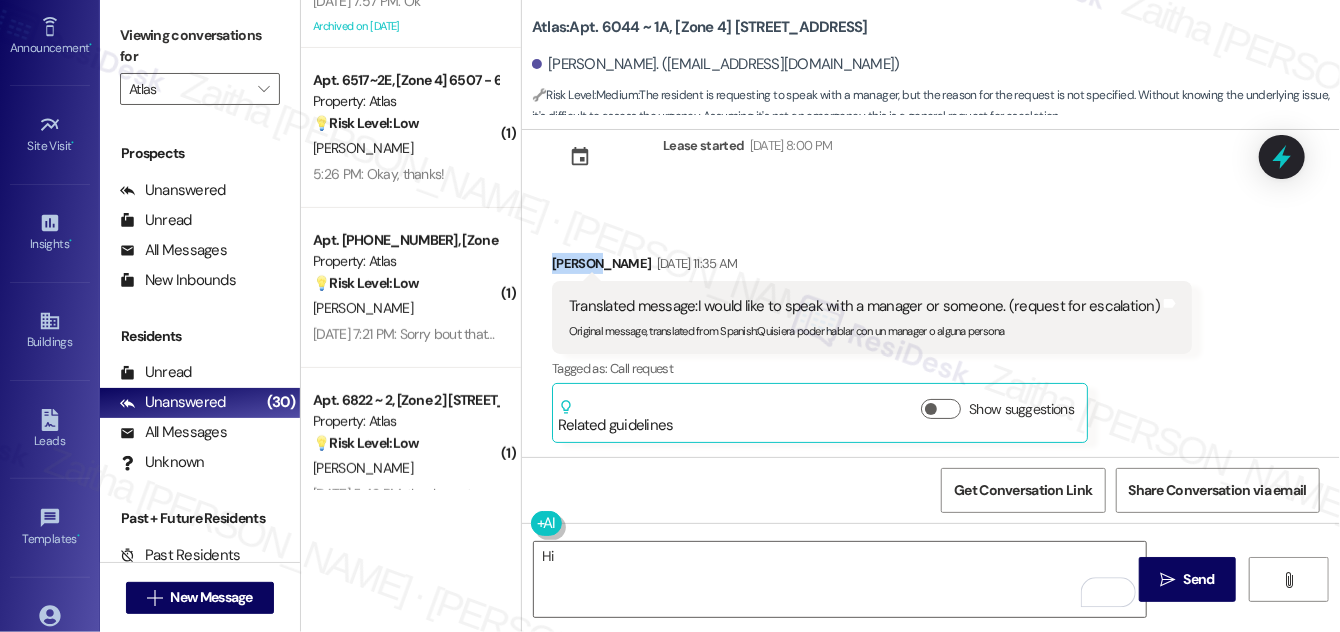 click on "Ashley Lacy Jul 25, 2025 at 11:35 AM" at bounding box center (872, 267) 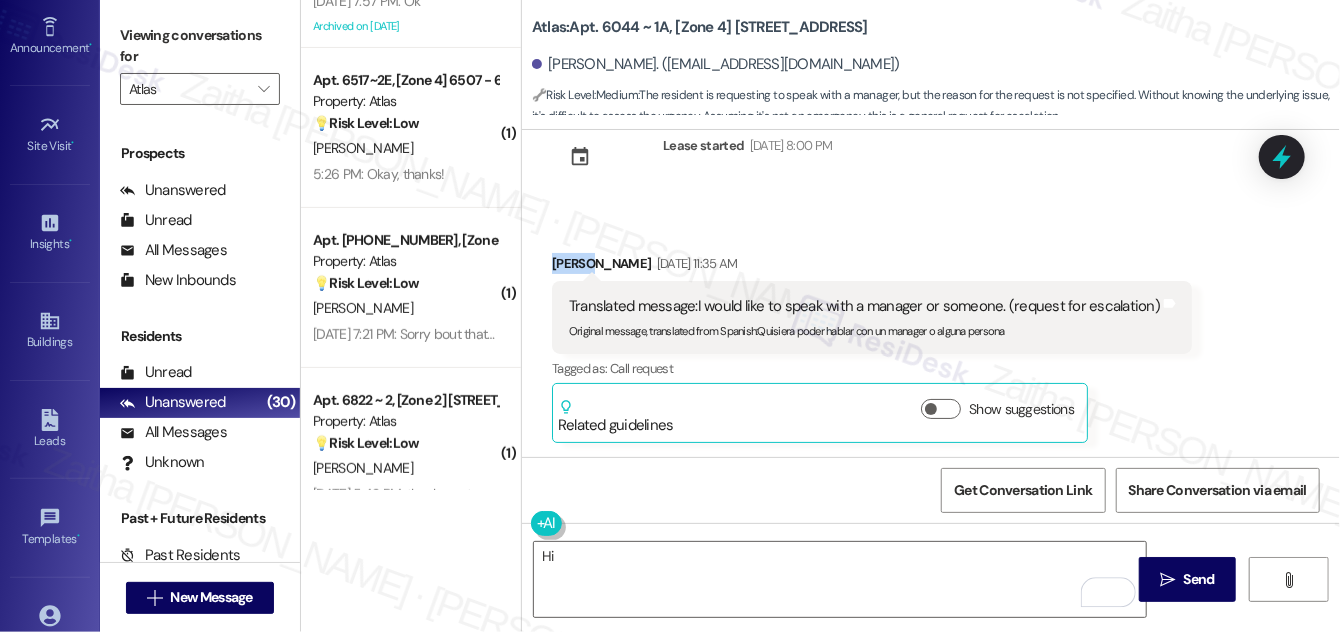 copy on "Ashley" 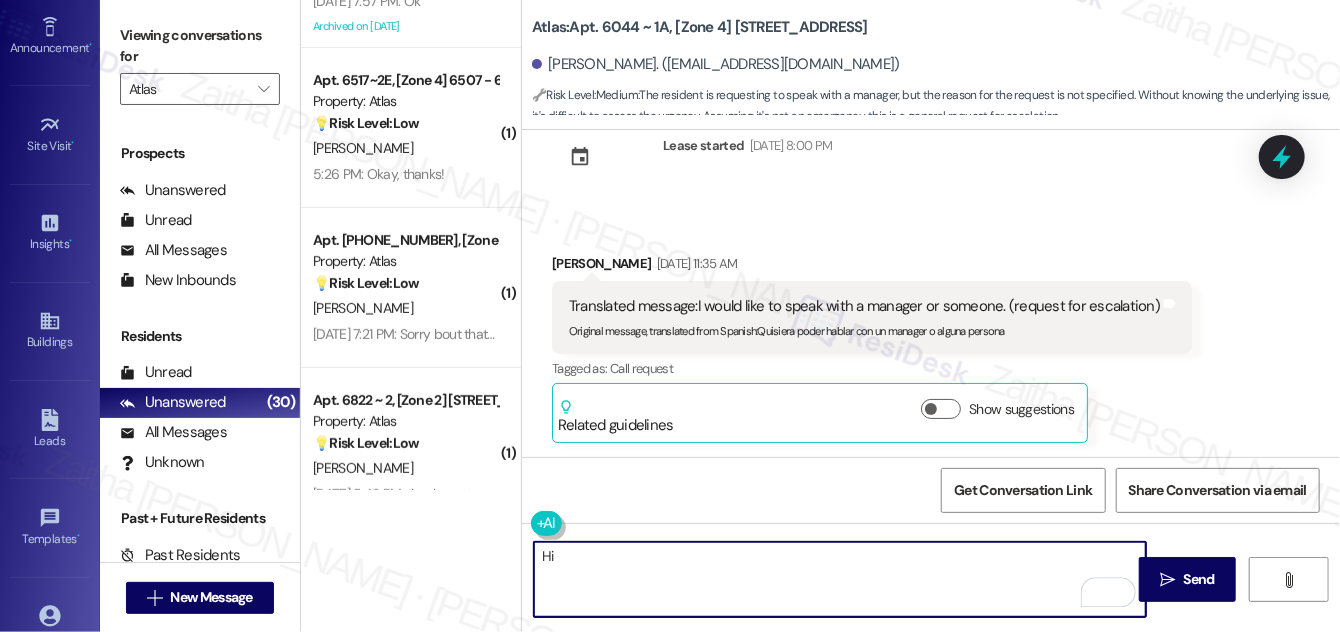 click on "Hi" at bounding box center (840, 579) 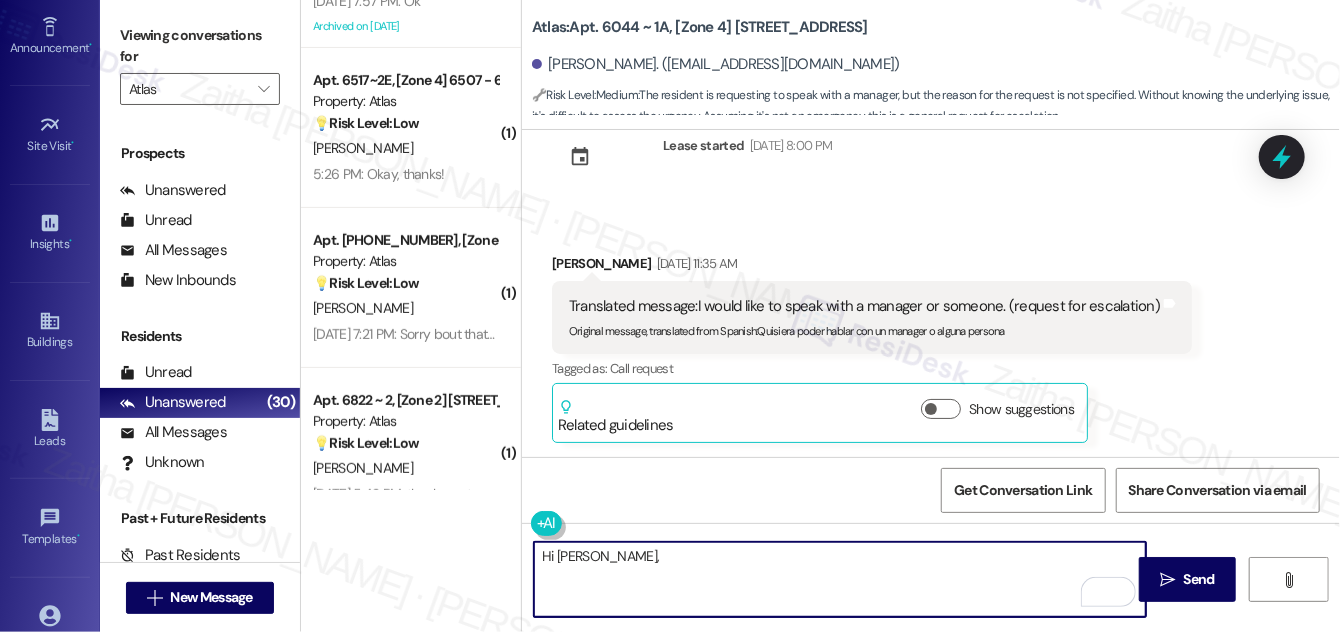 paste on "Thank you for reaching out. I’d be happy to help get you in touch with the right person. Just so I can better direct your request, could you please share a bit more about the issue or concern you’d like to discuss with a manager?" 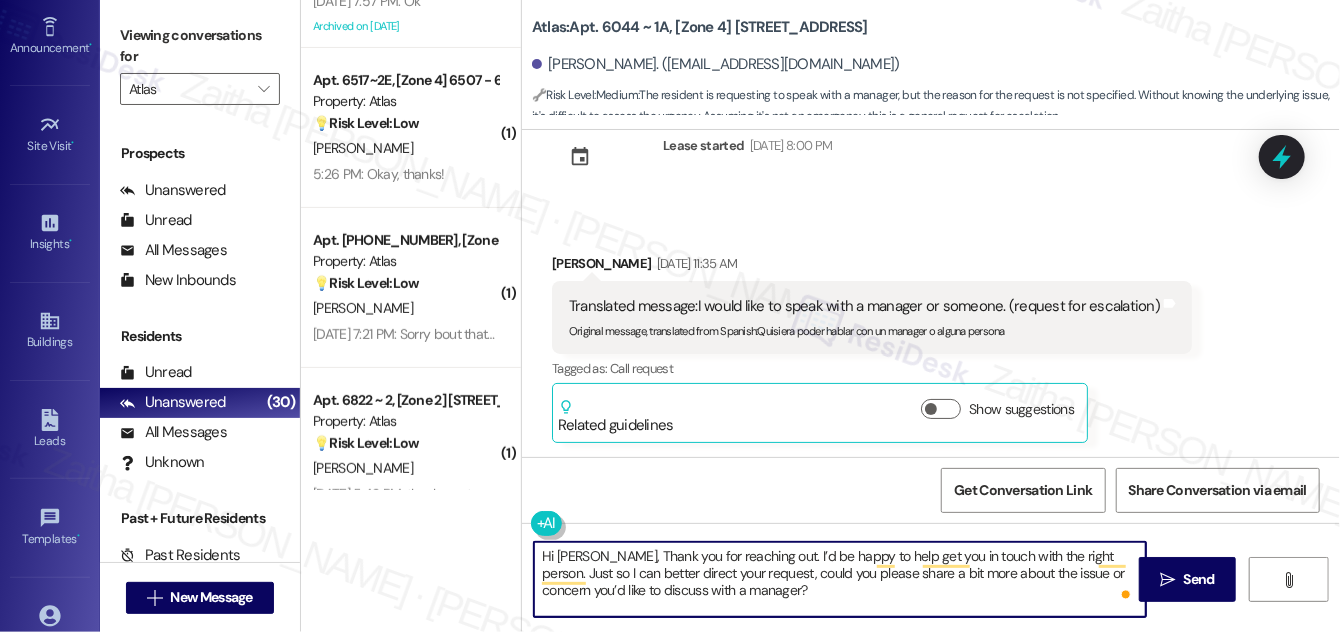 click on "Hi Ashley, Thank you for reaching out. I’d be happy to help get you in touch with the right person. Just so I can better direct your request, could you please share a bit more about the issue or concern you’d like to discuss with a manager?" at bounding box center [840, 579] 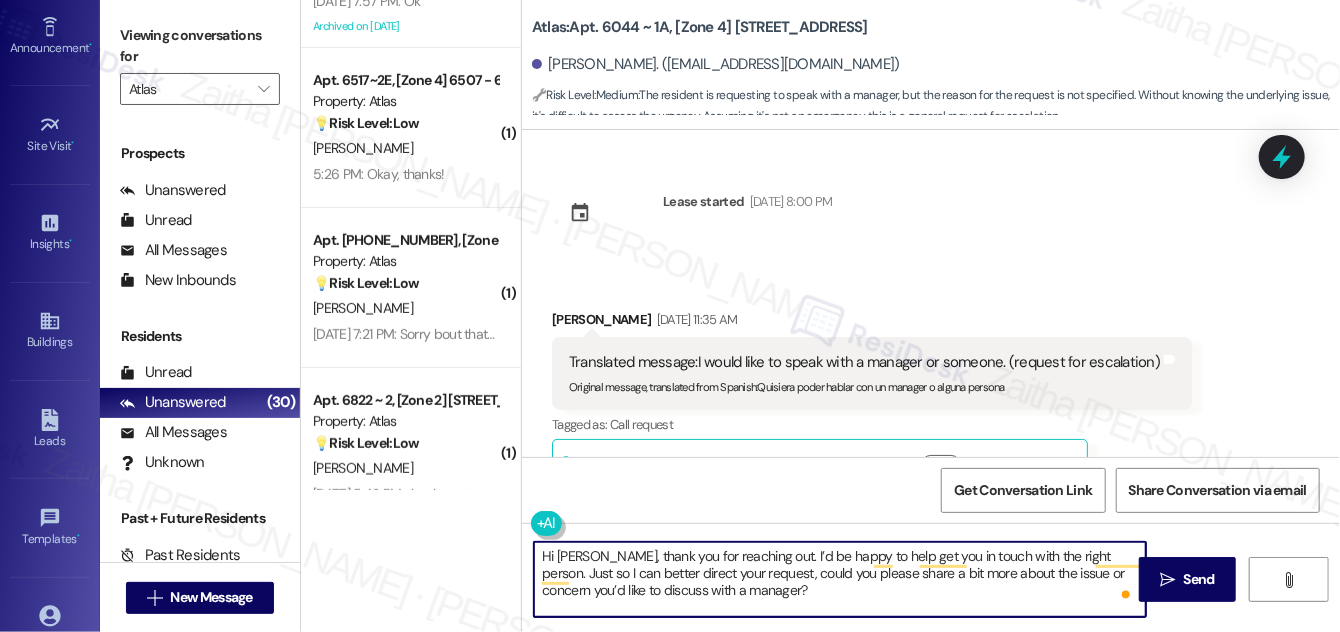 scroll, scrollTop: 56, scrollLeft: 0, axis: vertical 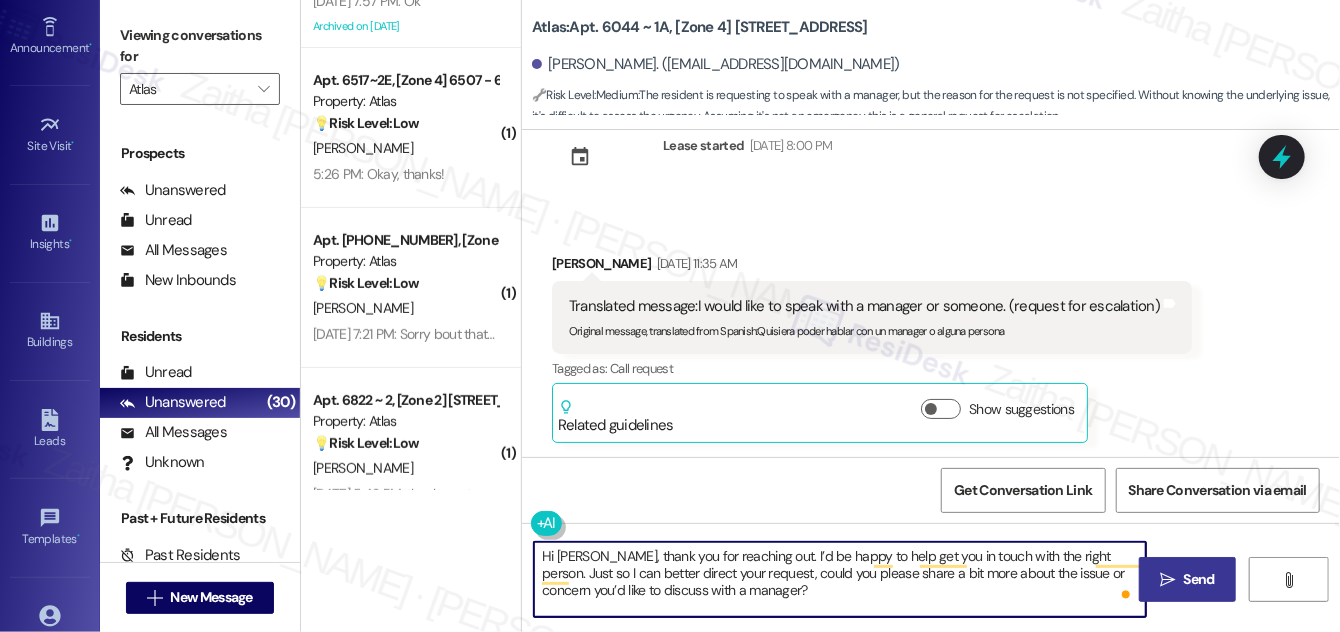 type on "Hi Ashley, thank you for reaching out. I’d be happy to help get you in touch with the right person. Just so I can better direct your request, could you please share a bit more about the issue or concern you’d like to discuss with a manager?" 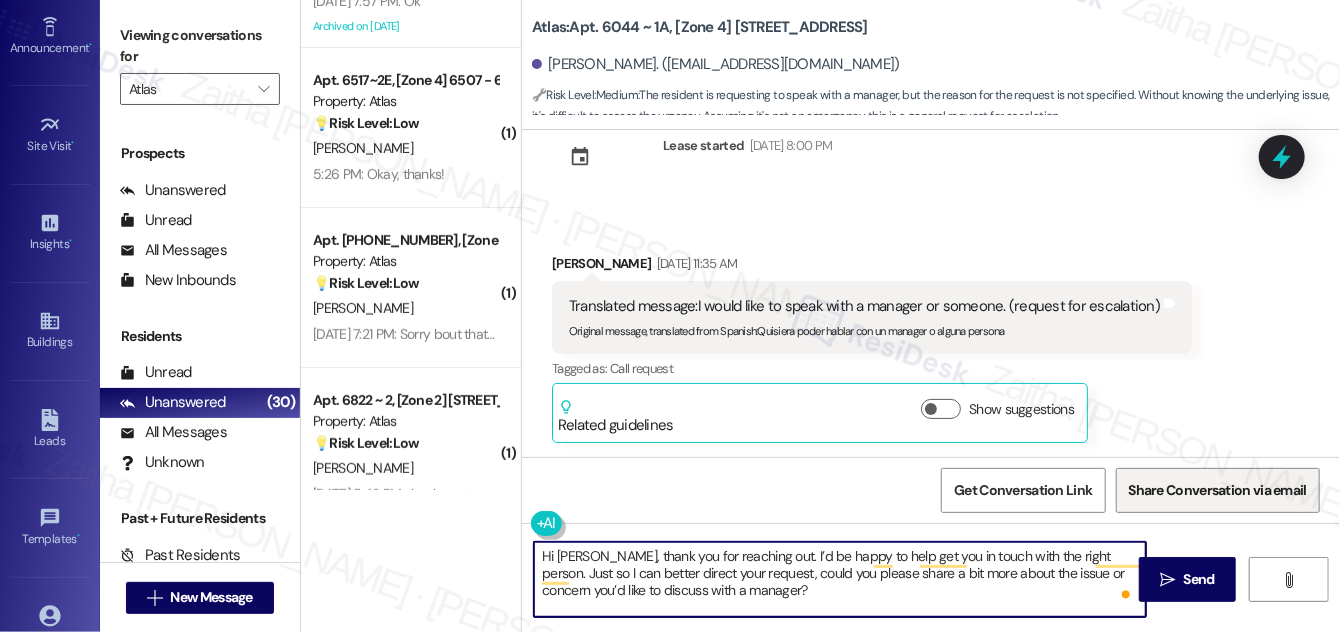 drag, startPoint x: 1202, startPoint y: 580, endPoint x: 1139, endPoint y: 503, distance: 99.48869 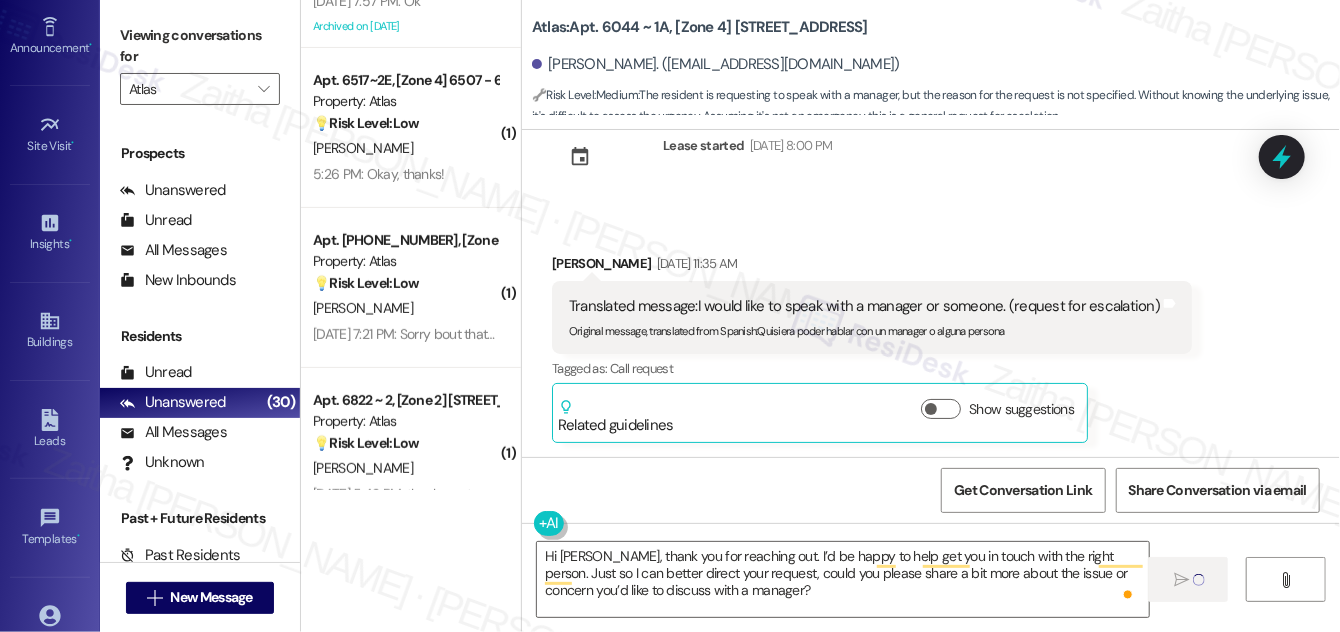 type 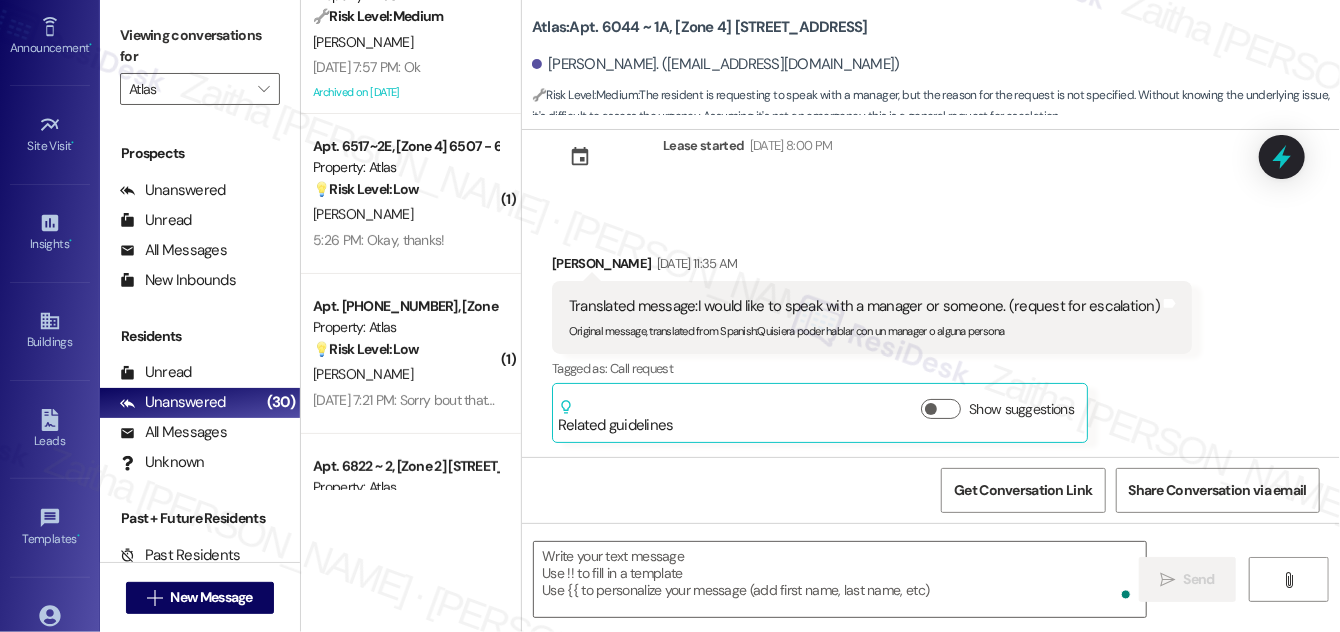 scroll, scrollTop: 0, scrollLeft: 0, axis: both 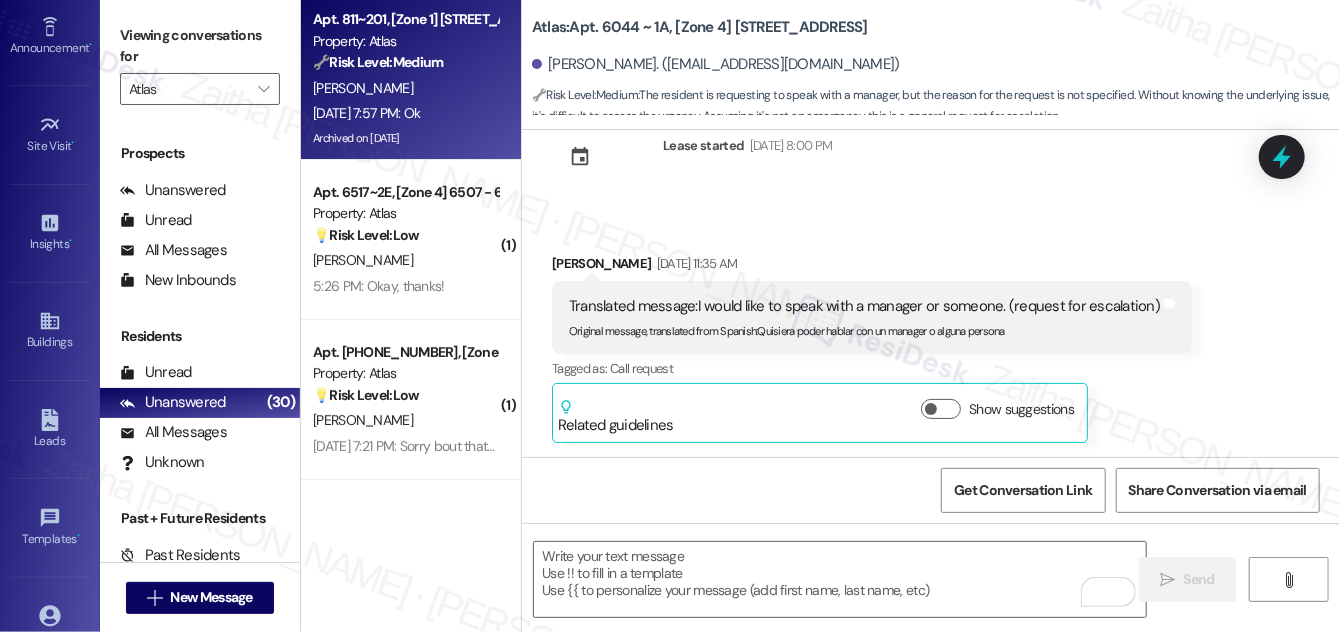 click on "Jul 18, 2025 at 7:57 PM: Ok
Jul 18, 2025 at 7:57 PM: Ok" at bounding box center [405, 113] 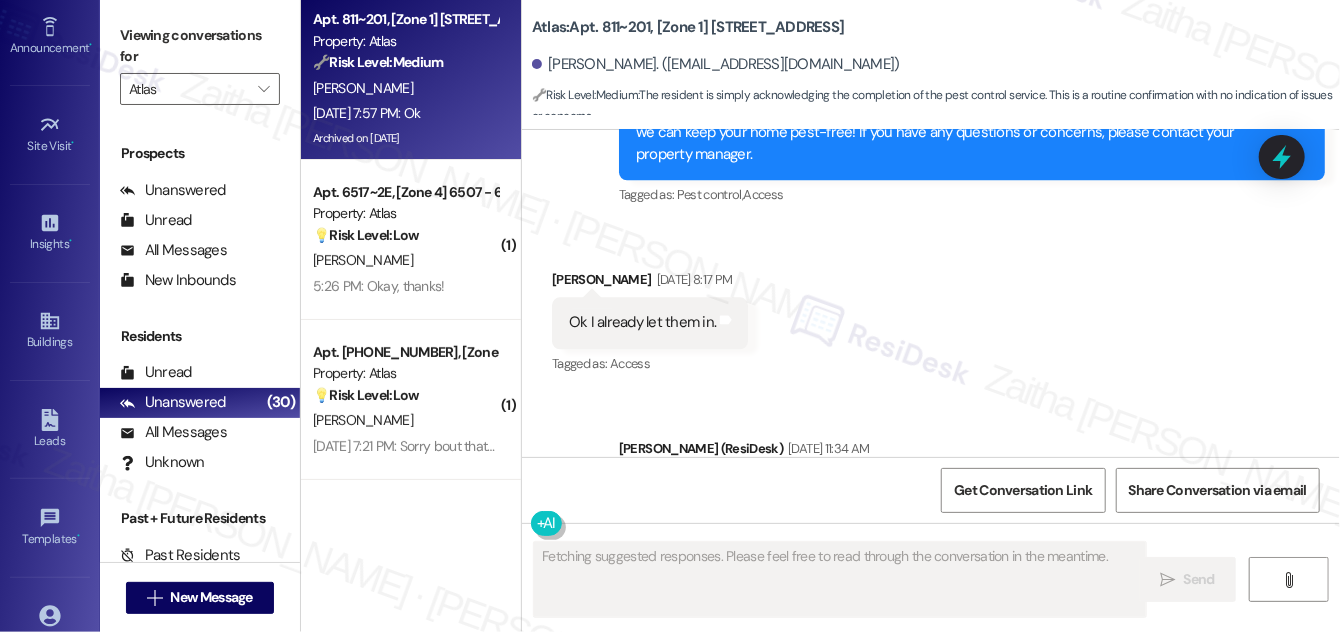 scroll, scrollTop: 13411, scrollLeft: 0, axis: vertical 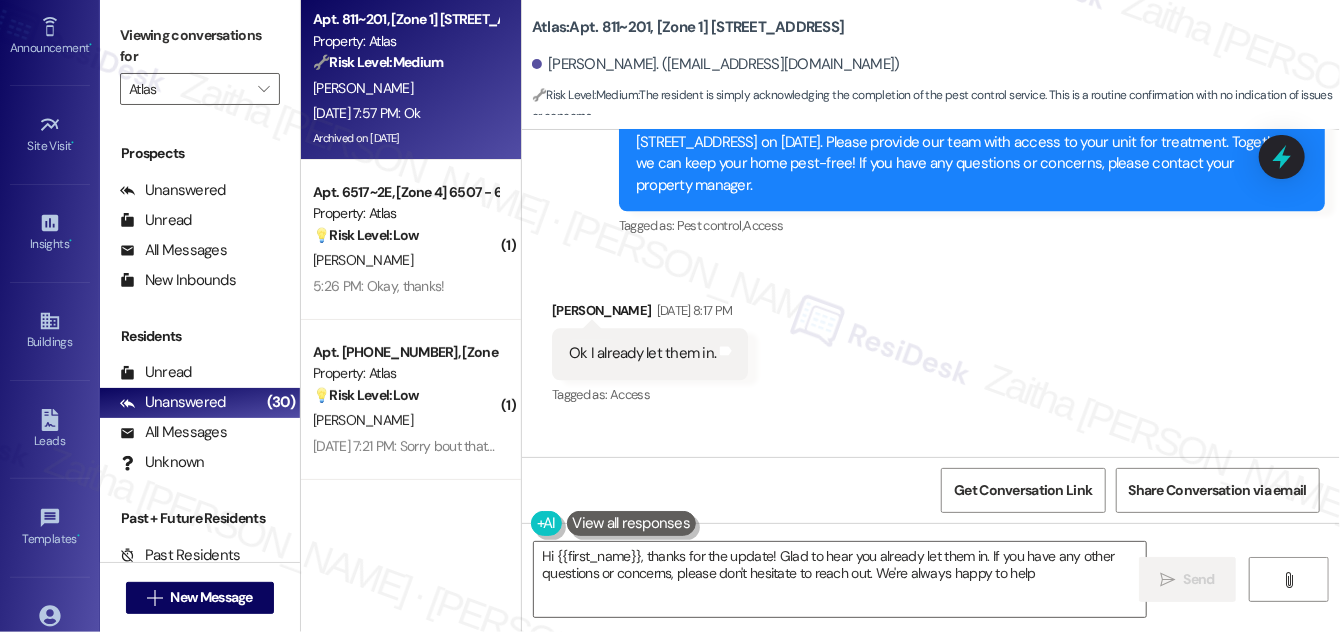 type on "Hi {{first_name}}, thanks for the update! Glad to hear you already let them in. If you have any other questions or concerns, please don't hesitate to reach out. We're always happy to help!" 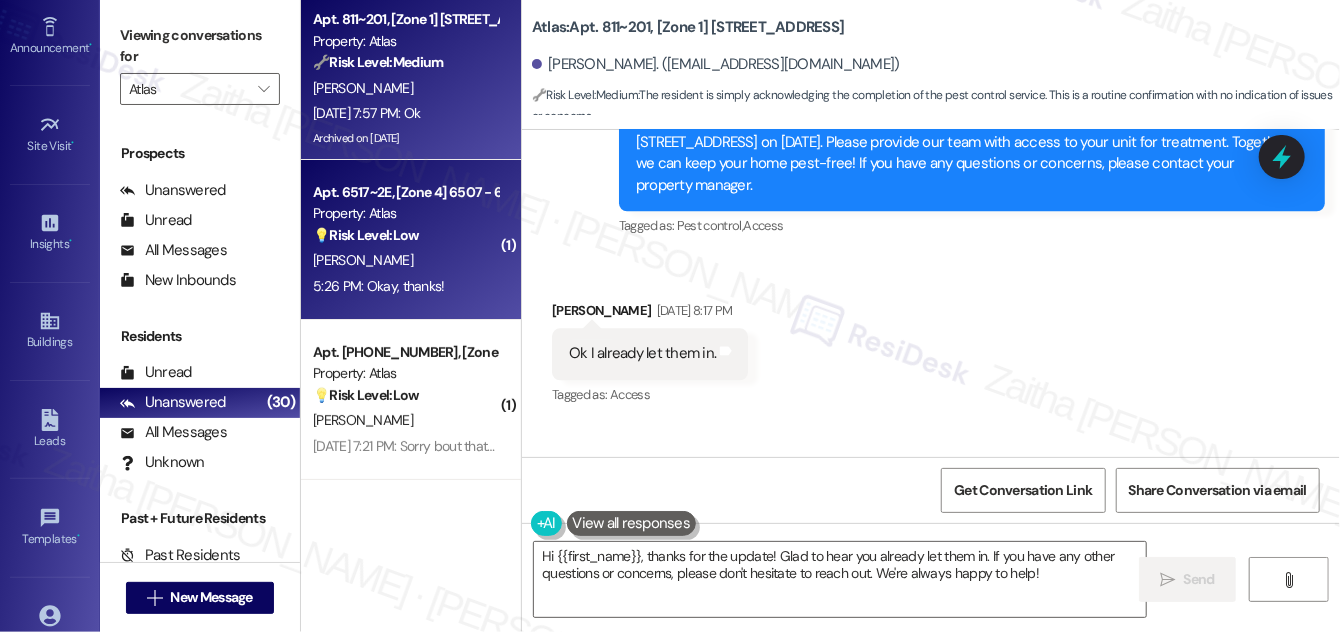 click on "P. Wyatt" at bounding box center [405, 260] 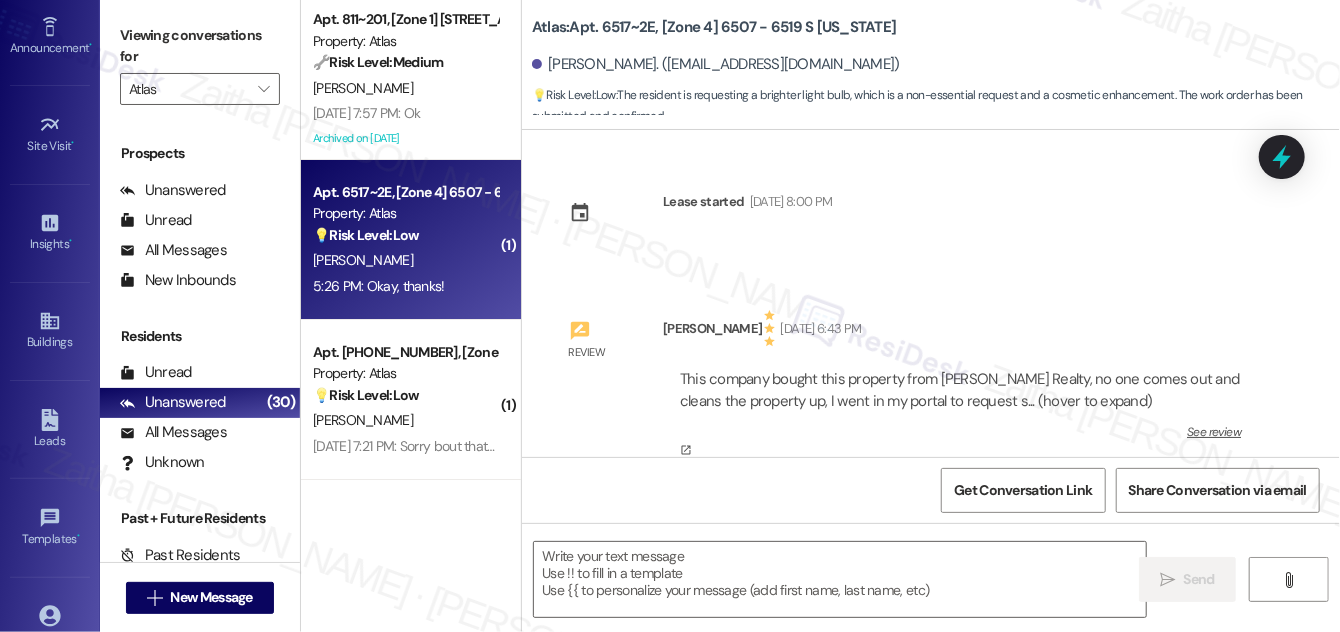 scroll, scrollTop: 13013, scrollLeft: 0, axis: vertical 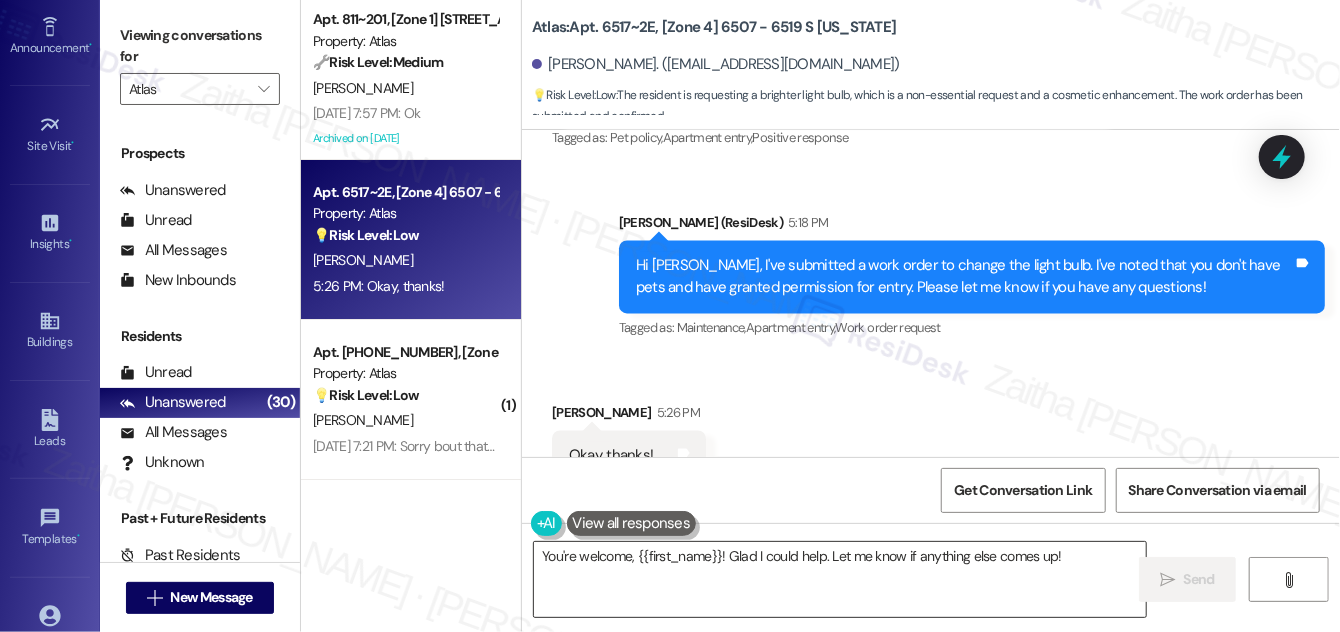 click on "You're welcome, {{first_name}}! Glad I could help. Let me know if anything else comes up!" at bounding box center (840, 579) 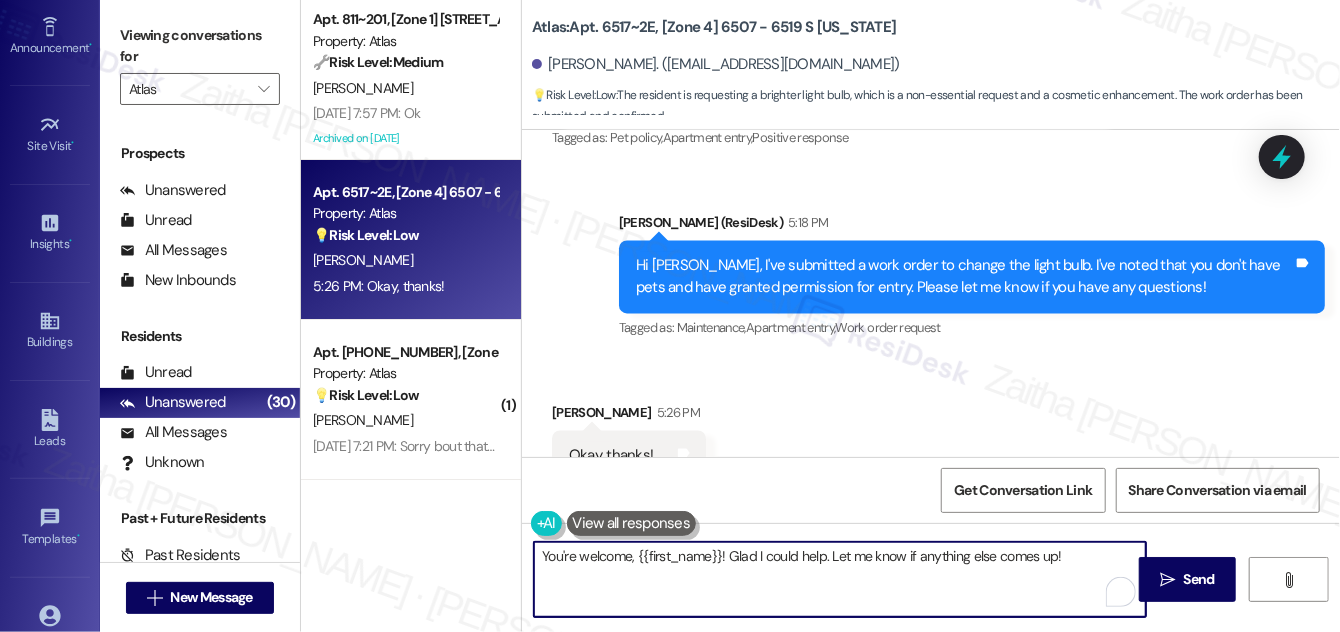 click on "You're welcome, {{first_name}}! Glad I could help. Let me know if anything else comes up!" at bounding box center (840, 579) 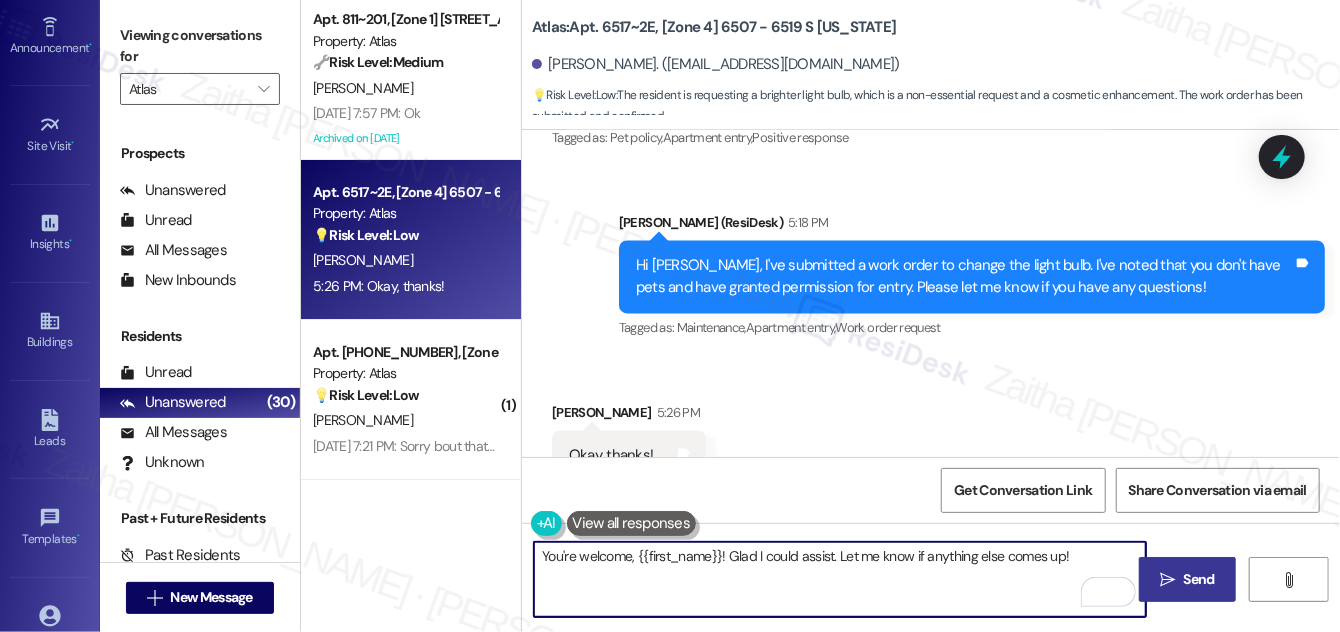 type on "You're welcome, {{first_name}}! Glad I could assist. Let me know if anything else comes up!" 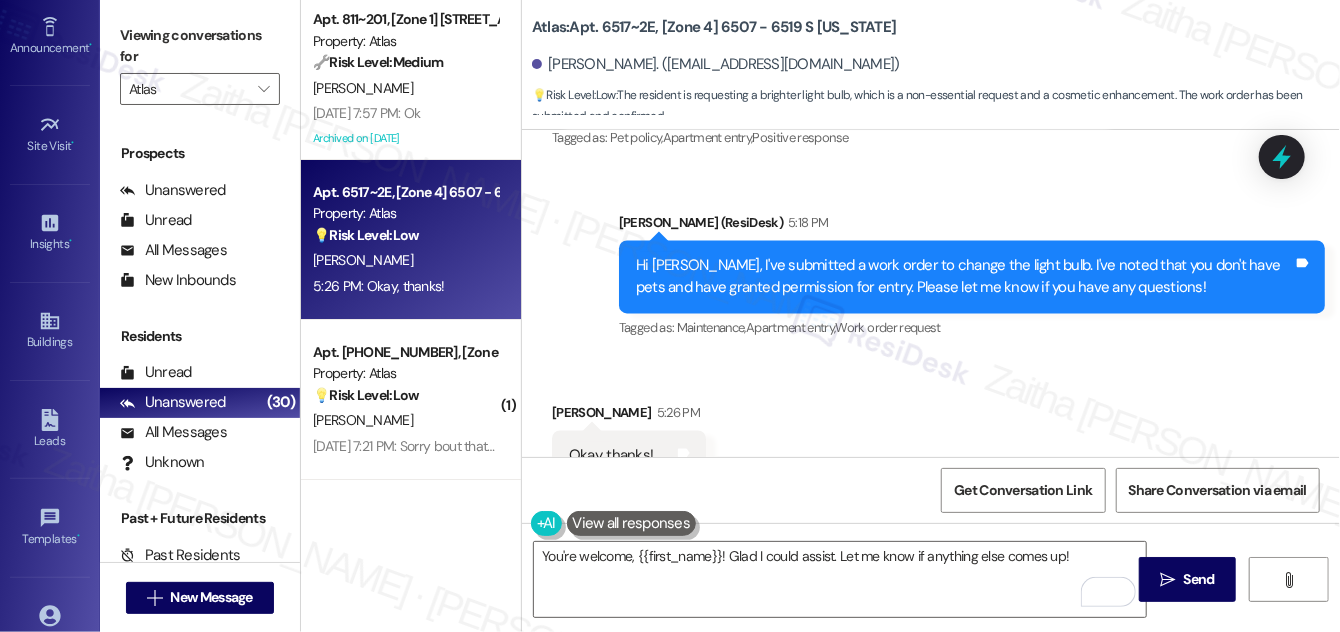 drag, startPoint x: 1183, startPoint y: 570, endPoint x: 1060, endPoint y: 426, distance: 189.38057 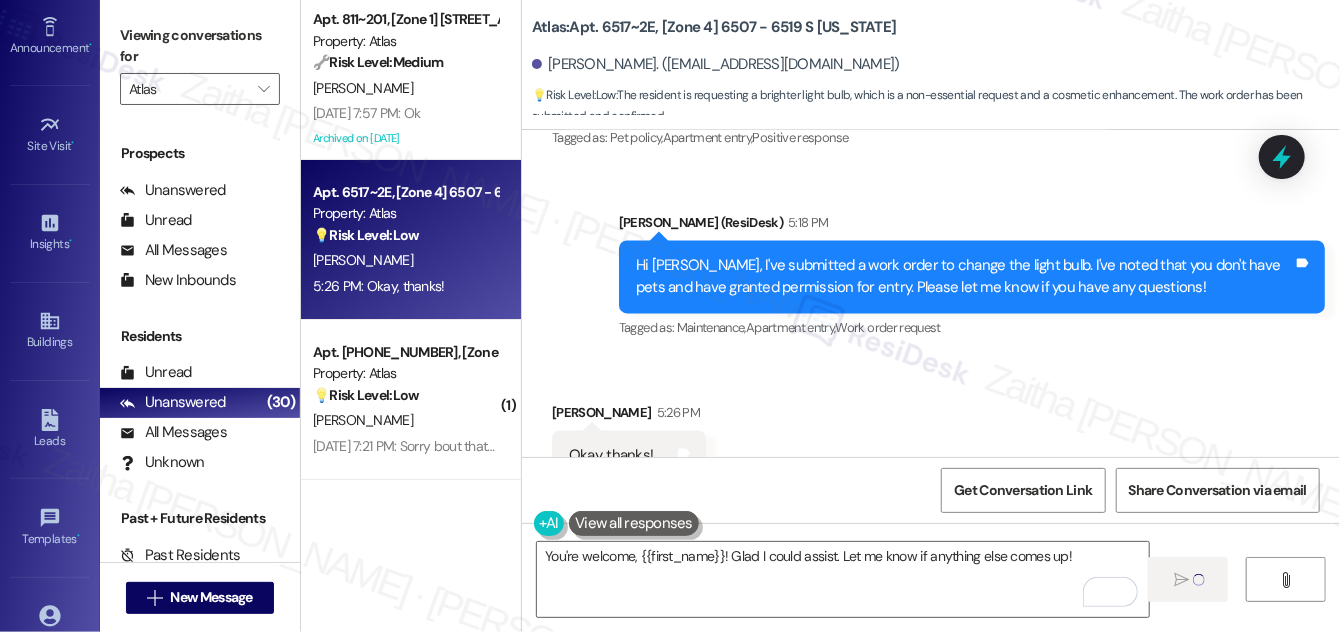 type 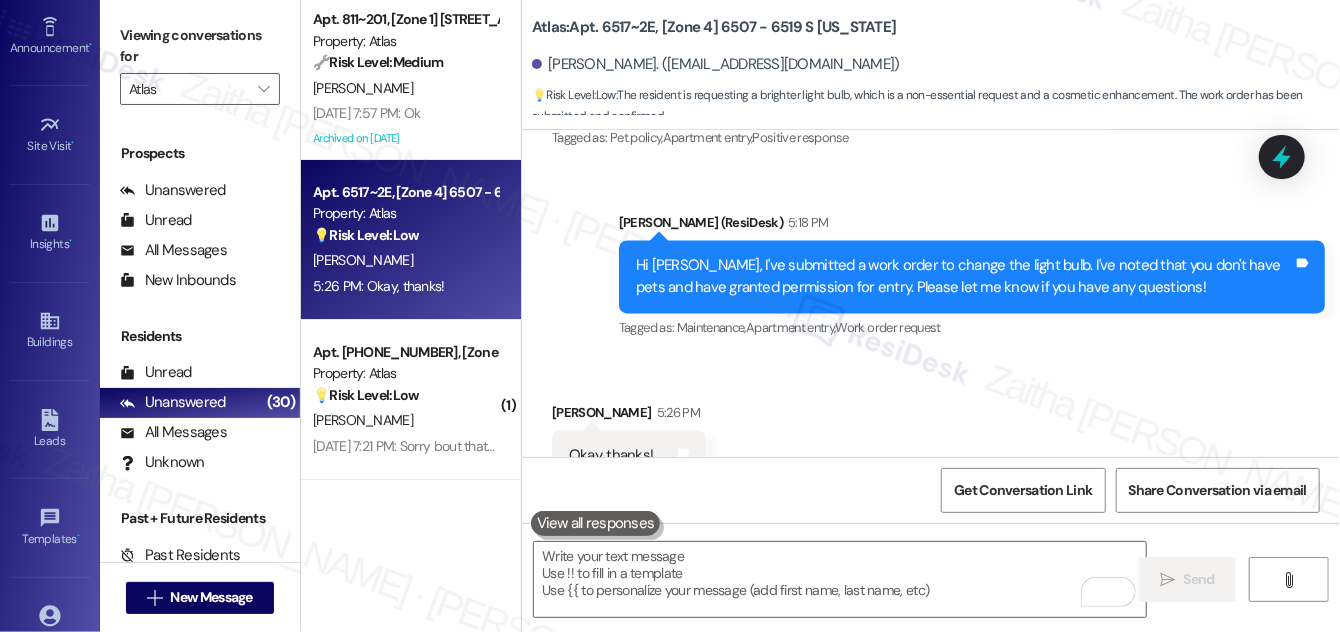 scroll, scrollTop: 13013, scrollLeft: 0, axis: vertical 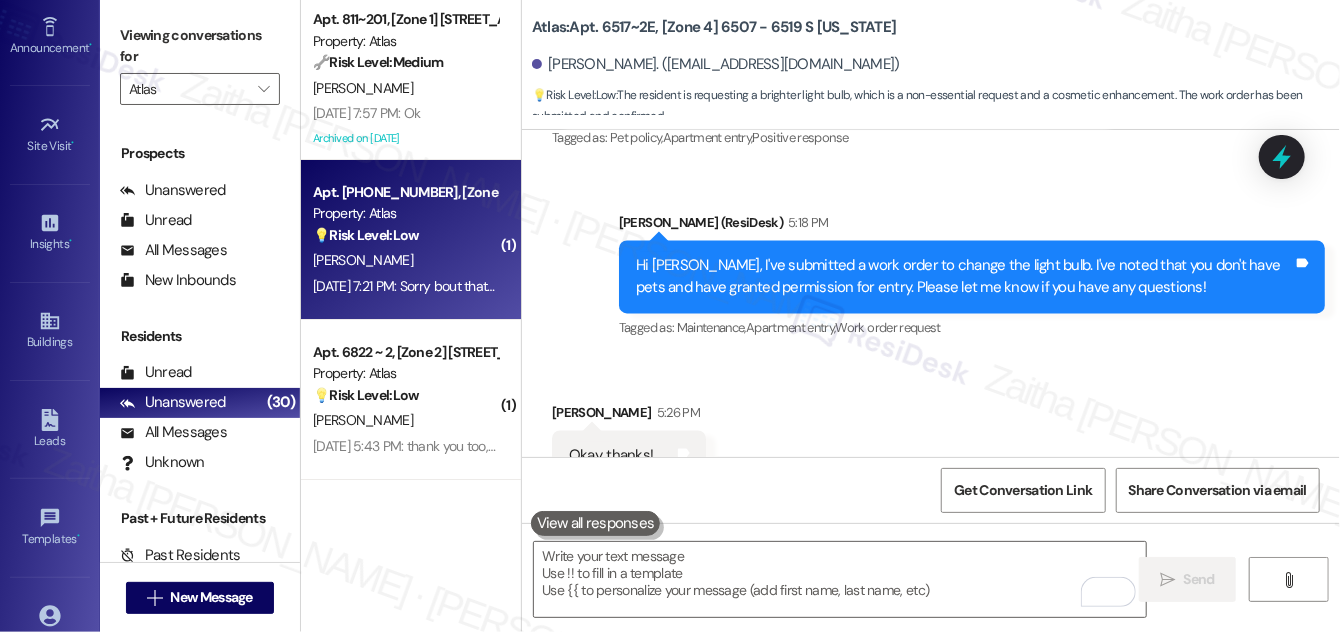 click on "Apt. 6241 ~ 309, [Zone 4] 6237 S Kedzie Ave Property: Atlas 💡  Risk Level:  Low The resident clarified that their previous unclear message was due to their nephew using their phone. There is no indication of an actual issue or request." at bounding box center (405, 214) 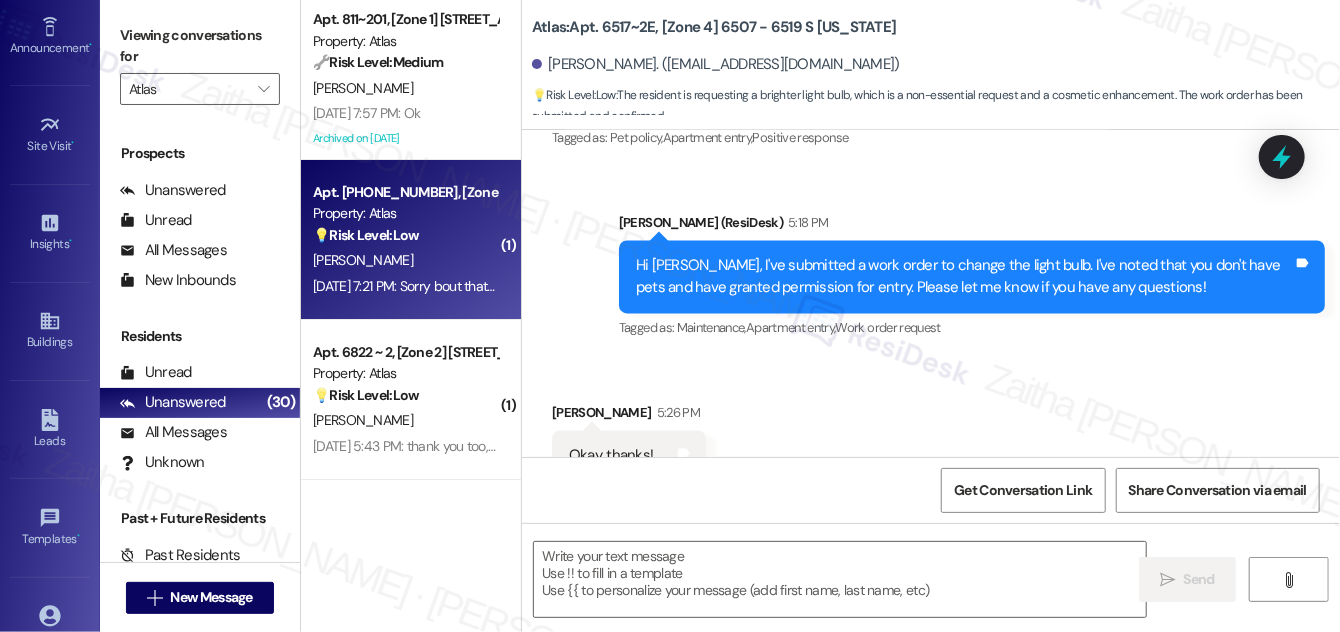 type on "Fetching suggested responses. Please feel free to read through the conversation in the meantime." 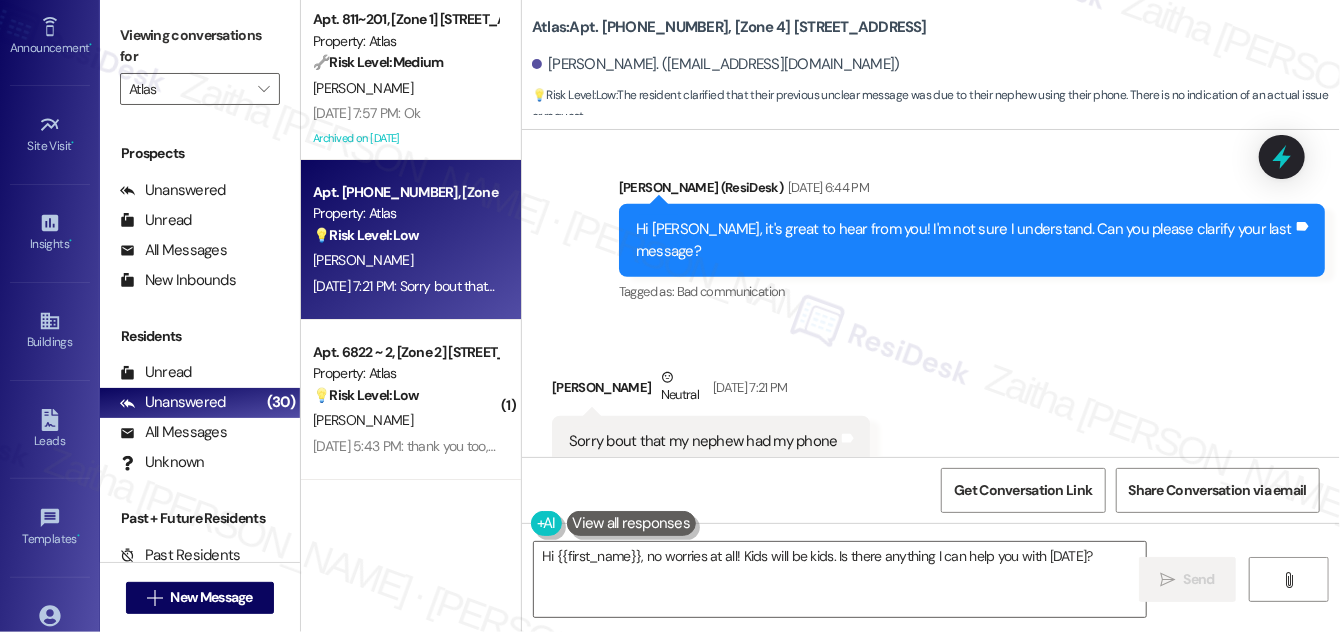 scroll, scrollTop: 4518, scrollLeft: 0, axis: vertical 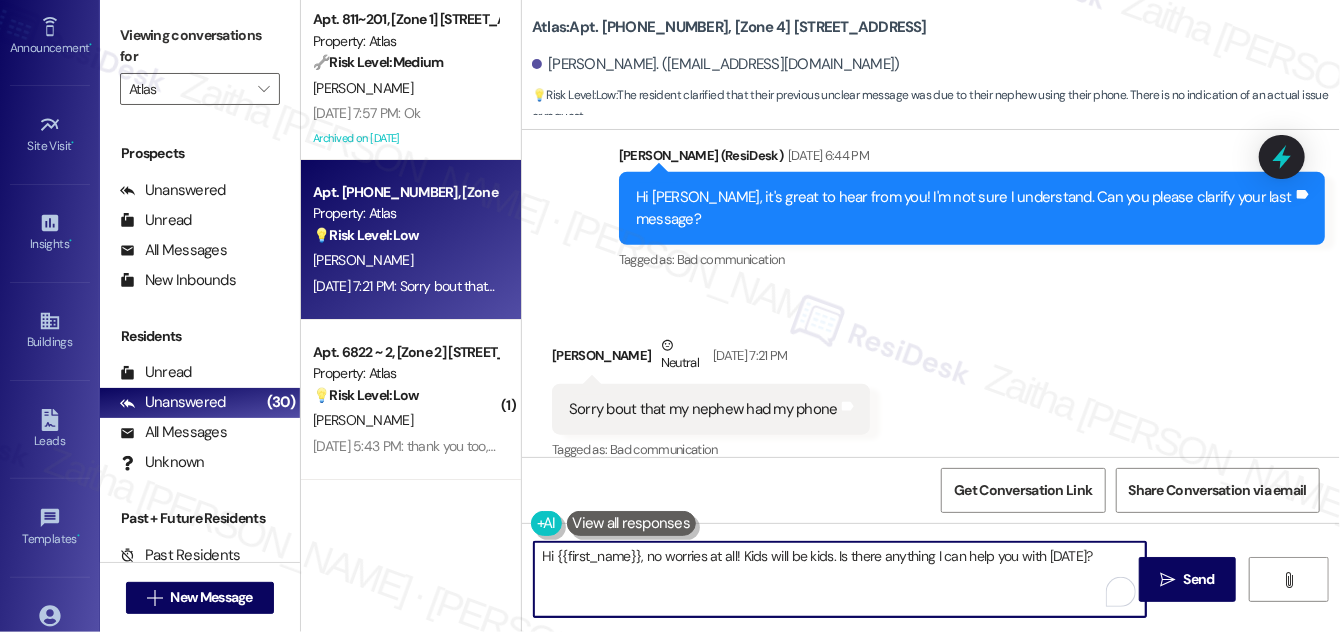 drag, startPoint x: 836, startPoint y: 552, endPoint x: 1092, endPoint y: 559, distance: 256.09567 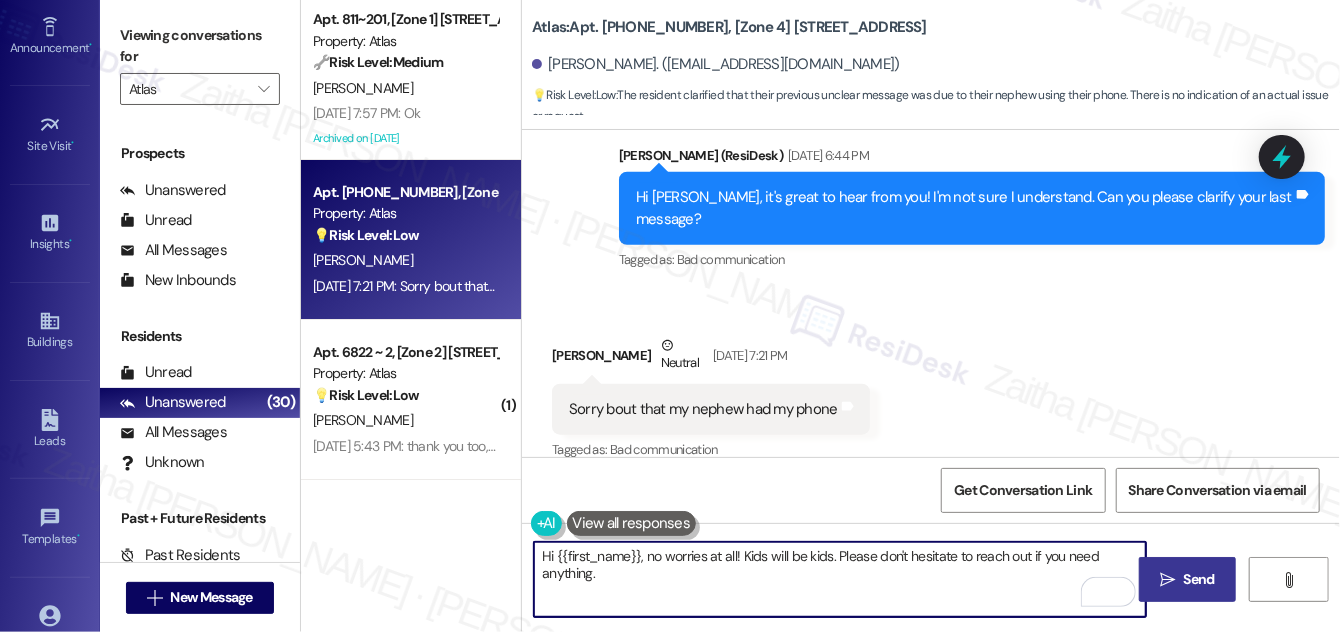type on "Hi {{first_name}}, no worries at all! Kids will be kids. Please don't hesitate to reach out if you need anything." 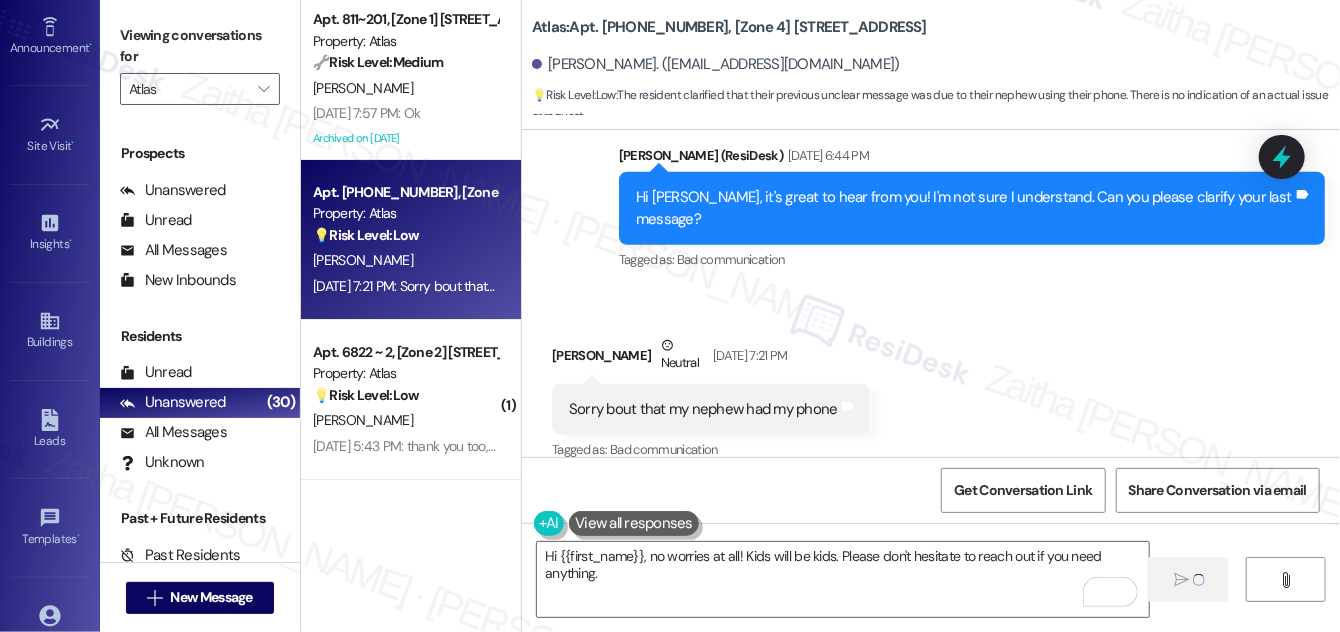 type 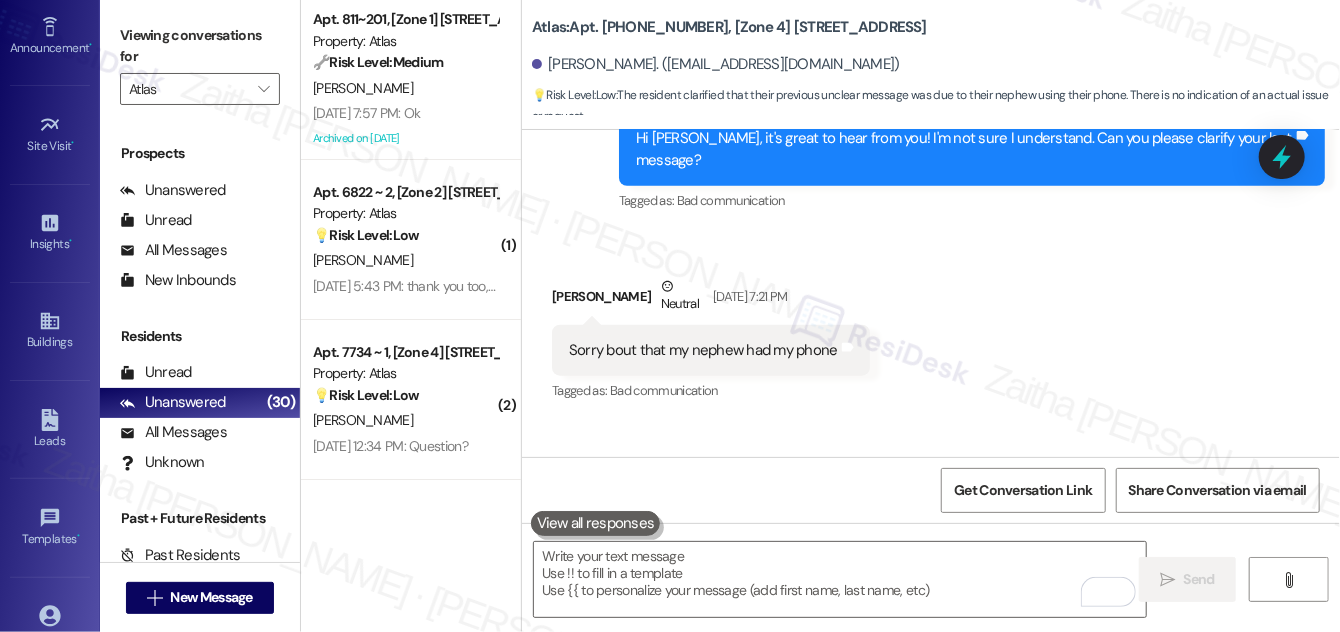 scroll, scrollTop: 4658, scrollLeft: 0, axis: vertical 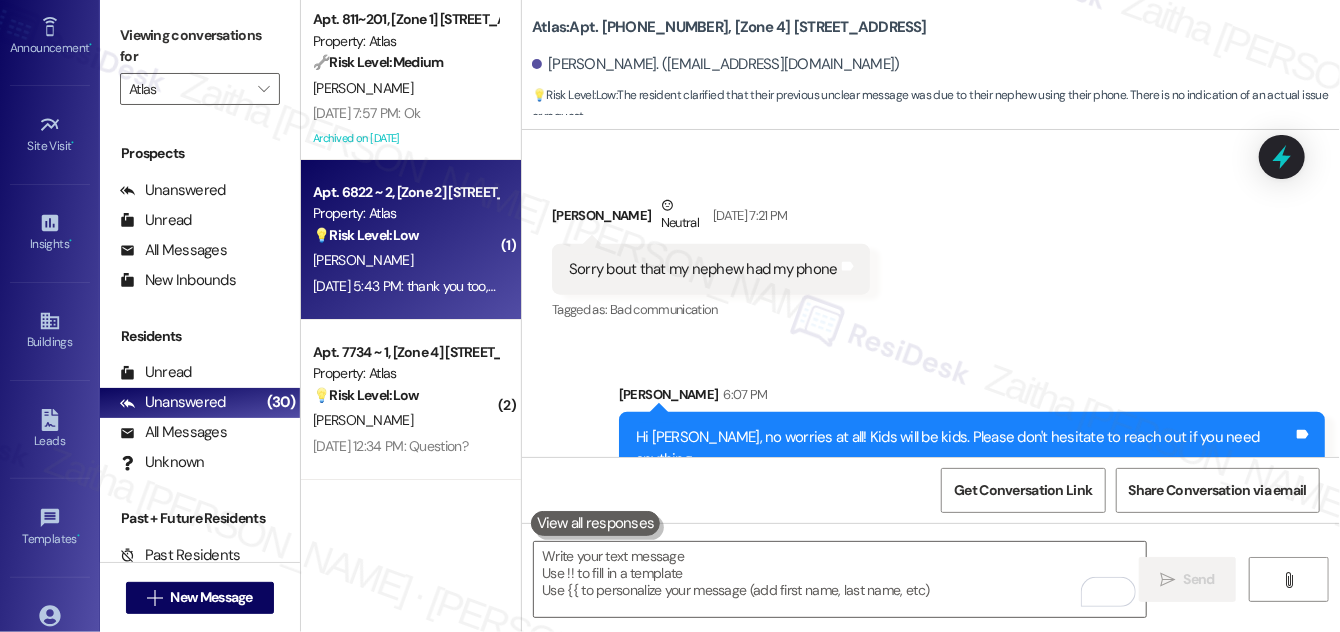 click on "💡  Risk Level:  Low The resident is inquiring about central air conditioning. This is a non-essential request and does not require urgent attention." at bounding box center (405, 235) 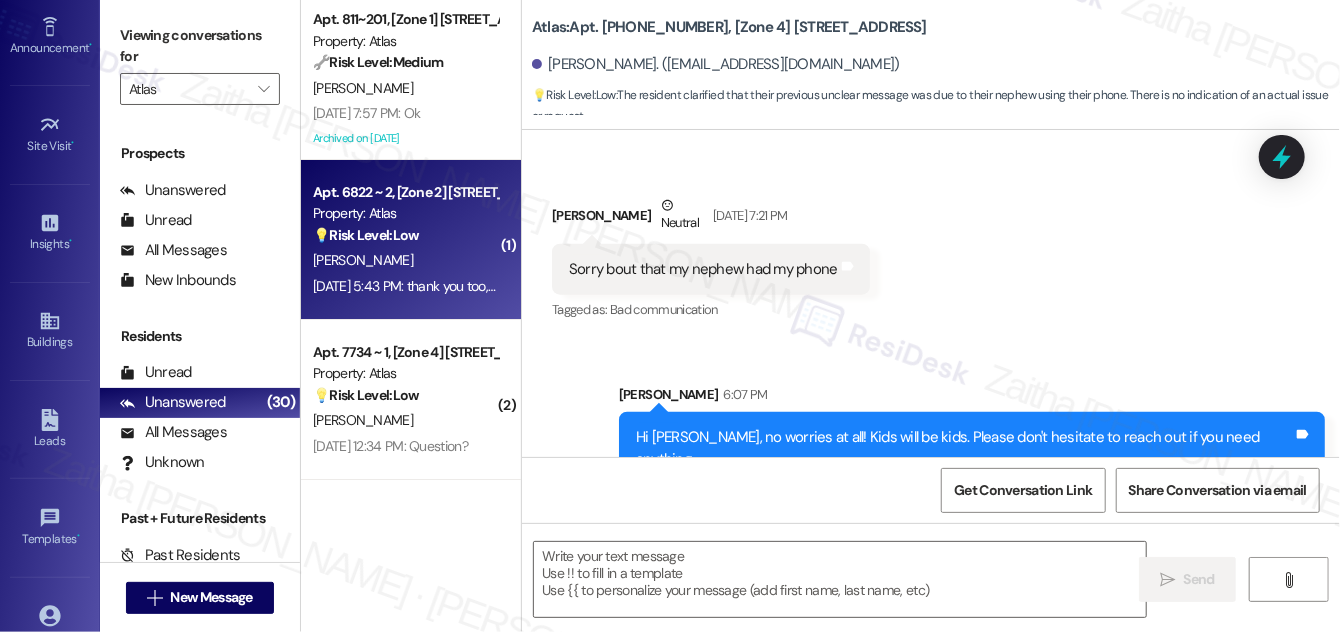 type on "Fetching suggested responses. Please feel free to read through the conversation in the meantime." 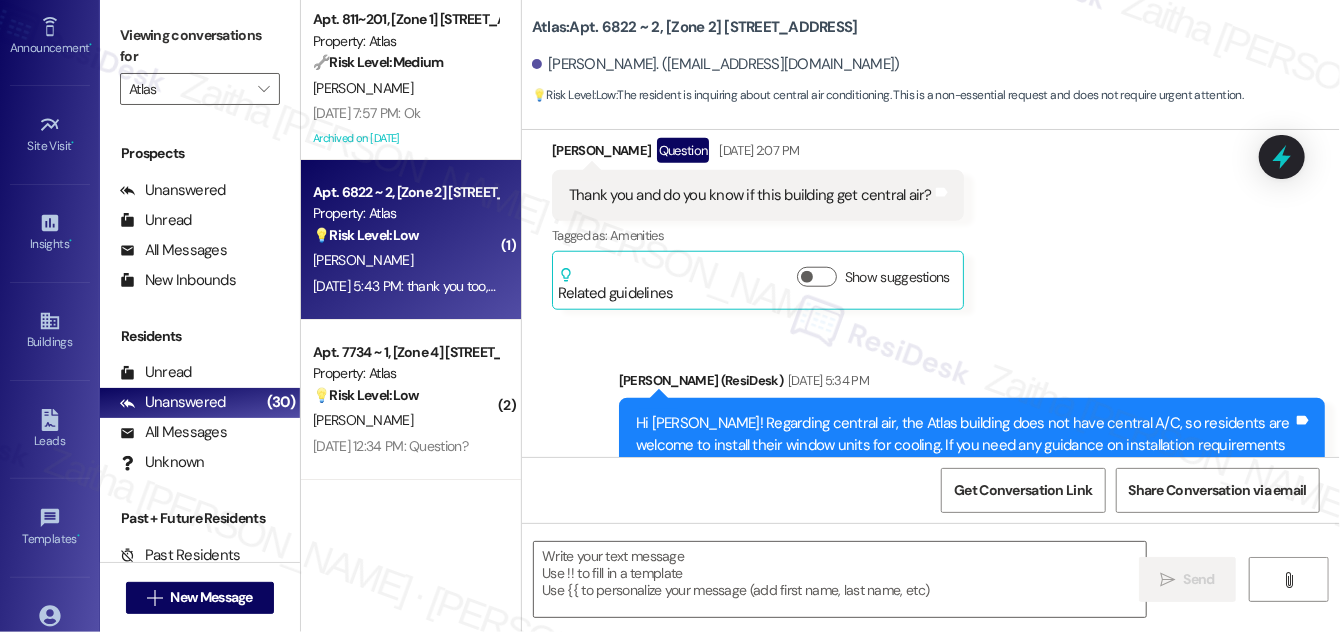 type on "Fetching suggested responses. Please feel free to read through the conversation in the meantime." 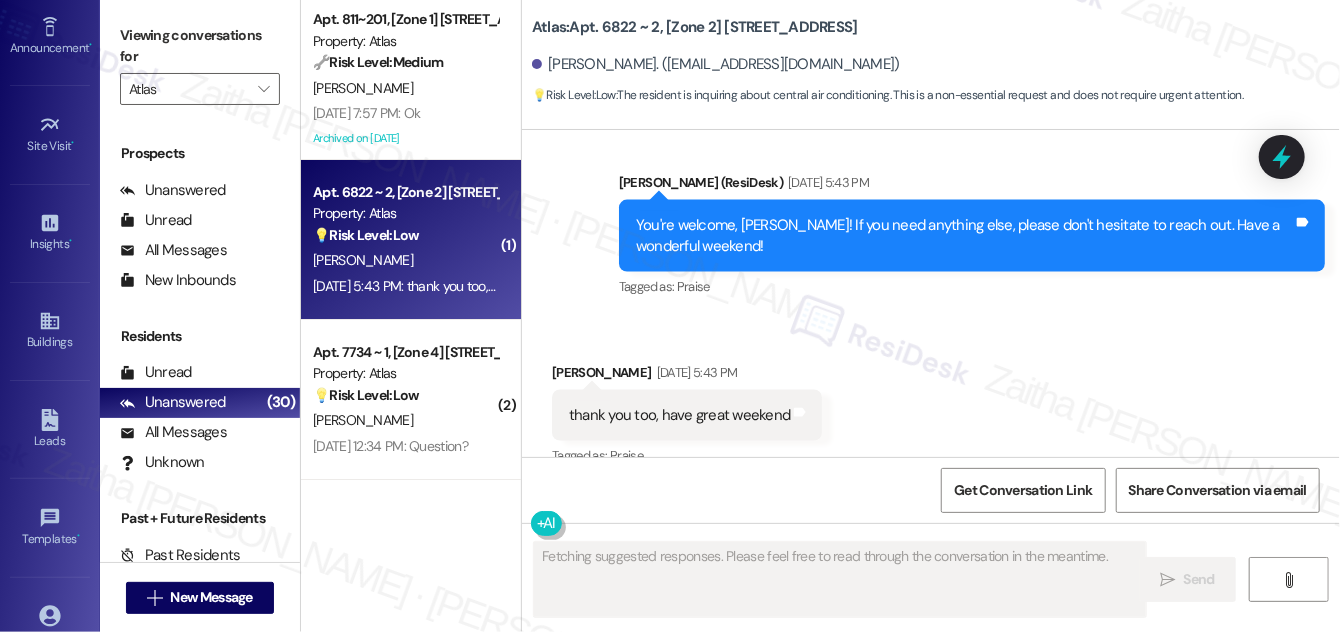 scroll, scrollTop: 1510, scrollLeft: 0, axis: vertical 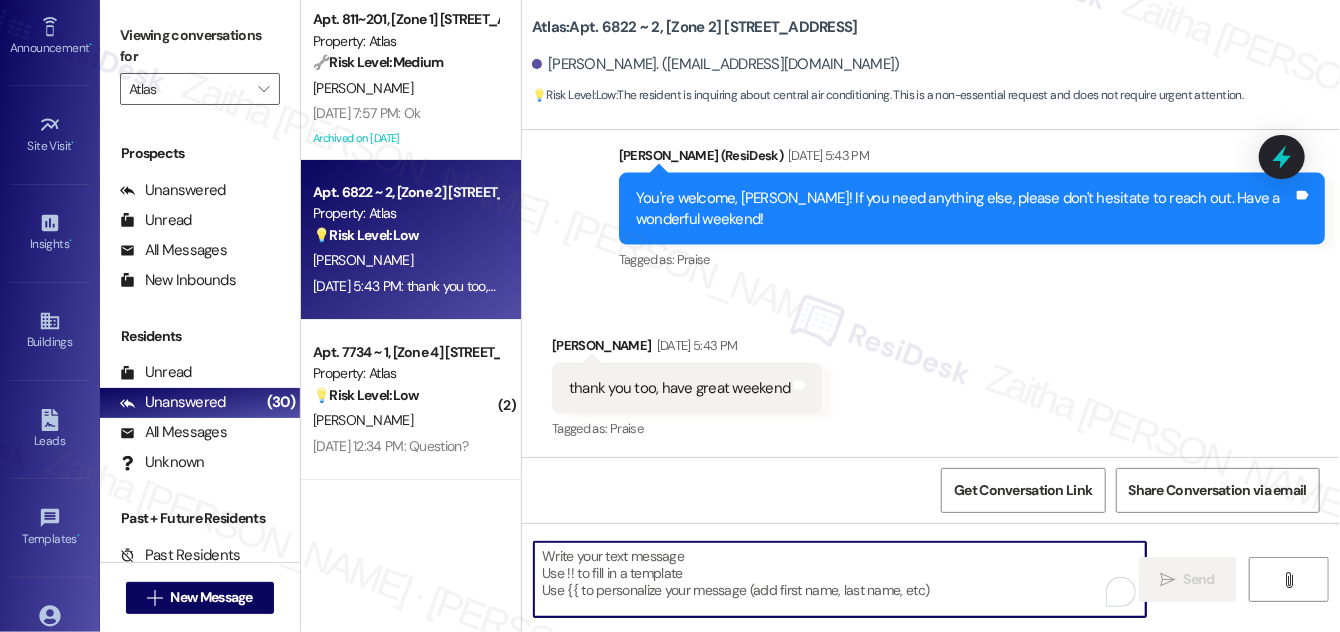 click at bounding box center (840, 579) 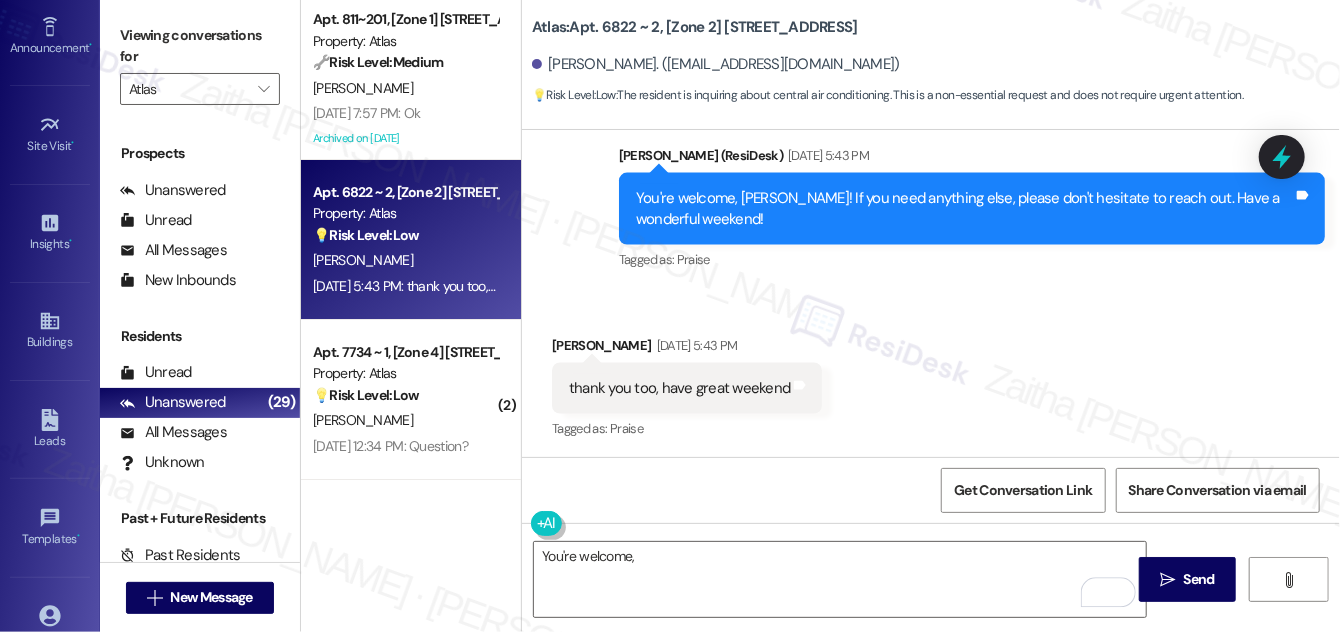 click on "Kayla Alston Jul 25, 2025 at 5:43 PM" at bounding box center (687, 349) 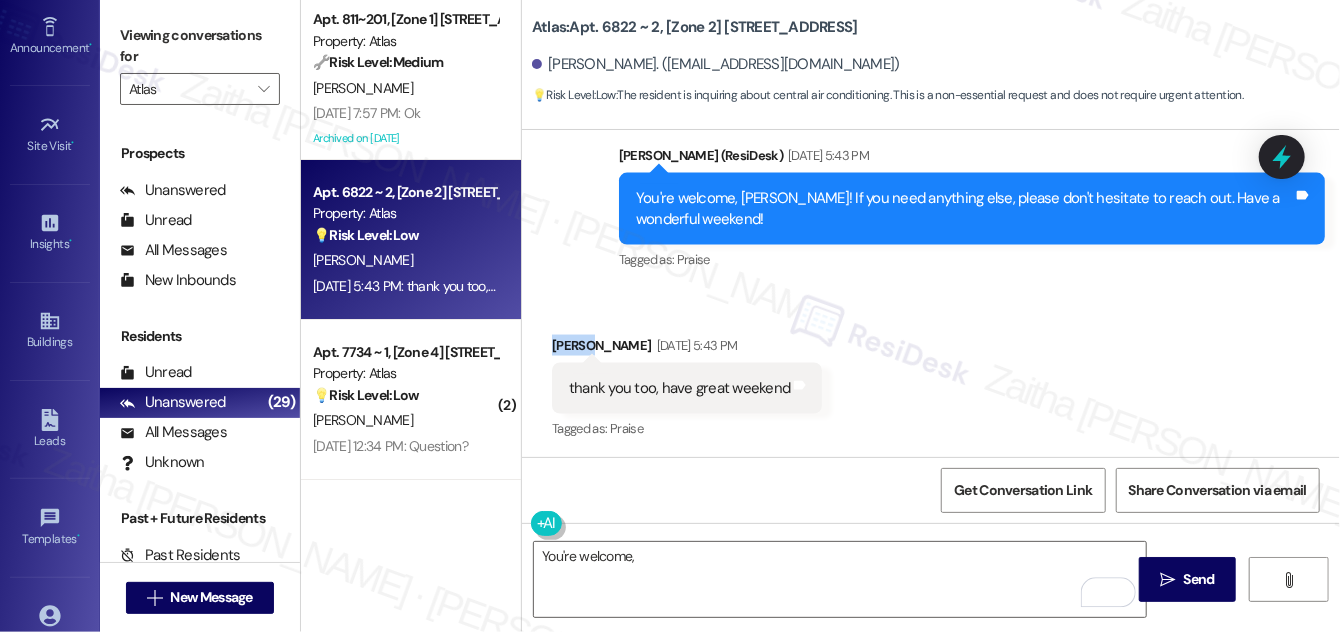 click on "Kayla Alston Jul 25, 2025 at 5:43 PM" at bounding box center (687, 349) 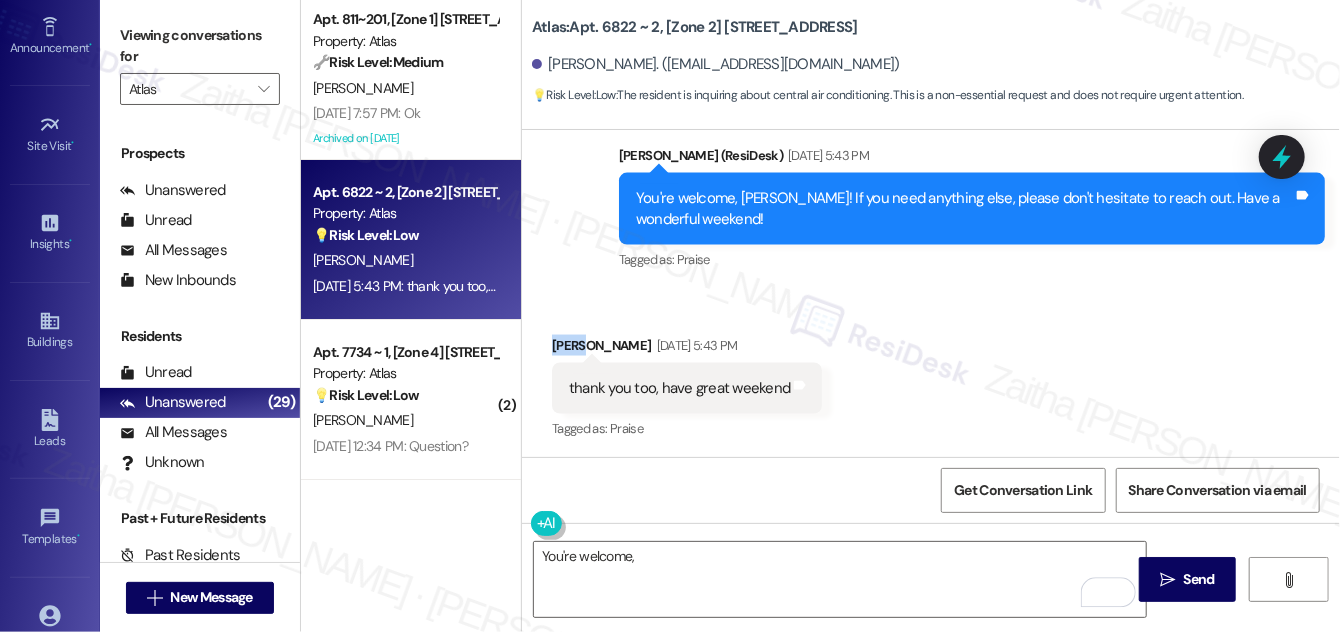 copy on "Kayla" 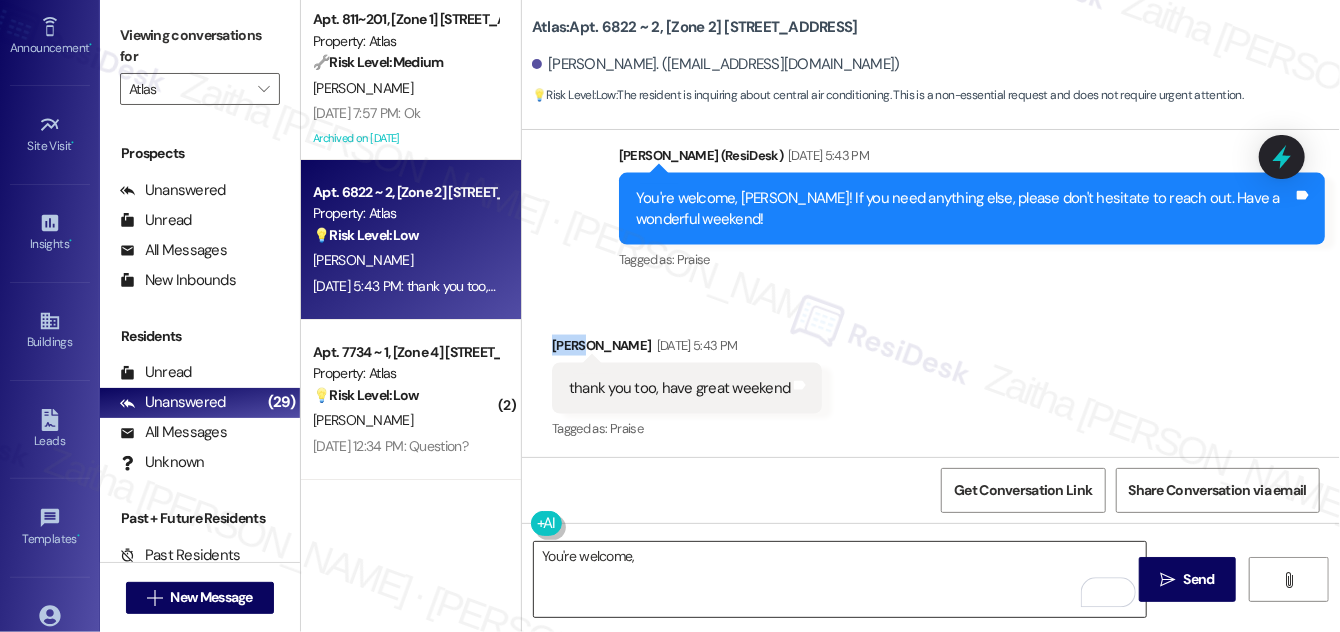 click on "You're welcome," at bounding box center [840, 579] 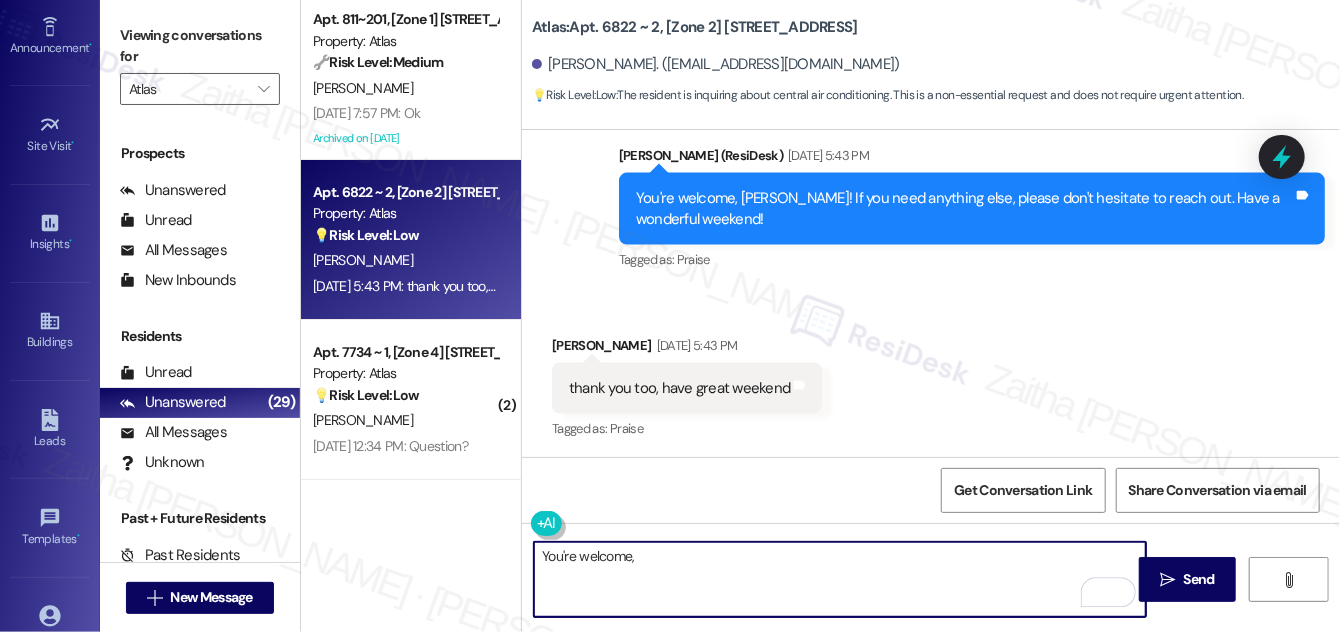 paste on "Kayla" 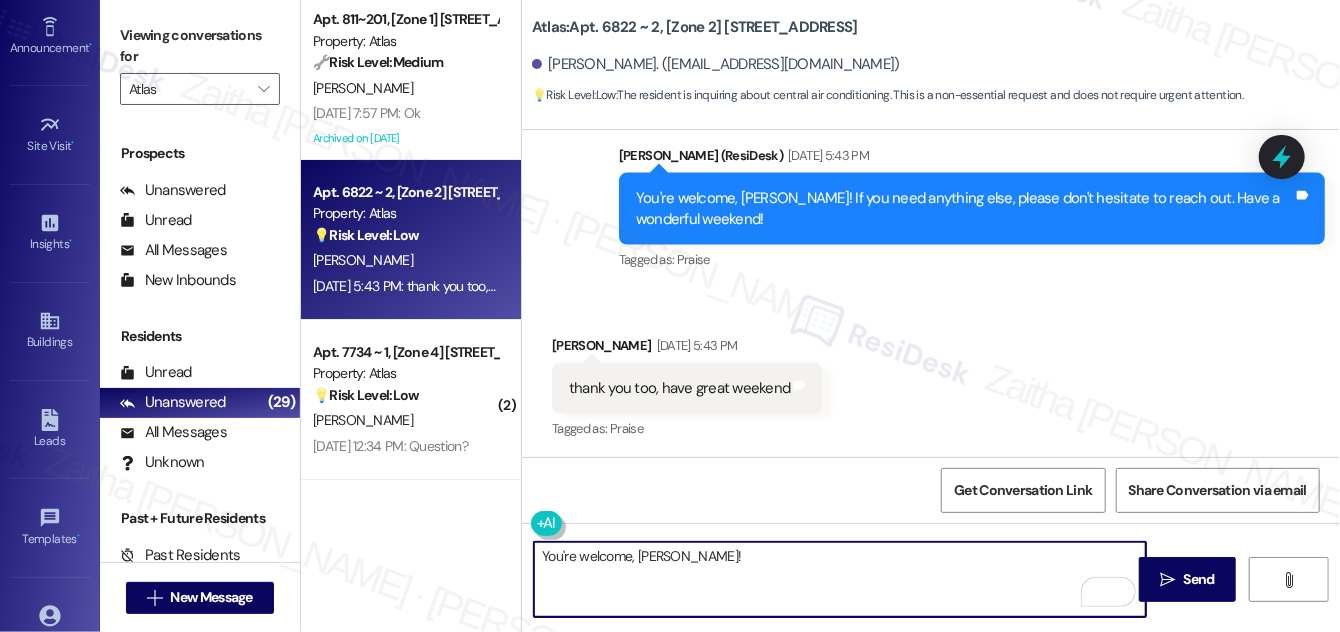scroll, scrollTop: 1511, scrollLeft: 0, axis: vertical 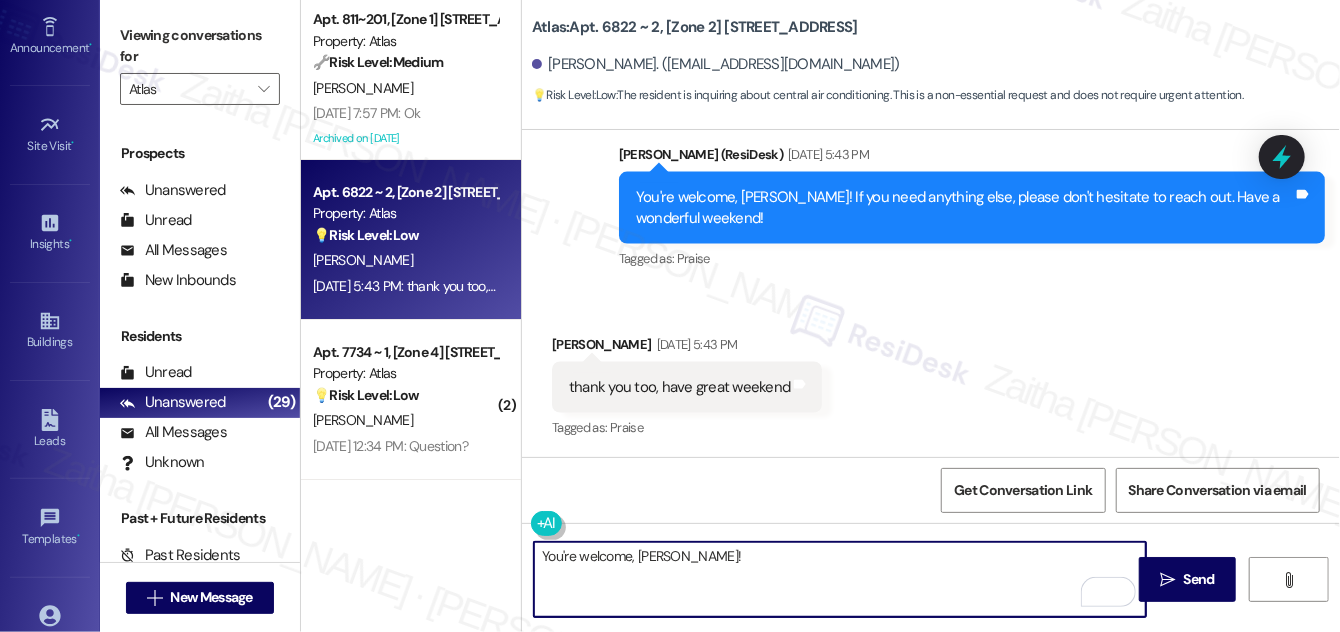 type on "You're welcome, Kayla!" 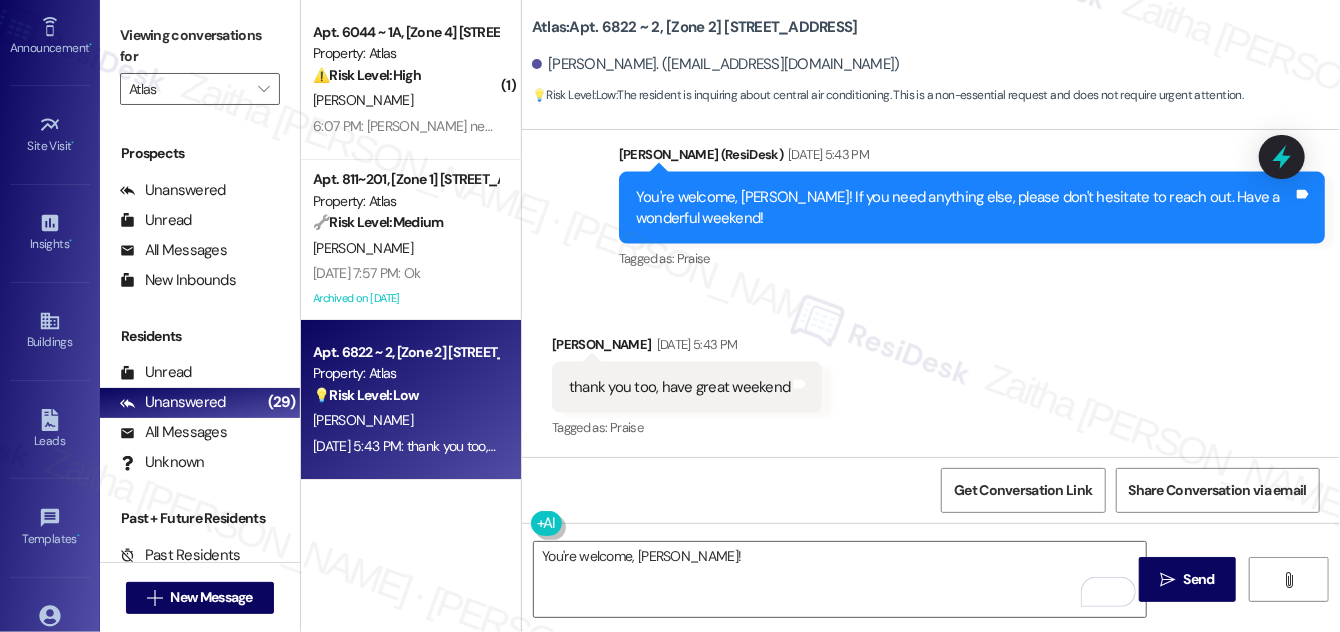 drag, startPoint x: 1178, startPoint y: 567, endPoint x: 1239, endPoint y: 343, distance: 232.15727 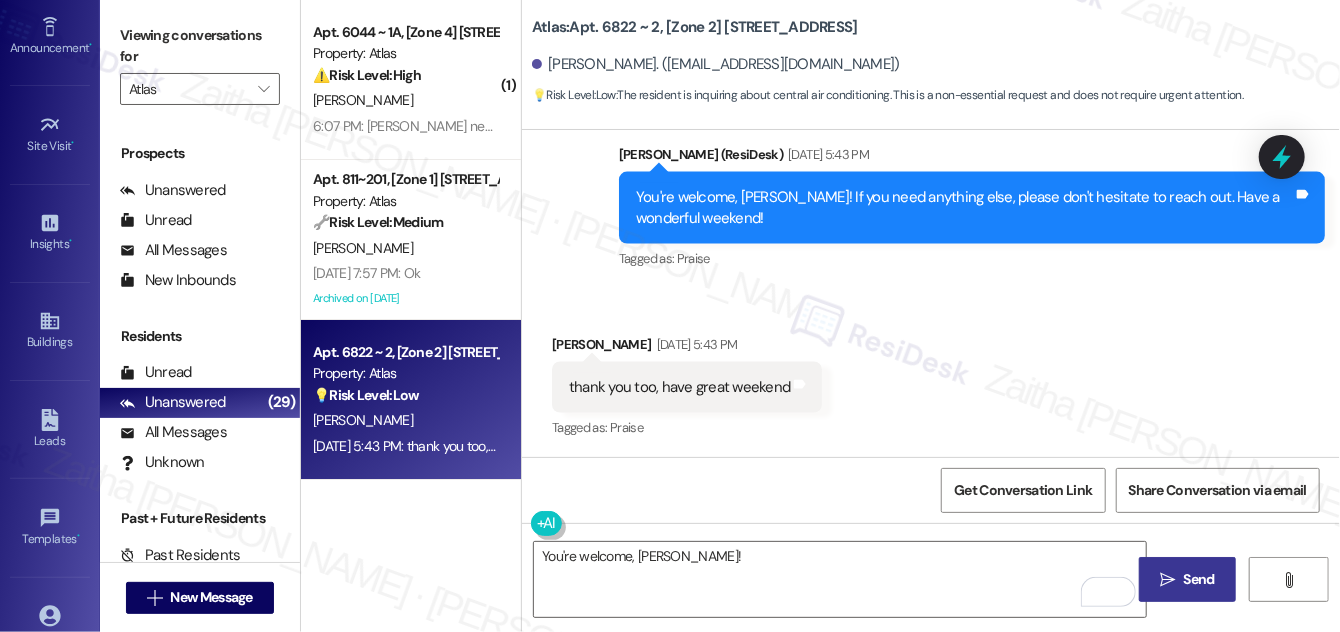click on "Send" at bounding box center [1199, 579] 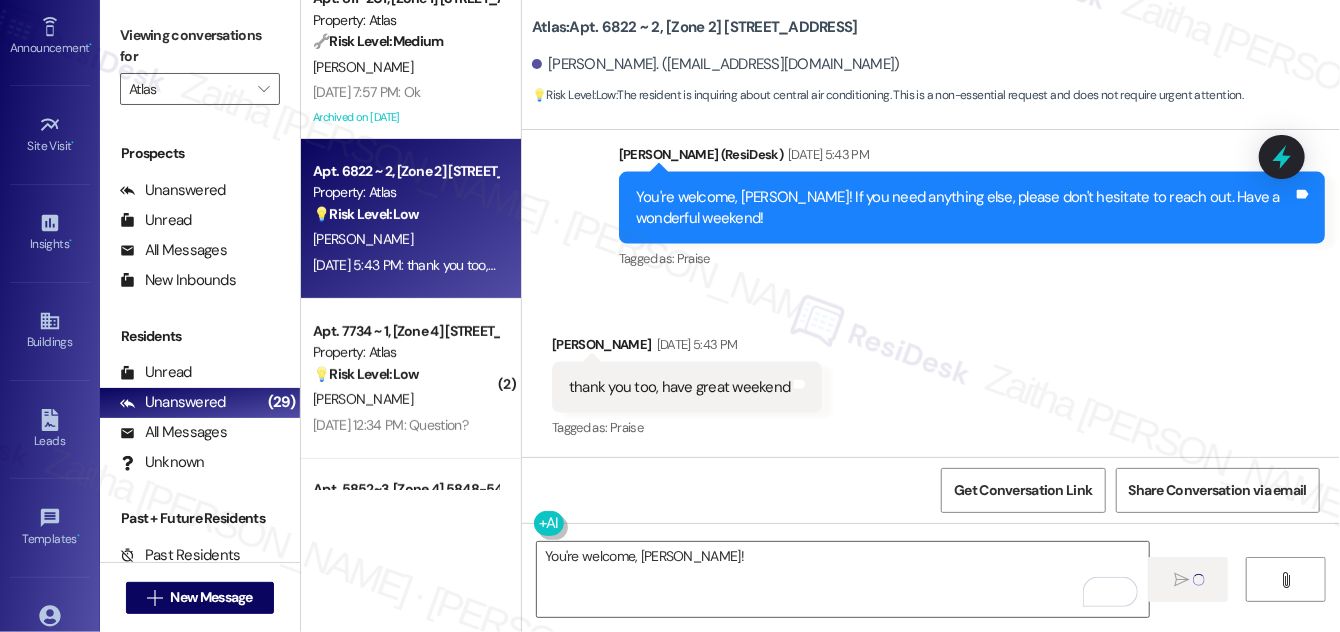 scroll, scrollTop: 181, scrollLeft: 0, axis: vertical 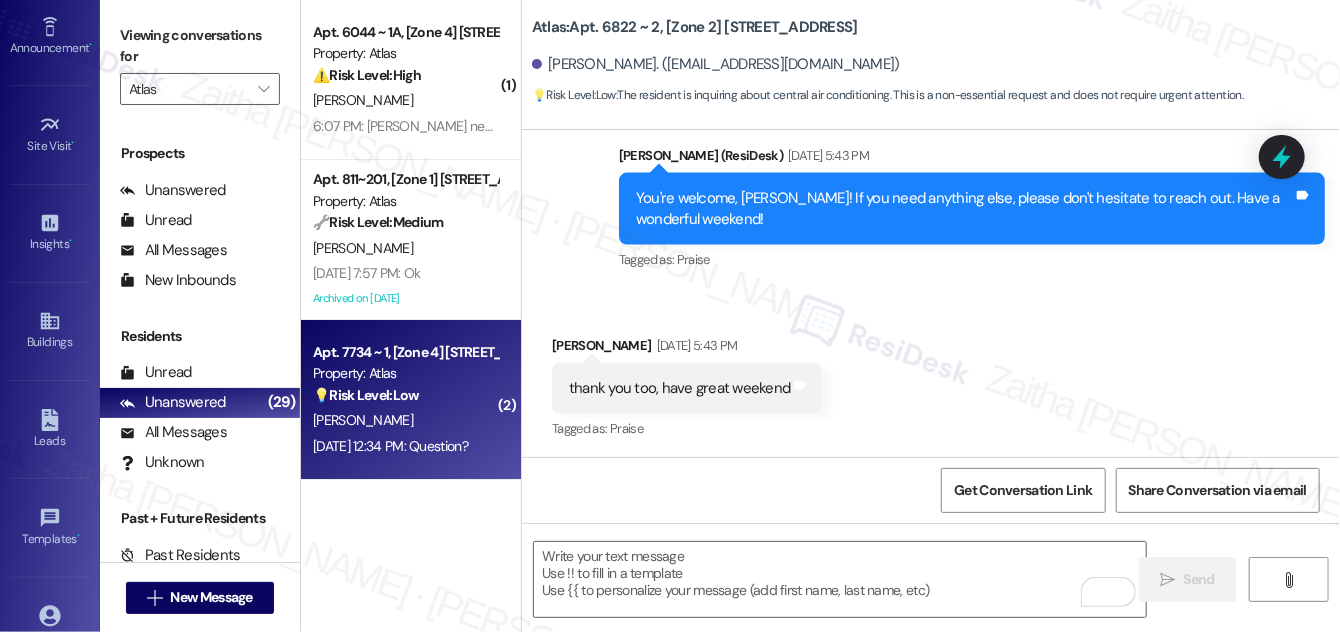 click on "T. Woods" at bounding box center (405, 420) 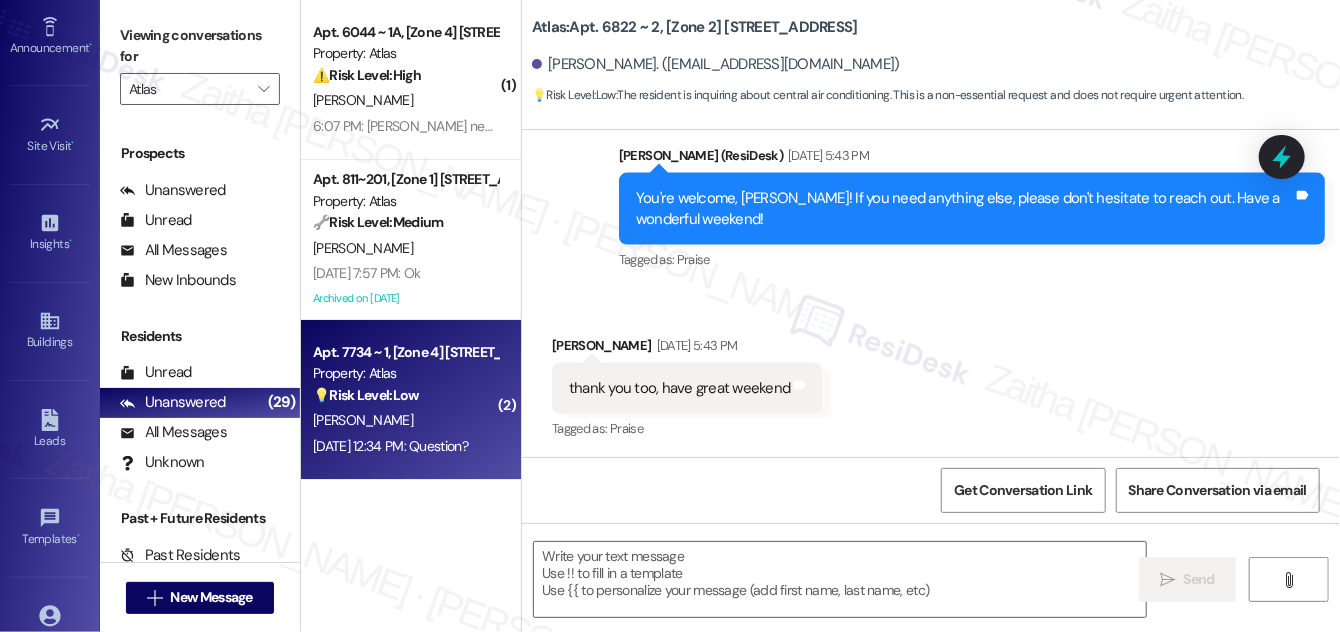 type on "Fetching suggested responses. Please feel free to read through the conversation in the meantime." 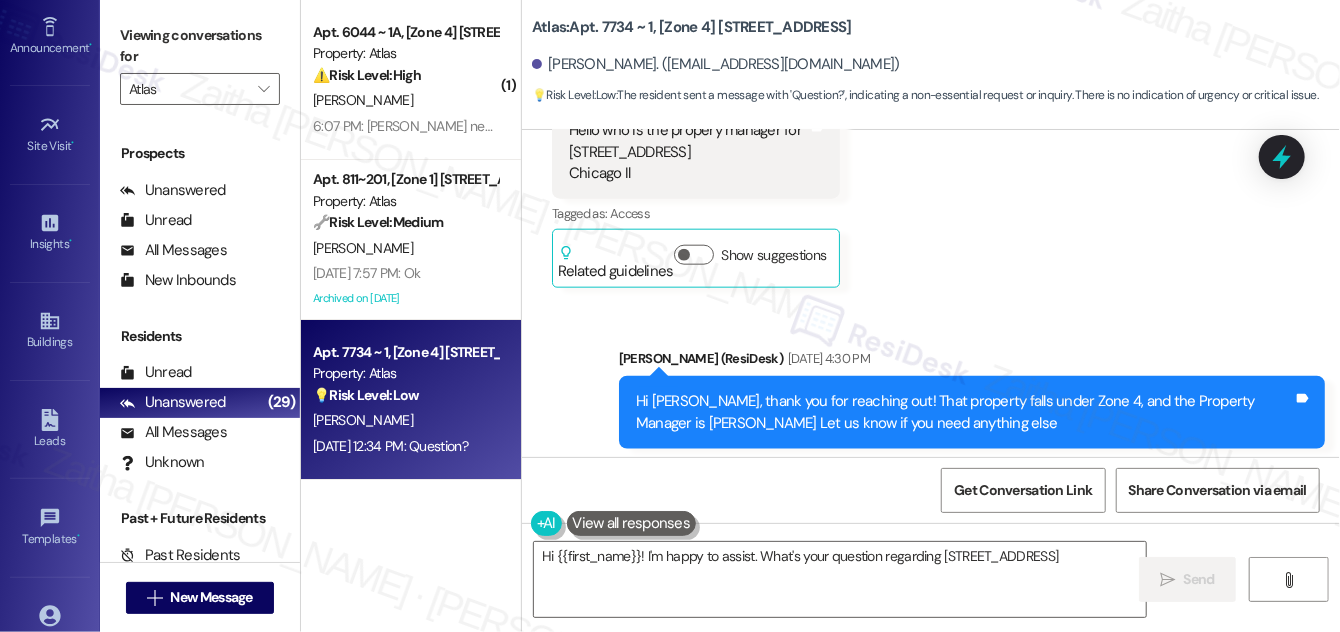 scroll, scrollTop: 8373, scrollLeft: 0, axis: vertical 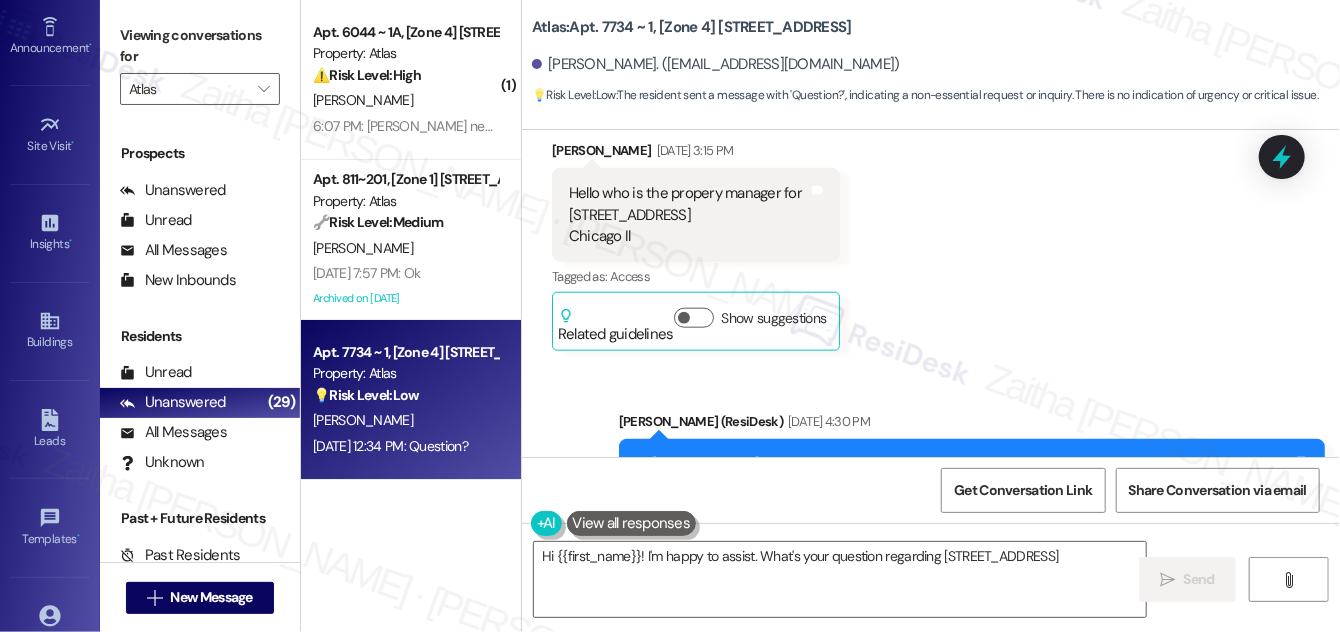 type on "Hi {{first_name}}! I'm happy to assist. What's your question regarding 7732-36 S Kedzie Ave?" 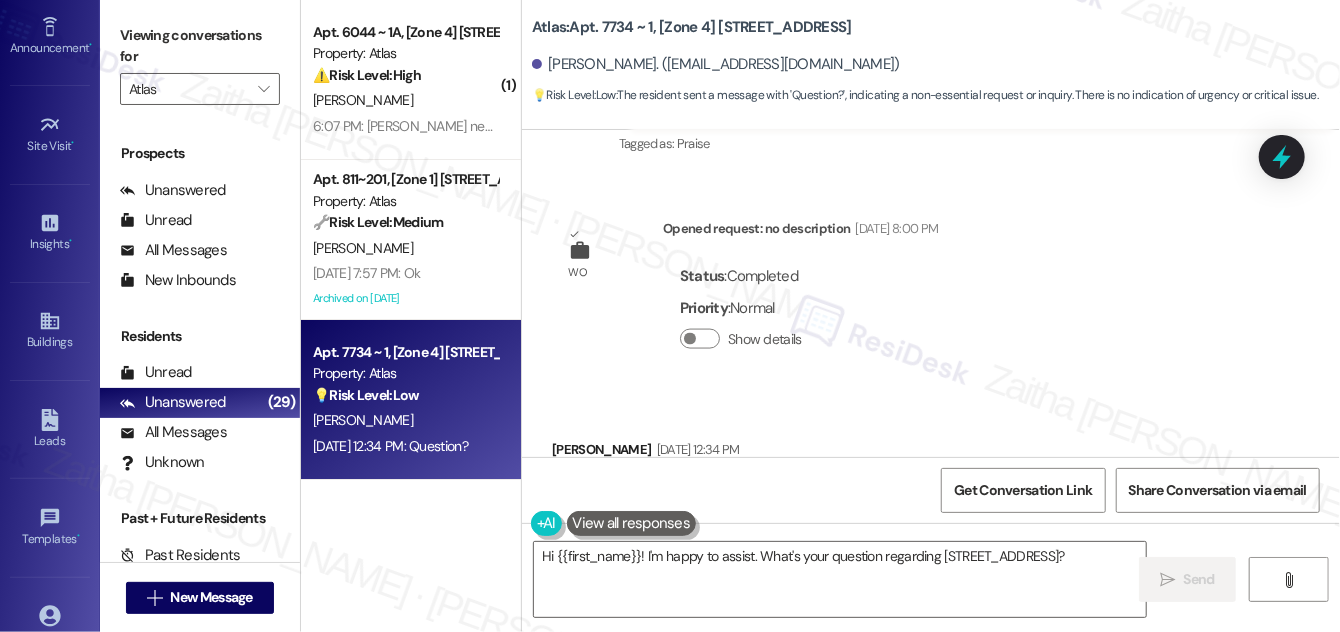 scroll, scrollTop: 8828, scrollLeft: 0, axis: vertical 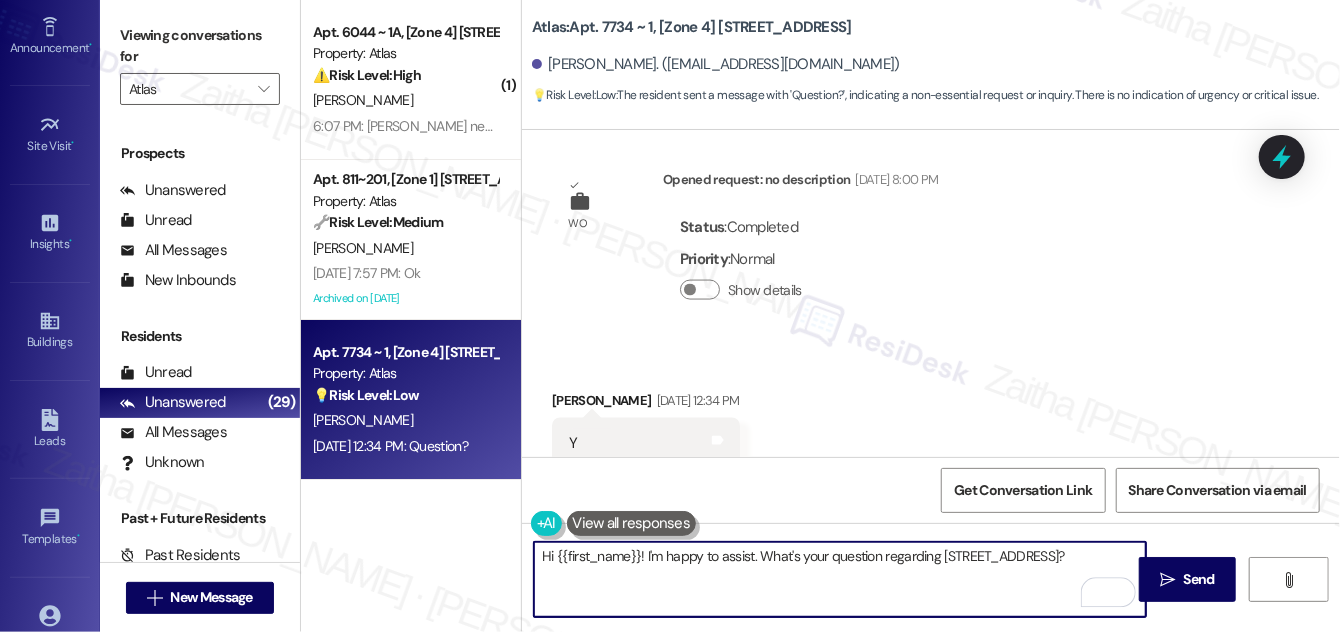 drag, startPoint x: 885, startPoint y: 551, endPoint x: 1074, endPoint y: 553, distance: 189.01057 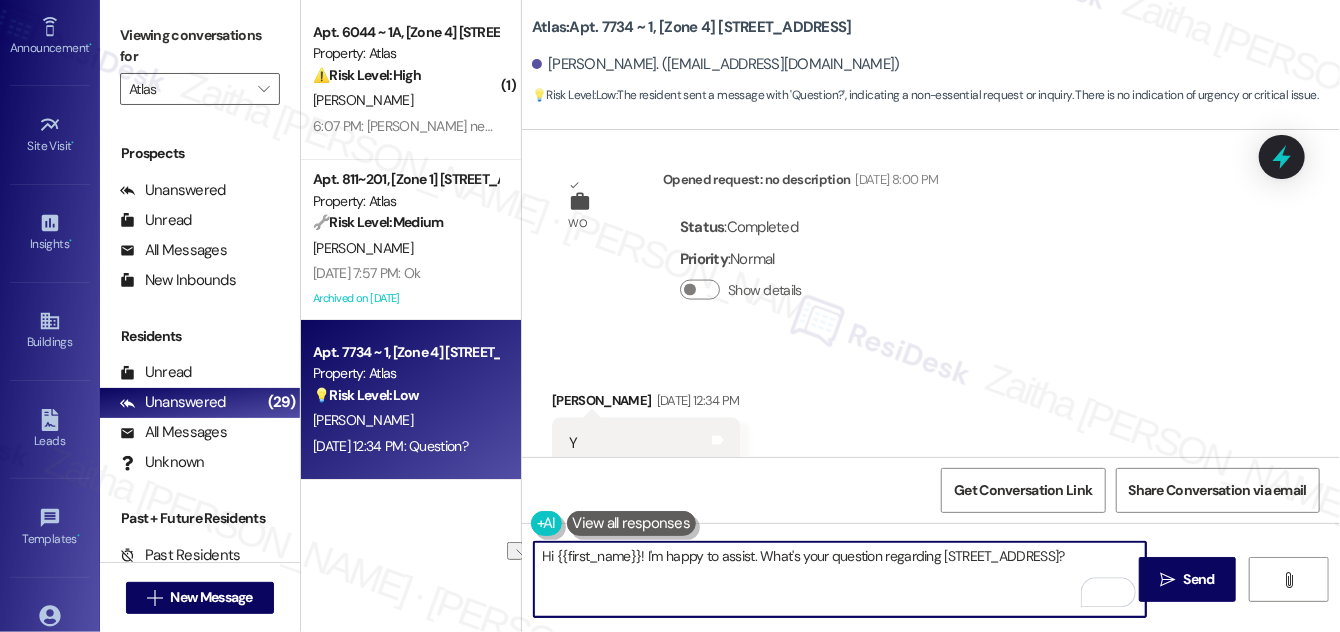 click on "Hi {{first_name}}! I'm happy to assist. What's your question regarding 7732-36 S Kedzie Ave?" at bounding box center (840, 579) 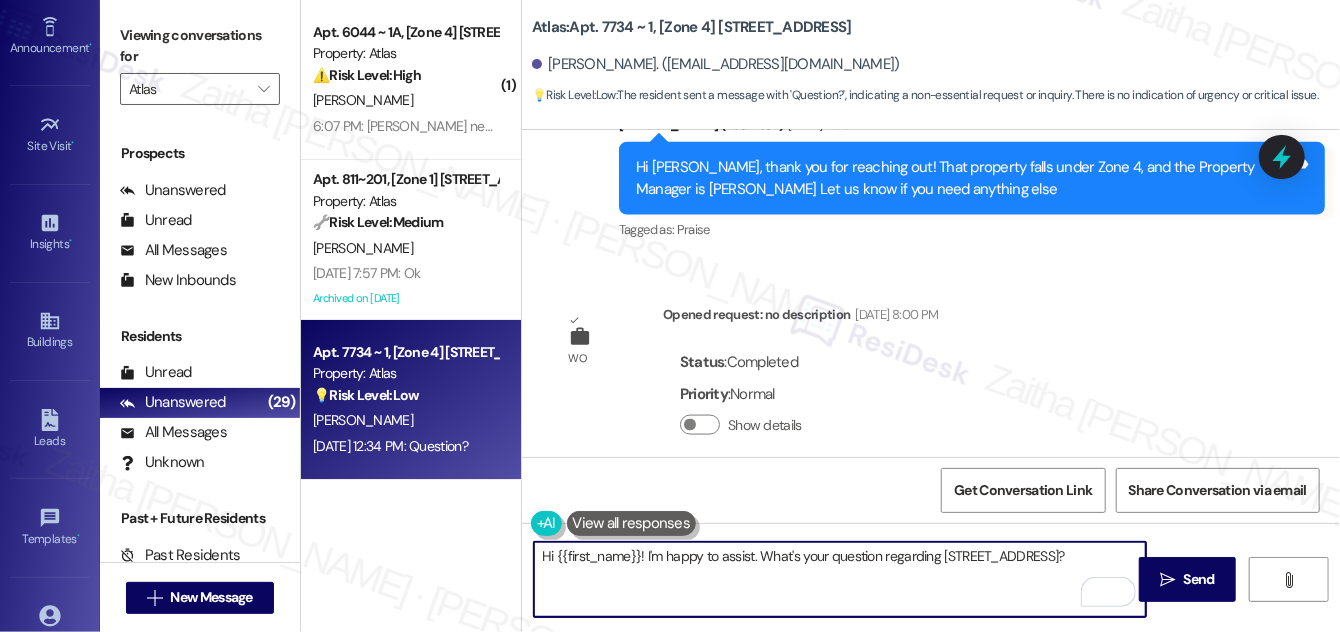 scroll, scrollTop: 8828, scrollLeft: 0, axis: vertical 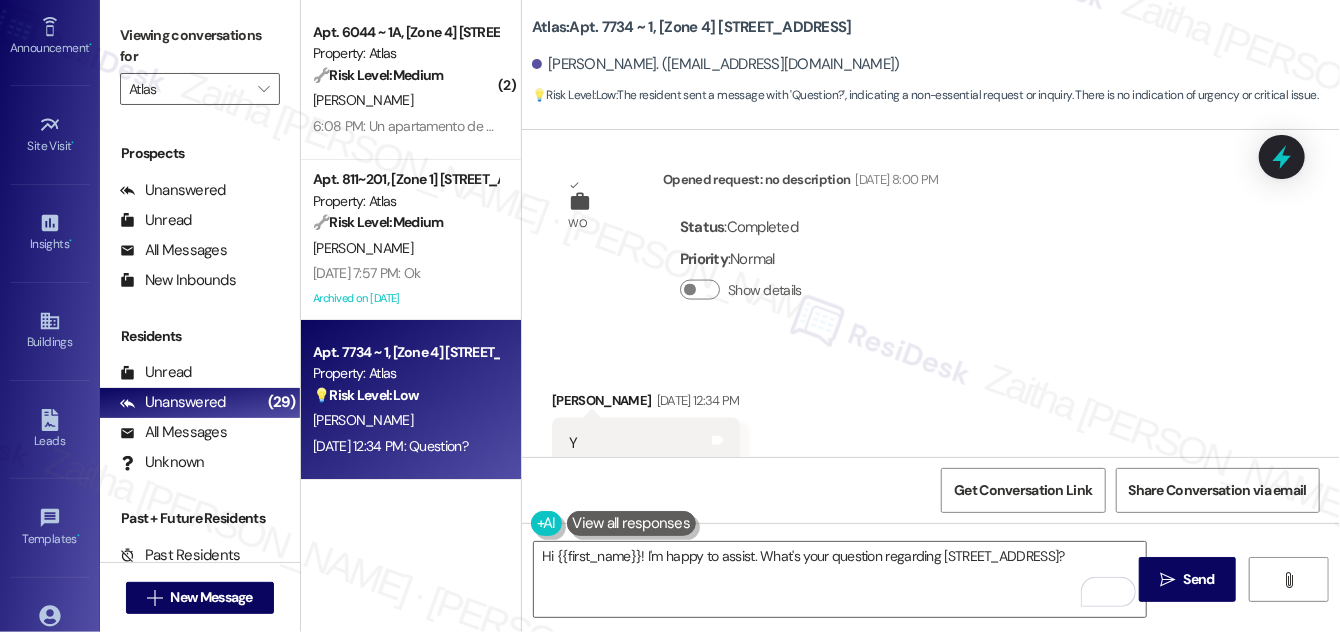 drag, startPoint x: 1186, startPoint y: 578, endPoint x: 1098, endPoint y: 423, distance: 178.2386 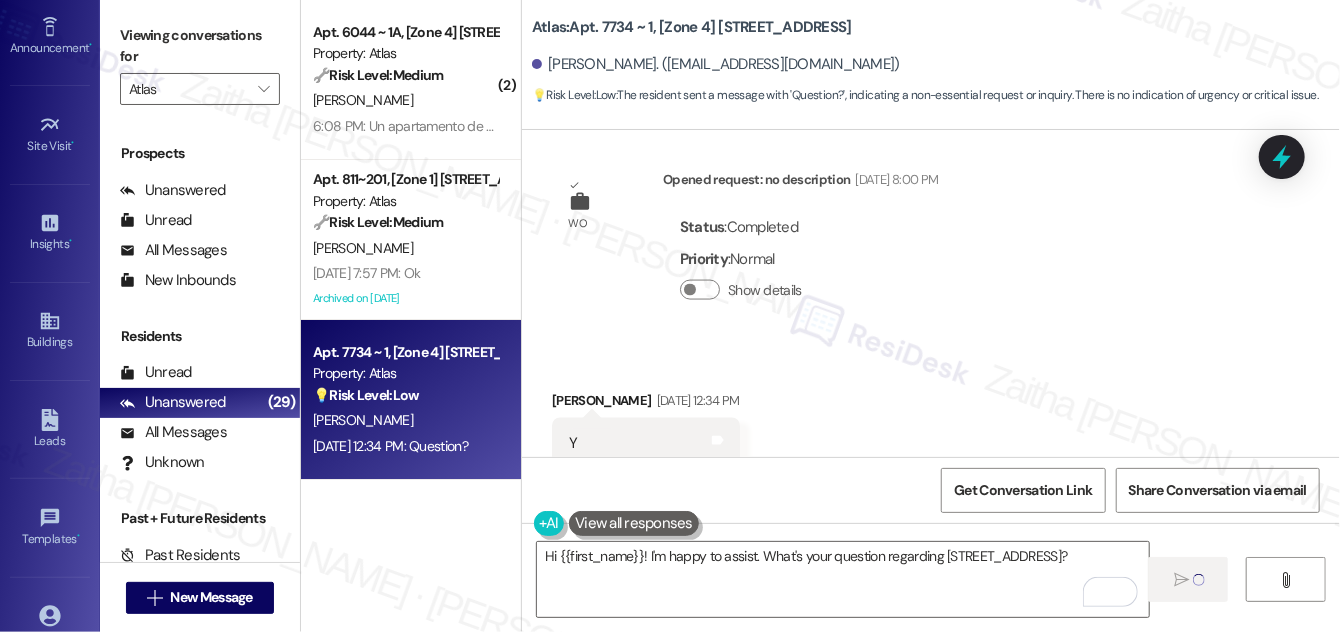 type 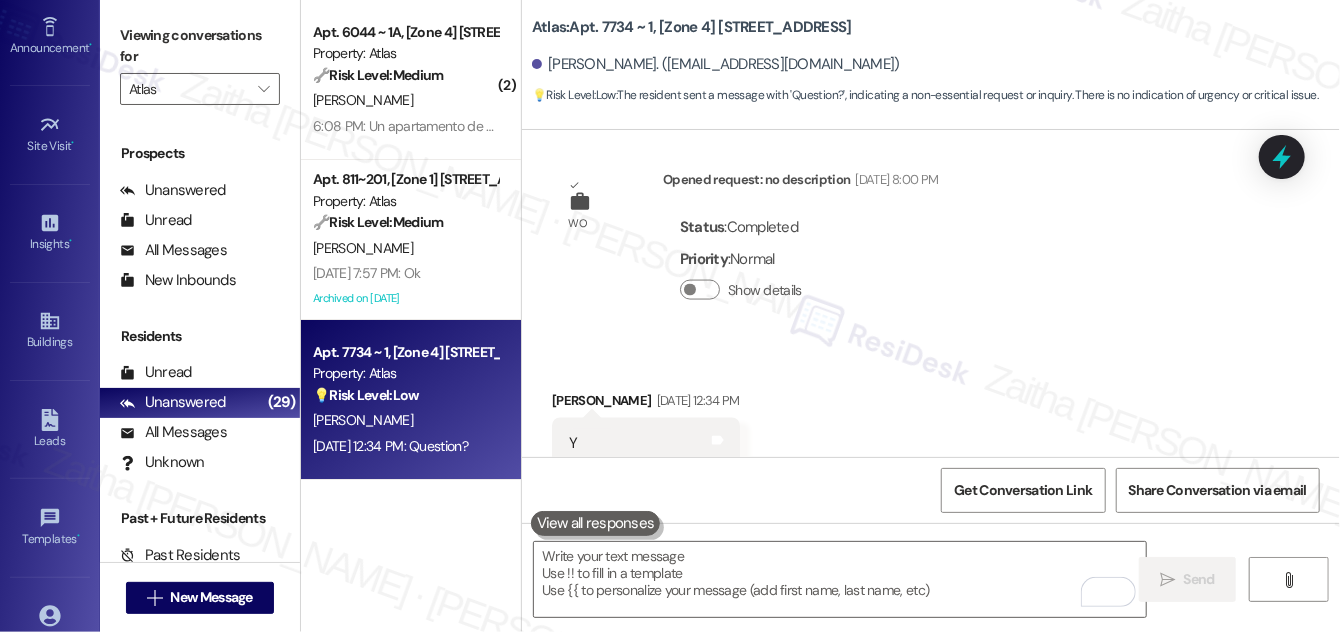 scroll, scrollTop: 8827, scrollLeft: 0, axis: vertical 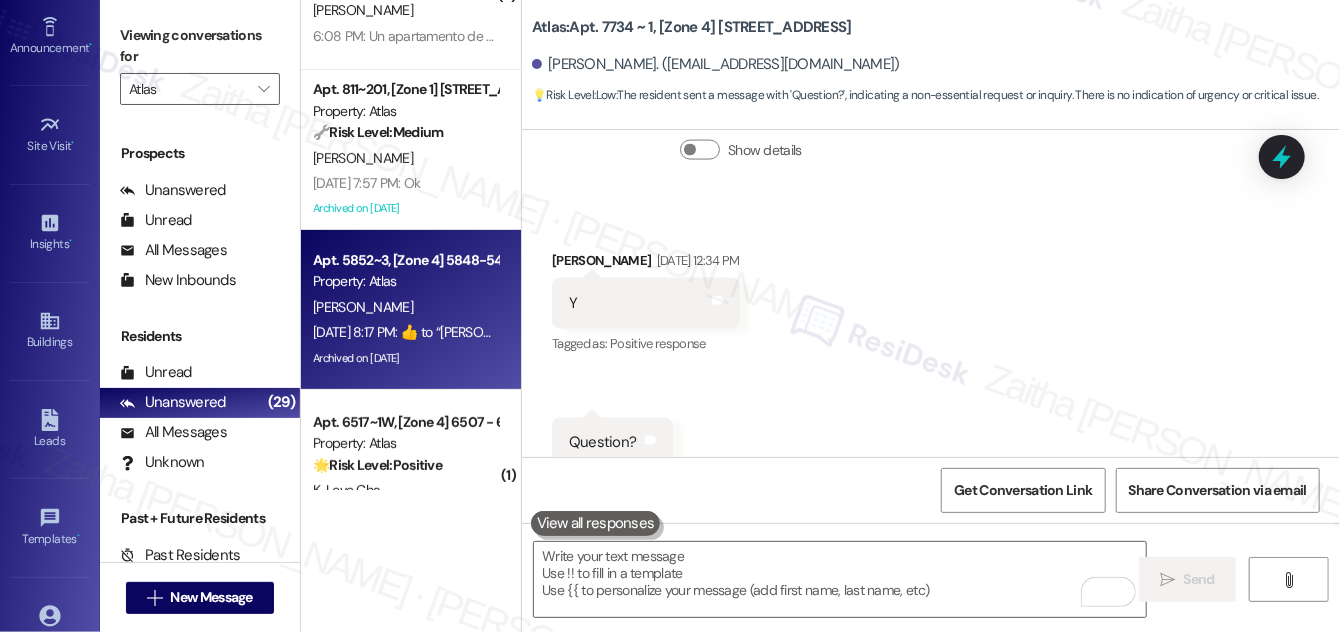 click on "[PERSON_NAME]" at bounding box center [405, 307] 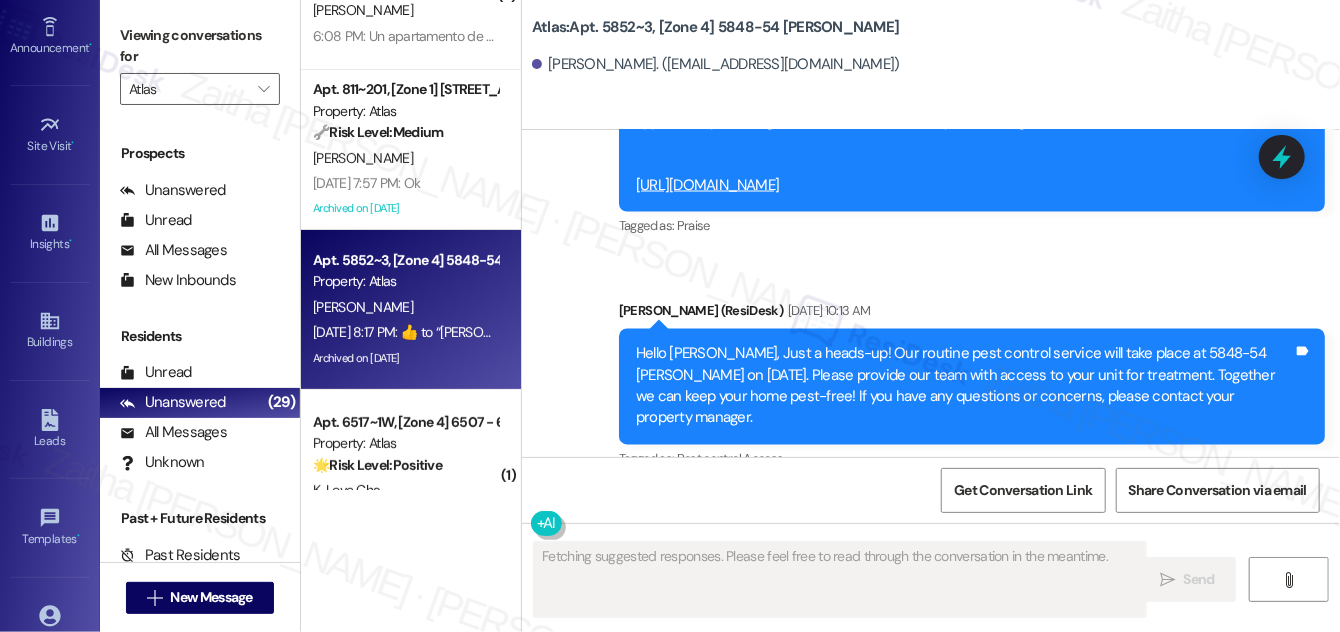 scroll, scrollTop: 14933, scrollLeft: 0, axis: vertical 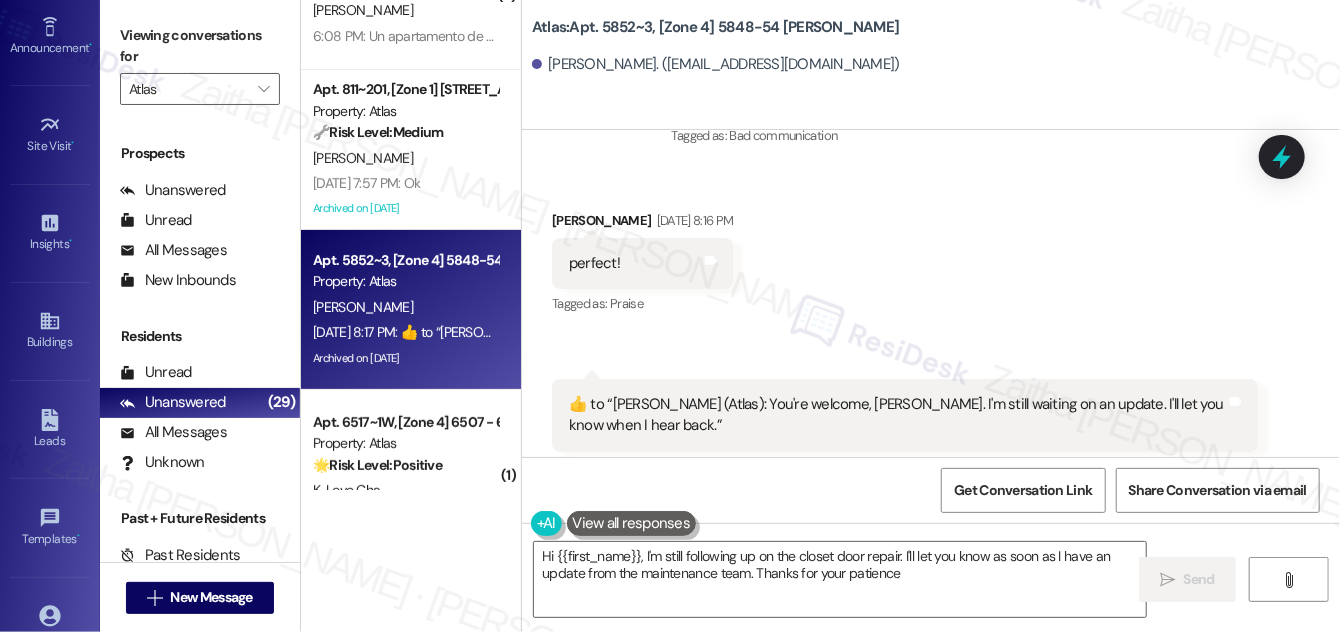 type on "Hi {{first_name}}, I'm still following up on the closet door repair. I'll let you know as soon as I have an update from the maintenance team. Thanks for your patience!" 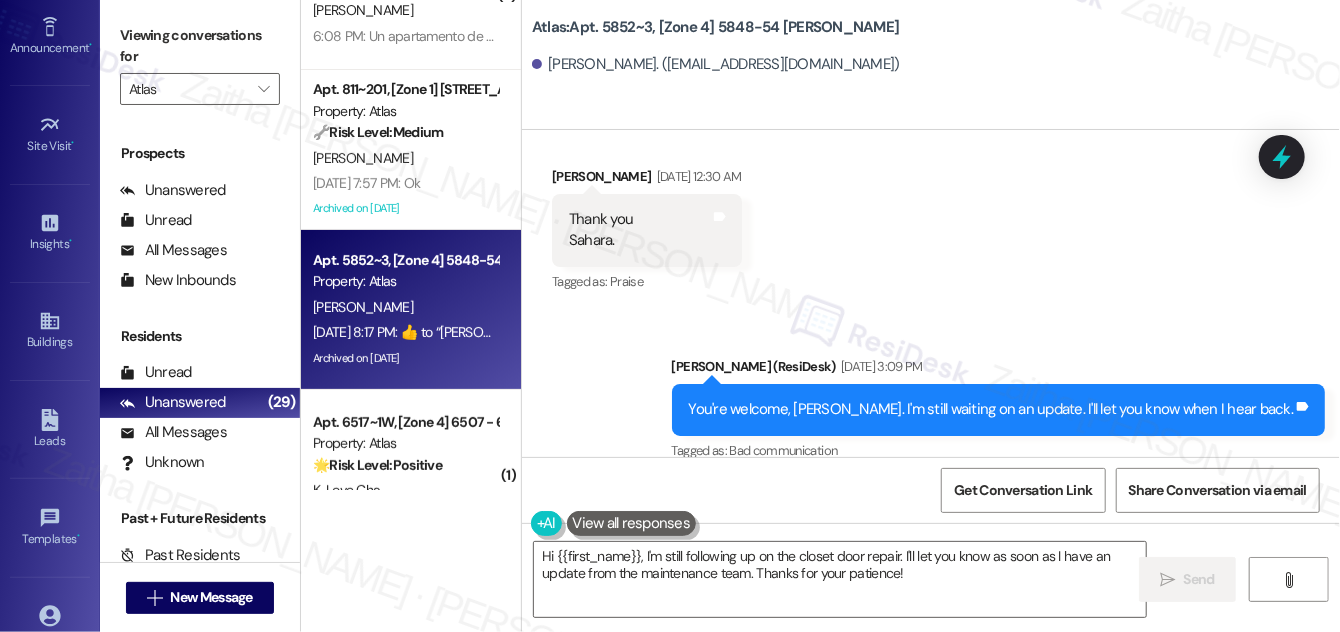 scroll, scrollTop: 14570, scrollLeft: 0, axis: vertical 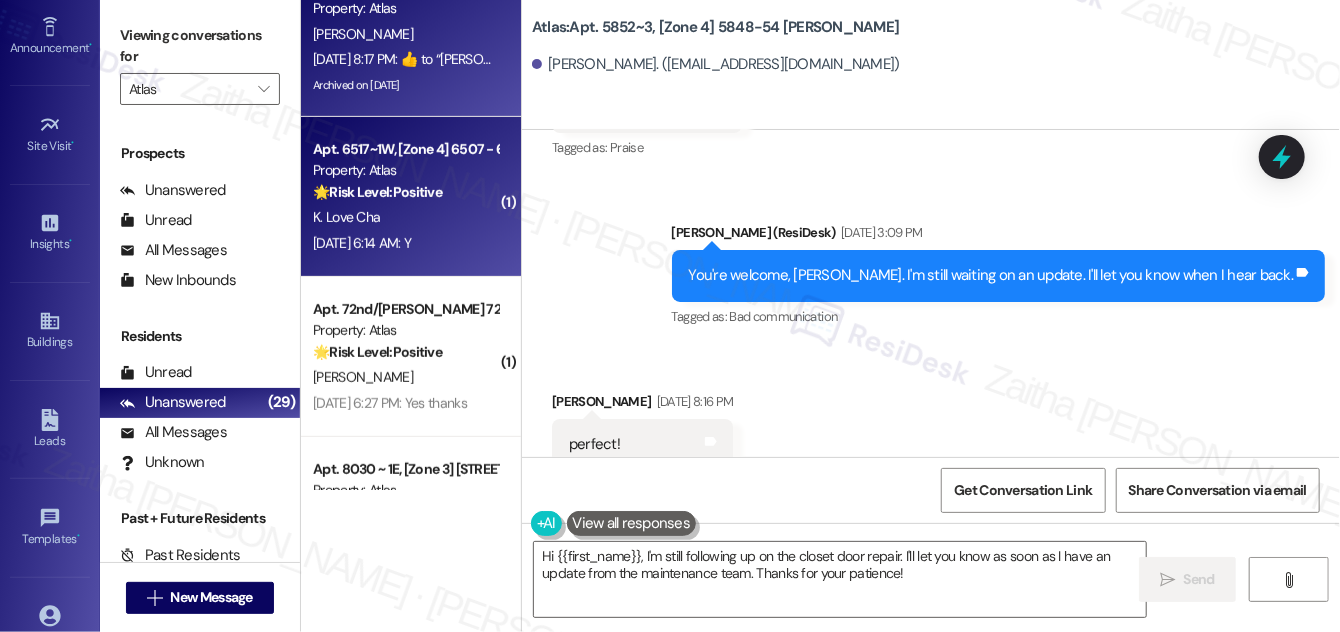 click on "K. Love Cha" at bounding box center (405, 217) 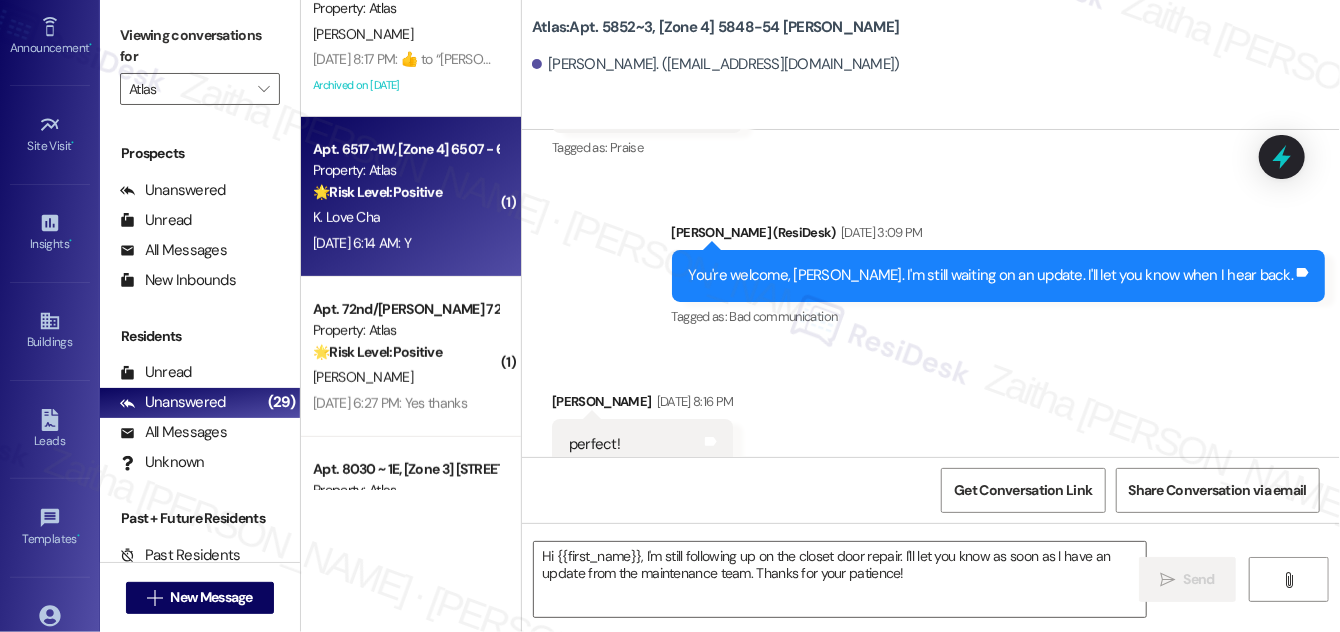 type on "Fetching suggested responses. Please feel free to read through the conversation in the meantime." 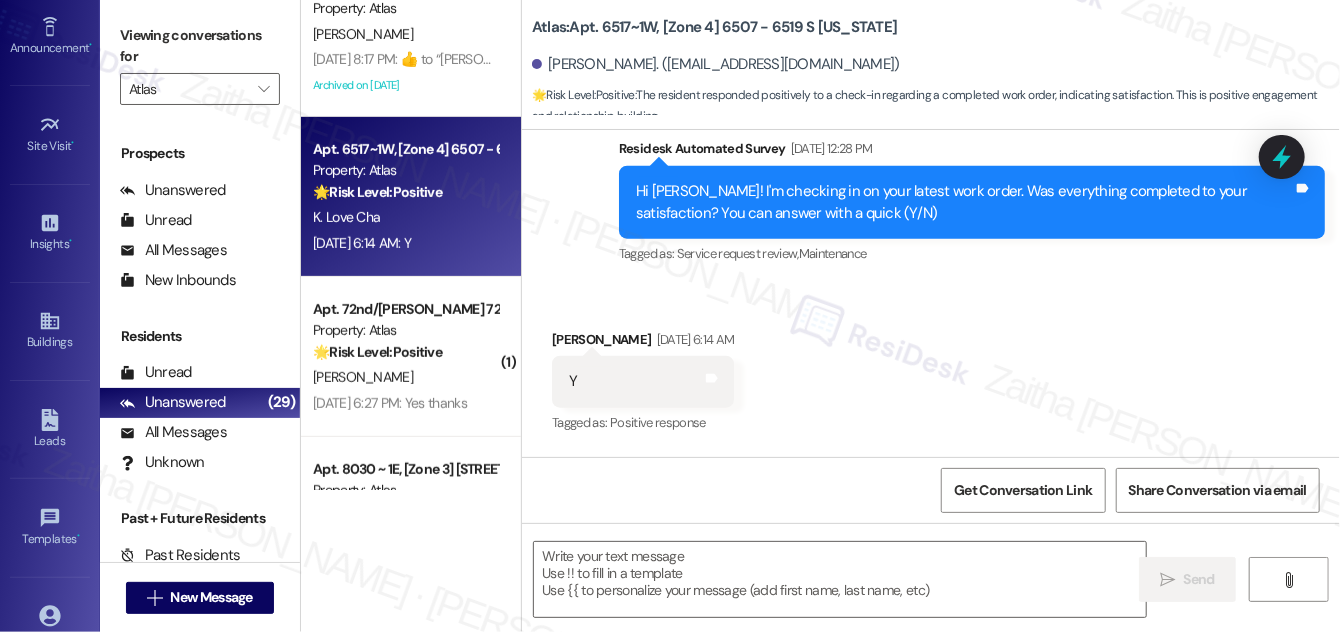 scroll, scrollTop: 4821, scrollLeft: 0, axis: vertical 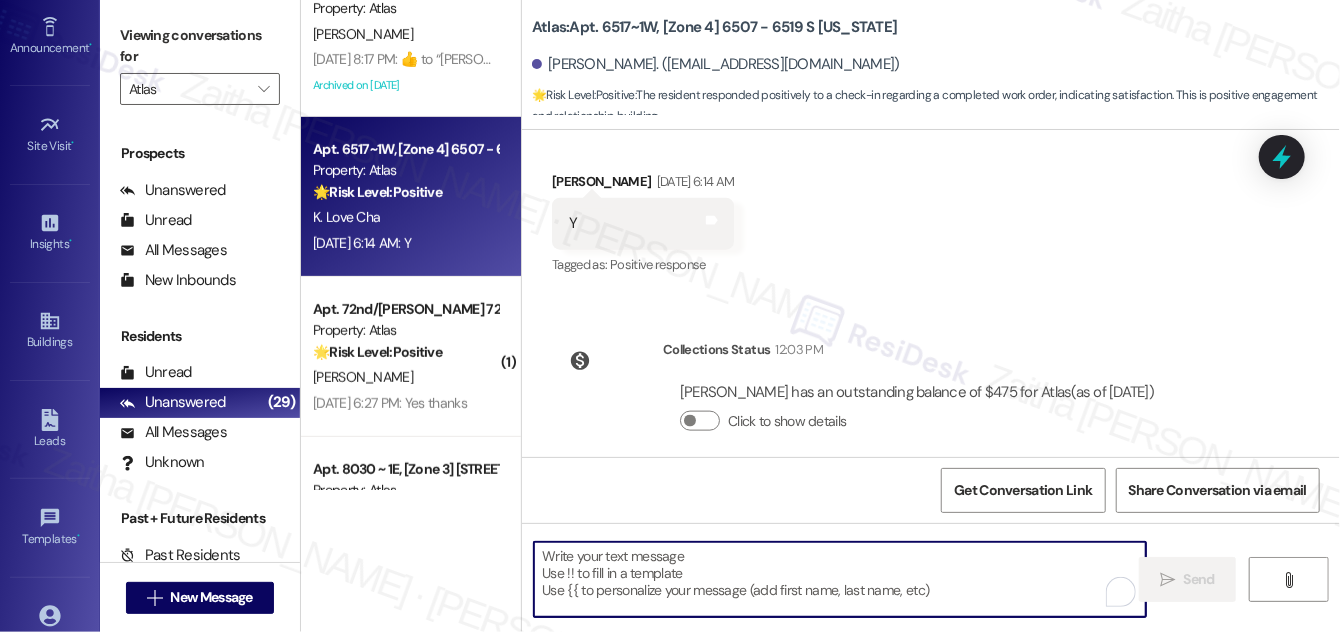 click at bounding box center (840, 579) 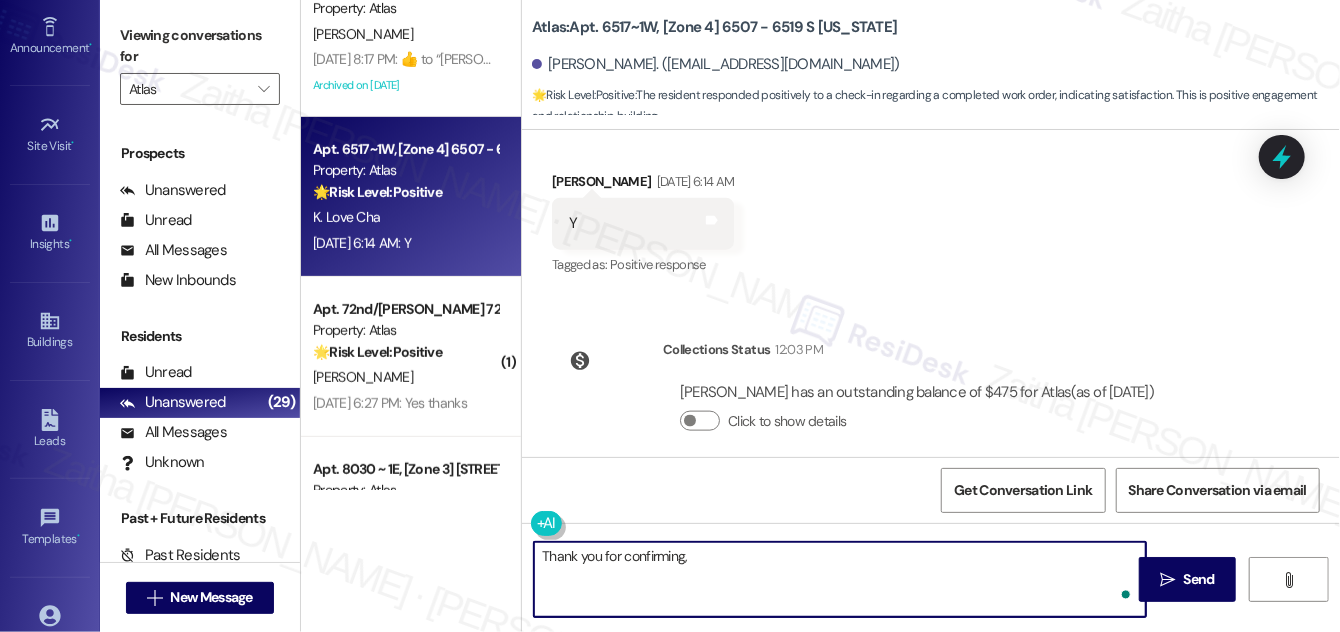 type on "Thank you for confirming," 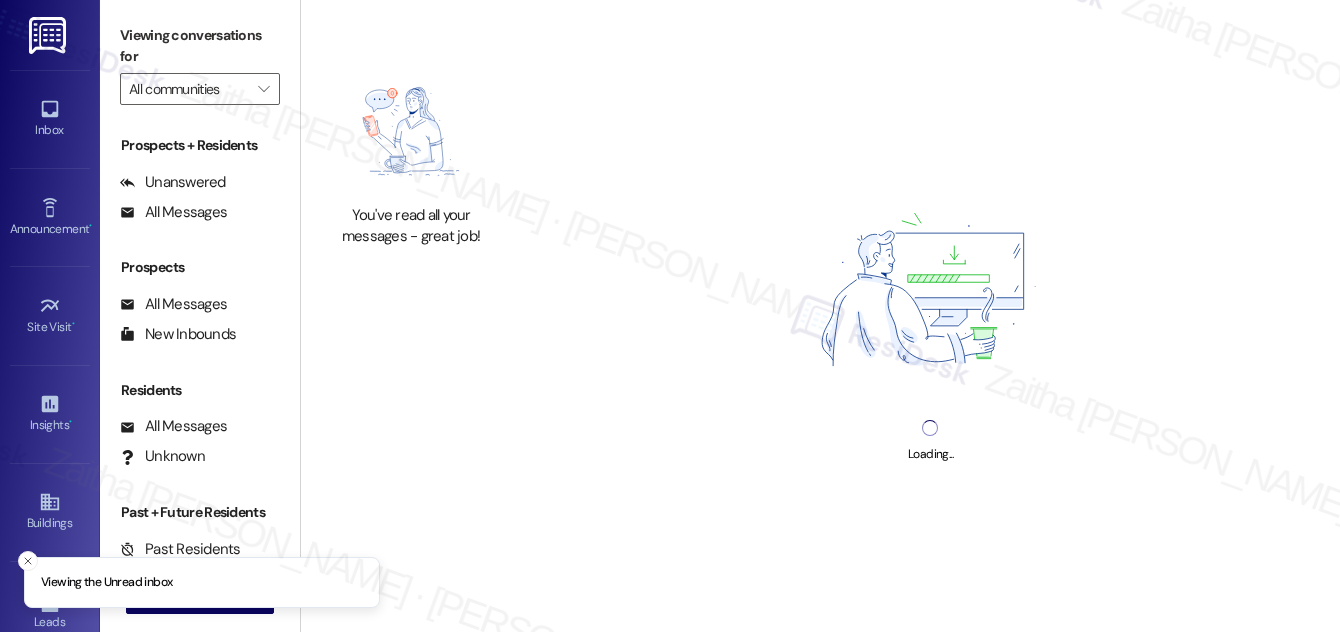 type on "Atlas" 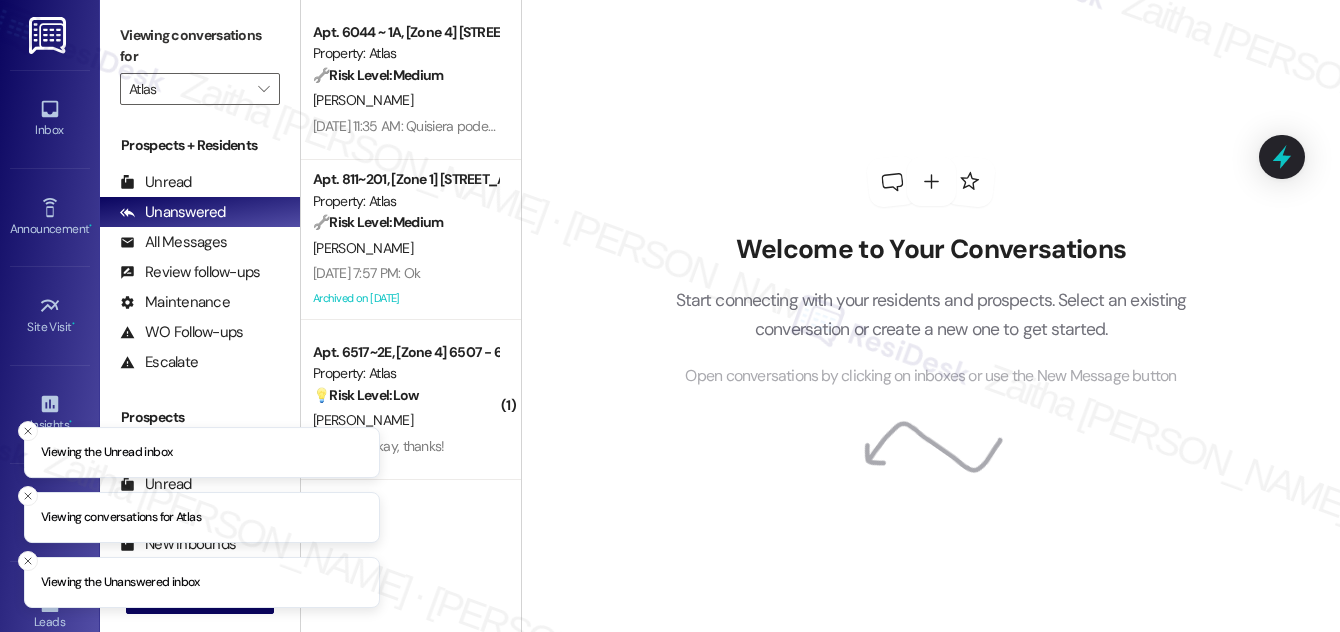 scroll, scrollTop: 0, scrollLeft: 0, axis: both 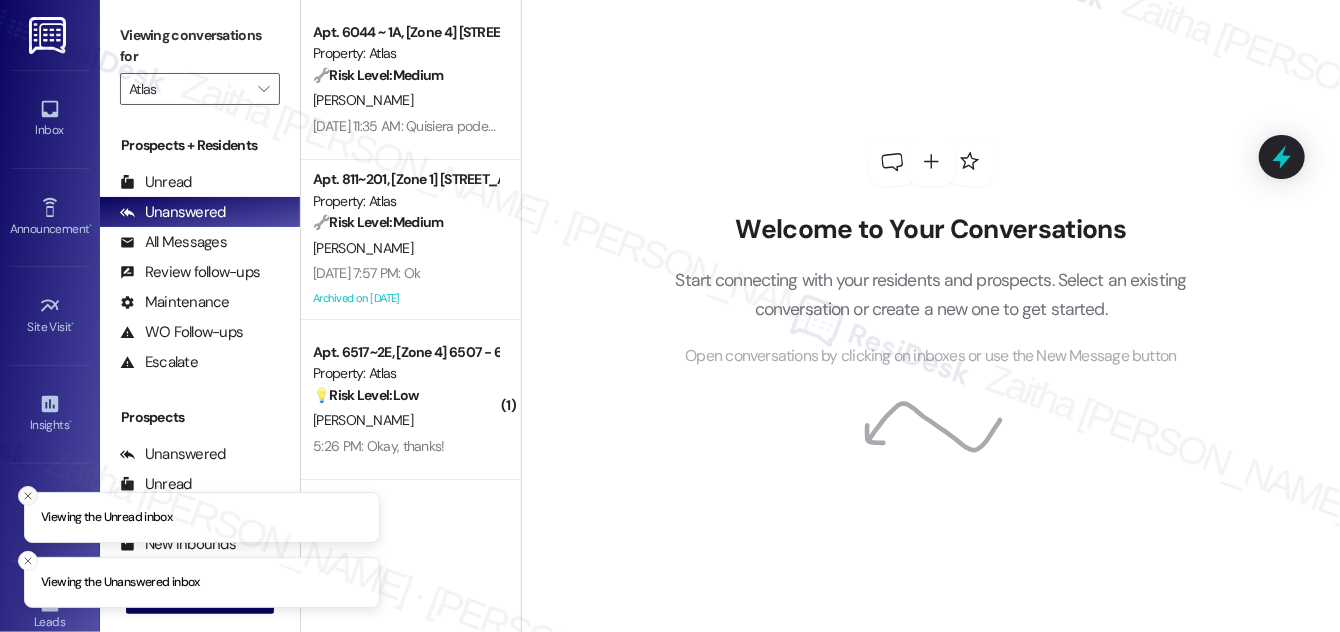 click 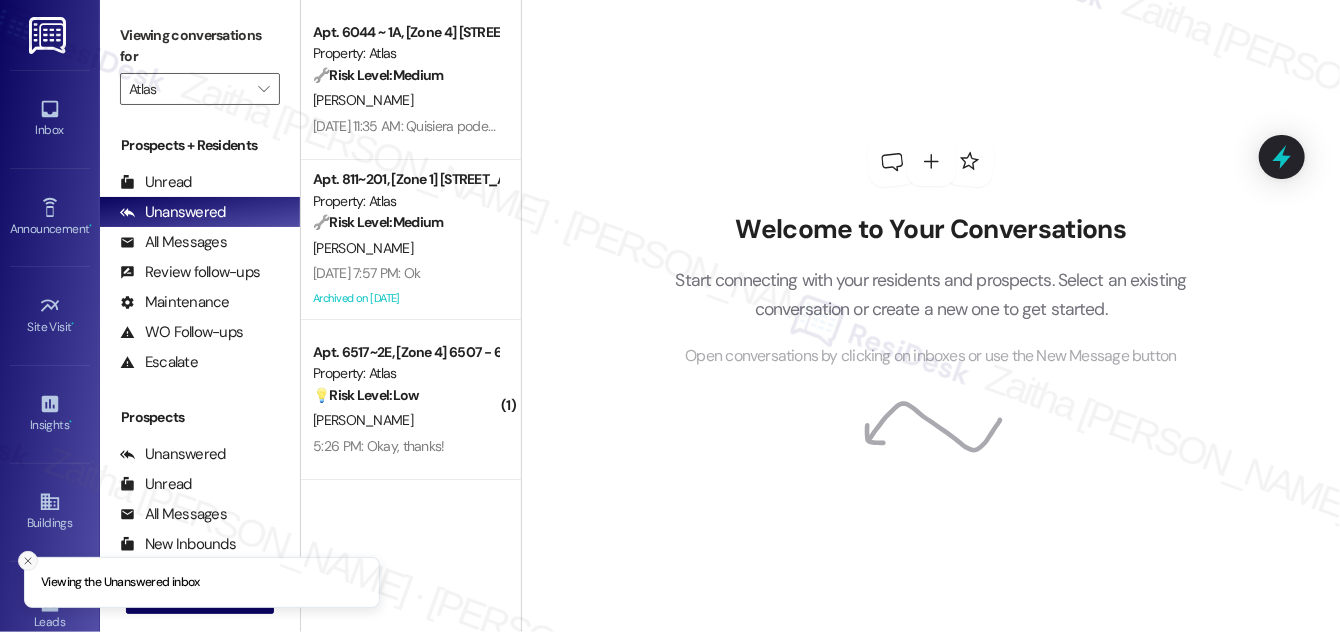 click 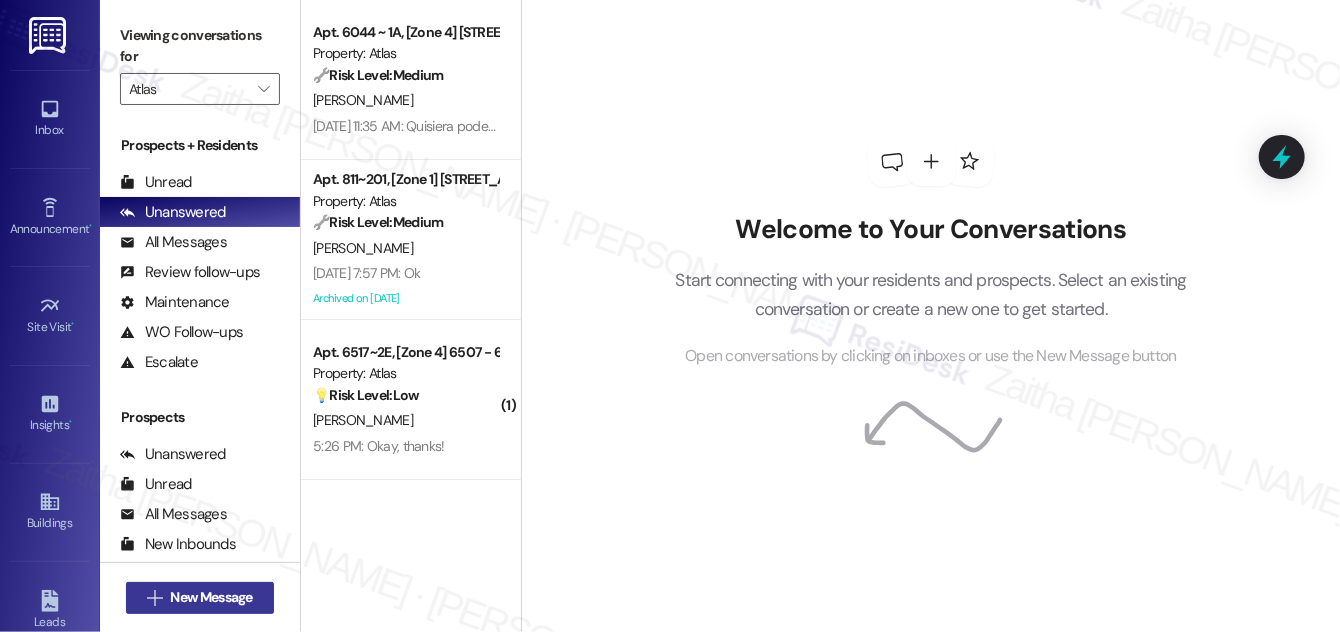 click on "New Message" at bounding box center (212, 597) 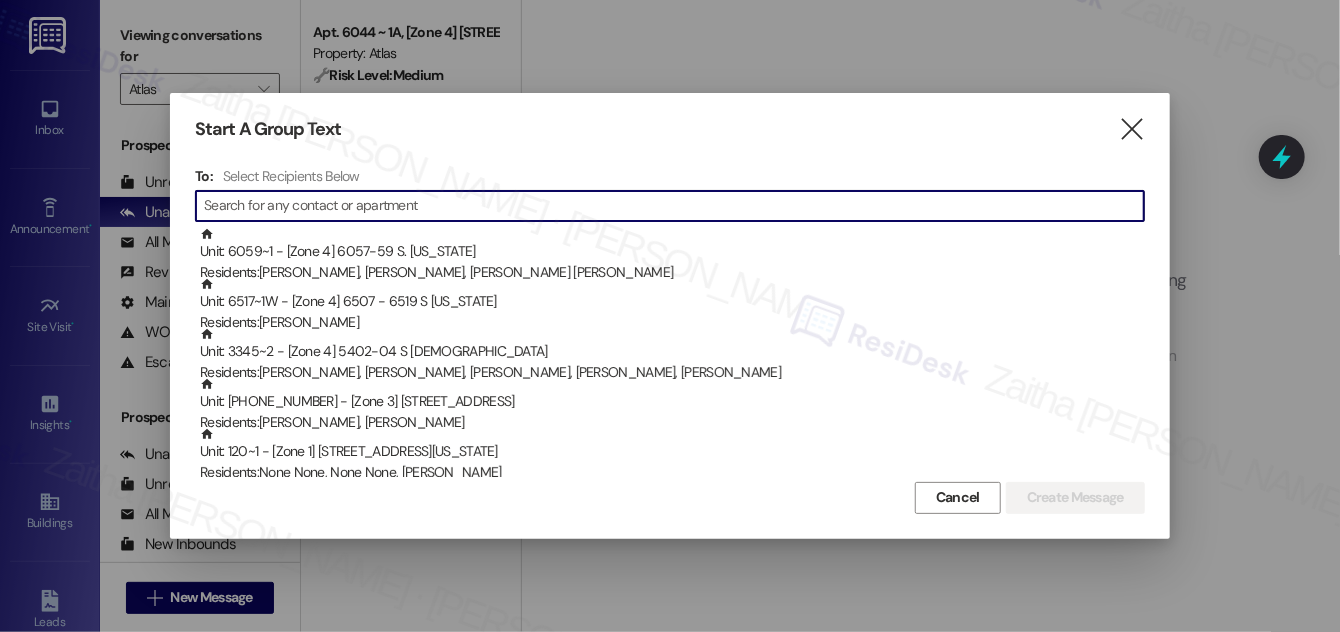 paste on "[PERSON_NAME]" 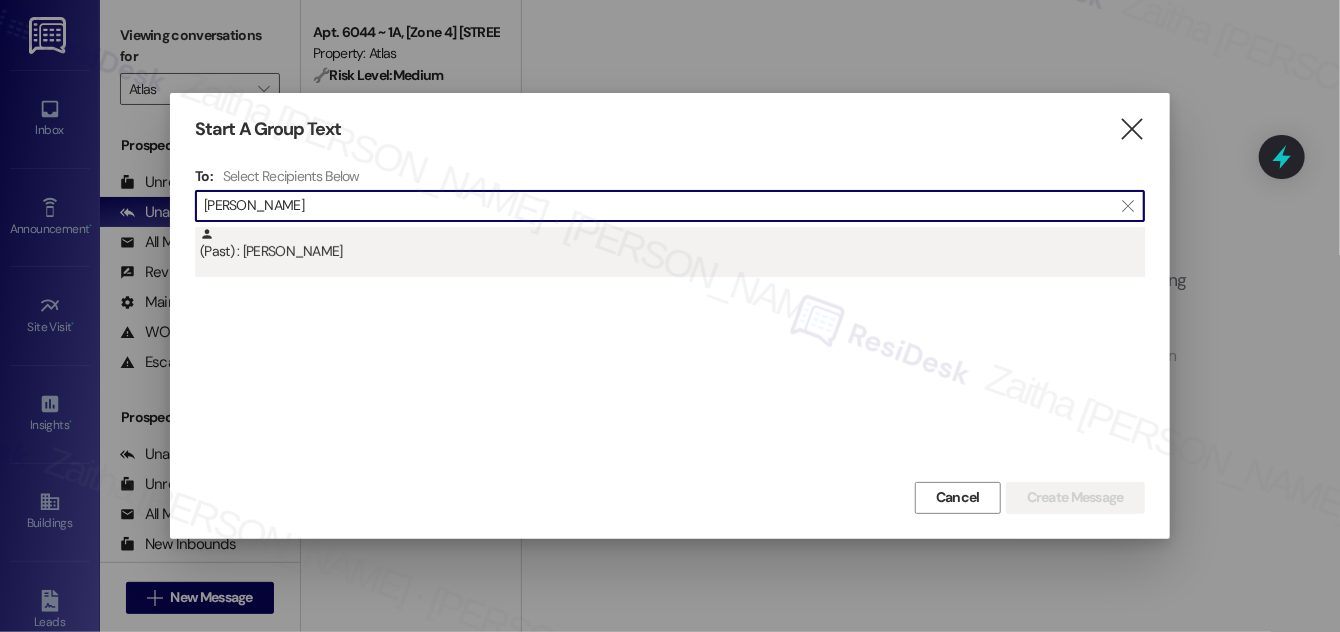 type on "[PERSON_NAME]" 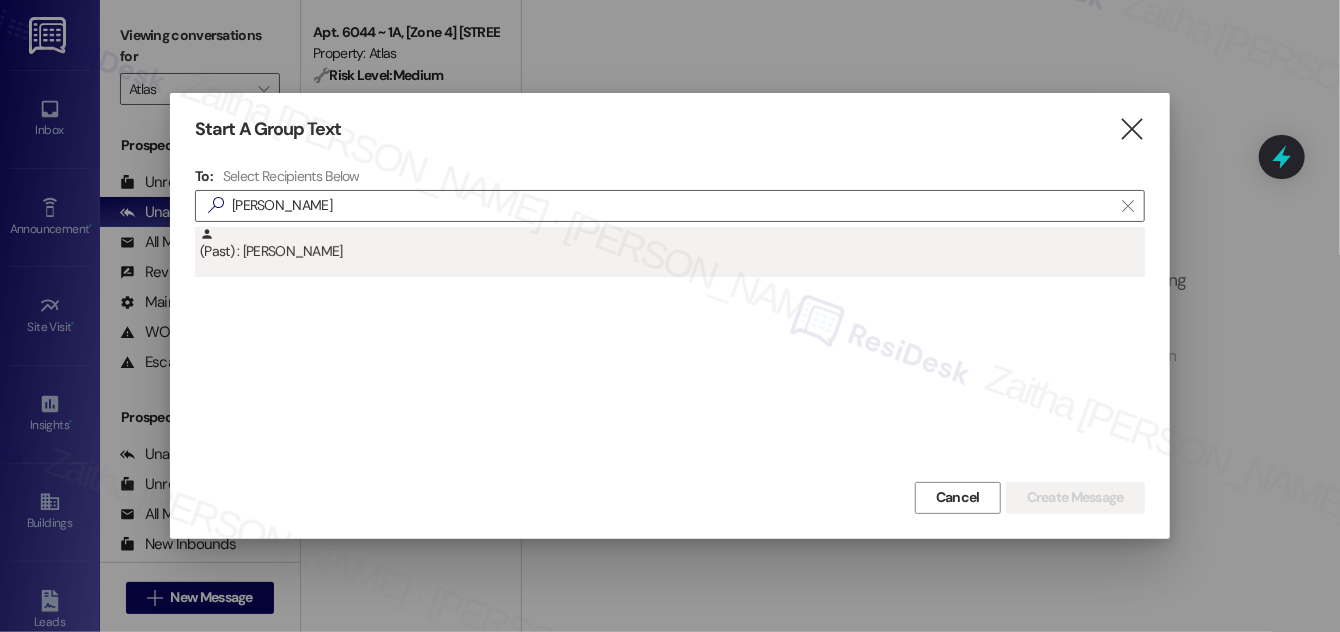 click on "(Past) : Ashley Lacy" at bounding box center (672, 244) 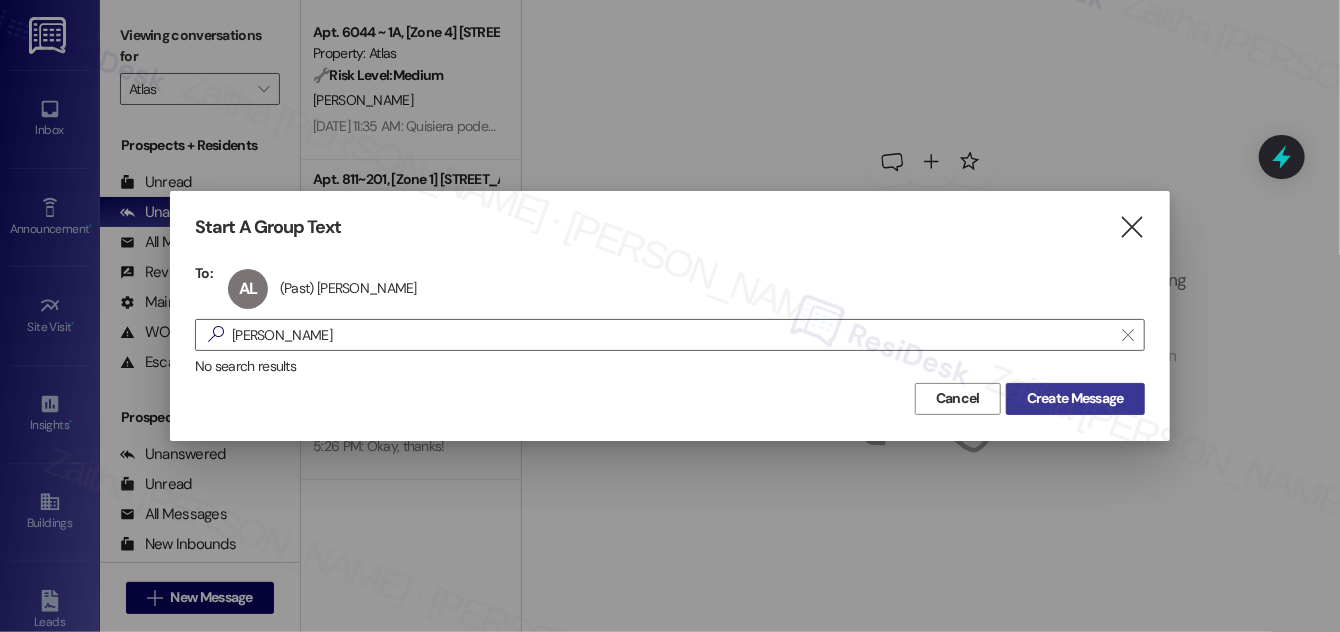 click on "Create Message" at bounding box center (1075, 398) 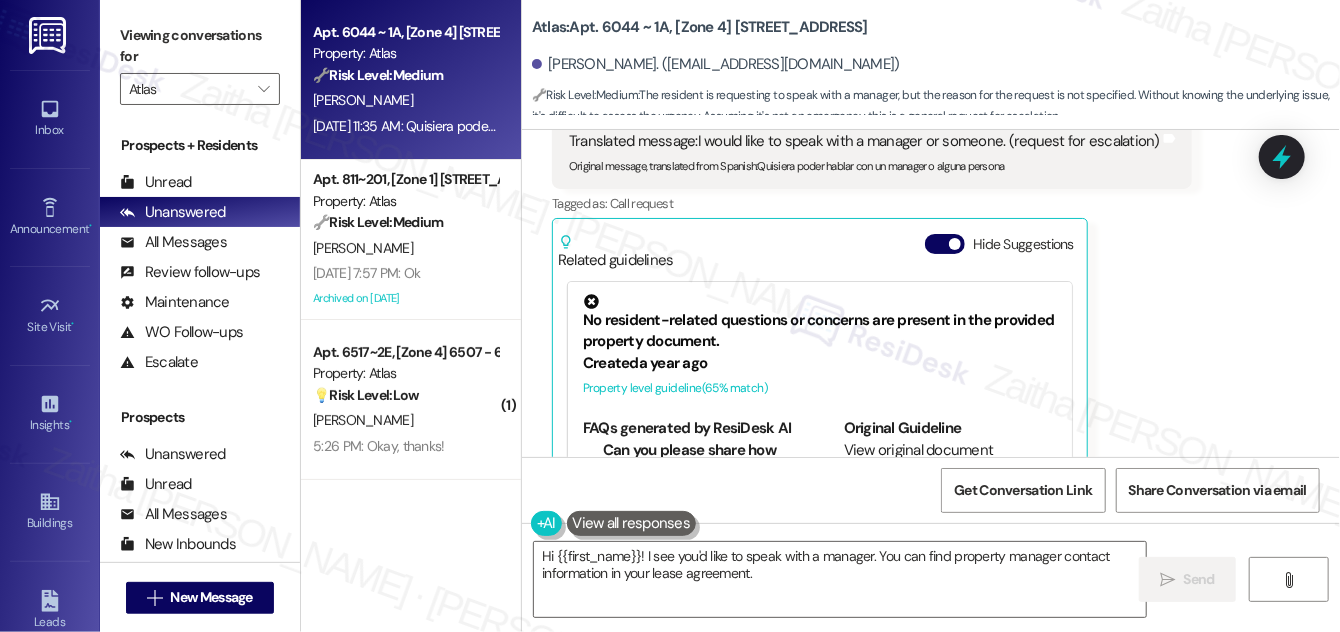 scroll, scrollTop: 309, scrollLeft: 0, axis: vertical 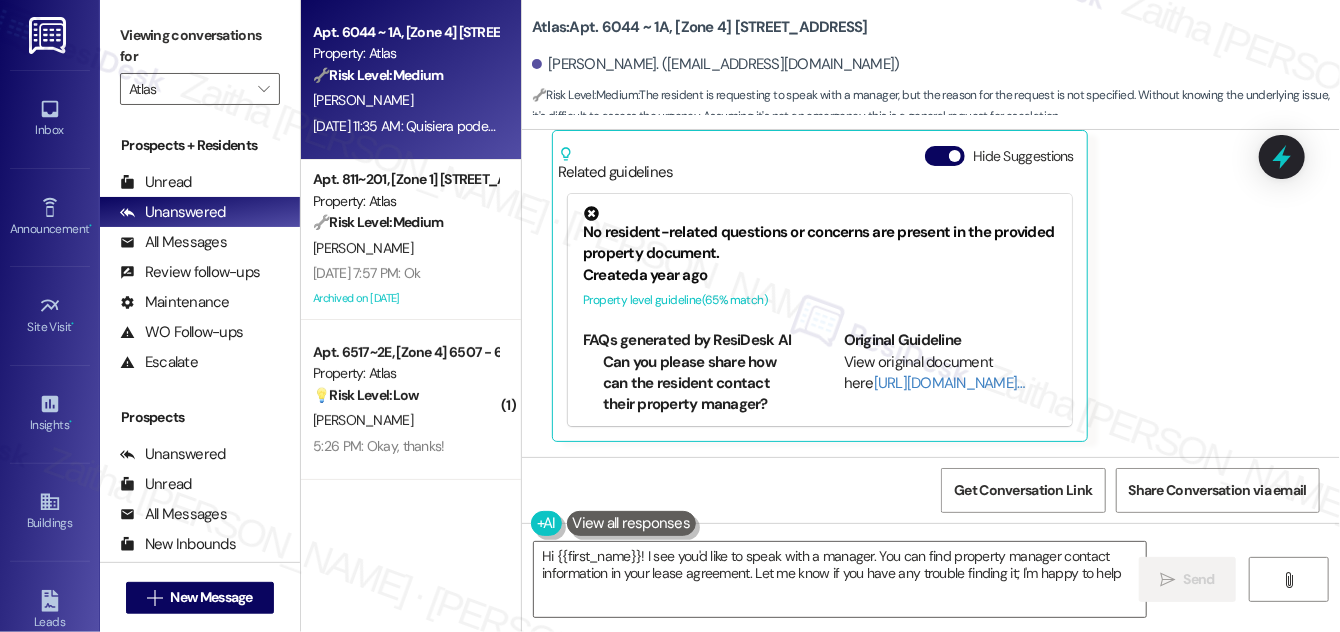 type on "Hi {{first_name}}! I see you'd like to speak with a manager. You can find property manager contact information in your lease agreement. Let me know if you have any trouble finding it; I'm happy to help!" 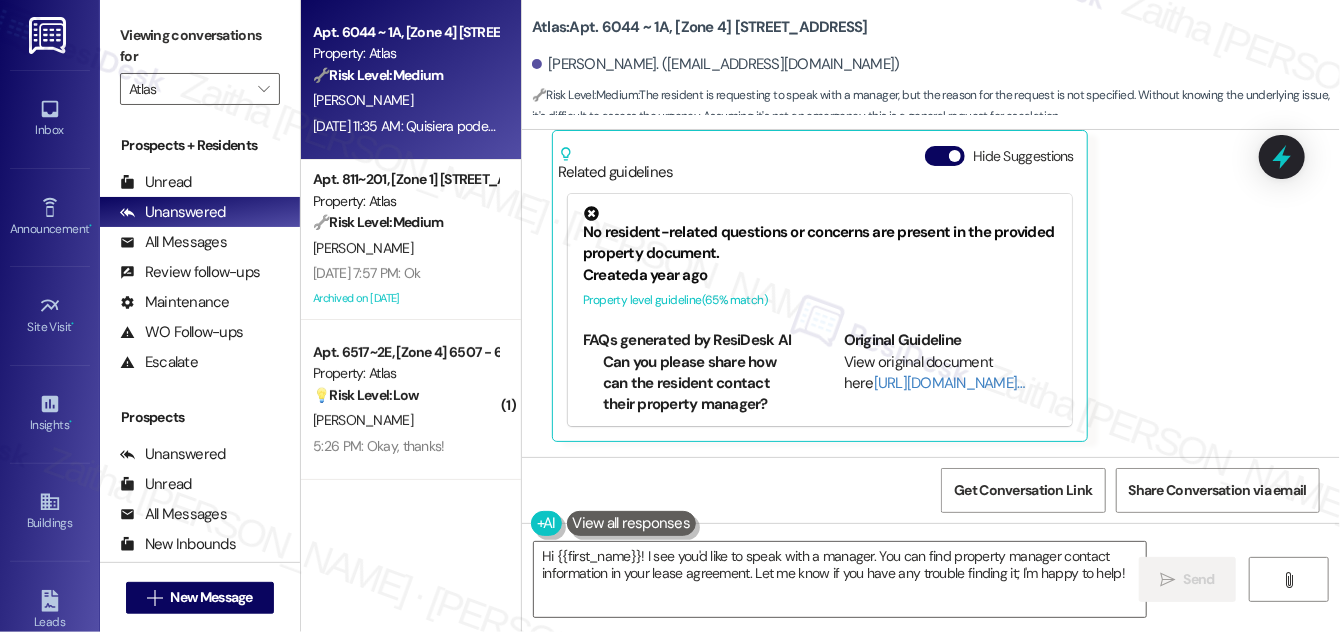 click on "Hide Suggestions" at bounding box center (1003, 156) 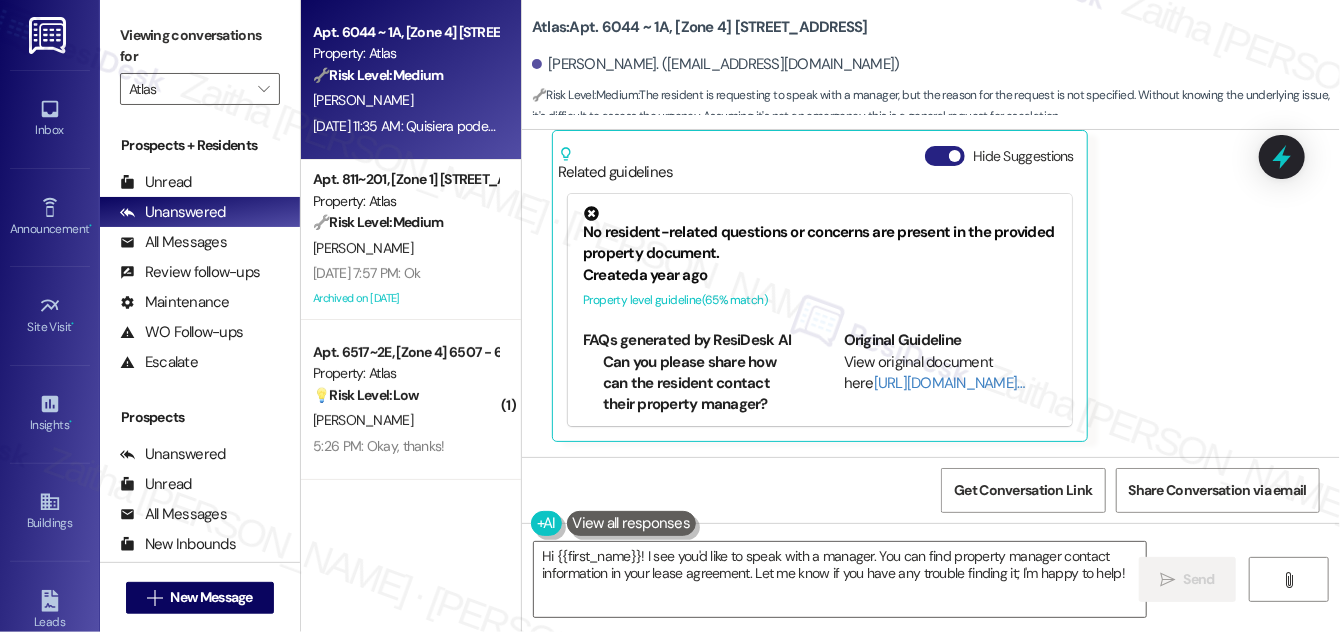 click on "Hide Suggestions" at bounding box center (945, 156) 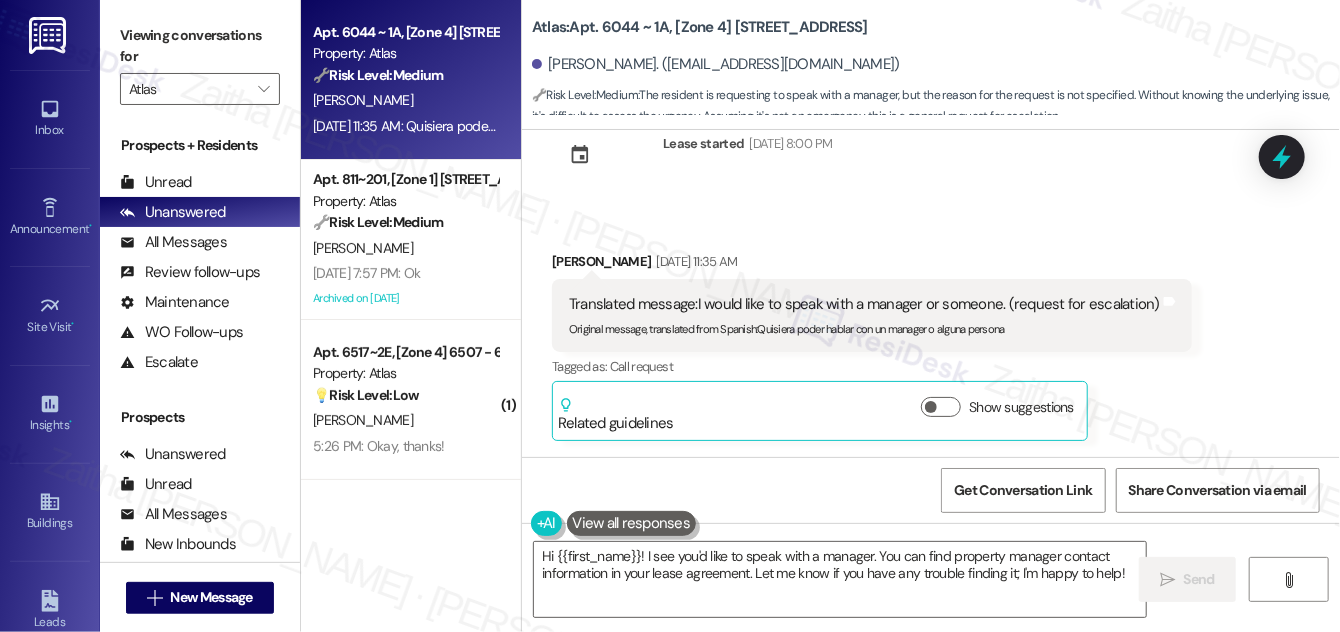 scroll, scrollTop: 56, scrollLeft: 0, axis: vertical 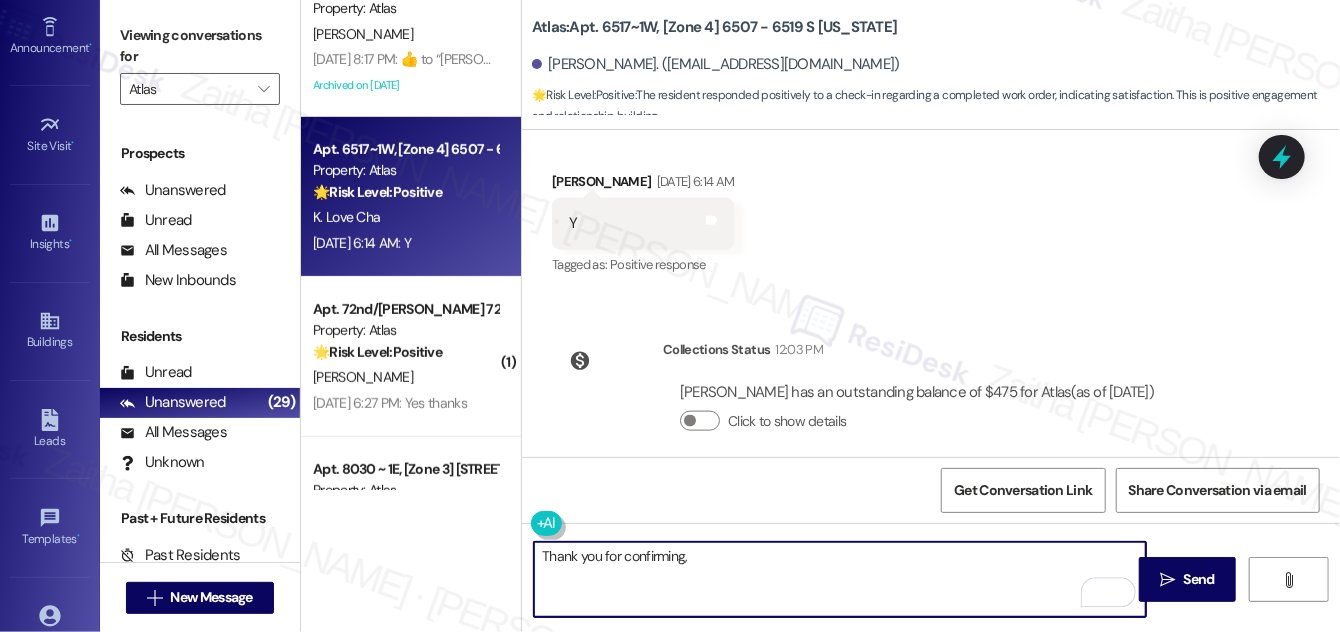 click on "[PERSON_NAME] Cha [DATE] 6:14 AM" at bounding box center (643, 185) 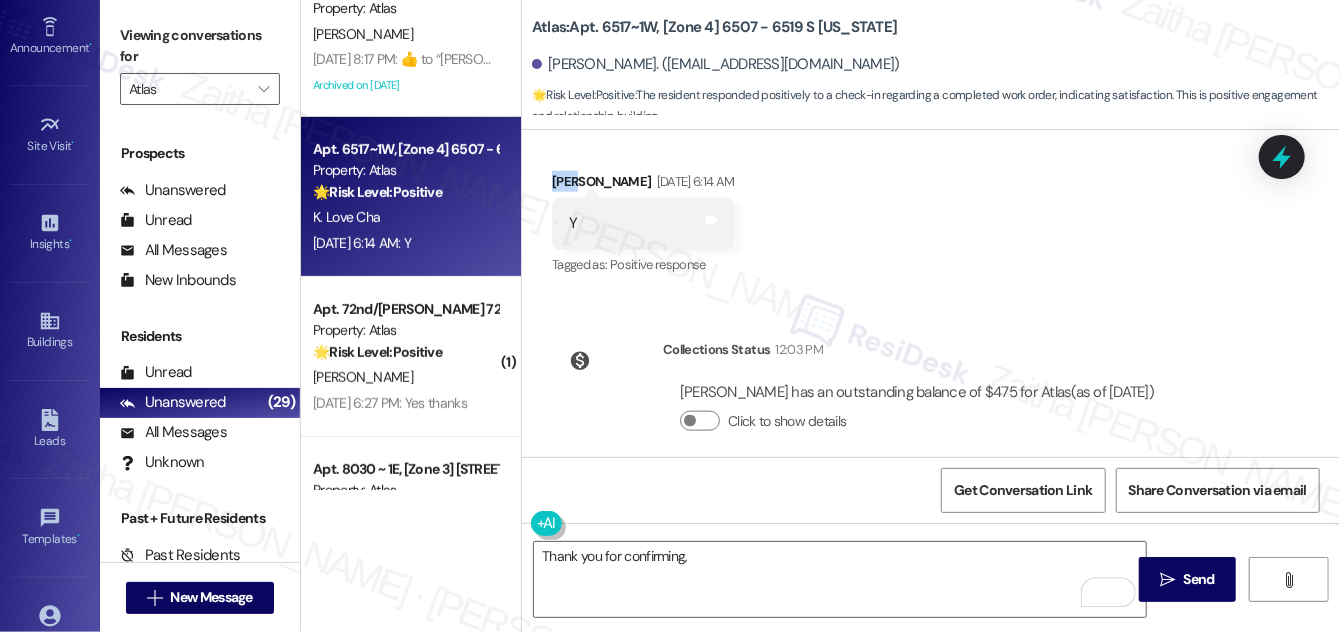 click on "[PERSON_NAME] Cha [DATE] 6:14 AM" at bounding box center (643, 185) 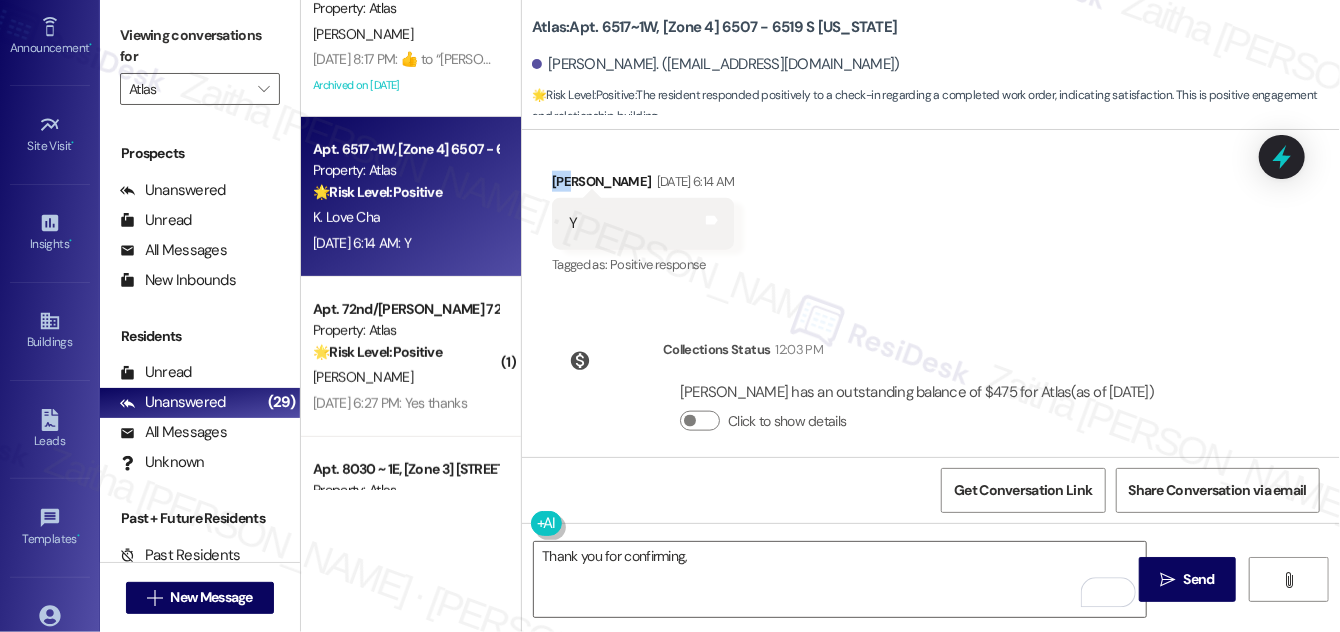 copy on "[PERSON_NAME]" 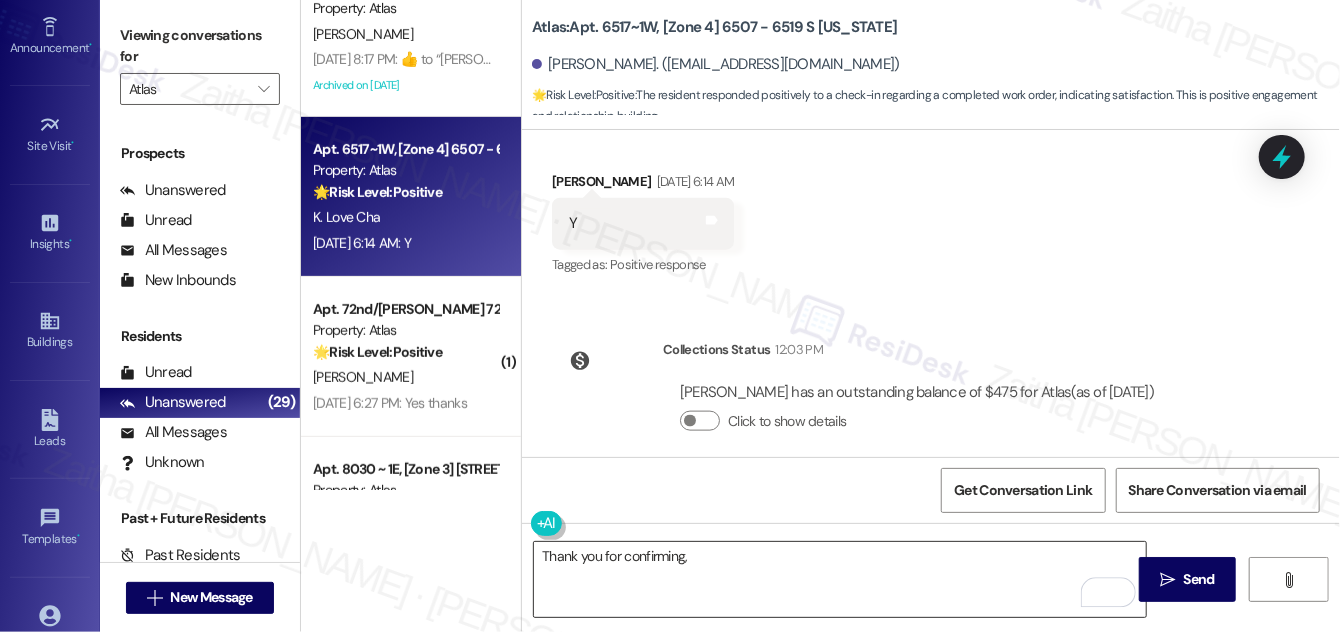 click on "Thank you for confirming," at bounding box center [840, 579] 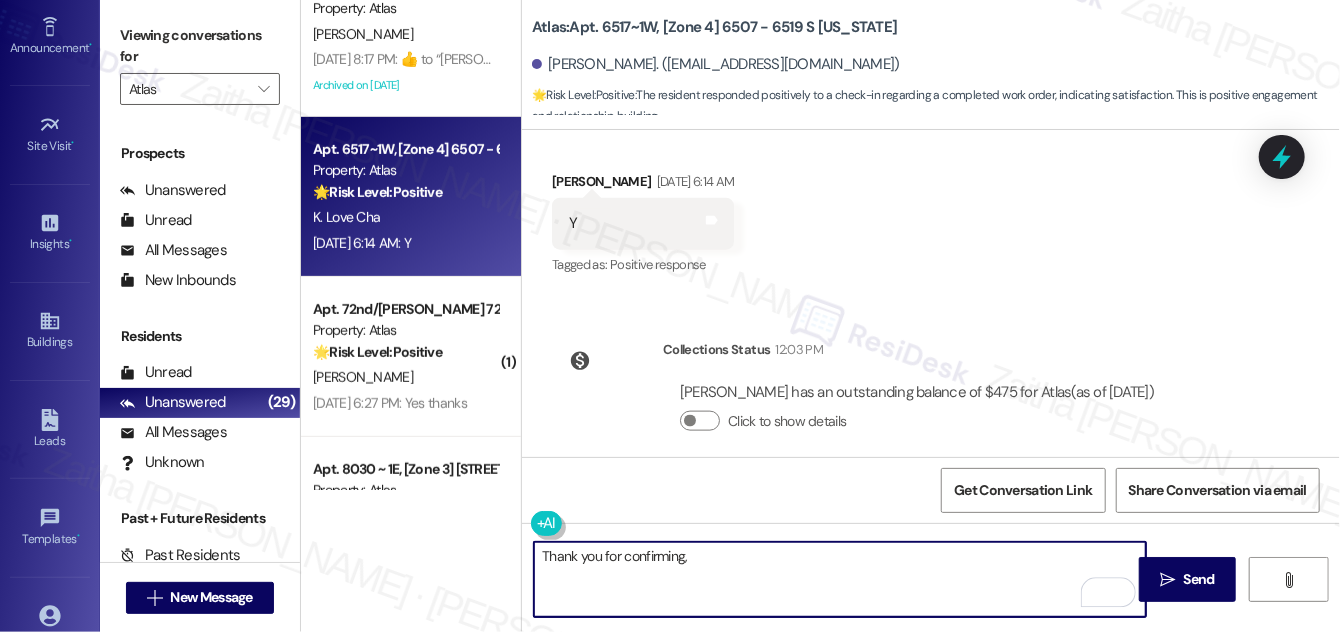paste on "[PERSON_NAME]" 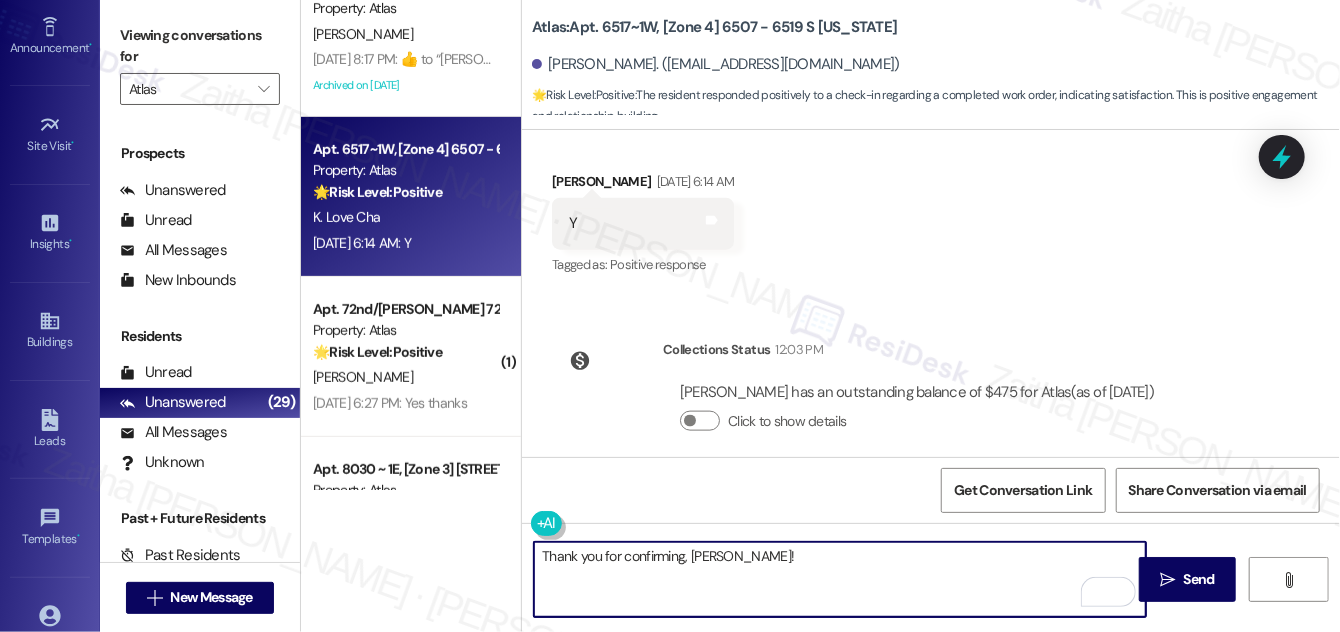 paste on "I'm happy the work order was completed to your satisfaction! We'd also love to hear your thoughts, has {{property}} lived up to your expectations?" 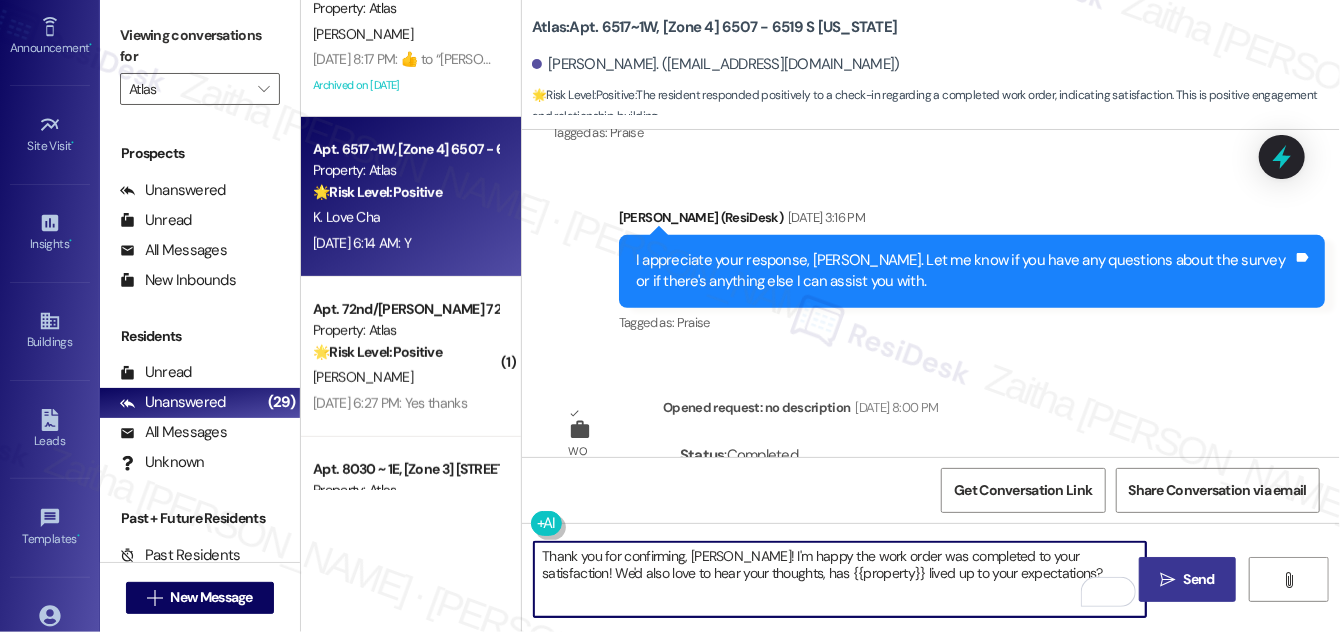 scroll, scrollTop: 4821, scrollLeft: 0, axis: vertical 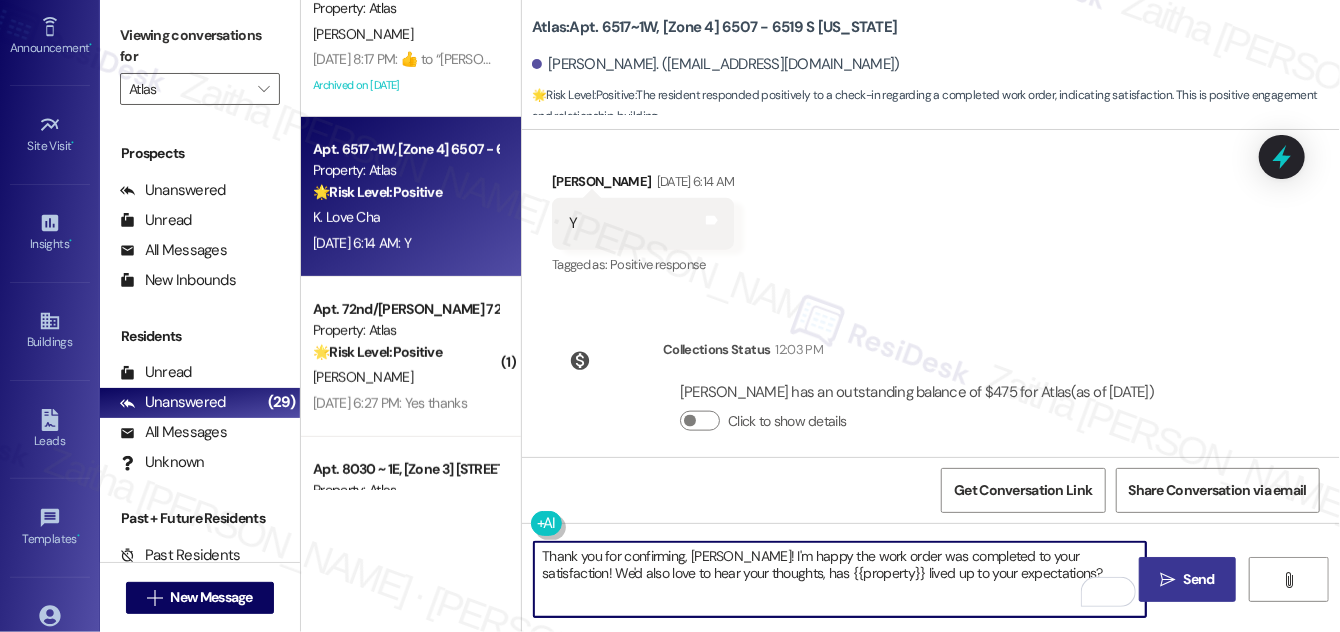 type on "Thank you for confirming, [PERSON_NAME]! I'm happy the work order was completed to your satisfaction! We'd also love to hear your thoughts, has {{property}} lived up to your expectations?" 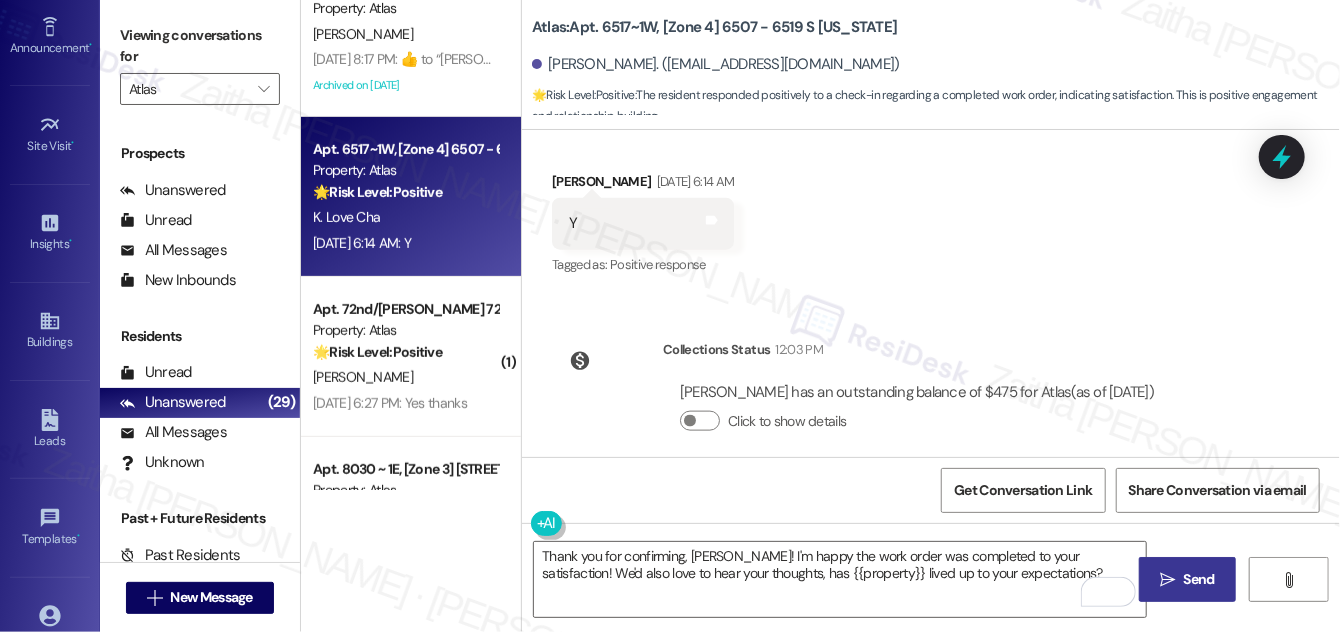 click on " Send" at bounding box center (1187, 579) 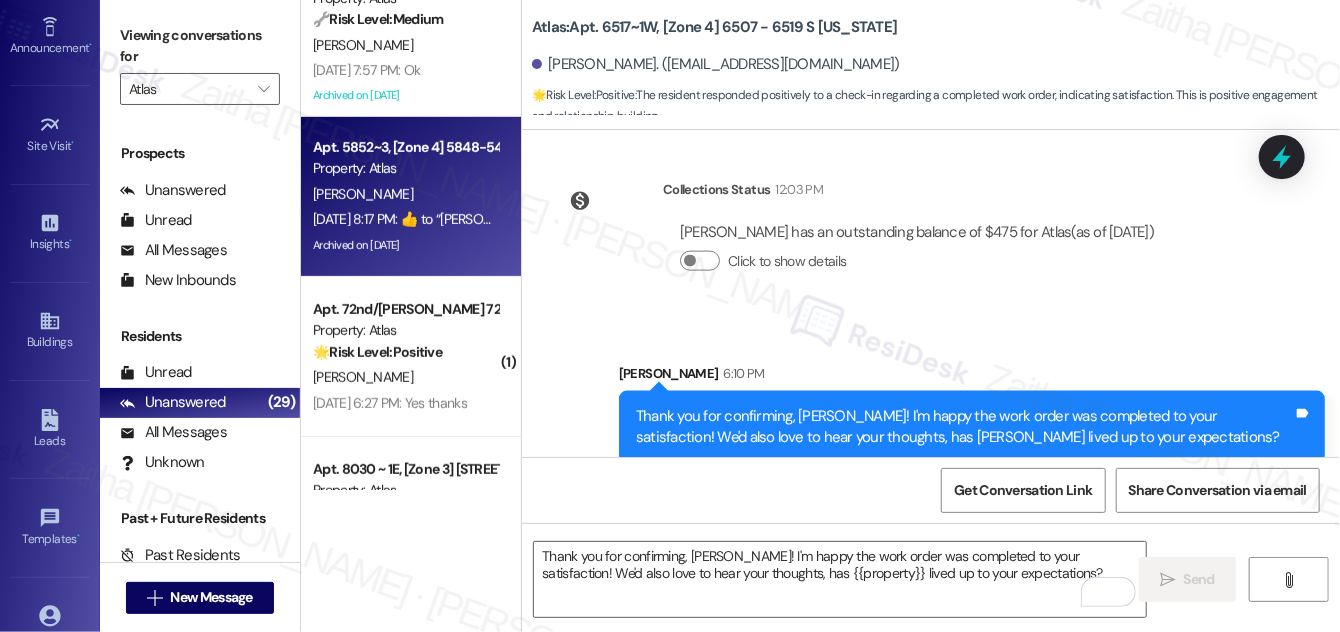 scroll, scrollTop: 4982, scrollLeft: 0, axis: vertical 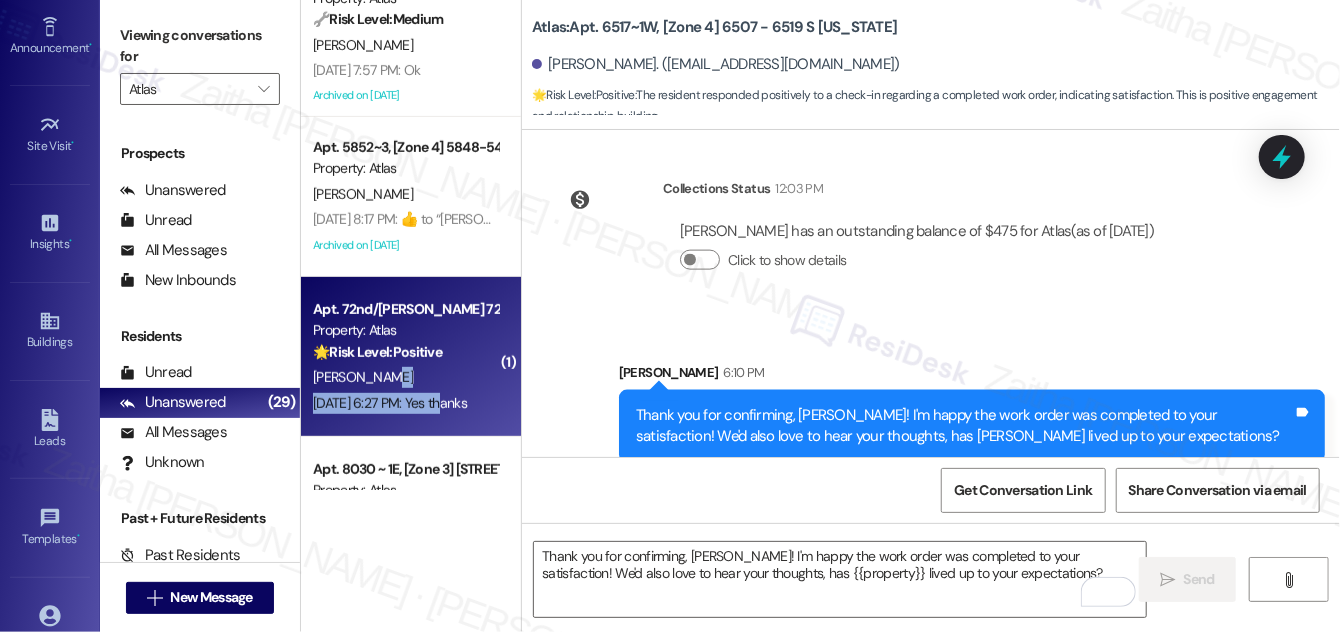 click on "Apt. 72nd/Yates 7215 ~ 2A, [Zone 3] 7215 S Yates Blvd Property: Atlas 🌟  Risk Level:  Positive The resident responded positively to a check-in regarding a completed work order. This indicates satisfaction and positive engagement. B. Calderon Jul 25, 2025 at 6:27 PM: Yes thanks Jul 25, 2025 at 6:27 PM: Yes thanks" at bounding box center (411, 357) 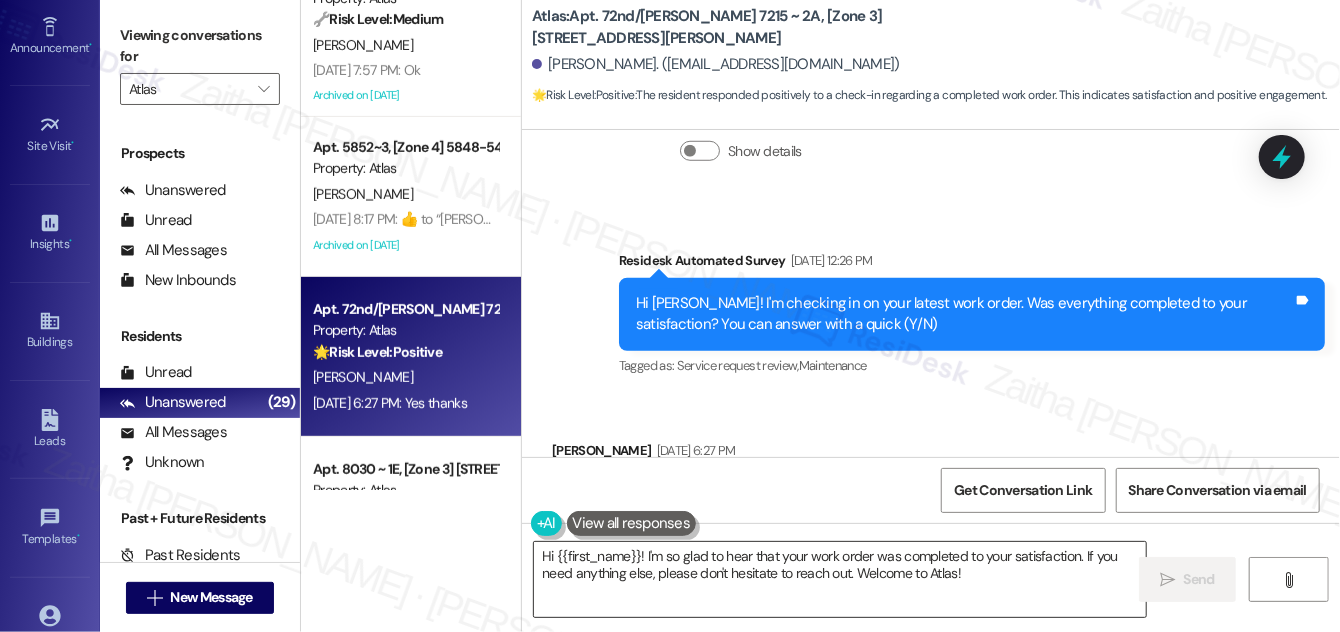scroll, scrollTop: 823, scrollLeft: 0, axis: vertical 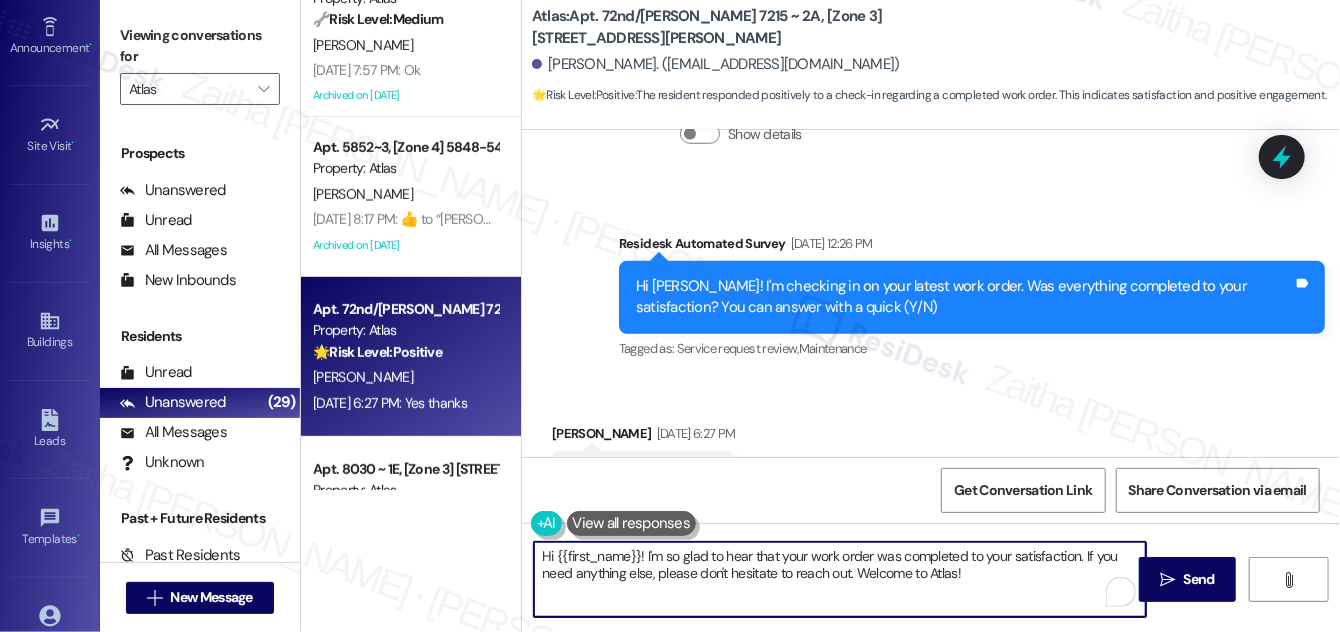 drag, startPoint x: 853, startPoint y: 578, endPoint x: 961, endPoint y: 569, distance: 108.37435 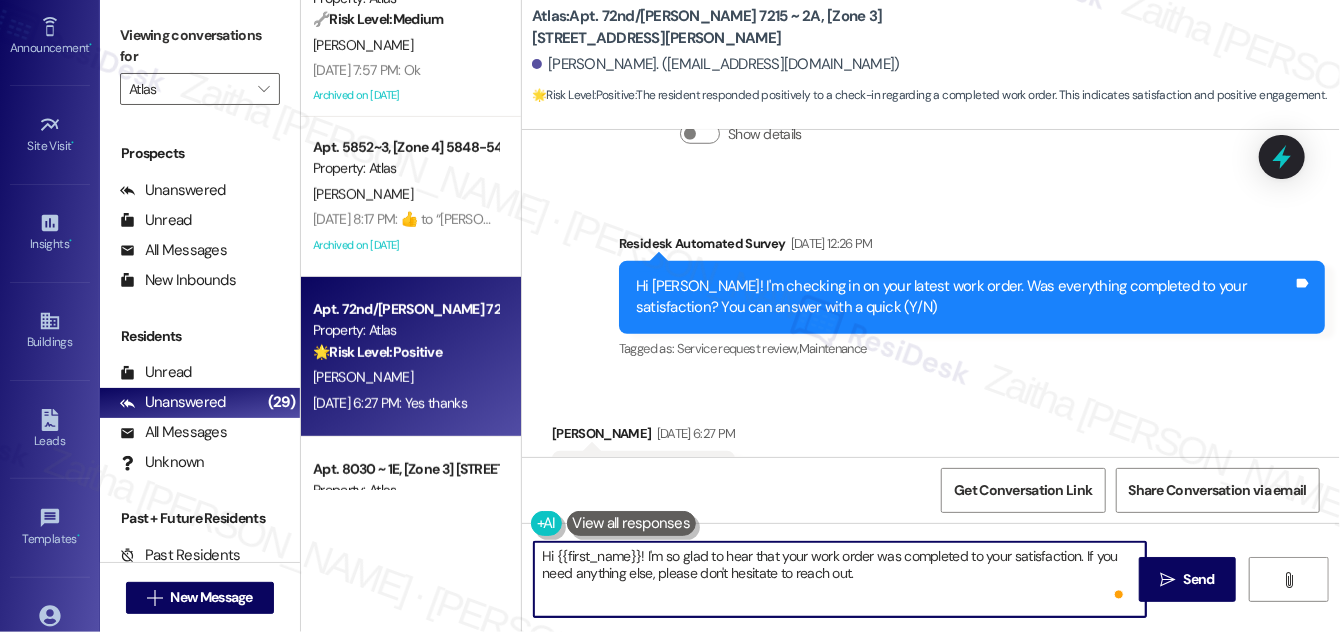 paste on "We would love to hear your honest feedback. How would you rate your overall satisfaction with our on-site service, including staff responsiveness, issue resolution, and communication?" 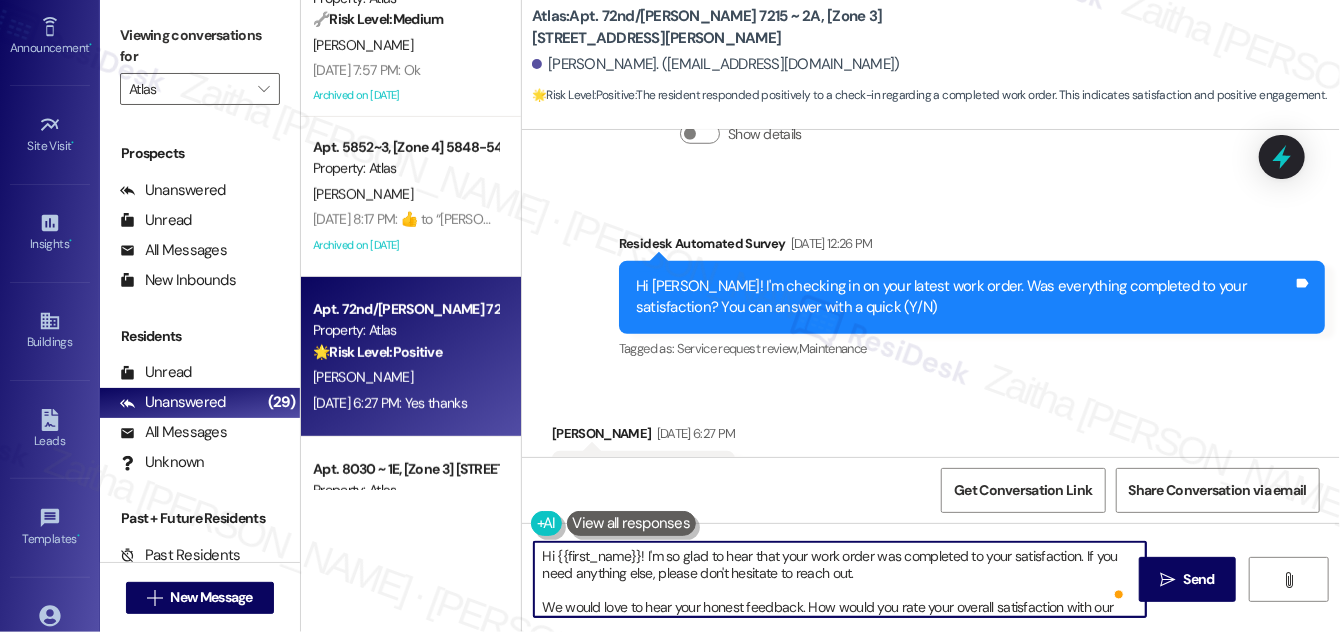 scroll, scrollTop: 16, scrollLeft: 0, axis: vertical 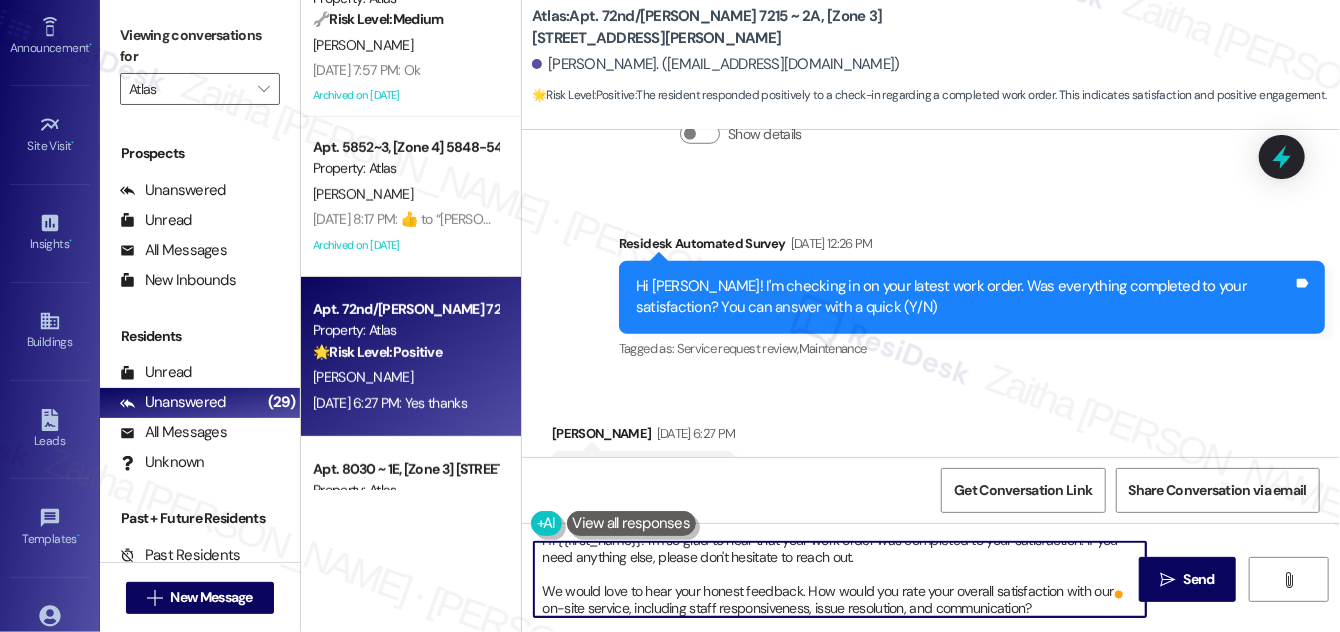 click on "Hi {{first_name}}! I'm so glad to hear that your work order was completed to your satisfaction. If you need anything else, please don't hesitate to reach out.
We would love to hear your honest feedback. How would you rate your overall satisfaction with our on-site service, including staff responsiveness, issue resolution, and communication?" at bounding box center (840, 579) 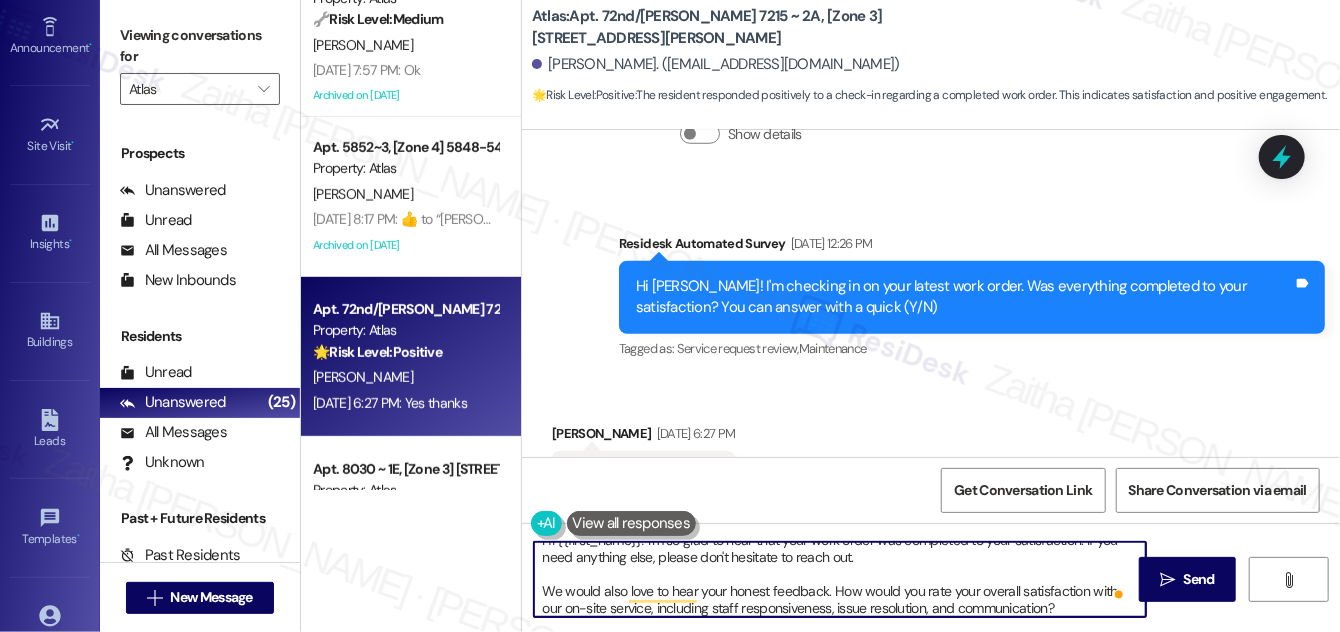 scroll, scrollTop: 21, scrollLeft: 0, axis: vertical 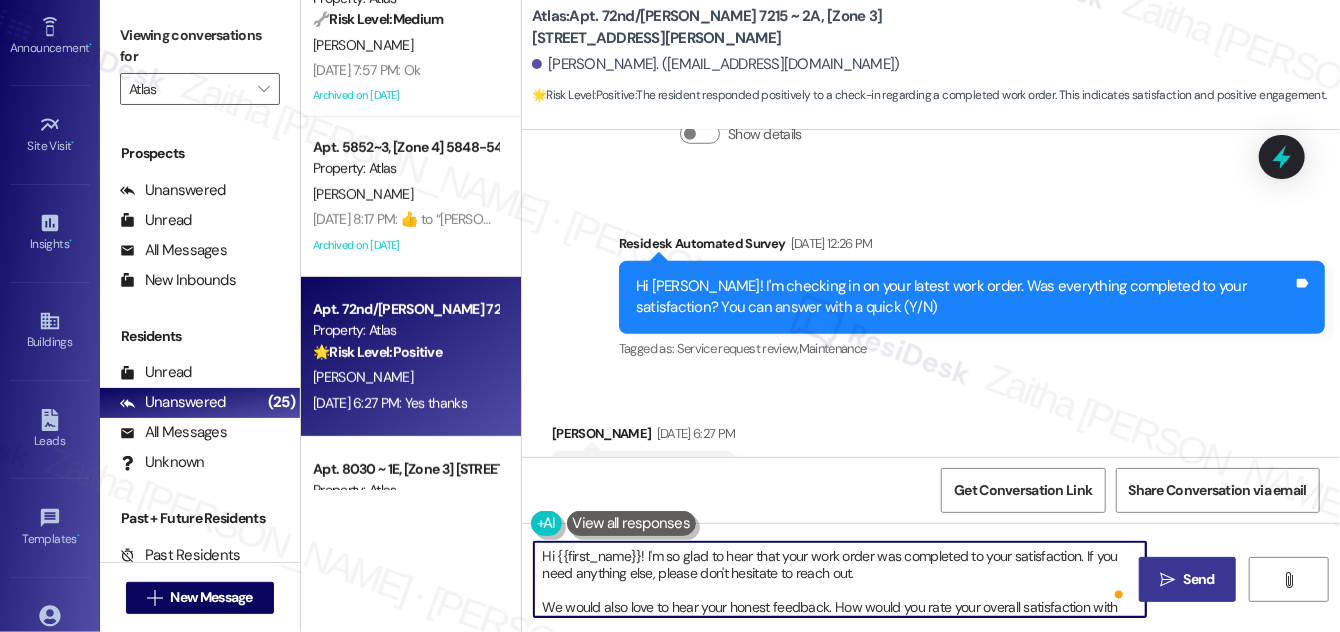 type on "Hi {{first_name}}! I'm so glad to hear that your work order was completed to your satisfaction. If you need anything else, please don't hesitate to reach out.
We would also love to hear your honest feedback. How would you rate your overall satisfaction with our on-site service, including staff responsiveness, issue resolution, and communication?" 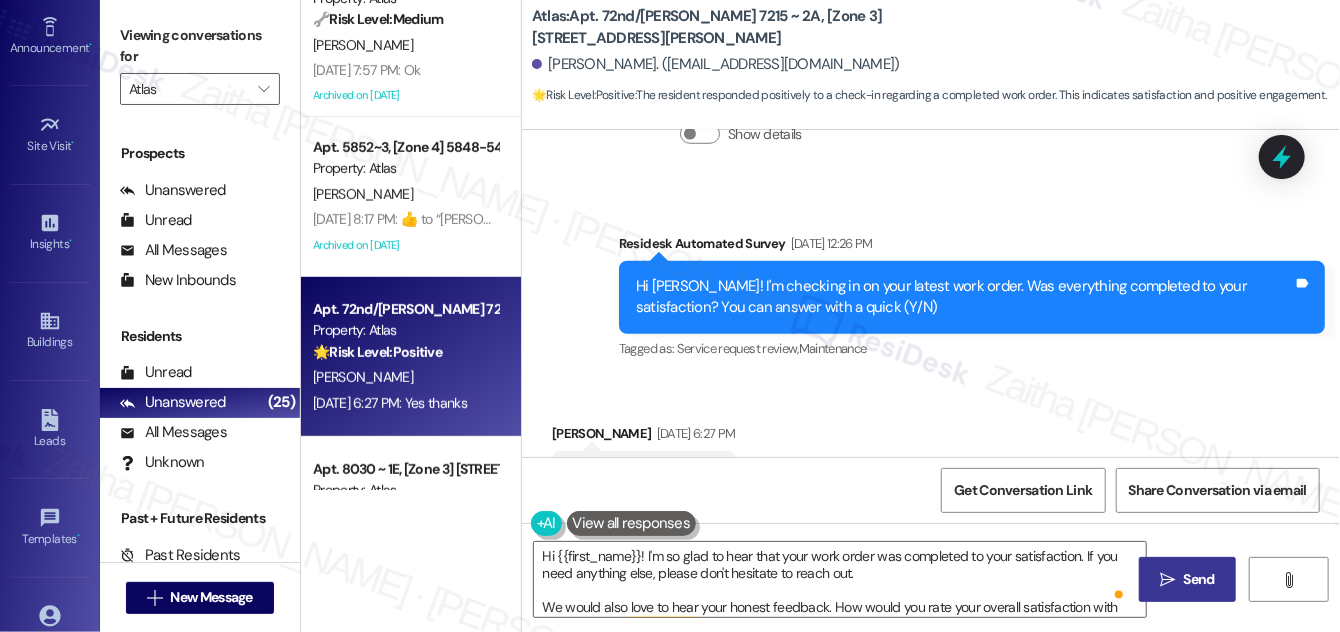 click on " Send" at bounding box center (1187, 579) 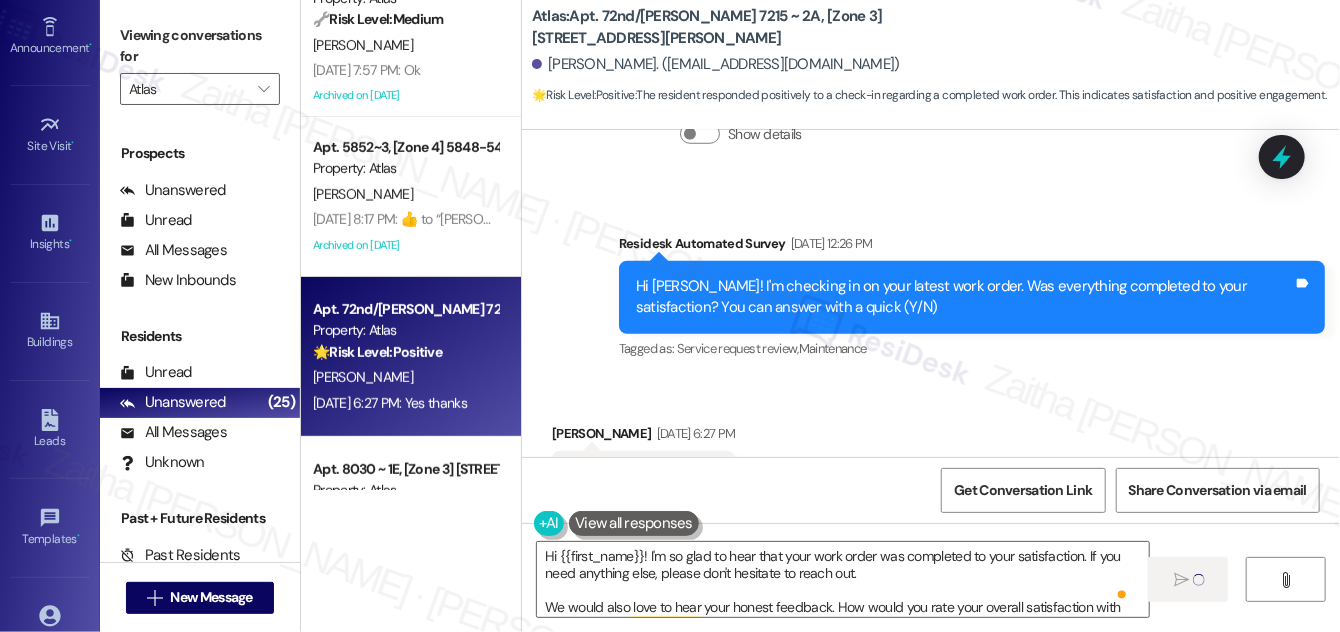 type 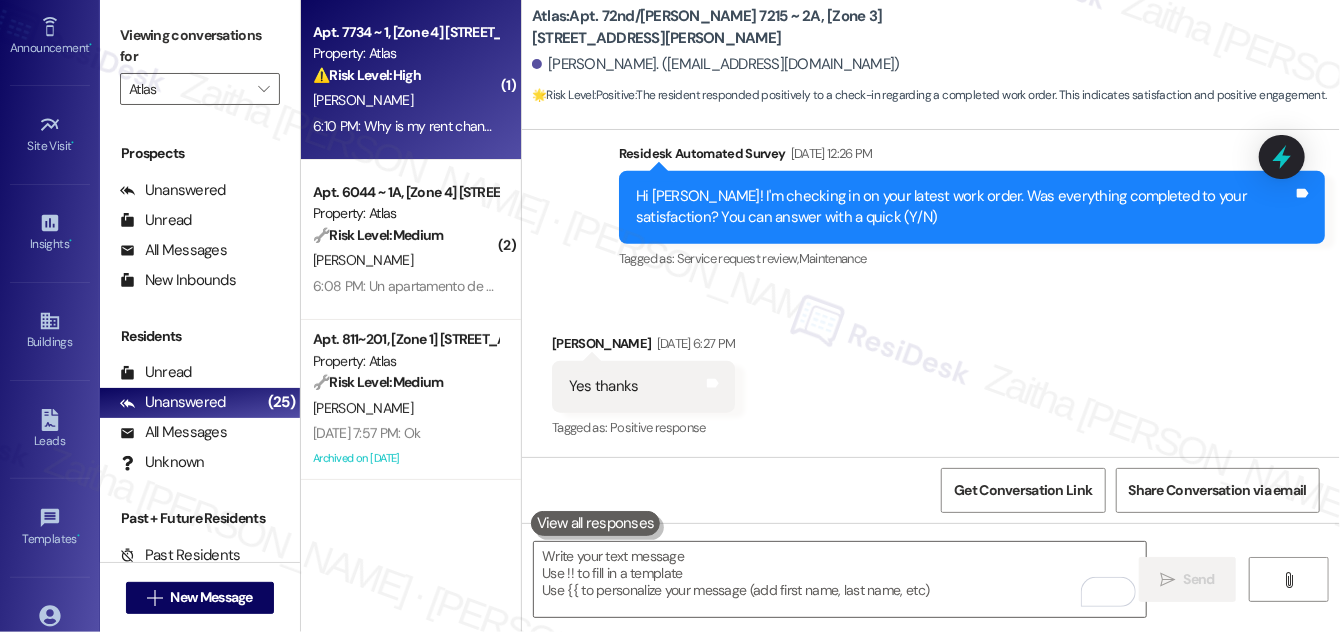 click on "T. Woods" at bounding box center (405, 100) 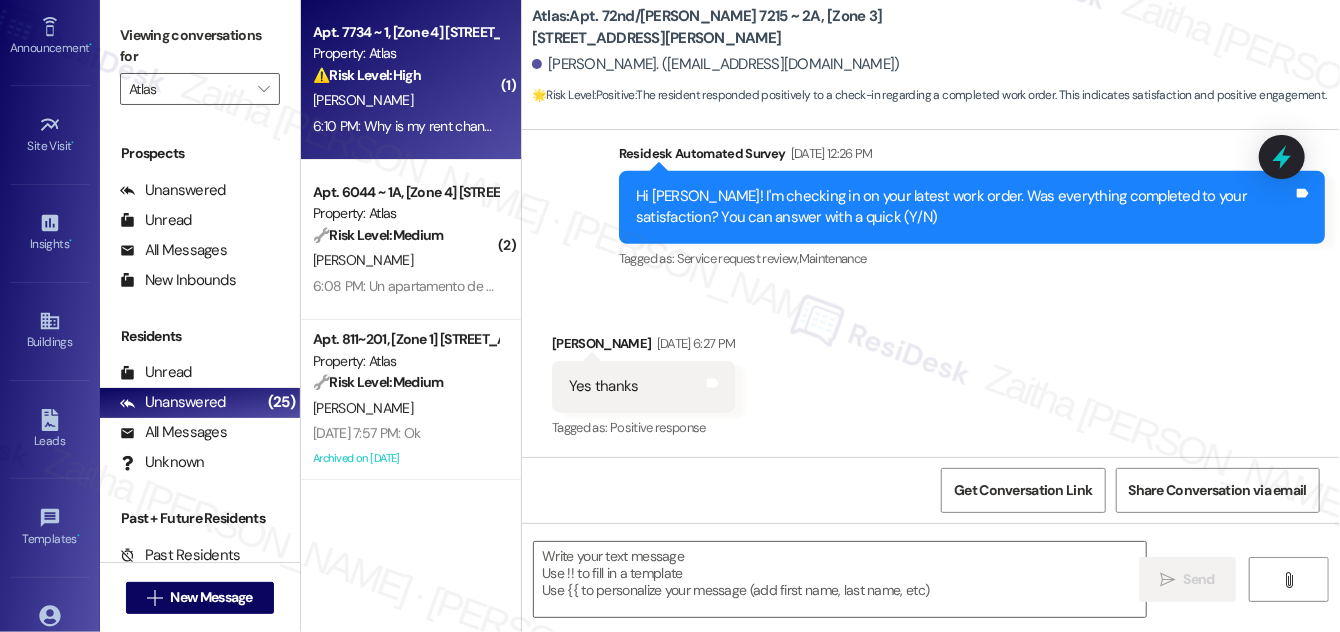 type on "Fetching suggested responses. Please feel free to read through the conversation in the meantime." 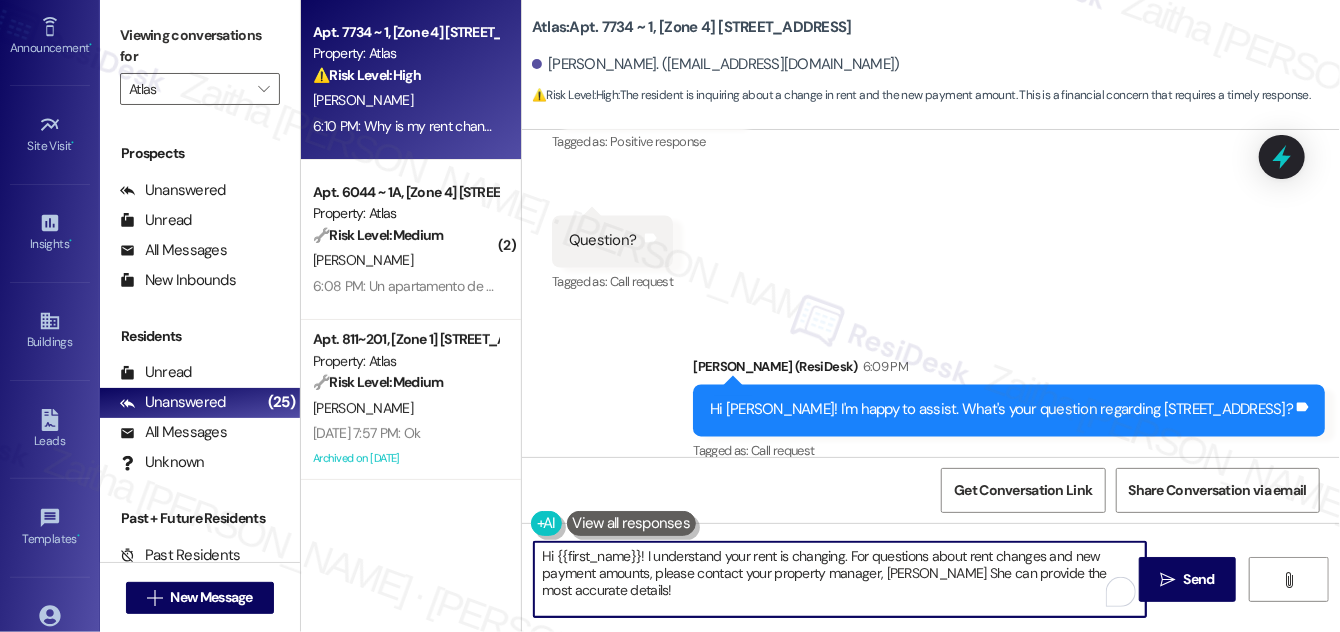 drag, startPoint x: 645, startPoint y: 554, endPoint x: 538, endPoint y: 556, distance: 107.01869 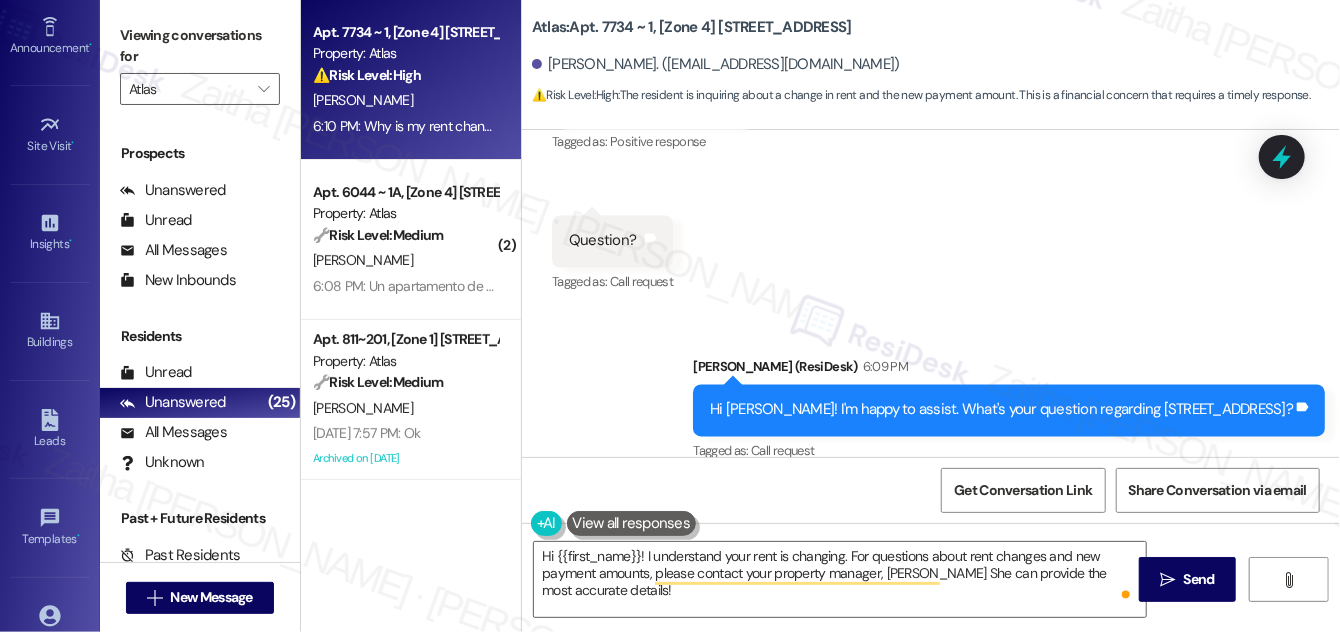 drag, startPoint x: 578, startPoint y: 383, endPoint x: 933, endPoint y: 408, distance: 355.87918 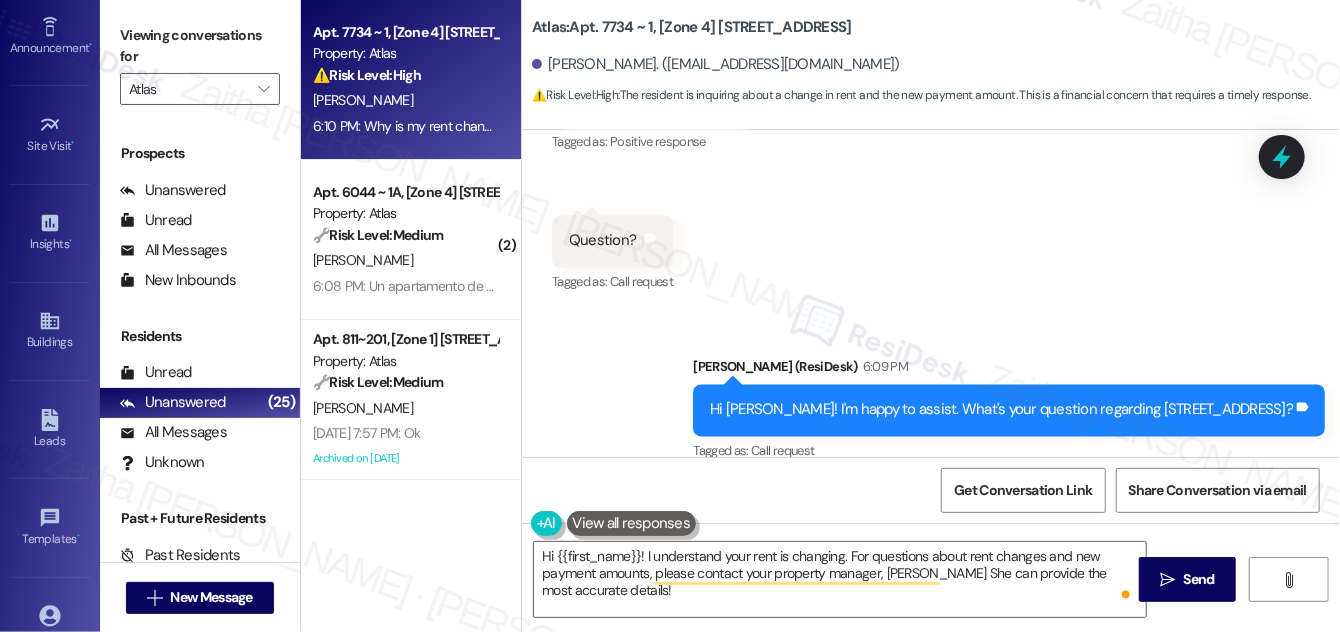 click on "Received via SMS Trevor Woods Question 6:10 PM Why is my rent changing? What will be my new payment  Tags and notes Tagged as:   Rent/payments ,  Click to highlight conversations about Rent/payments Rent increase Click to highlight conversations about Rent increase" at bounding box center (931, 567) 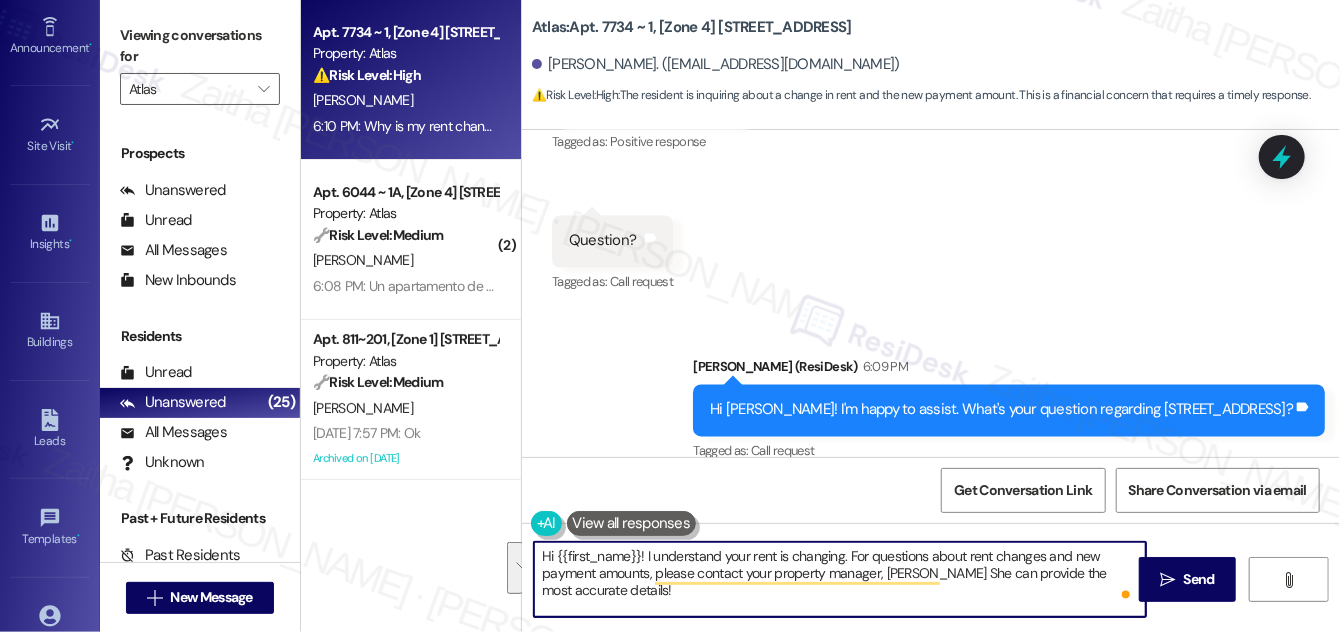 drag, startPoint x: 537, startPoint y: 554, endPoint x: 660, endPoint y: 589, distance: 127.88276 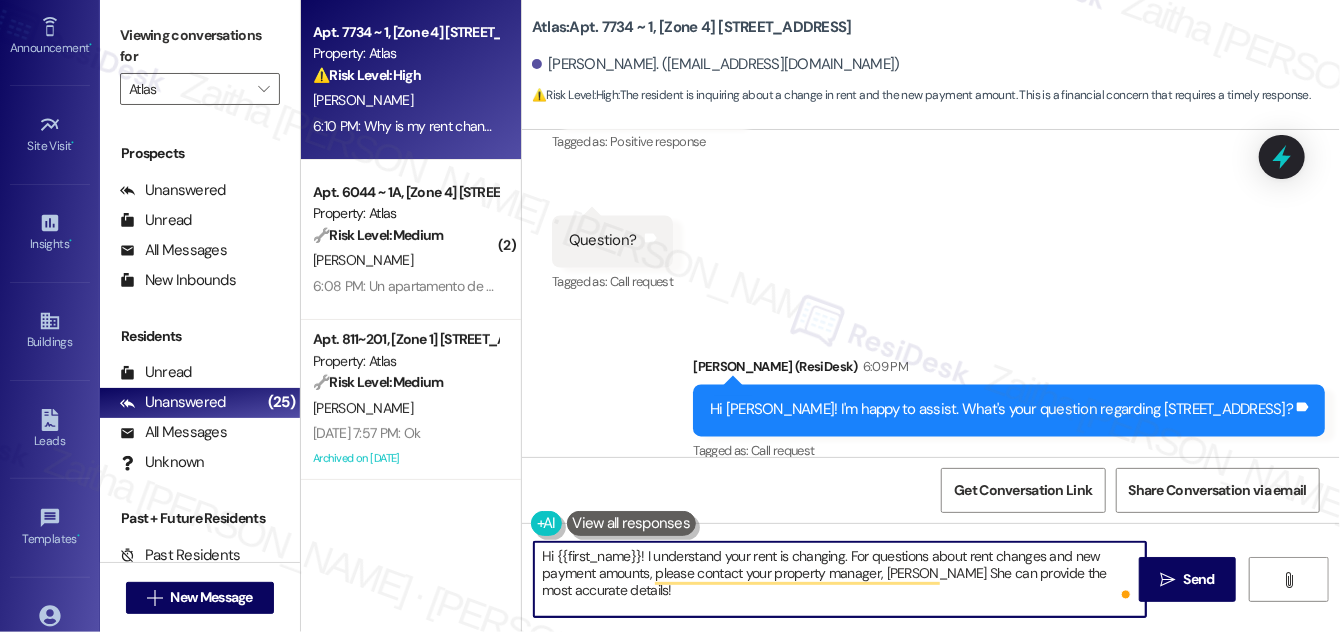 drag, startPoint x: 642, startPoint y: 552, endPoint x: 537, endPoint y: 554, distance: 105.01904 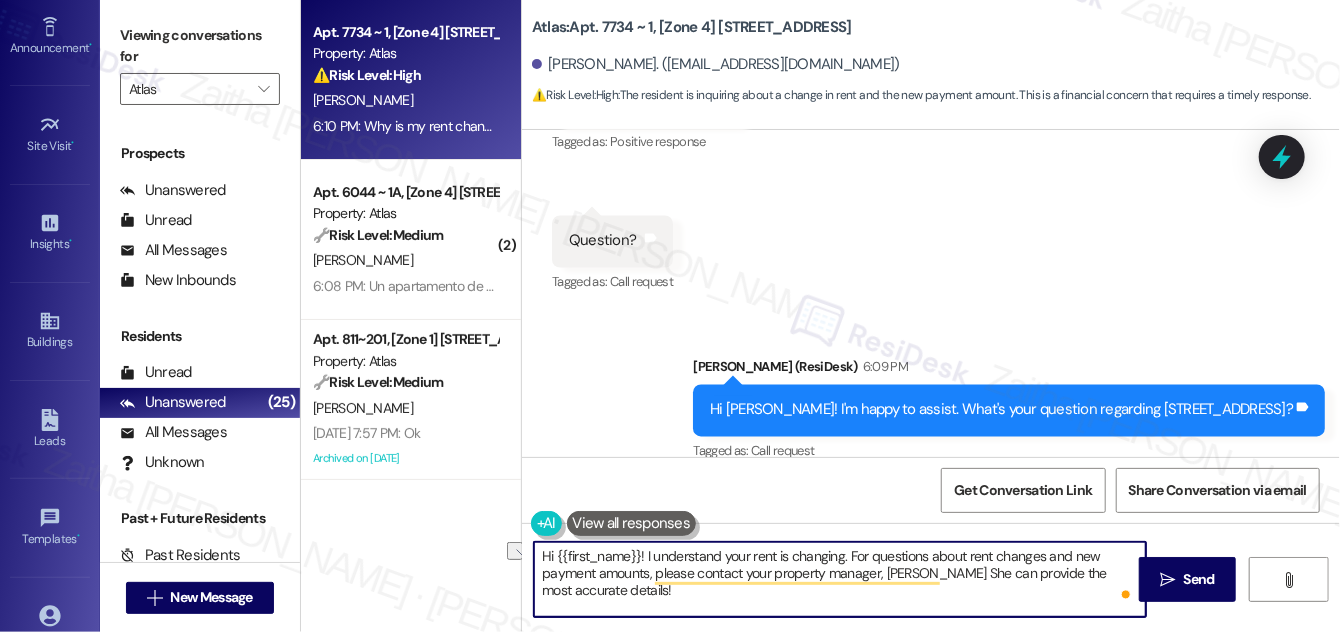 type on "I understand your rent is changing. For questions about rent changes and new payment amounts, please contact your property manager, Jessica H. She can provide the most accurate details!" 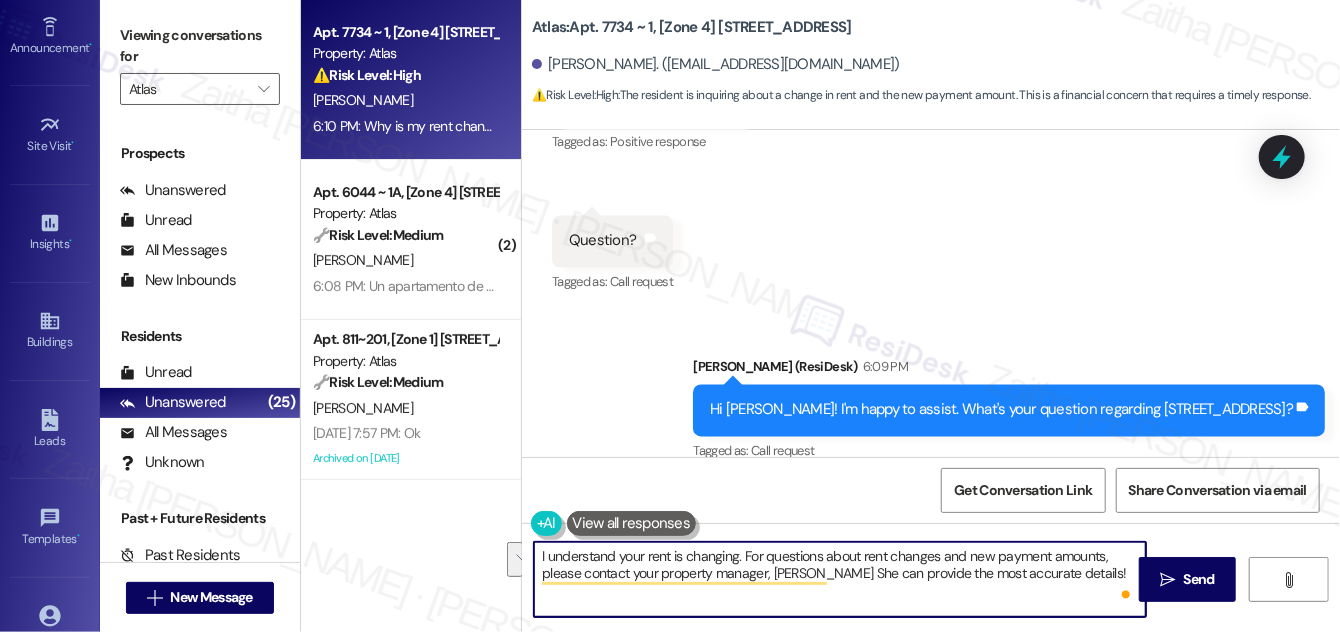 drag, startPoint x: 539, startPoint y: 557, endPoint x: 1083, endPoint y: 574, distance: 544.26556 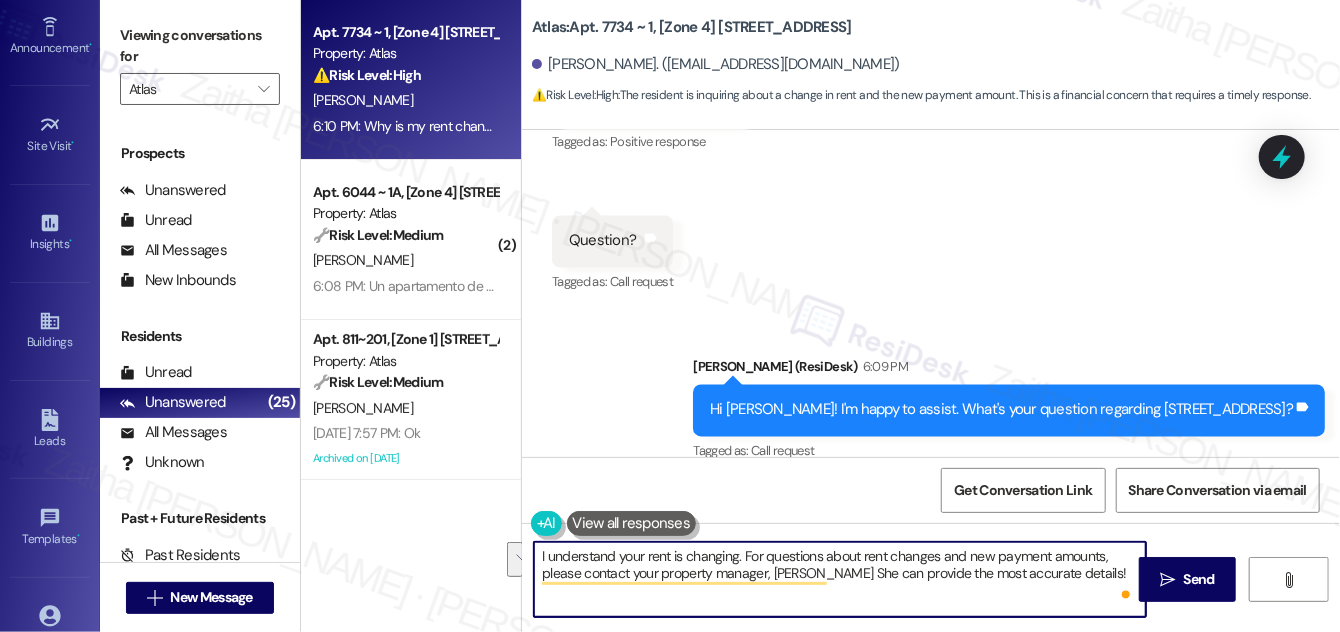 click on "I understand your rent is changing. For questions about rent changes and new payment amounts, please contact your property manager, Jessica H. She can provide the most accurate details!" at bounding box center [840, 579] 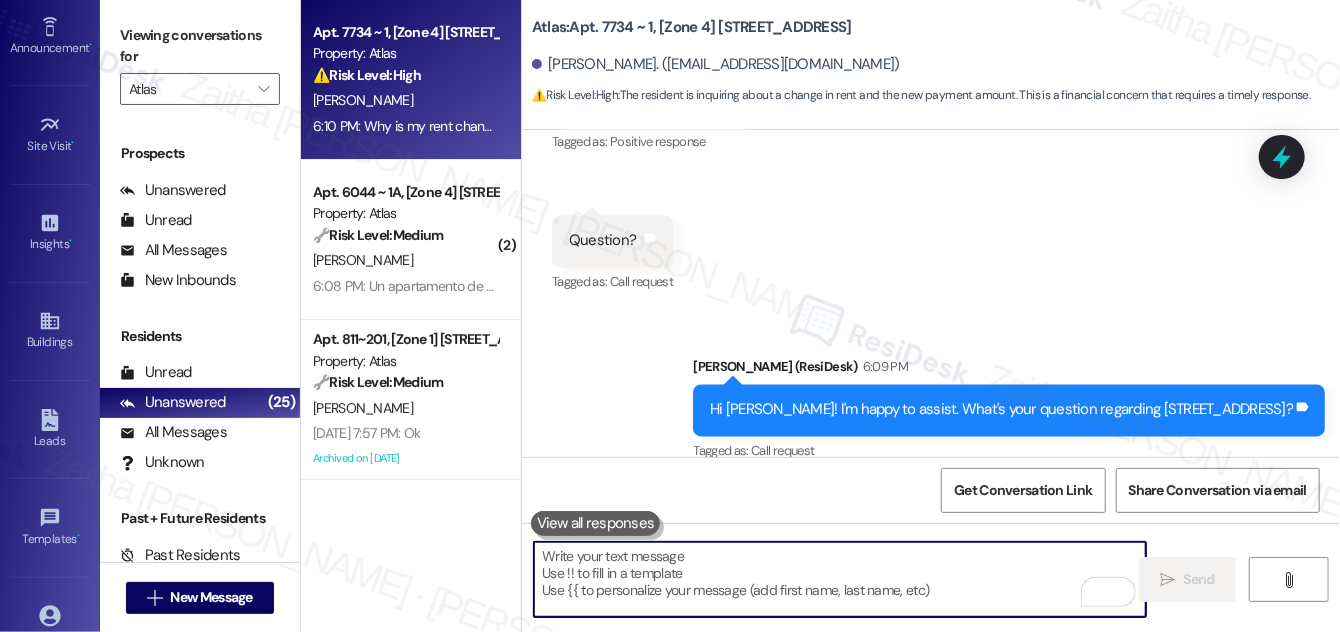 paste on "I understand your concern regarding the rent change. I’ll go ahead and relay your question to the appropriate team to confirm the reason for the adjustment and your new payment amount. I’ll be sure to follow up with you as soon as I have more information." 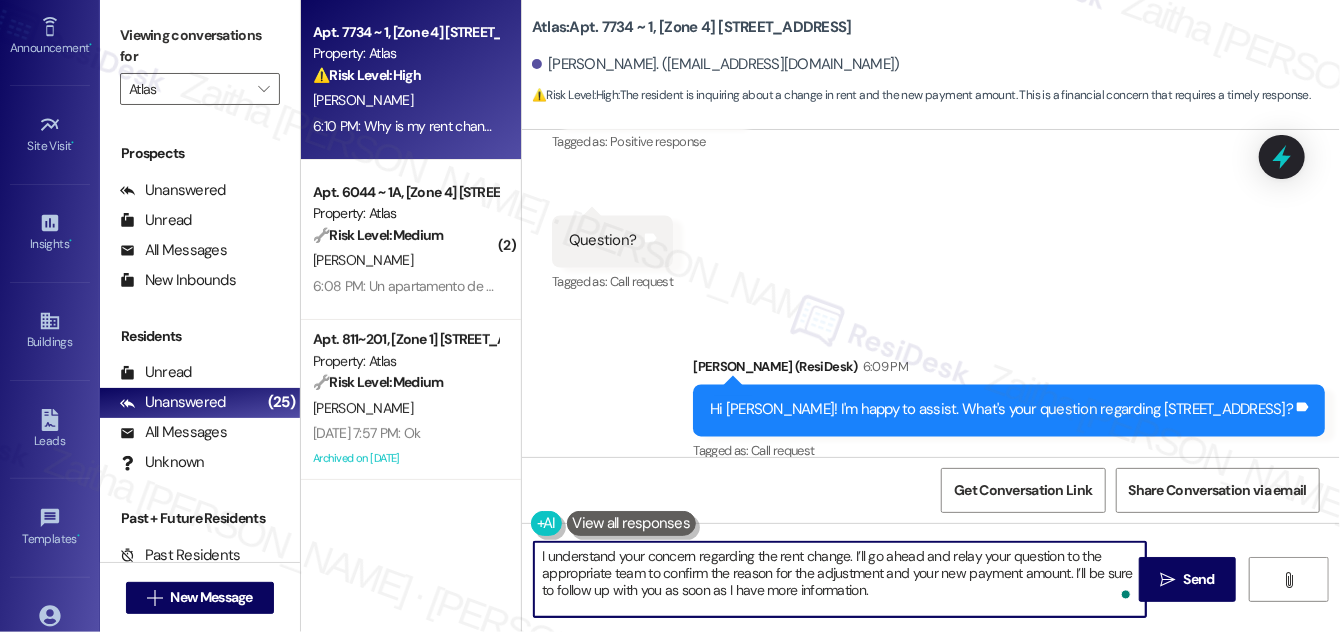 click on "I understand your concern regarding the rent change. I’ll go ahead and relay your question to the appropriate team to confirm the reason for the adjustment and your new payment amount. I’ll be sure to follow up with you as soon as I have more information." at bounding box center (840, 579) 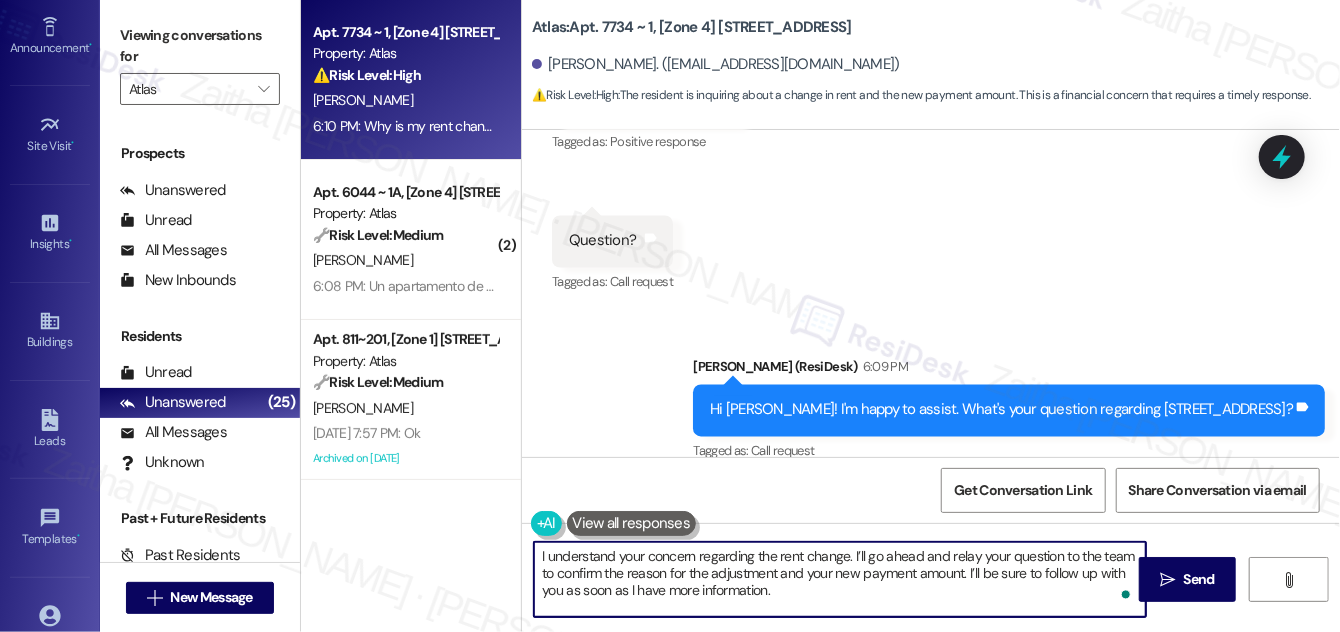 click on "I understand your concern regarding the rent change. I’ll go ahead and relay your question to the team to confirm the reason for the adjustment and your new payment amount. I’ll be sure to follow up with you as soon as I have more information." at bounding box center [840, 579] 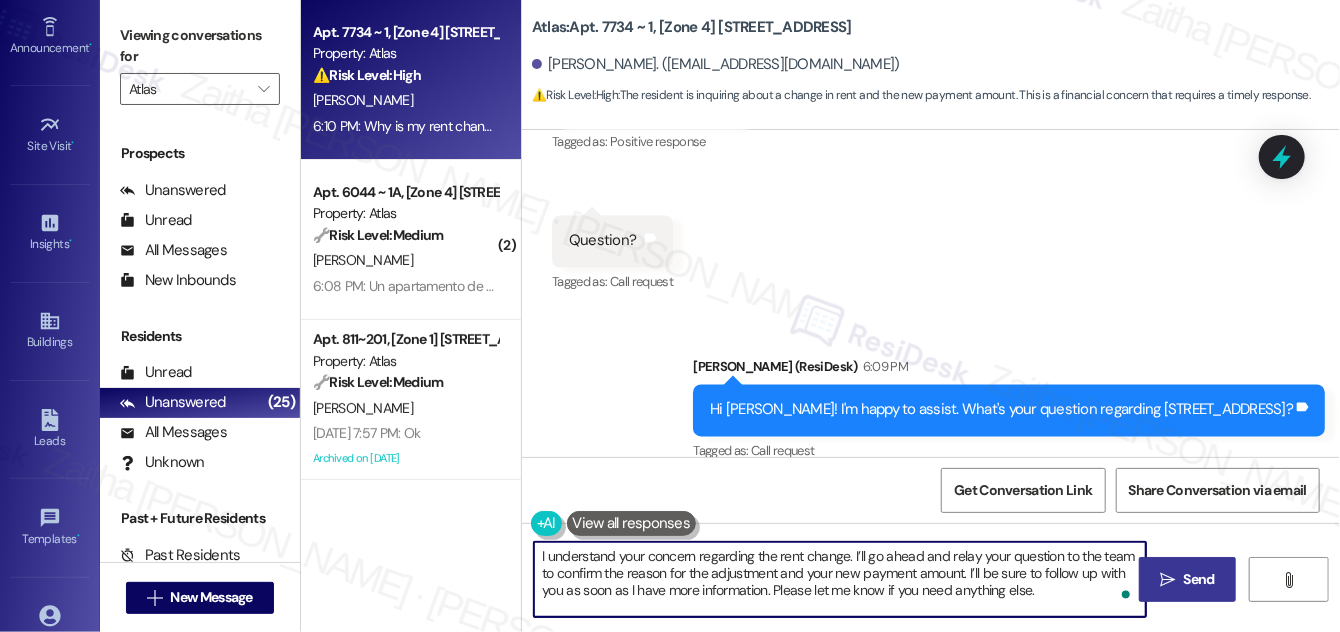 type on "I understand your concern regarding the rent change. I’ll go ahead and relay your question to the team to confirm the reason for the adjustment and your new payment amount. I’ll be sure to follow up with you as soon as I have more information. Please let me know if you need anything else." 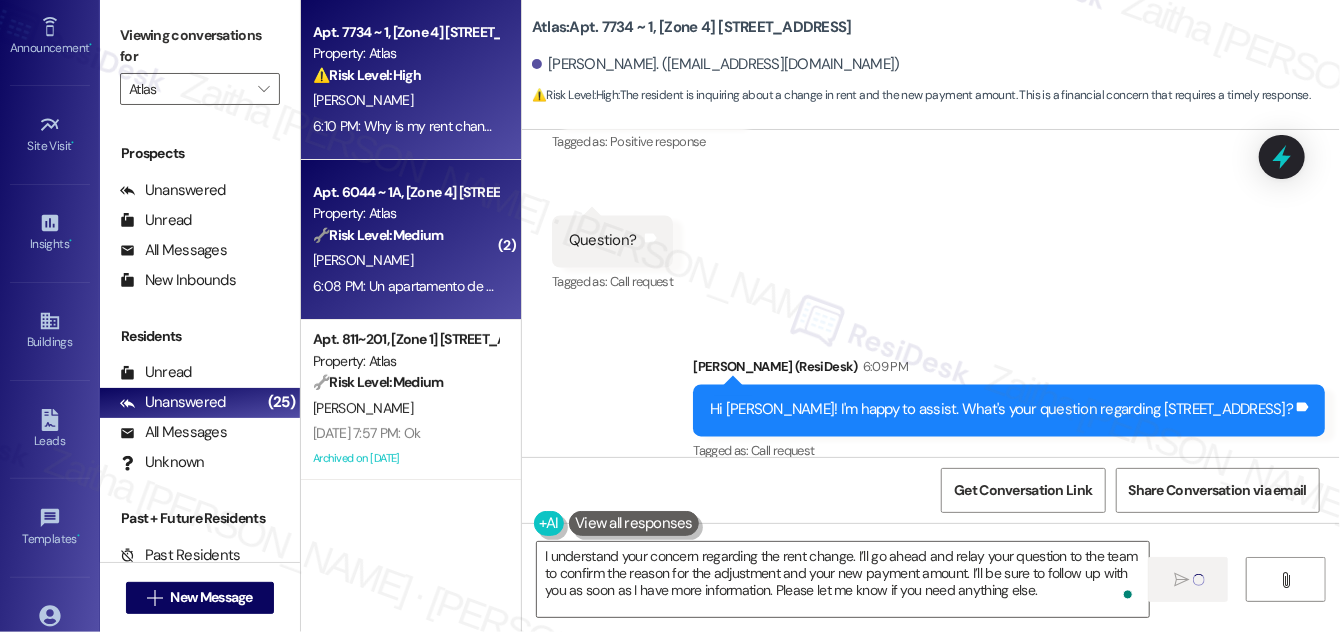 type 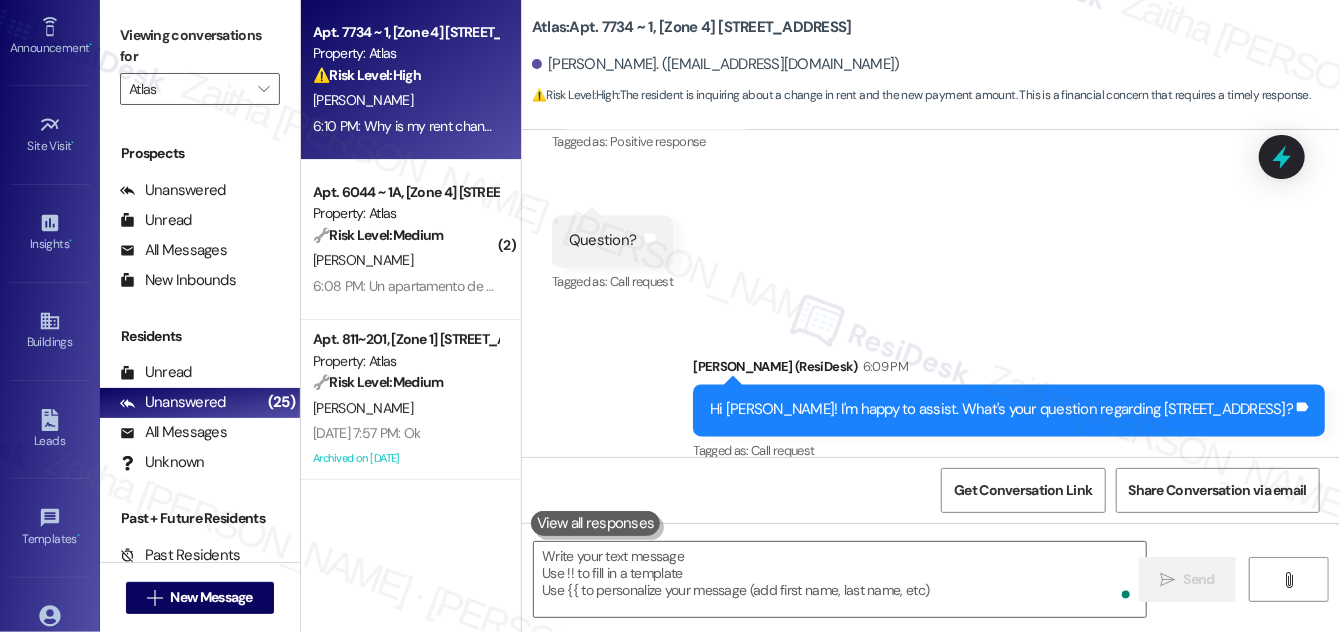 scroll, scrollTop: 9169, scrollLeft: 0, axis: vertical 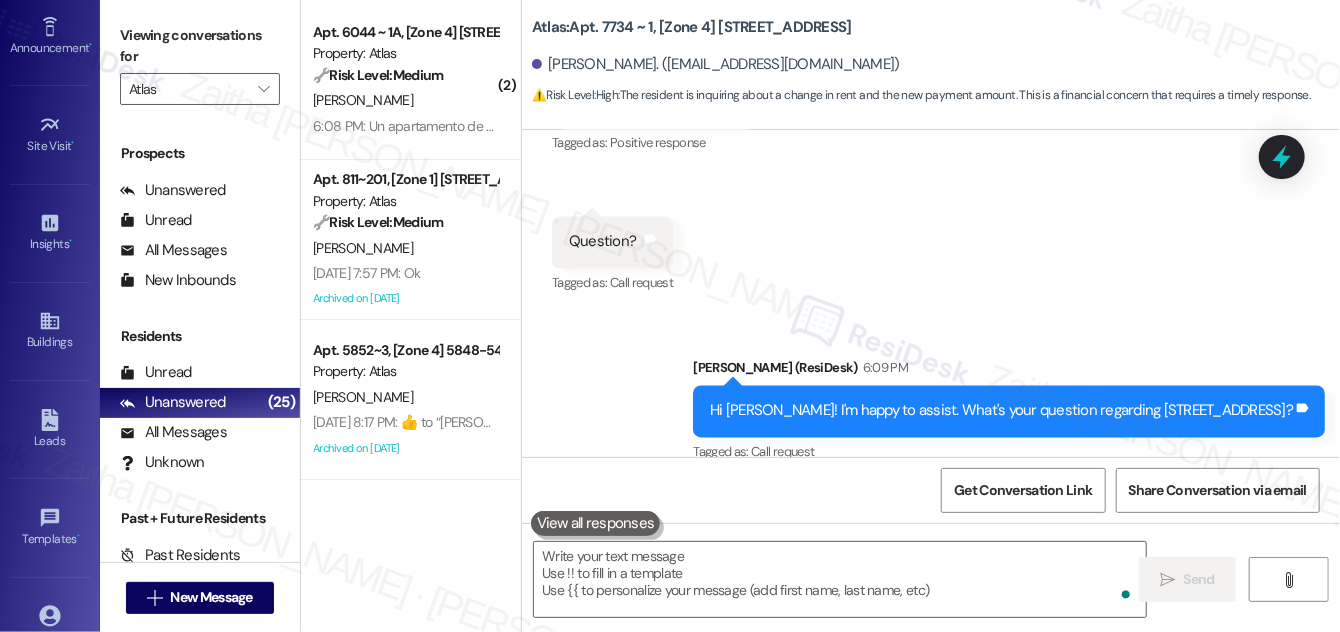 click on "[PERSON_NAME]" at bounding box center [405, 248] 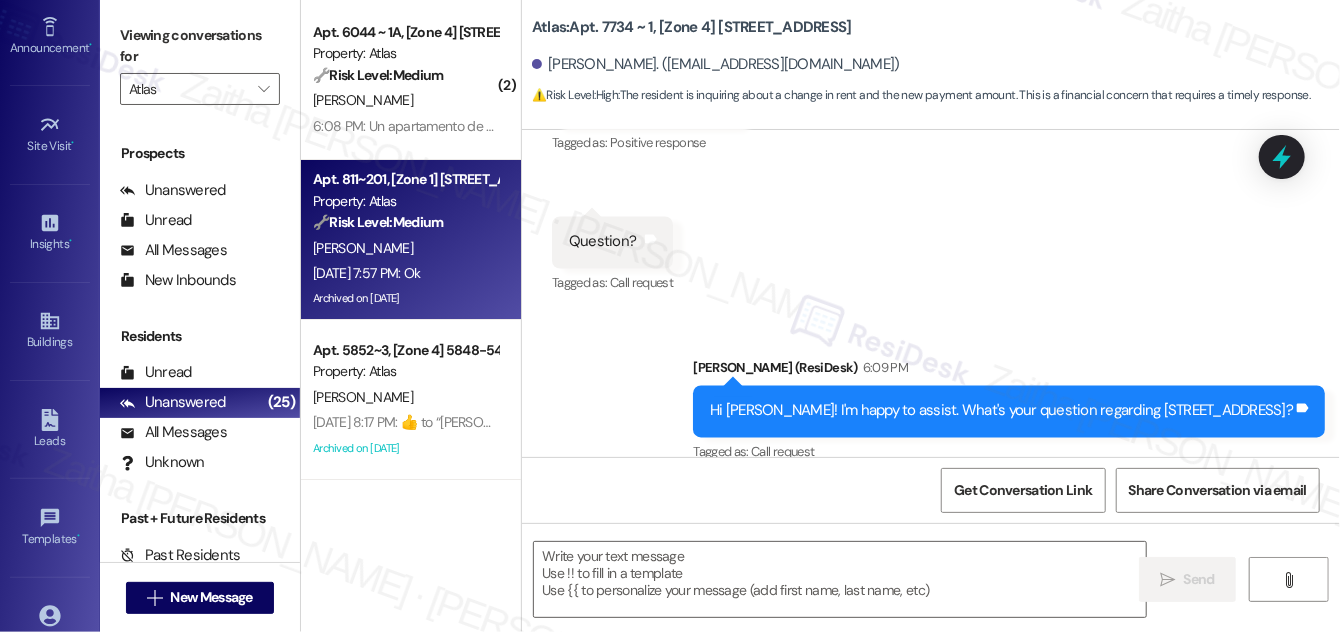 type on "Fetching suggested responses. Please feel free to read through the conversation in the meantime." 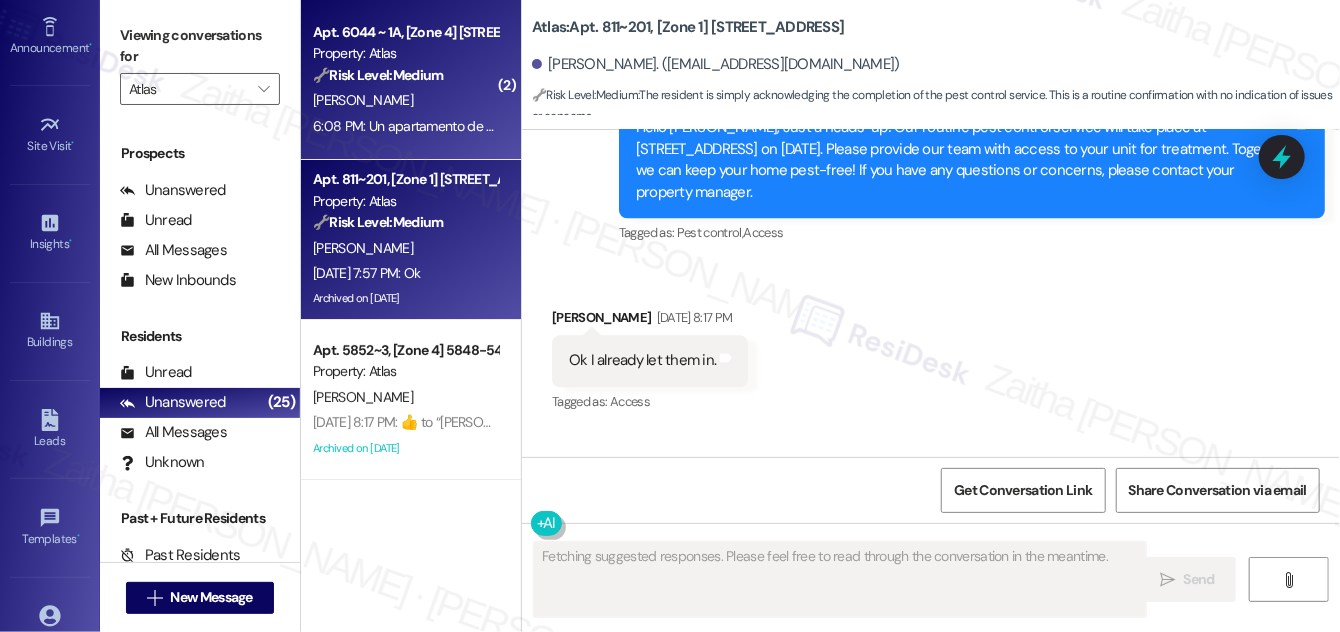 click on "A. Lacy" at bounding box center [405, 100] 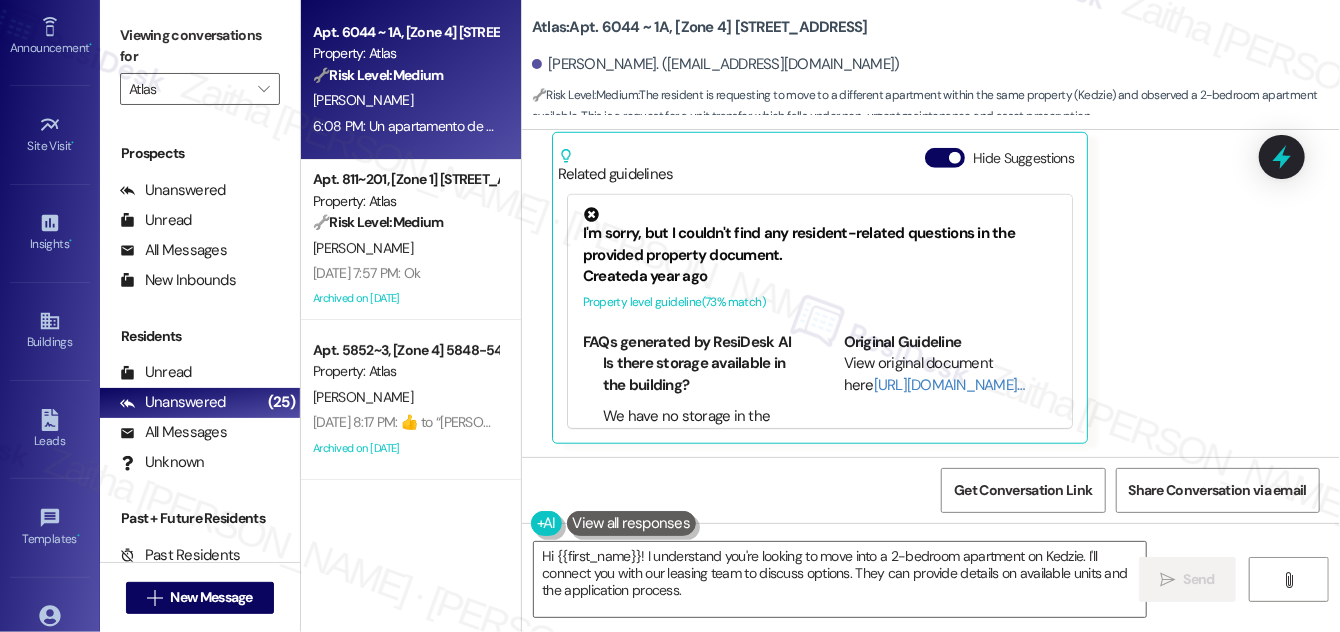 scroll, scrollTop: 760, scrollLeft: 0, axis: vertical 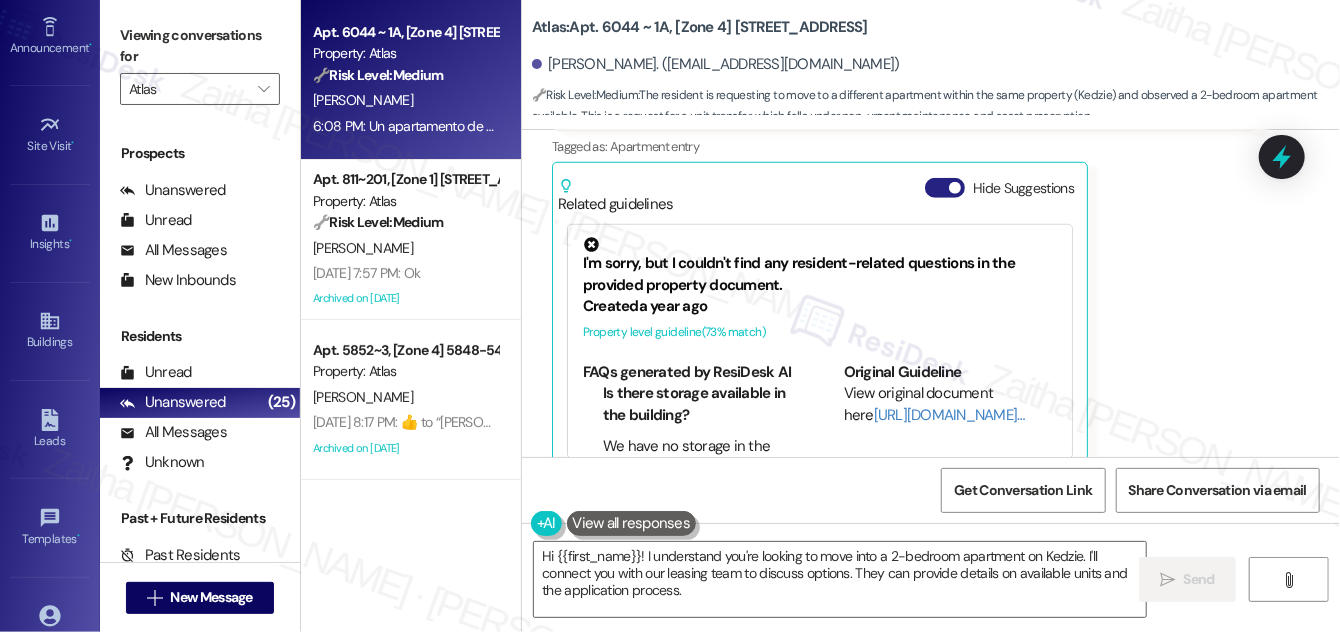 click on "Hide Suggestions" at bounding box center (945, 188) 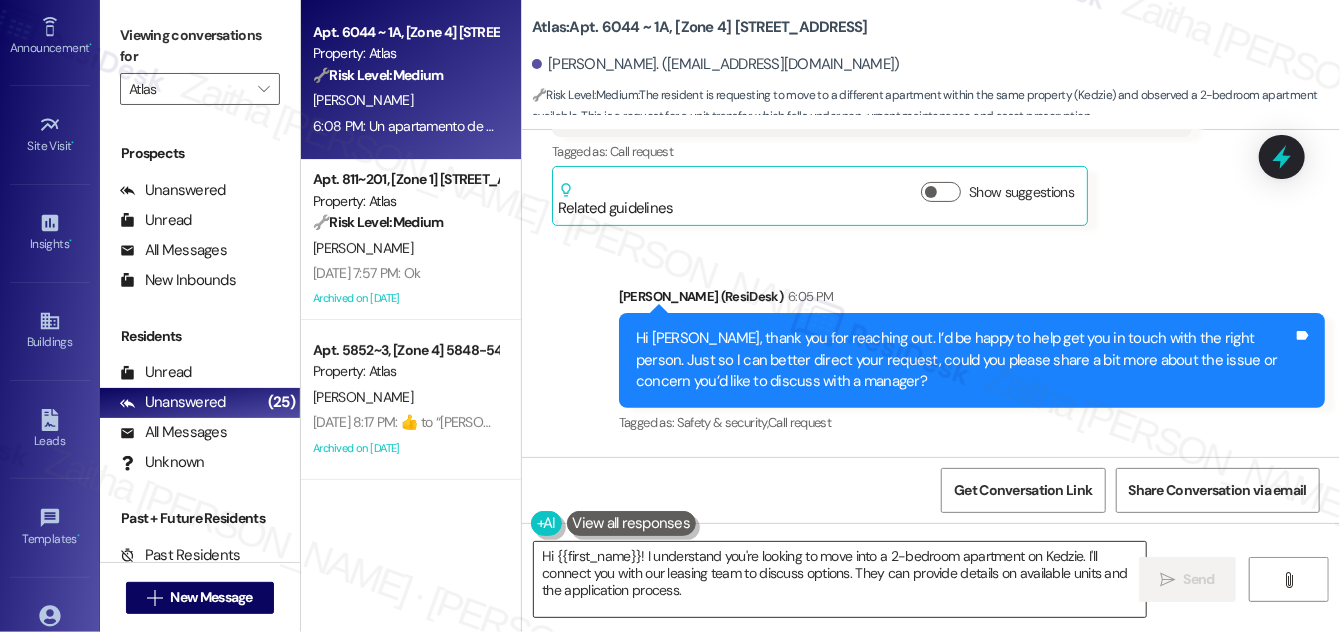 scroll, scrollTop: 272, scrollLeft: 0, axis: vertical 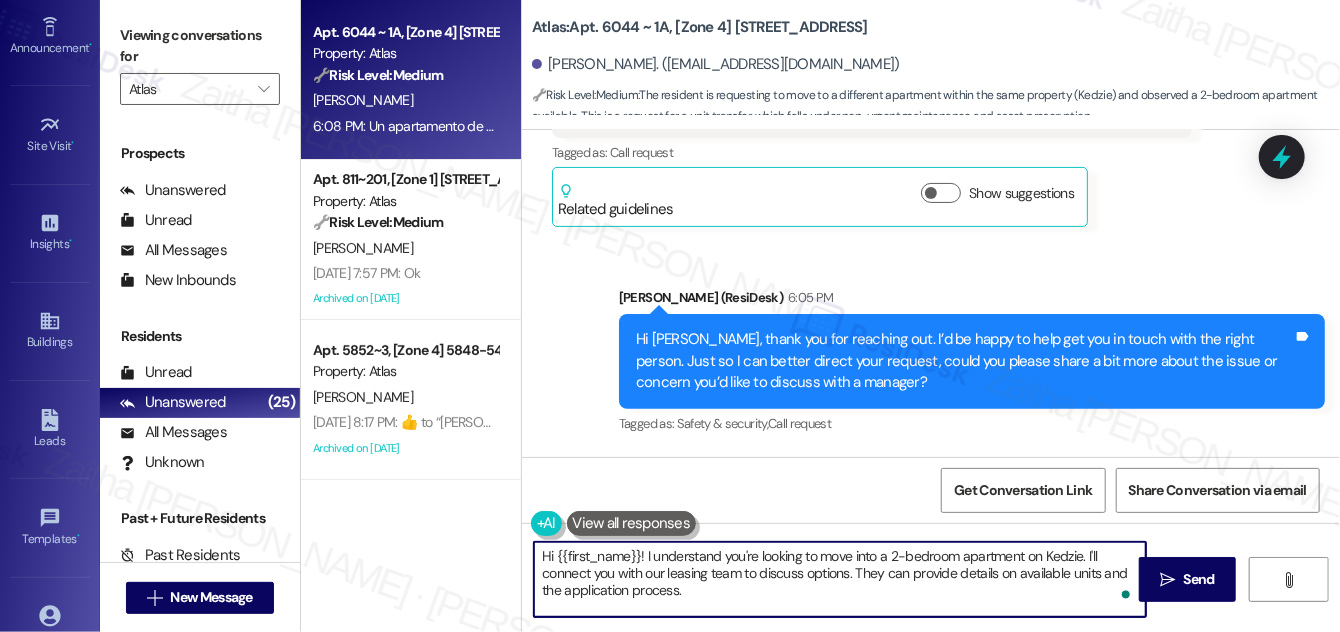 drag, startPoint x: 642, startPoint y: 553, endPoint x: 545, endPoint y: 556, distance: 97.04638 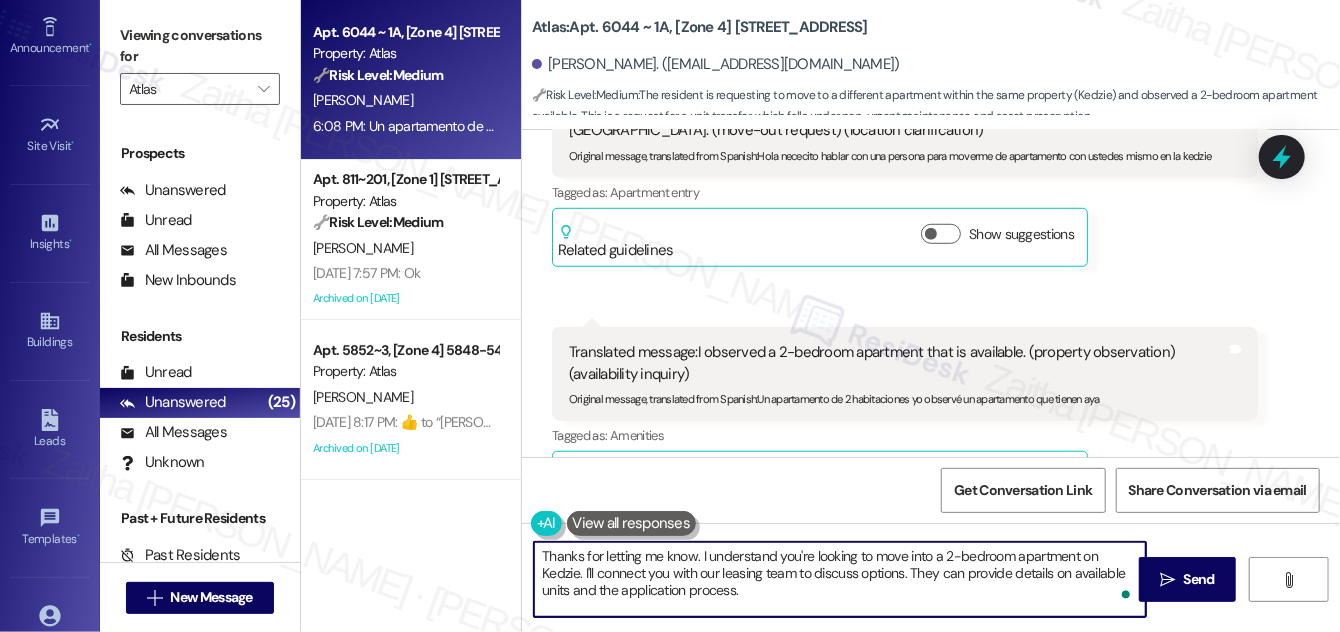 scroll, scrollTop: 727, scrollLeft: 0, axis: vertical 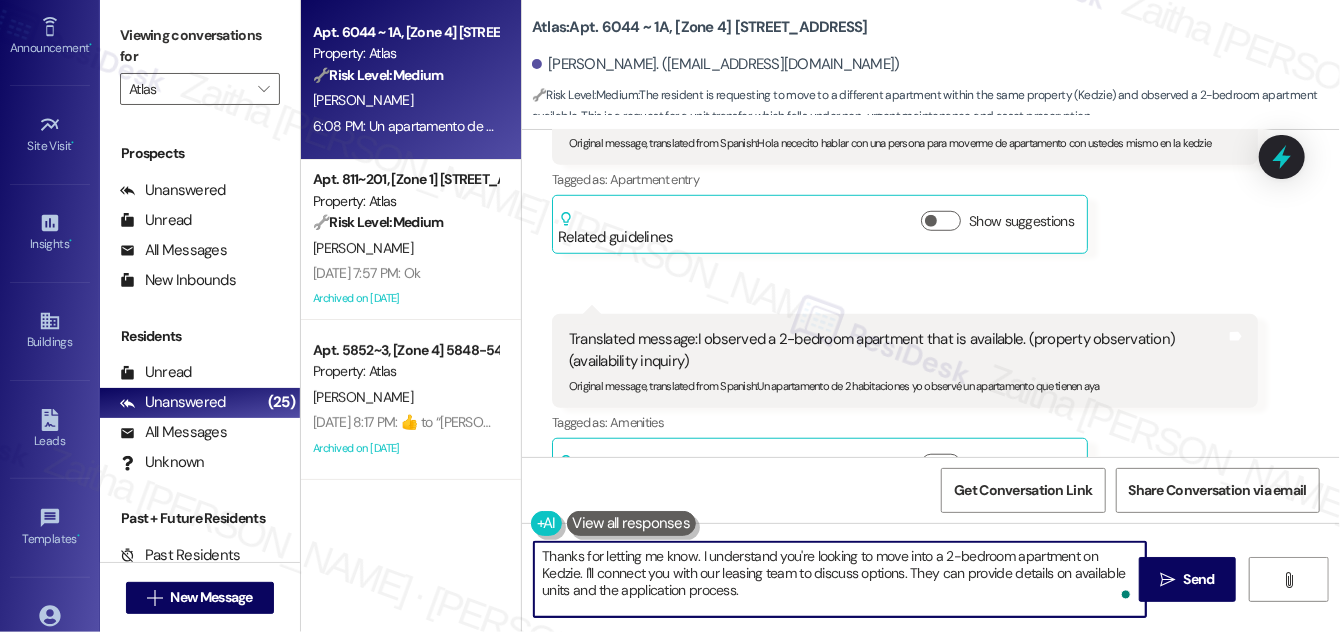 click on "Thanks for letting me know. I understand you're looking to move into a 2-bedroom apartment on Kedzie. I'll connect you with our leasing team to discuss options. They can provide details on available units and the application process." at bounding box center [840, 579] 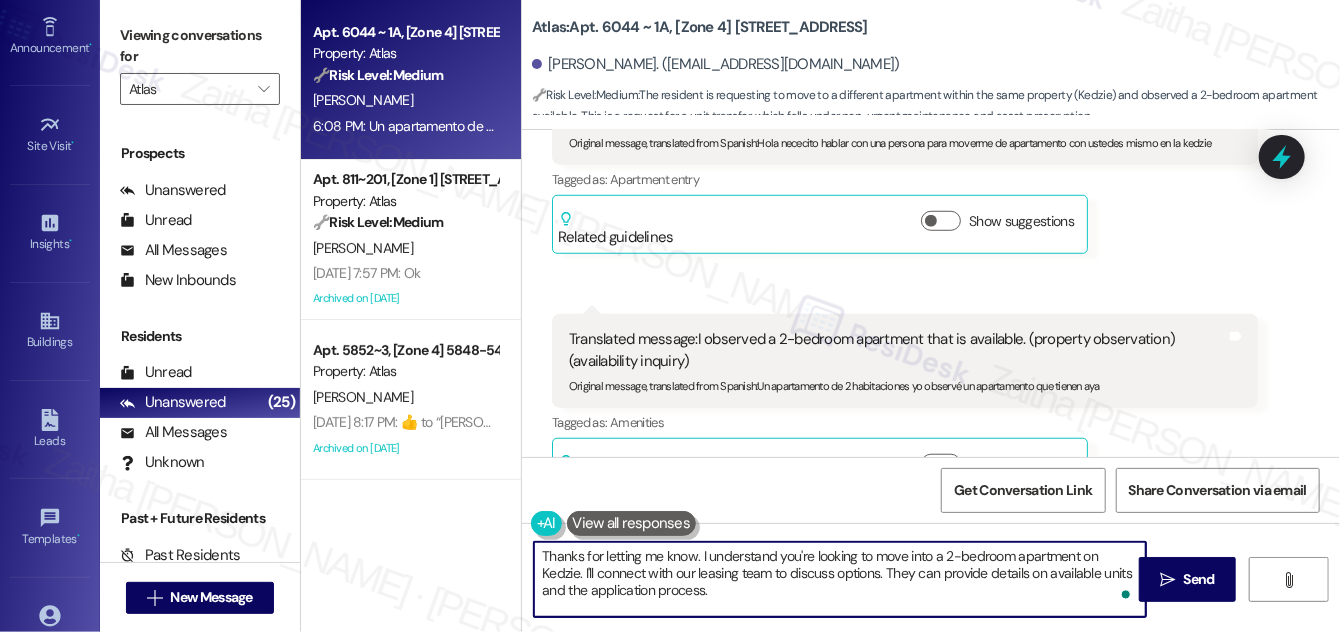 click on "Thanks for letting me know. I understand you're looking to move into a 2-bedroom apartment on Kedzie. I'll connect with our leasing team to discuss options. They can provide details on available units and the application process." at bounding box center [840, 579] 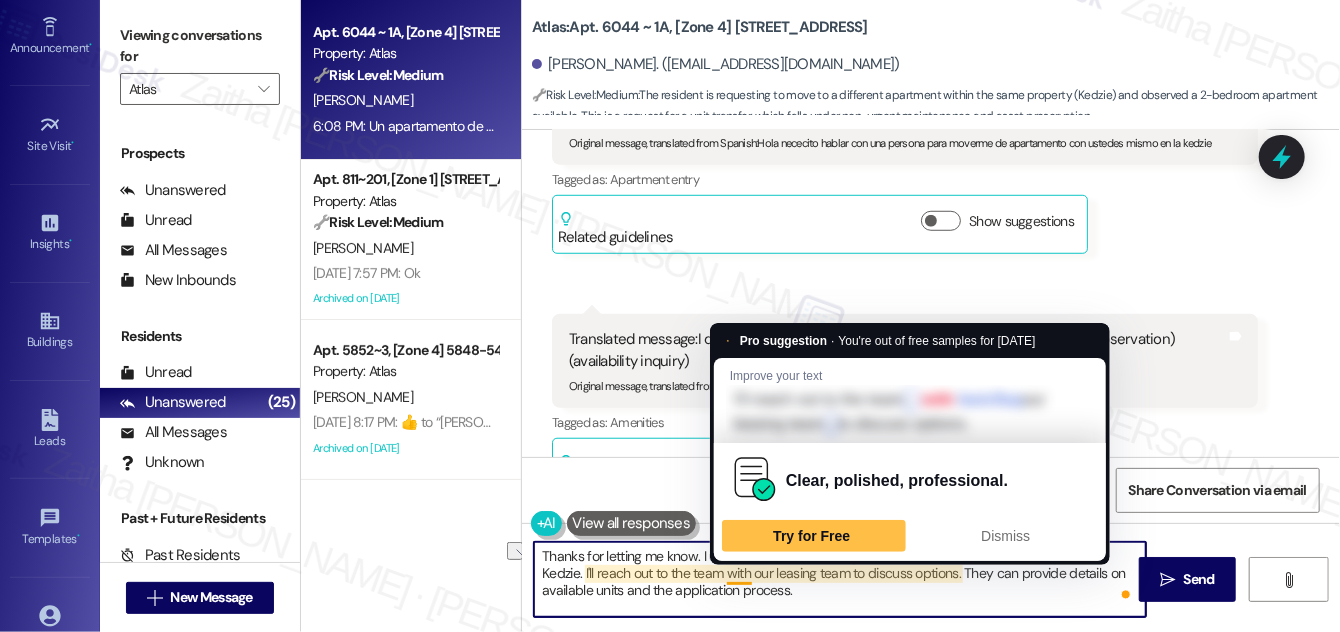 drag, startPoint x: 865, startPoint y: 576, endPoint x: 726, endPoint y: 571, distance: 139.0899 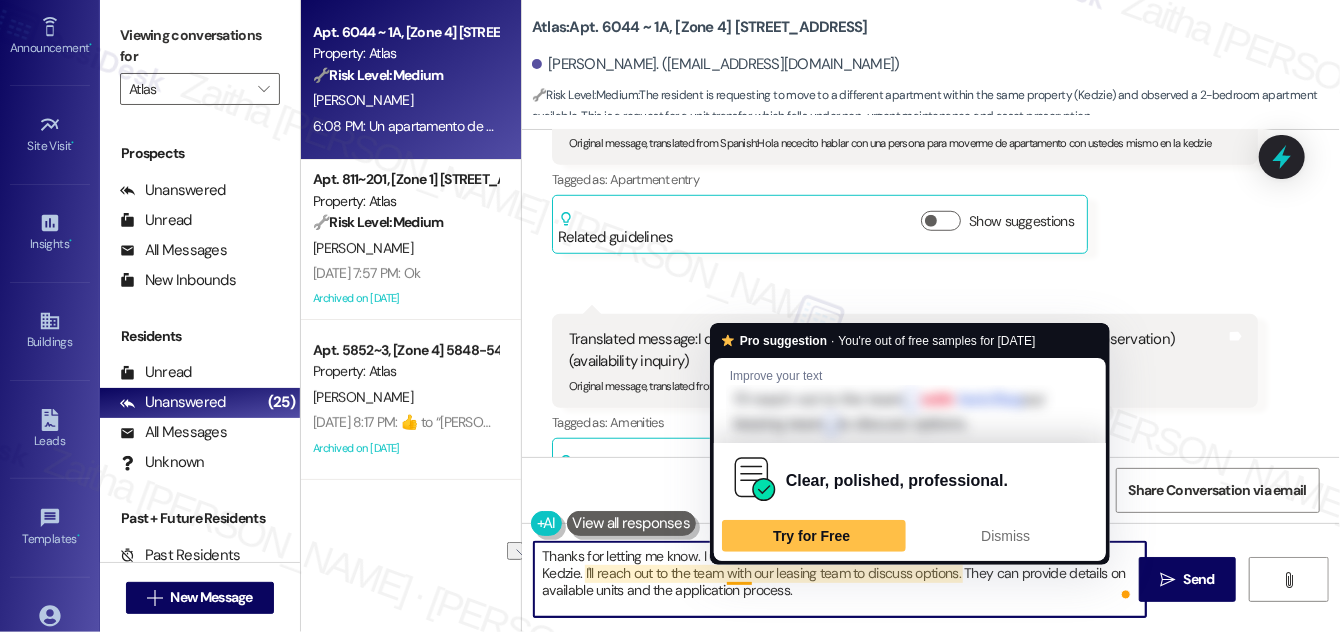 click on "Thanks for letting me know. I understand you're looking to move into a 2-bedroom apartment on Kedzie. I'll reach out to the team with our leasing team to discuss options. They can provide details on available units and the application process." at bounding box center [840, 579] 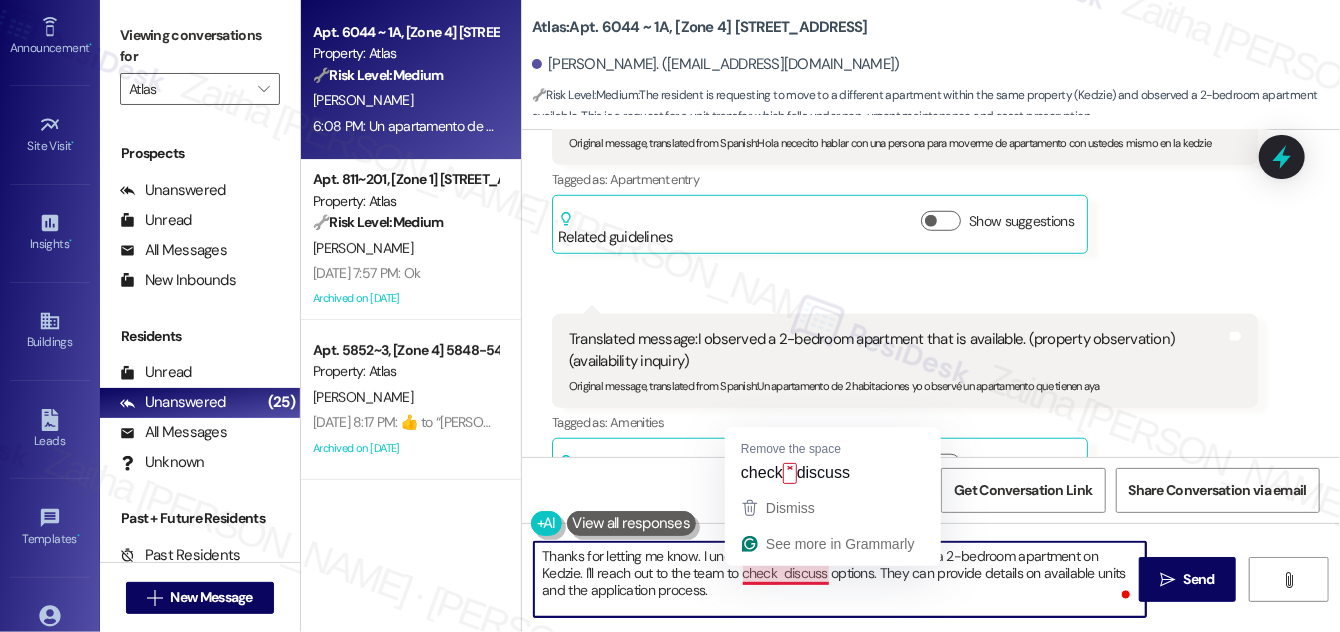 click on "Thanks for letting me know. I understand you're looking to move into a 2-bedroom apartment on Kedzie. I'll reach out to the team to check  discuss options. They can provide details on available units and the application process." at bounding box center [840, 579] 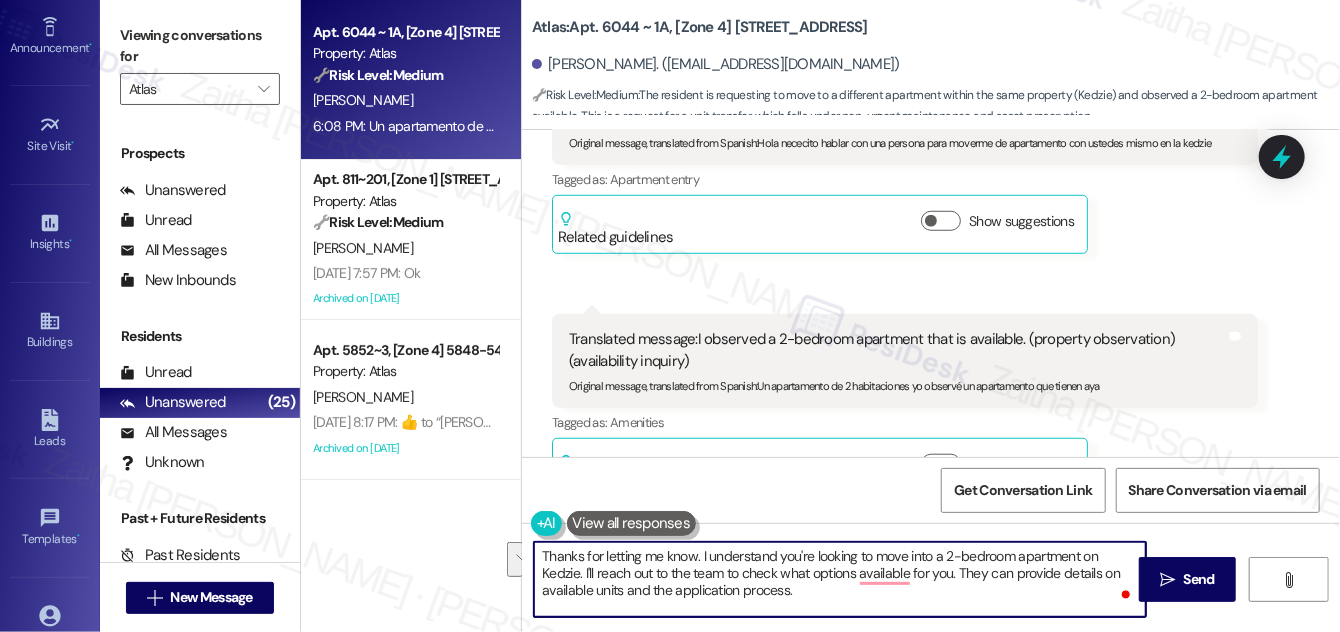 drag, startPoint x: 957, startPoint y: 572, endPoint x: 968, endPoint y: 589, distance: 20.248457 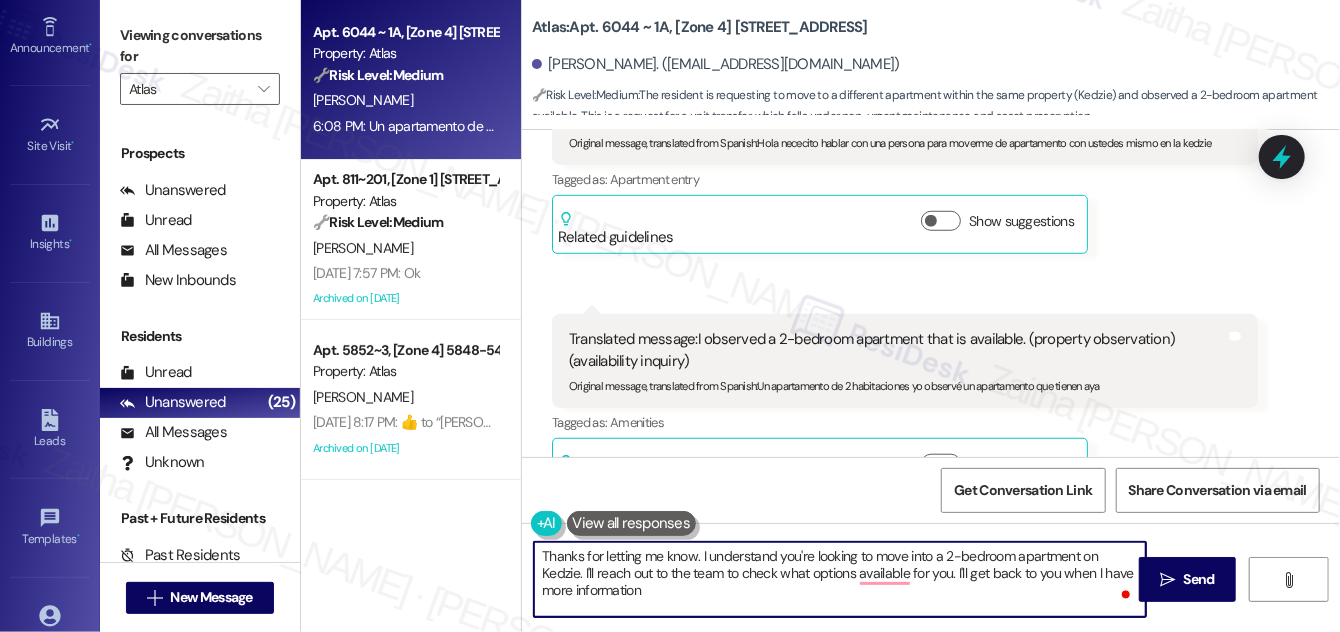 type on "Thanks for letting me know. I understand you're looking to move into a 2-bedroom apartment on Kedzie. I'll reach out to the team to check what options available for you. I'll get back to you when I have more information." 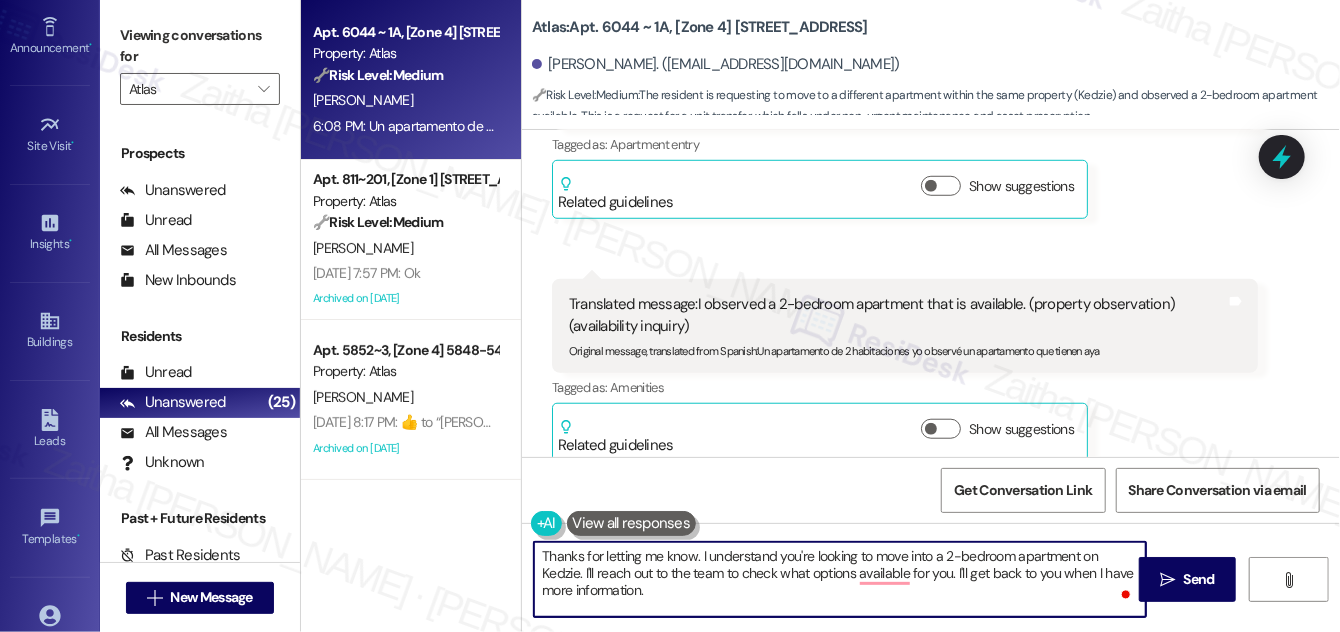 scroll, scrollTop: 781, scrollLeft: 0, axis: vertical 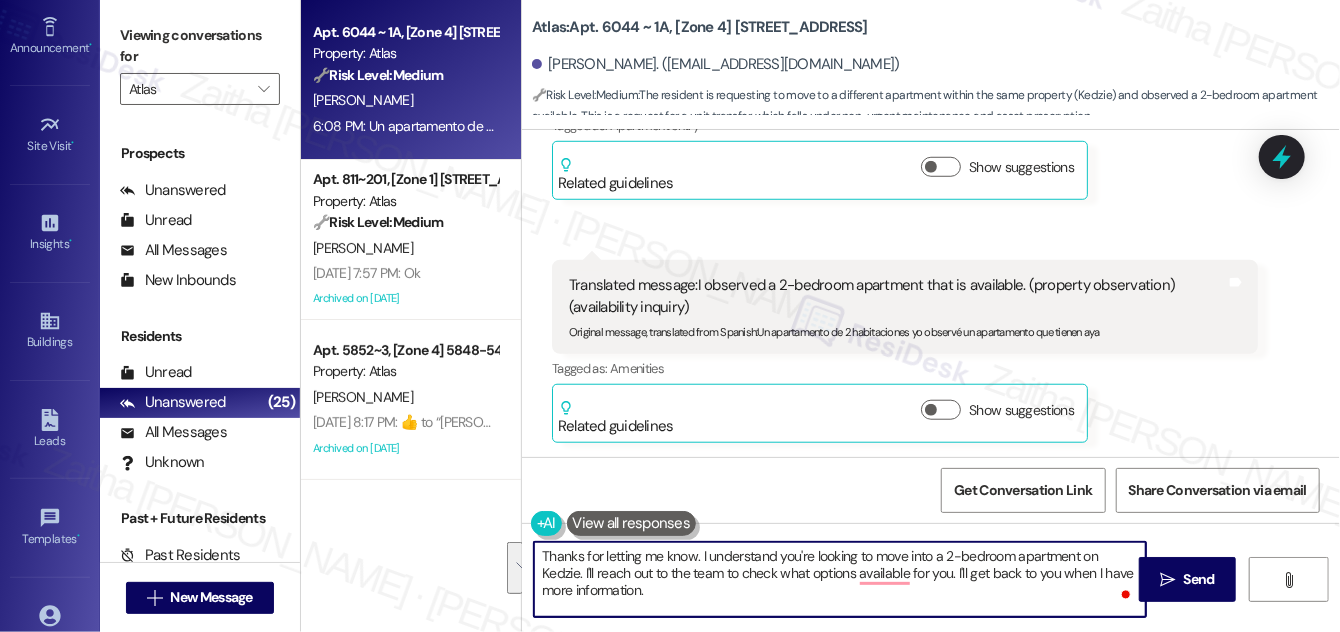 drag, startPoint x: 540, startPoint y: 551, endPoint x: 674, endPoint y: 588, distance: 139.01439 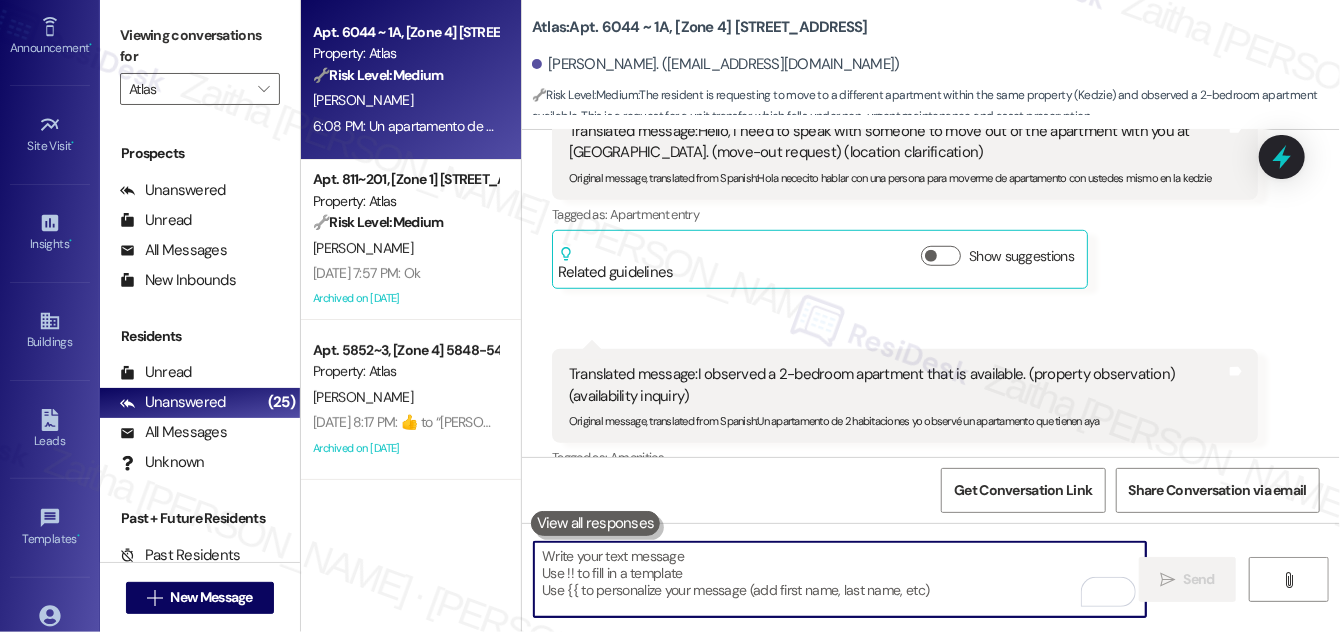 scroll, scrollTop: 781, scrollLeft: 0, axis: vertical 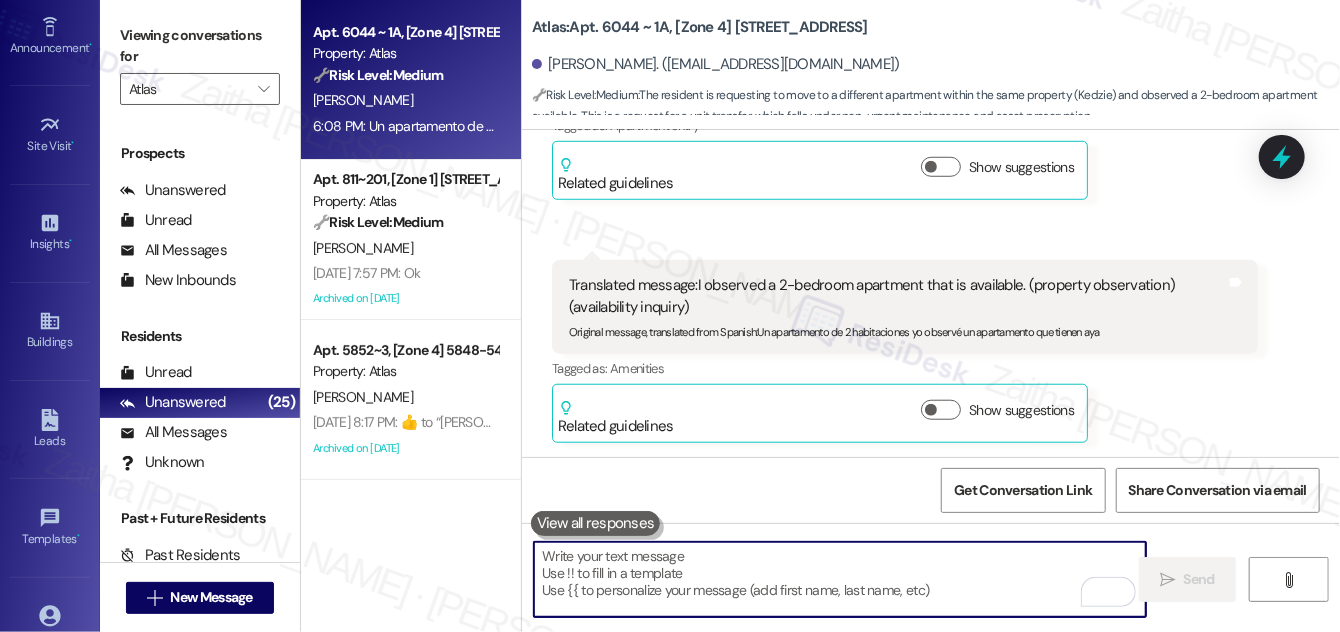 click at bounding box center (840, 579) 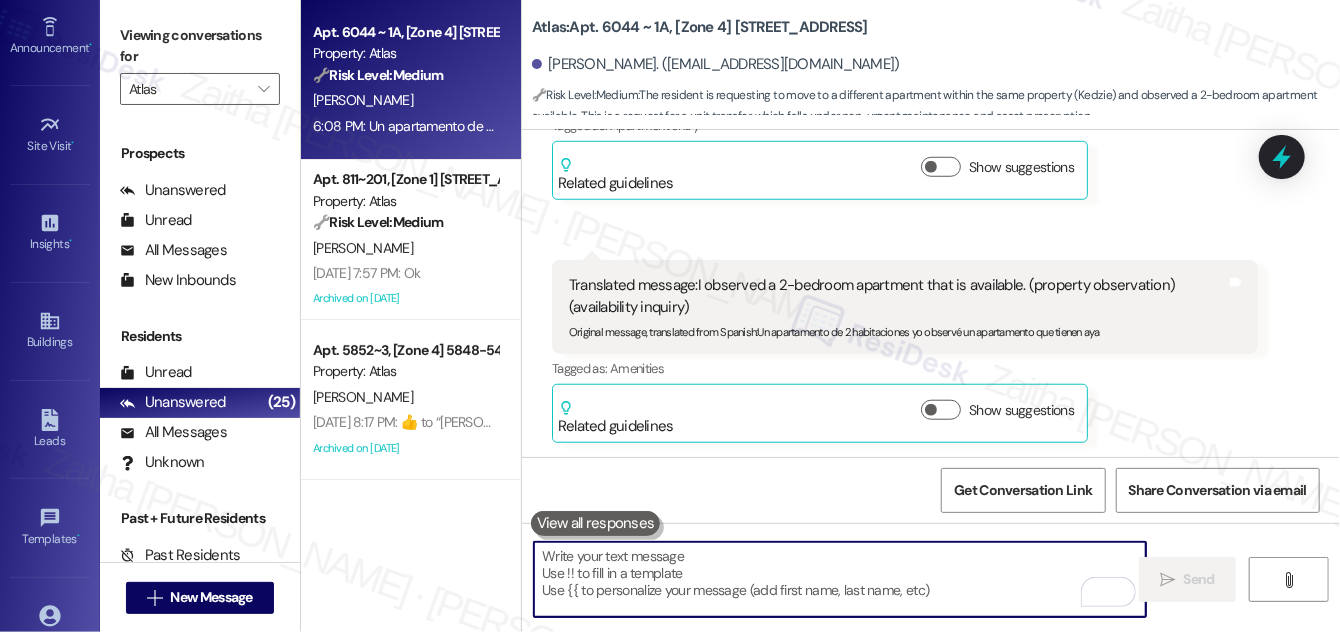 paste on "Thanks for the heads-up! I see you’re looking to move into a 2-bedroom on Kedzie. I’ll check in with the team to see what’s available and get back to you once I have an update." 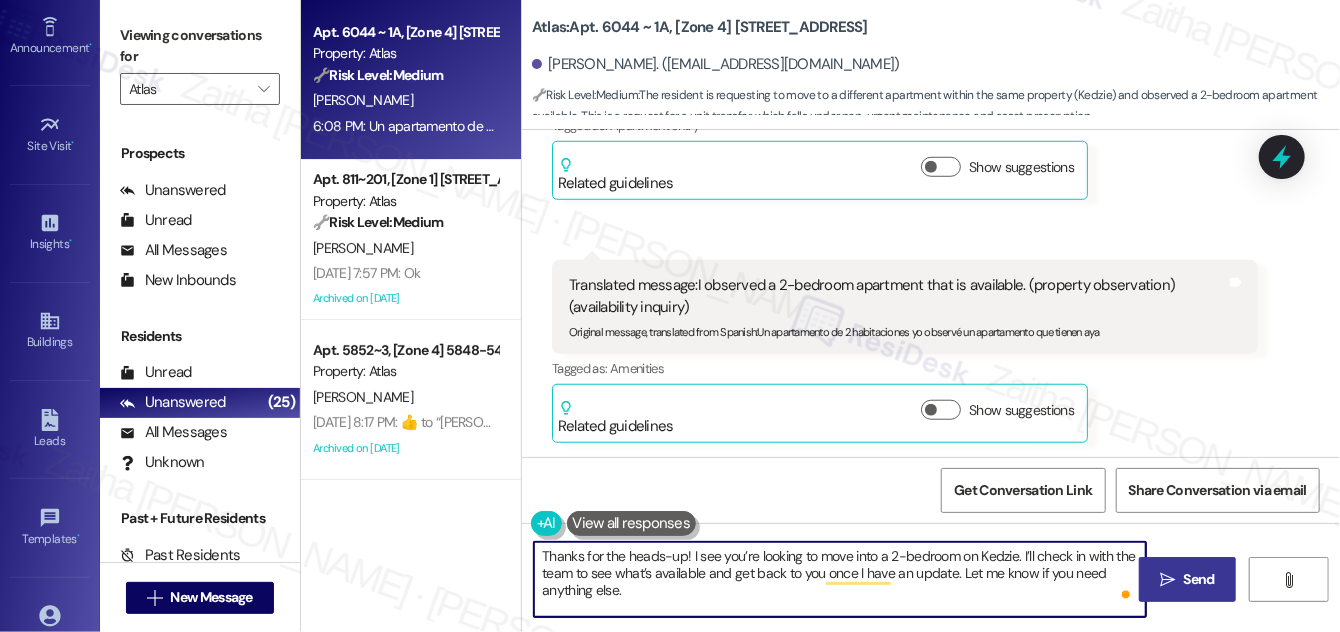 type on "Thanks for the heads-up! I see you’re looking to move into a 2-bedroom on Kedzie. I’ll check in with the team to see what’s available and get back to you once I have an update. Let me know if you need anything else." 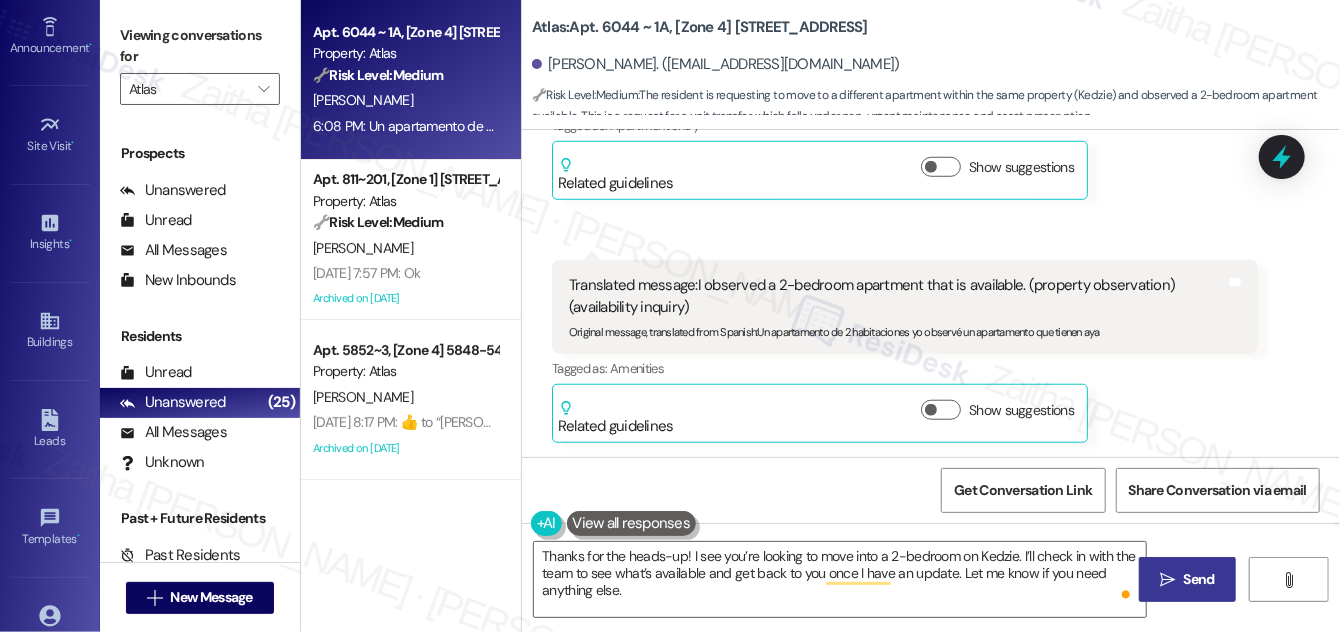 click on "Send" at bounding box center [1199, 579] 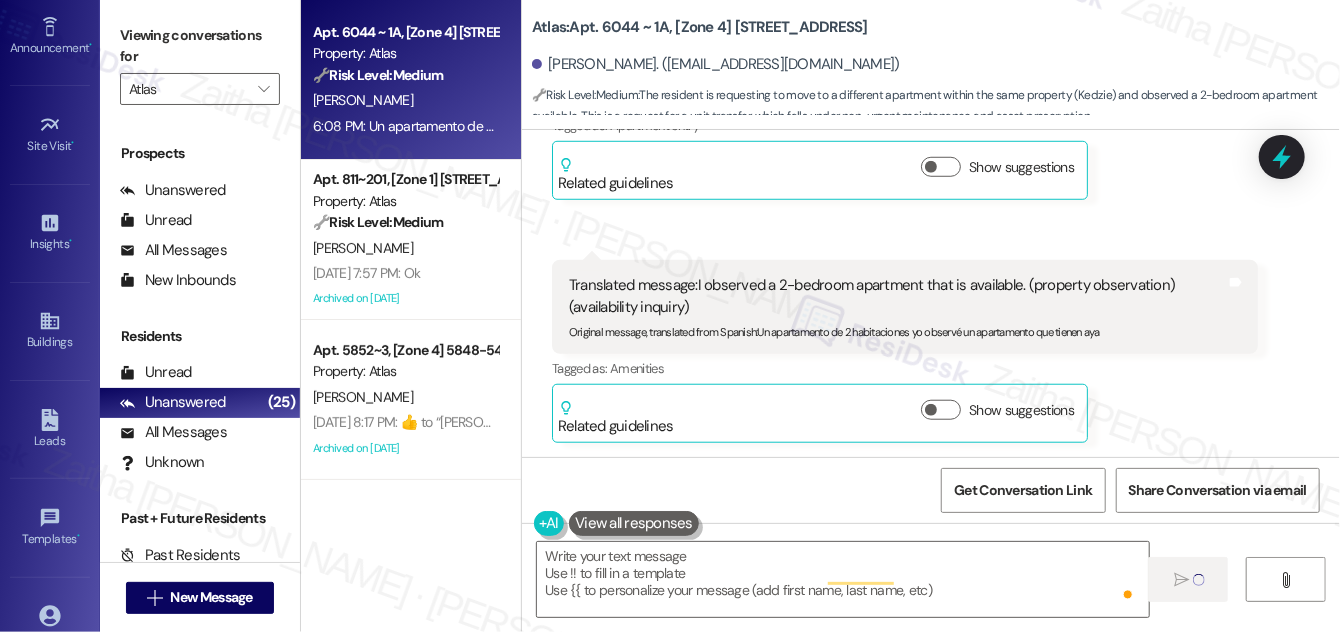 type on "Fetching suggested responses. Please feel free to read through the conversation in the meantime." 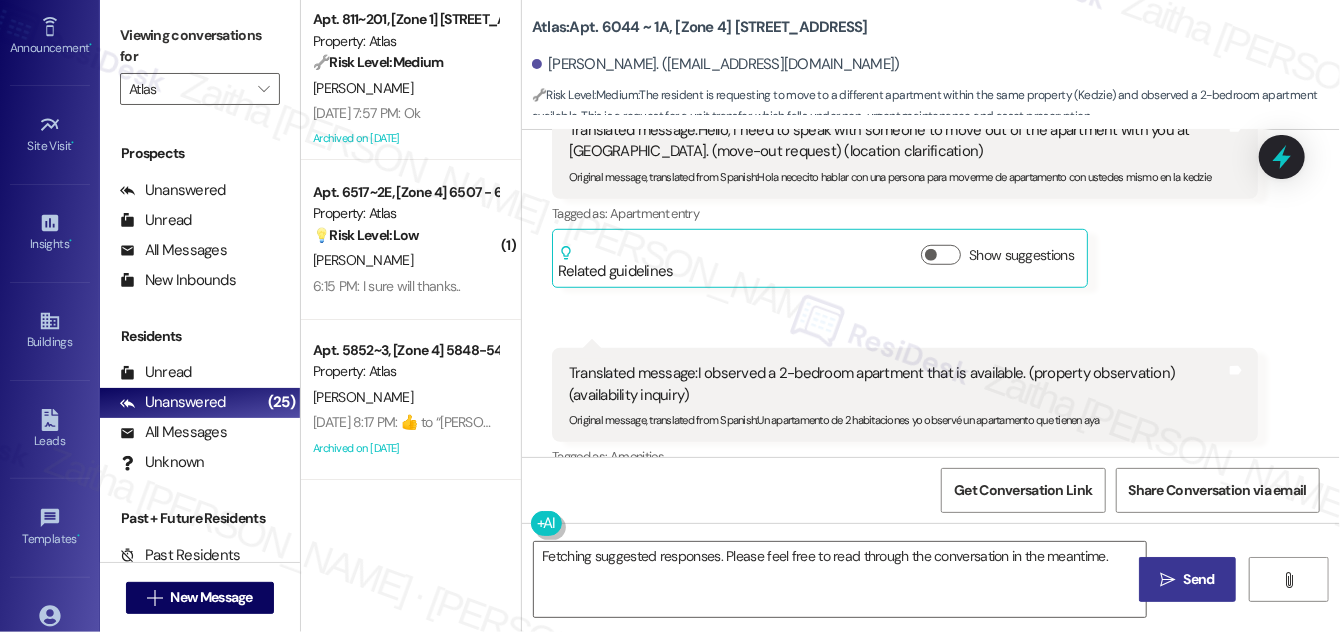scroll, scrollTop: 691, scrollLeft: 0, axis: vertical 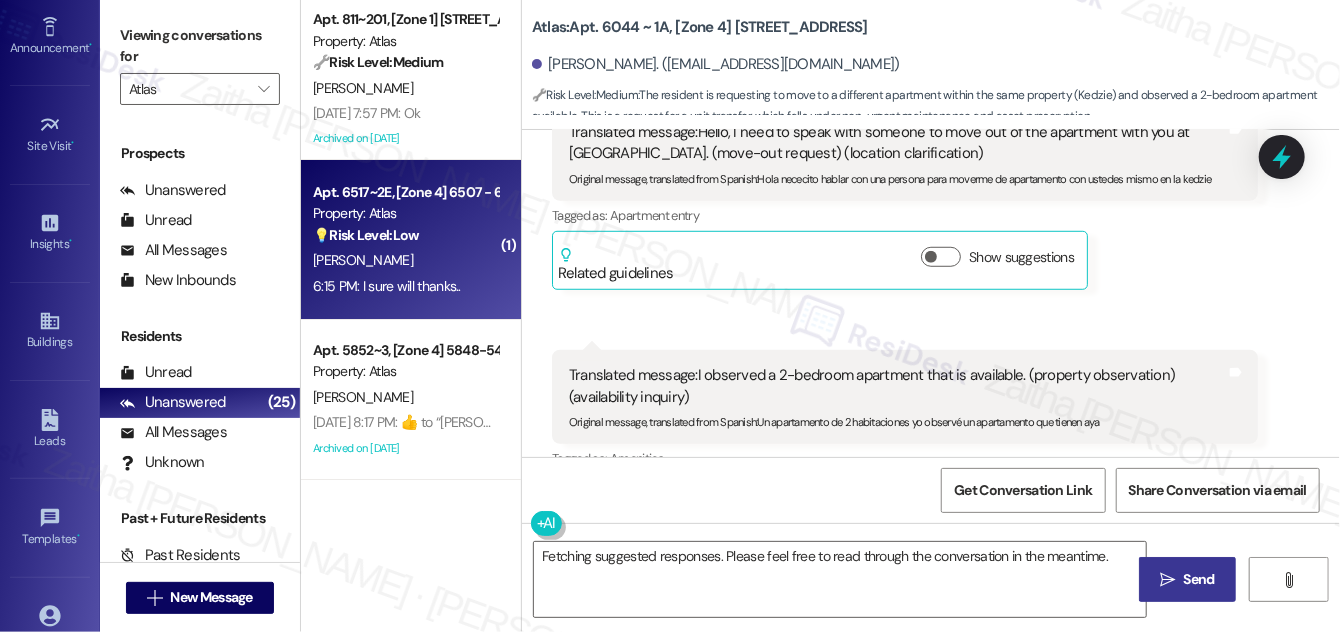 click on "P. Wyatt" at bounding box center [405, 260] 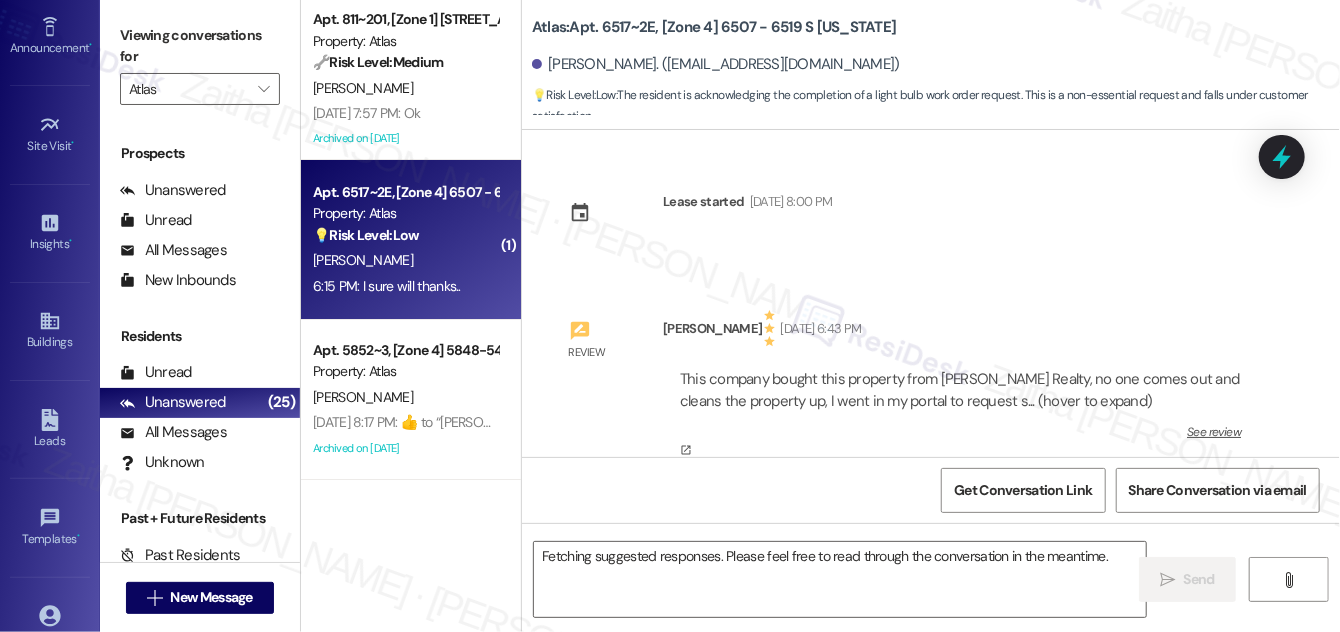 scroll, scrollTop: 13350, scrollLeft: 0, axis: vertical 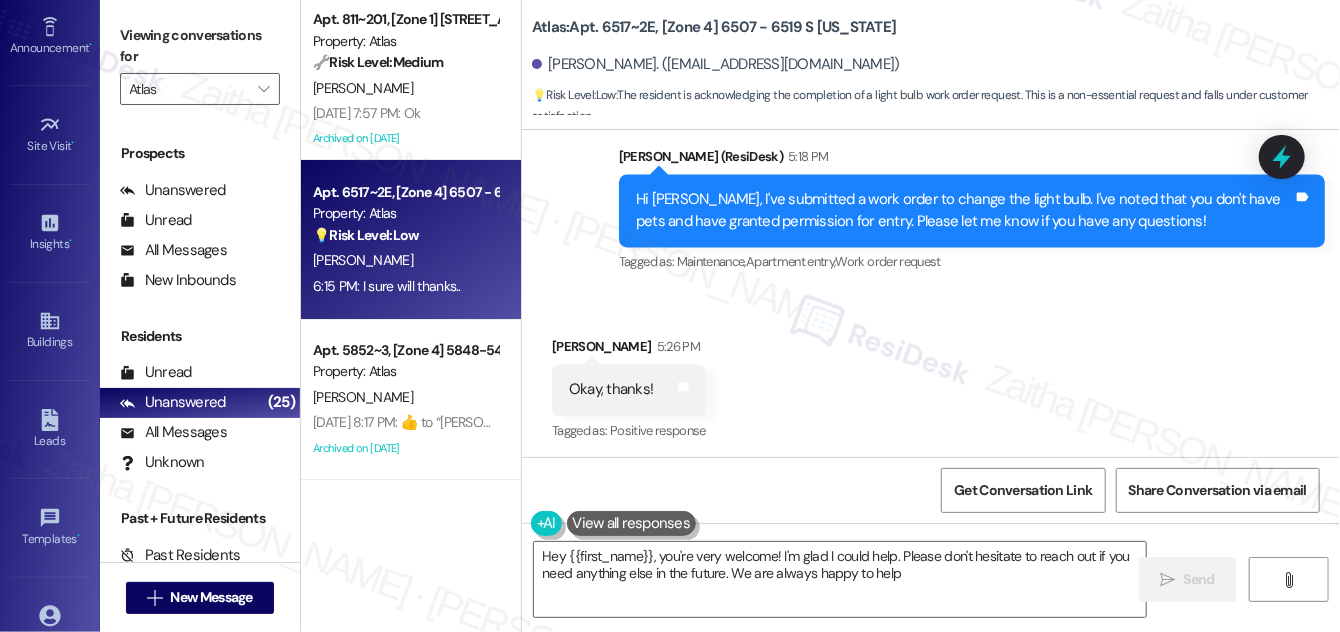 type on "Hey {{first_name}}, you're very welcome! I'm glad I could help. Please don't hesitate to reach out if you need anything else in the future. We are always happy to help!" 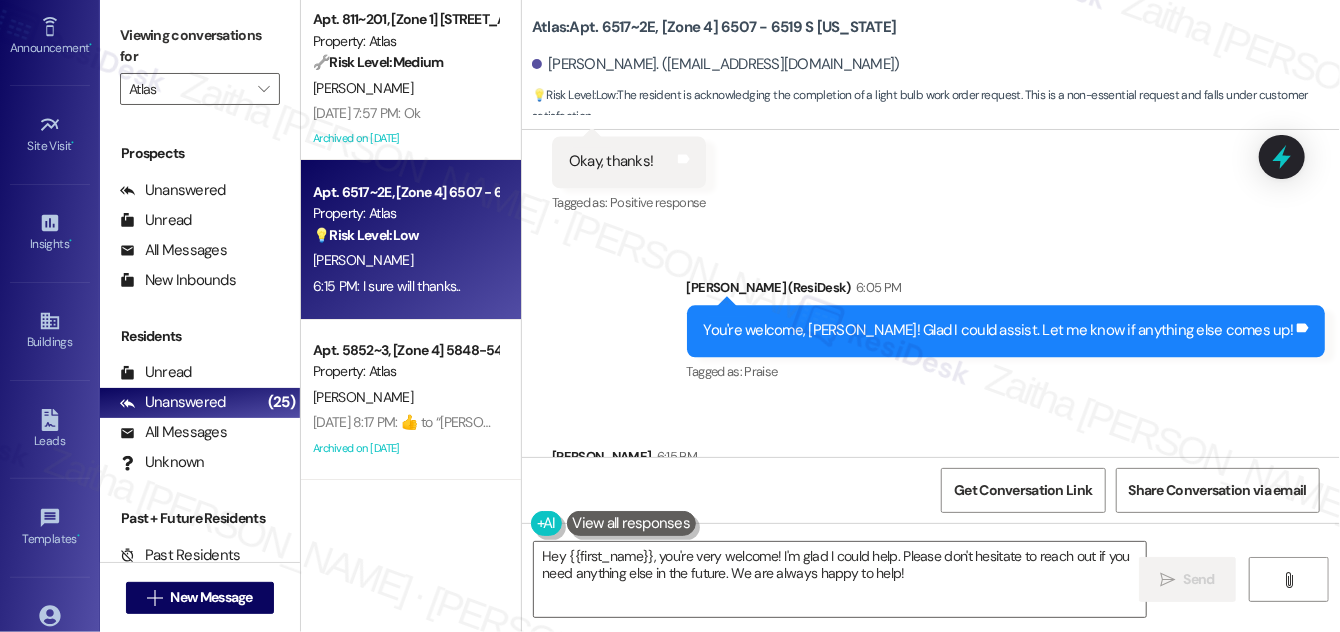 scroll, scrollTop: 13351, scrollLeft: 0, axis: vertical 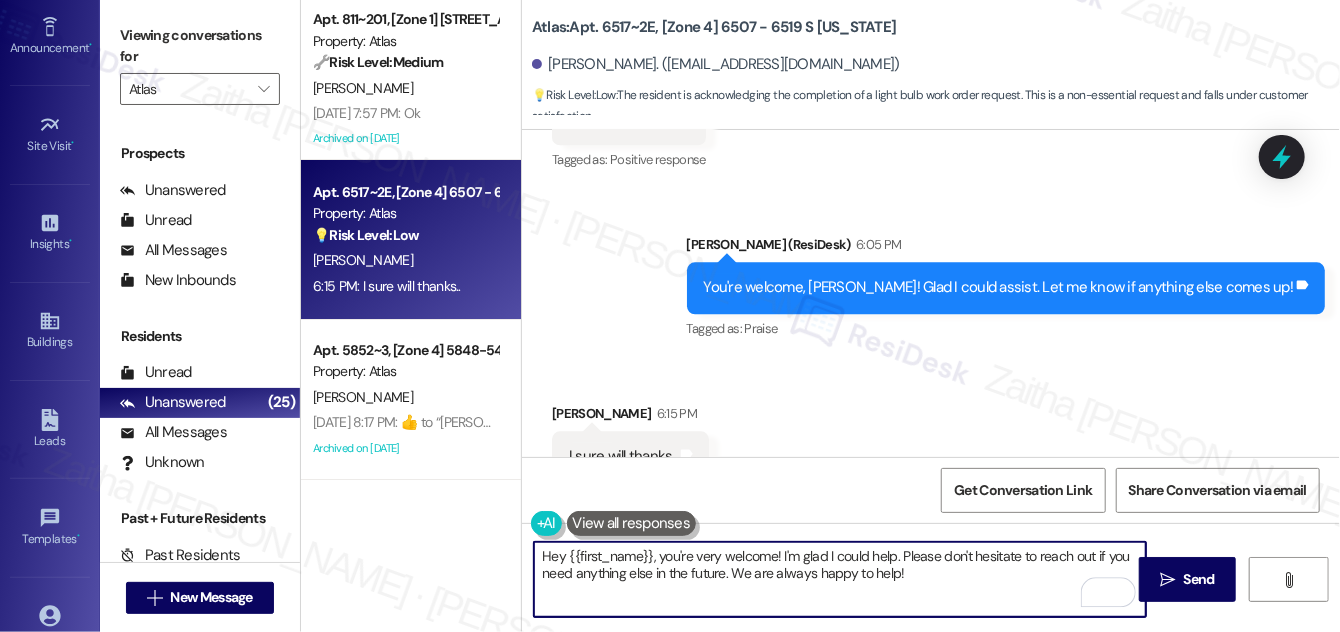drag, startPoint x: 542, startPoint y: 559, endPoint x: 936, endPoint y: 596, distance: 395.7335 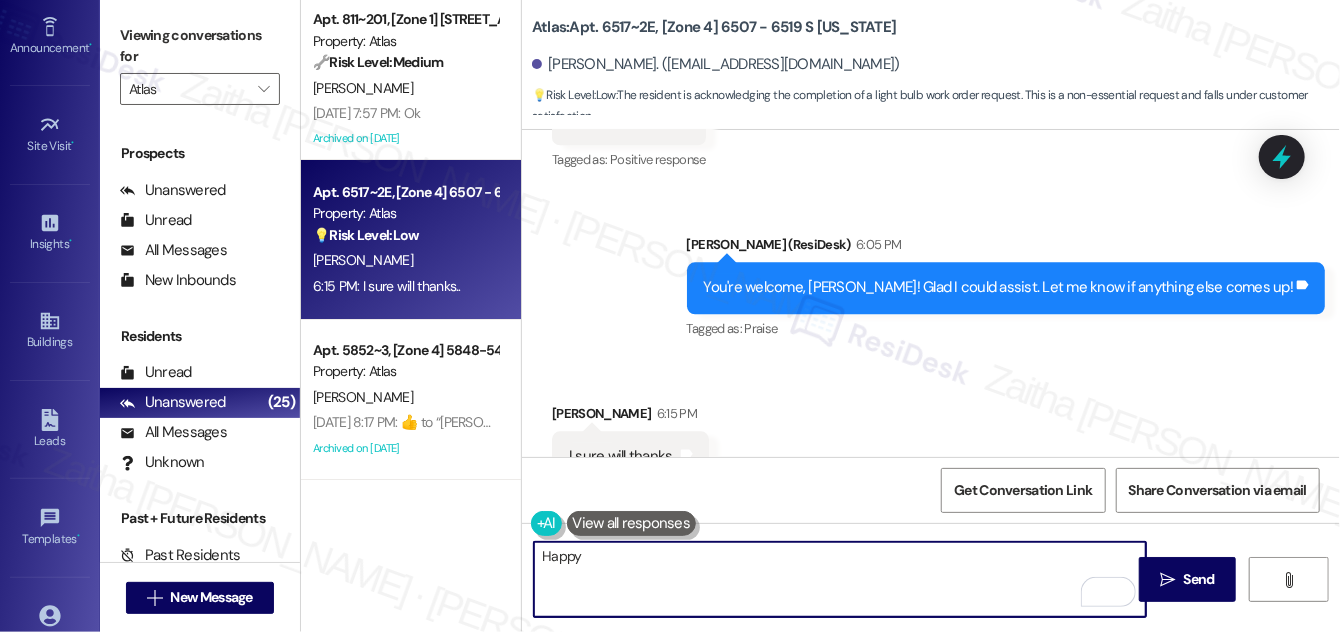 drag, startPoint x: 541, startPoint y: 555, endPoint x: 641, endPoint y: 560, distance: 100.12492 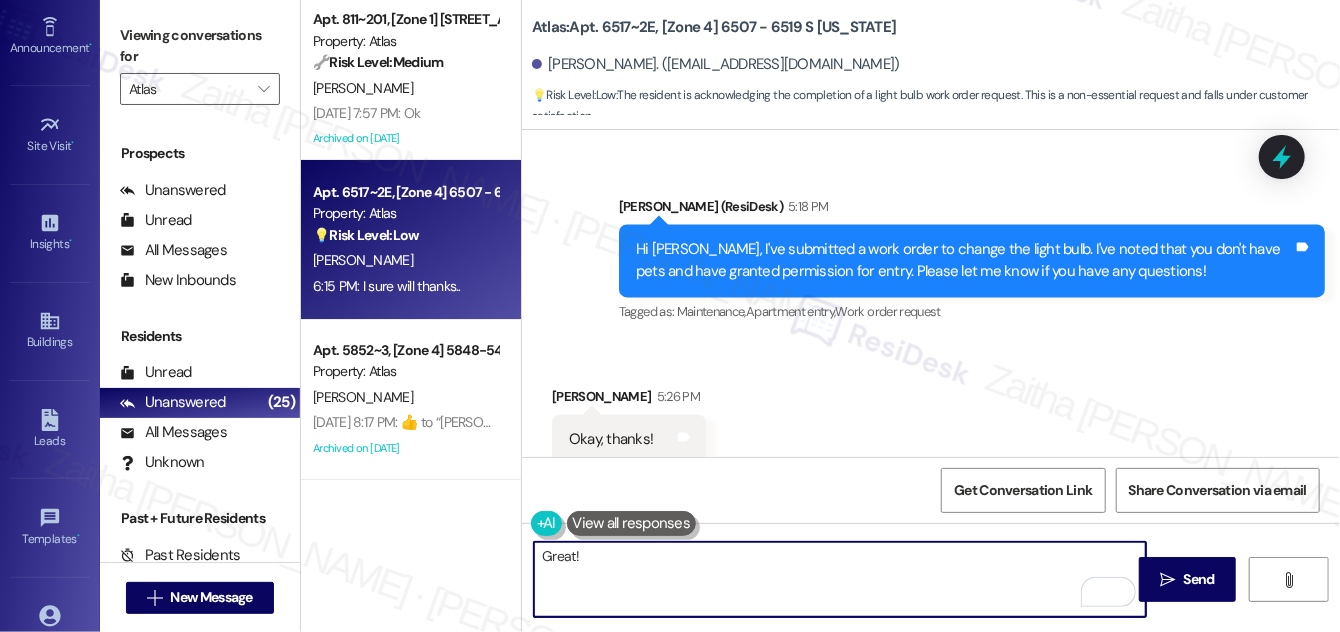 scroll, scrollTop: 12987, scrollLeft: 0, axis: vertical 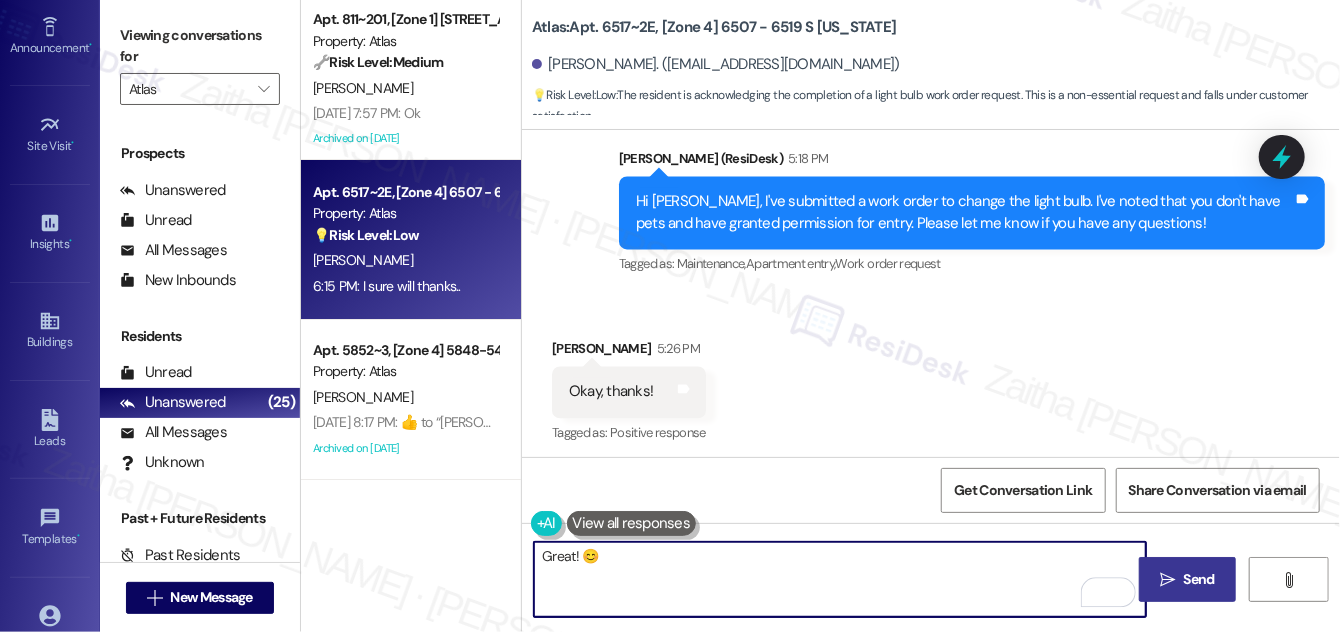 type on "Great! 😊" 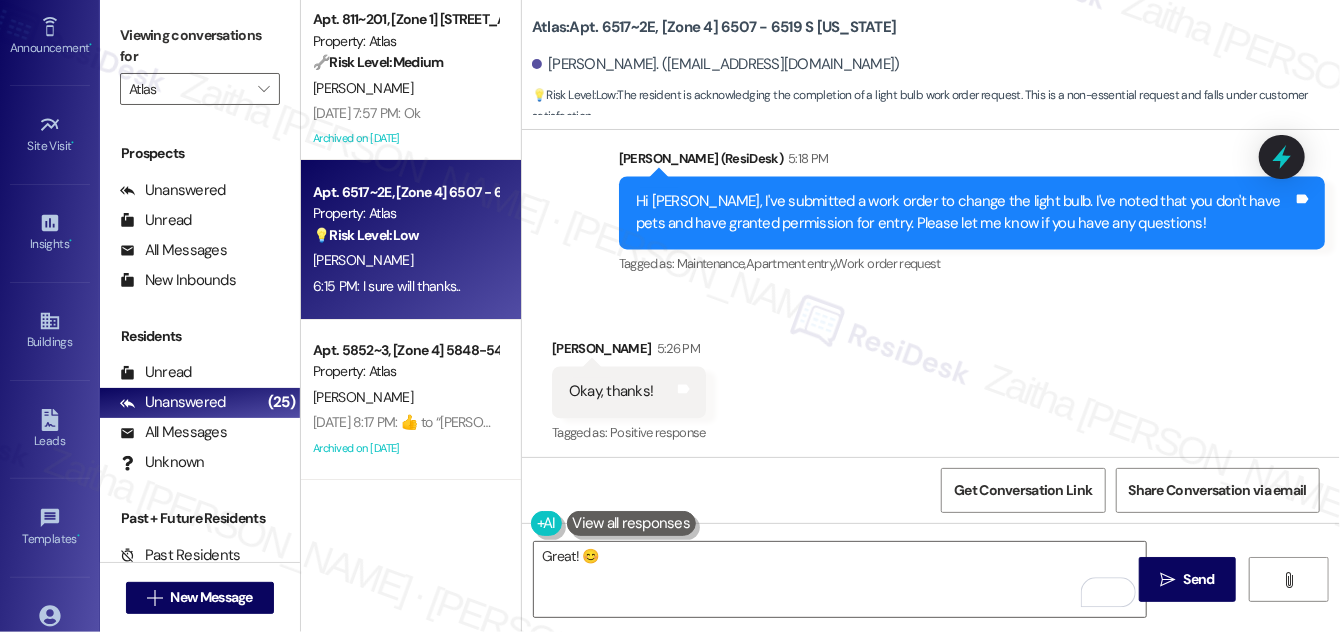drag, startPoint x: 1195, startPoint y: 577, endPoint x: 997, endPoint y: 465, distance: 227.48187 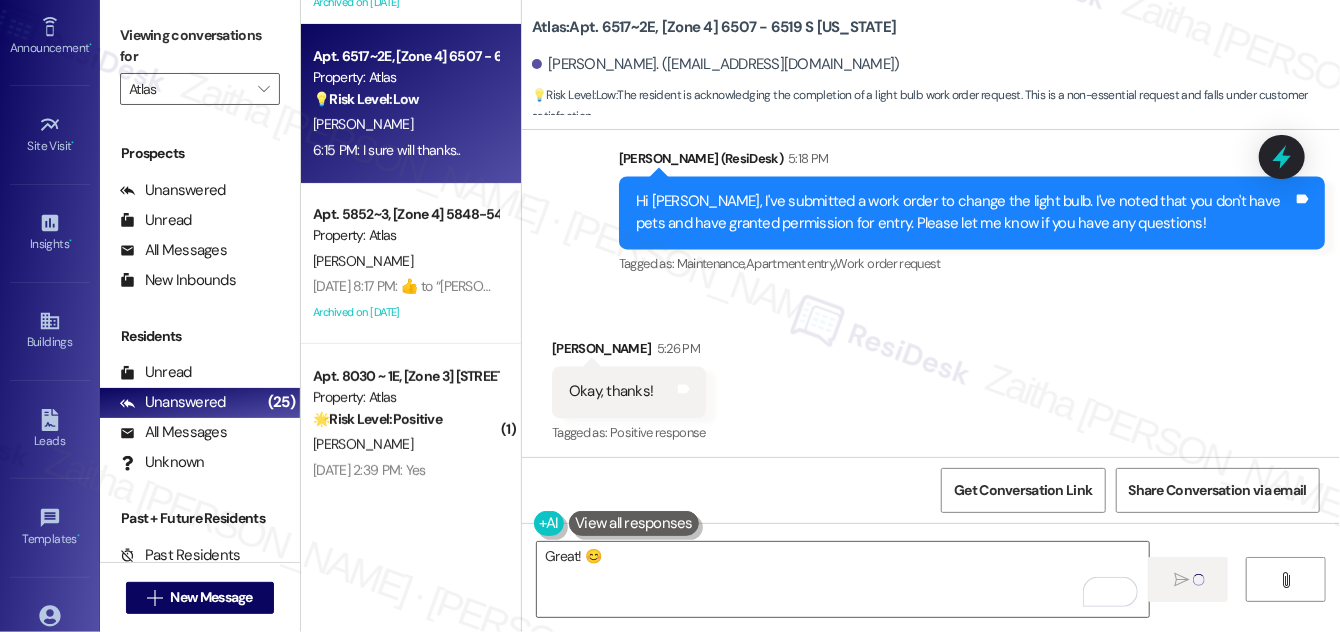 scroll, scrollTop: 181, scrollLeft: 0, axis: vertical 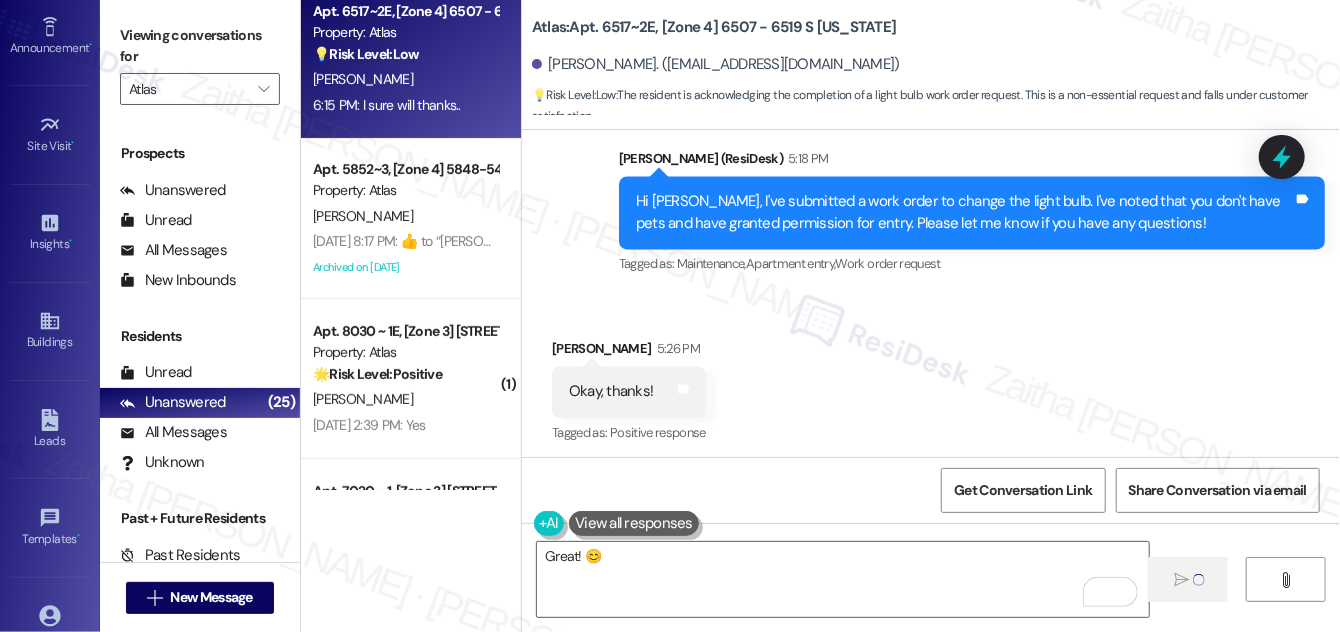 type 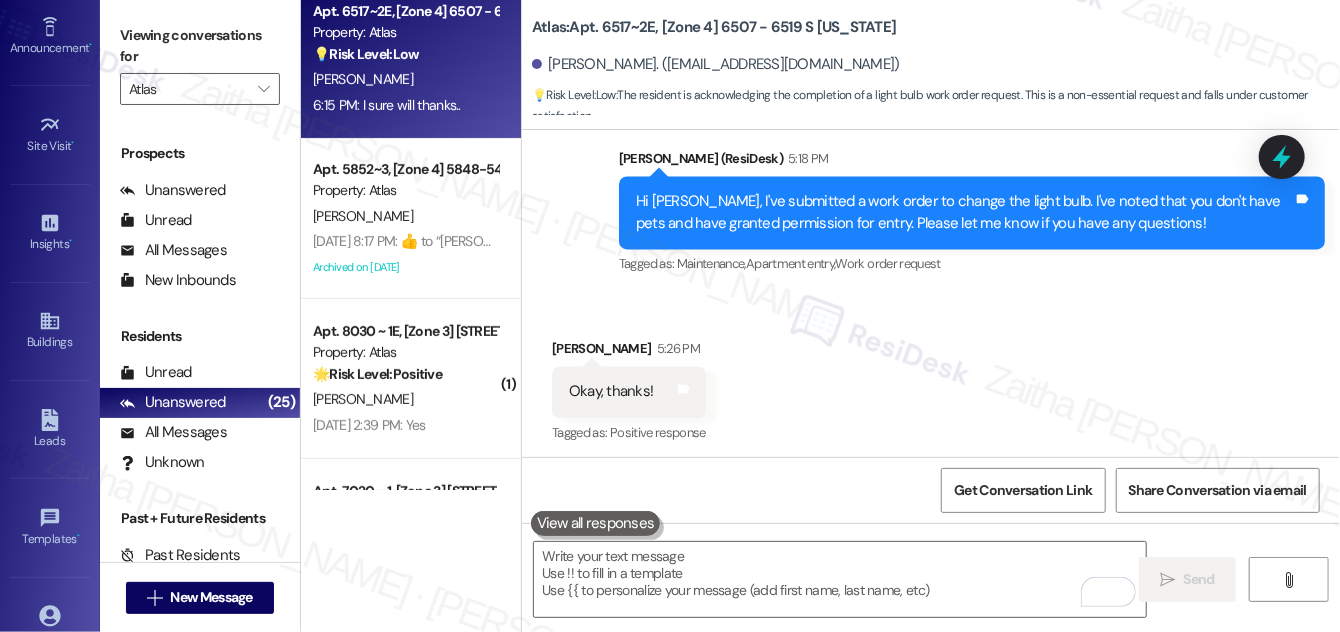 scroll, scrollTop: 13350, scrollLeft: 0, axis: vertical 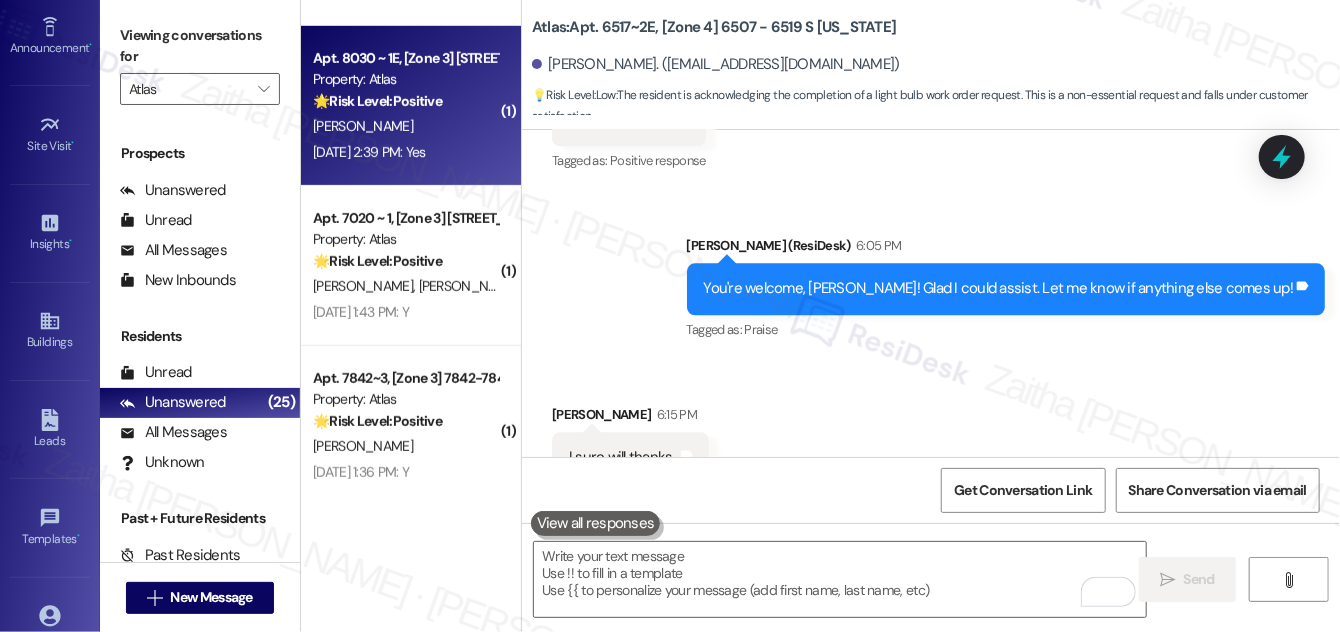 click on "🌟  Risk Level:  Positive The resident responded positively to a check-in regarding a completed work order. This indicates satisfaction and positive engagement." at bounding box center (405, 101) 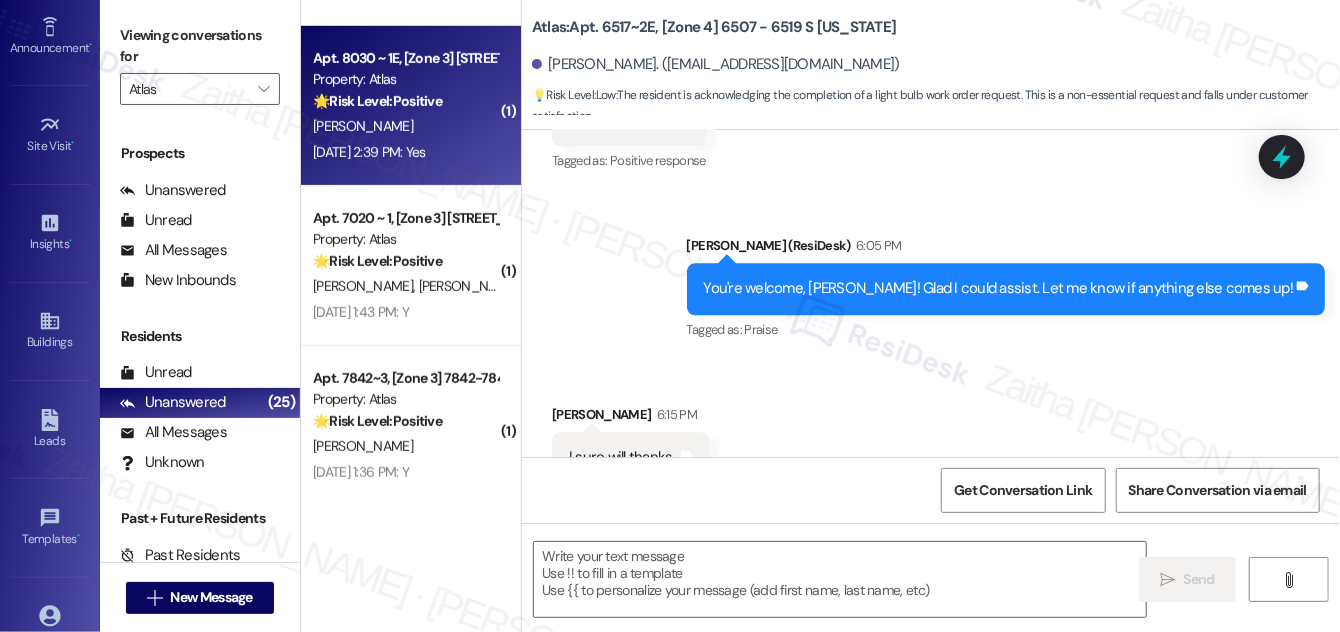 type on "Fetching suggested responses. Please feel free to read through the conversation in the meantime." 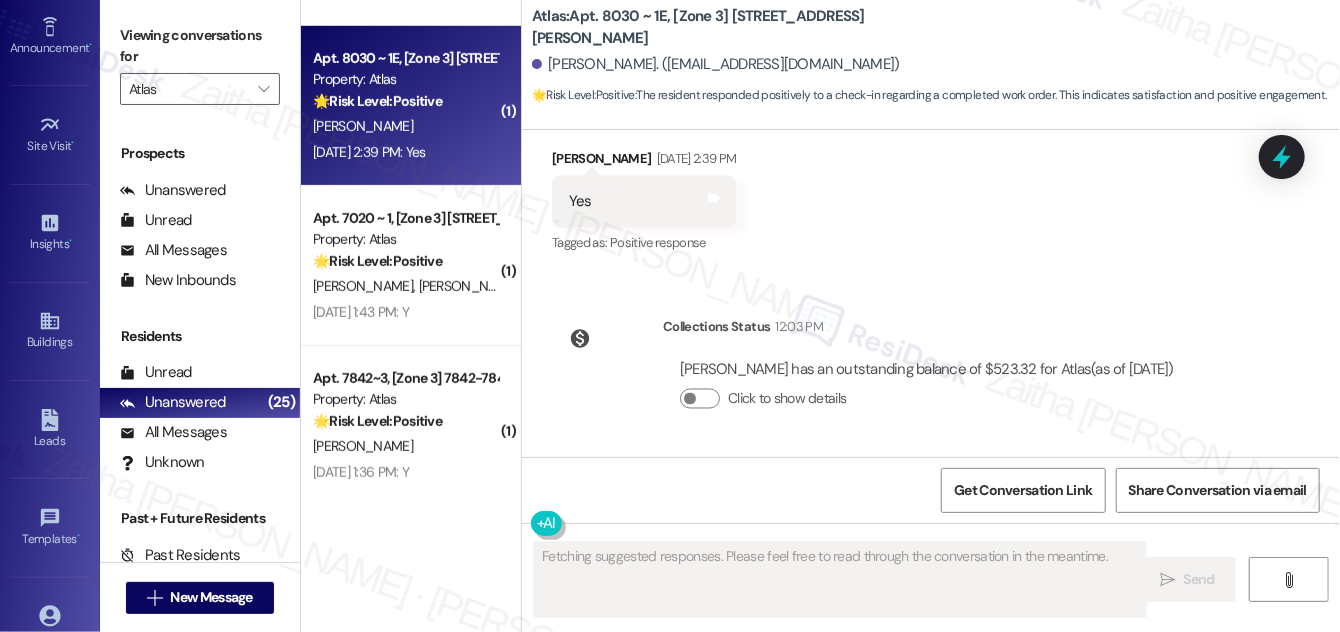 scroll, scrollTop: 1693, scrollLeft: 0, axis: vertical 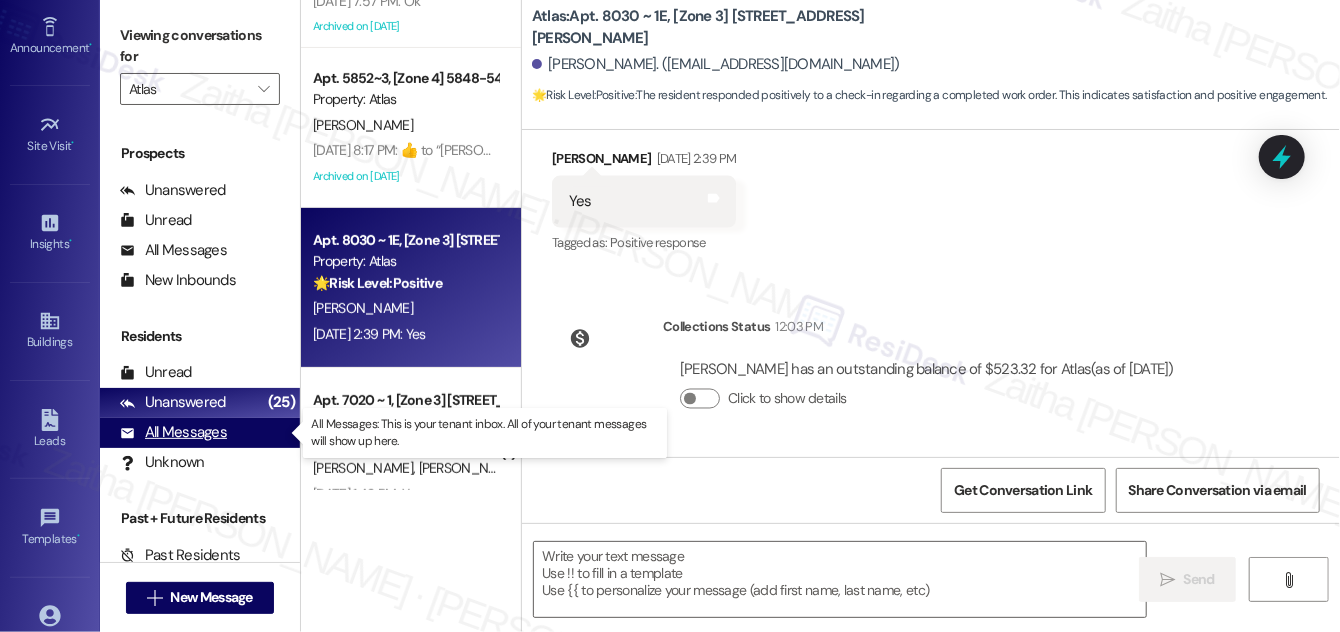 click on "All Messages" at bounding box center (173, 432) 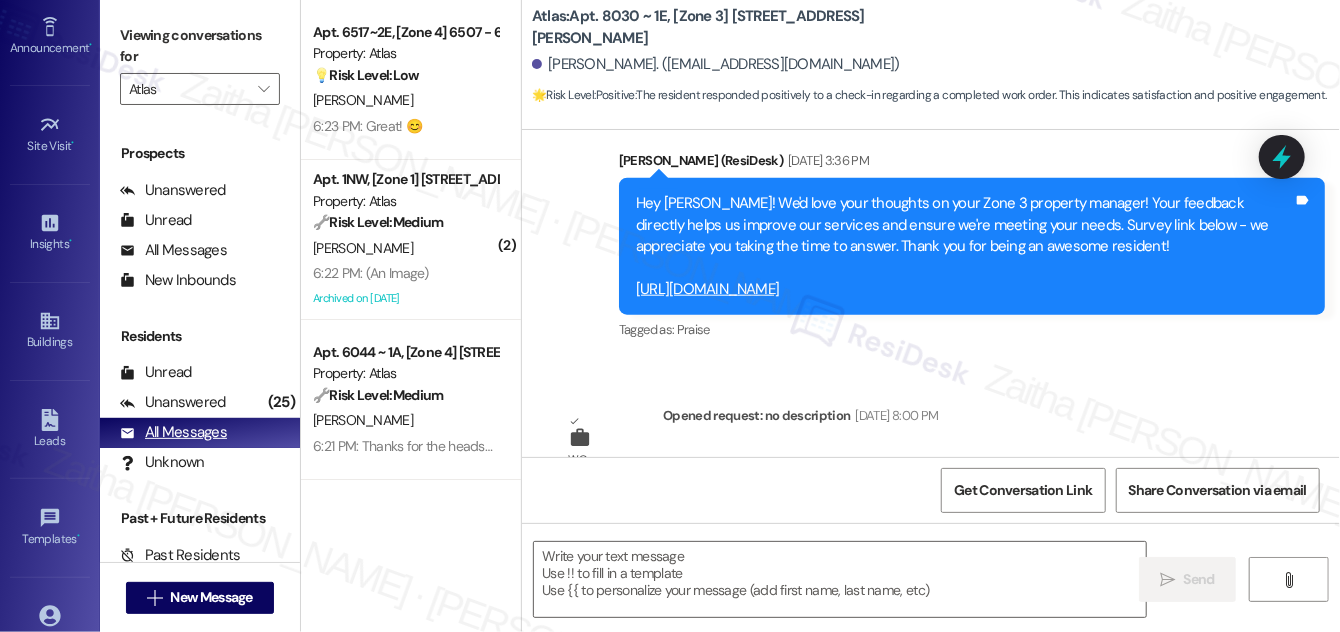 type on "Fetching suggested responses. Please feel free to read through the conversation in the meantime." 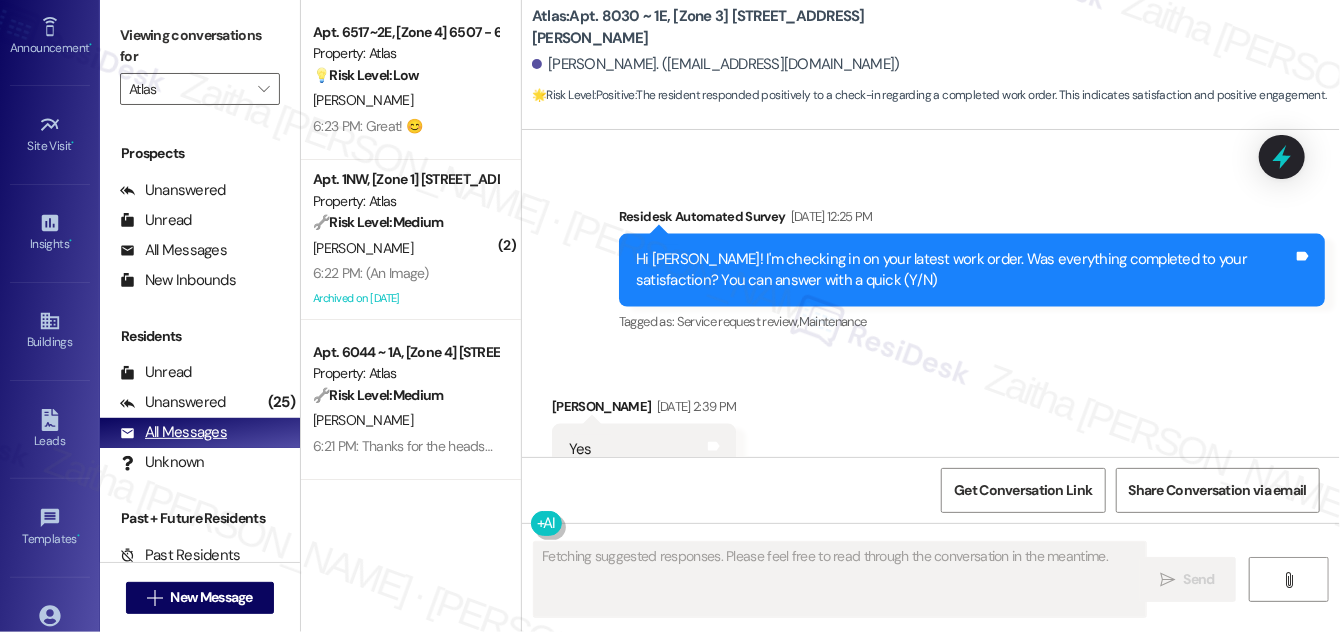 scroll, scrollTop: 1509, scrollLeft: 0, axis: vertical 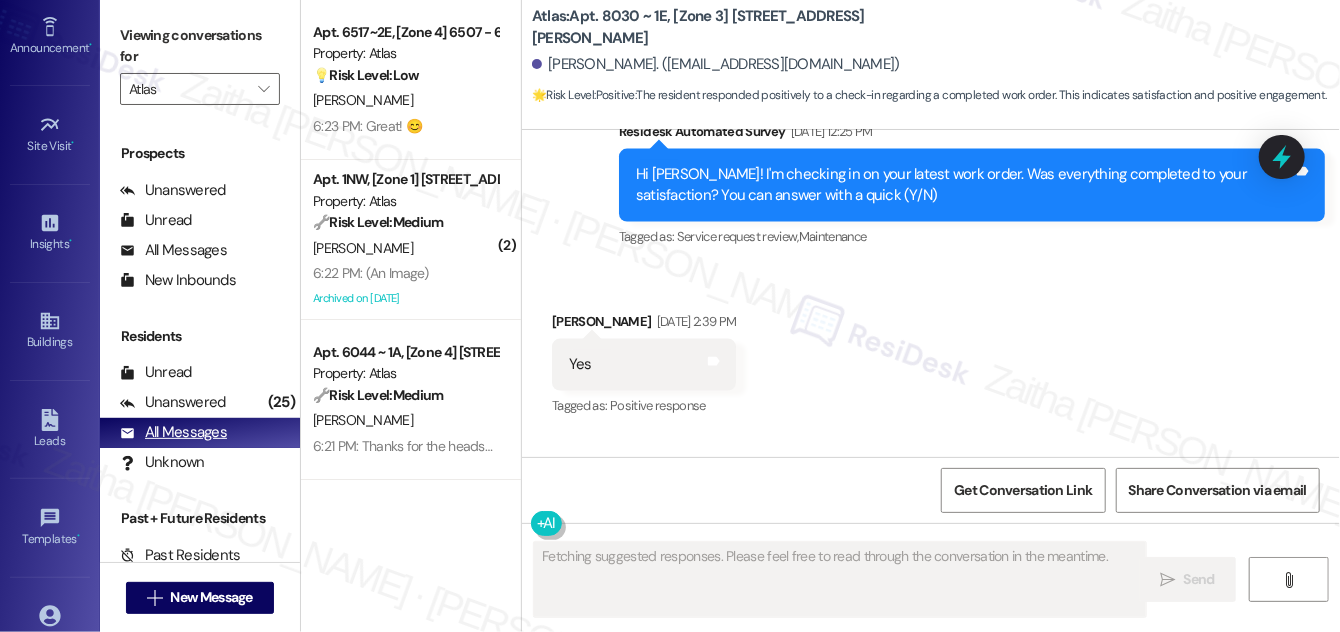 type 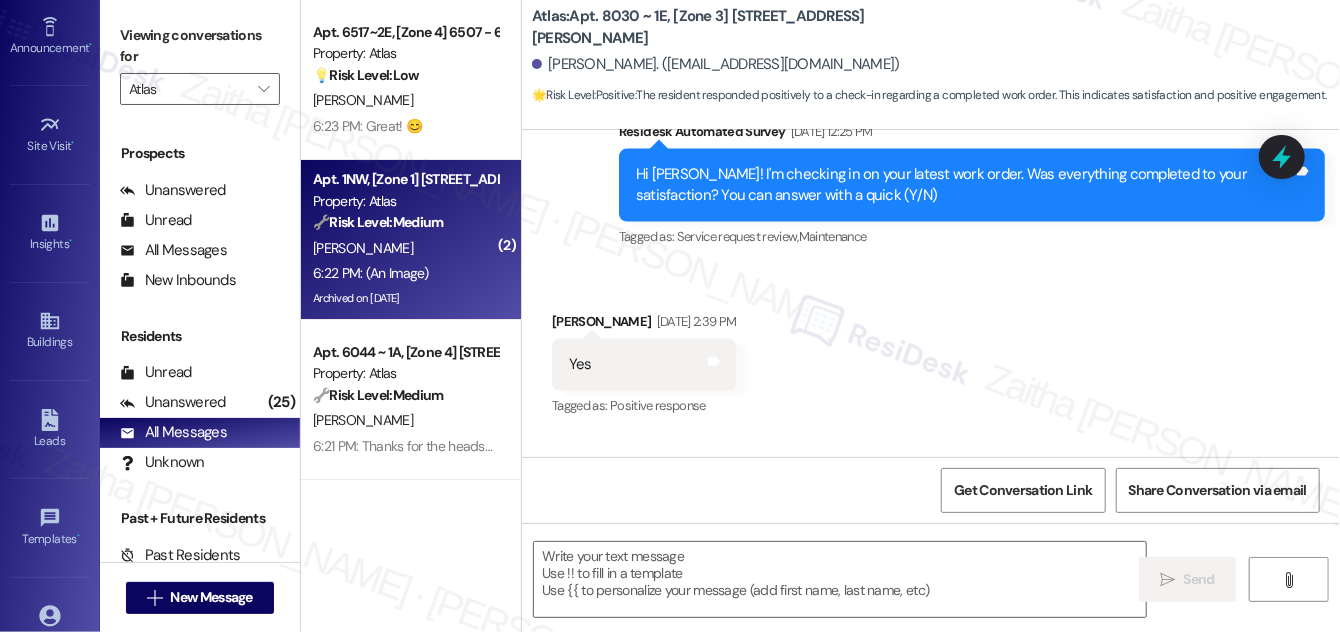 click on "[PERSON_NAME]" at bounding box center [405, 248] 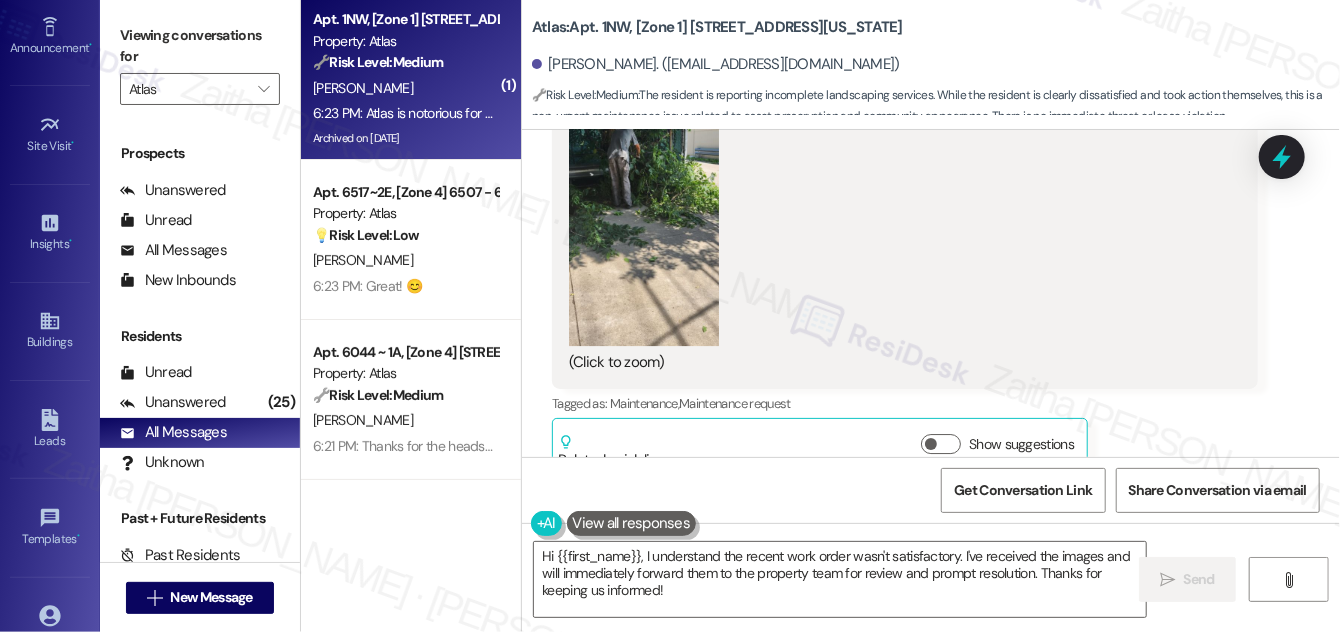scroll, scrollTop: 10444, scrollLeft: 0, axis: vertical 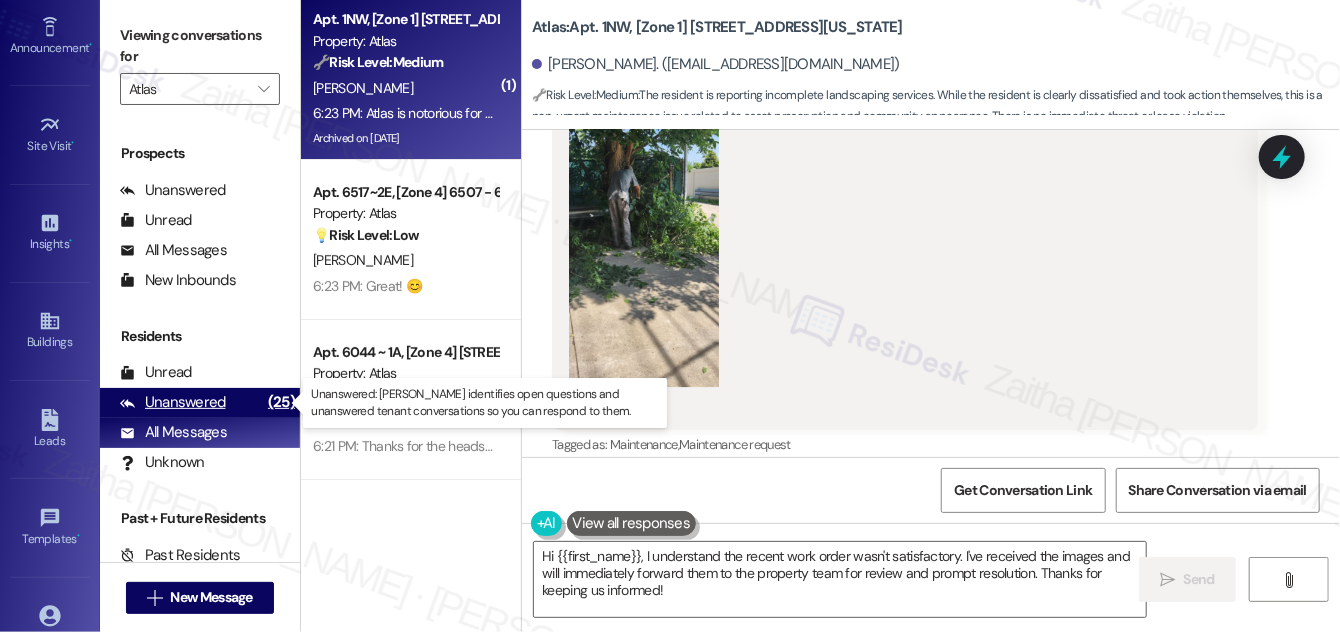 click on "Unanswered" at bounding box center [173, 402] 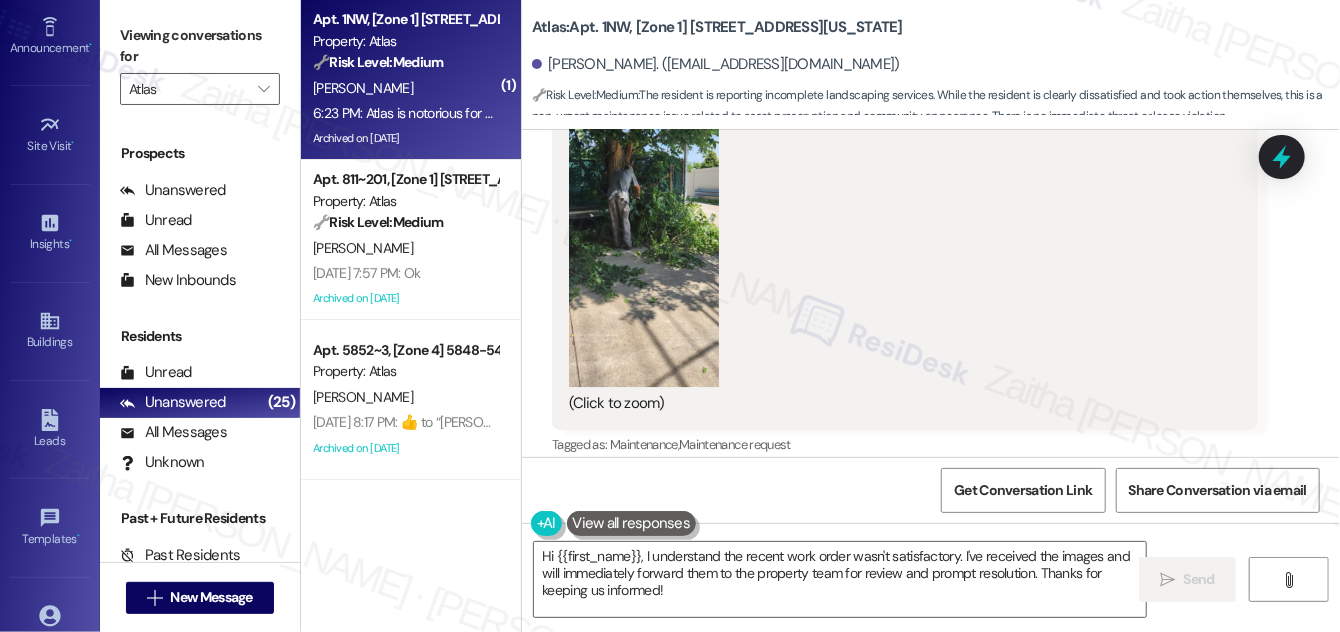 click on "[PERSON_NAME]" at bounding box center (405, 88) 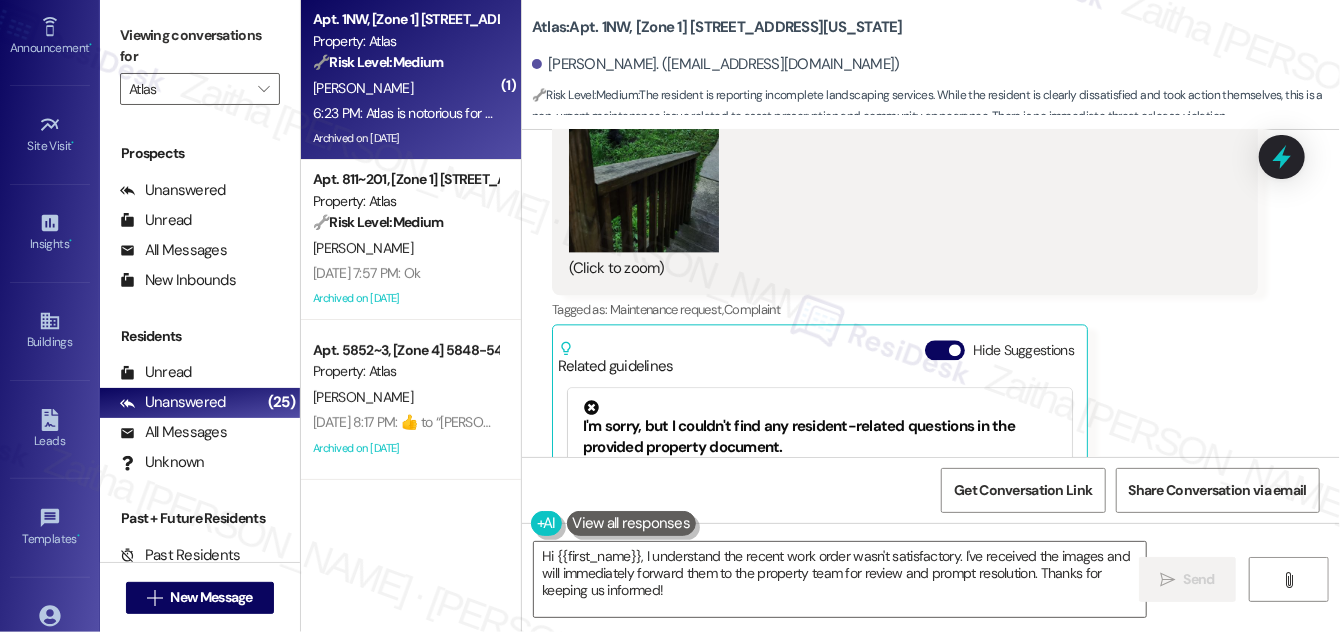 scroll, scrollTop: 9535, scrollLeft: 0, axis: vertical 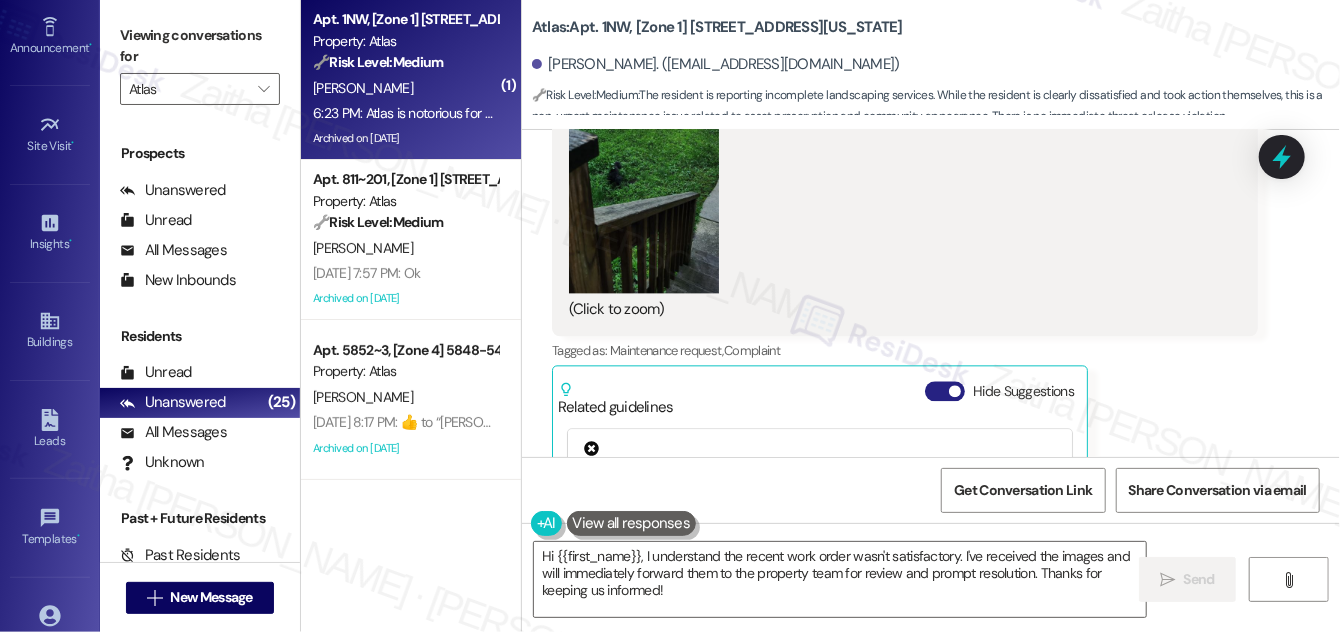 click on "Hide Suggestions" at bounding box center [945, 391] 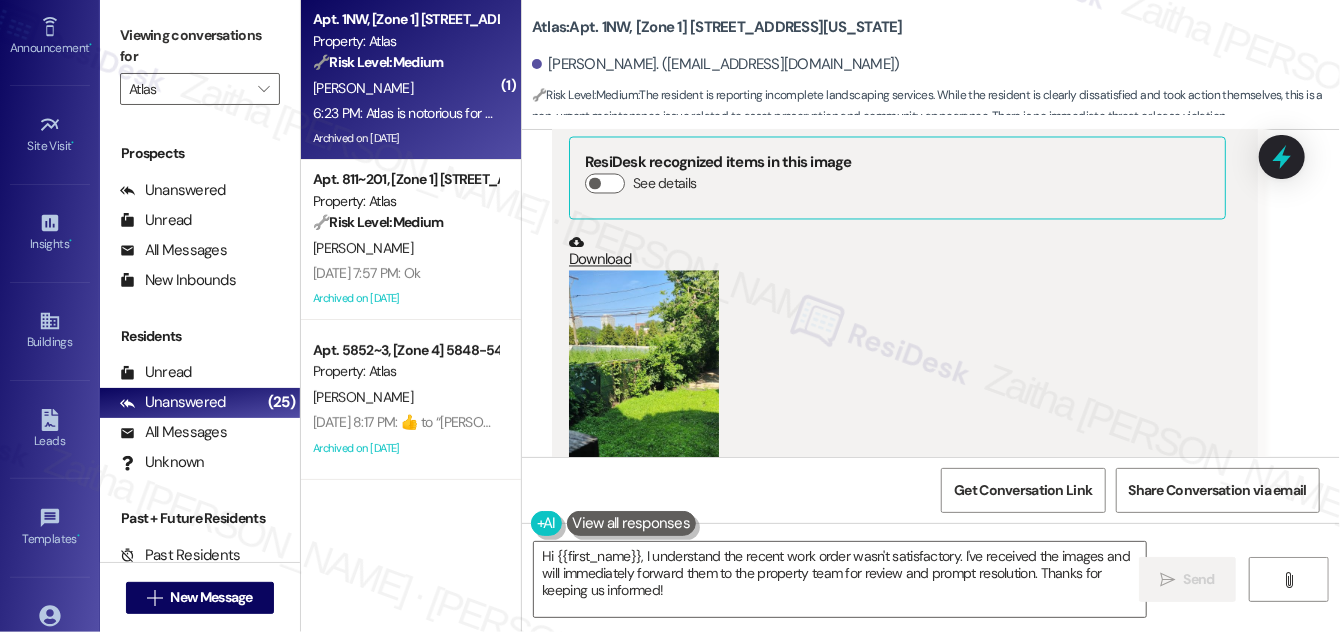 scroll, scrollTop: 9262, scrollLeft: 0, axis: vertical 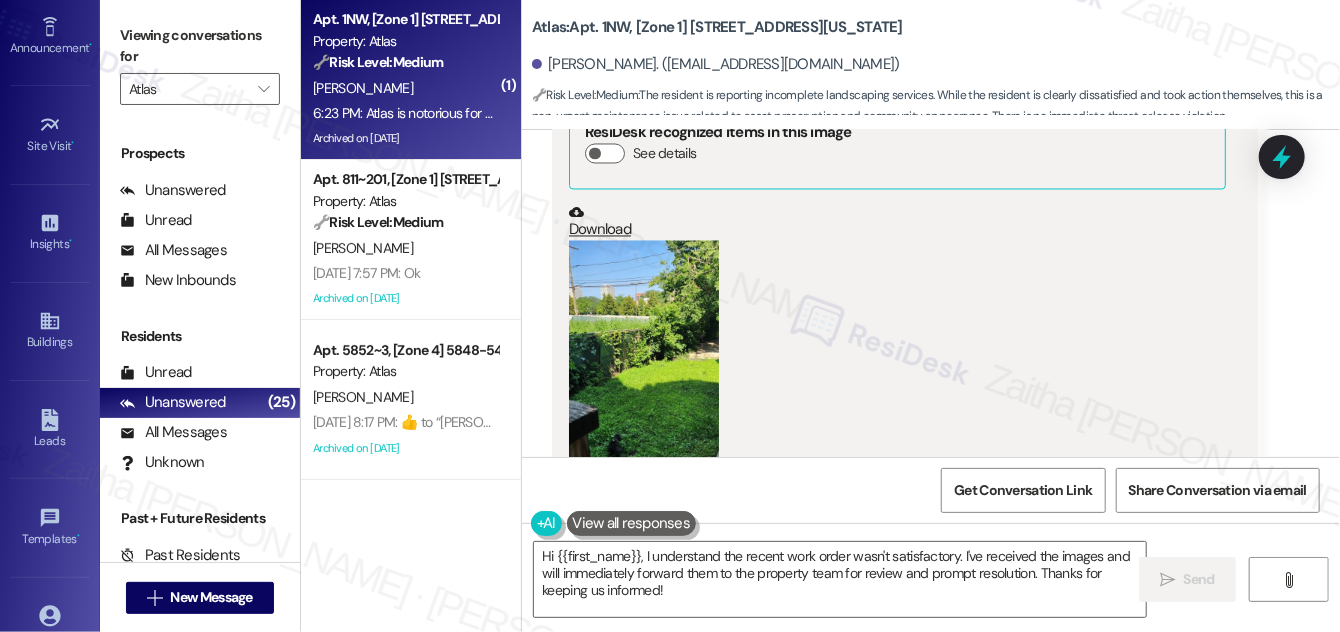 click at bounding box center [644, 403] 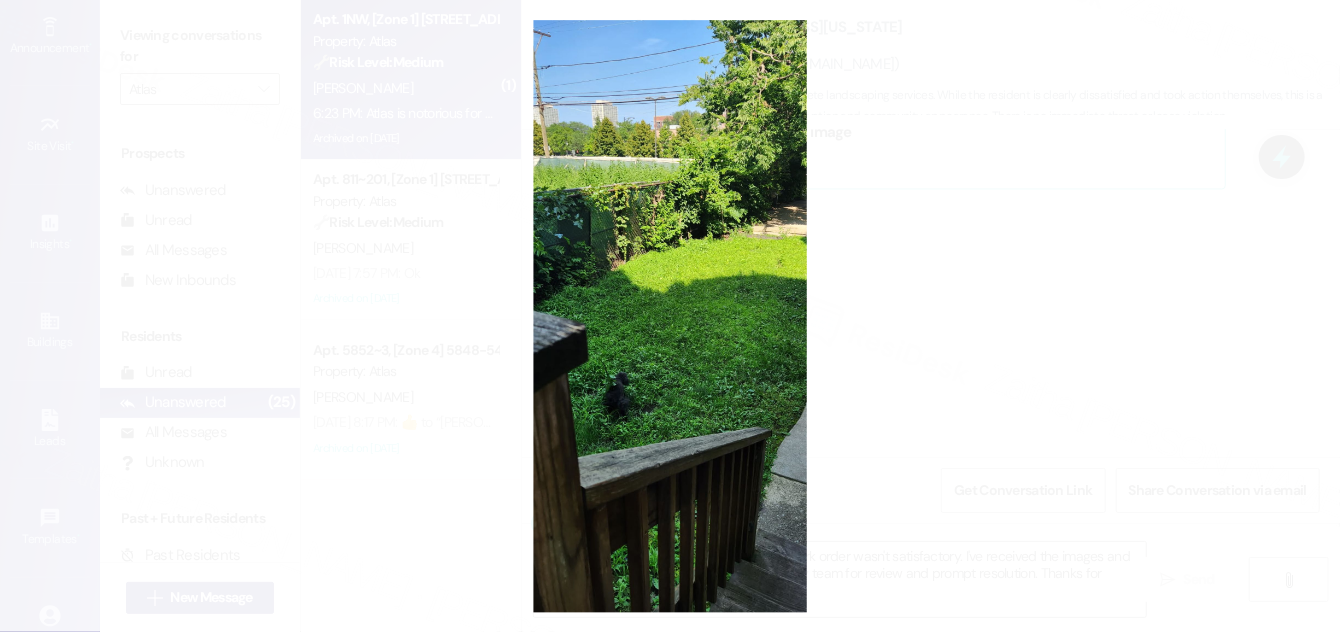 click at bounding box center (670, 316) 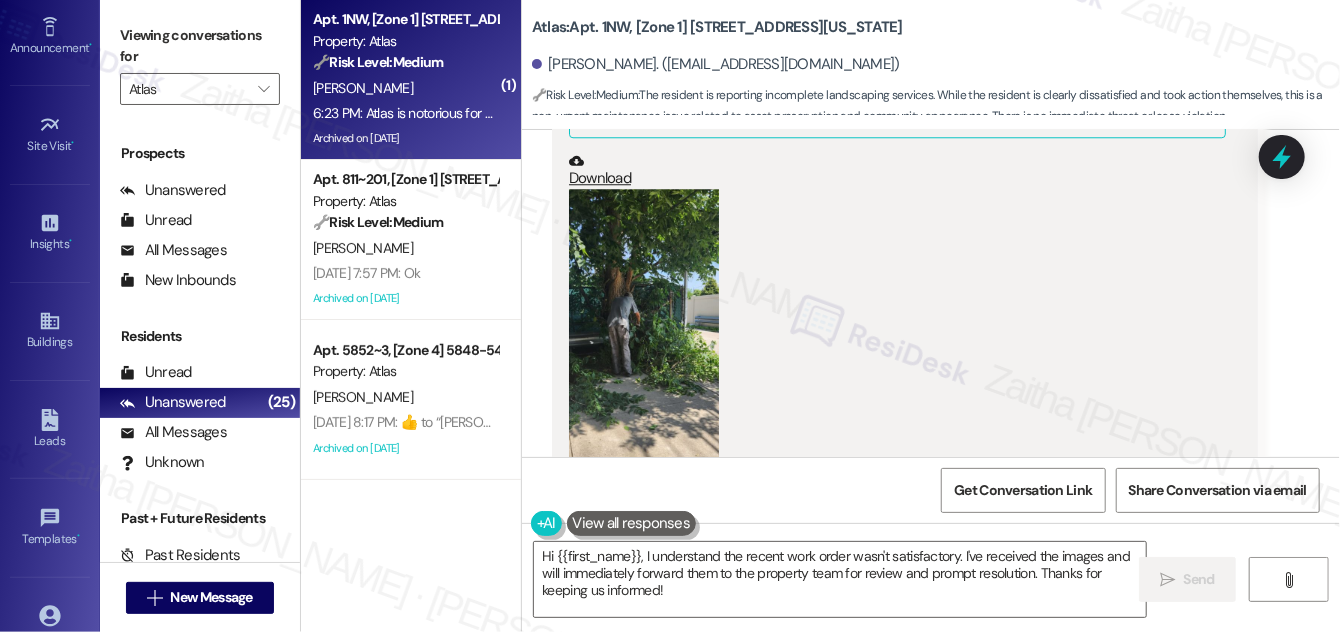 scroll, scrollTop: 10080, scrollLeft: 0, axis: vertical 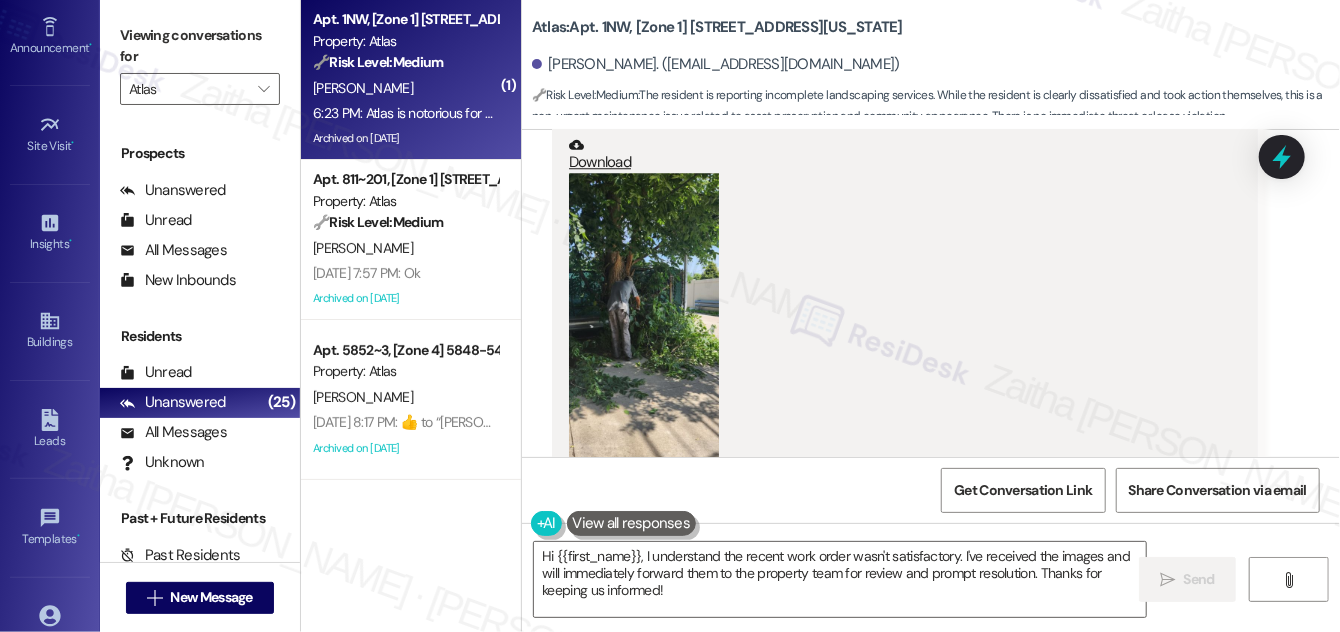 click at bounding box center [644, 335] 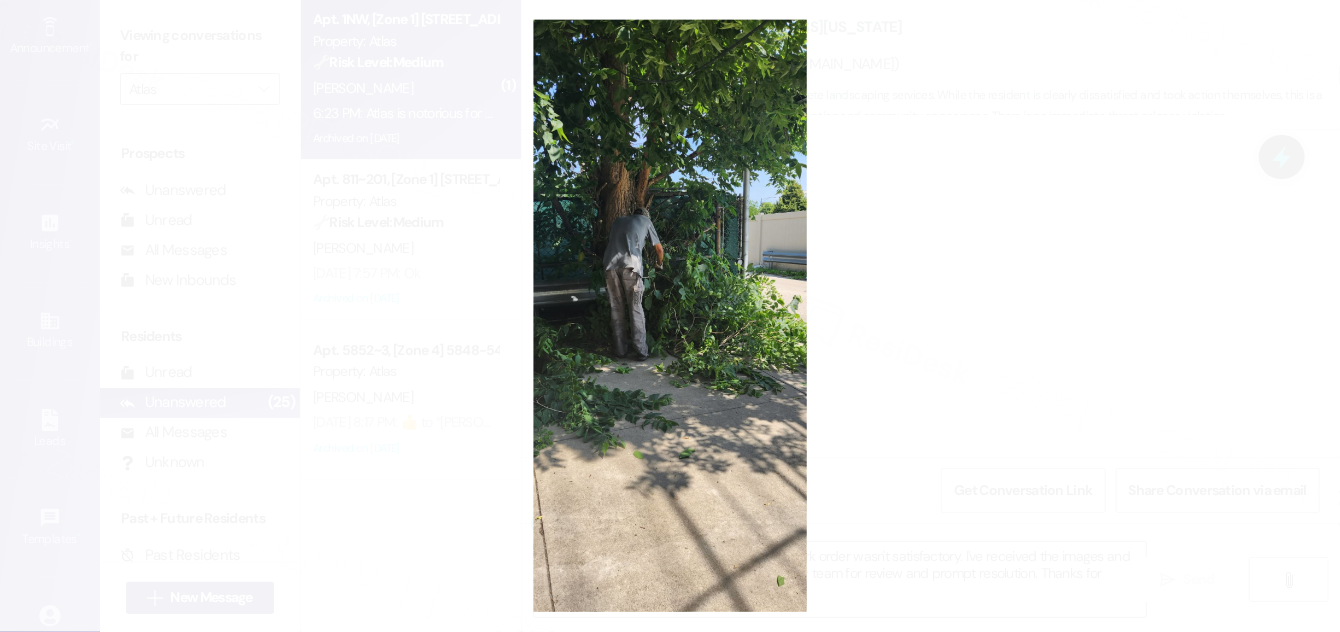 click at bounding box center [670, 316] 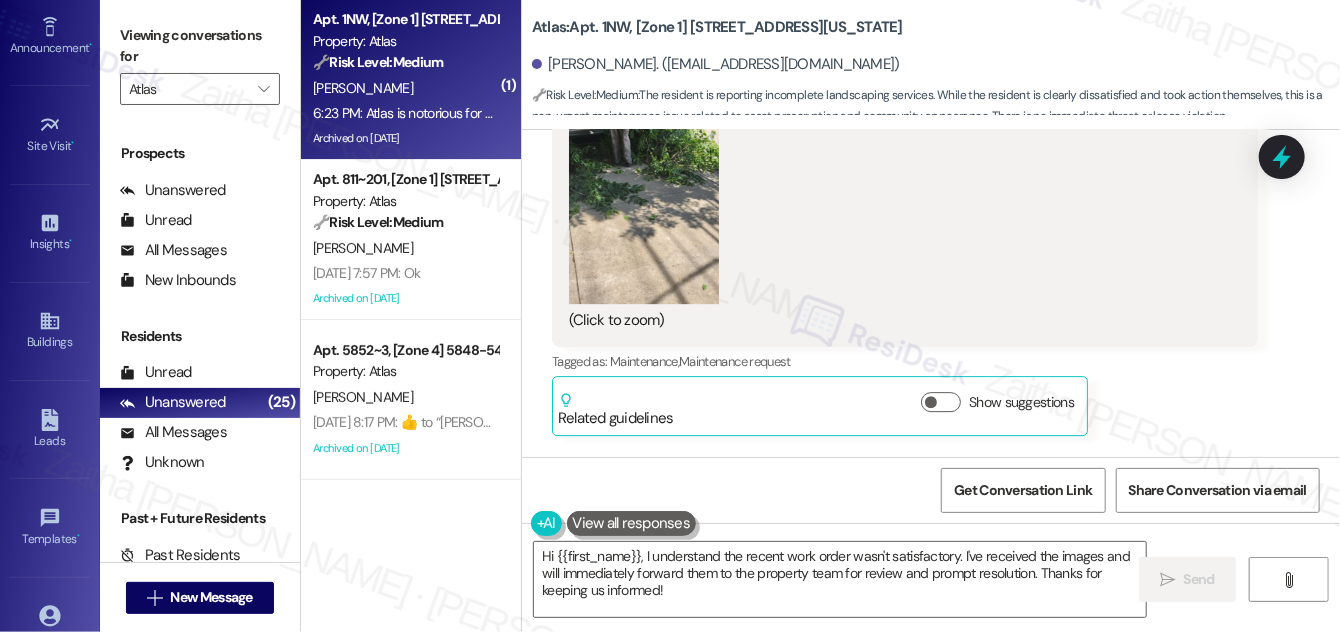scroll, scrollTop: 10353, scrollLeft: 0, axis: vertical 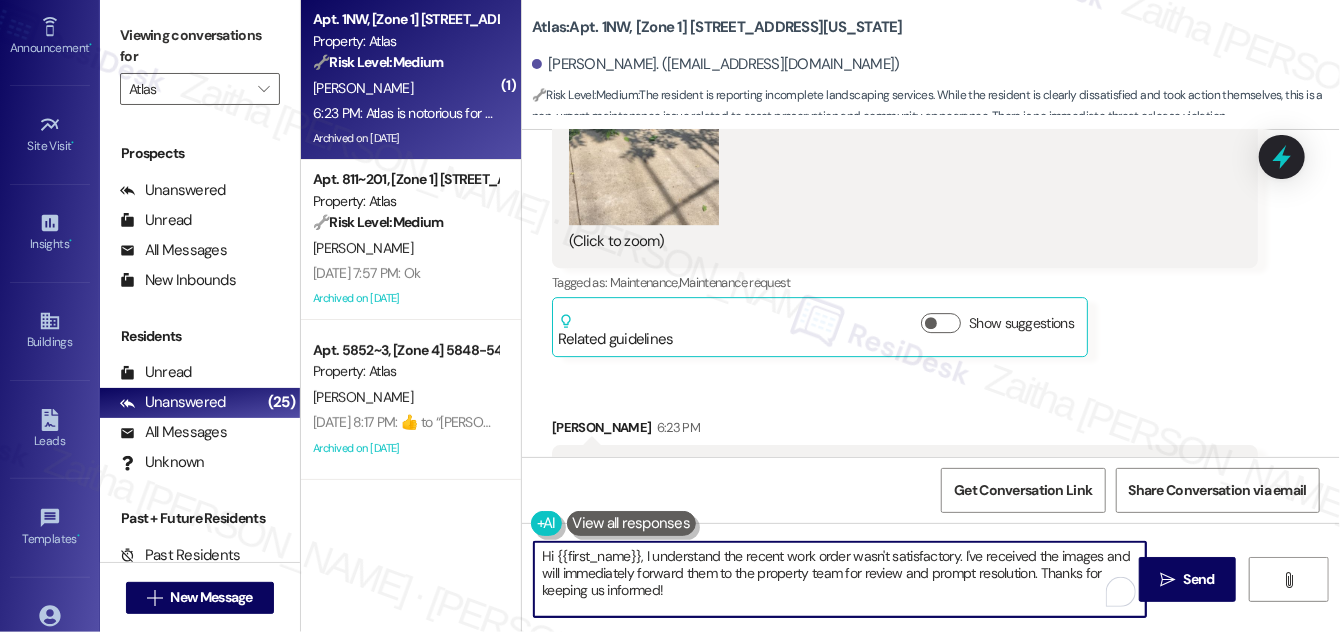 drag, startPoint x: 643, startPoint y: 557, endPoint x: 544, endPoint y: 556, distance: 99.00505 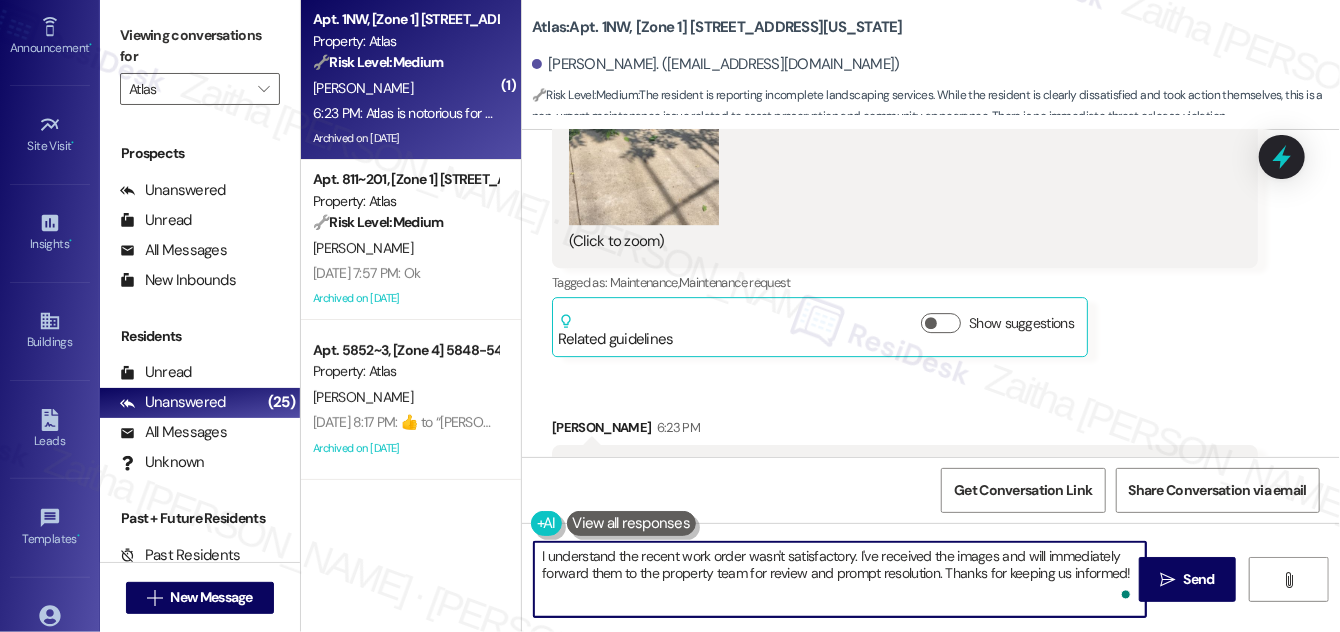 click on "I understand the recent work order wasn't satisfactory. I've received the images and will immediately forward them to the property team for review and prompt resolution. Thanks for keeping us informed!" at bounding box center [840, 579] 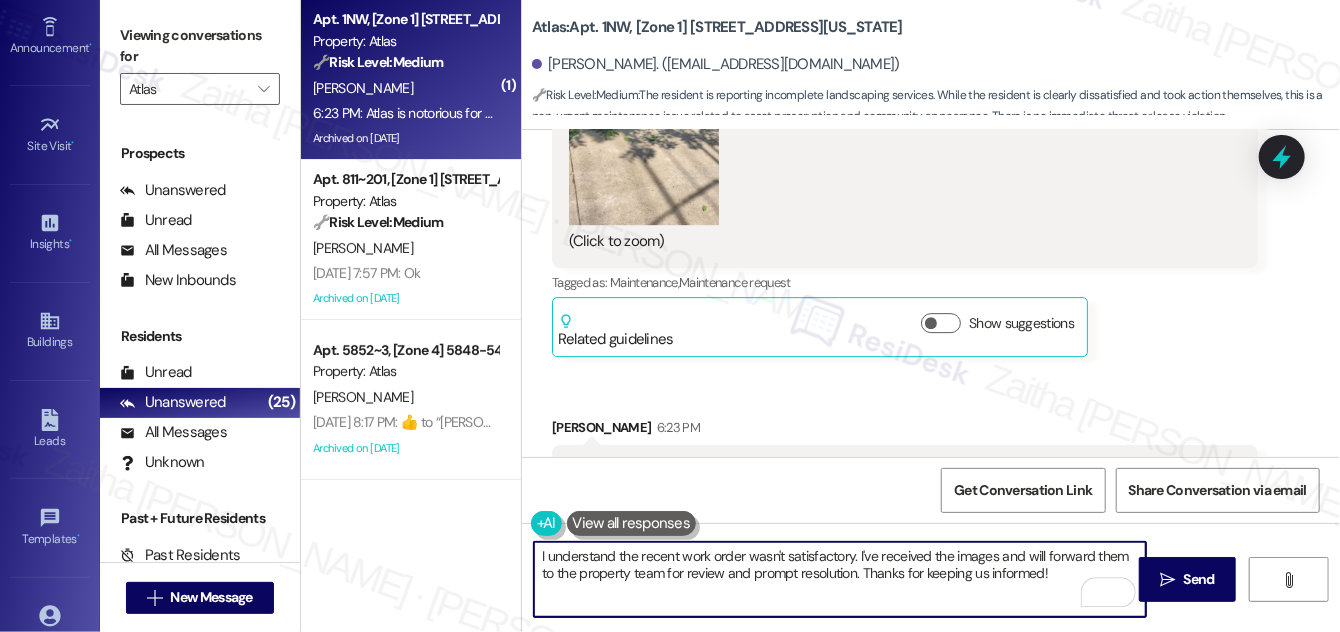 click on "I understand the recent work order wasn't satisfactory. I've received the images and will forward them to the property team for review and prompt resolution. Thanks for keeping us informed!" at bounding box center (840, 579) 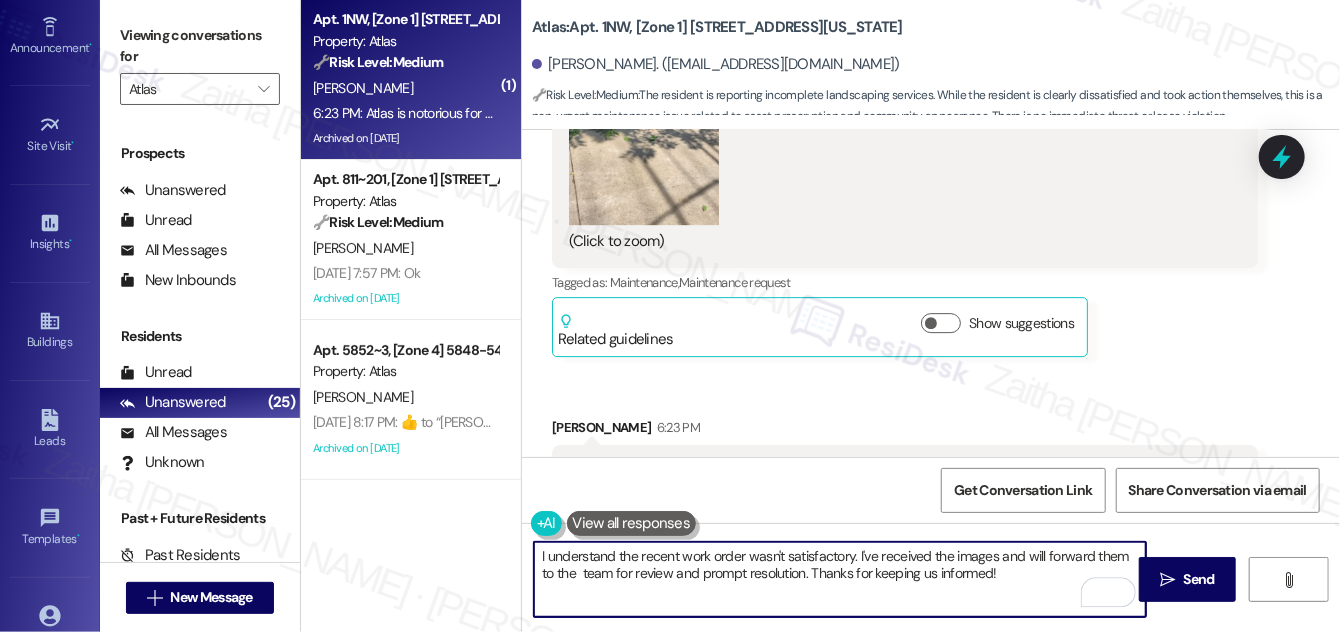 type on "I understand the recent work order wasn't satisfactory. I've received the images and will forward them to the team for review and prompt resolution. Thanks for keeping us informed!" 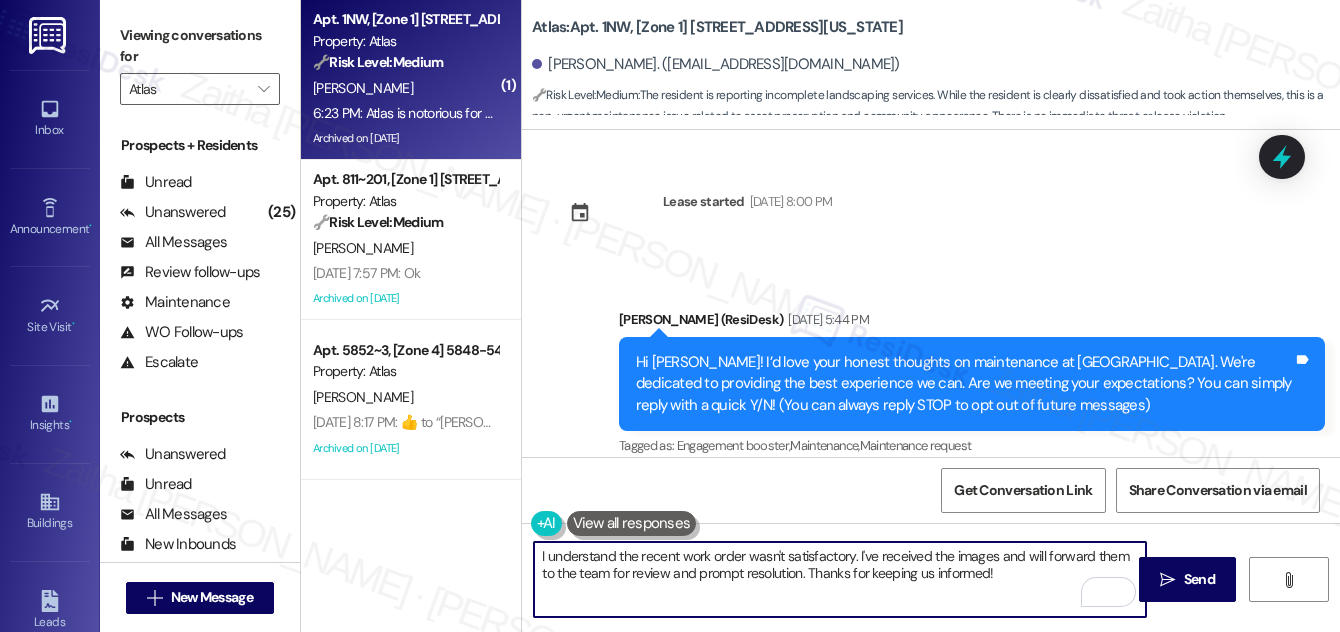 scroll, scrollTop: 0, scrollLeft: 0, axis: both 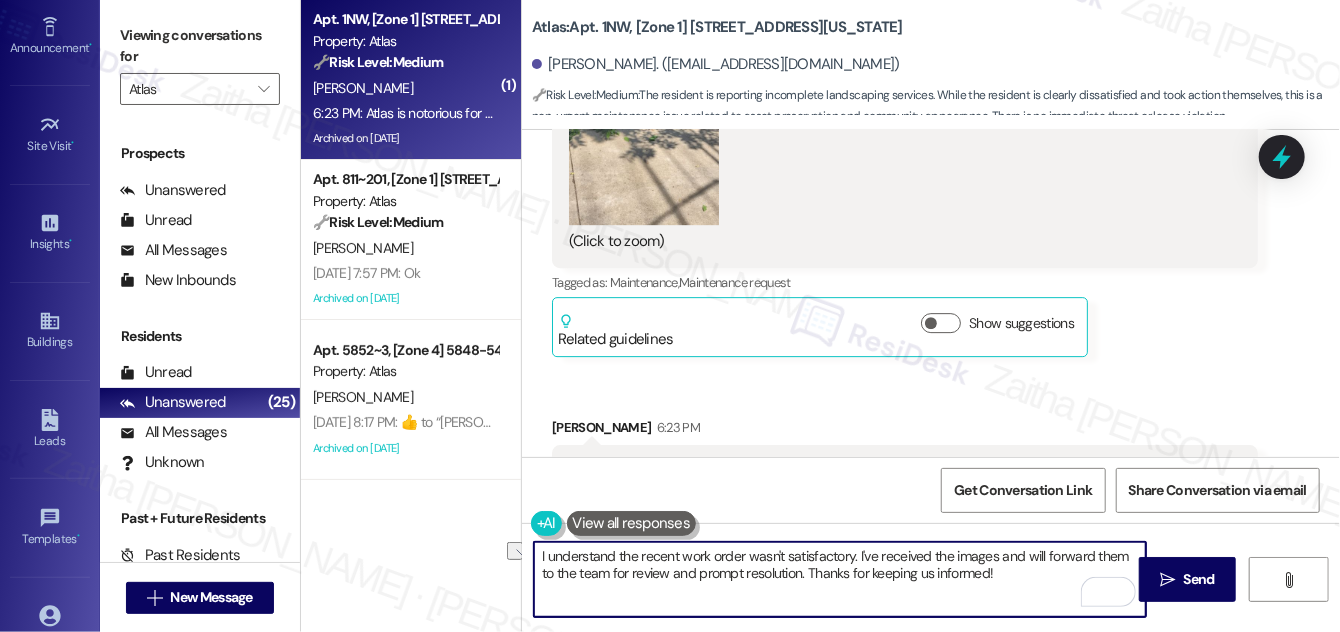 drag, startPoint x: 0, startPoint y: 0, endPoint x: 805, endPoint y: 571, distance: 986.9478 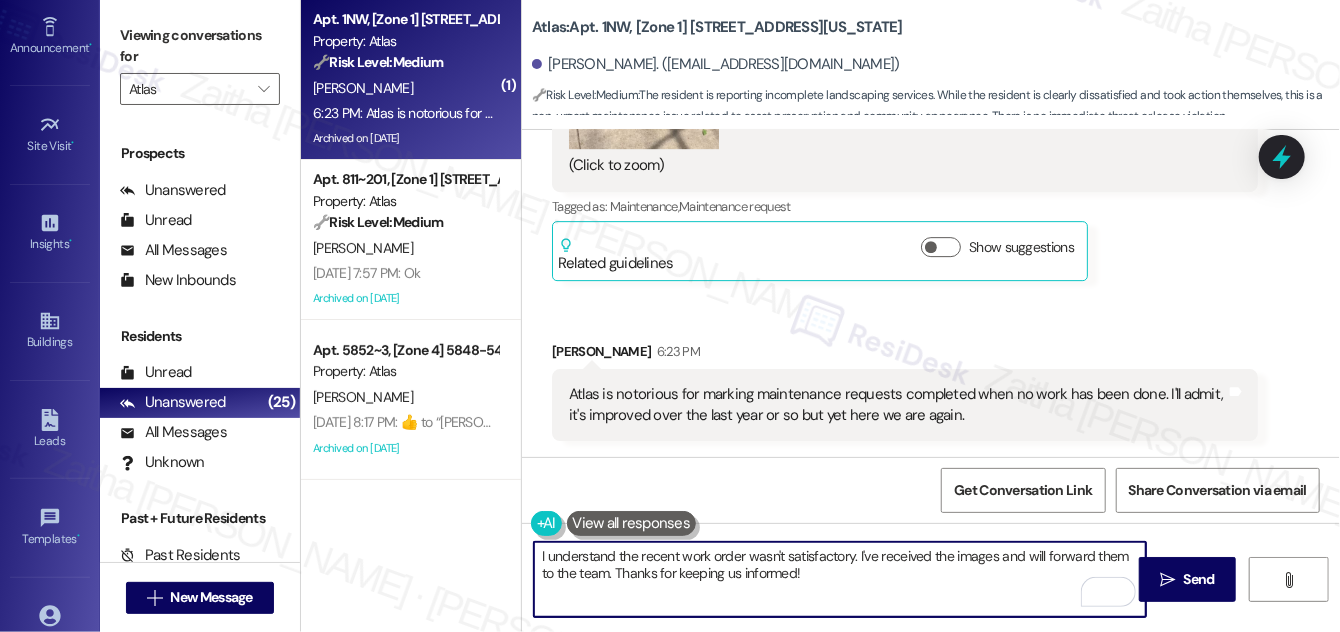 scroll, scrollTop: 10444, scrollLeft: 0, axis: vertical 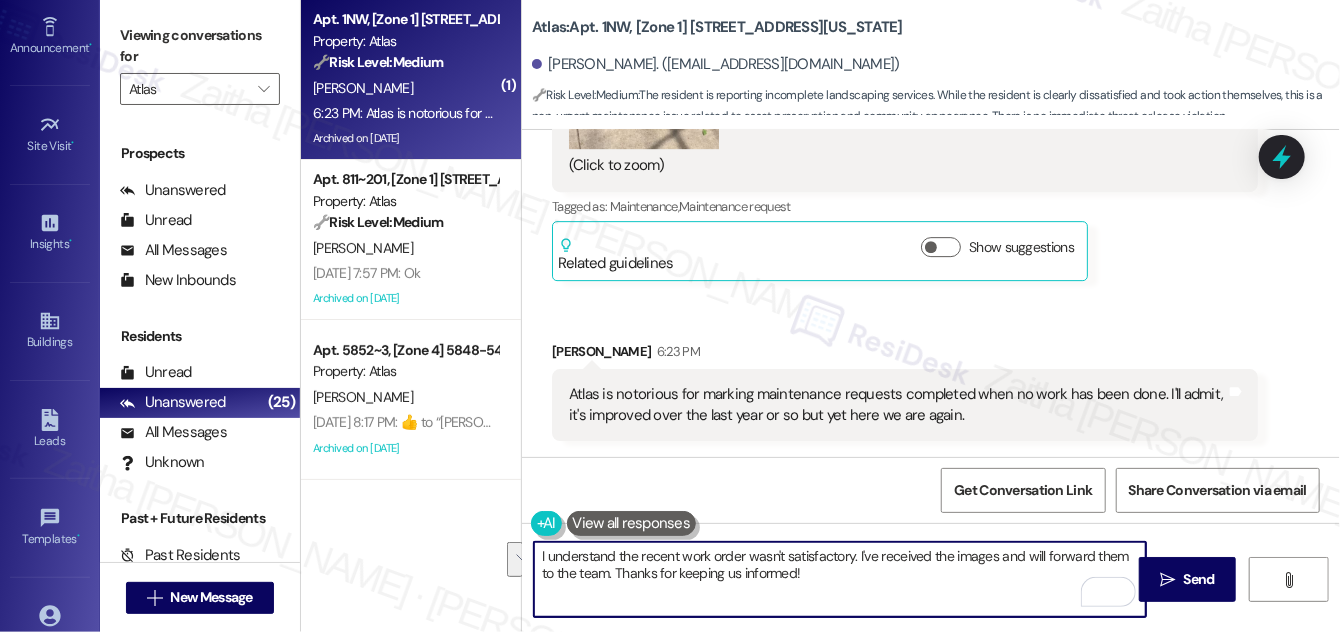 drag, startPoint x: 537, startPoint y: 554, endPoint x: 843, endPoint y: 580, distance: 307.1026 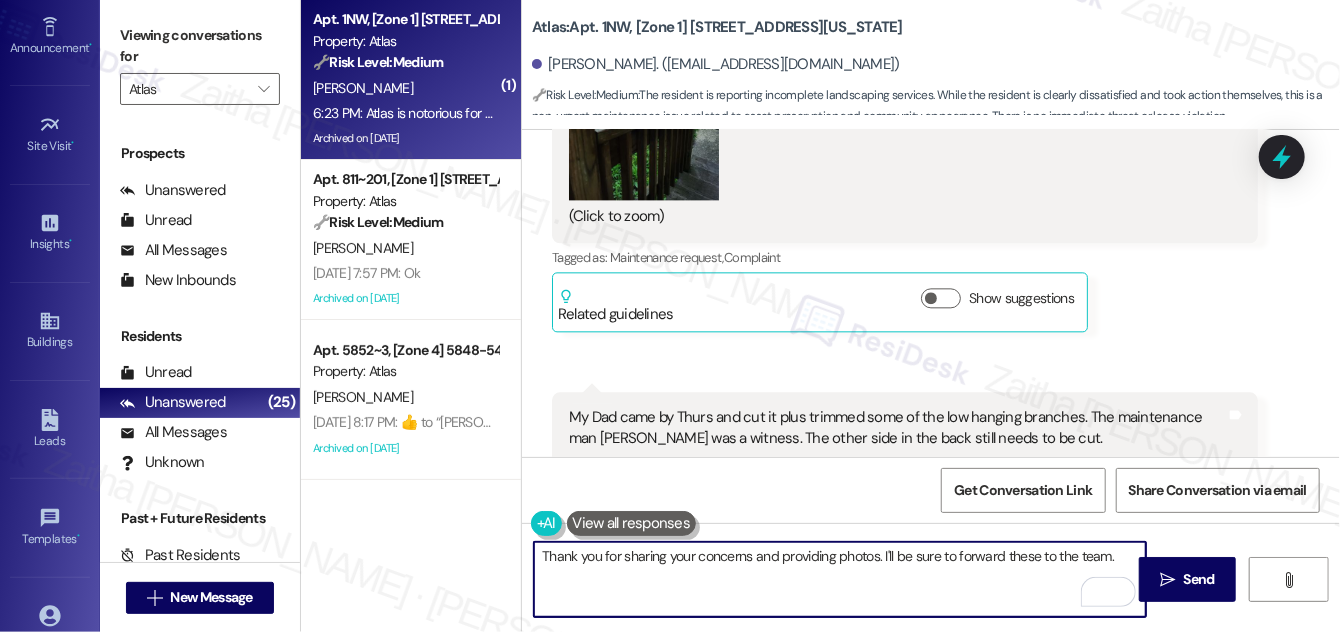 scroll, scrollTop: 9535, scrollLeft: 0, axis: vertical 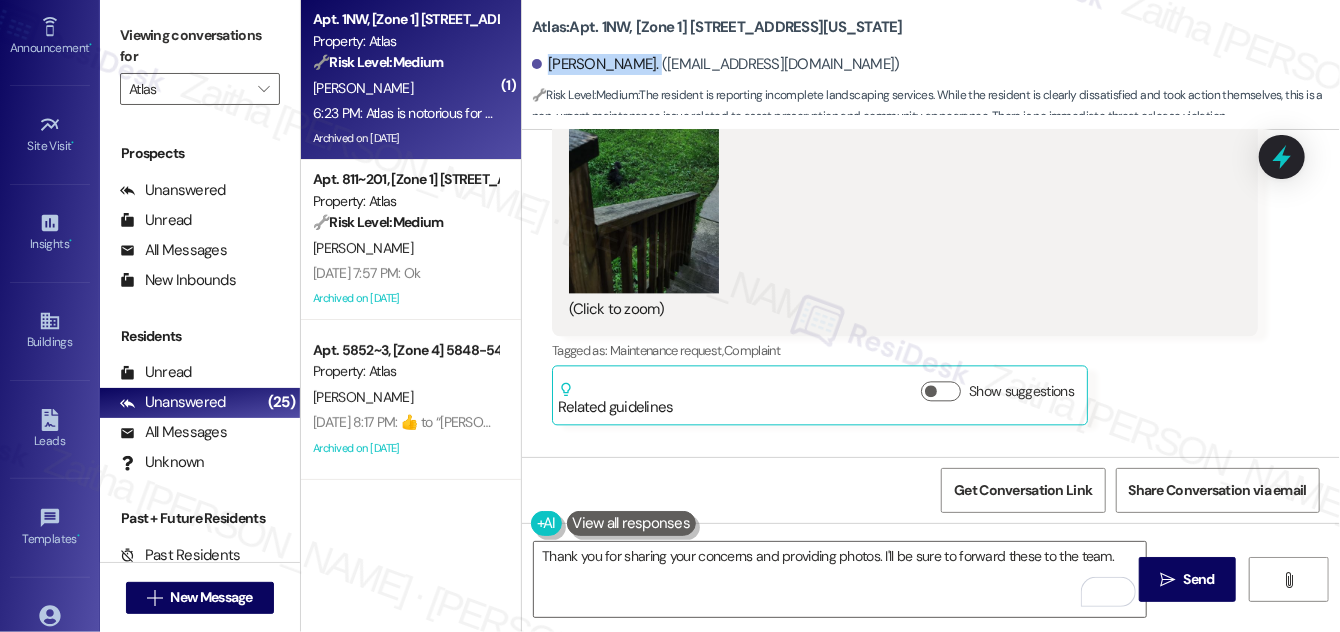 drag, startPoint x: 545, startPoint y: 65, endPoint x: 645, endPoint y: 62, distance: 100.04499 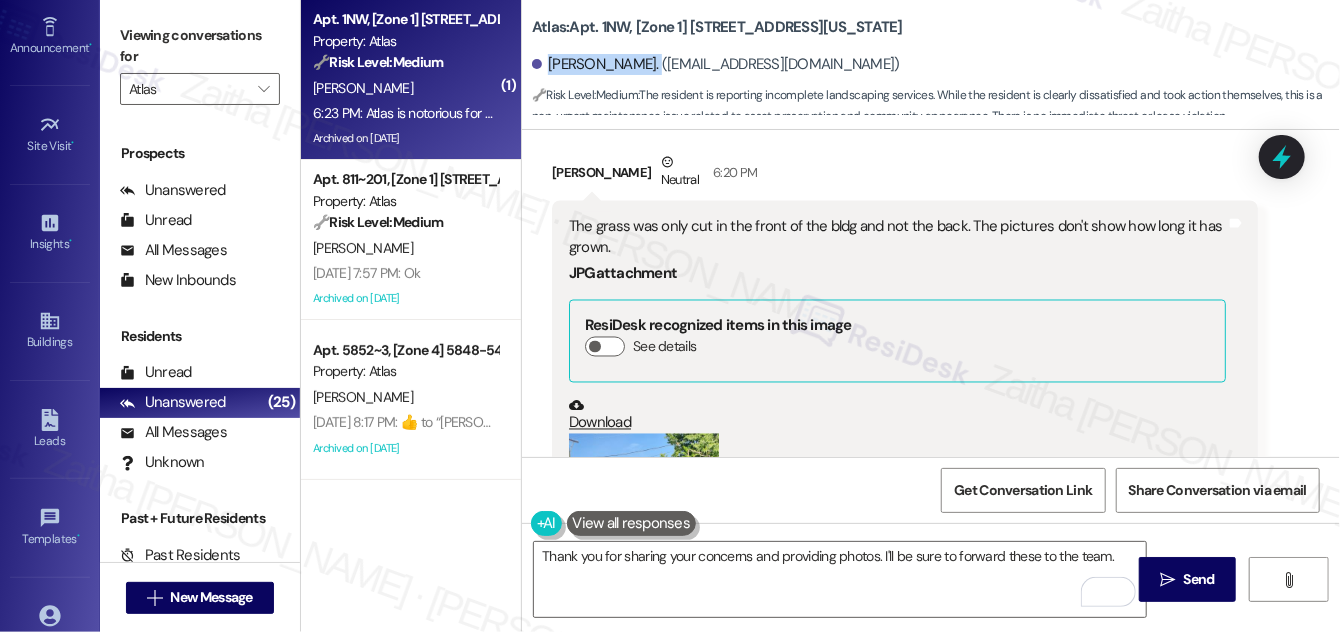 scroll, scrollTop: 9080, scrollLeft: 0, axis: vertical 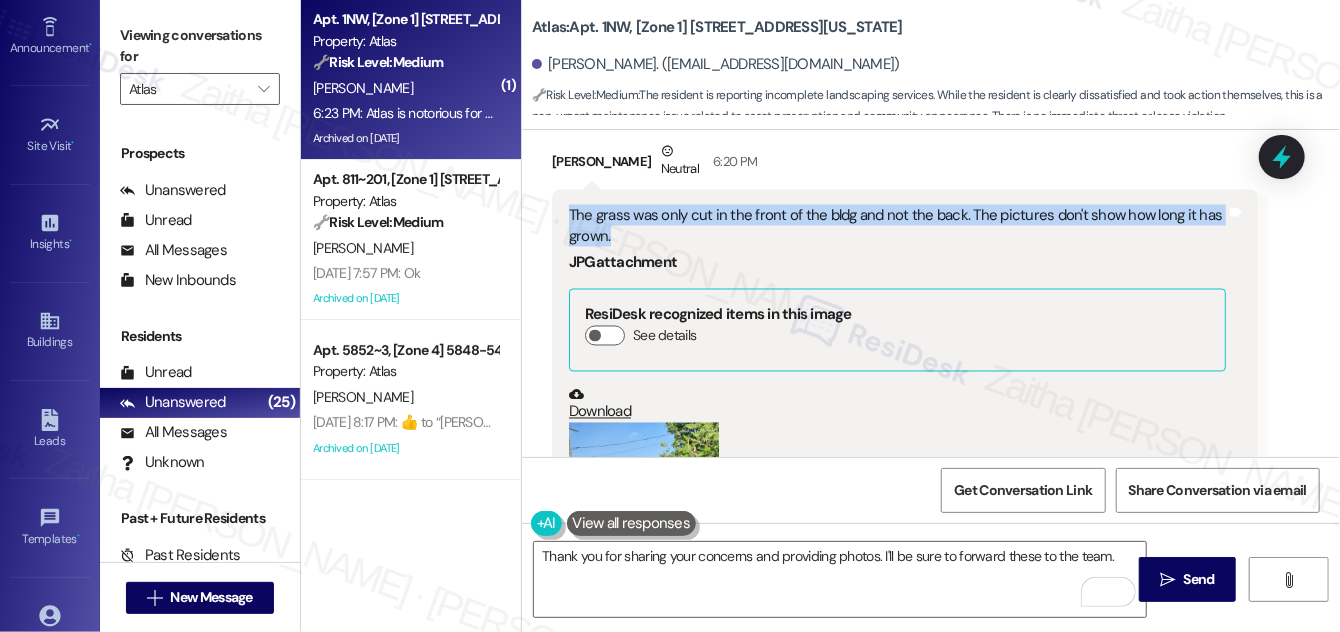 drag, startPoint x: 569, startPoint y: 231, endPoint x: 626, endPoint y: 255, distance: 61.846584 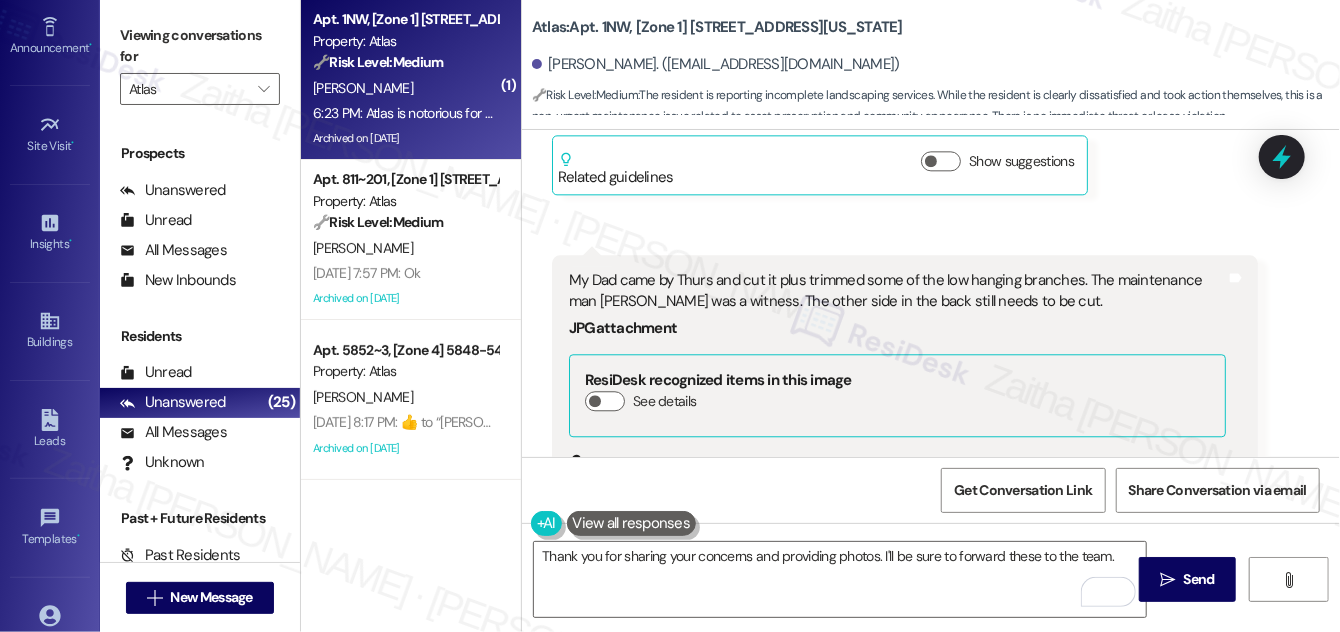 scroll, scrollTop: 9808, scrollLeft: 0, axis: vertical 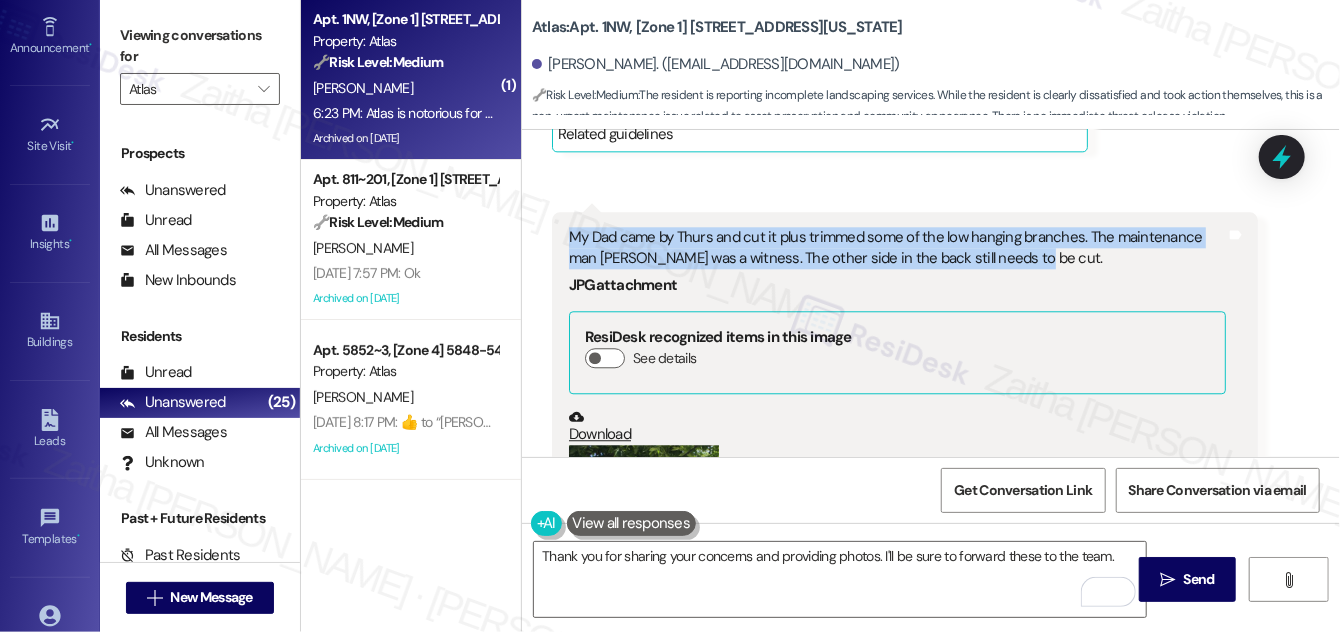 drag, startPoint x: 565, startPoint y: 253, endPoint x: 1013, endPoint y: 278, distance: 448.697 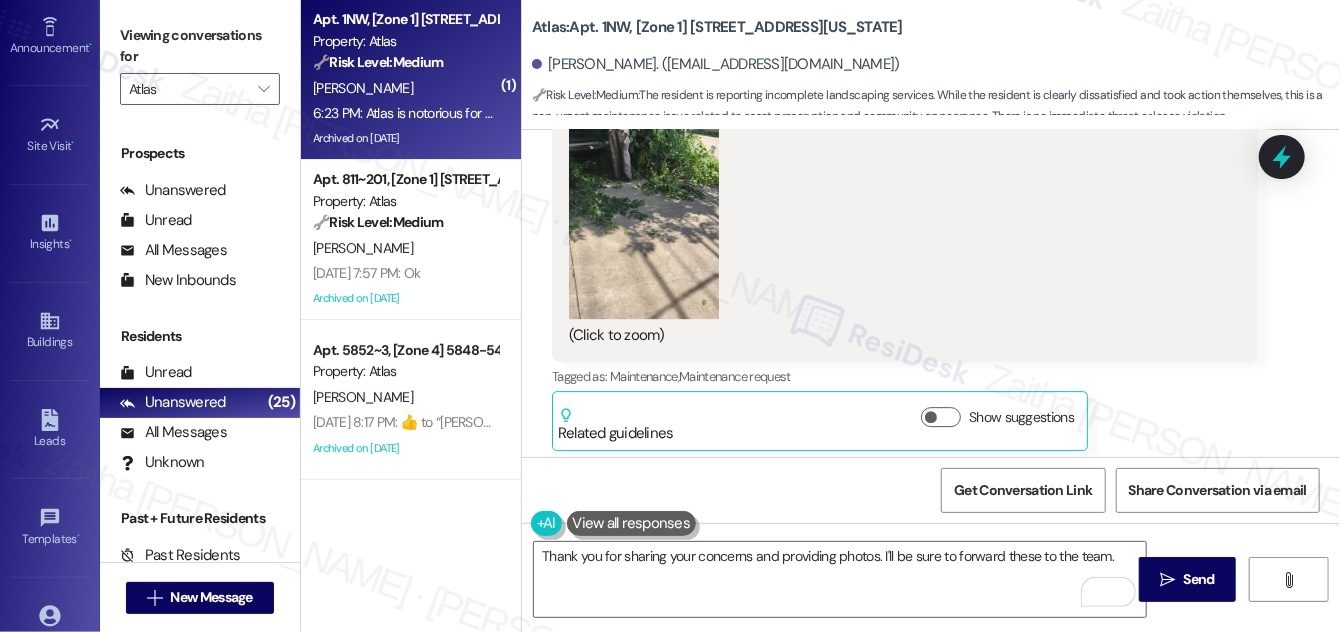 scroll, scrollTop: 10262, scrollLeft: 0, axis: vertical 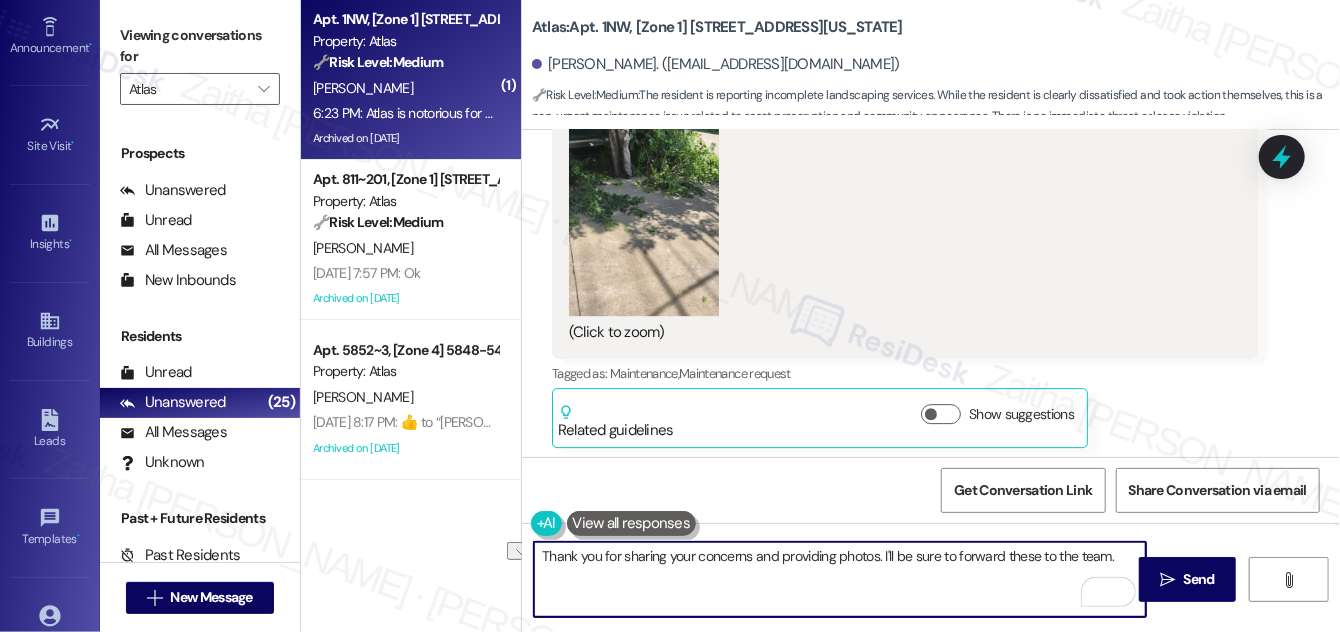 drag, startPoint x: 881, startPoint y: 552, endPoint x: 1112, endPoint y: 550, distance: 231.00865 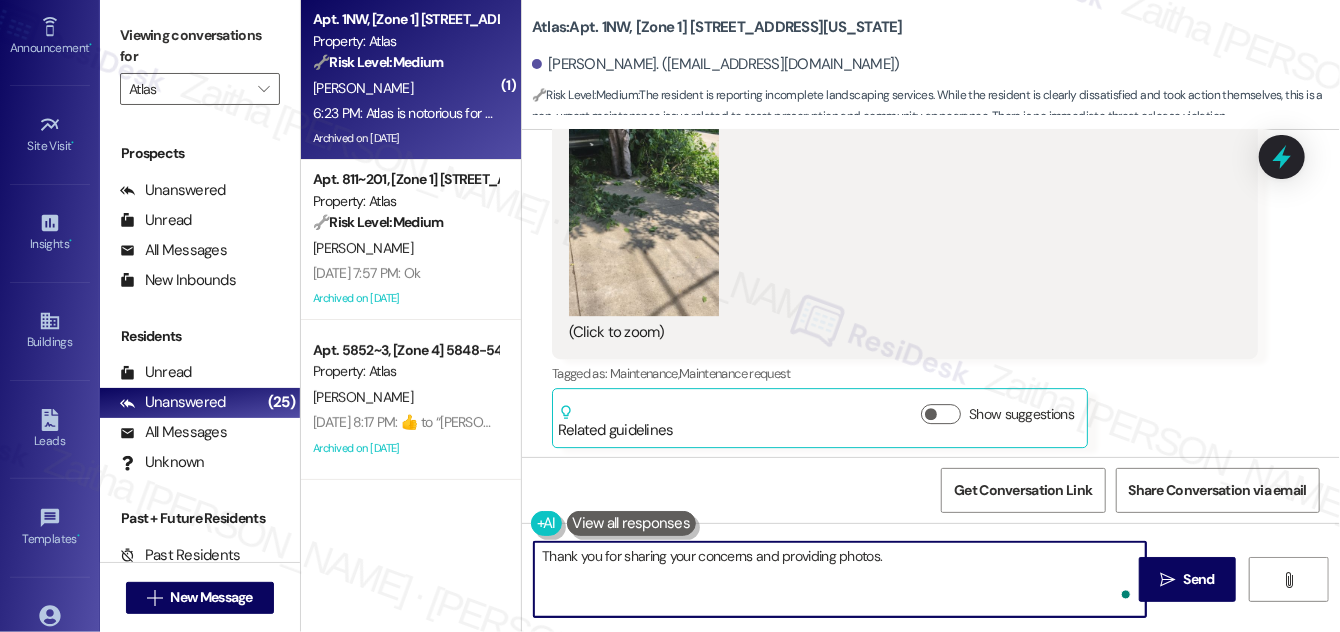 paste on "I’m sorry to hear the back of the building was not fully addressed. I appreciate you letting us know—and please extend our thanks to your dad for stepping in to help with the yard and trimming the branches." 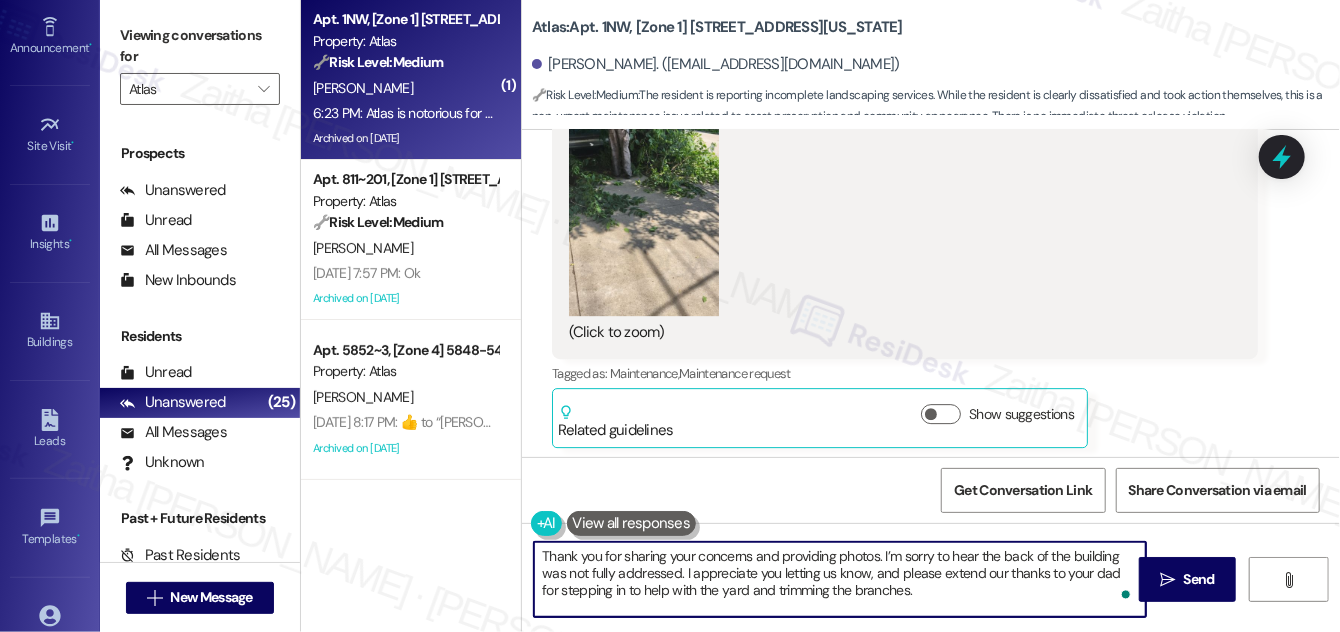 click on "Thank you for sharing your concerns and providing photos. I’m sorry to hear the back of the building was not fully addressed. I appreciate you letting us know, and please extend our thanks to your dad for stepping in to help with the yard and trimming the branches." at bounding box center (840, 579) 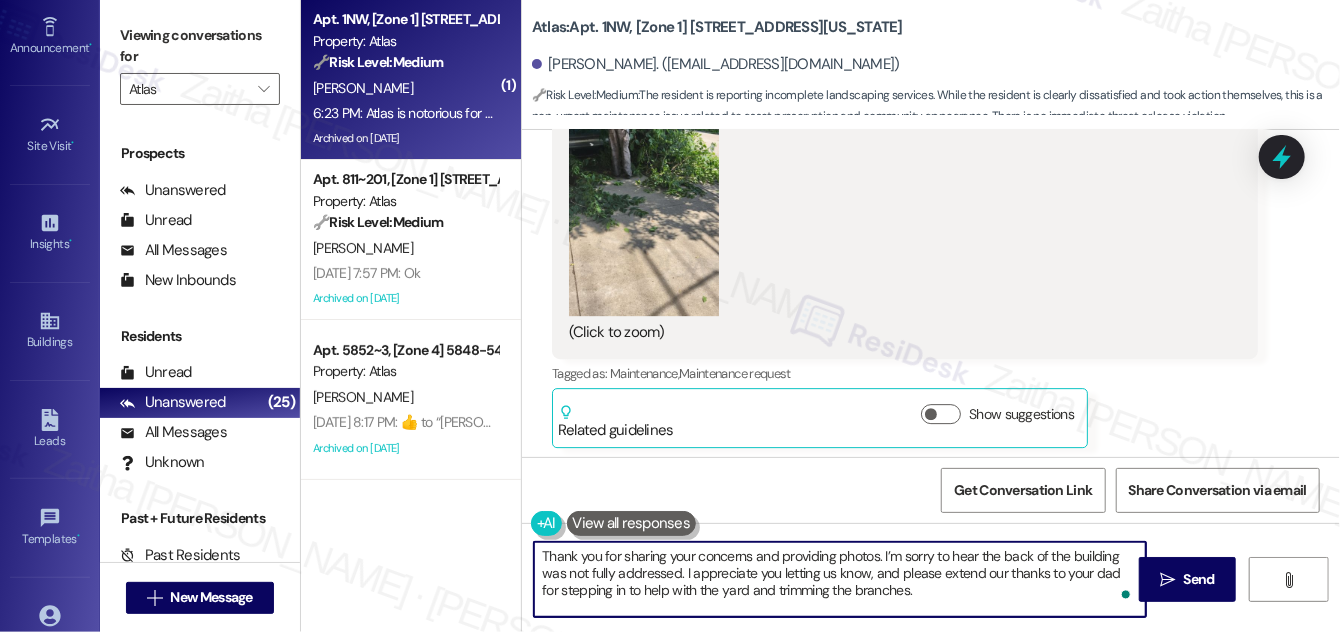 type on "Thank you for sharing your concerns and providing photos. I’m sorry to hear the back of the building was not fully addressed. I appreciate you letting us know, and please extend our thanks to your dad for stepping in to help with the yard and trimming the branches." 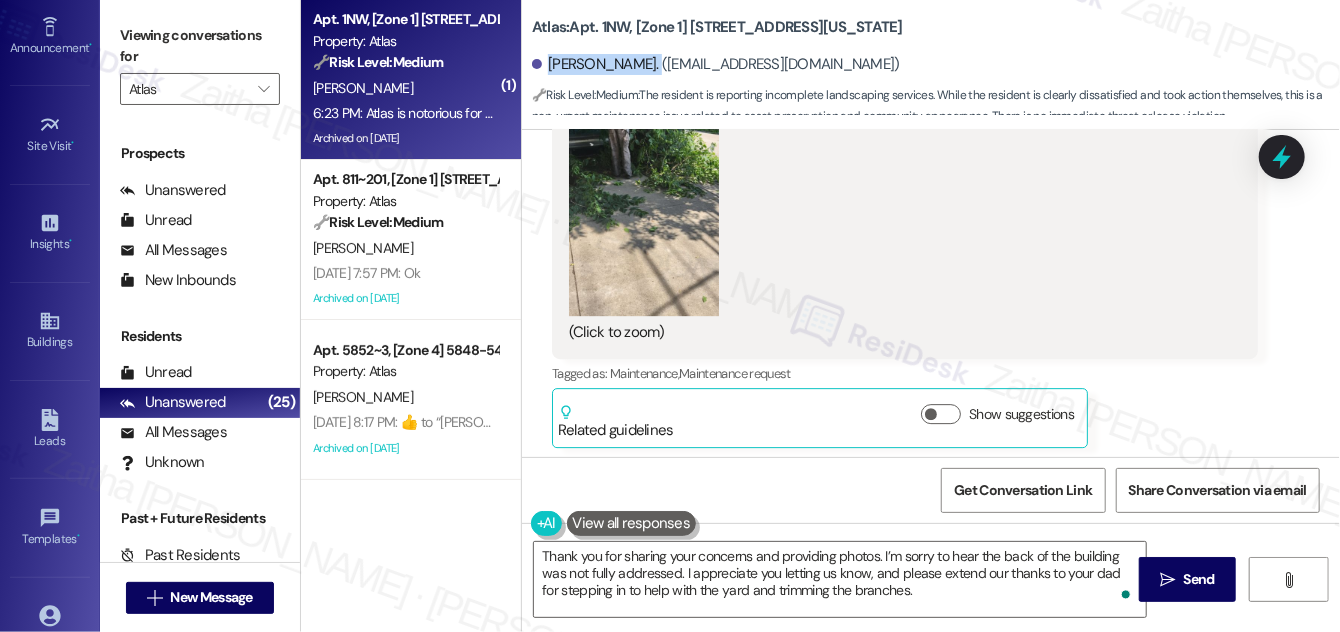 drag, startPoint x: 548, startPoint y: 59, endPoint x: 645, endPoint y: 52, distance: 97.25225 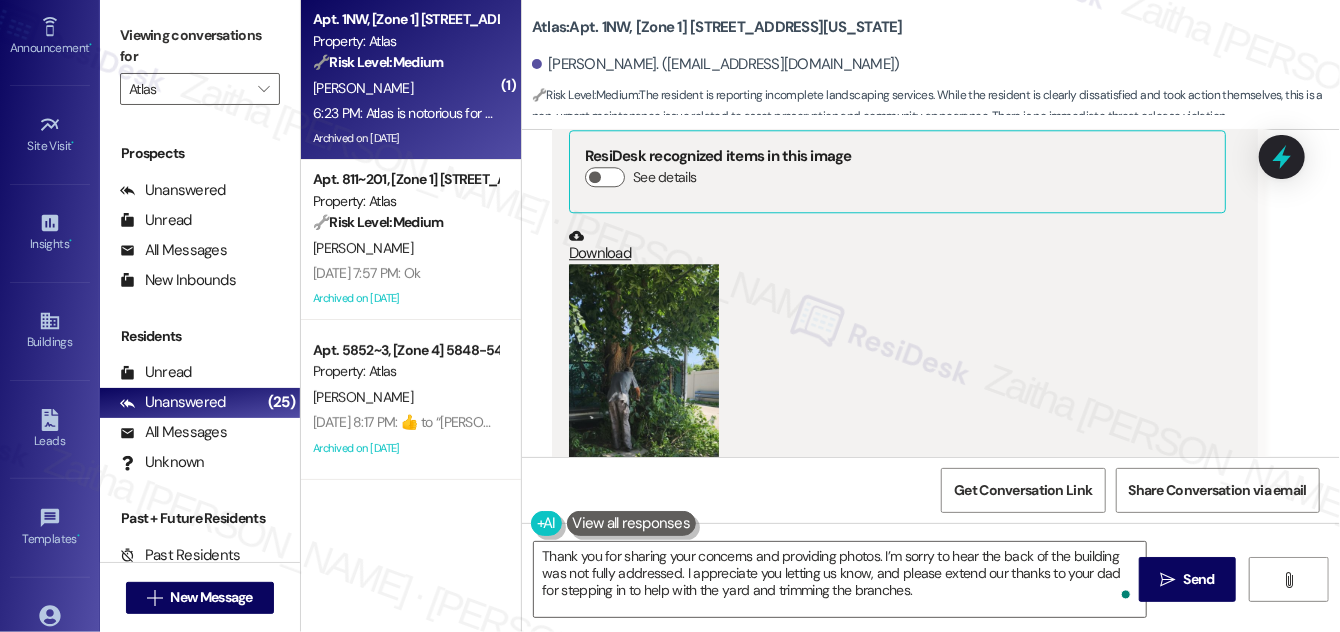 click on "Download" at bounding box center [897, 246] 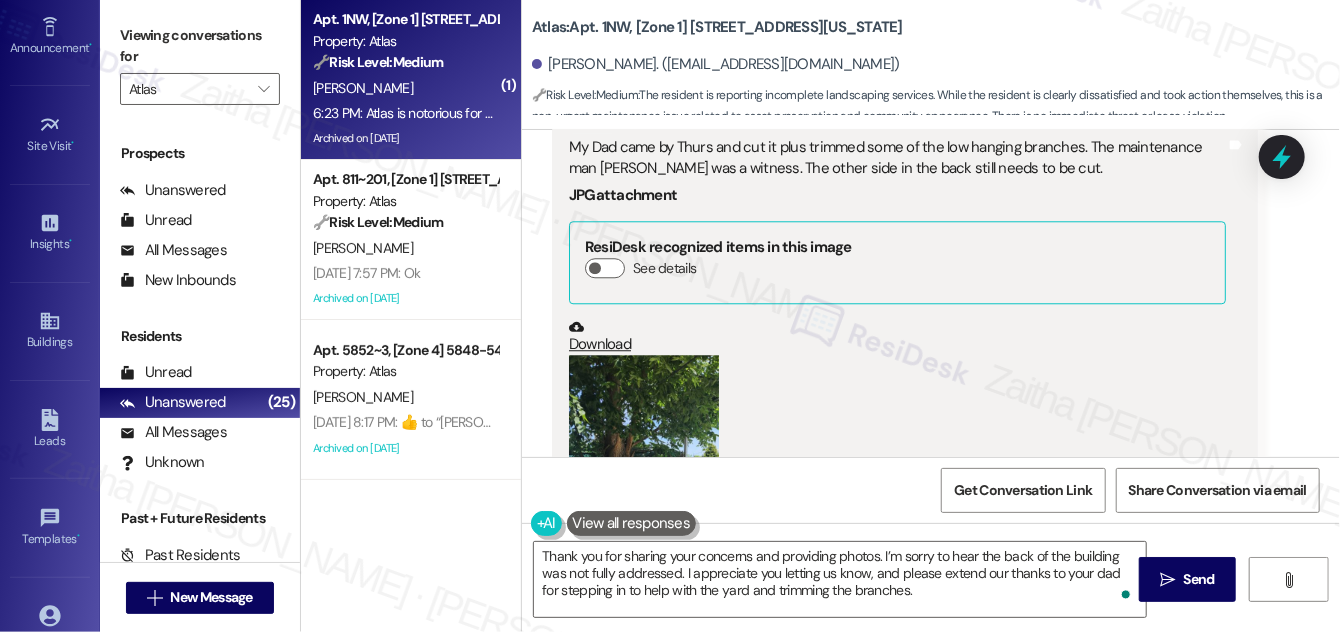 scroll, scrollTop: 9989, scrollLeft: 0, axis: vertical 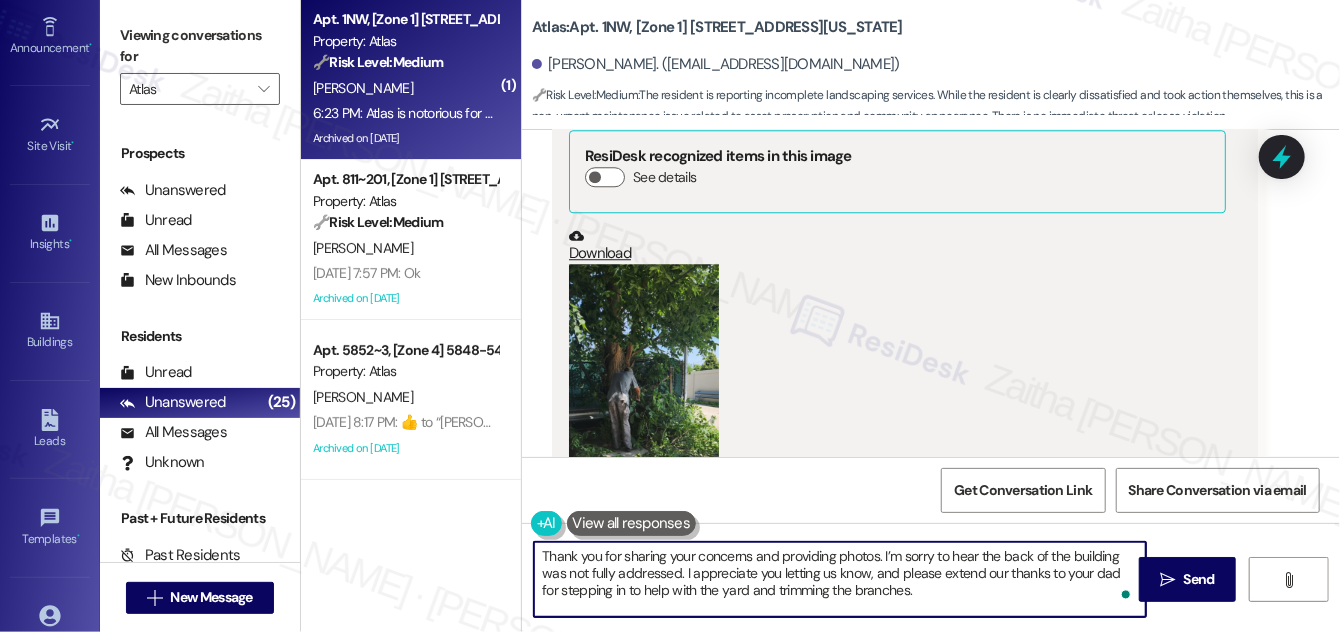 click on "Thank you for sharing your concerns and providing photos. I’m sorry to hear the back of the building was not fully addressed. I appreciate you letting us know, and please extend our thanks to your dad for stepping in to help with the yard and trimming the branches." at bounding box center (840, 579) 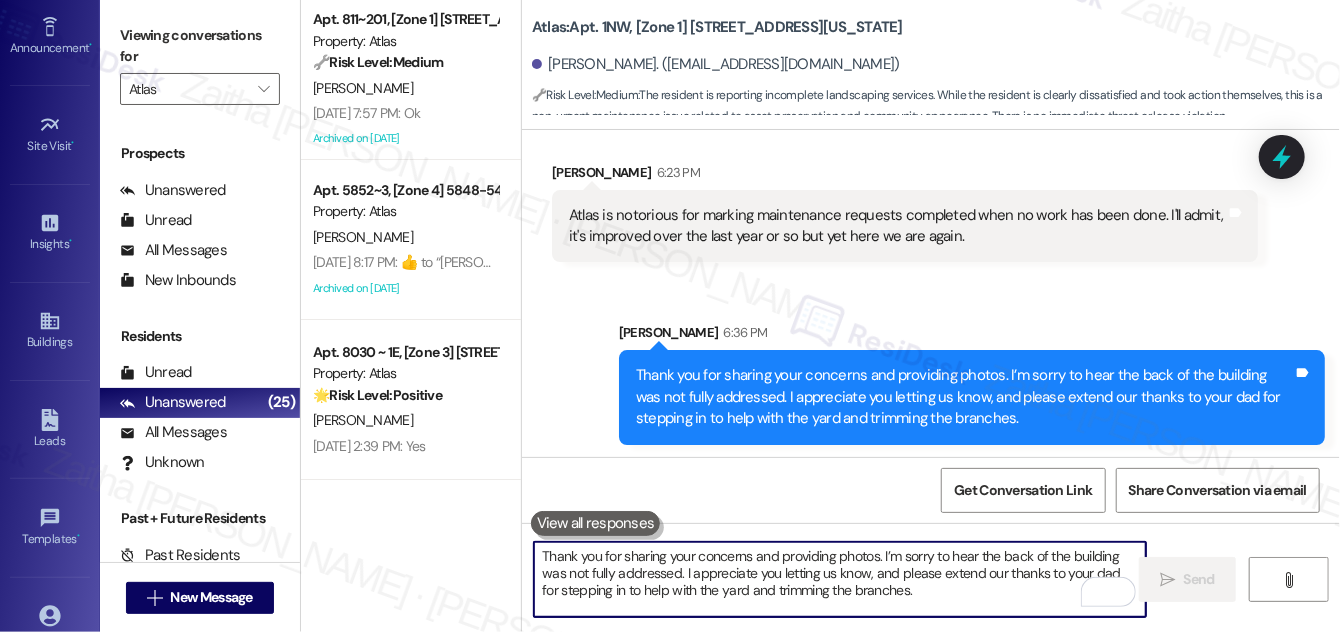 scroll, scrollTop: 10626, scrollLeft: 0, axis: vertical 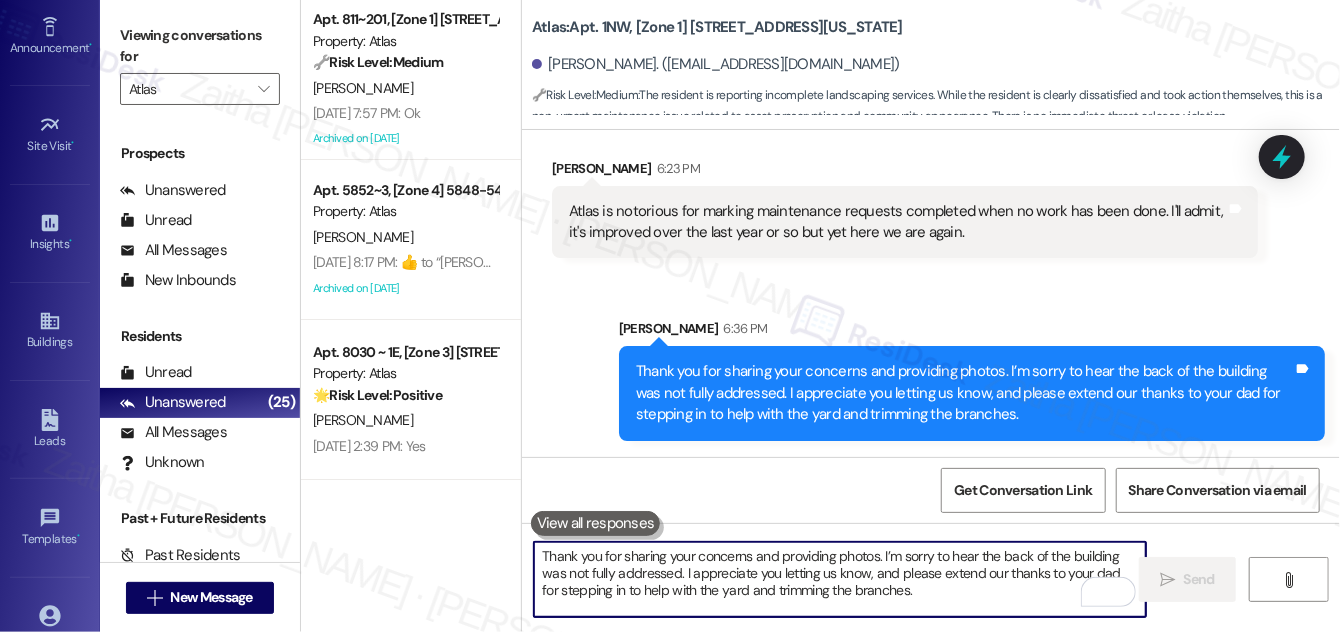 click on "Thank you for sharing your concerns and providing photos. I’m sorry to hear the back of the building was not fully addressed. I appreciate you letting us know, and please extend our thanks to your dad for stepping in to help with the yard and trimming the branches." at bounding box center [840, 579] 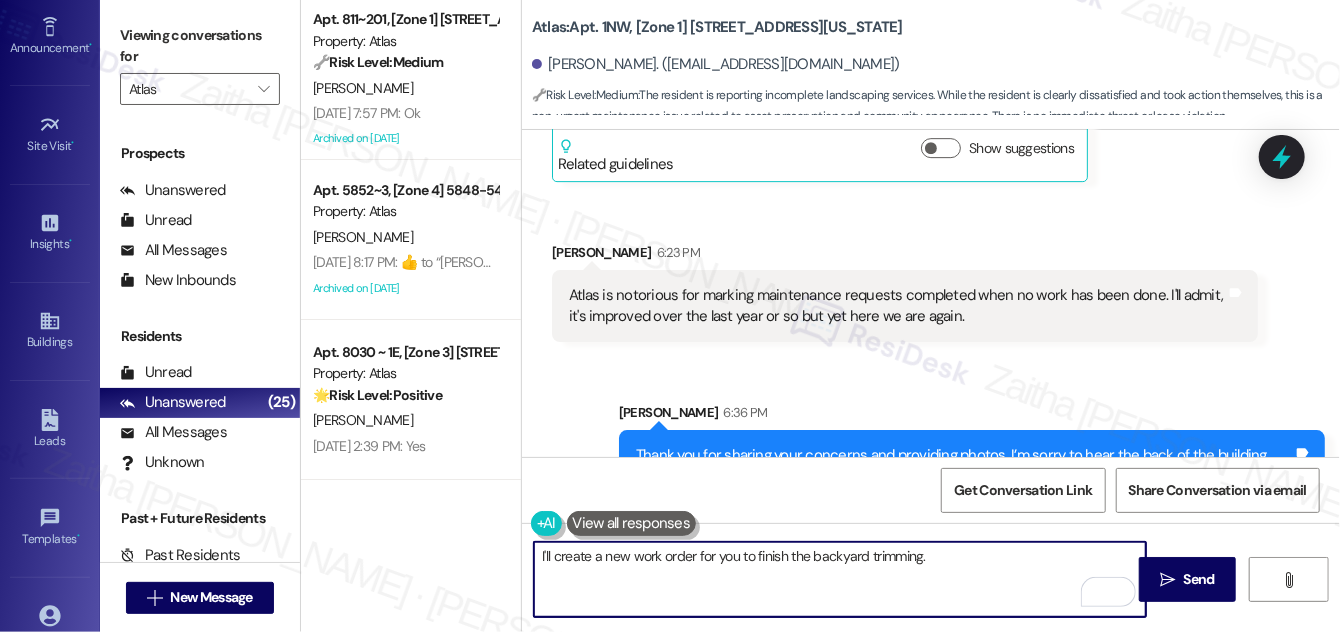 scroll, scrollTop: 10626, scrollLeft: 0, axis: vertical 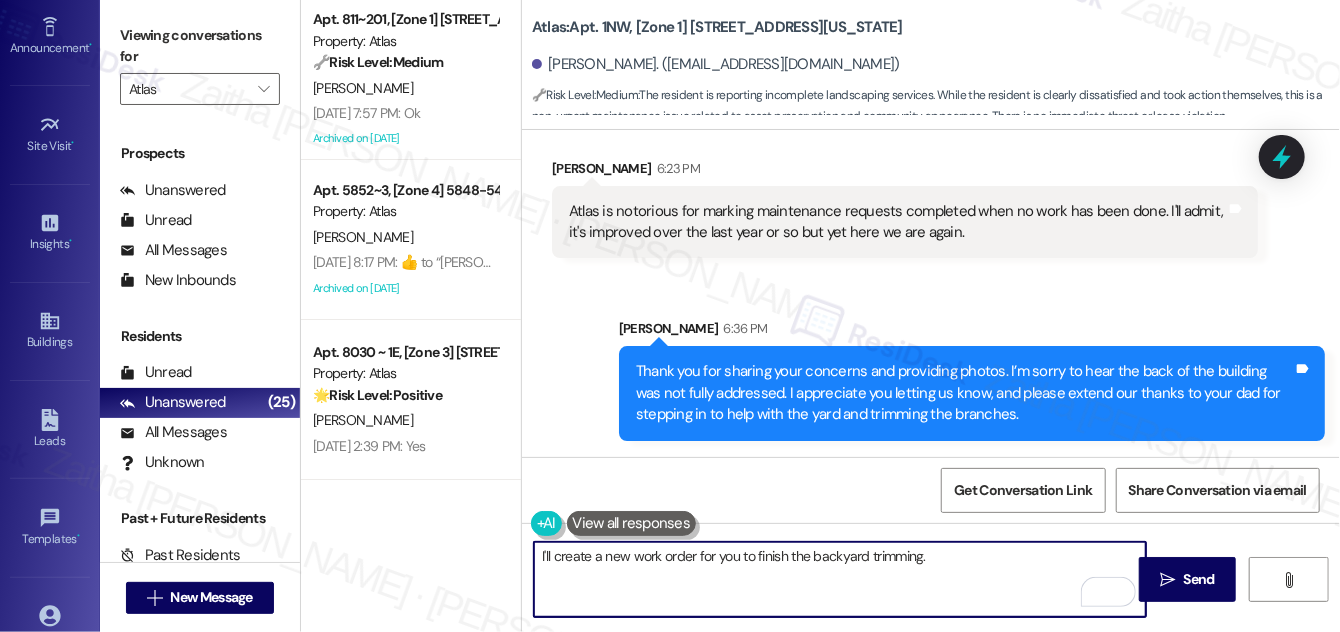 paste on "Do we have your permission to enter during your absence? Do you have pets that we should be aware of?" 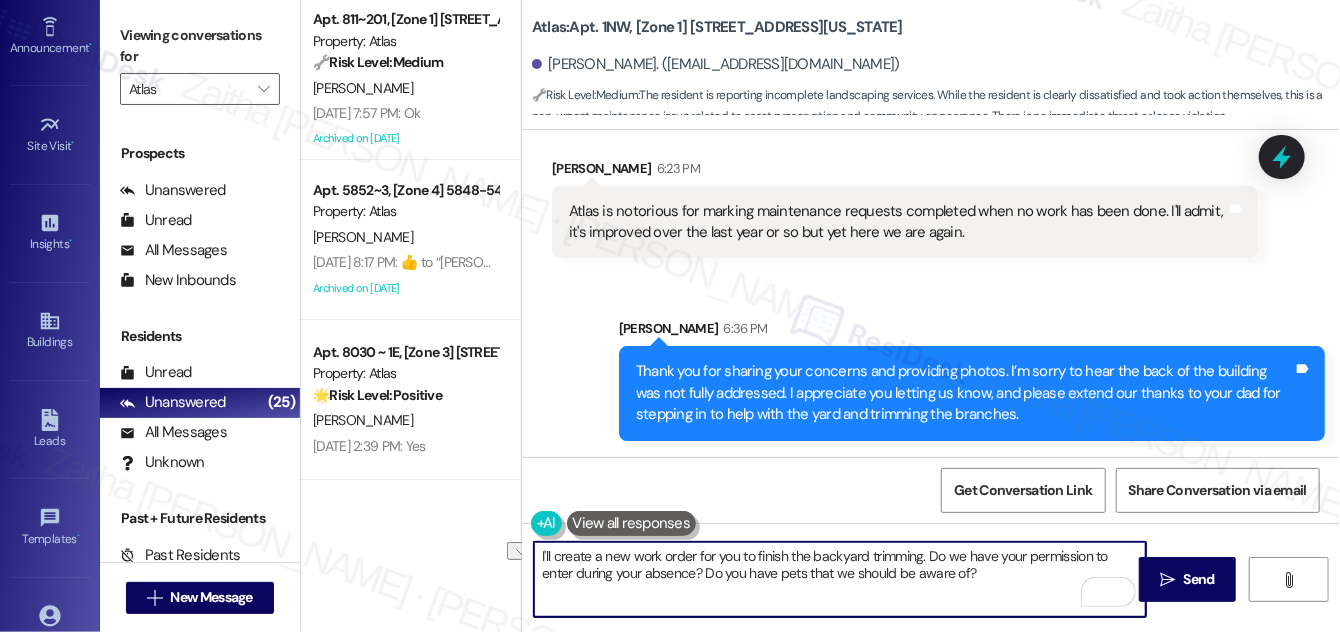 drag, startPoint x: 734, startPoint y: 556, endPoint x: 695, endPoint y: 553, distance: 39.115215 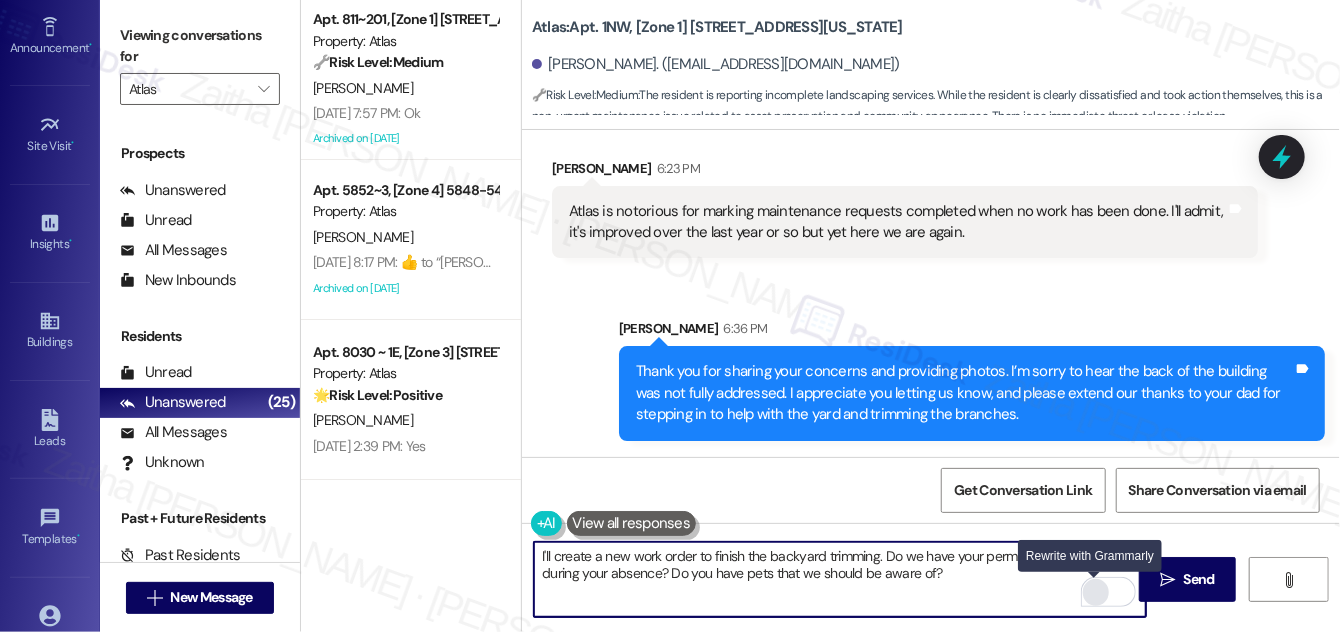 type on "I'll create a new work order to finish the backyard trimming. Do we have your permission to enter during your absence? Do you have pets that we should be aware of?" 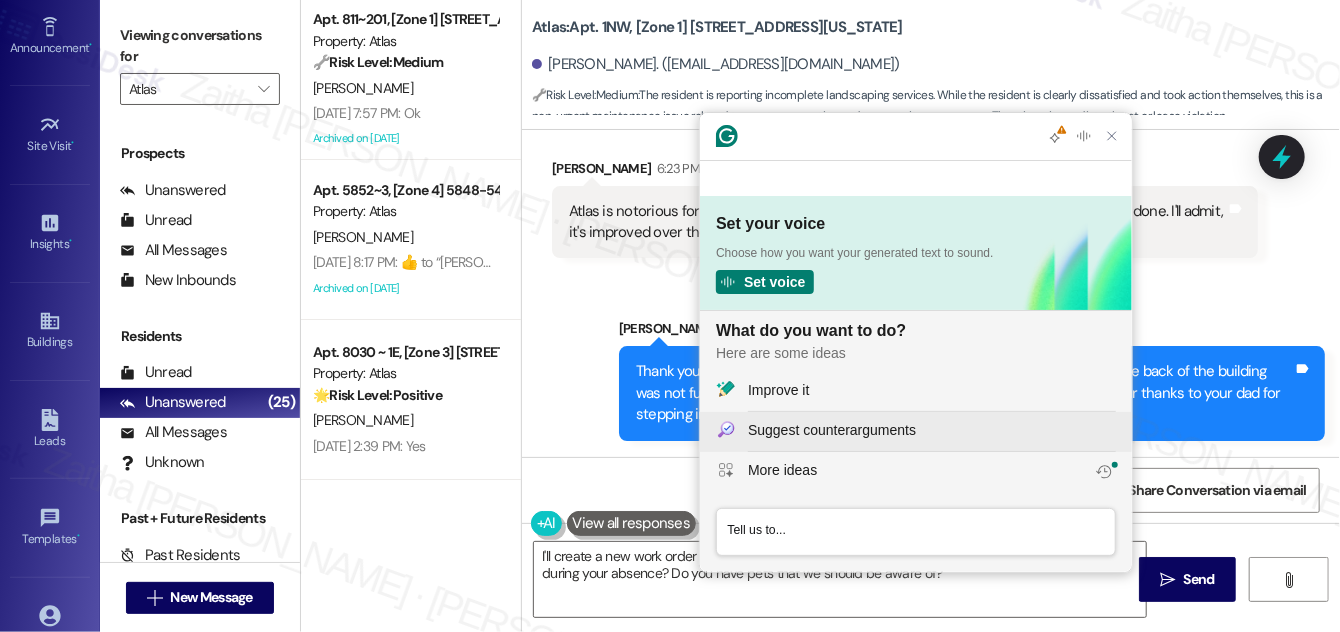 scroll, scrollTop: 0, scrollLeft: 0, axis: both 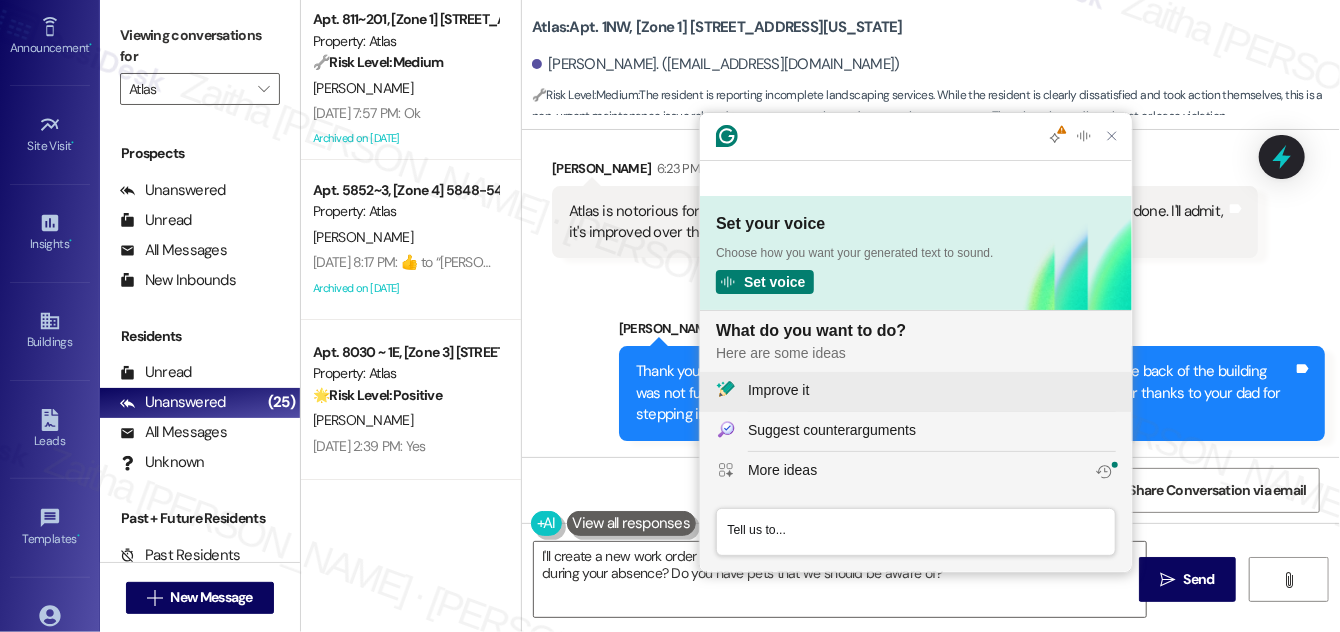 click on "Improve it" 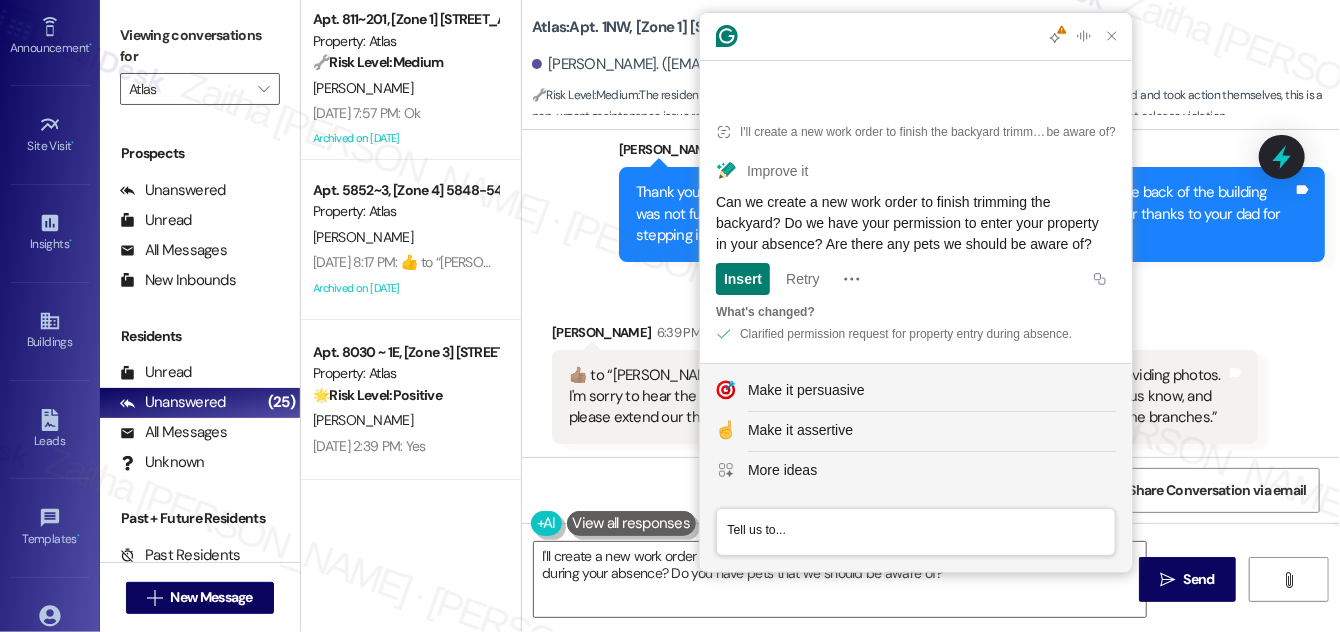 scroll, scrollTop: 10808, scrollLeft: 0, axis: vertical 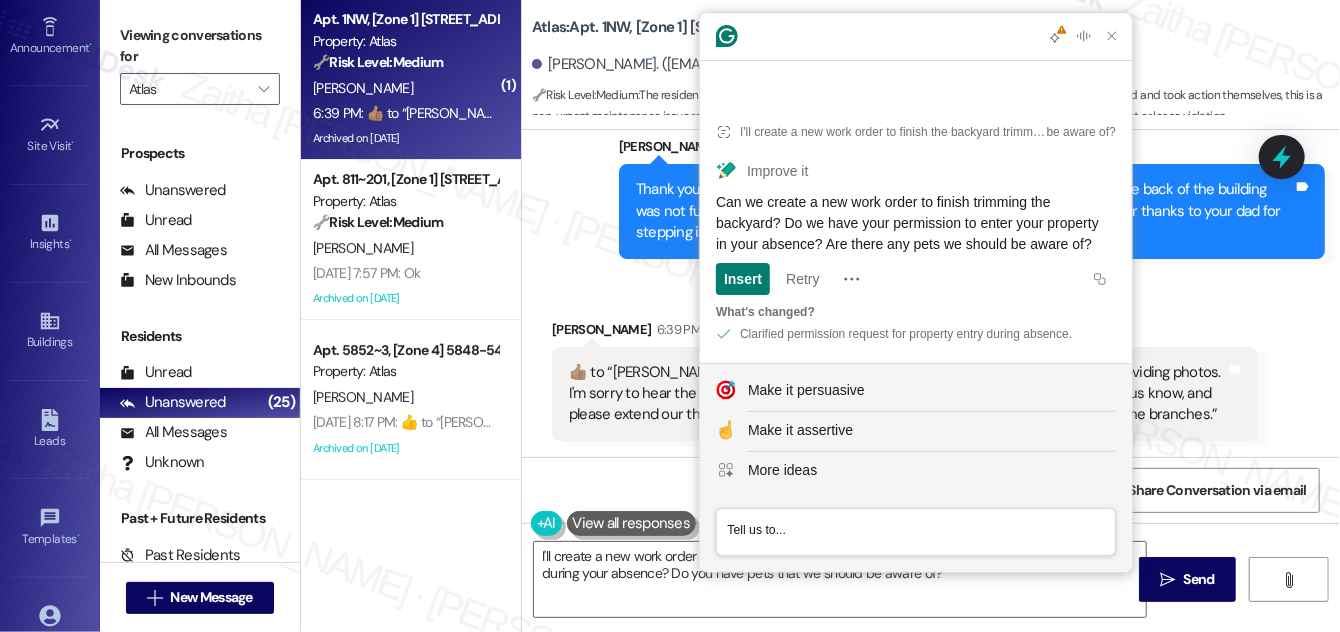 drag, startPoint x: 716, startPoint y: 175, endPoint x: 810, endPoint y: 247, distance: 118.40608 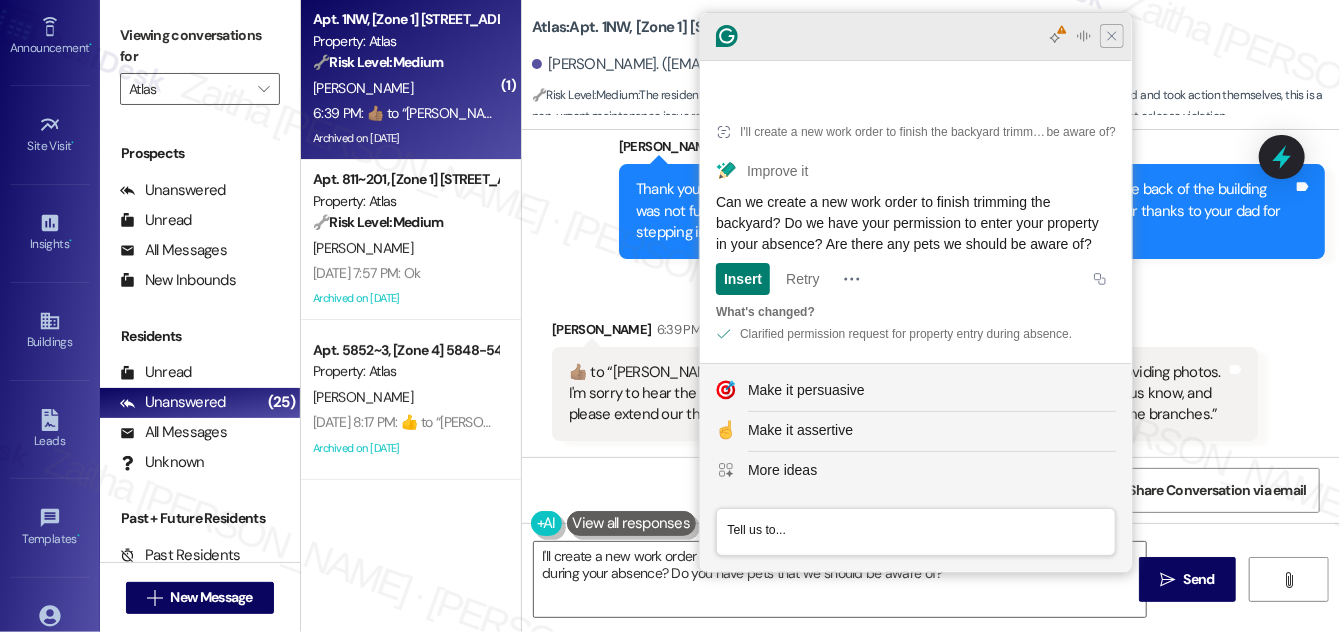 click 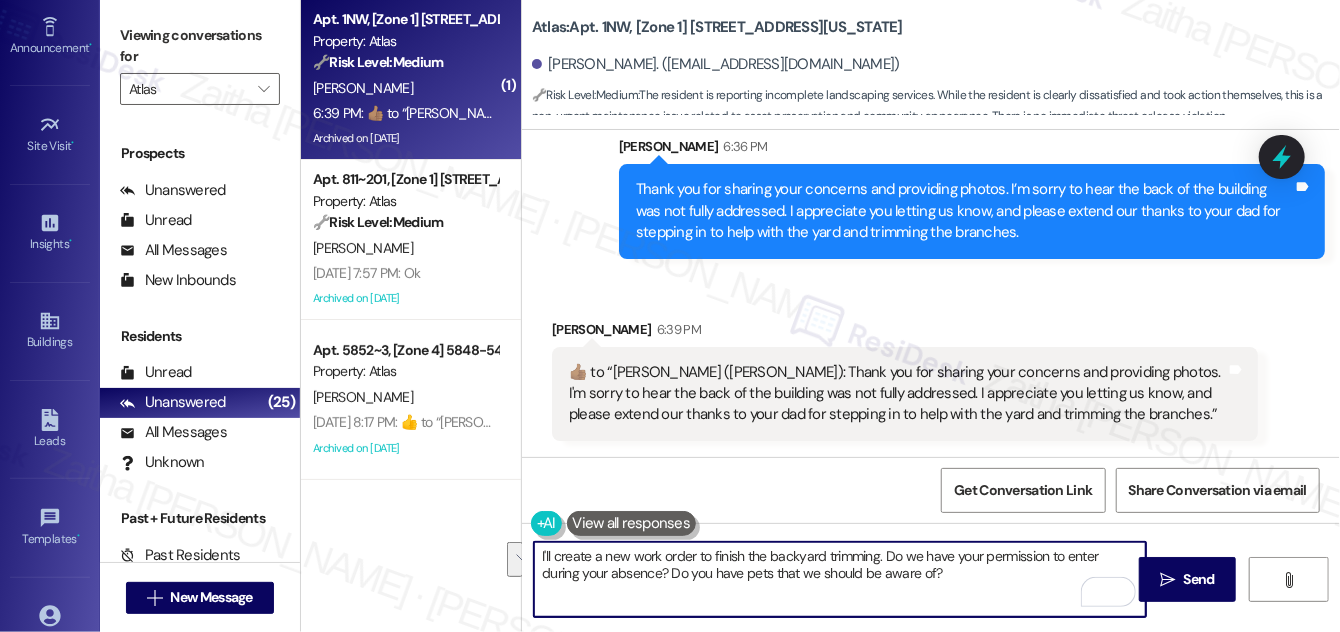 drag, startPoint x: 538, startPoint y: 554, endPoint x: 965, endPoint y: 574, distance: 427.46814 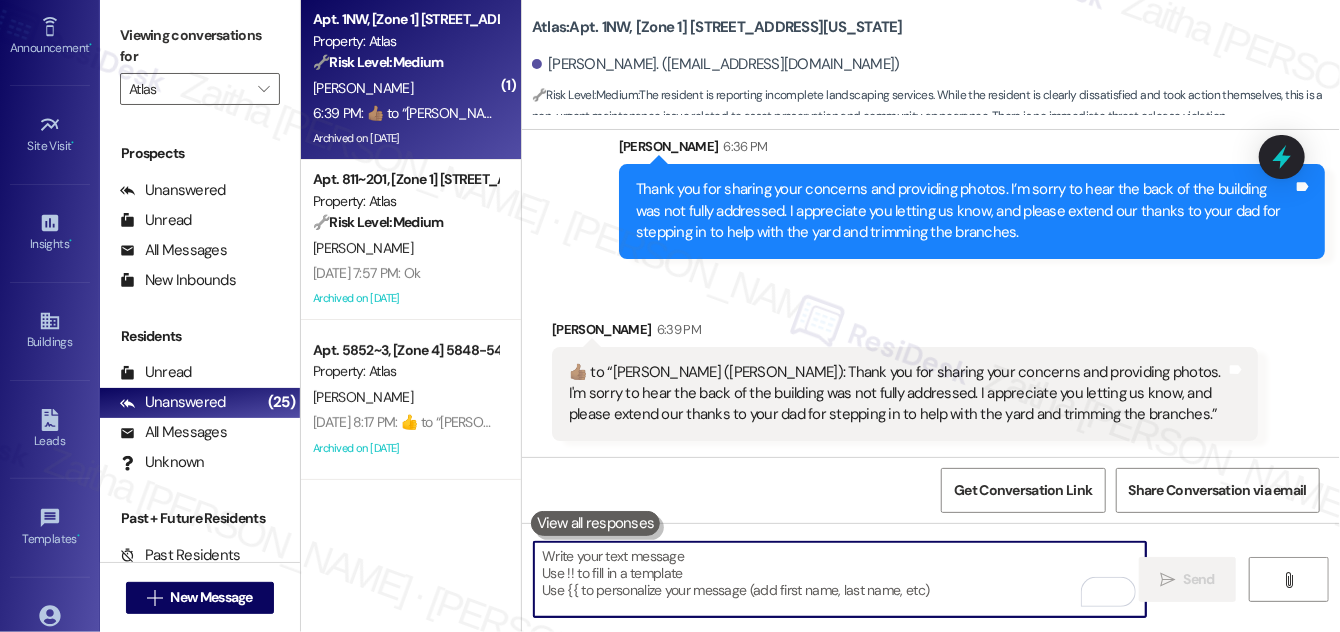 paste on "Can we create a new work order to finish trimming the backyard? Do we have your permission to enter your property in your absence? Are there any pets we should be aware of?" 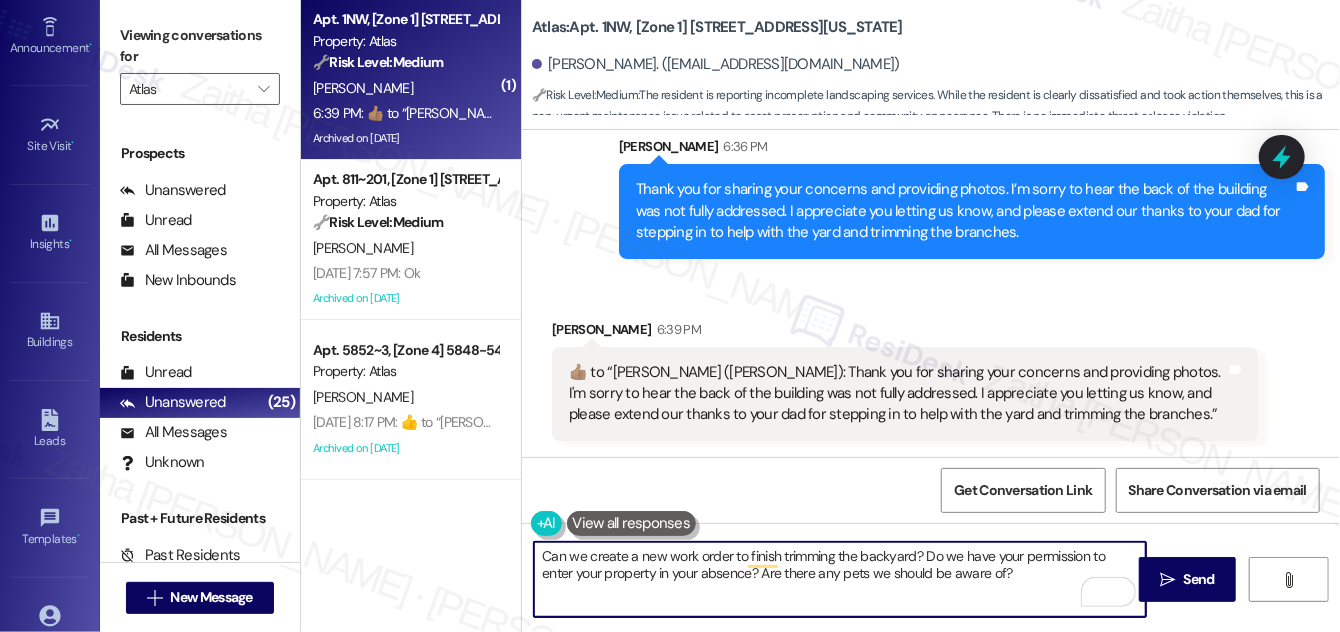 click on "Can we create a new work order to finish trimming the backyard? Do we have your permission to enter your property in your absence? Are there any pets we should be aware of?" at bounding box center (840, 579) 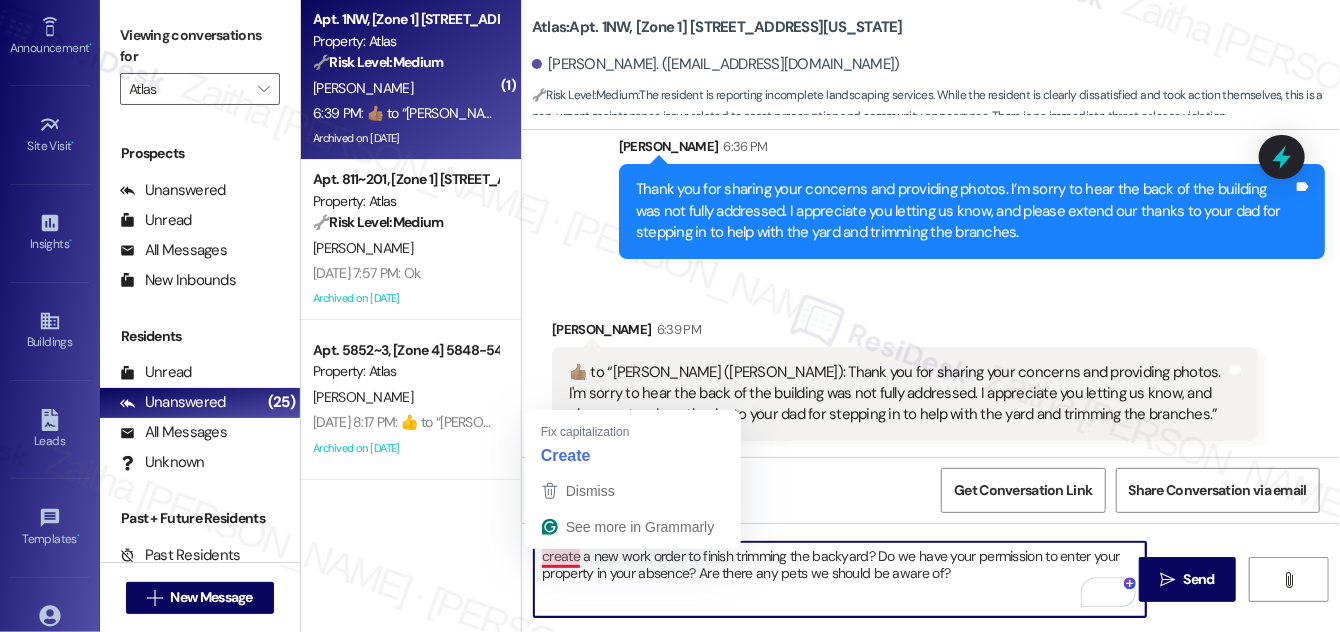 click on "create a new work order to finish trimming the backyard? Do we have your permission to enter your property in your absence? Are there any pets we should be aware of?" at bounding box center [840, 579] 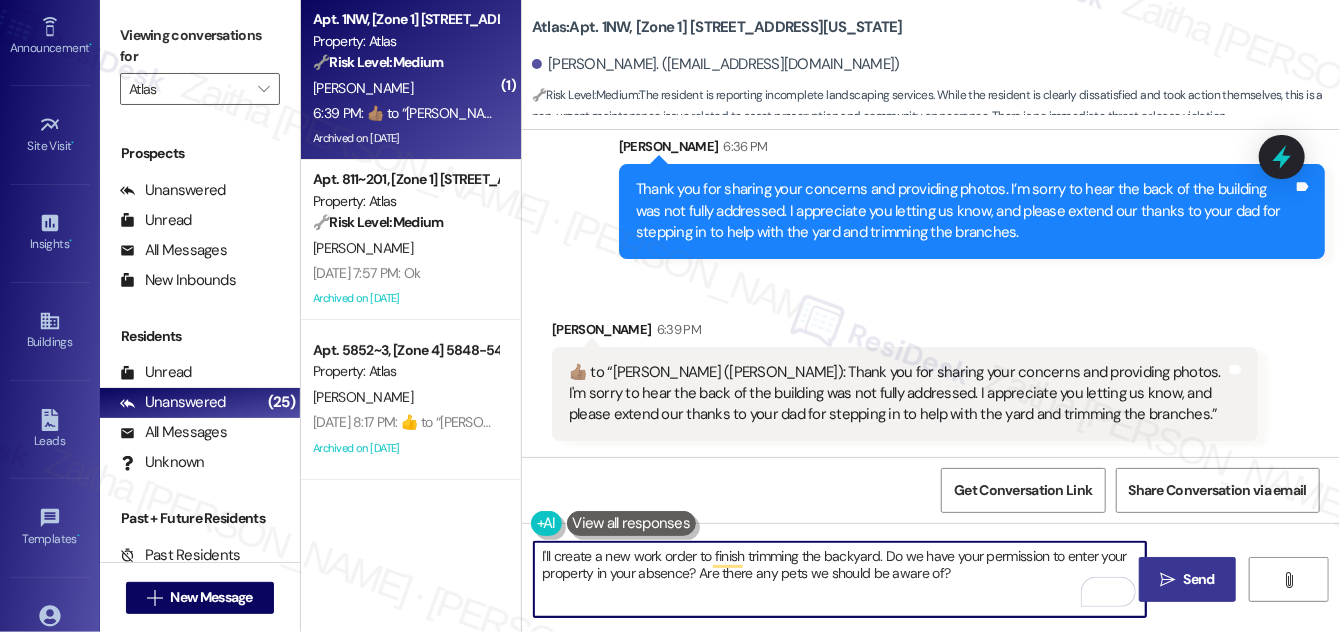 type on "I'll create a new work order to finish trimming the backyard. Do we have your permission to enter your property in your absence? Are there any pets we should be aware of?" 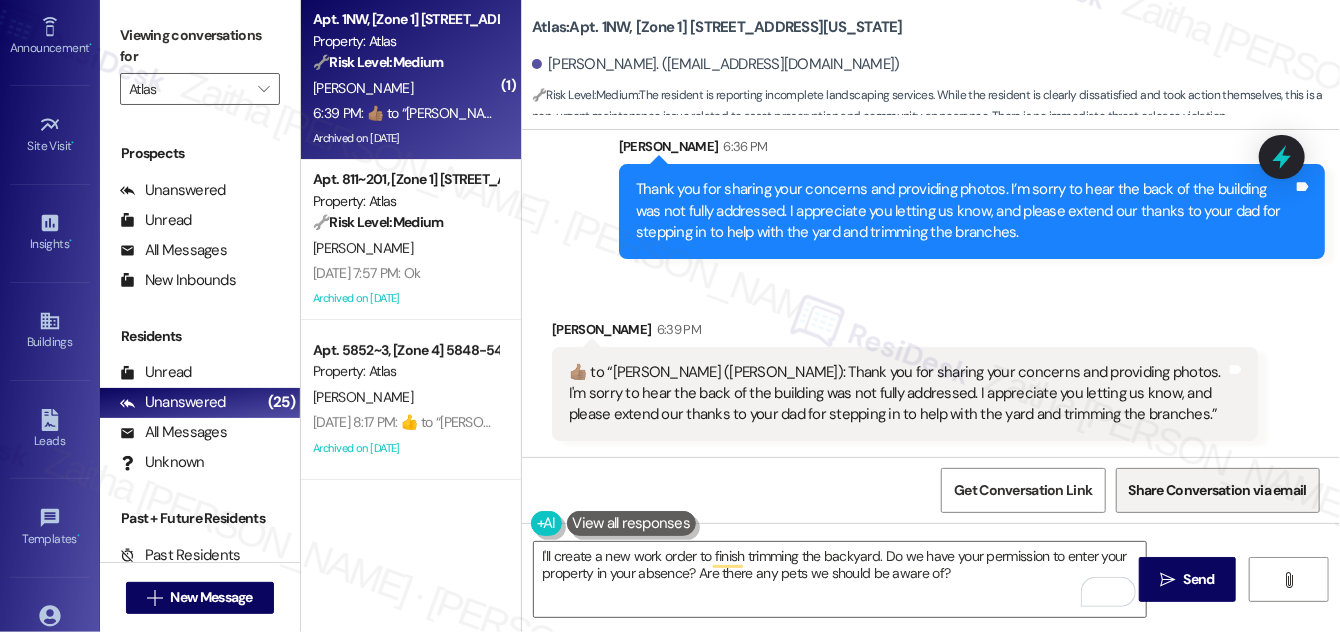 drag, startPoint x: 1167, startPoint y: 570, endPoint x: 1159, endPoint y: 502, distance: 68.46897 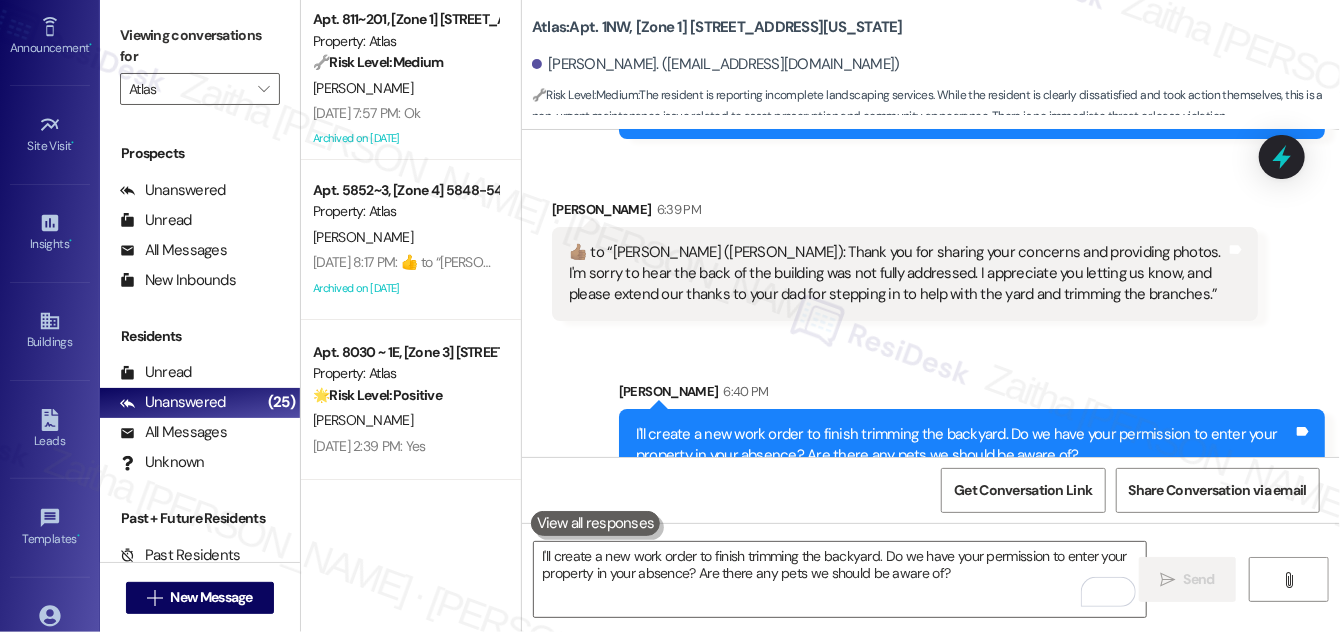 scroll, scrollTop: 10969, scrollLeft: 0, axis: vertical 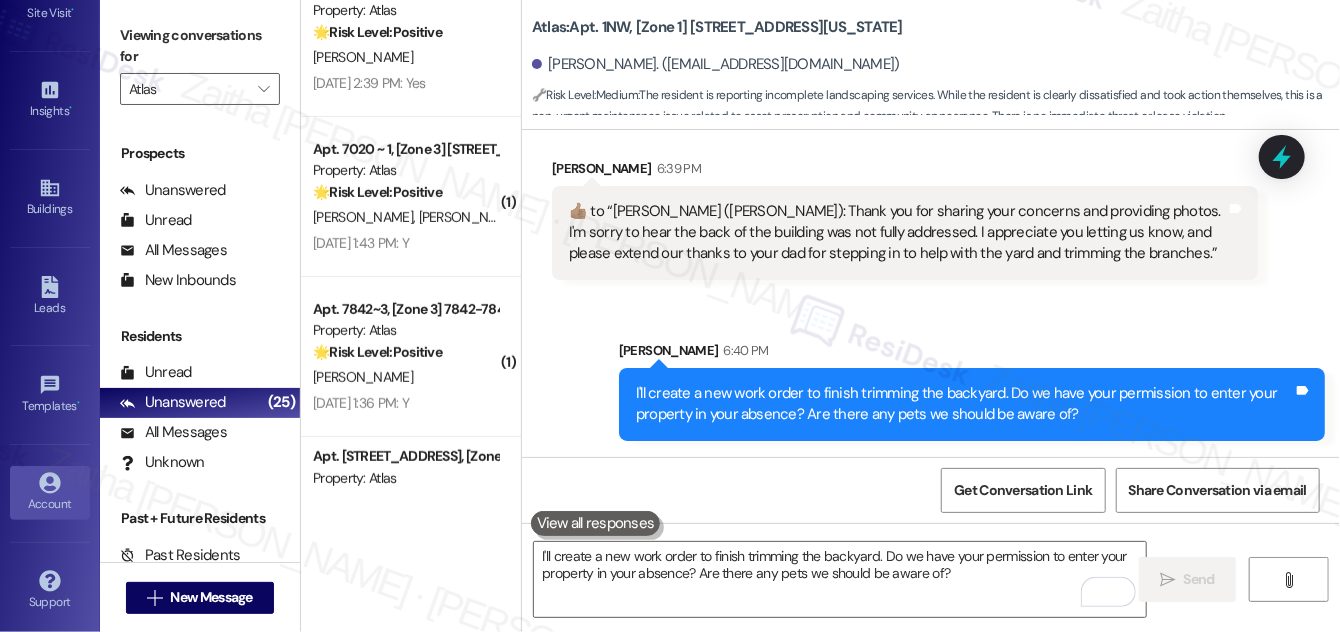 click on "Account" at bounding box center [50, 504] 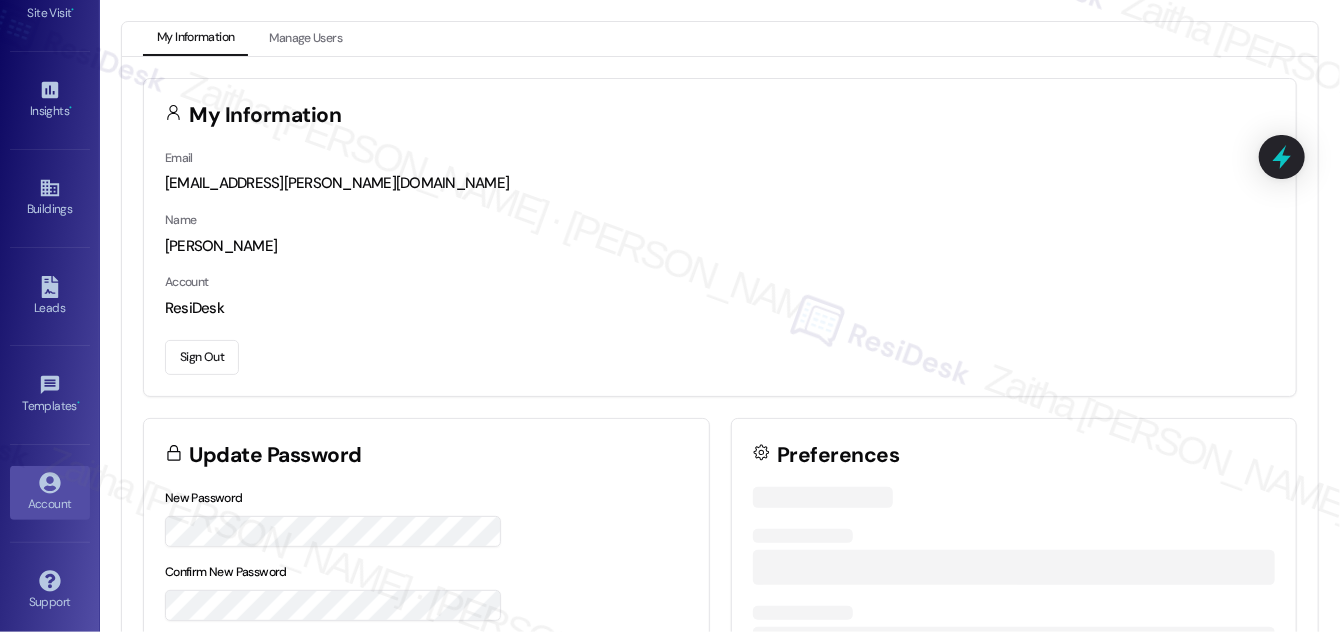 click on "Sign Out" at bounding box center [202, 357] 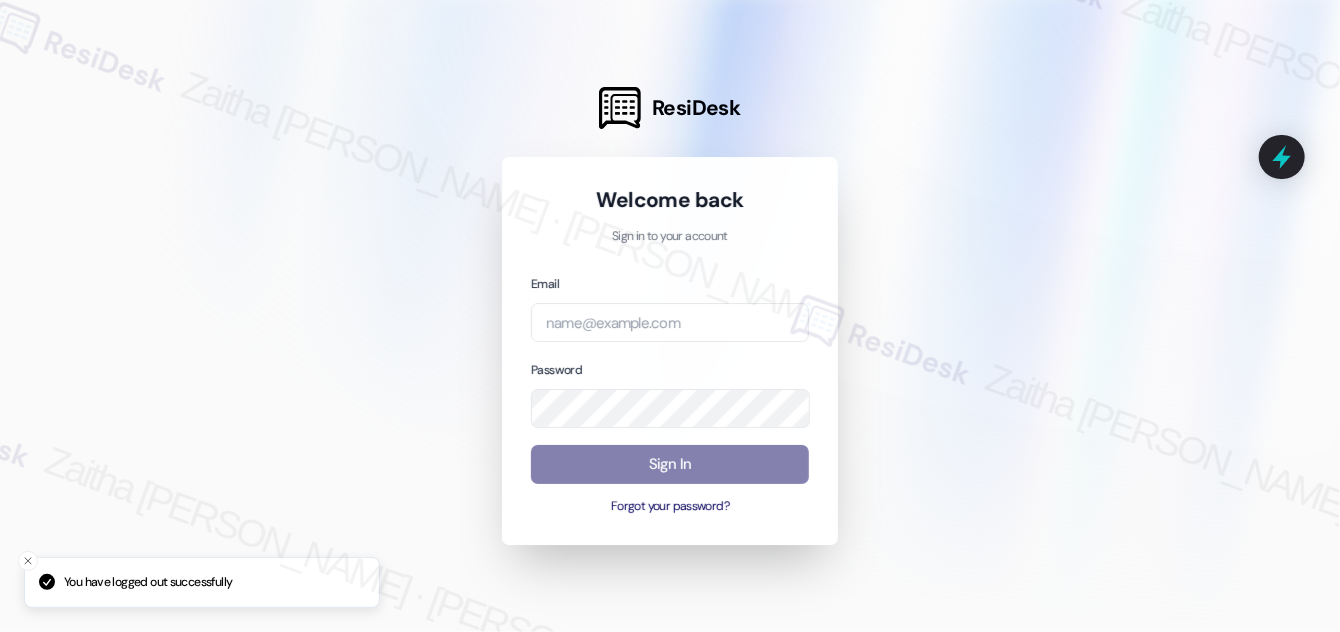 drag, startPoint x: 666, startPoint y: 293, endPoint x: 666, endPoint y: 309, distance: 16 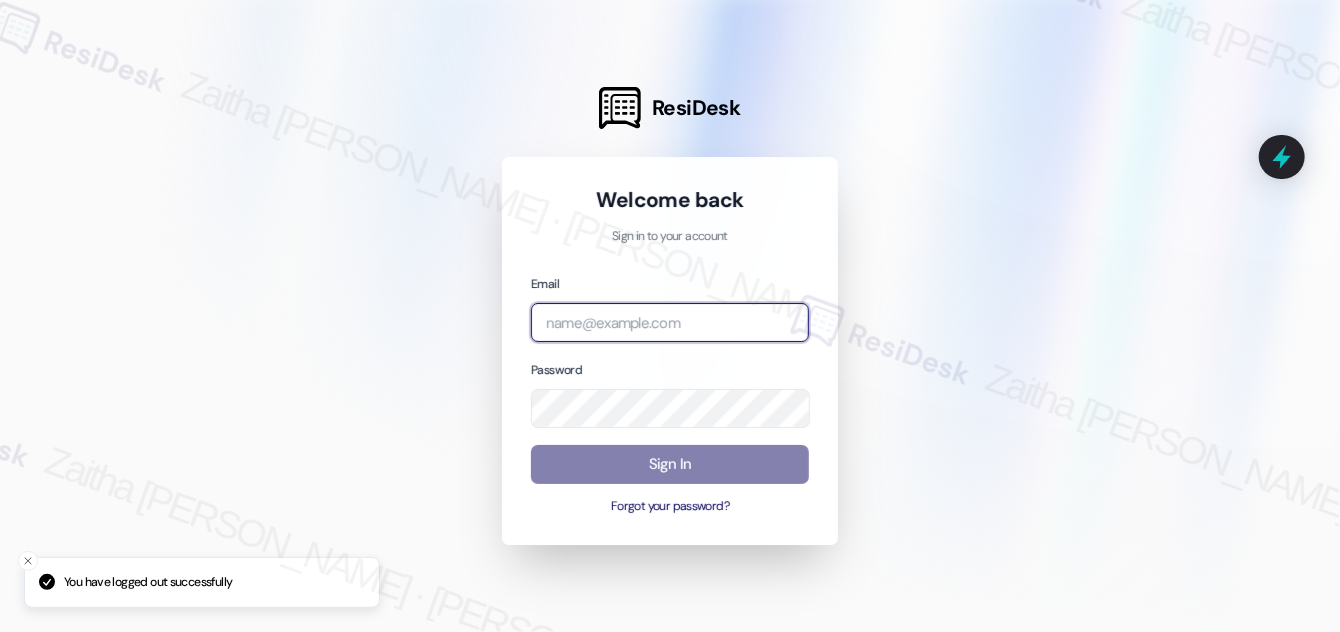 click at bounding box center (670, 322) 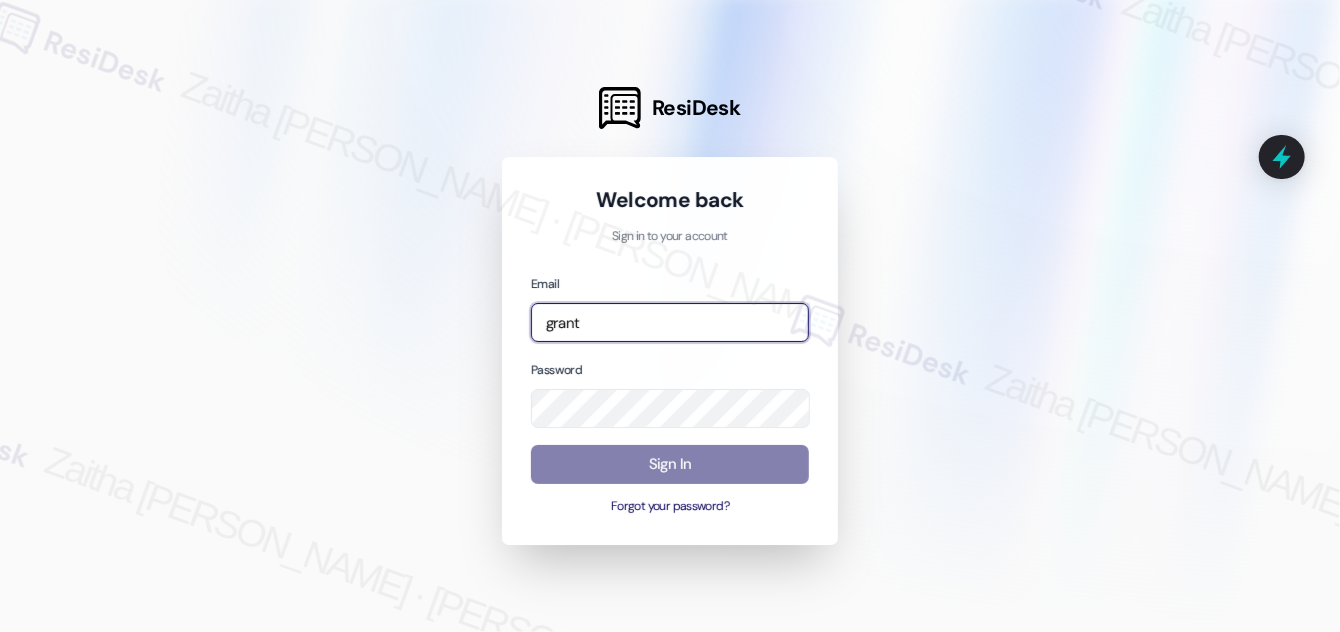 type on "grant" 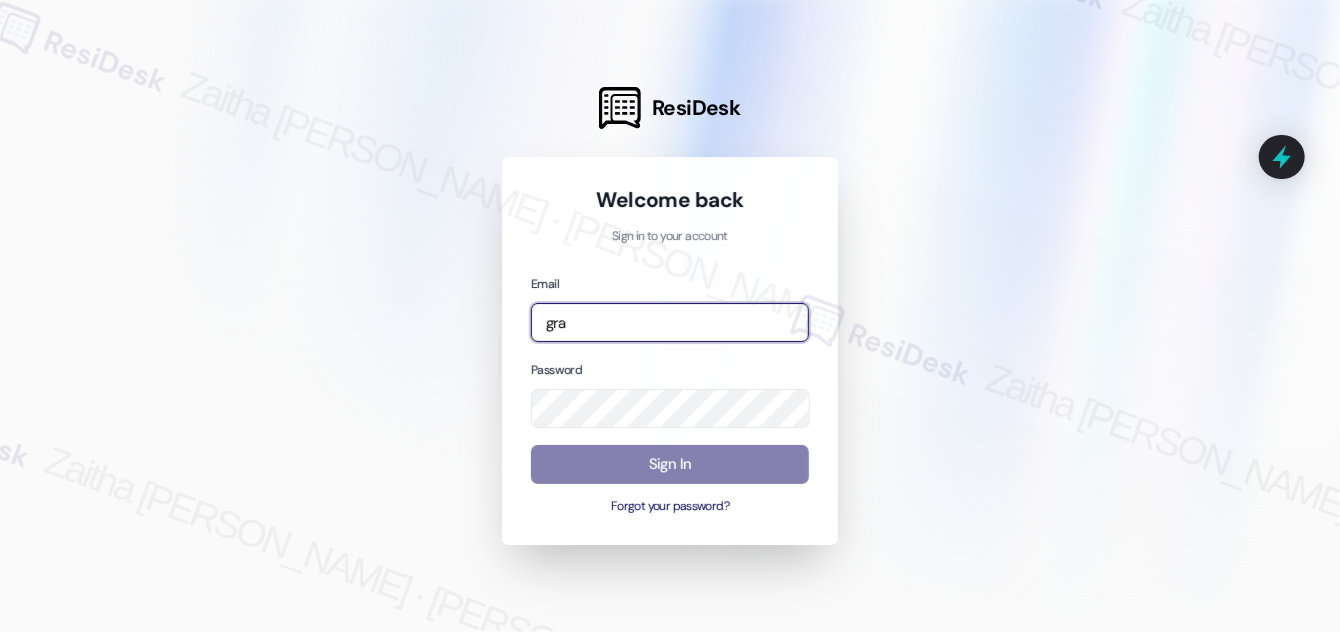 click at bounding box center (0, 632) 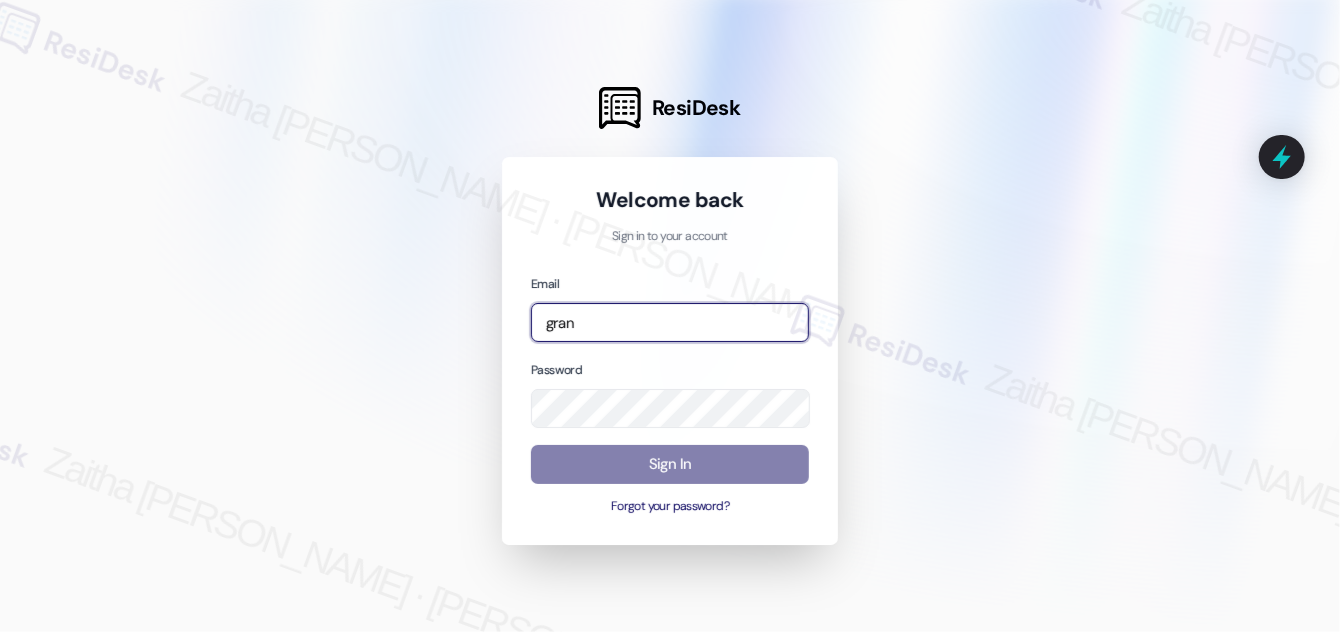 type on "grant" 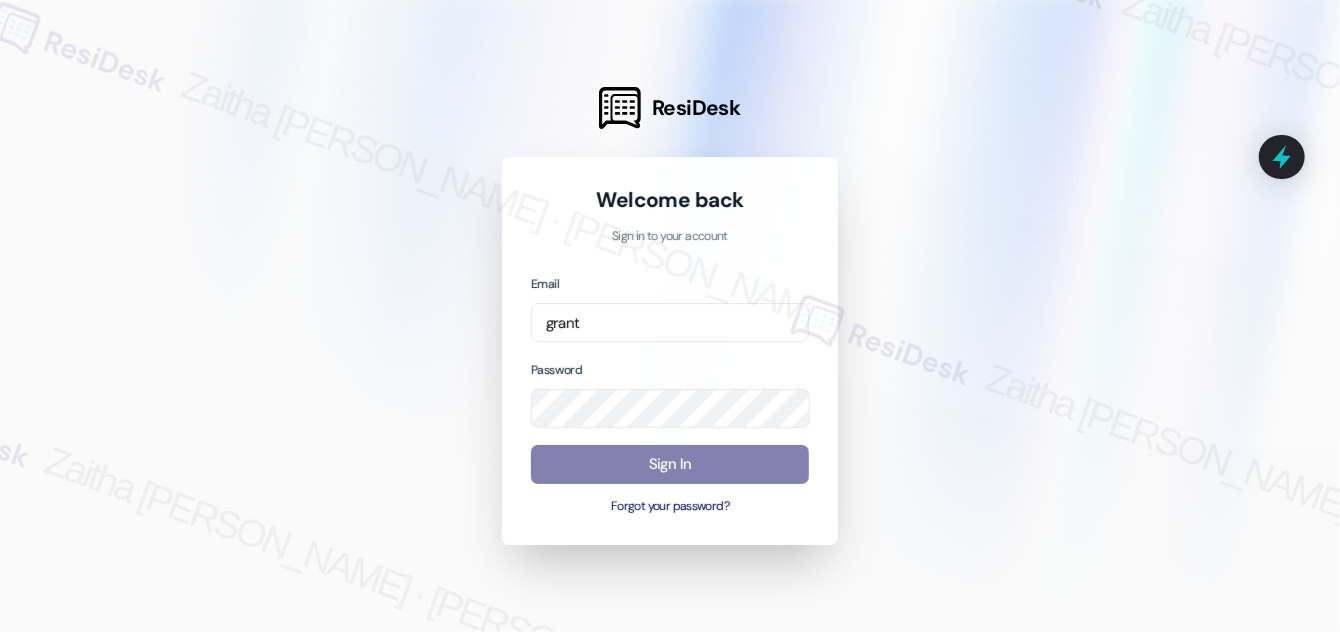 click at bounding box center (670, 316) 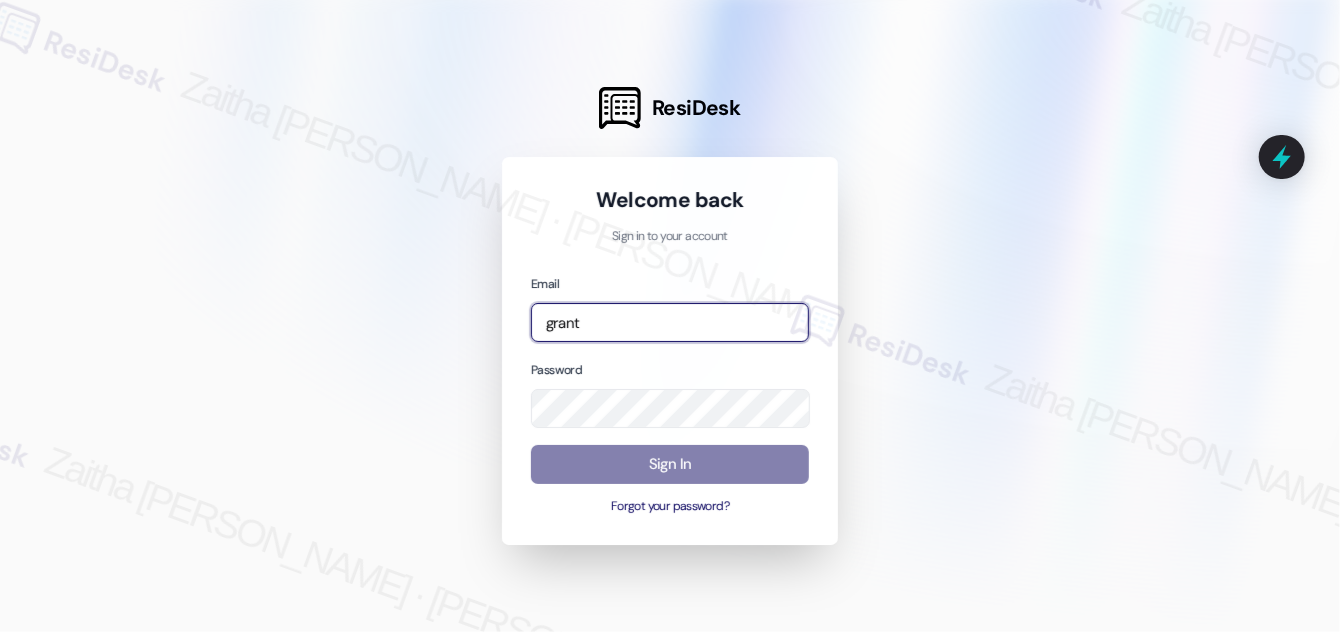 drag, startPoint x: 633, startPoint y: 329, endPoint x: 467, endPoint y: 321, distance: 166.19266 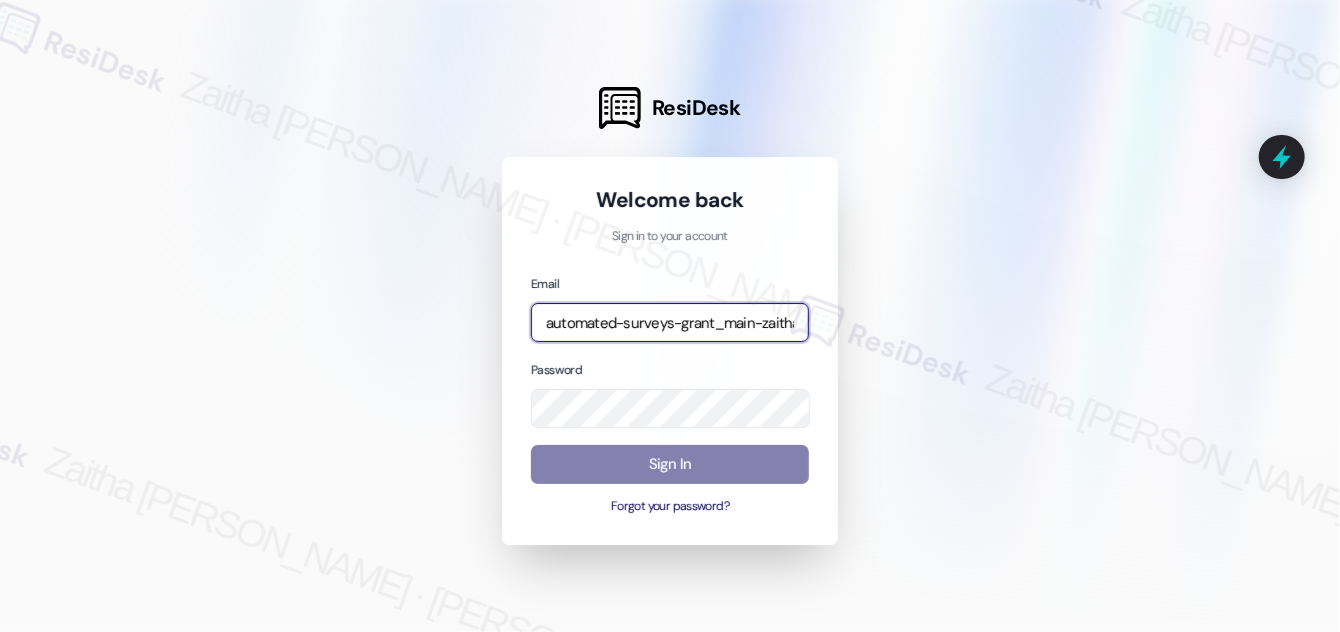 type on "automated-surveys-grant_main-zaitha.mae.[PERSON_NAME]@grant_[DOMAIN_NAME]" 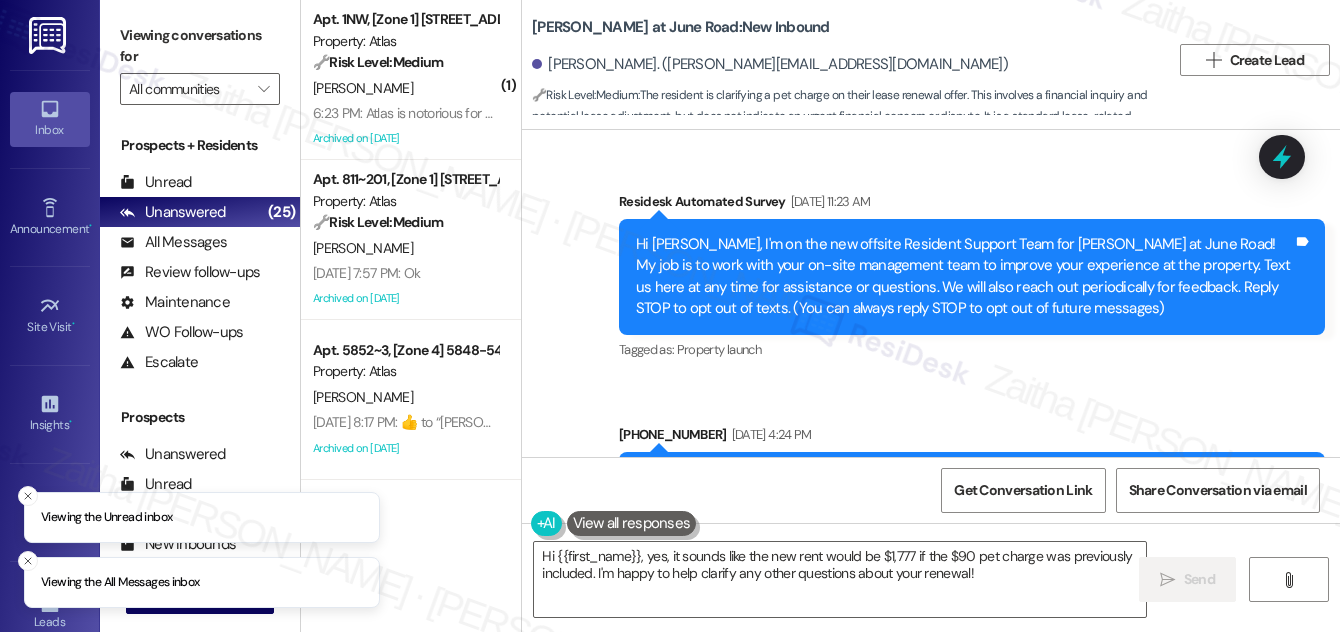 scroll, scrollTop: 0, scrollLeft: 0, axis: both 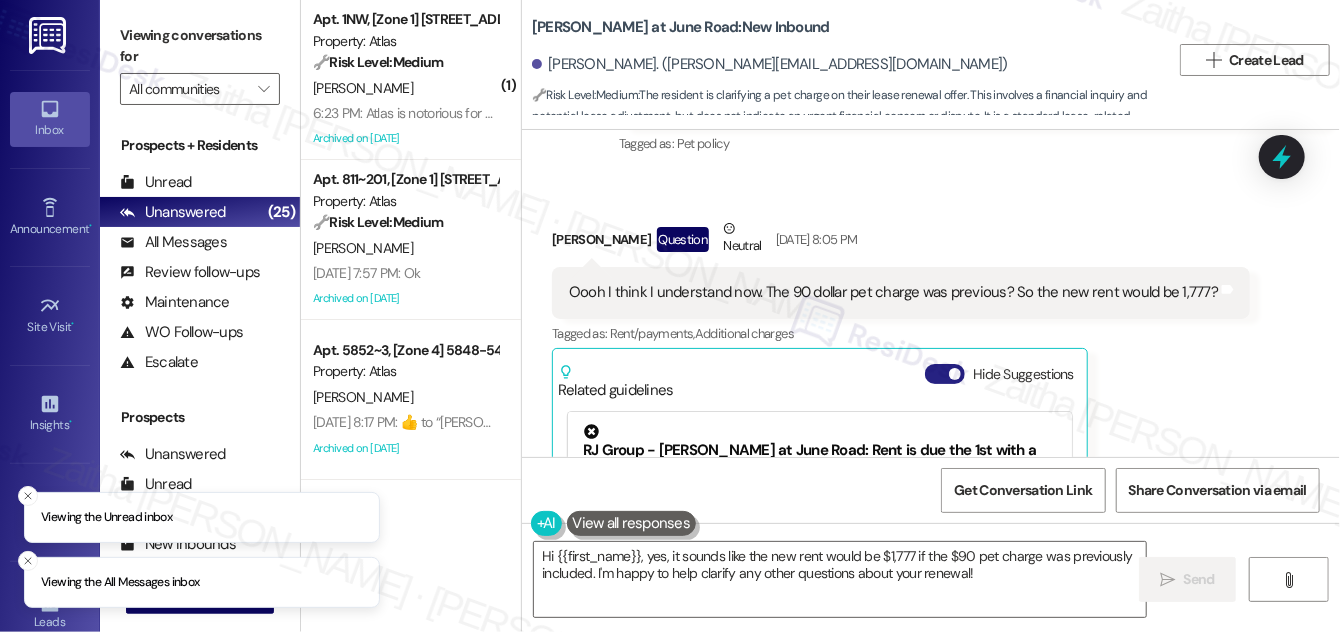 click on "Hide Suggestions" at bounding box center [945, 374] 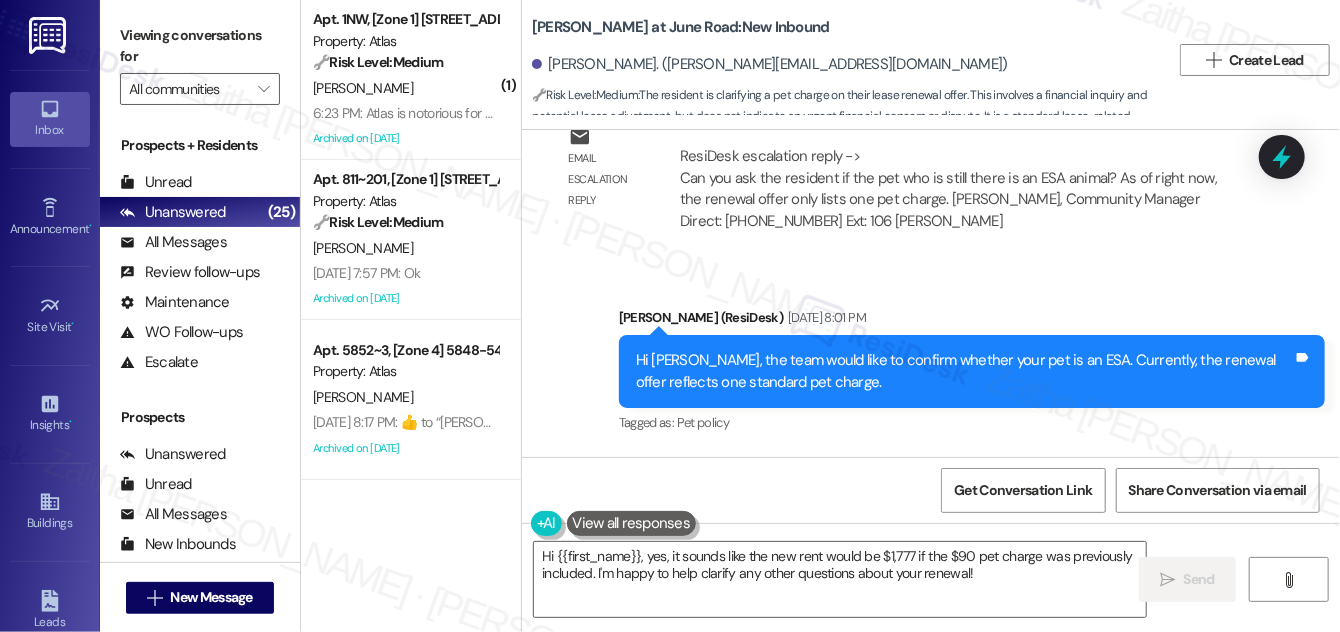 scroll, scrollTop: 12286, scrollLeft: 0, axis: vertical 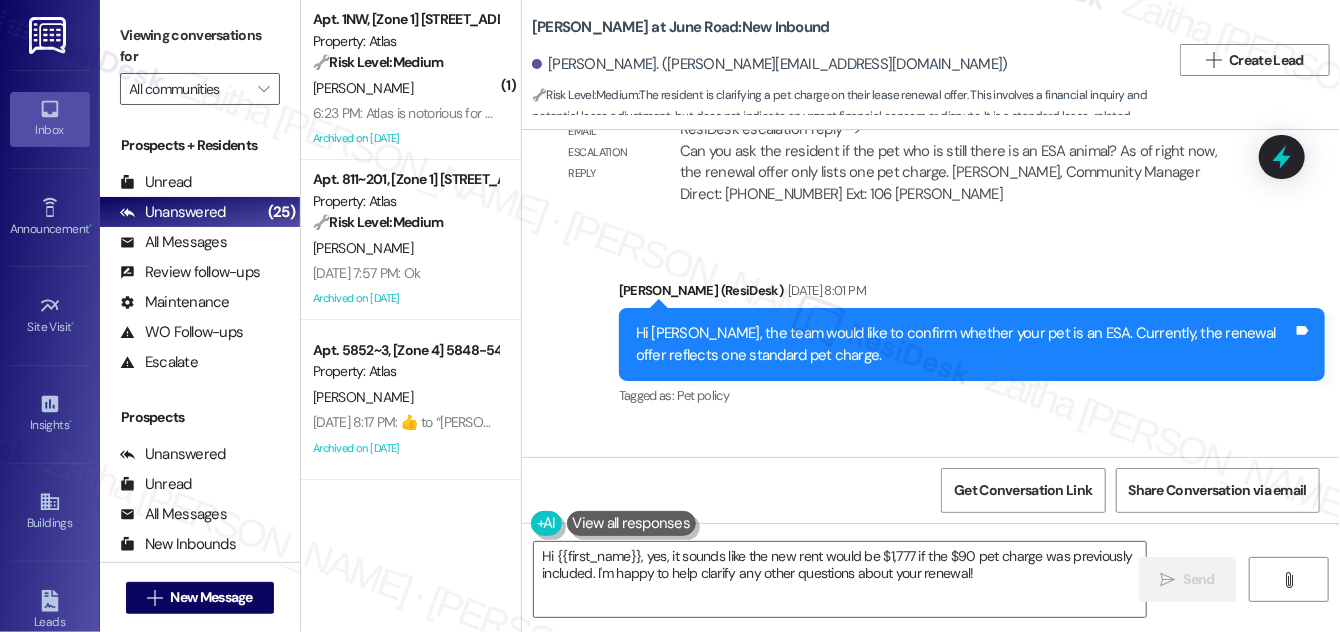 click on "Show suggestions" at bounding box center [941, 626] 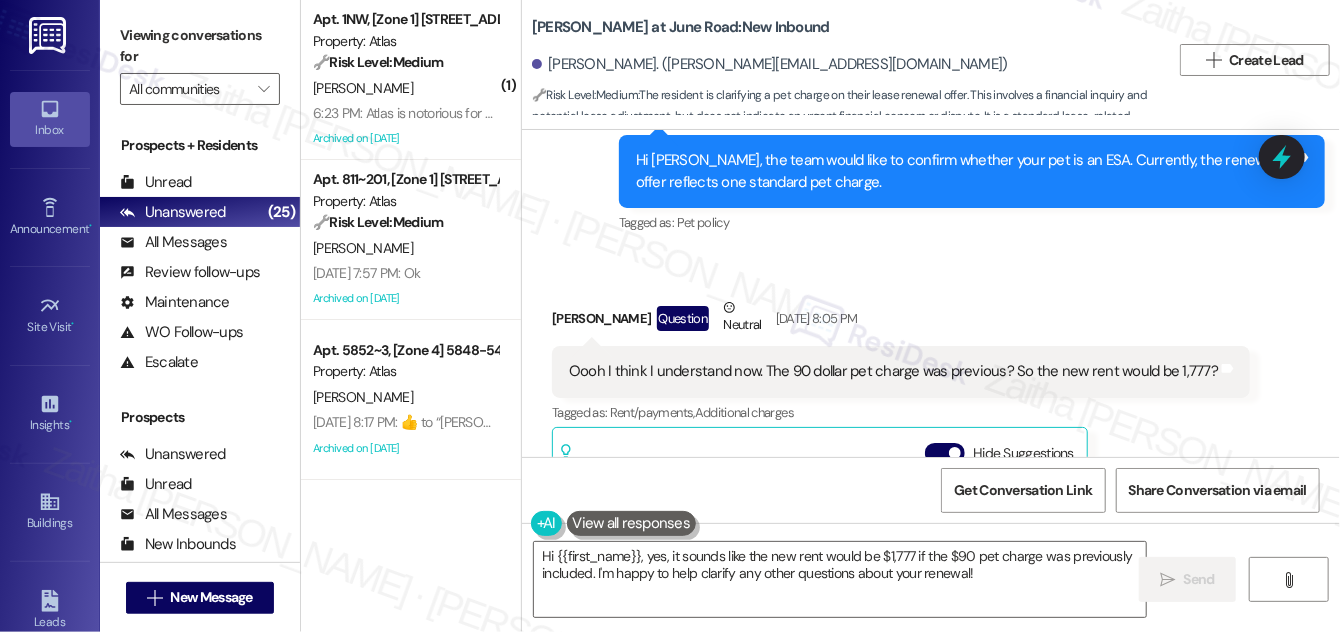 scroll, scrollTop: 12468, scrollLeft: 0, axis: vertical 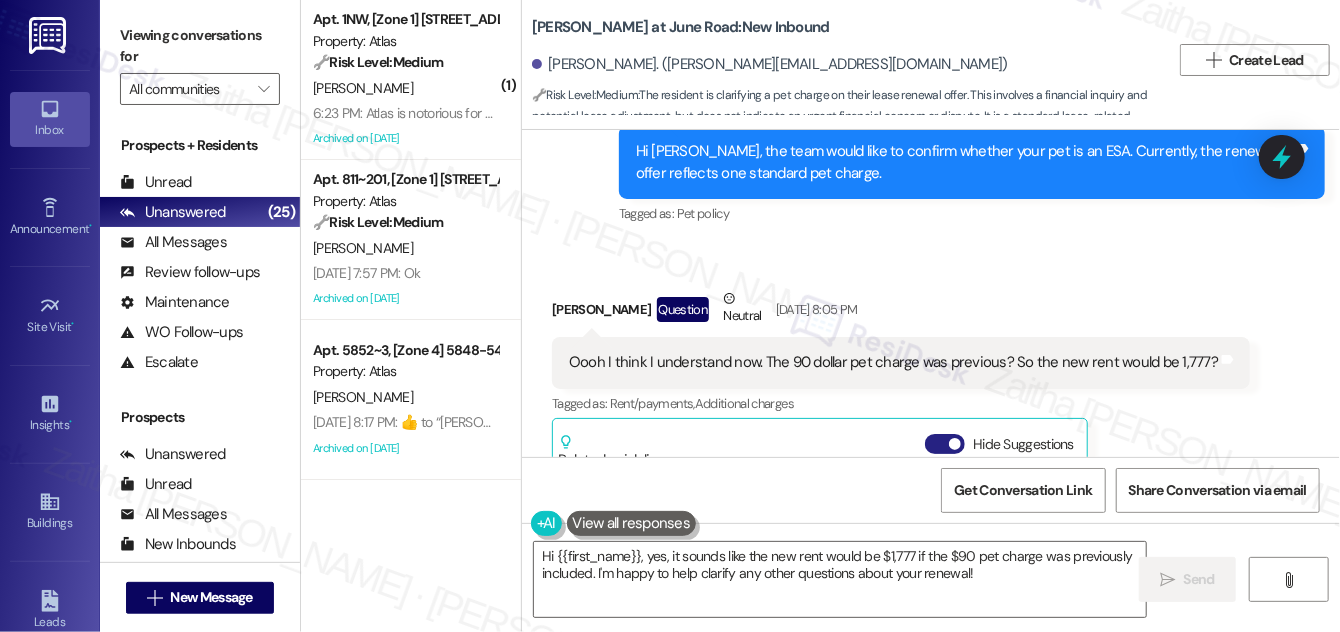 click on "Hide Suggestions" at bounding box center (945, 444) 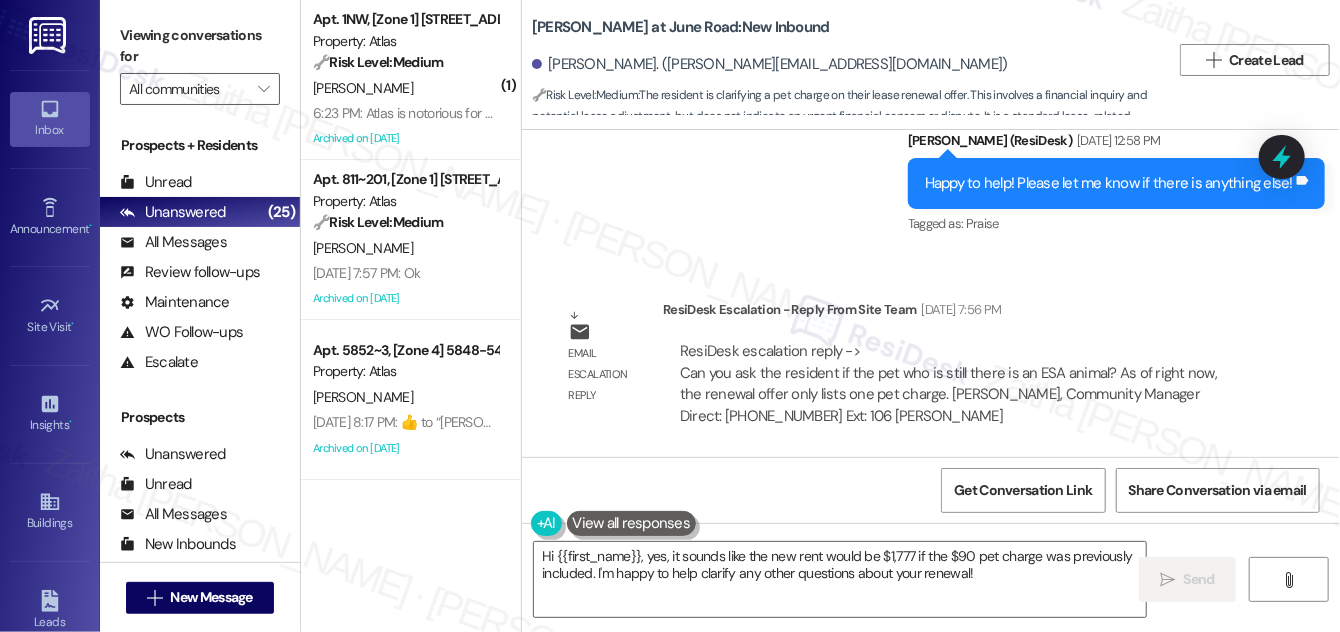 scroll, scrollTop: 12286, scrollLeft: 0, axis: vertical 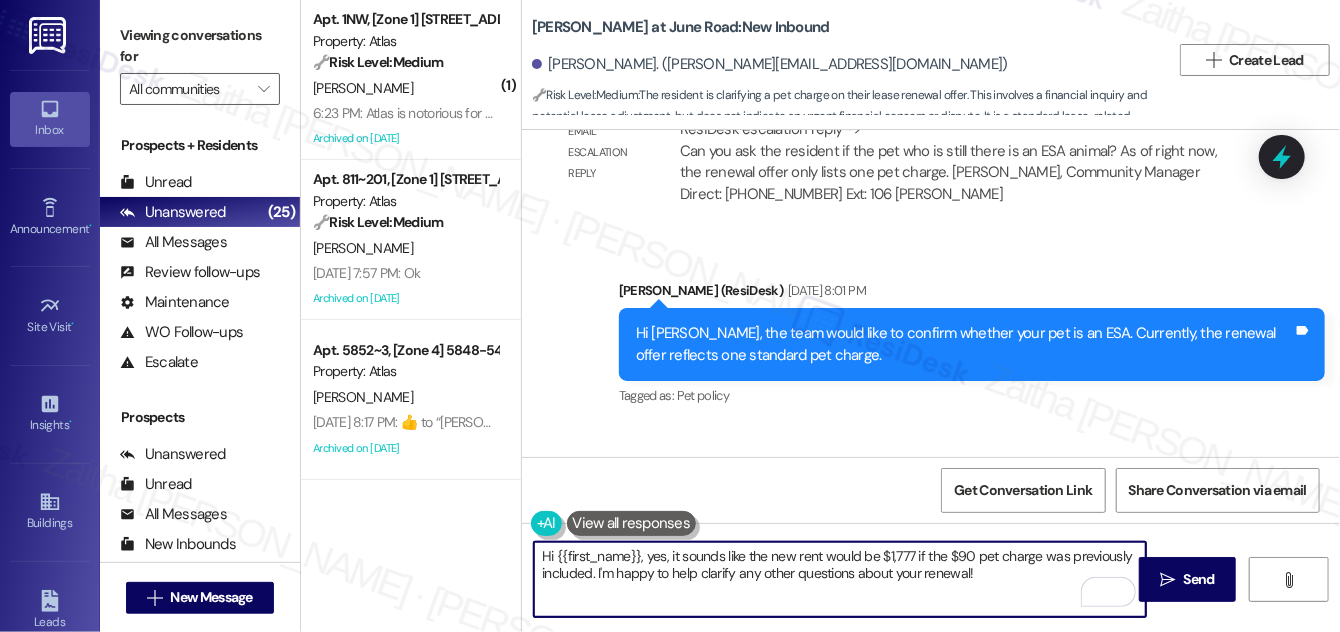 drag, startPoint x: 642, startPoint y: 555, endPoint x: 998, endPoint y: 578, distance: 356.74222 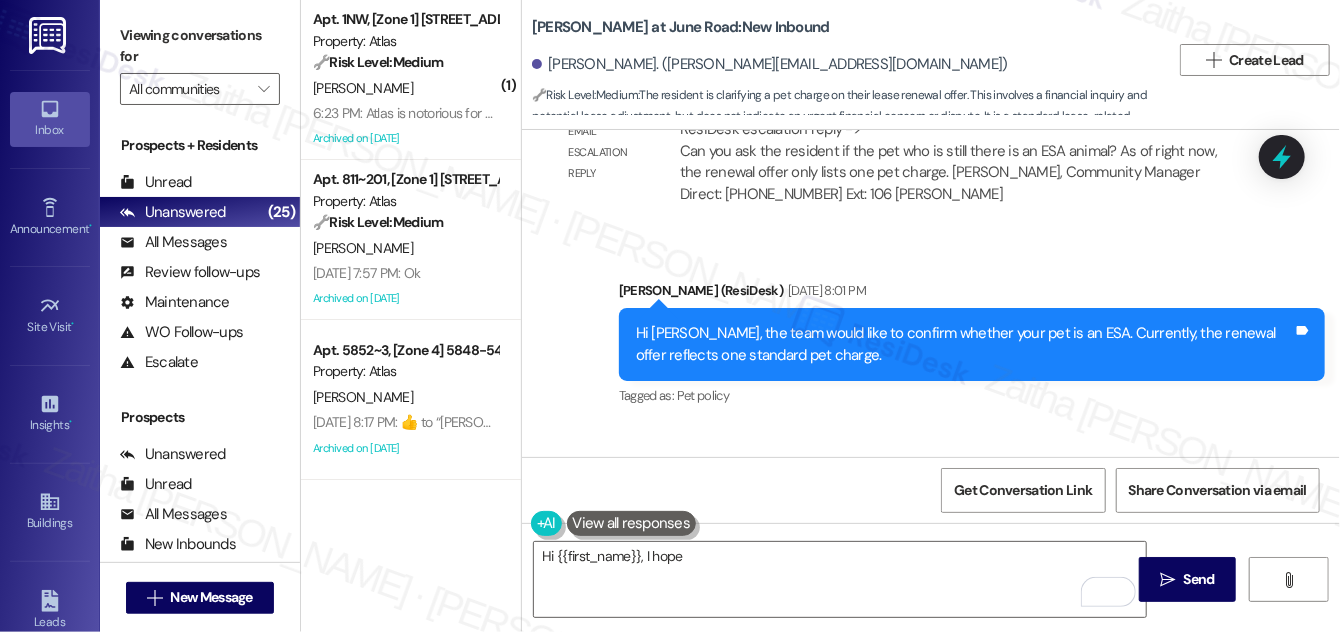 drag, startPoint x: 555, startPoint y: 325, endPoint x: 1208, endPoint y: 342, distance: 653.22125 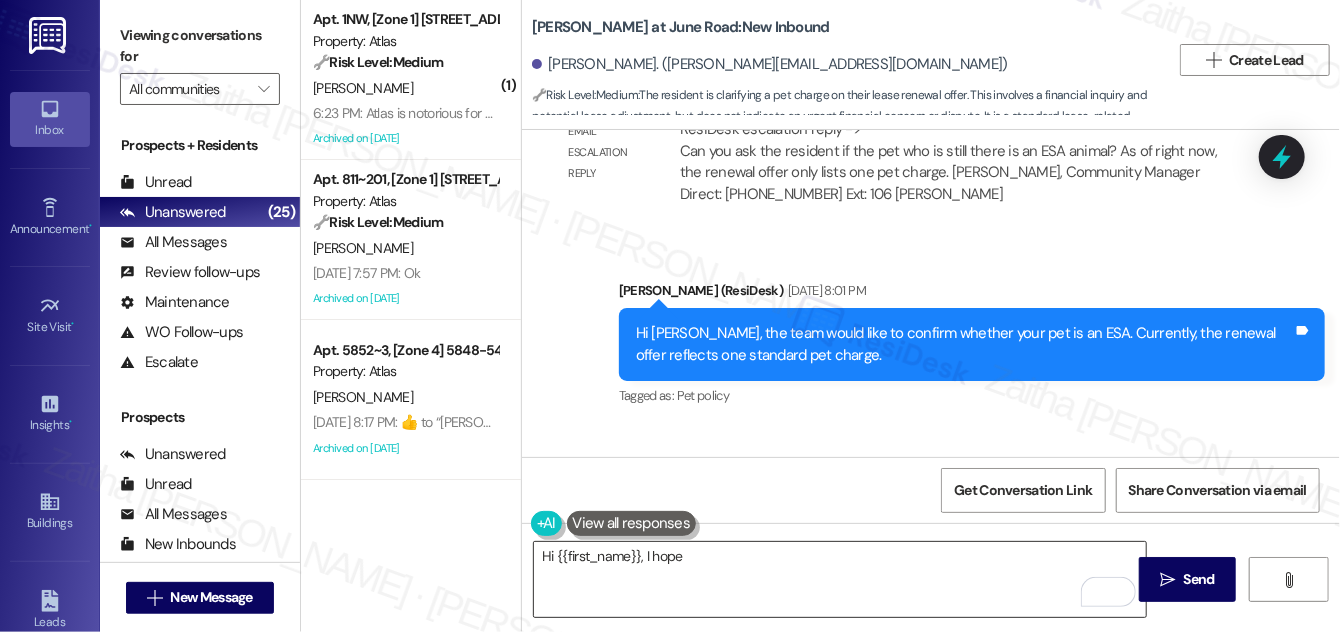 click on "Hi {{first_name}}, I hope" at bounding box center [840, 579] 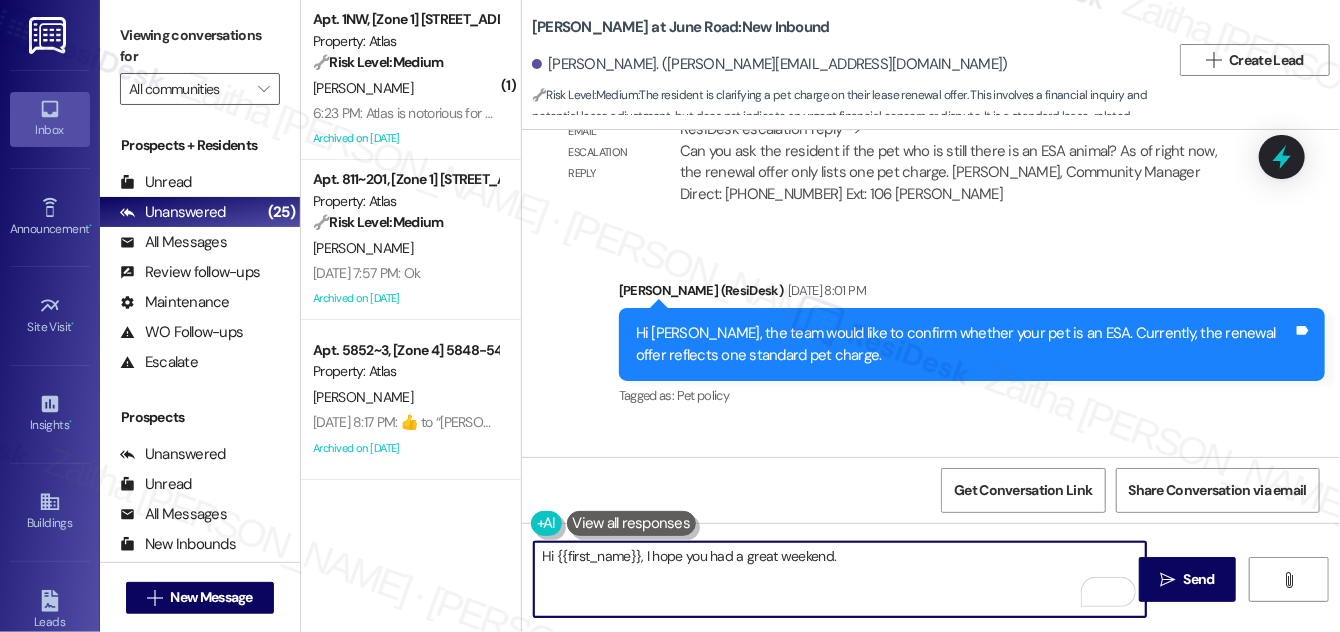 paste on "I’ll check in with the team to clarify the rent breakdown and confirm whether the $90 pet charge was from a previous period." 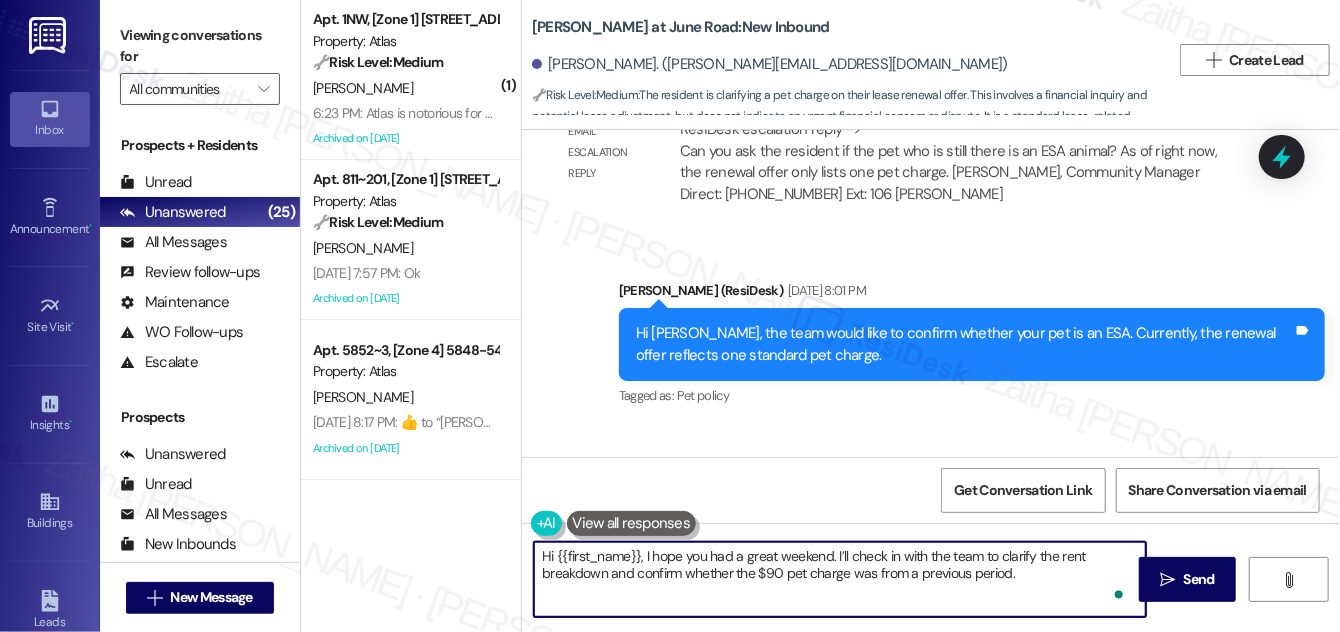paste on "In the meantime, have you heard anything directly from the team about this? I’ll follow up and get back to you as soon as I have more information." 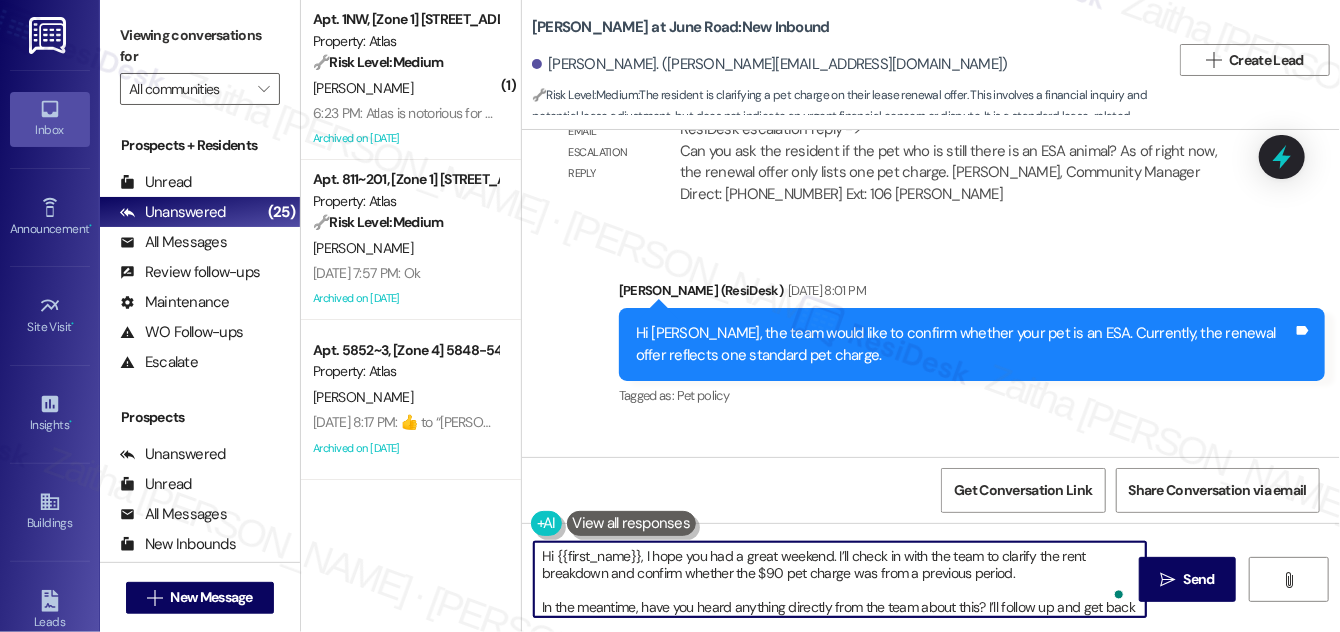 scroll, scrollTop: 16, scrollLeft: 0, axis: vertical 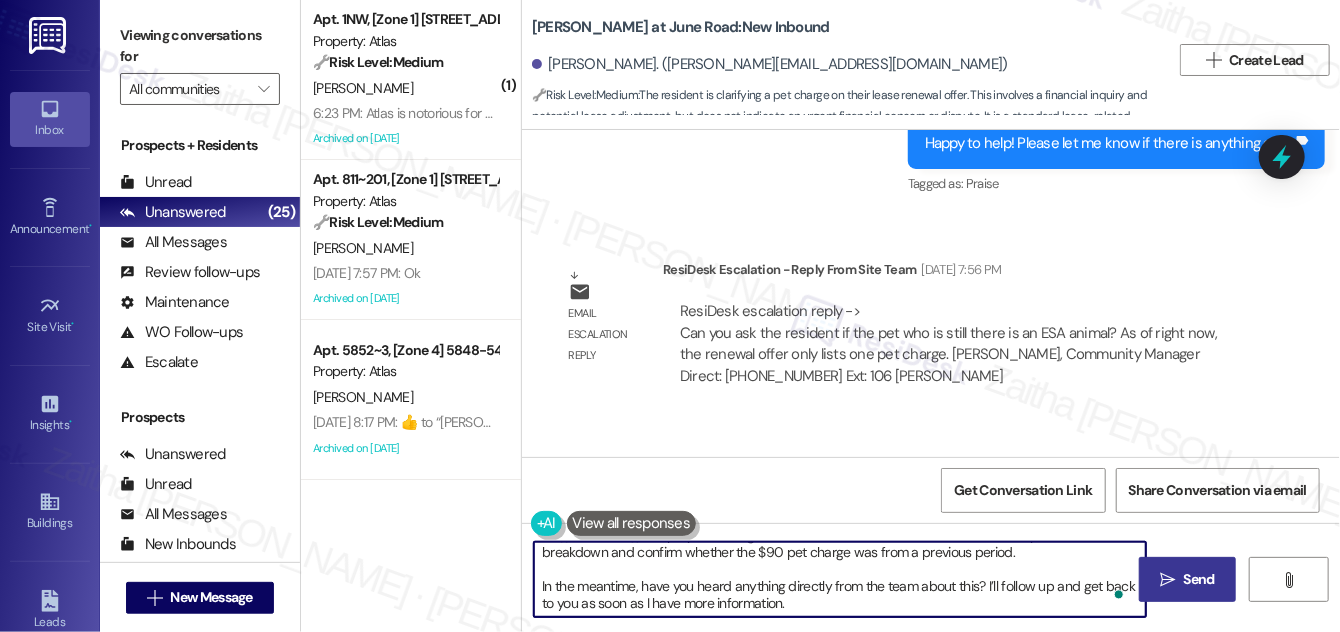 type on "Hi {{first_name}}, I hope you had a great weekend. I’ll check in with the team to clarify the rent breakdown and confirm whether the $90 pet charge was from a previous period.
In the meantime, have you heard anything directly from the team about this? I’ll follow up and get back to you as soon as I have more information." 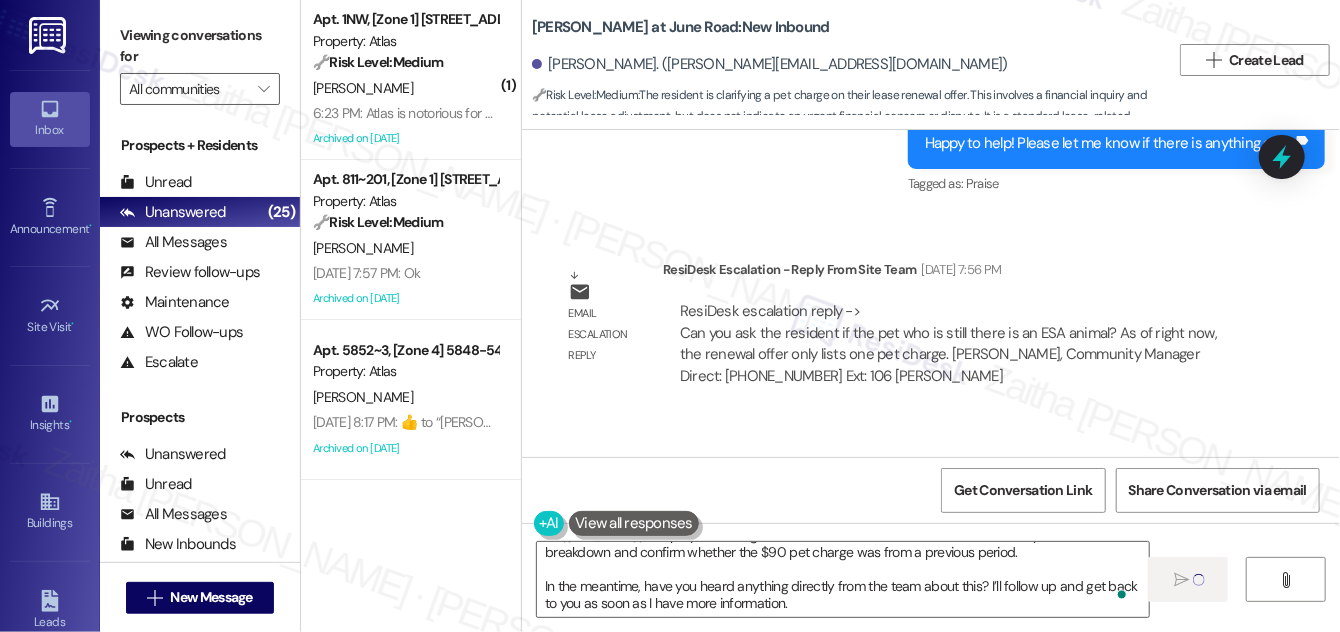 scroll, scrollTop: 0, scrollLeft: 0, axis: both 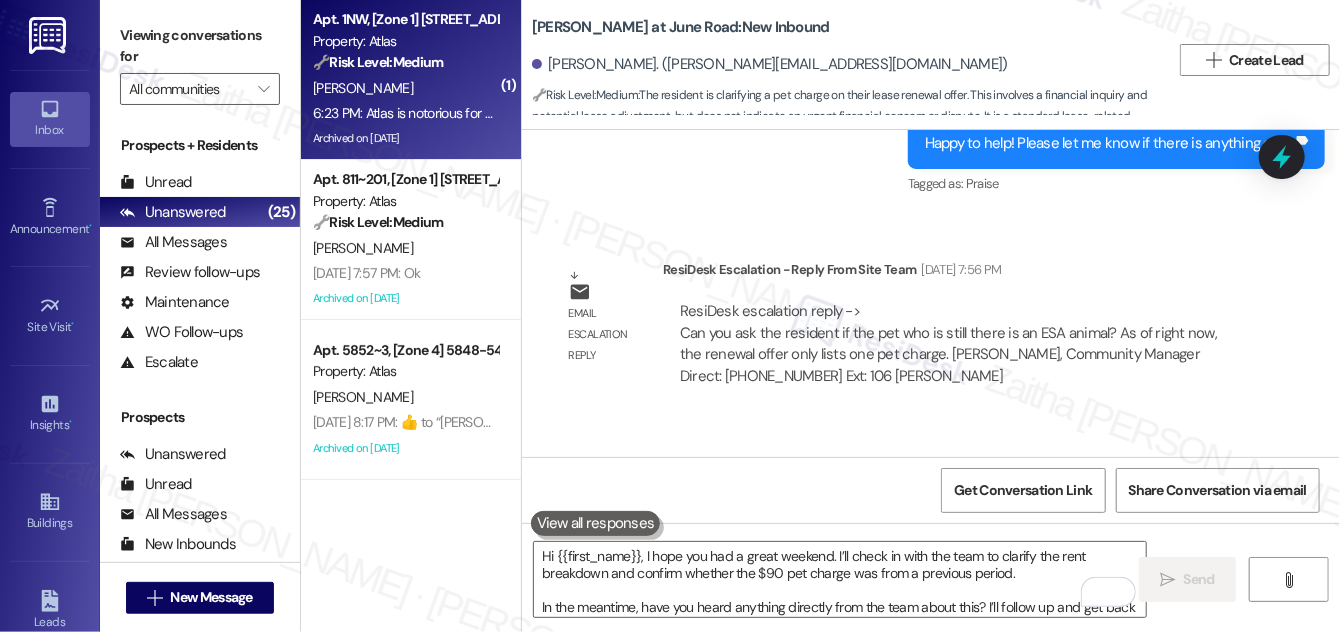 click on "[PERSON_NAME]" at bounding box center (405, 88) 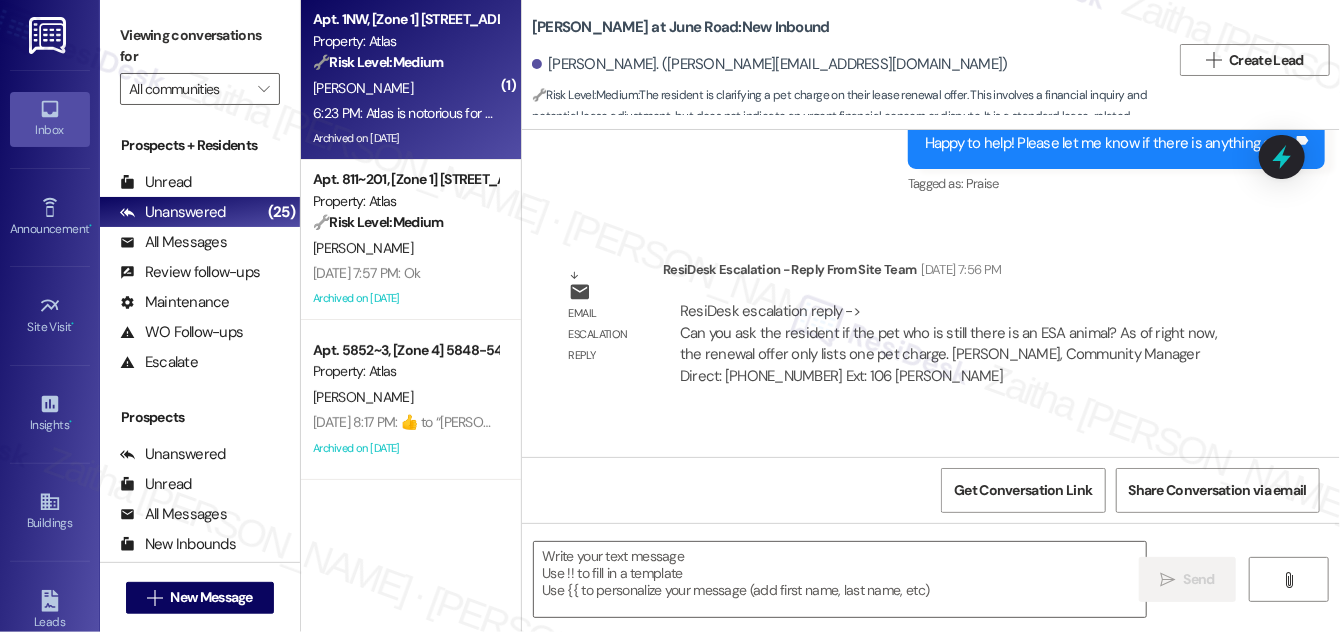 scroll, scrollTop: 90, scrollLeft: 0, axis: vertical 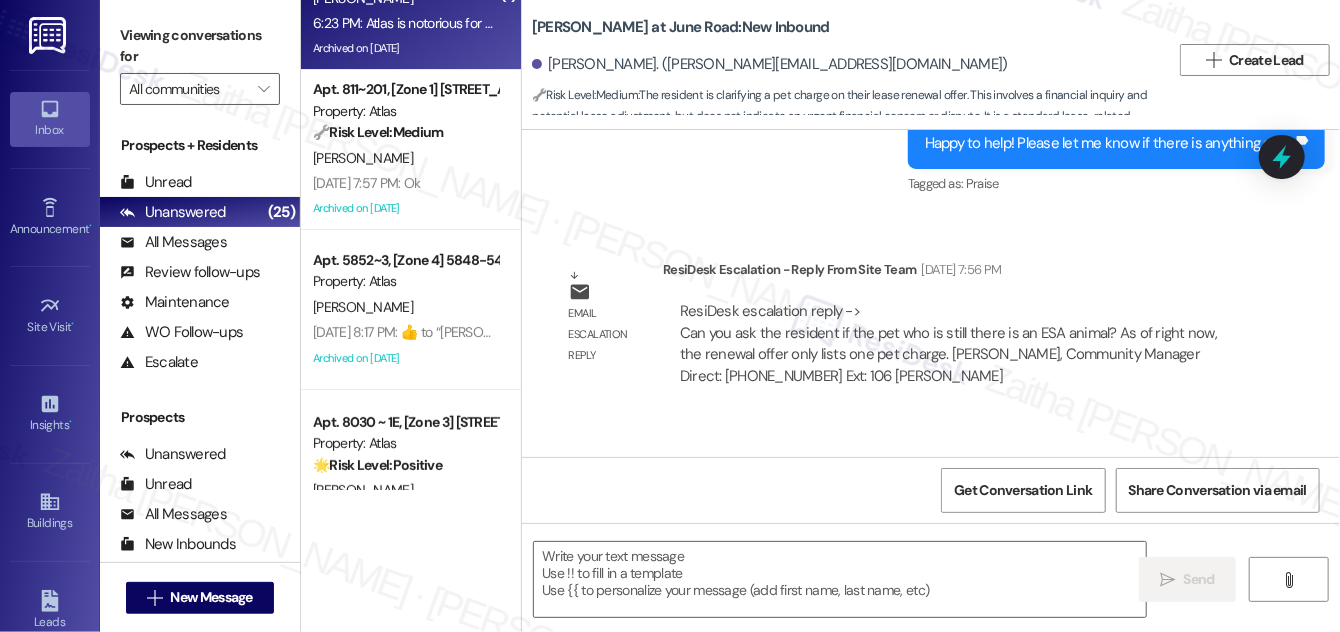 type on "Fetching suggested responses. Please feel free to read through the conversation in the meantime." 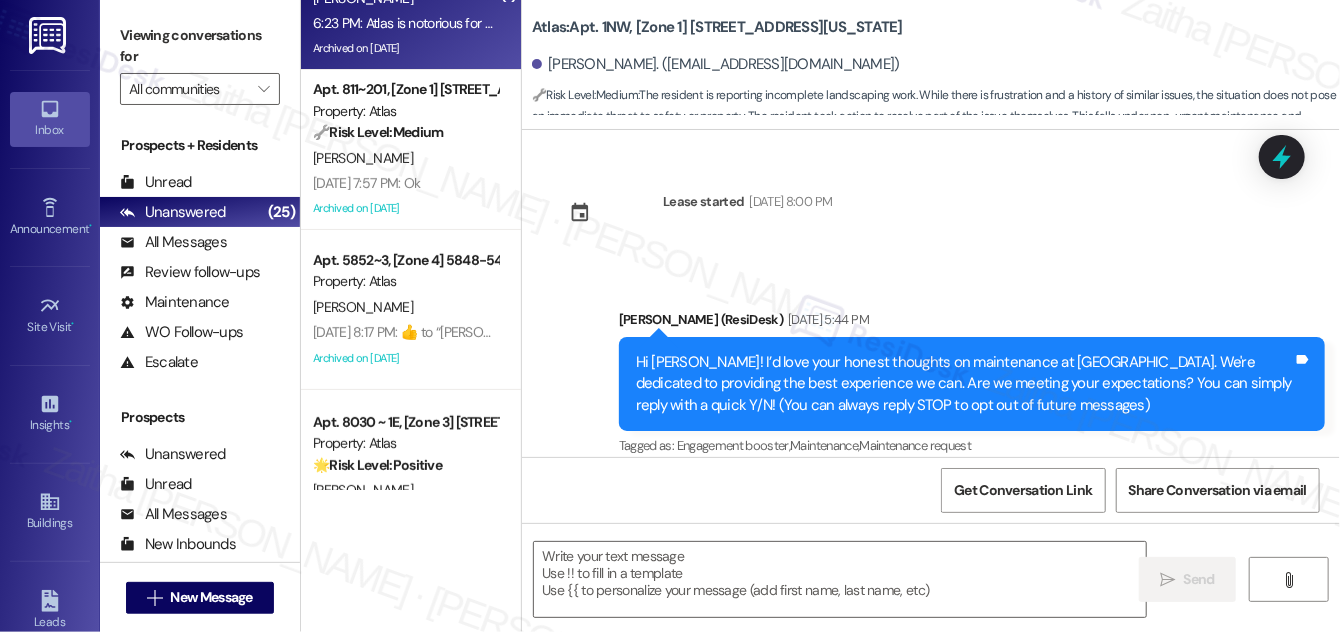 scroll, scrollTop: 10757, scrollLeft: 0, axis: vertical 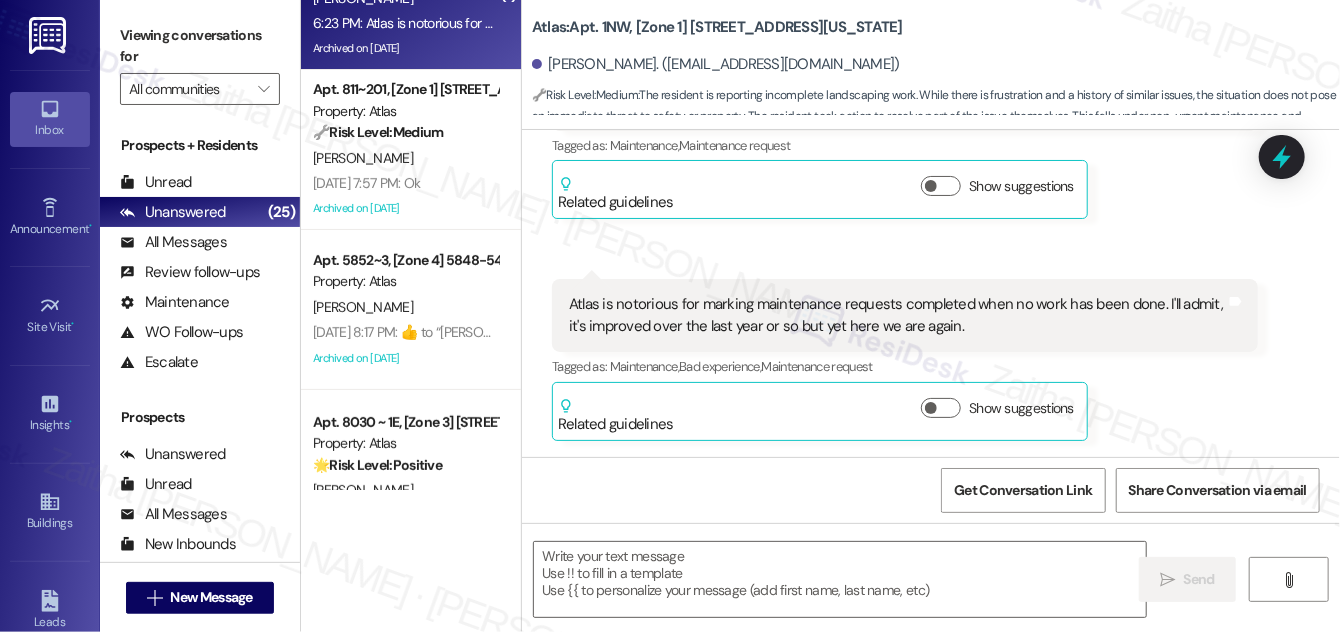 type on "Fetching suggested responses. Please feel free to read through the conversation in the meantime." 